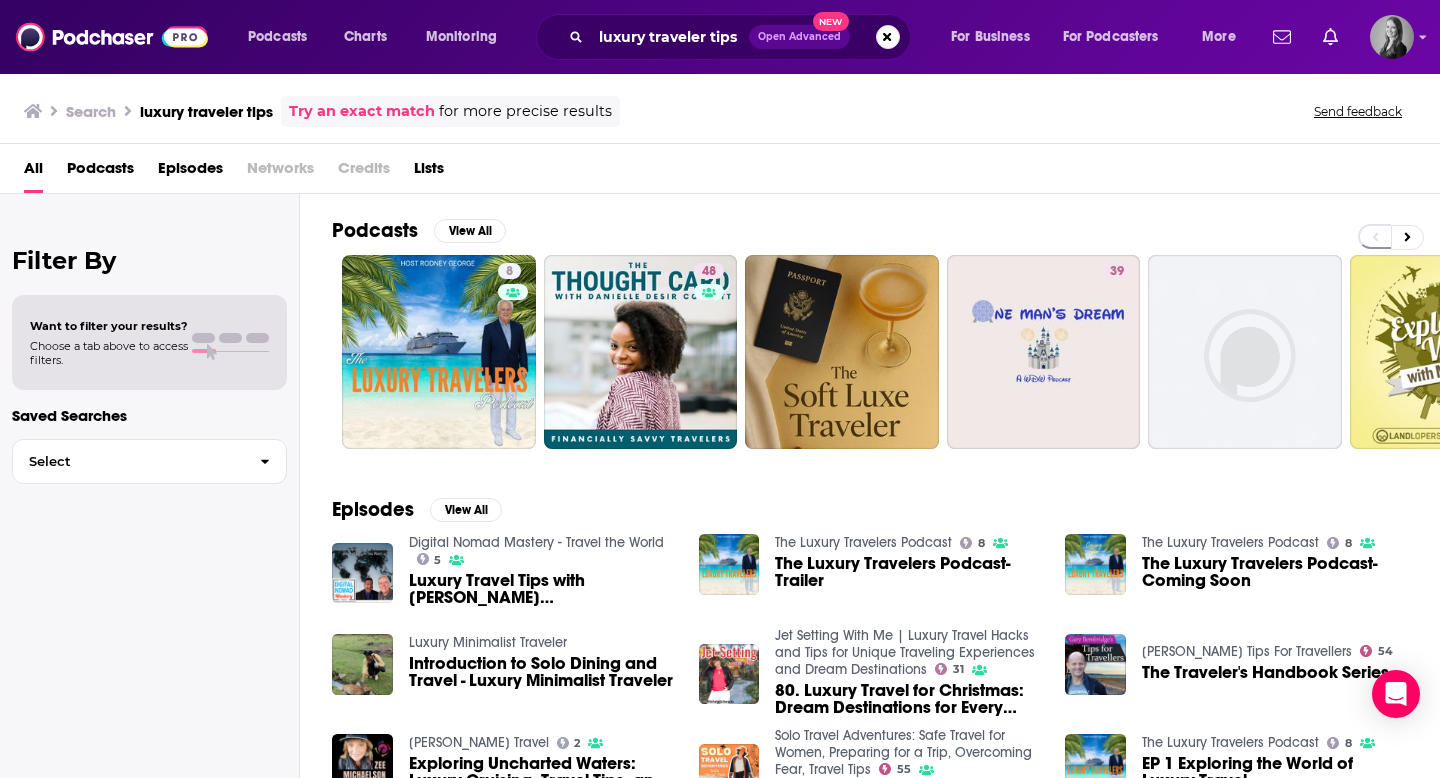 scroll, scrollTop: 0, scrollLeft: 0, axis: both 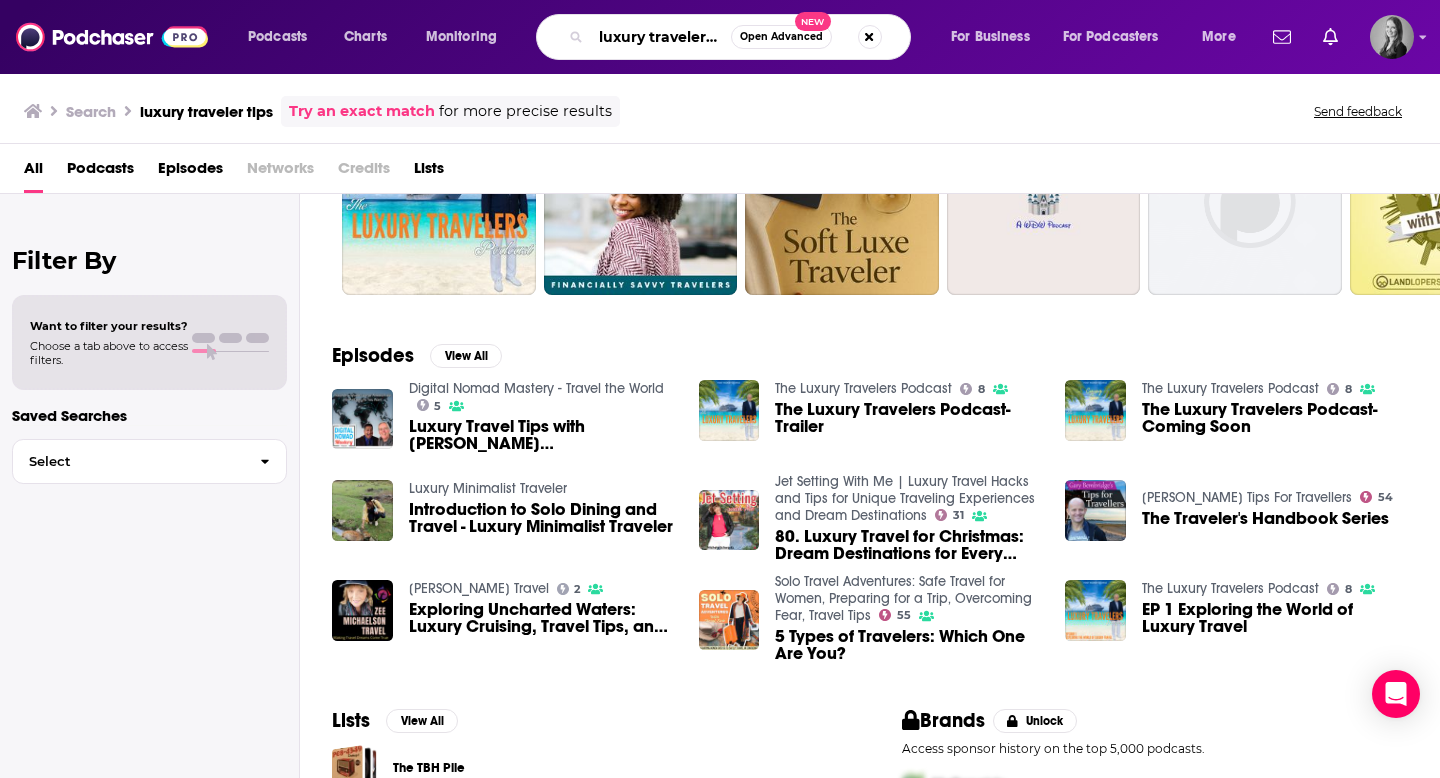 click on "luxury traveler tips" at bounding box center (661, 37) 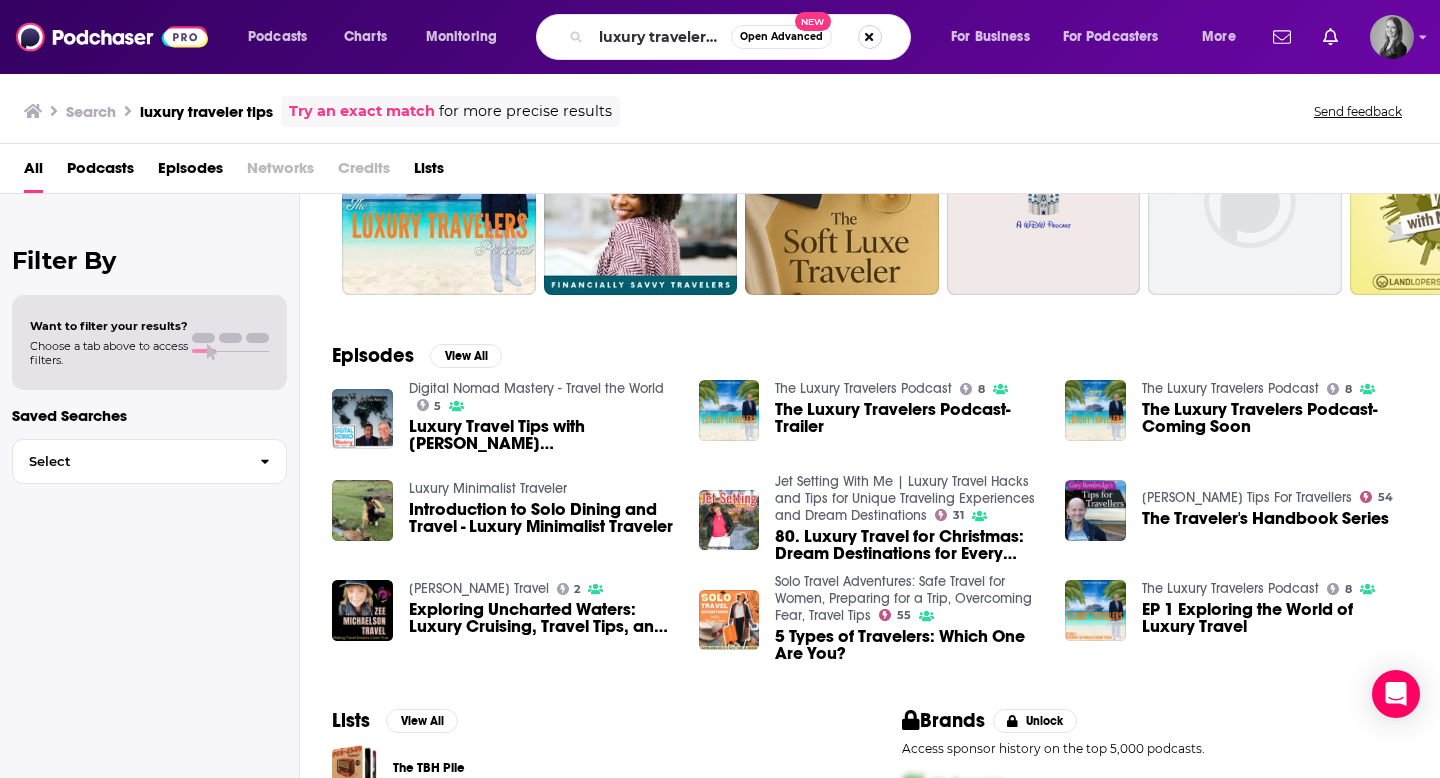 click at bounding box center (870, 37) 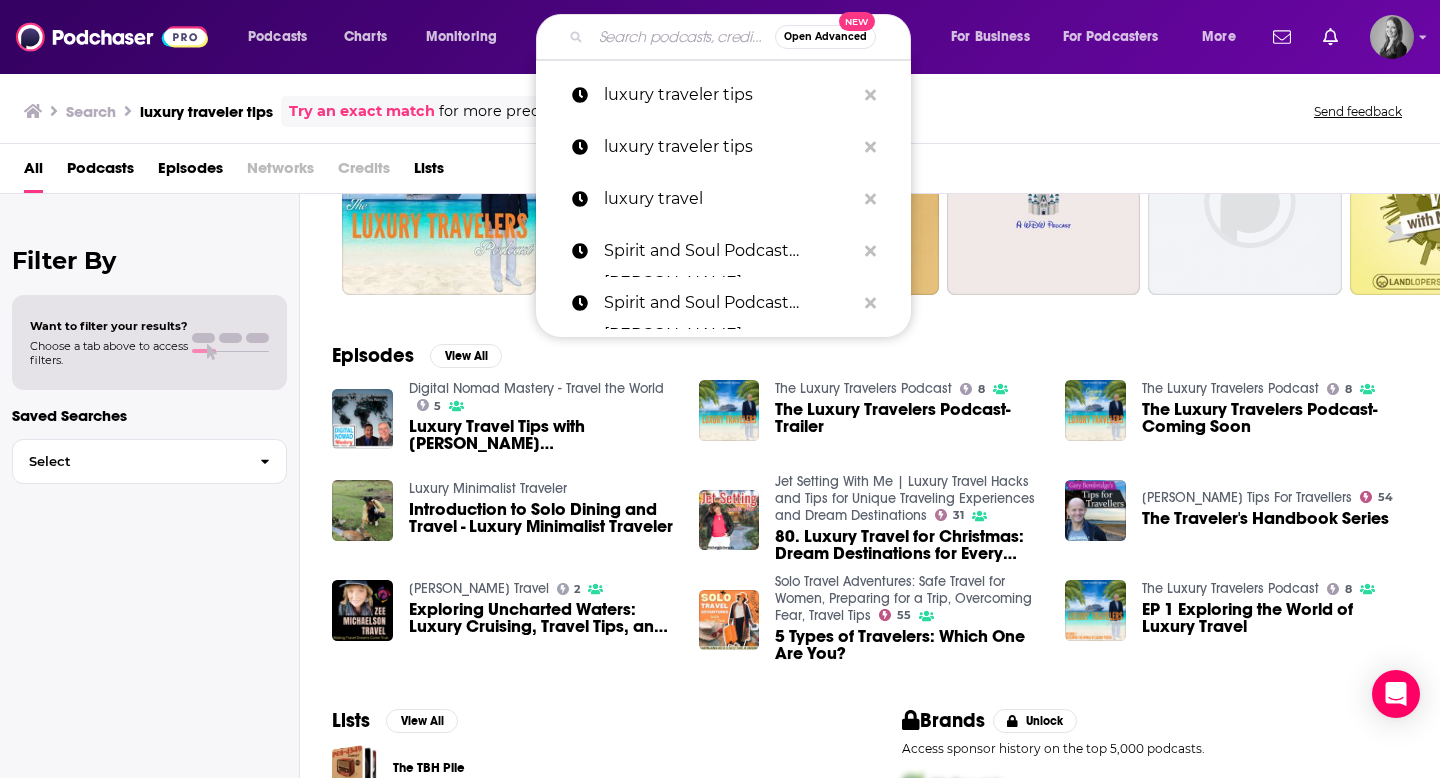 paste on "he Women's Leadership Today Podcast" 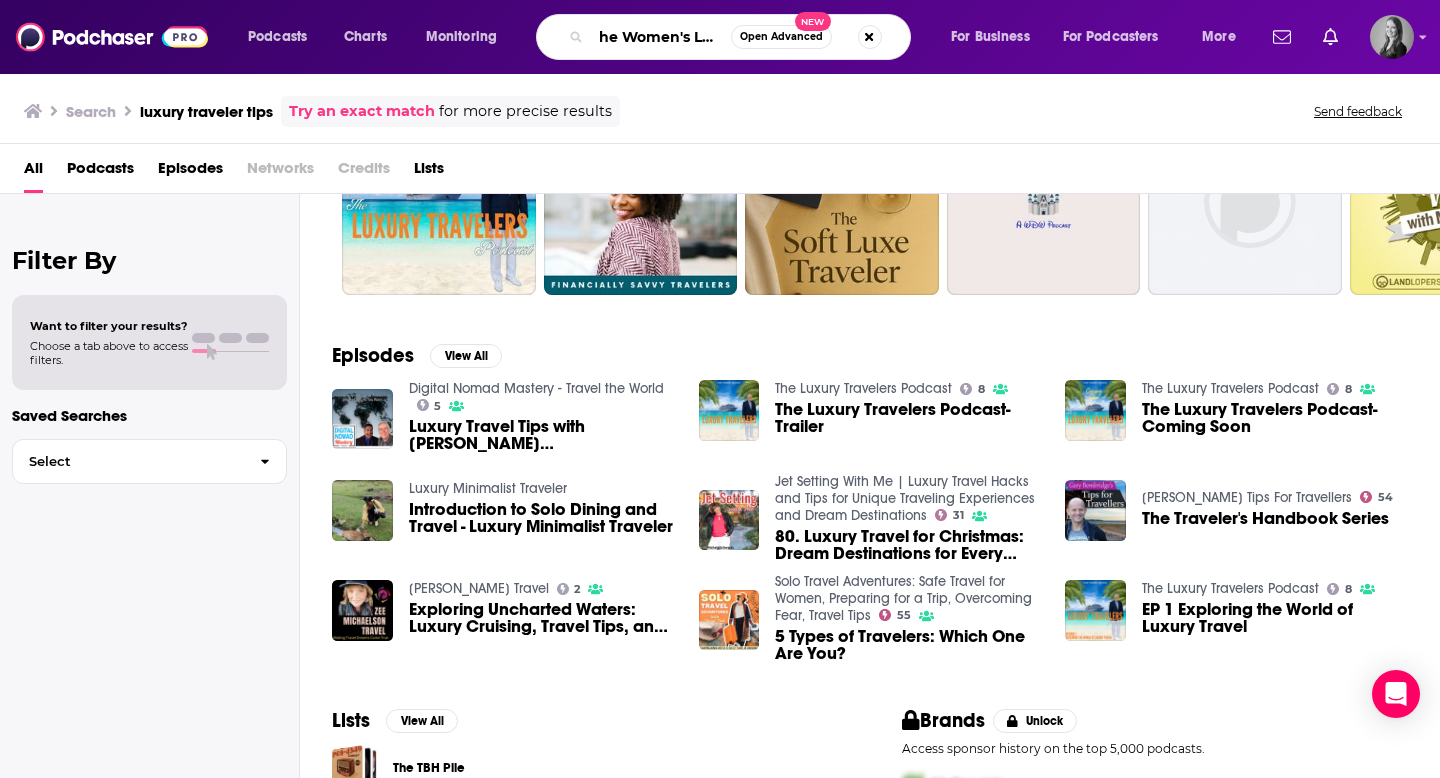 scroll, scrollTop: 0, scrollLeft: 165, axis: horizontal 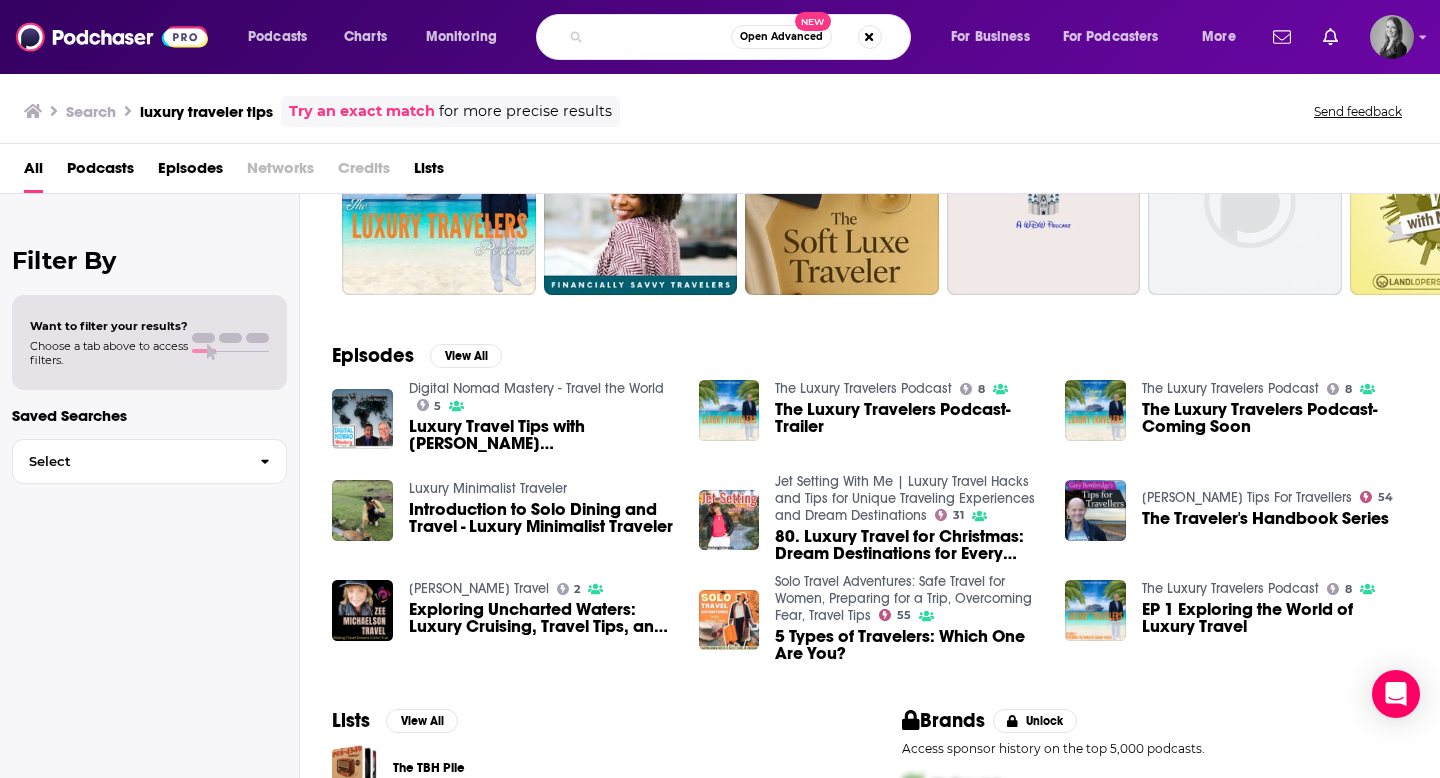 type on "he Women's Leadership Today Podcast" 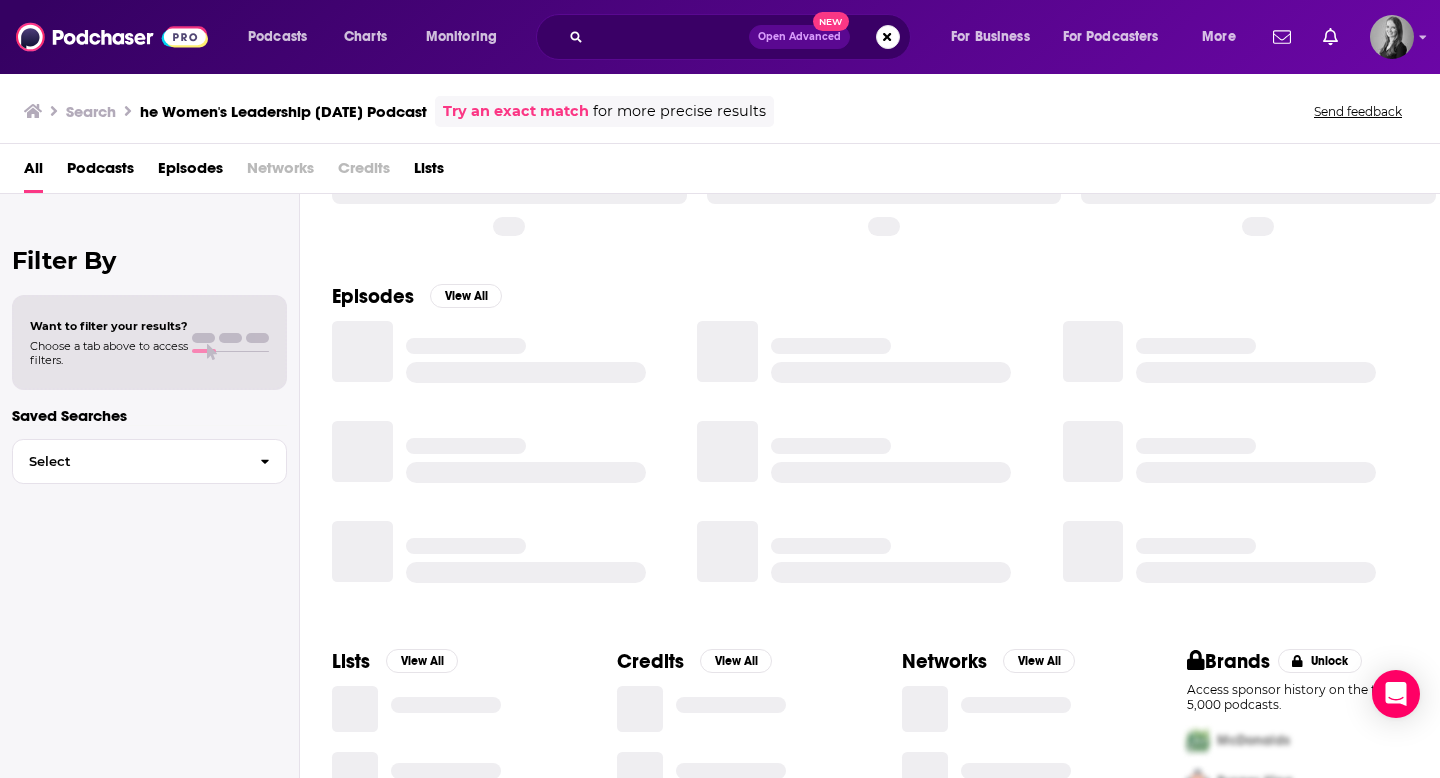 scroll, scrollTop: 0, scrollLeft: 0, axis: both 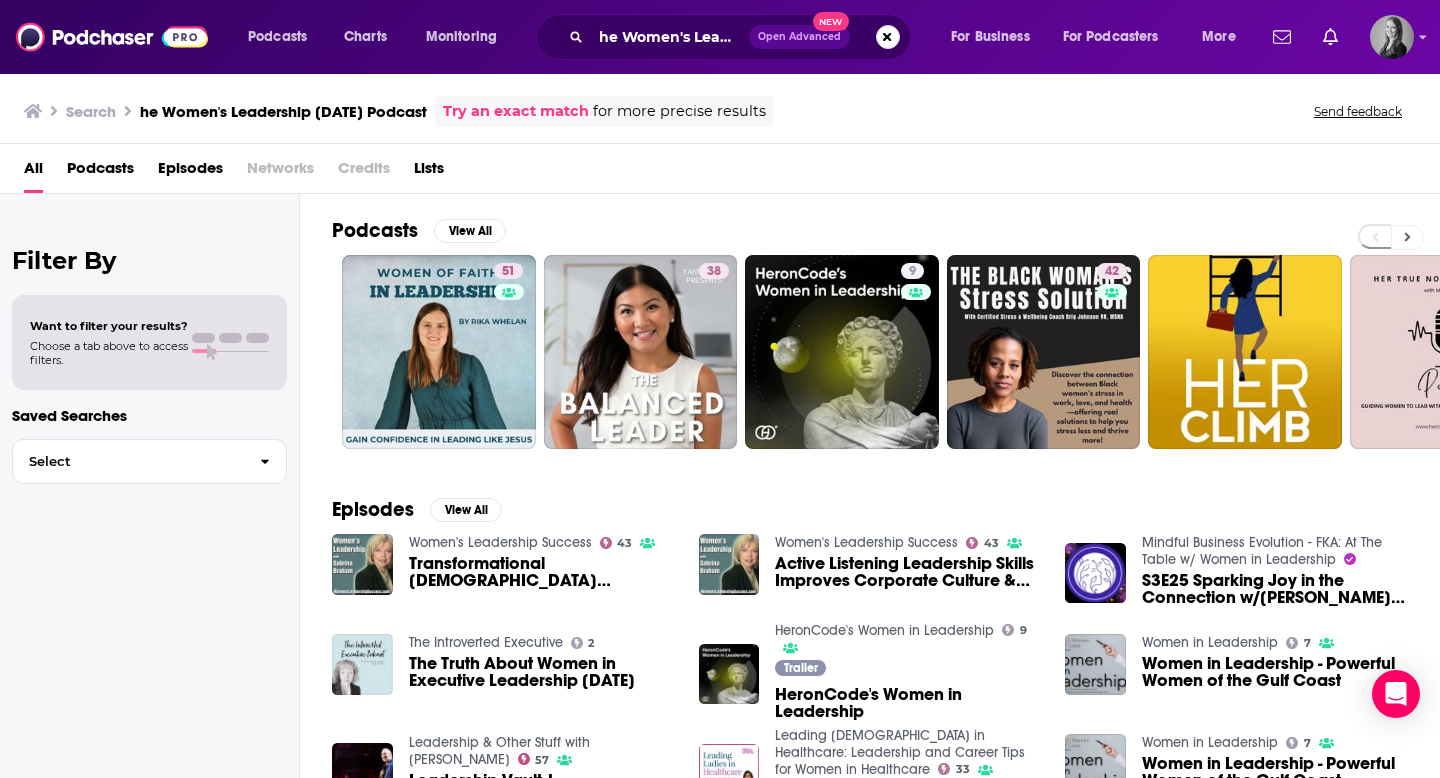 click 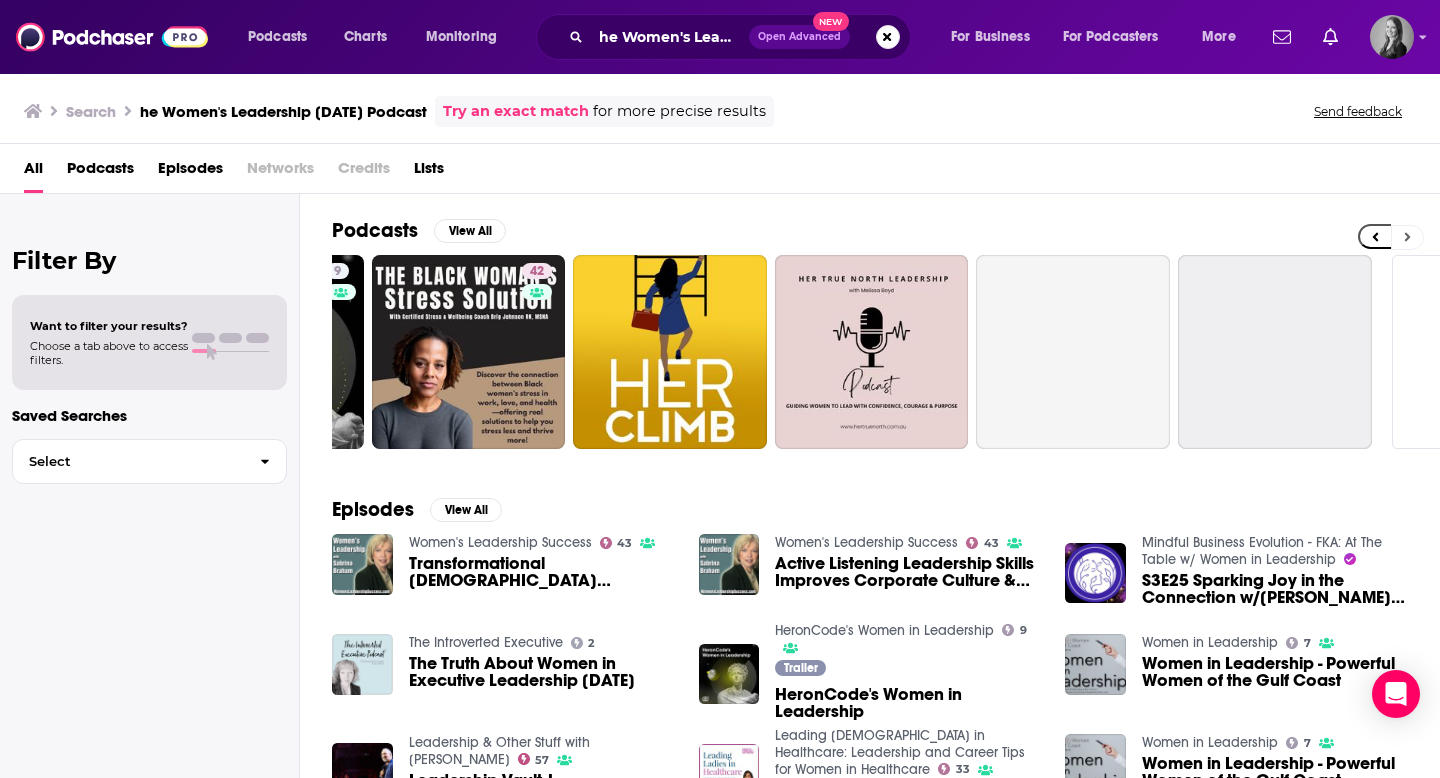 scroll, scrollTop: 0, scrollLeft: 729, axis: horizontal 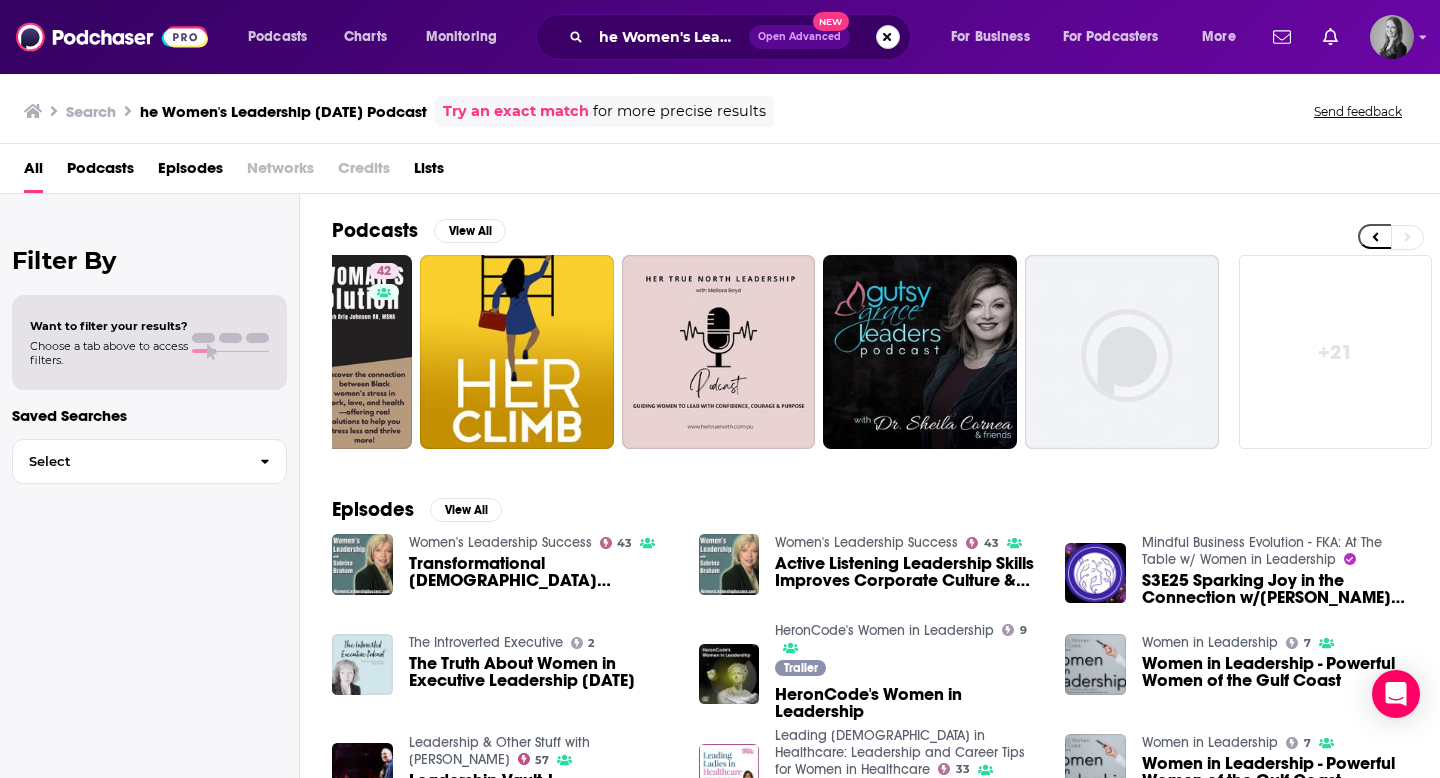 click at bounding box center [888, 37] 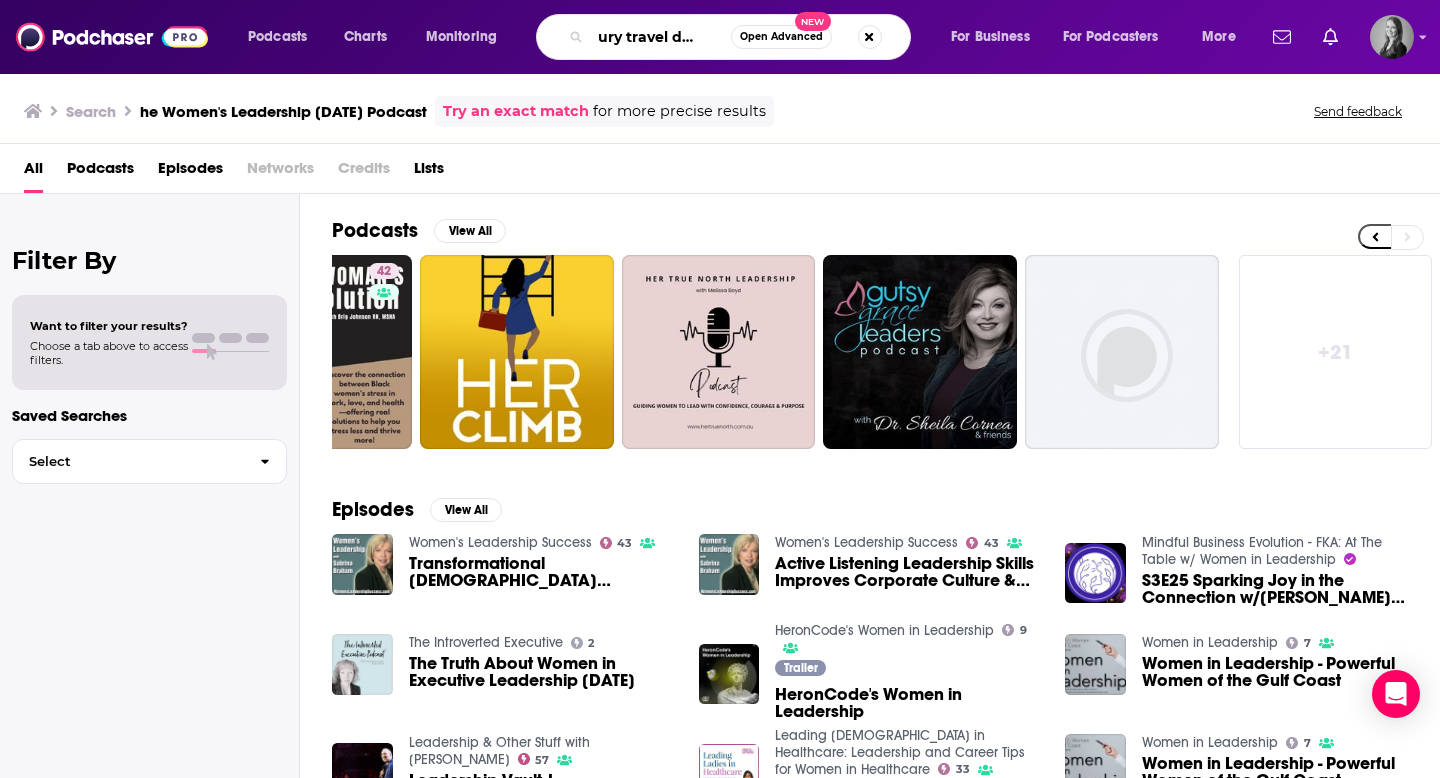 scroll, scrollTop: 0, scrollLeft: 27, axis: horizontal 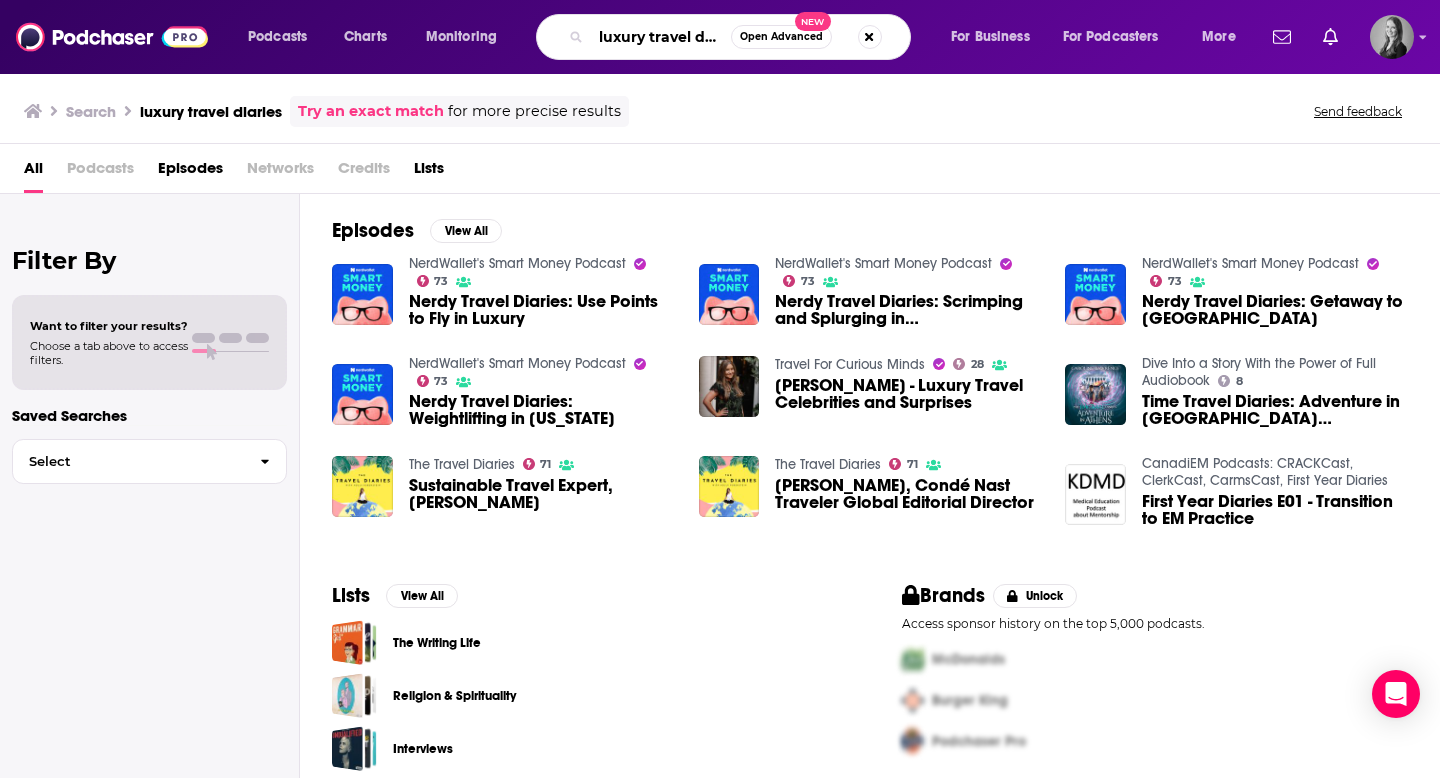 click on "luxury travel diaries" at bounding box center [661, 37] 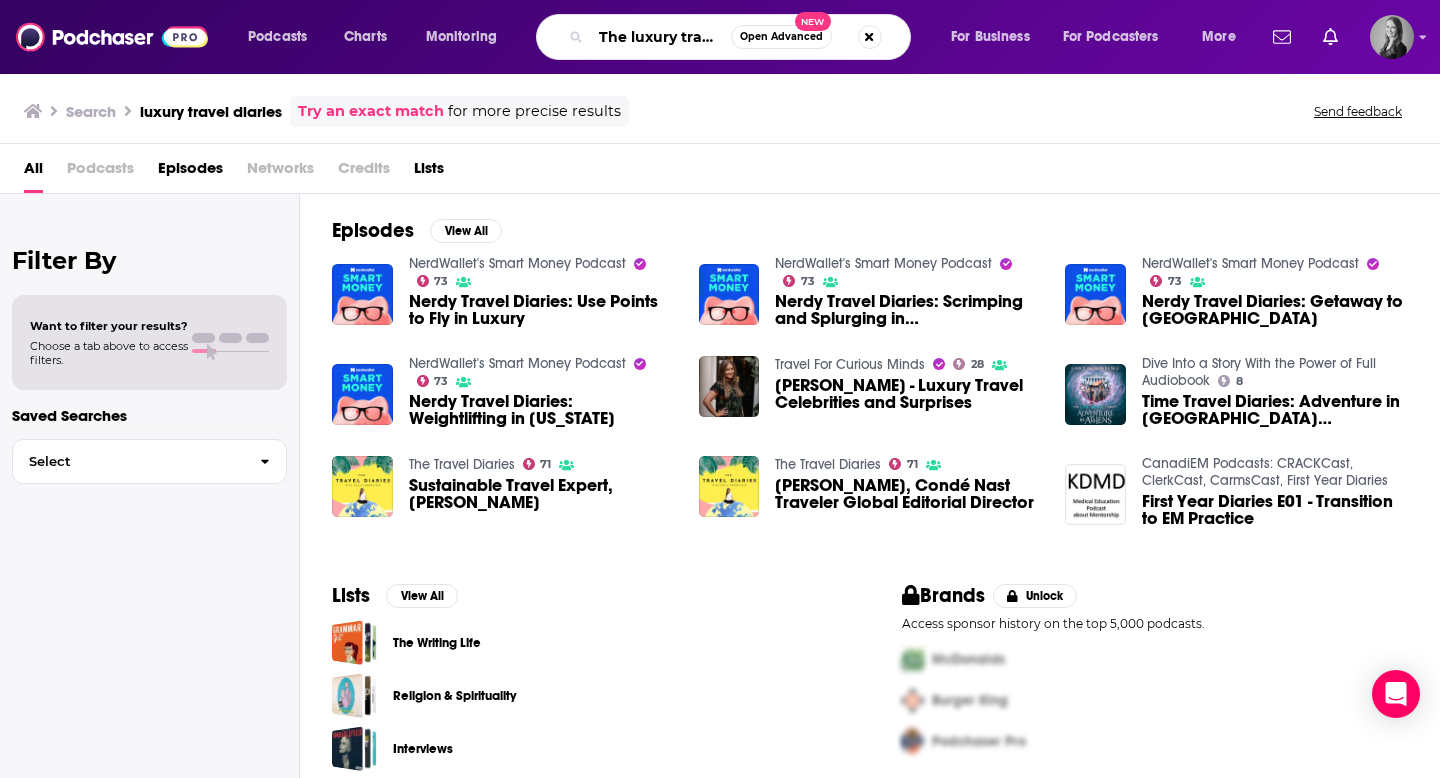 type on "The luxury travel diaries" 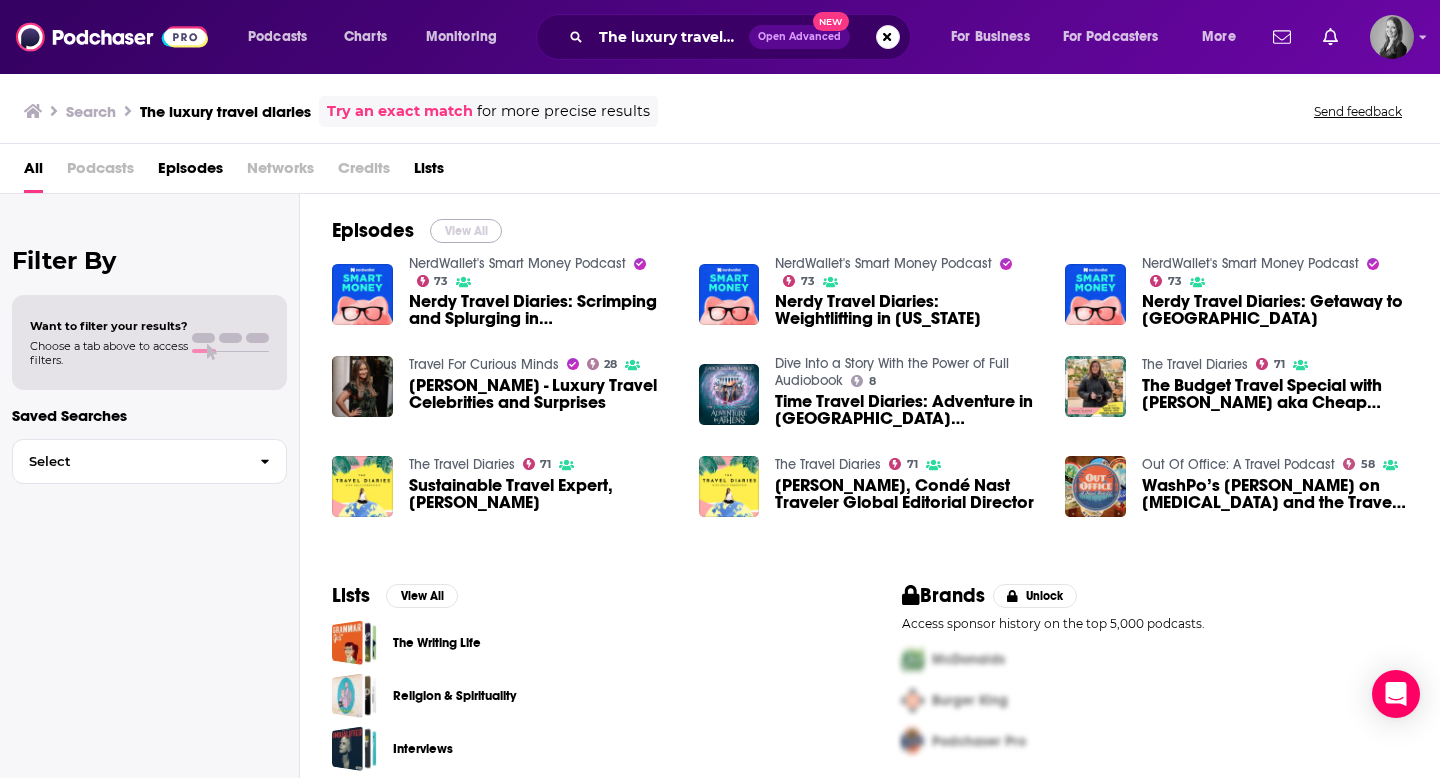 click on "View All" at bounding box center (466, 231) 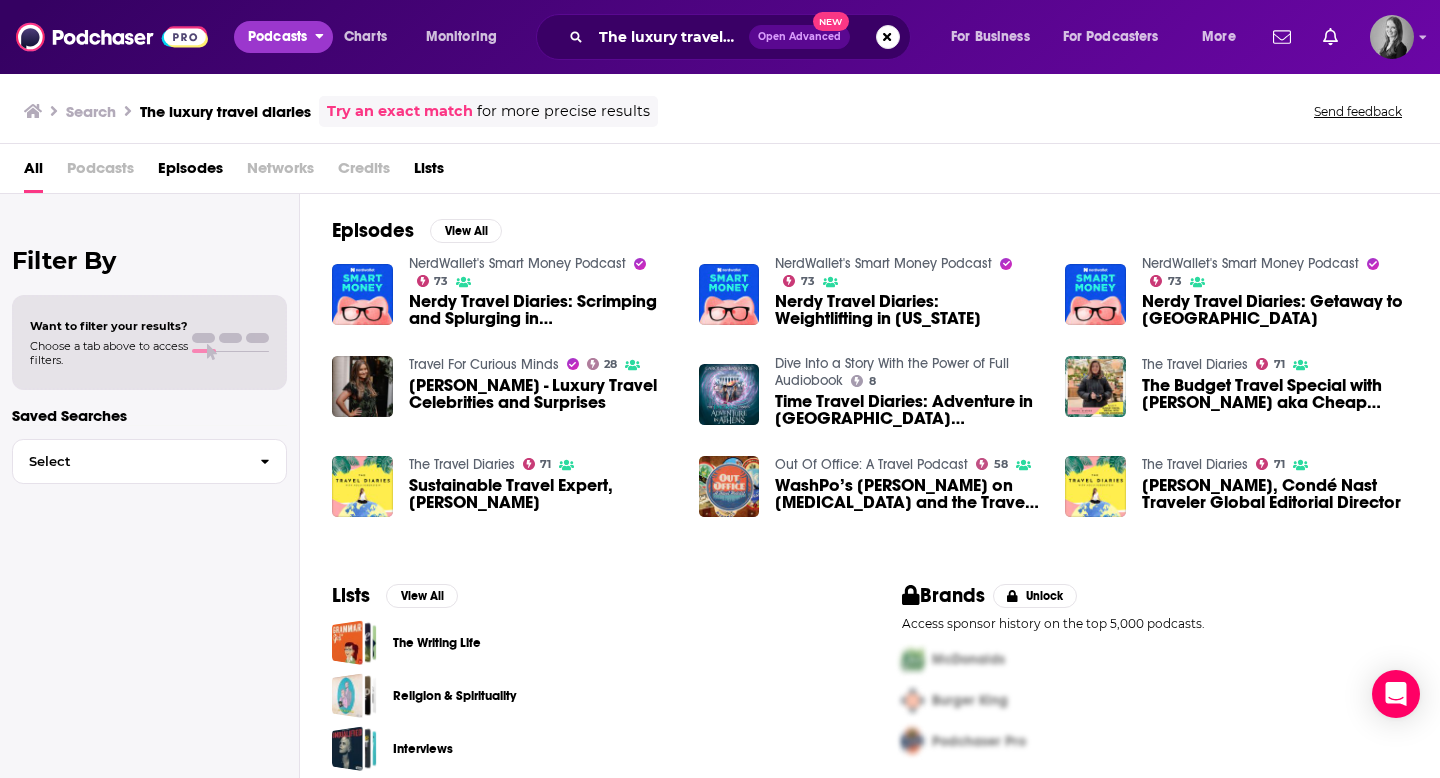 click on "Podcasts" at bounding box center [277, 37] 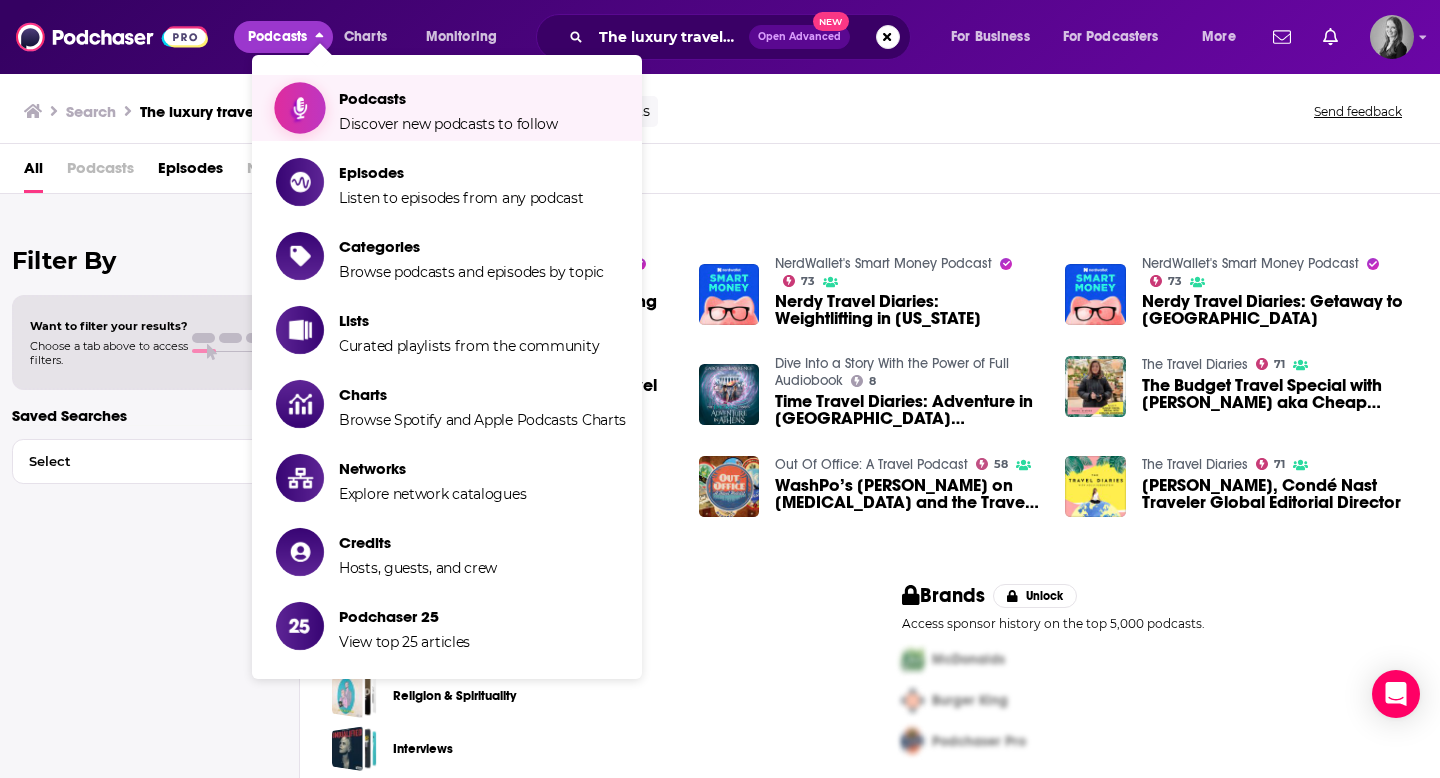 click on "Podcasts" at bounding box center (448, 98) 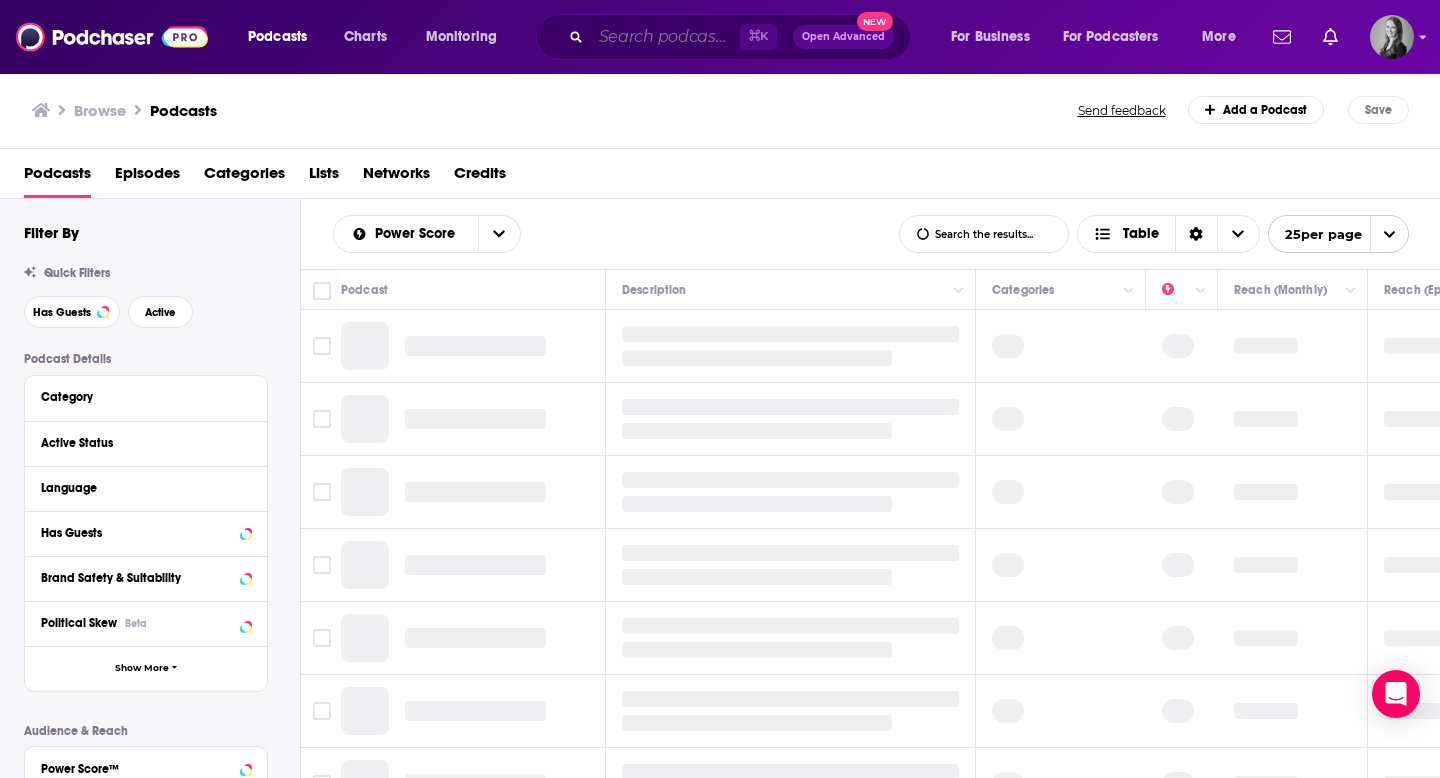 click at bounding box center (665, 37) 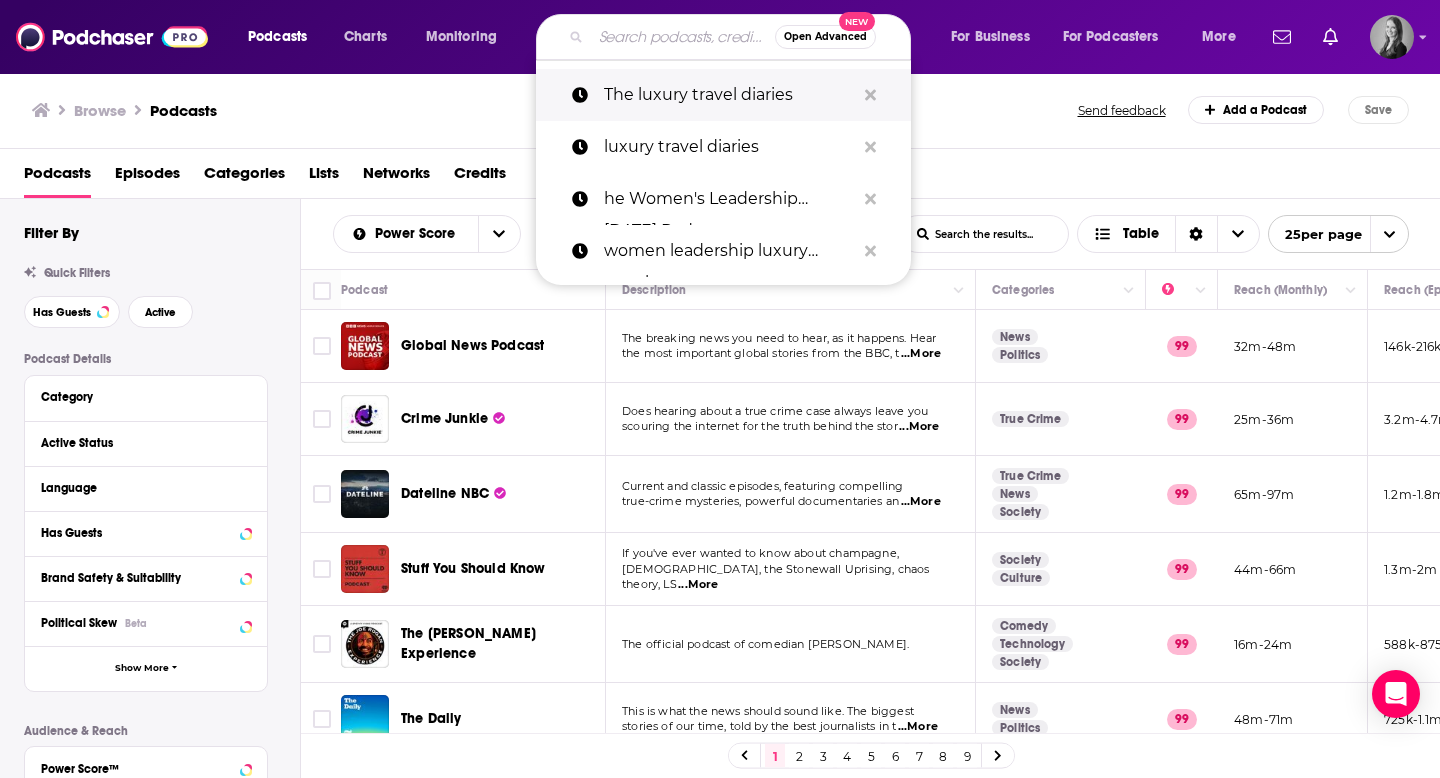 click on "The luxury travel diaries" at bounding box center [729, 95] 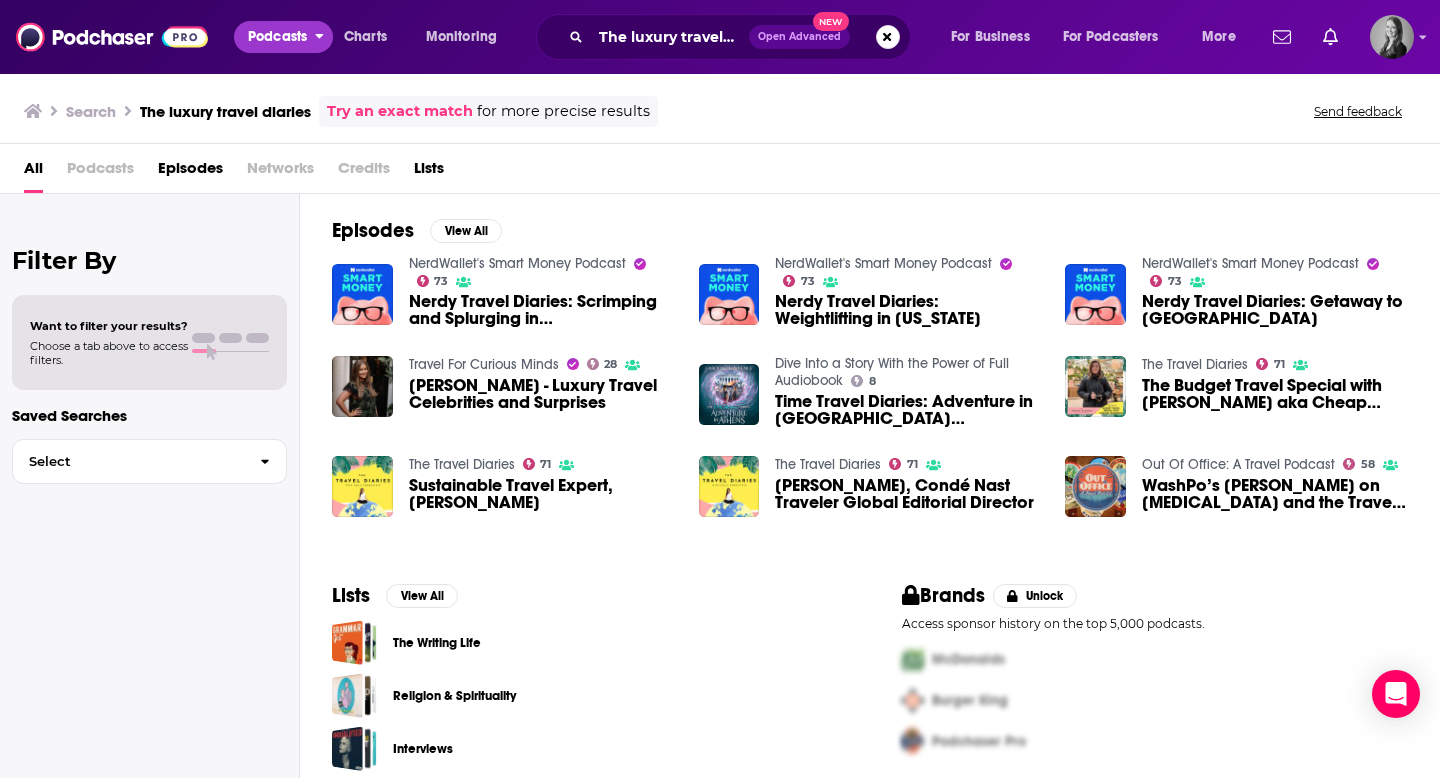 click on "Podcasts" at bounding box center (277, 37) 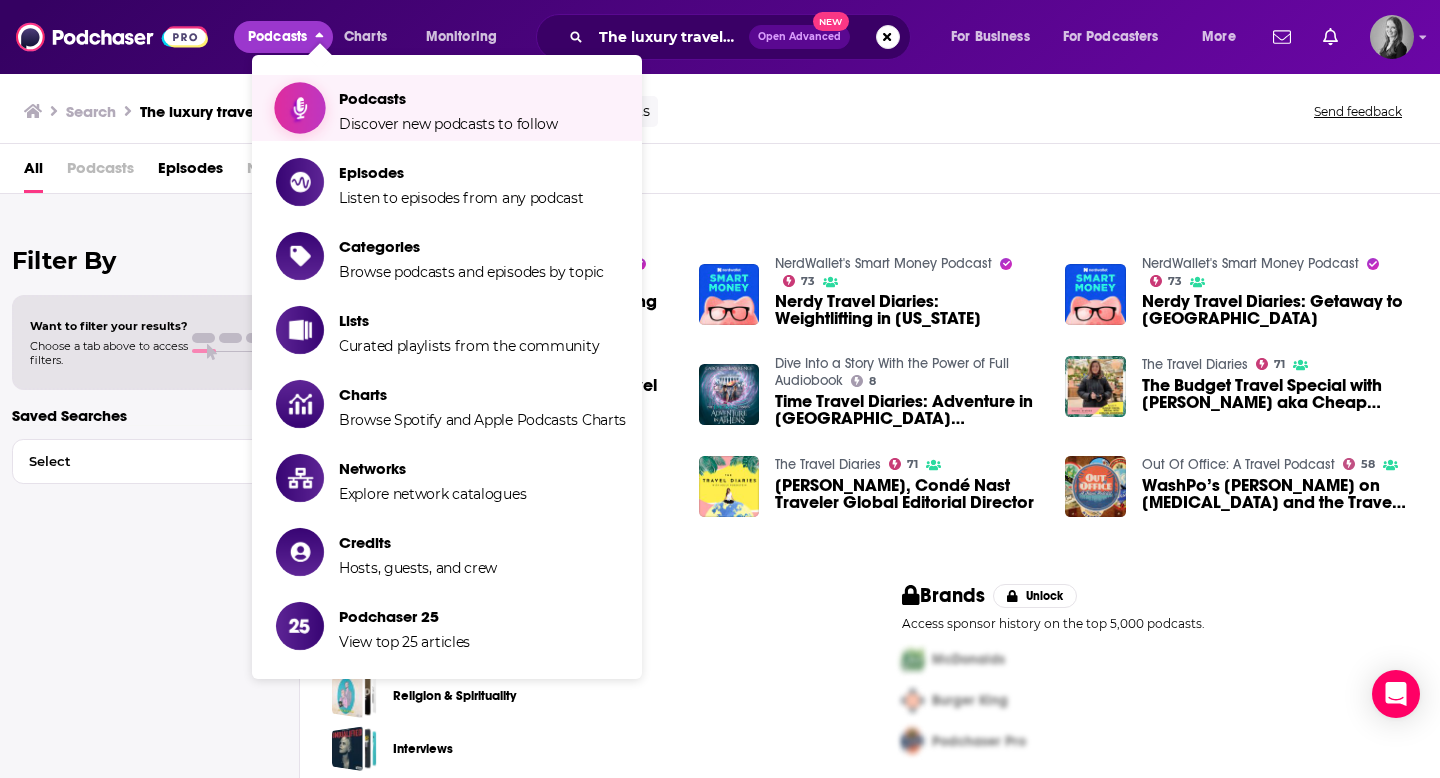 click on "Discover new podcasts to follow" at bounding box center [448, 124] 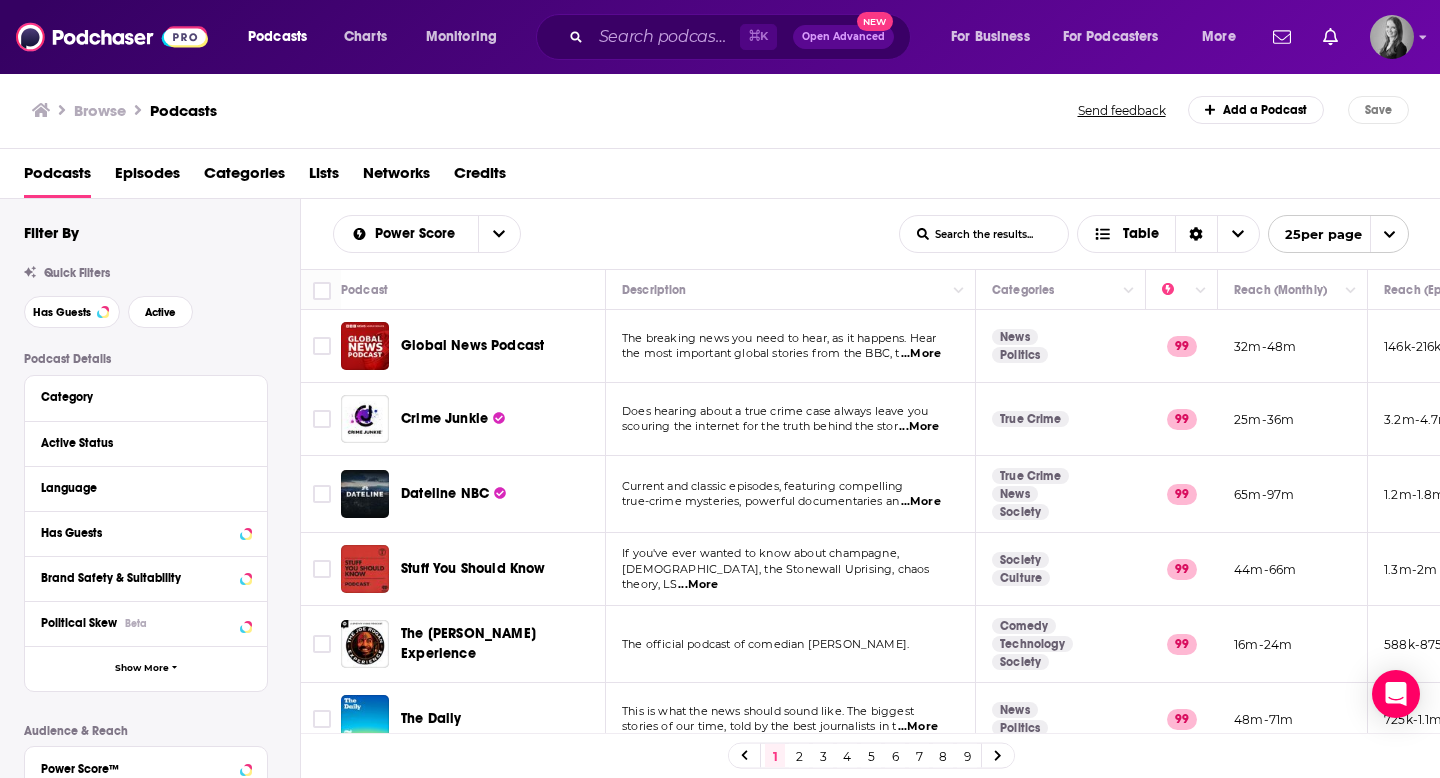 click on "List Search Input" at bounding box center [984, 234] 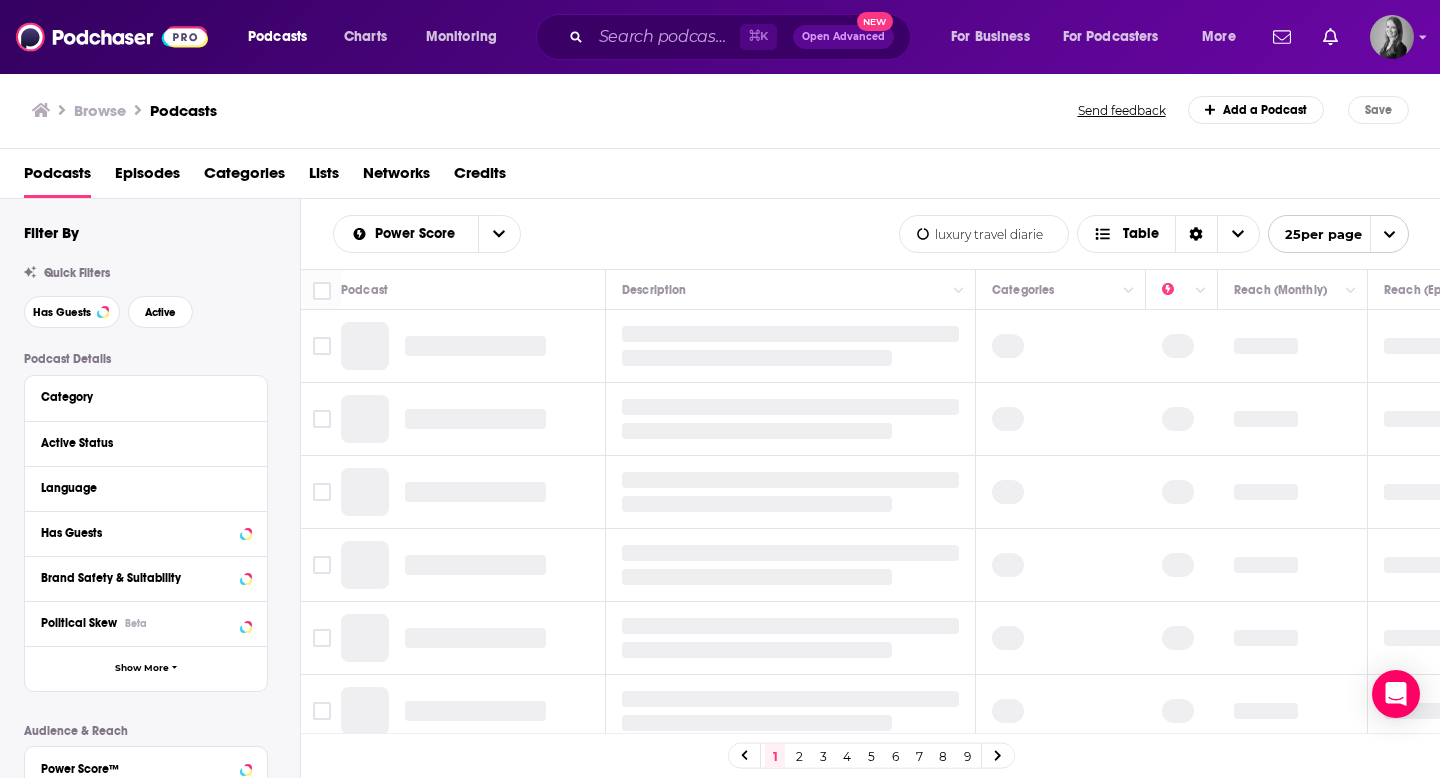 type on "luxury travel diaries" 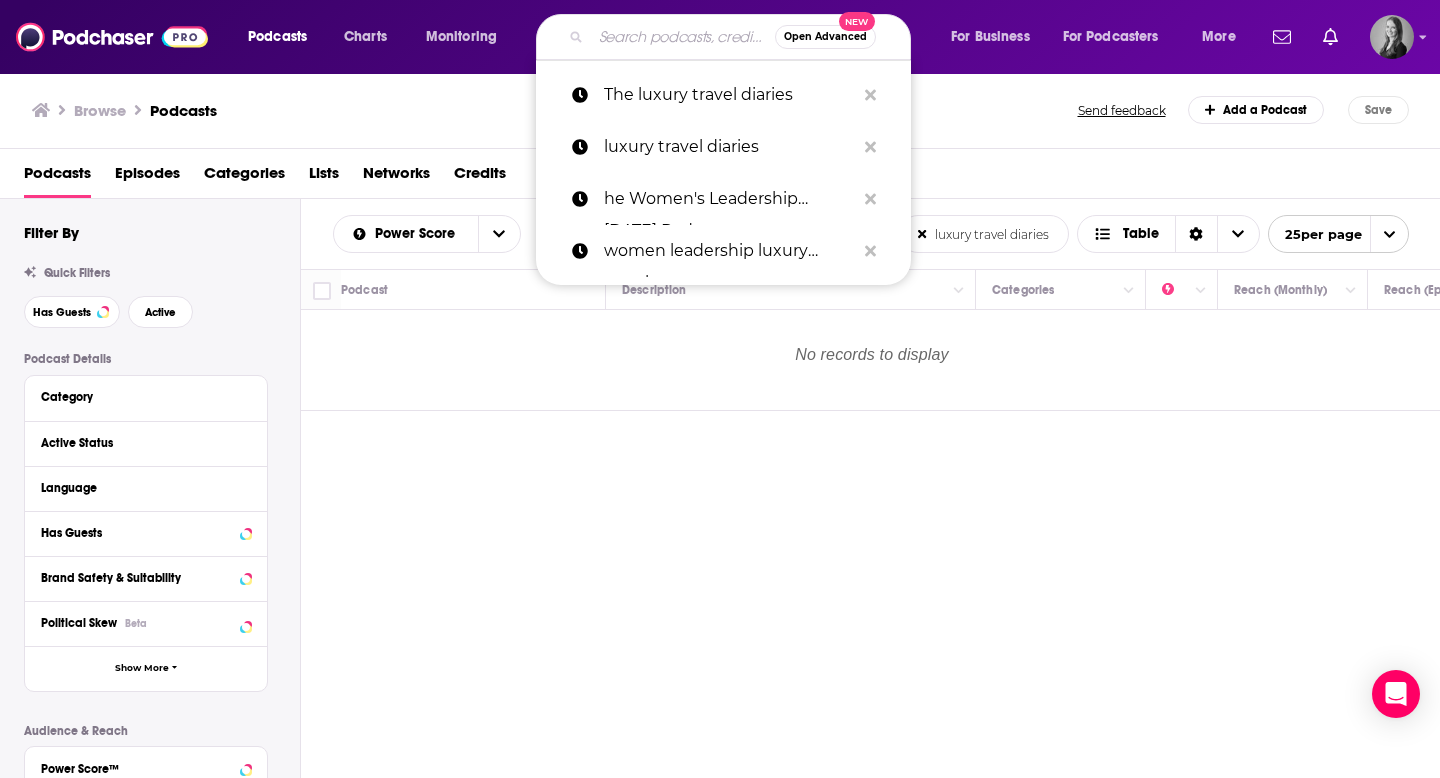 click at bounding box center (683, 37) 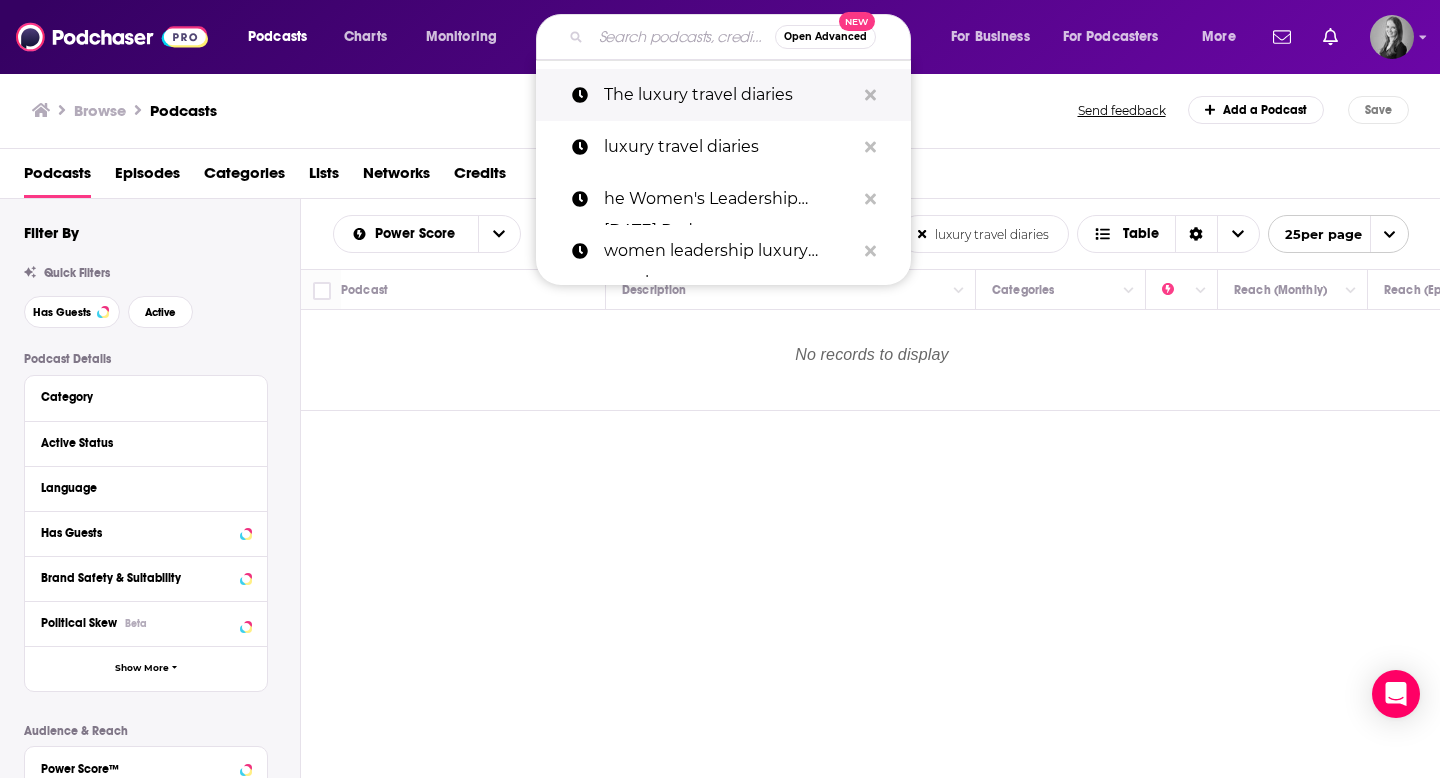 click on "The luxury travel diaries" at bounding box center [729, 95] 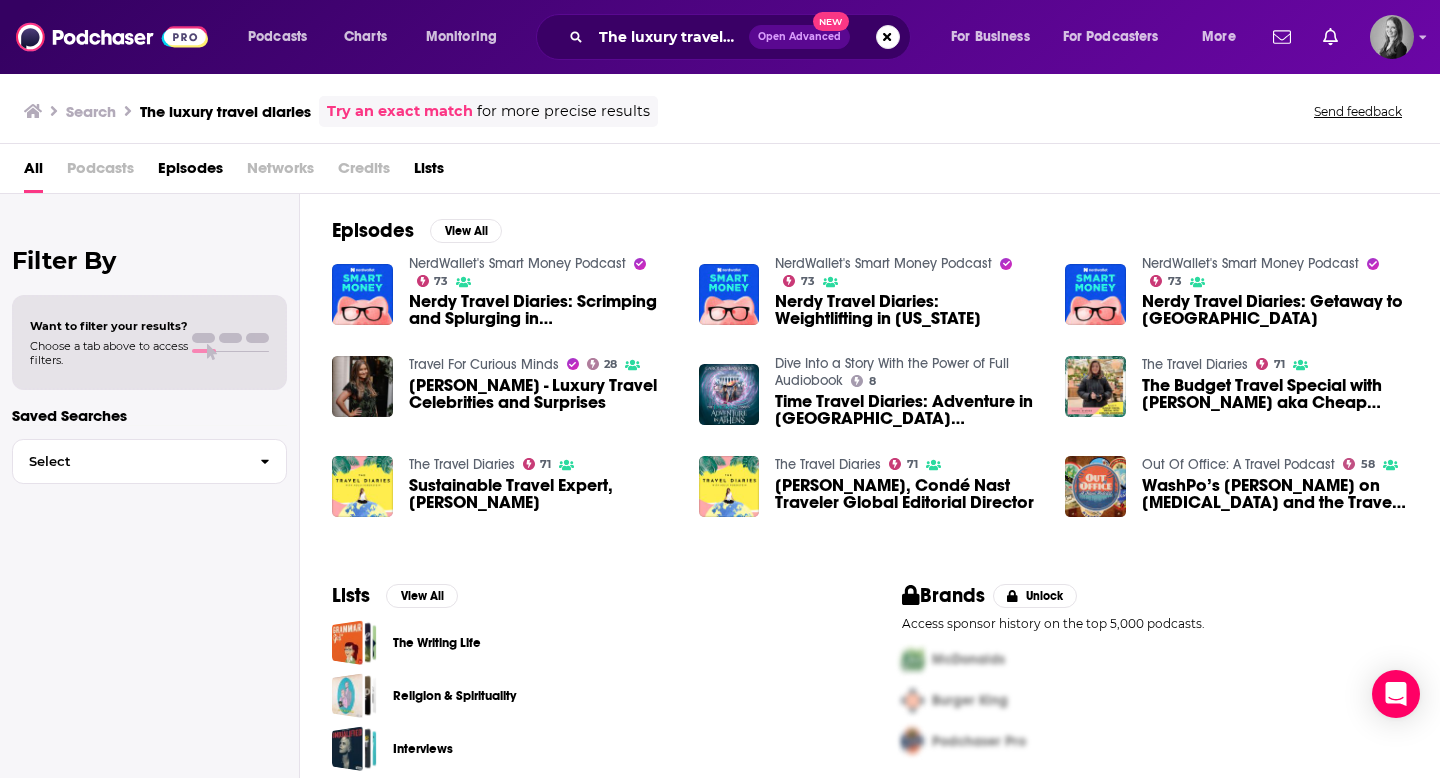 scroll, scrollTop: 16, scrollLeft: 0, axis: vertical 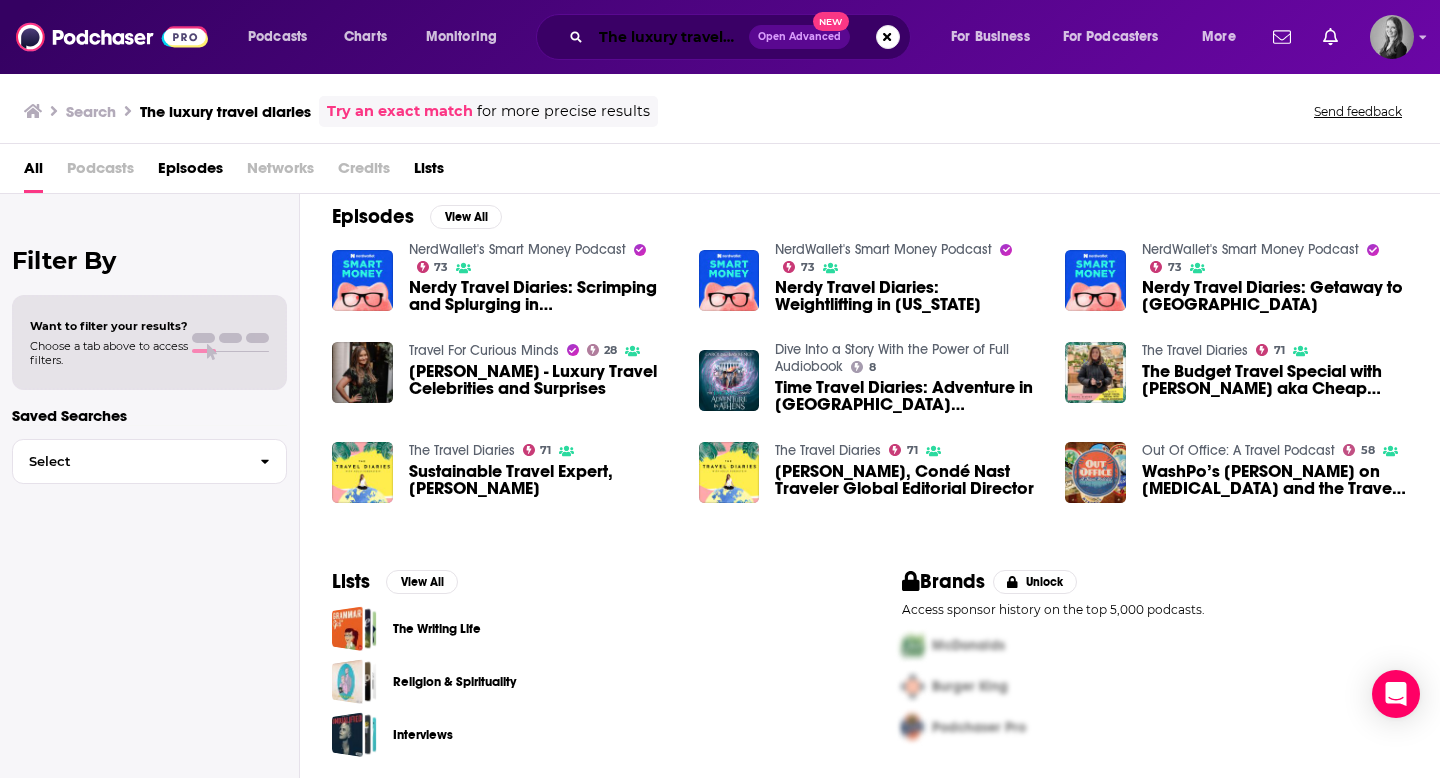 click on "The luxury travel diaries" at bounding box center (670, 37) 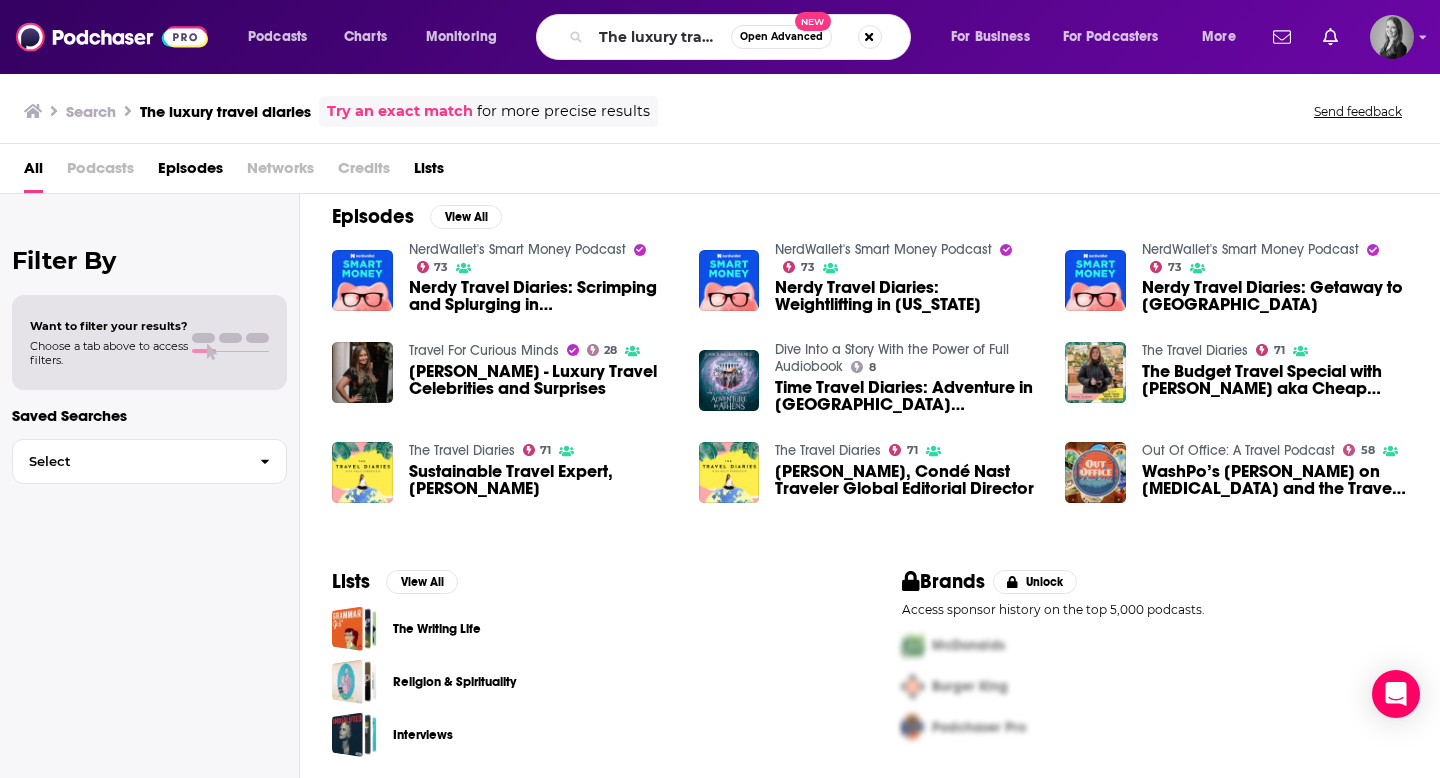click on "Search The luxury travel diaries  Try an exact match for more precise results Send feedback" at bounding box center (716, 111) 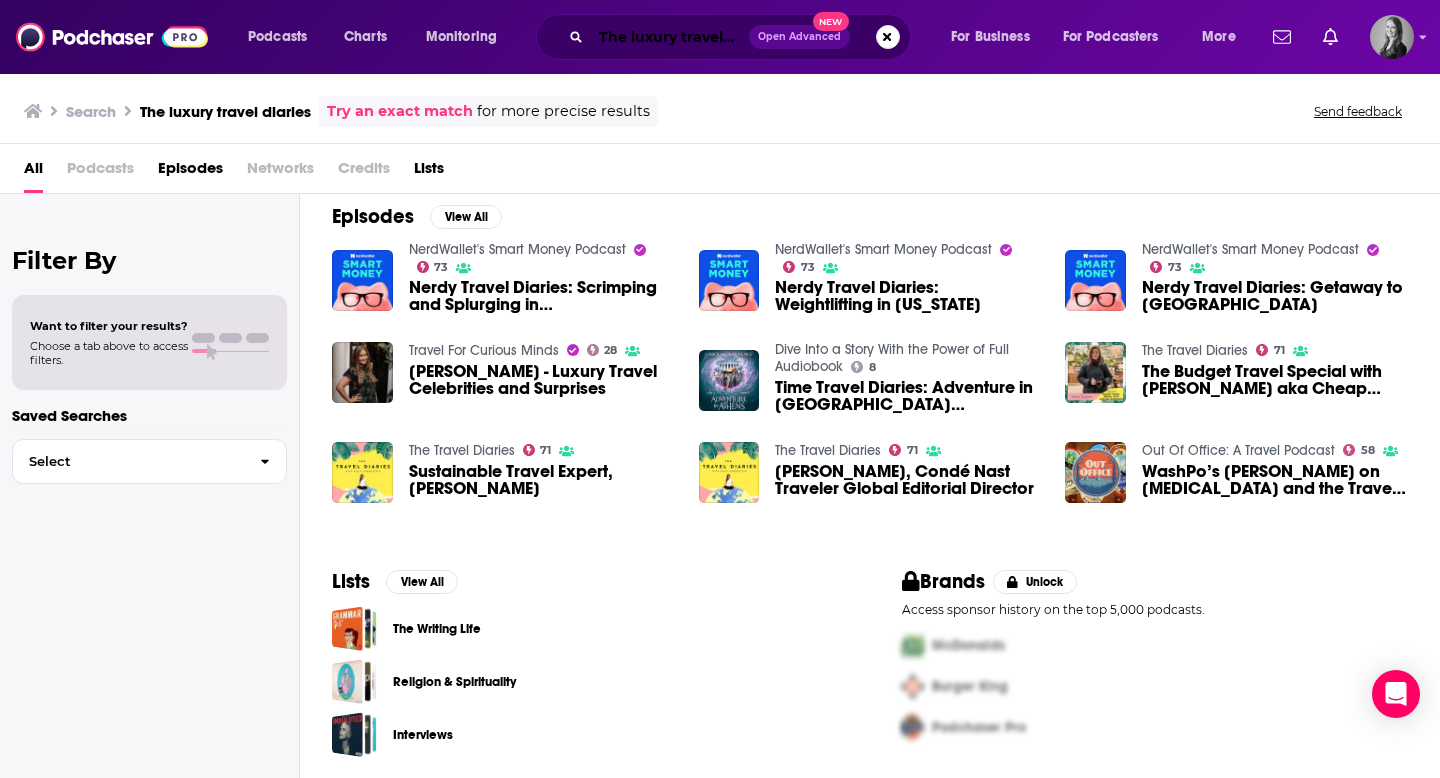 click on "The luxury travel diaries" at bounding box center [670, 37] 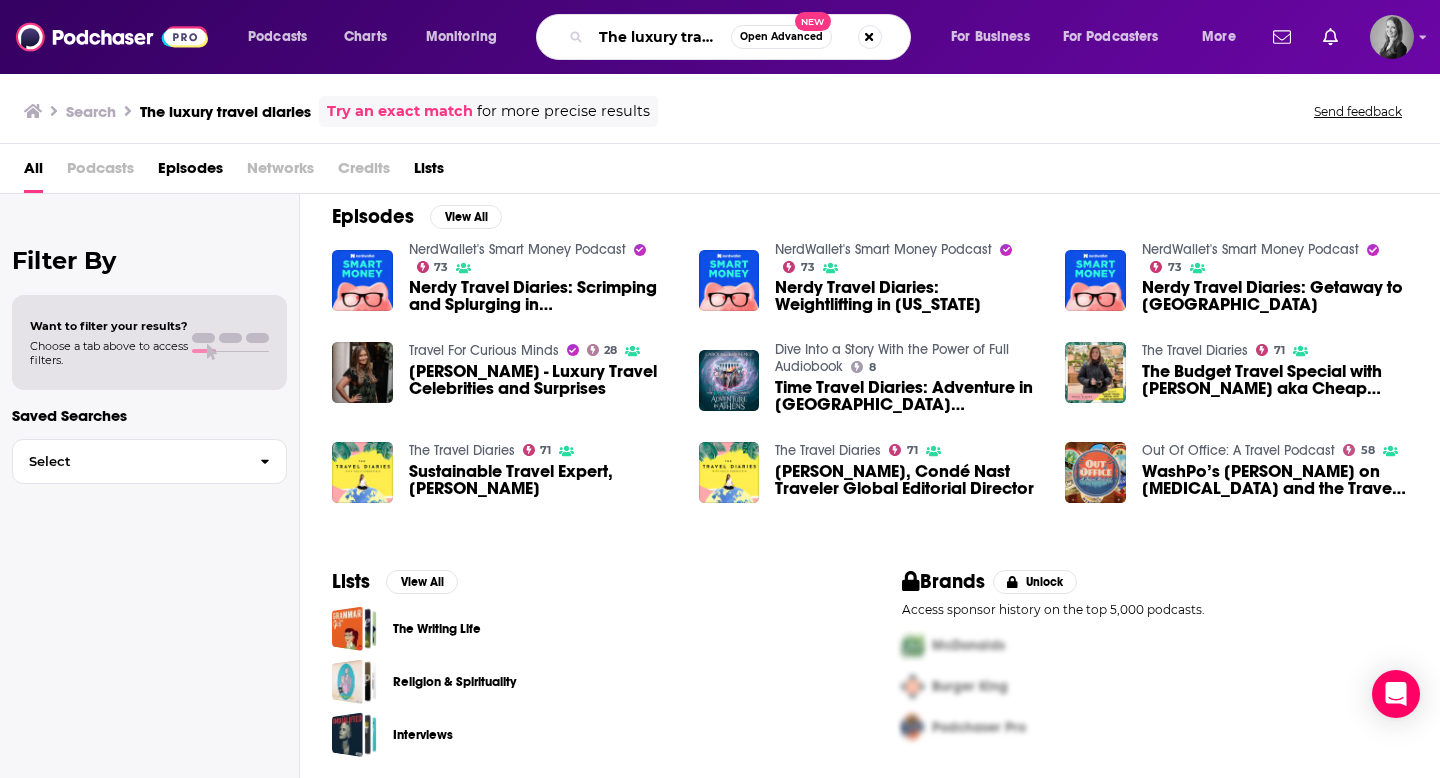 scroll, scrollTop: 0, scrollLeft: 58, axis: horizontal 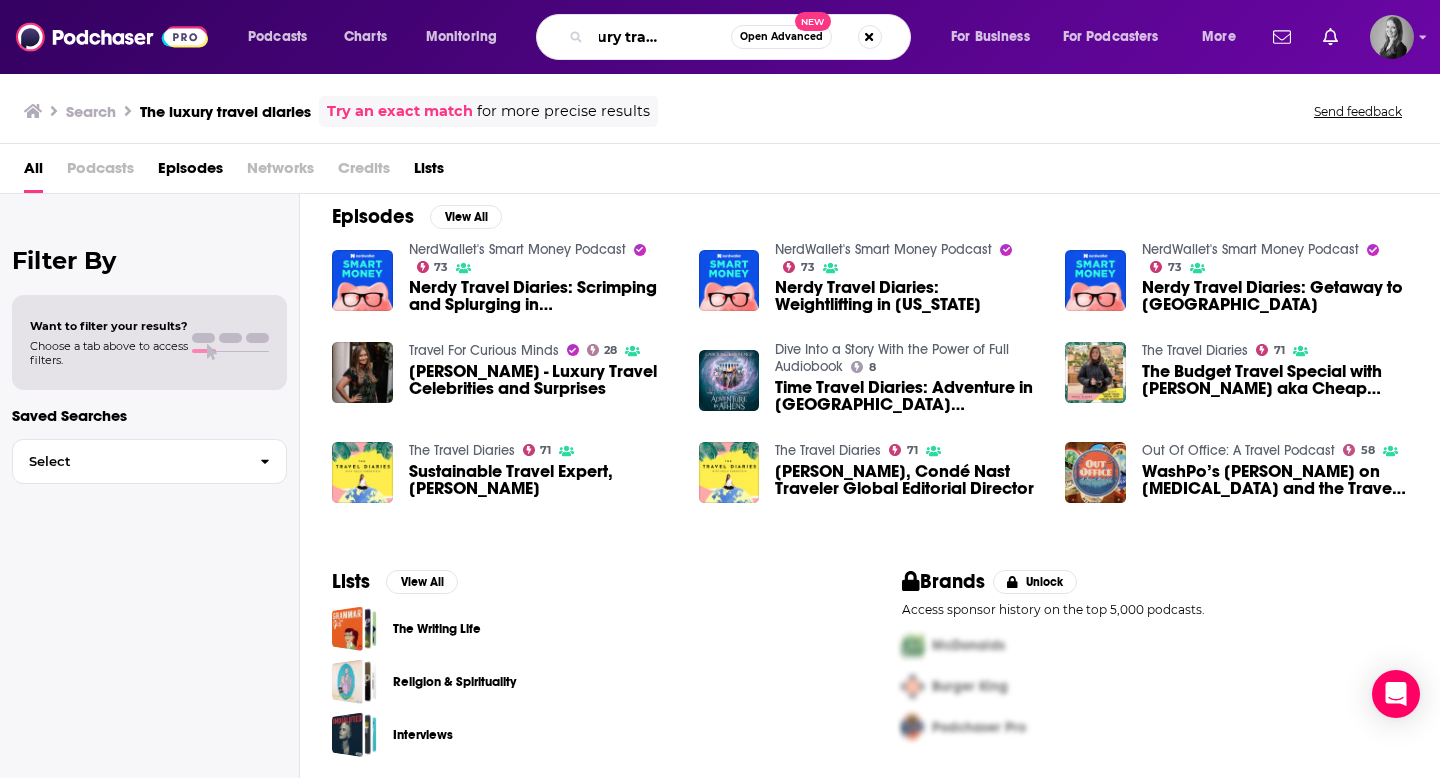 drag, startPoint x: 598, startPoint y: 37, endPoint x: 936, endPoint y: 32, distance: 338.037 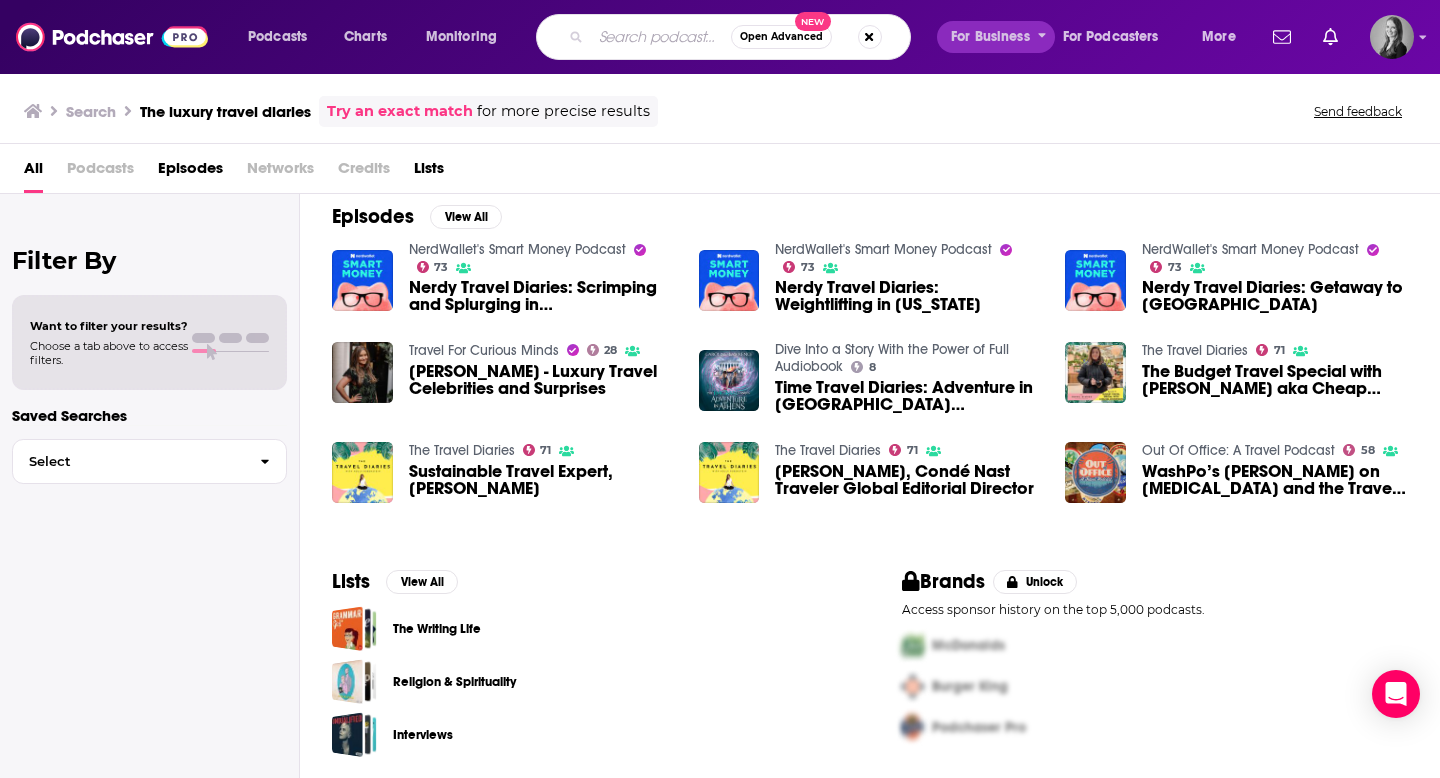 scroll, scrollTop: 0, scrollLeft: 0, axis: both 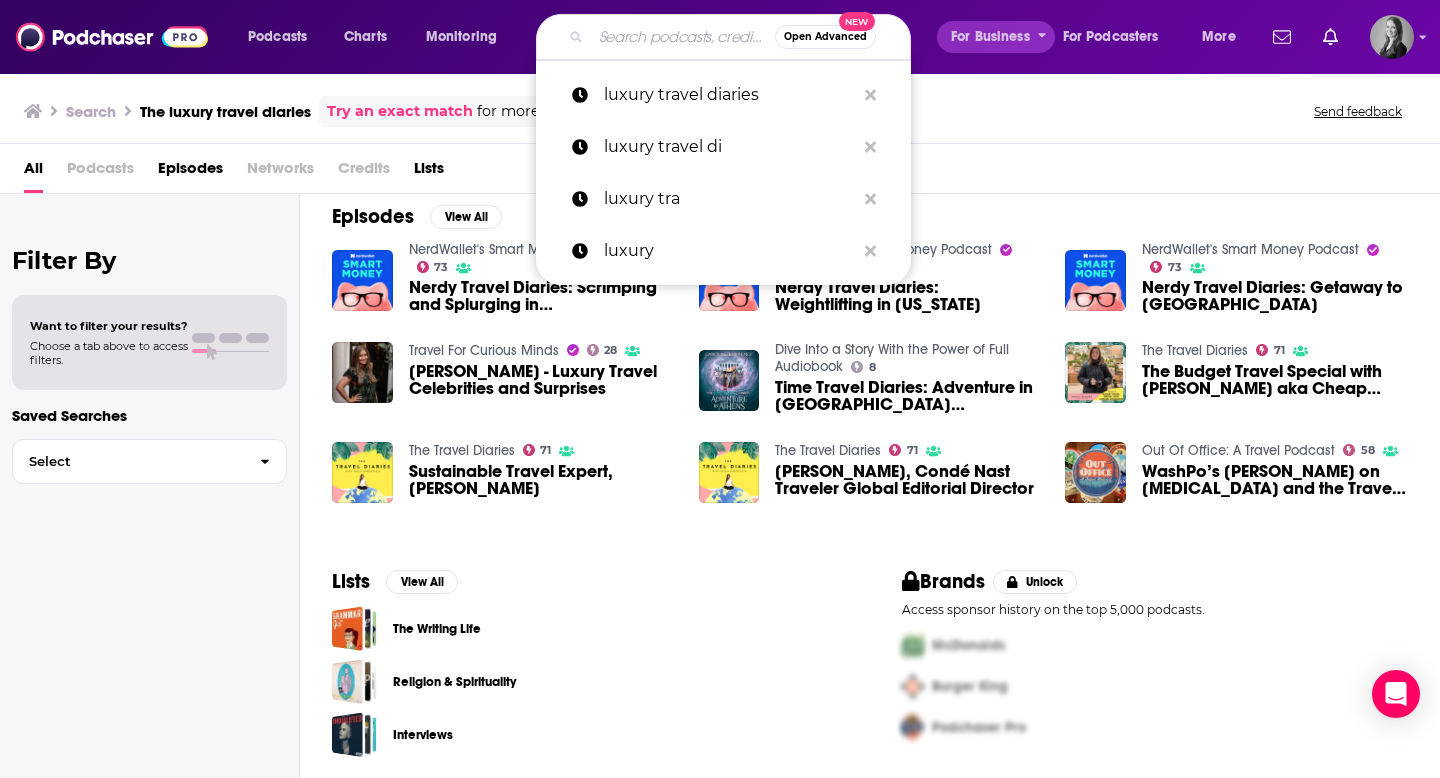 paste on "The Luxury Travelers Podcast" 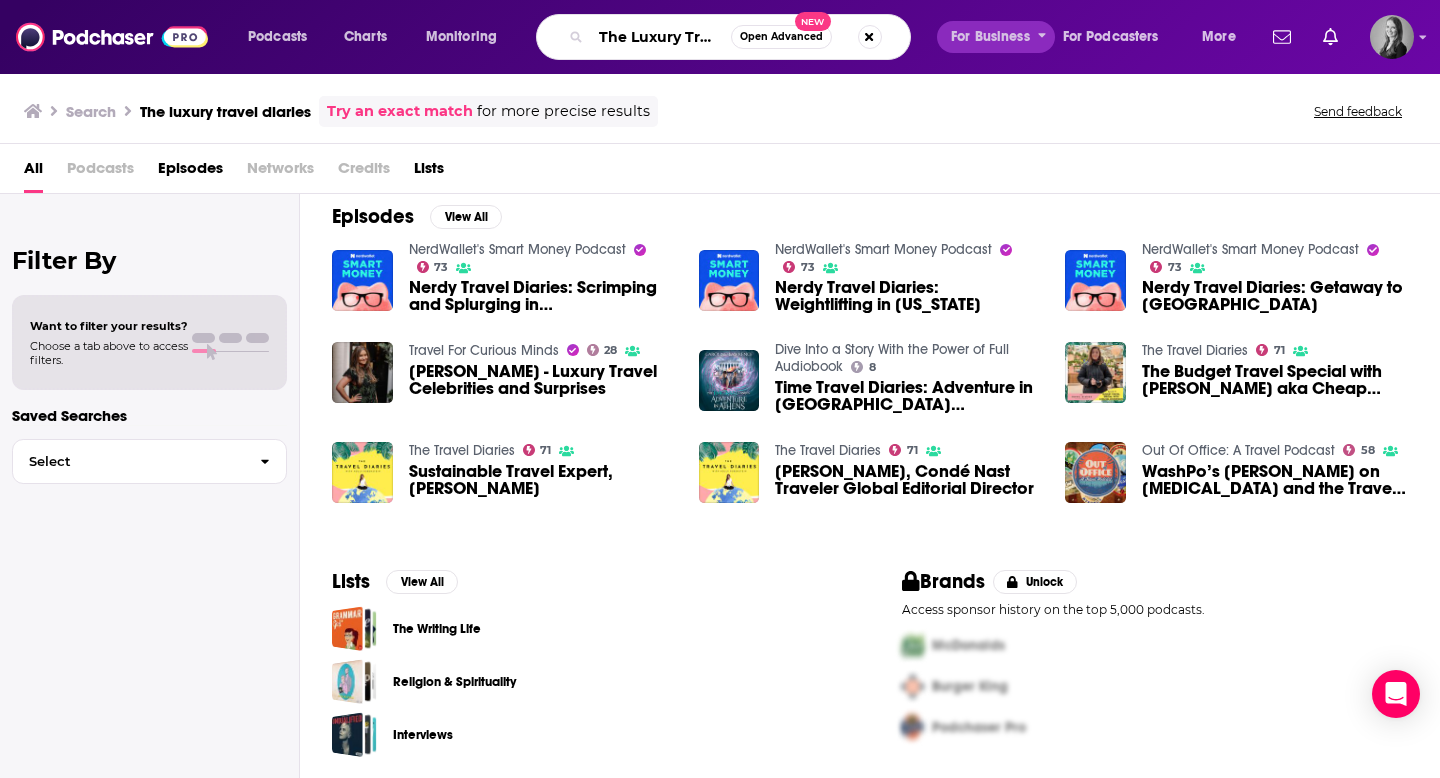 scroll, scrollTop: 0, scrollLeft: 93, axis: horizontal 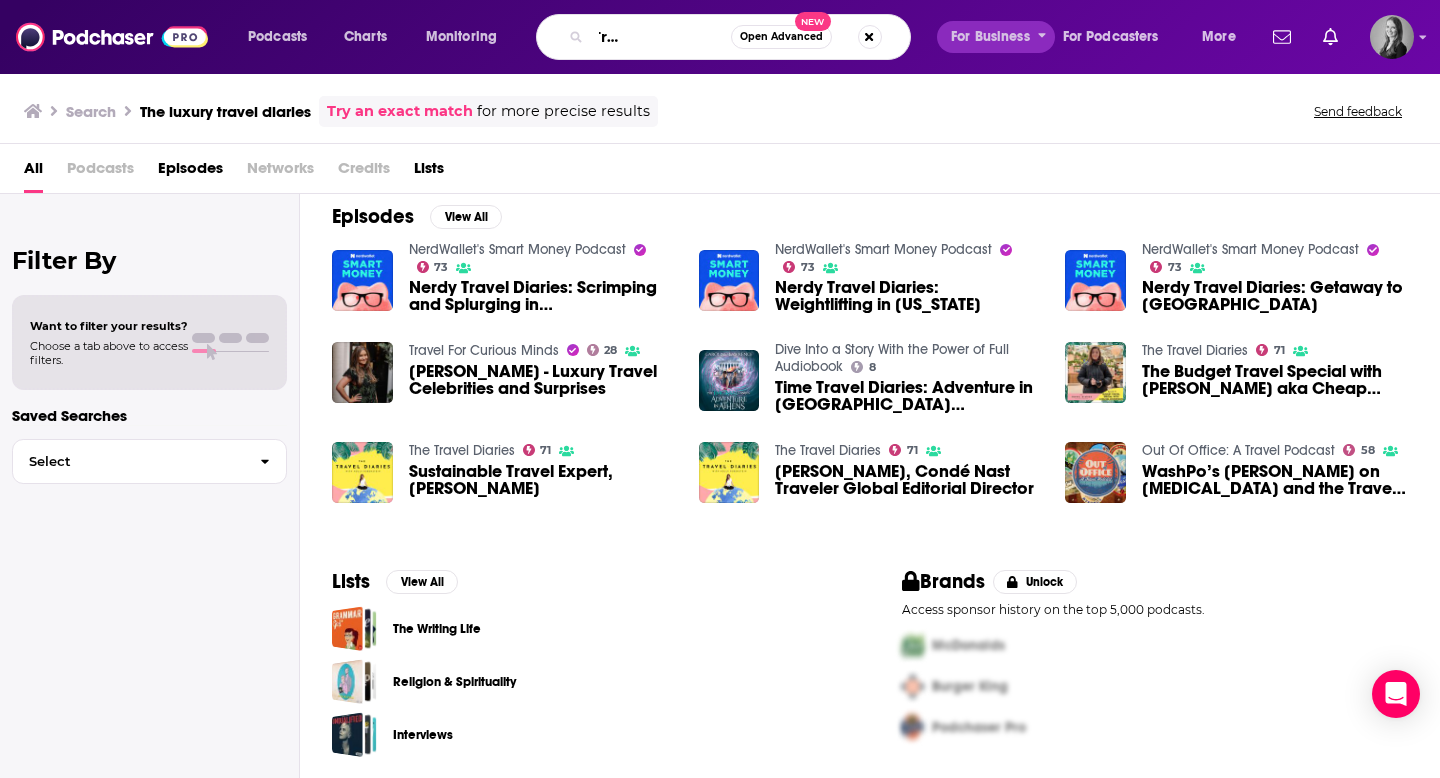 type on "The Luxury Travelers Podcast" 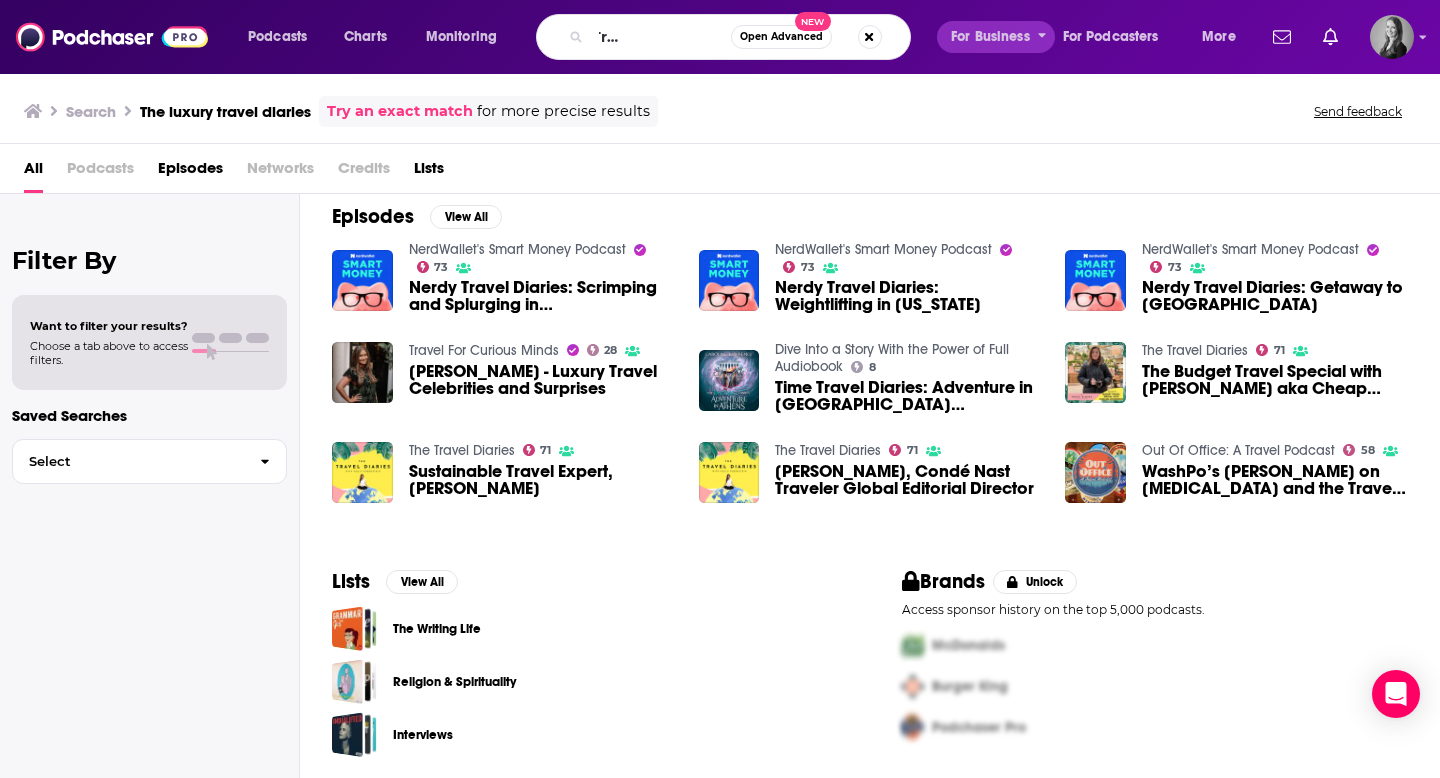 scroll, scrollTop: 0, scrollLeft: 0, axis: both 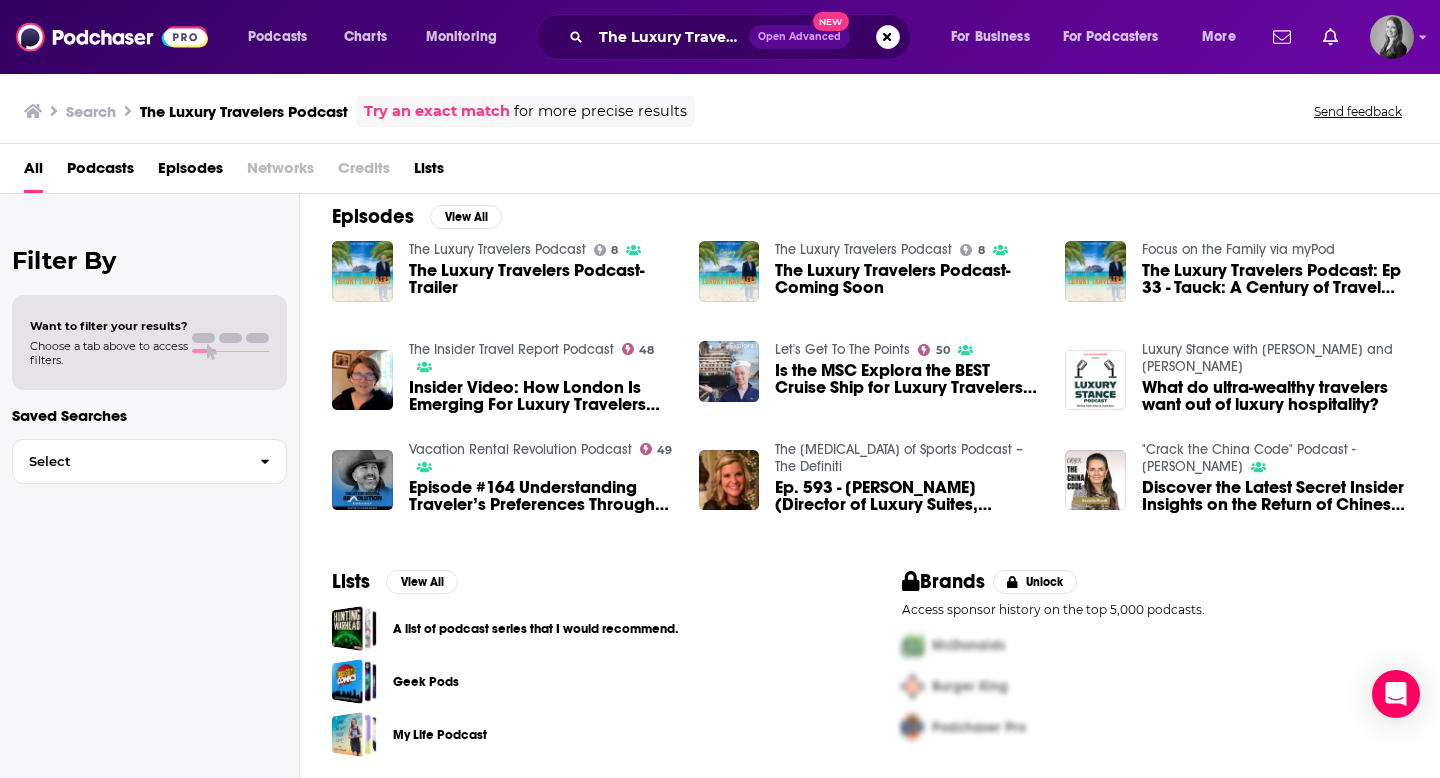 click on "The Luxury Travelers Podcast" at bounding box center (497, 249) 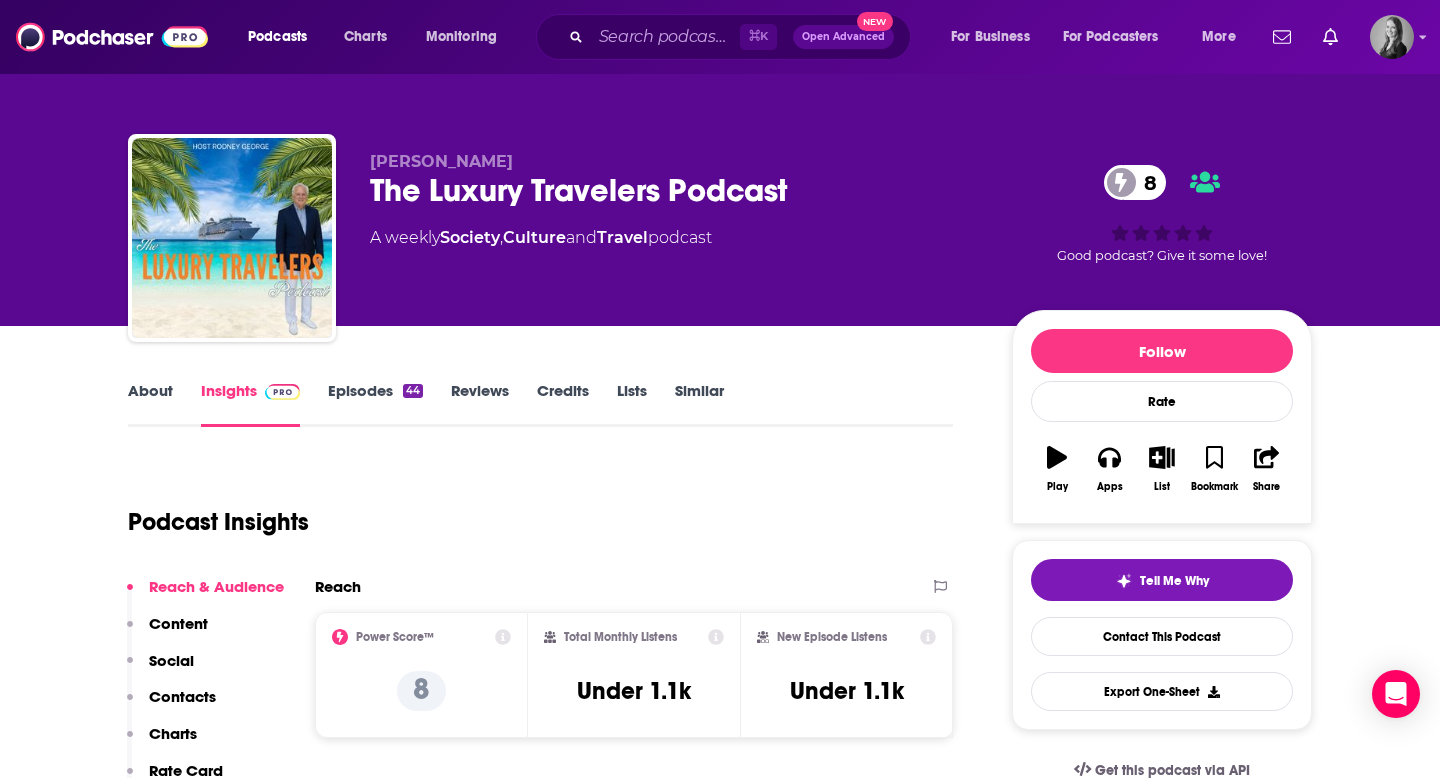 click on "Culture" at bounding box center [534, 237] 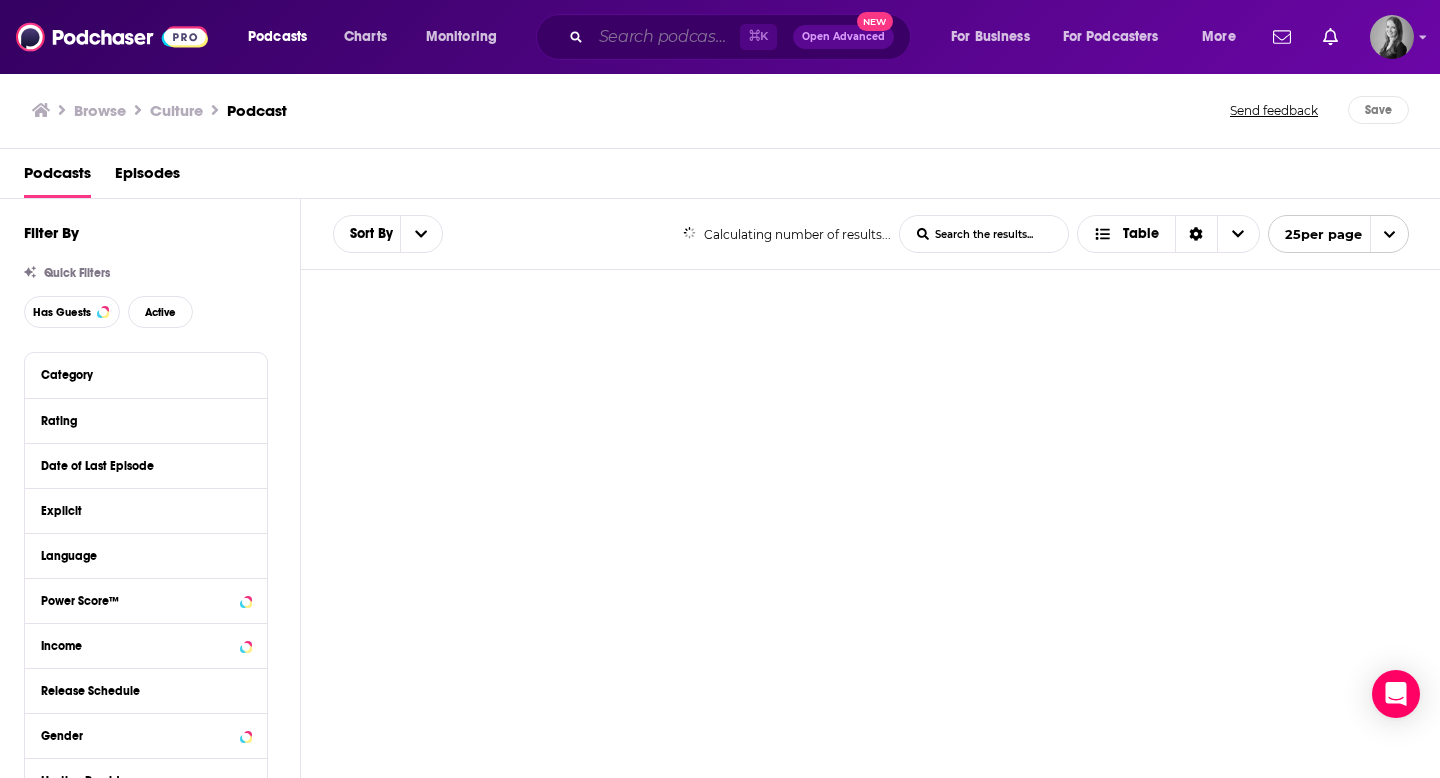 click at bounding box center [665, 37] 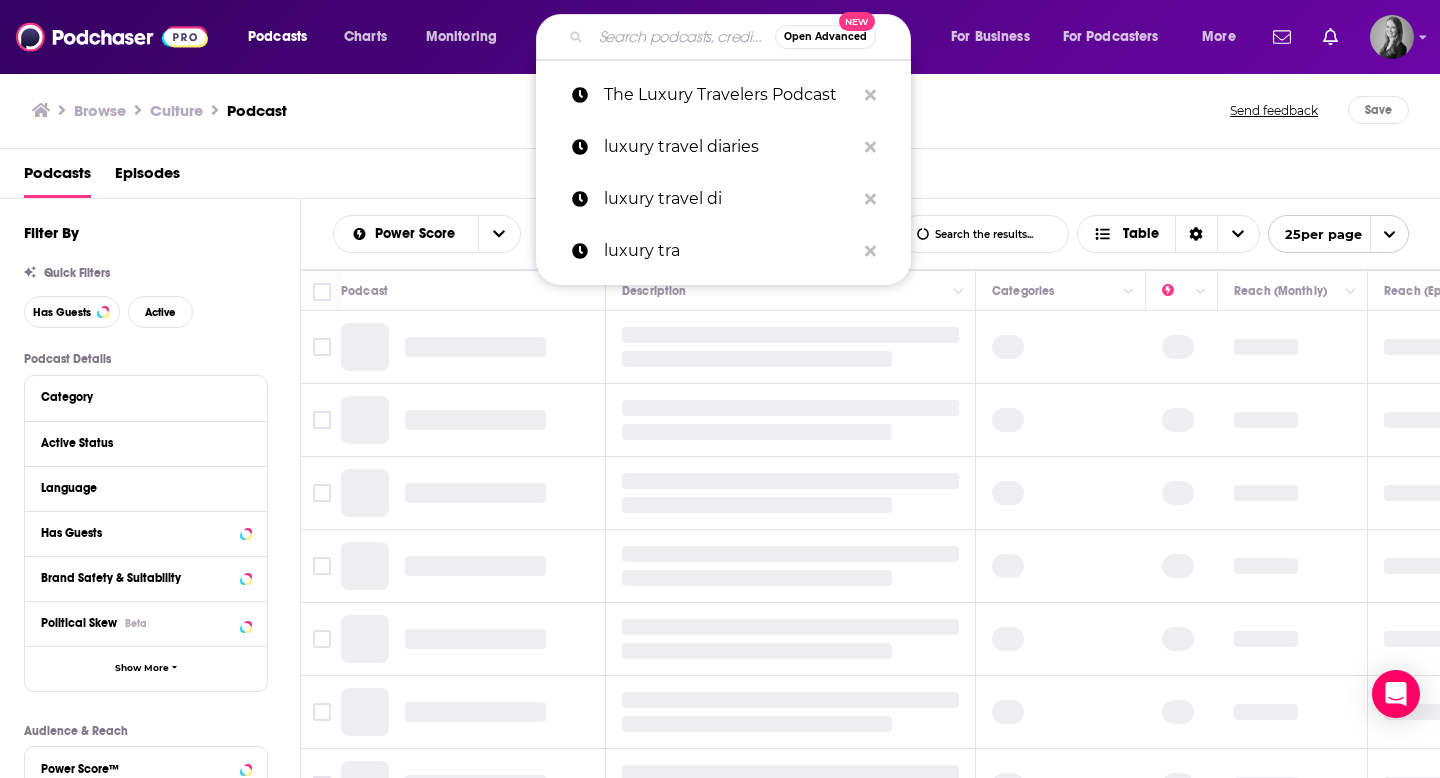 paste on "Women in Retail Talks – Women Leading Travel & Hospitality" 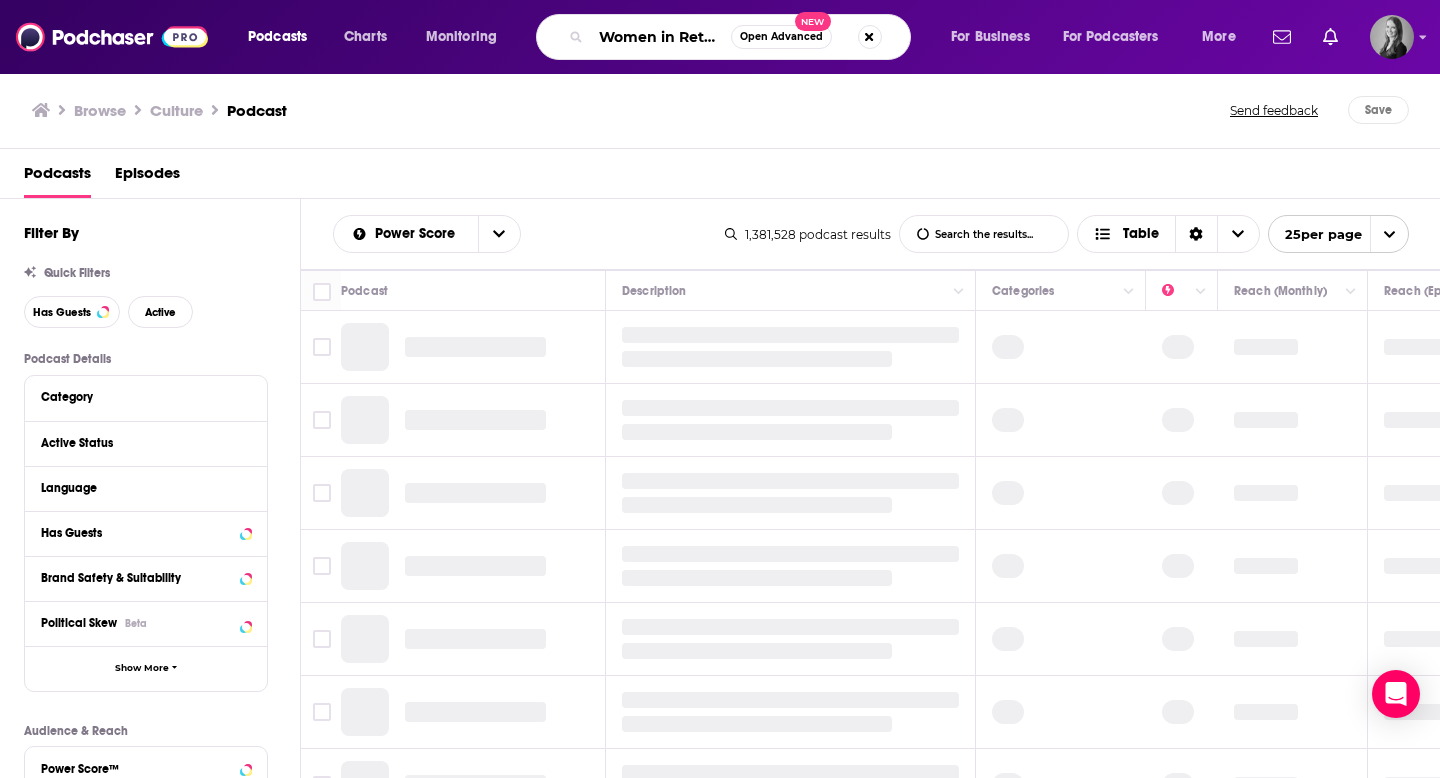 scroll, scrollTop: 0, scrollLeft: 323, axis: horizontal 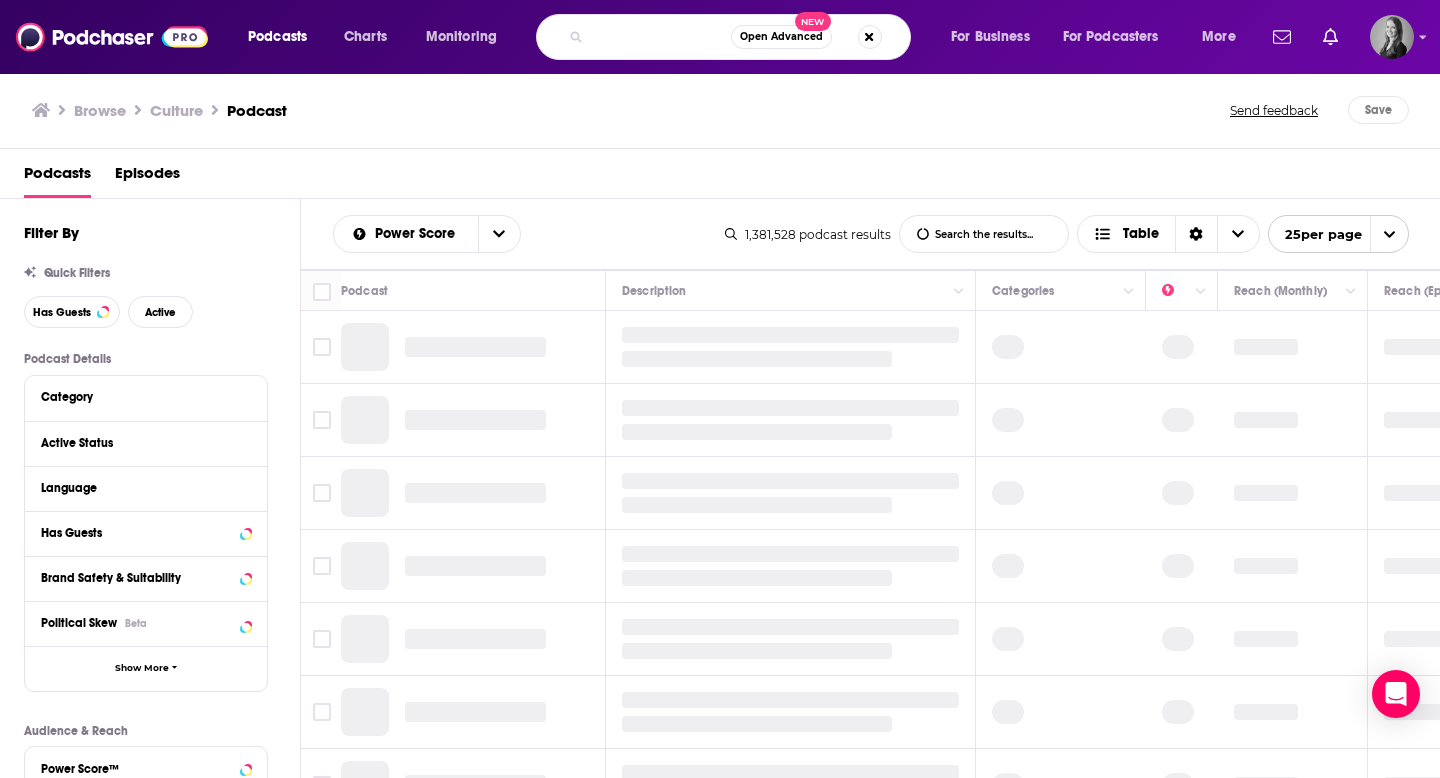 type on "Women in Retail Talks – Women Leading Travel & Hospitality" 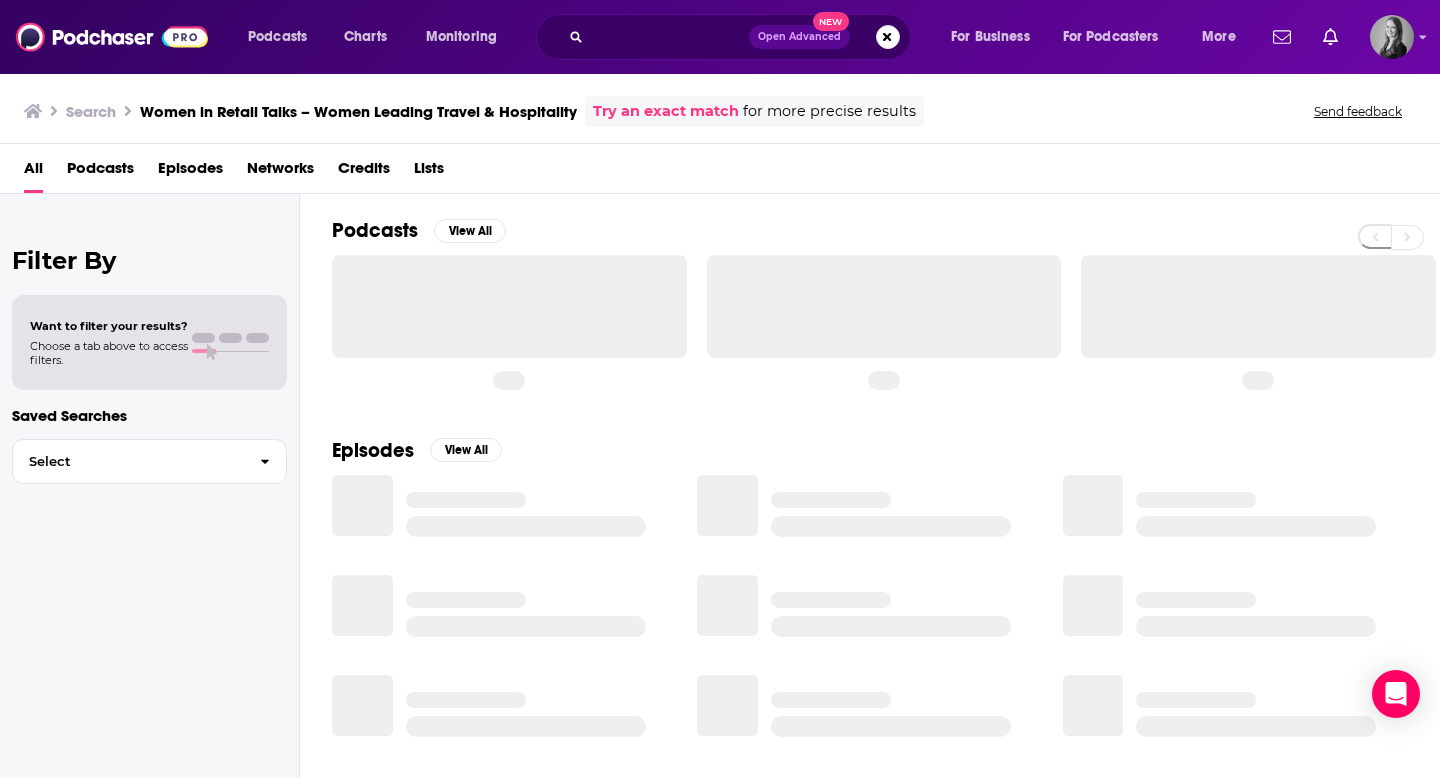 scroll, scrollTop: 0, scrollLeft: 0, axis: both 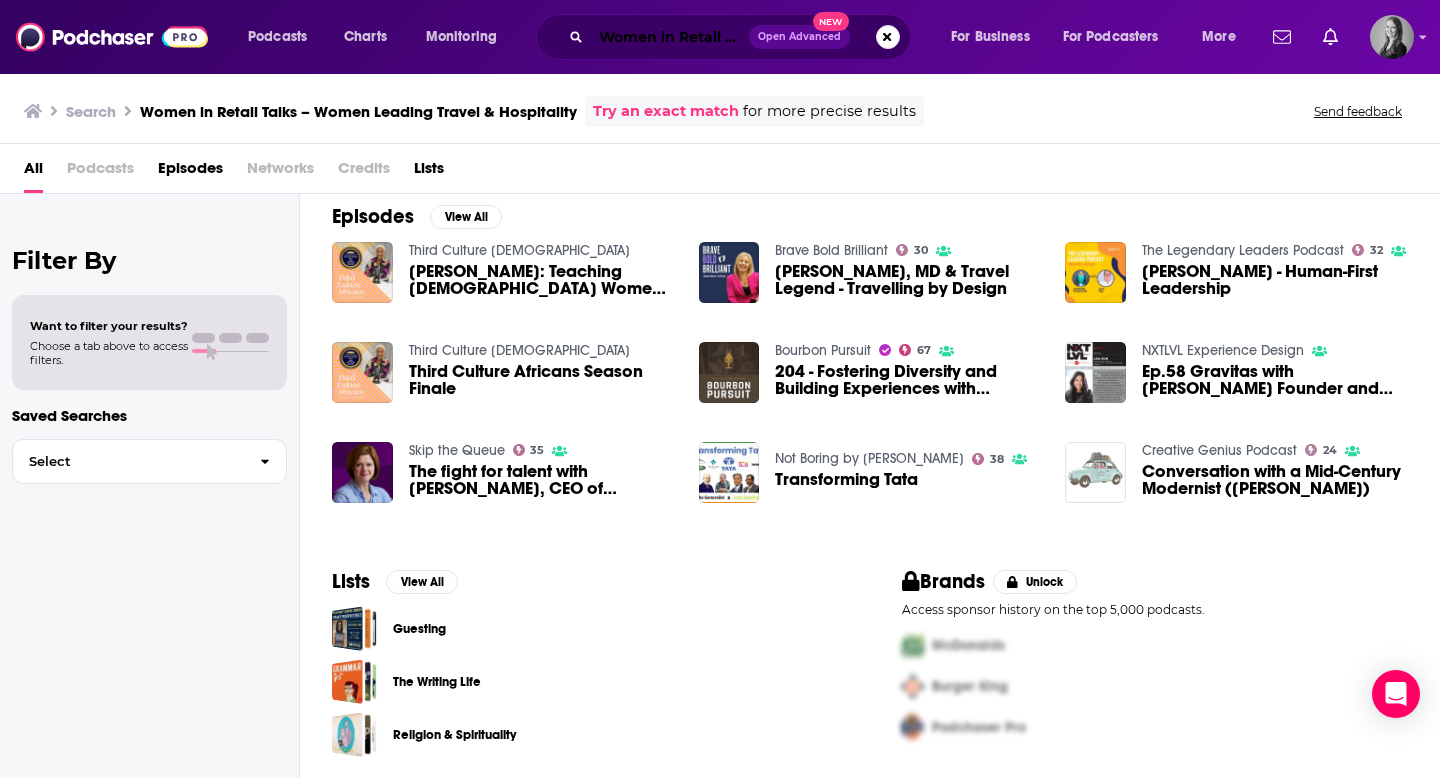 click on "Women in Retail Talks – Women Leading Travel & Hospitality" at bounding box center [670, 37] 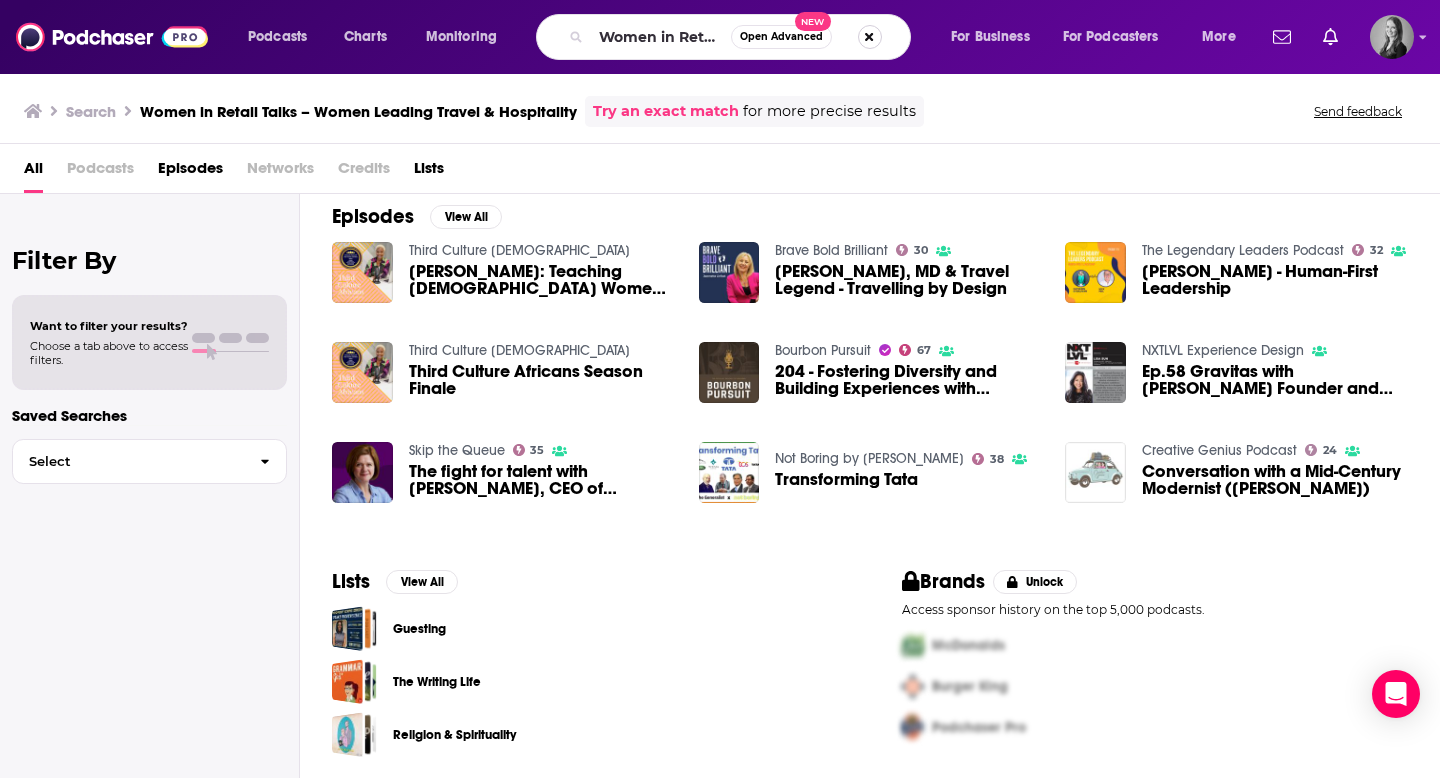 click at bounding box center [870, 37] 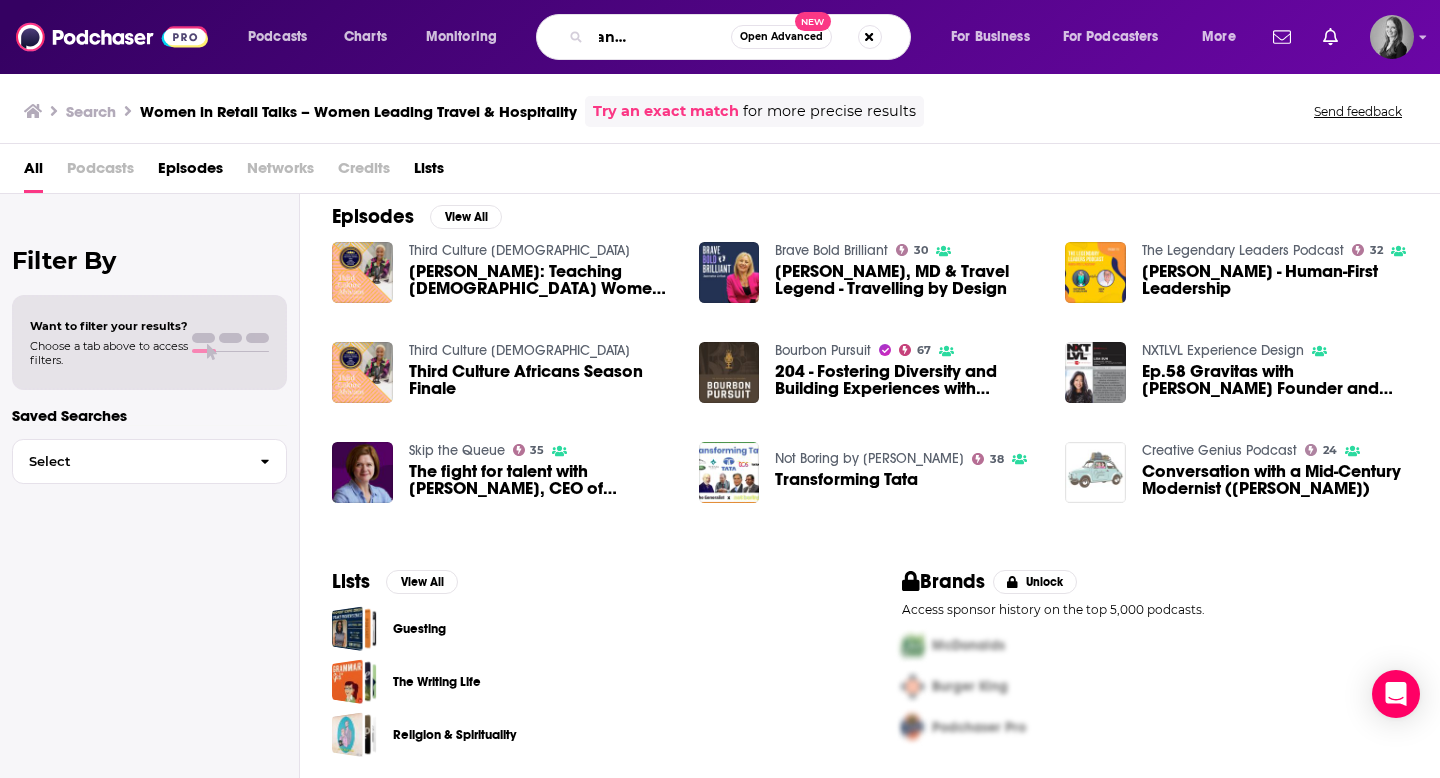 scroll, scrollTop: 0, scrollLeft: 96, axis: horizontal 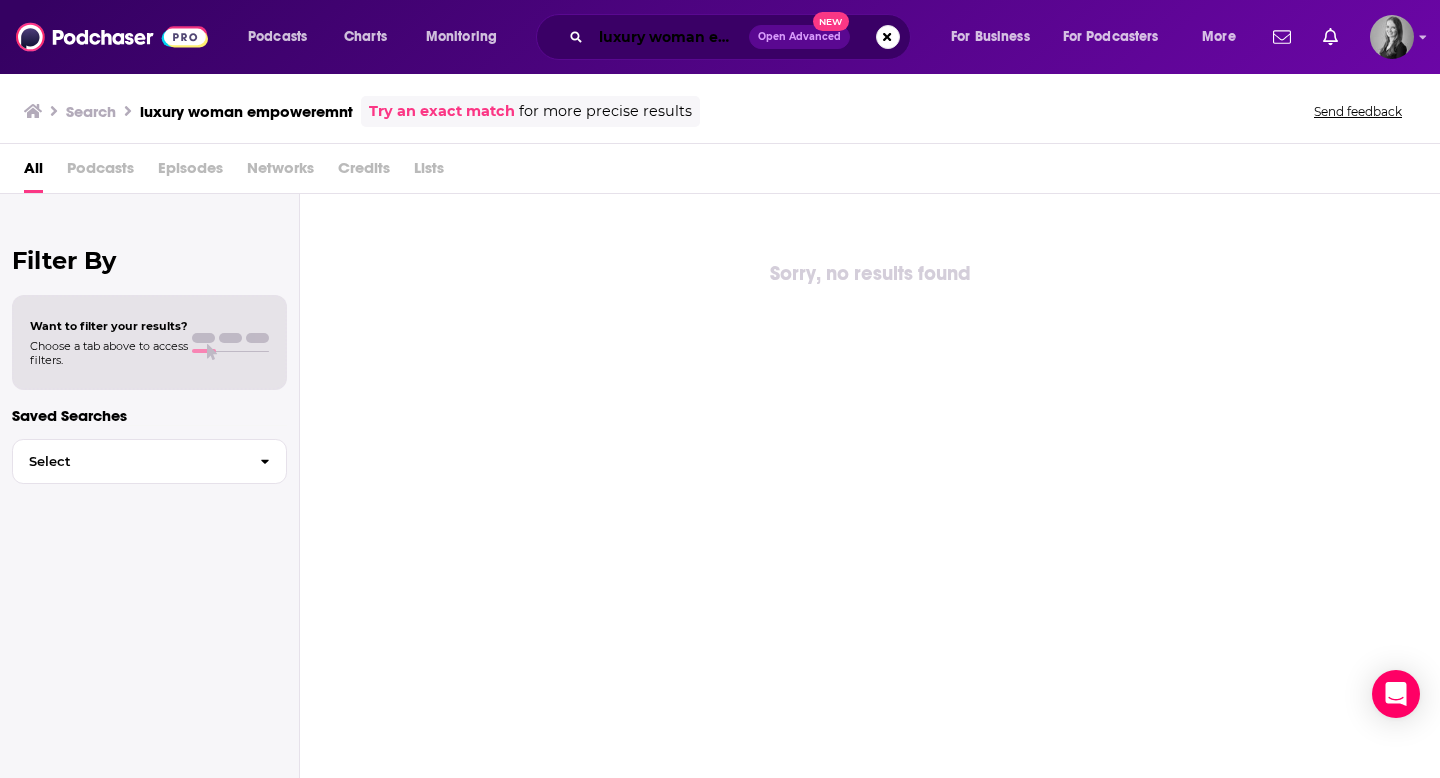 click on "luxury woman empoweremnt" at bounding box center (670, 37) 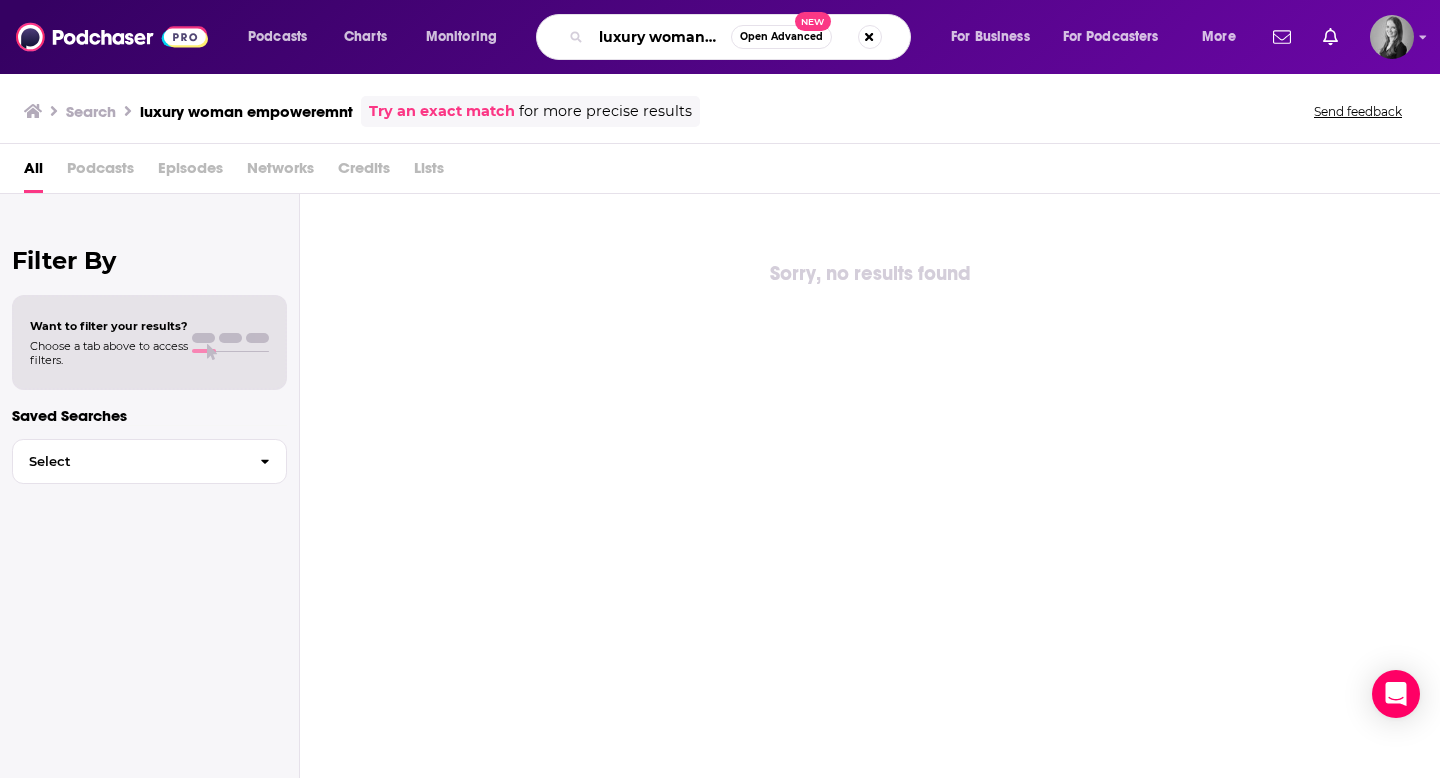 scroll, scrollTop: 0, scrollLeft: 96, axis: horizontal 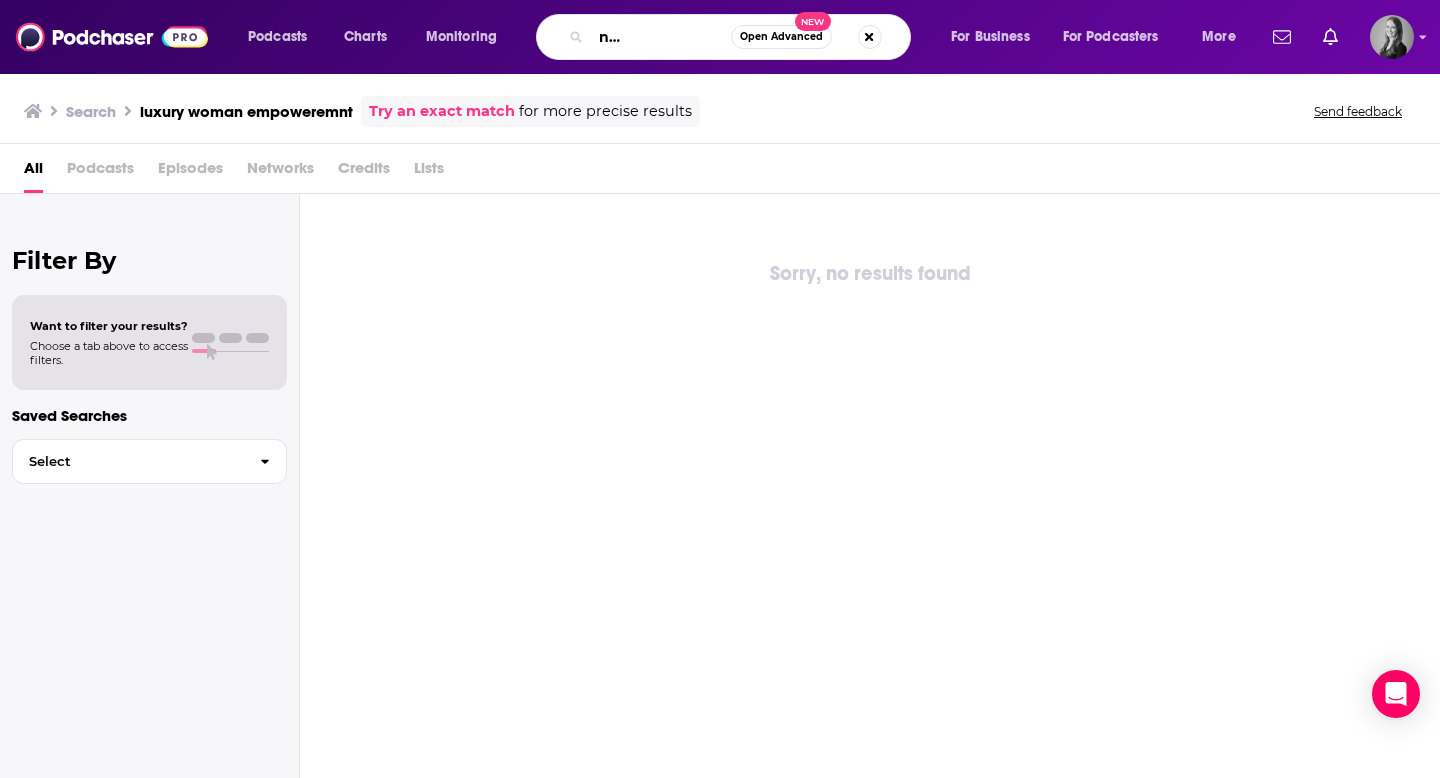 drag, startPoint x: 709, startPoint y: 39, endPoint x: 834, endPoint y: 38, distance: 125.004 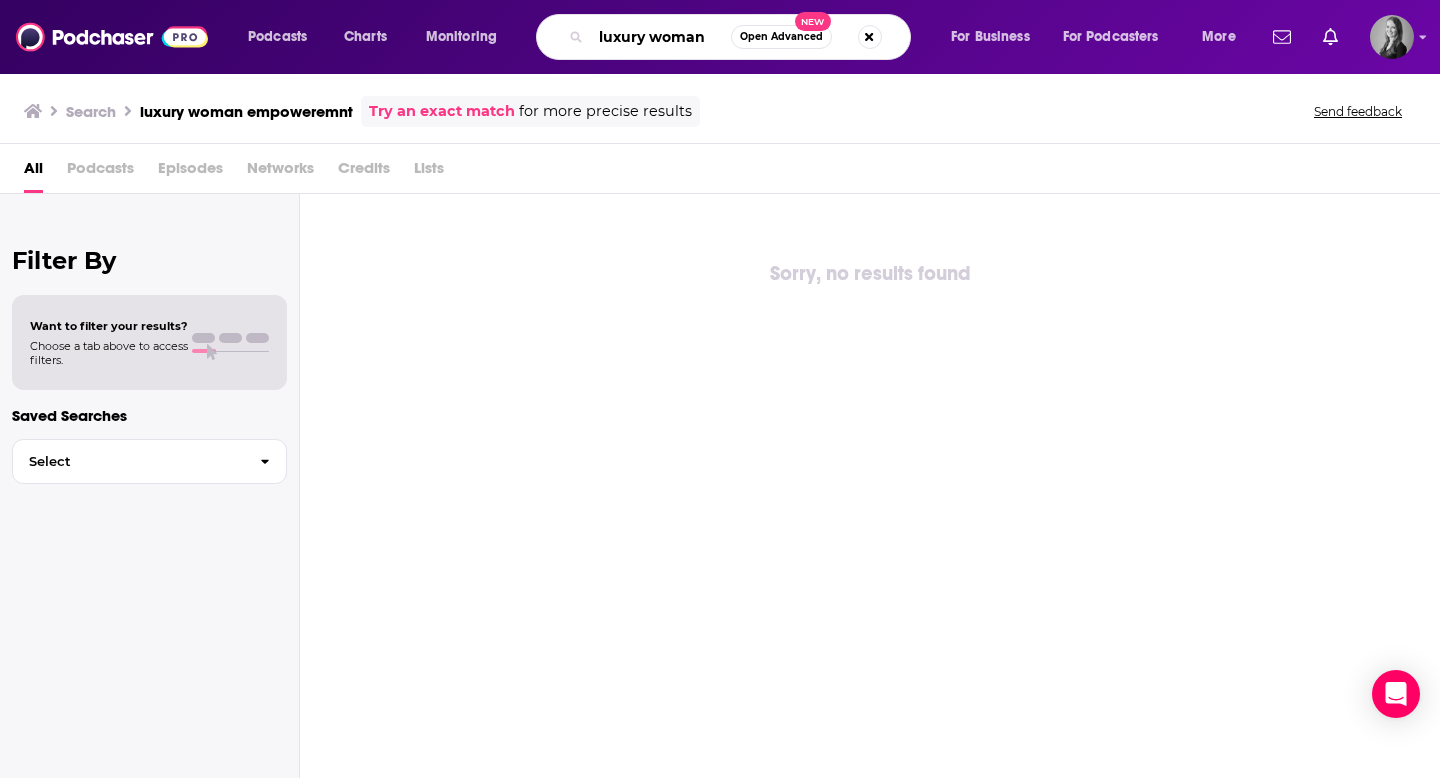 scroll, scrollTop: 0, scrollLeft: 0, axis: both 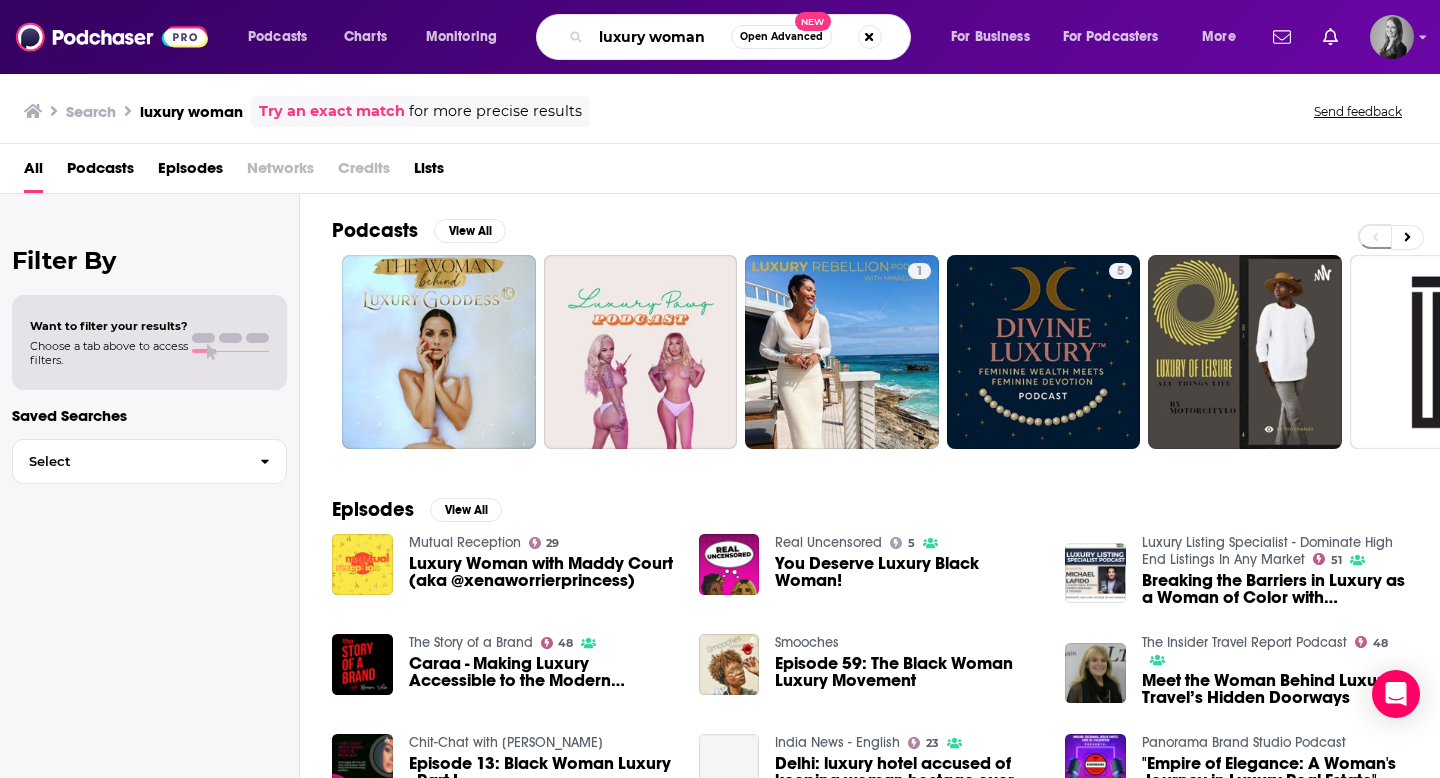 click on "luxury woman" at bounding box center (661, 37) 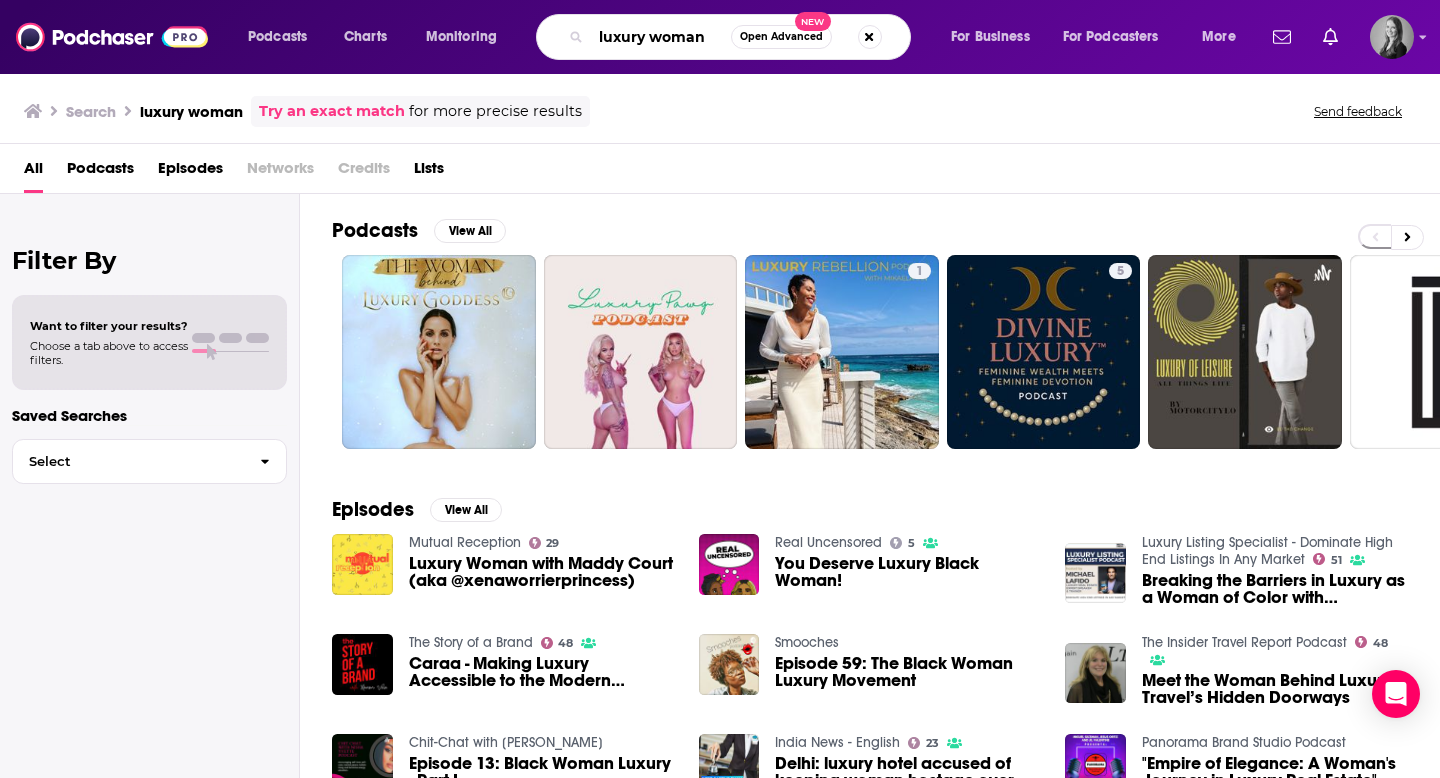 click on "luxury woman" at bounding box center [661, 37] 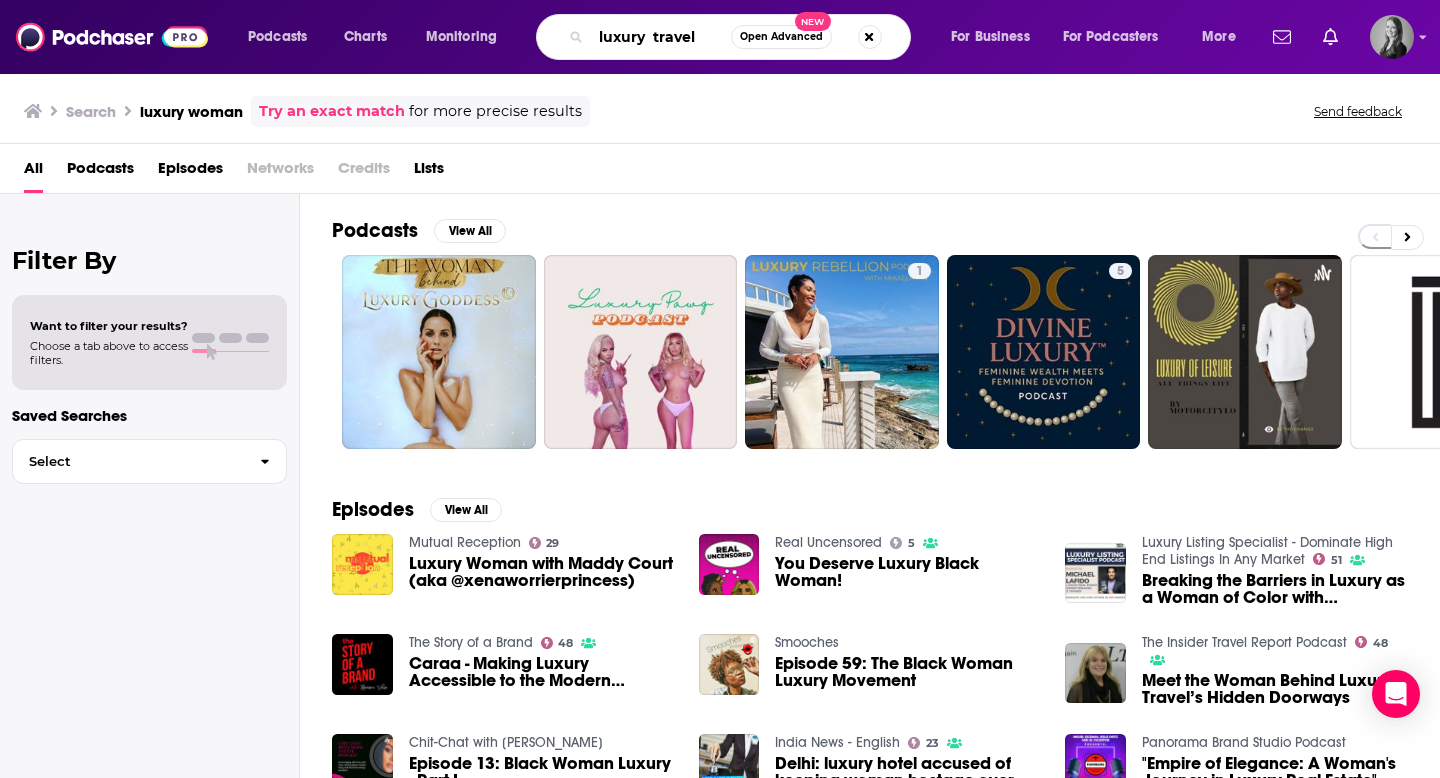 type on "luxury  travel" 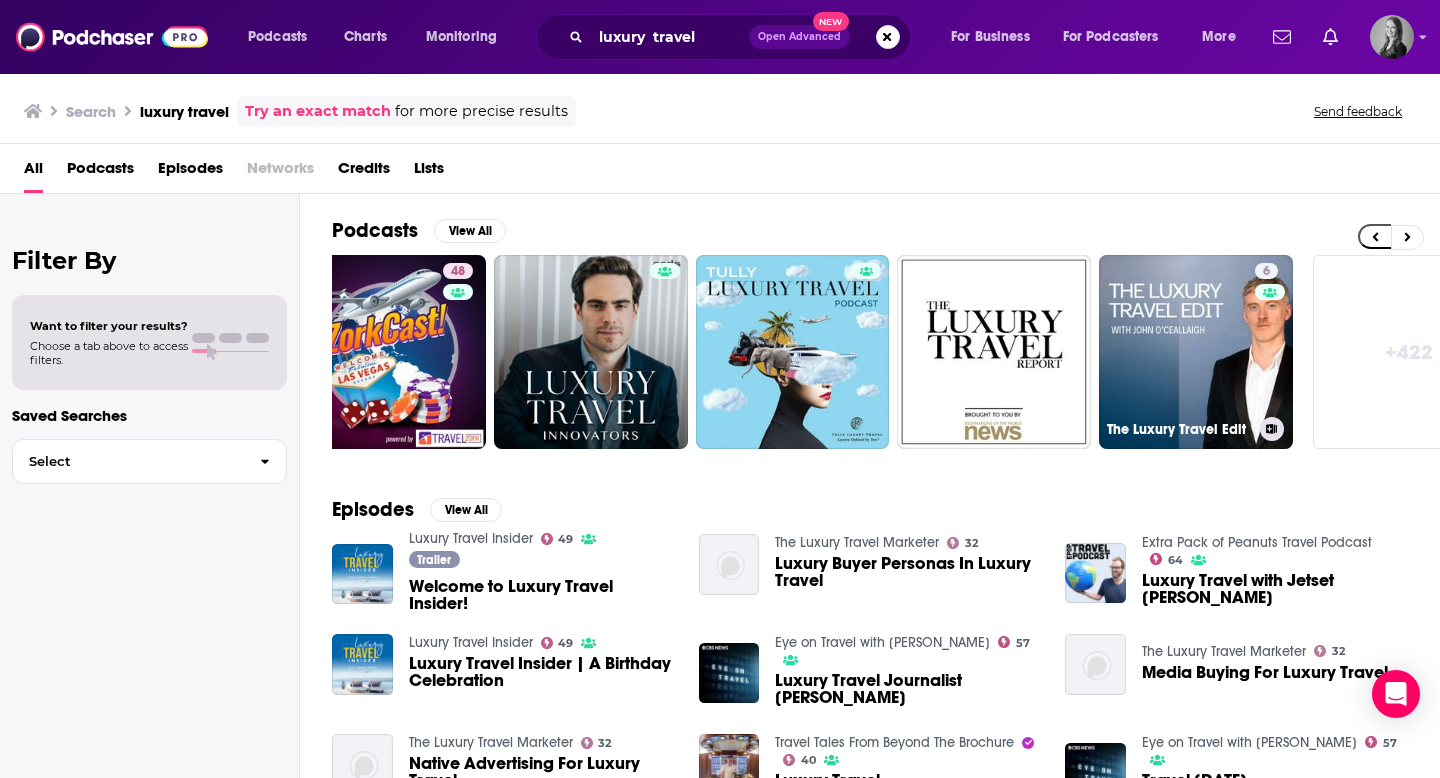 scroll, scrollTop: 0, scrollLeft: 729, axis: horizontal 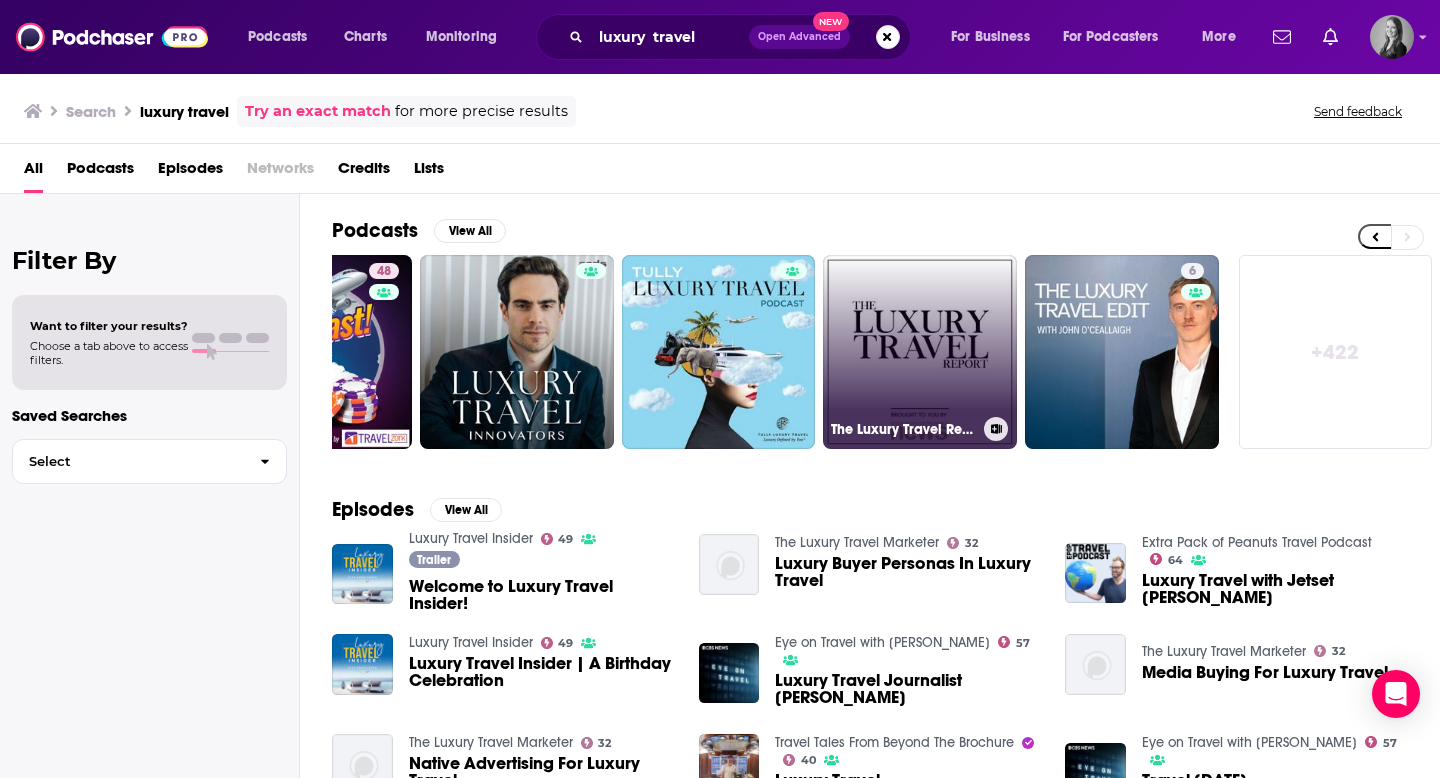click on "The Luxury Travel Report" at bounding box center [920, 352] 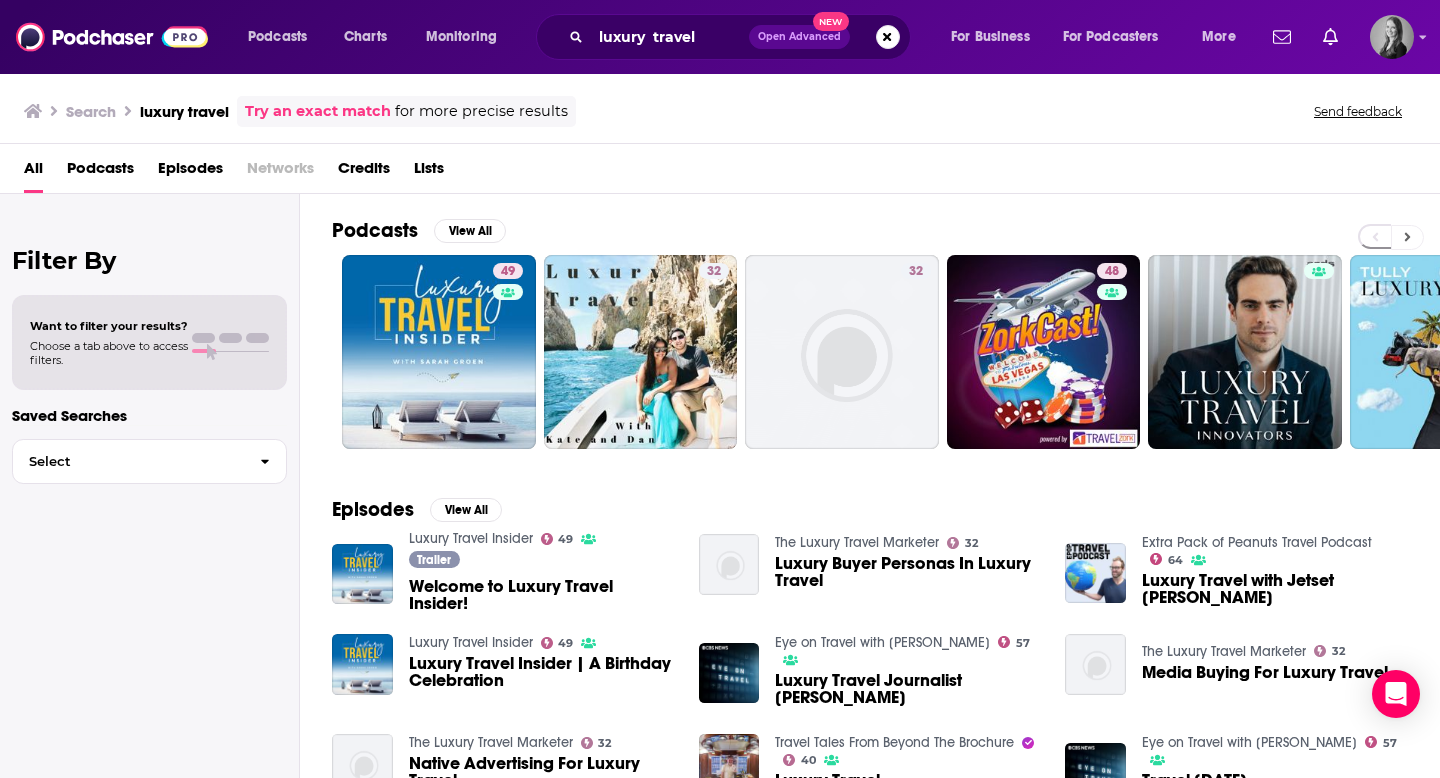 click 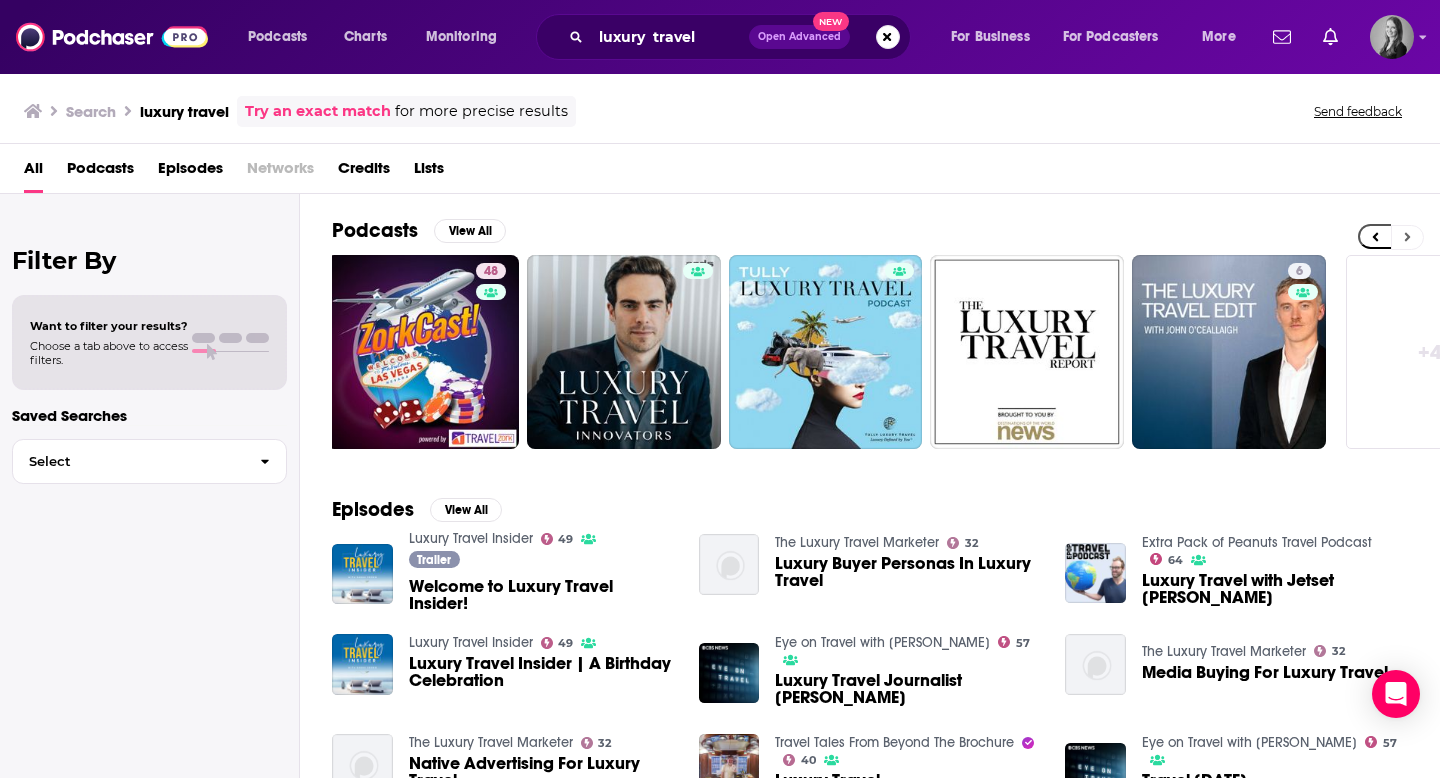scroll, scrollTop: 0, scrollLeft: 729, axis: horizontal 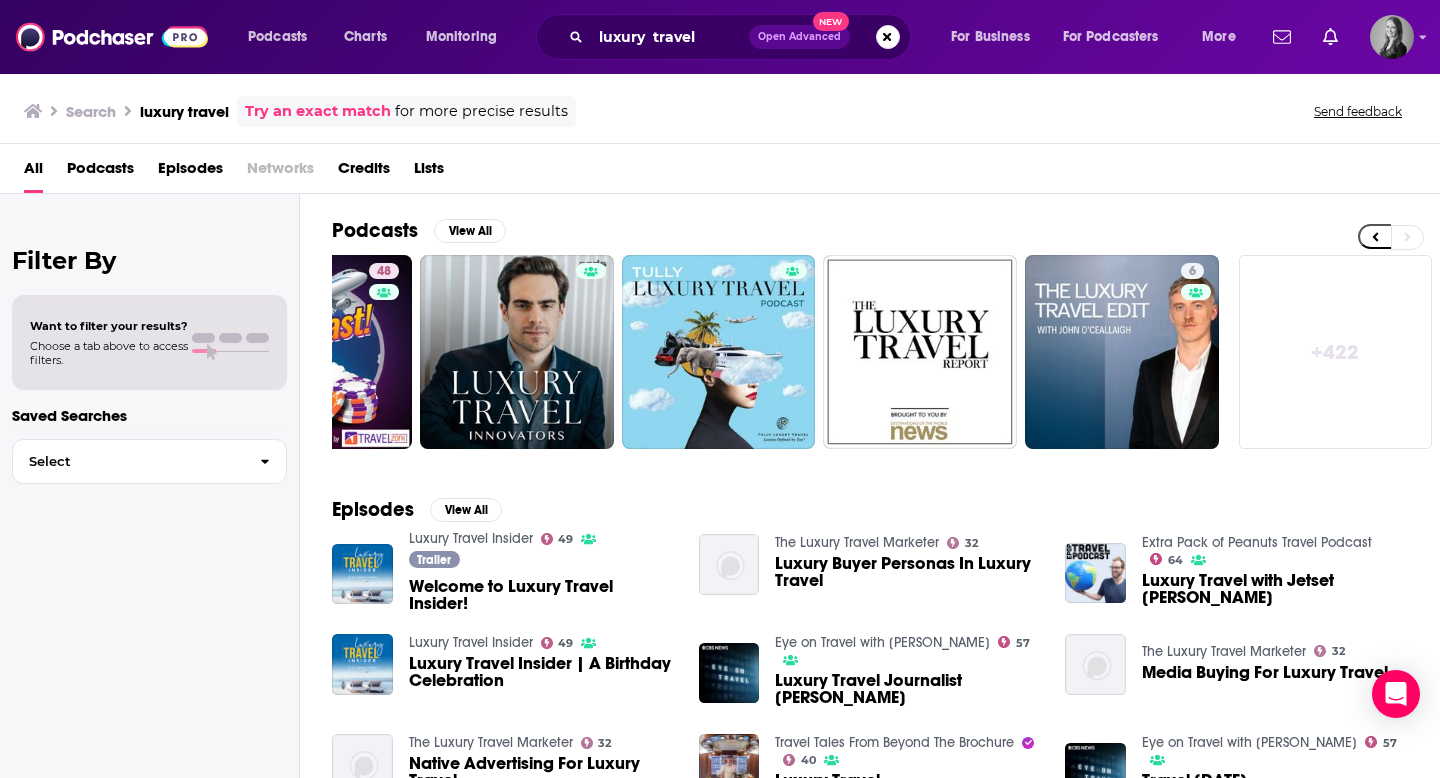 click on "+ 422" at bounding box center (1336, 352) 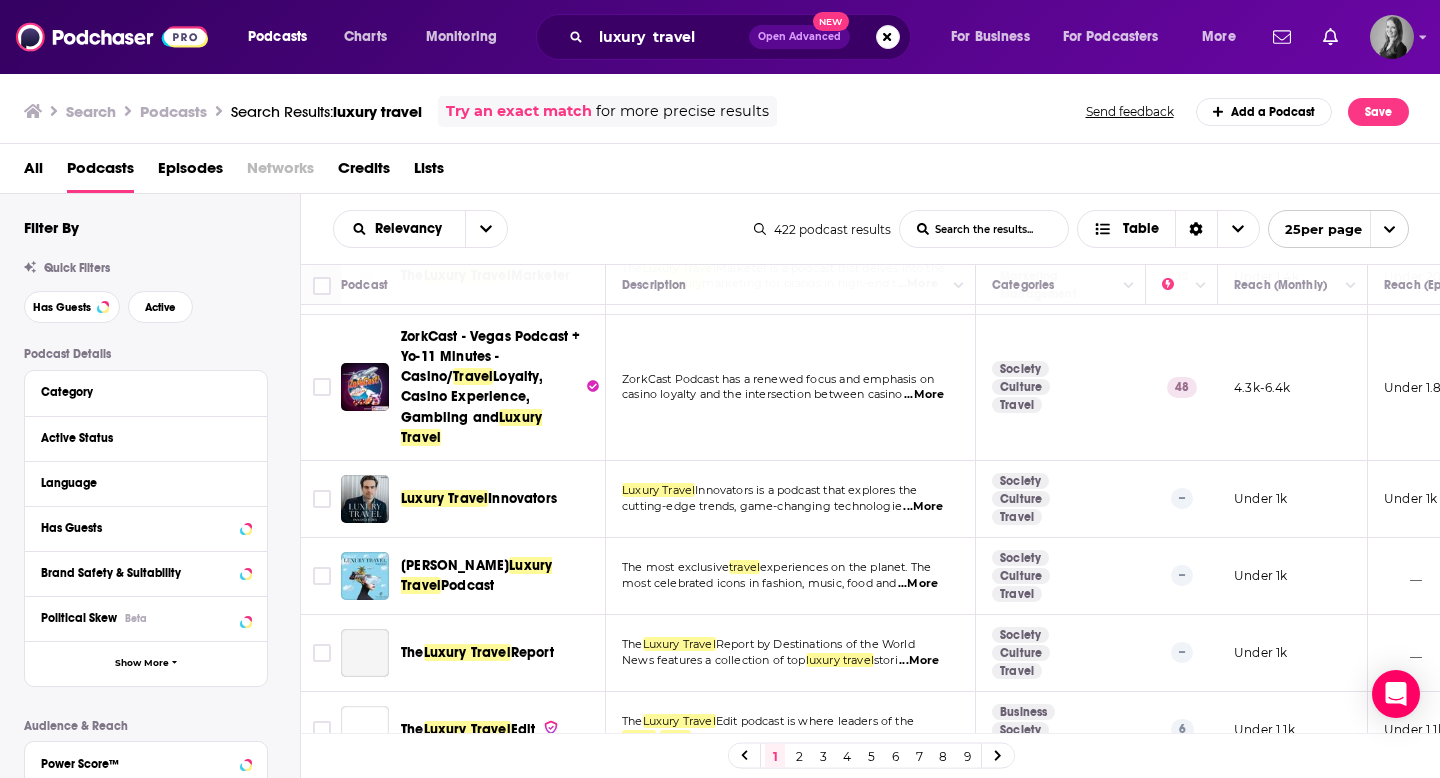 scroll, scrollTop: 223, scrollLeft: 0, axis: vertical 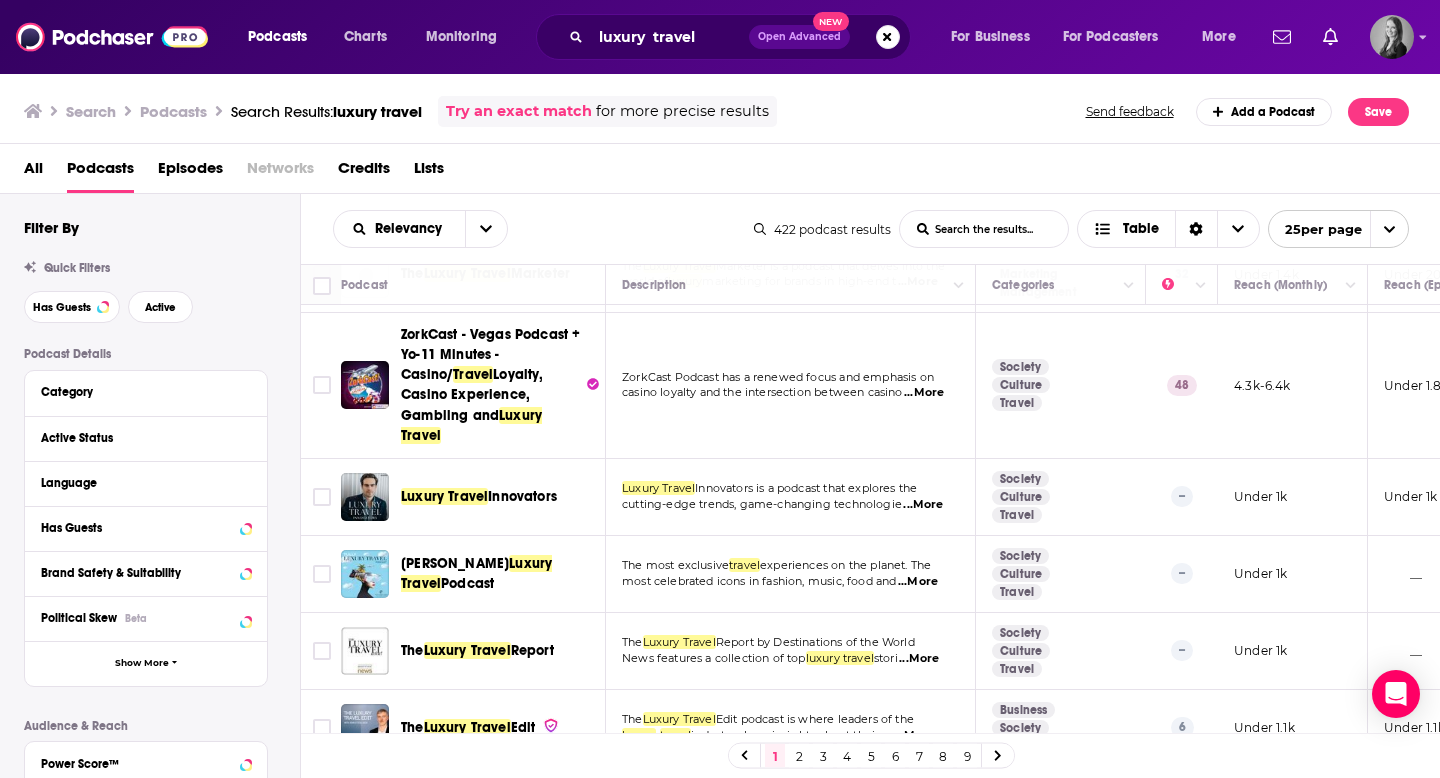 click on "ZorkCast Podcast has a renewed focus and emphasis on casino loyalty and the intersection between casino  ...More" at bounding box center [791, 385] 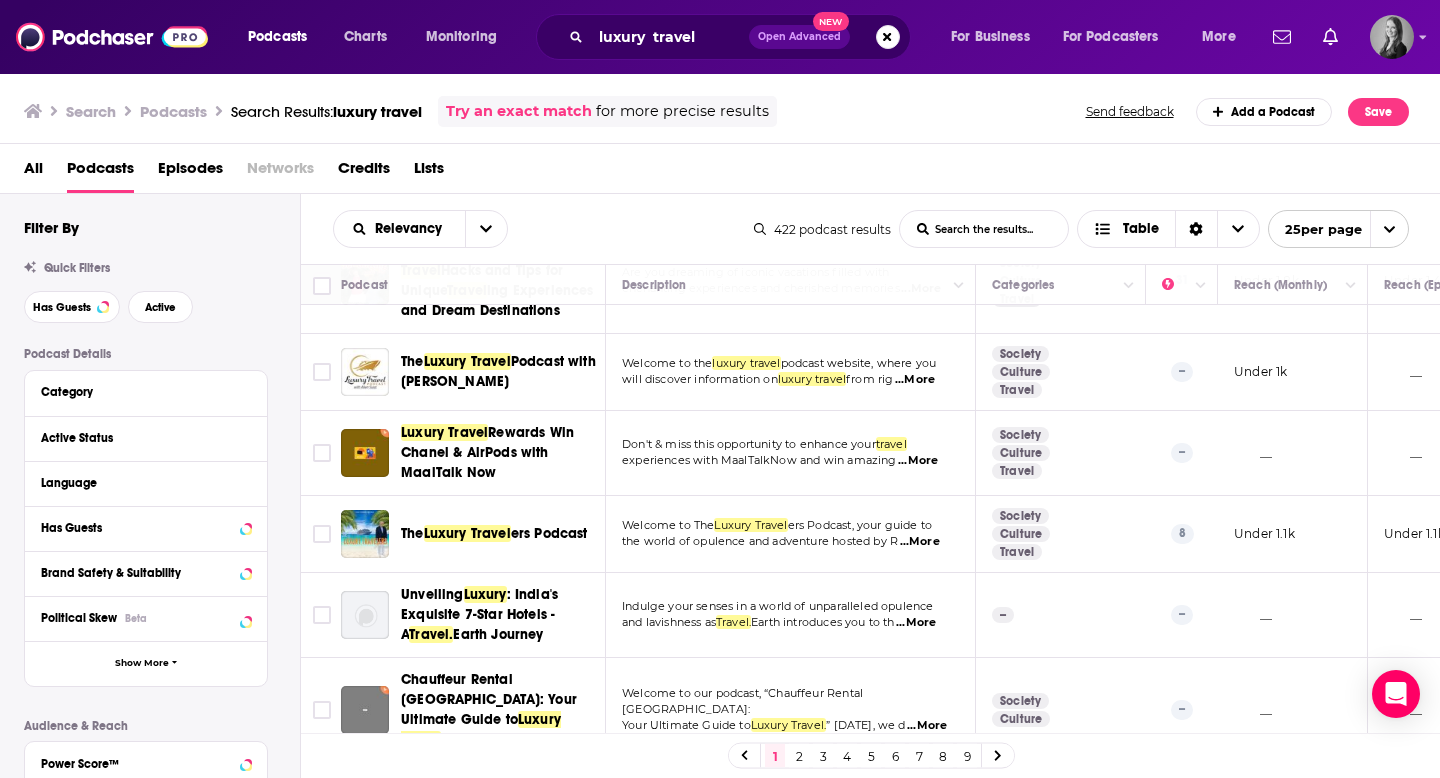 scroll, scrollTop: 1652, scrollLeft: 0, axis: vertical 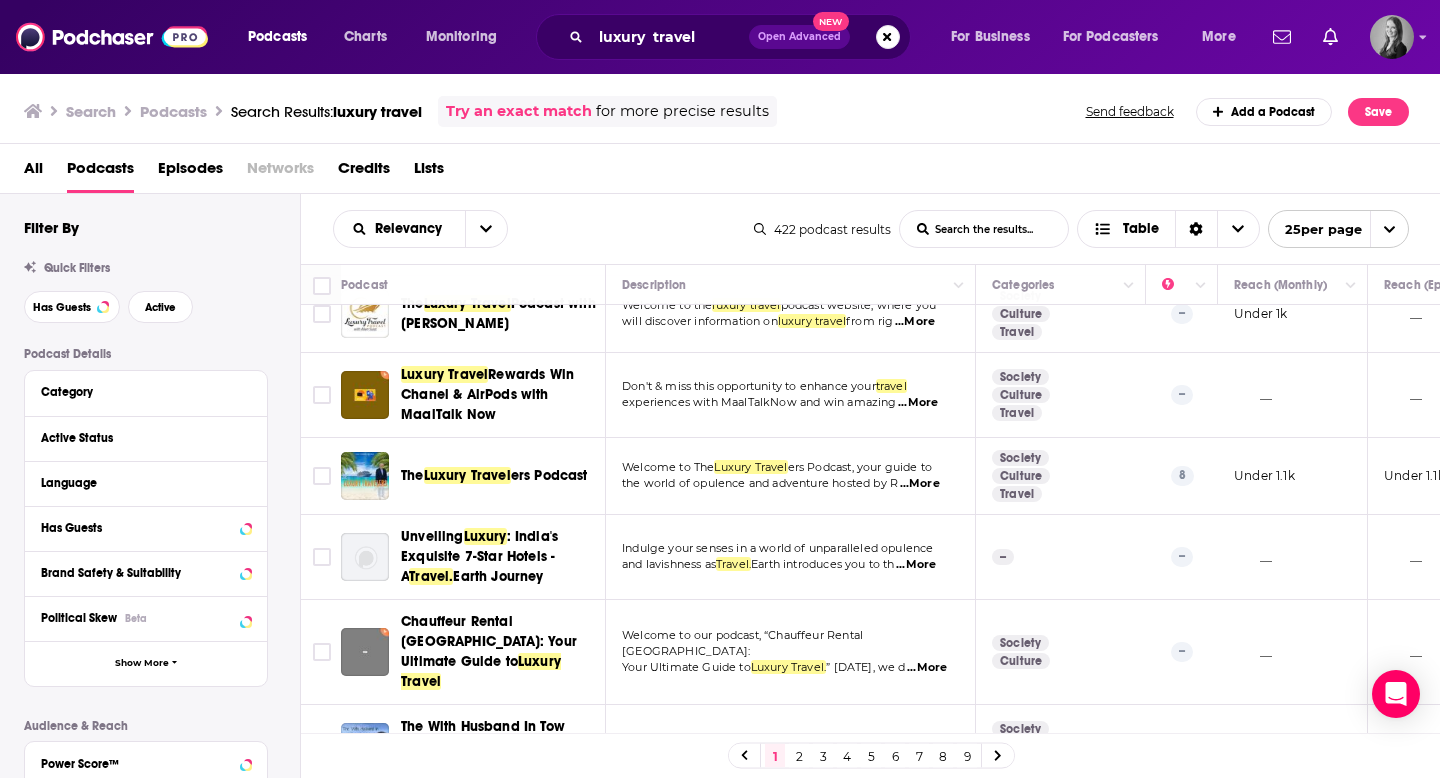 click on "2" at bounding box center (799, 756) 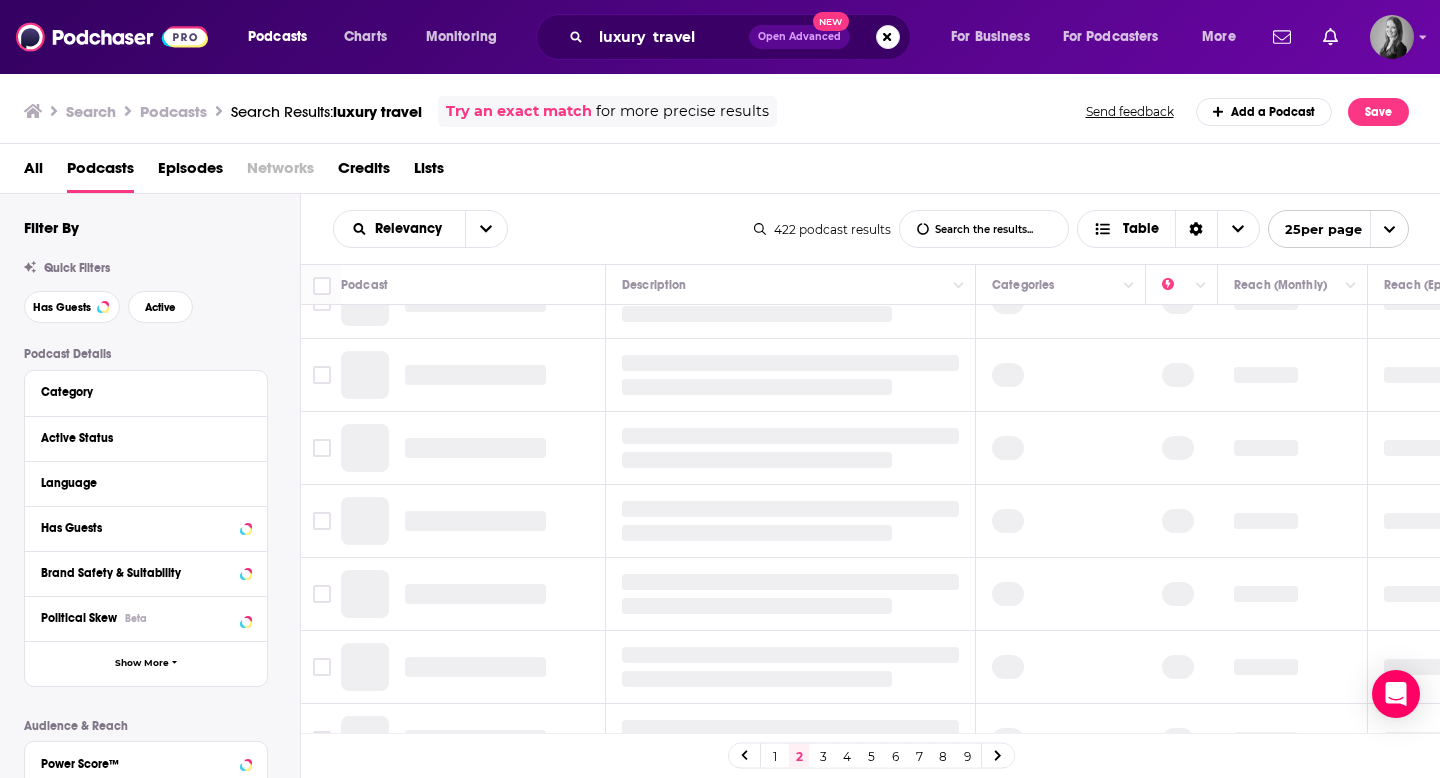 scroll, scrollTop: 0, scrollLeft: 0, axis: both 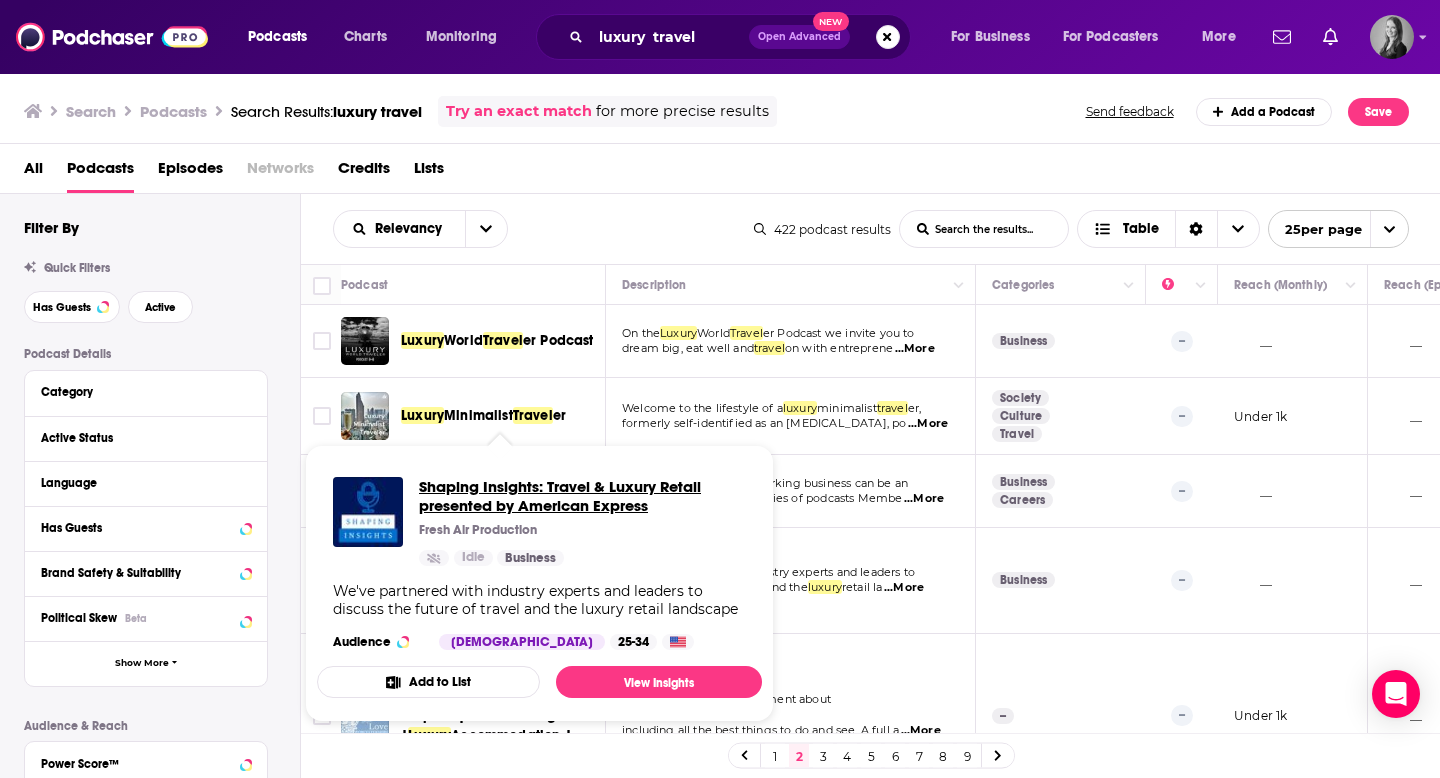 click on "Shaping Insights: Travel & Luxury Retail presented by American Express" at bounding box center (582, 496) 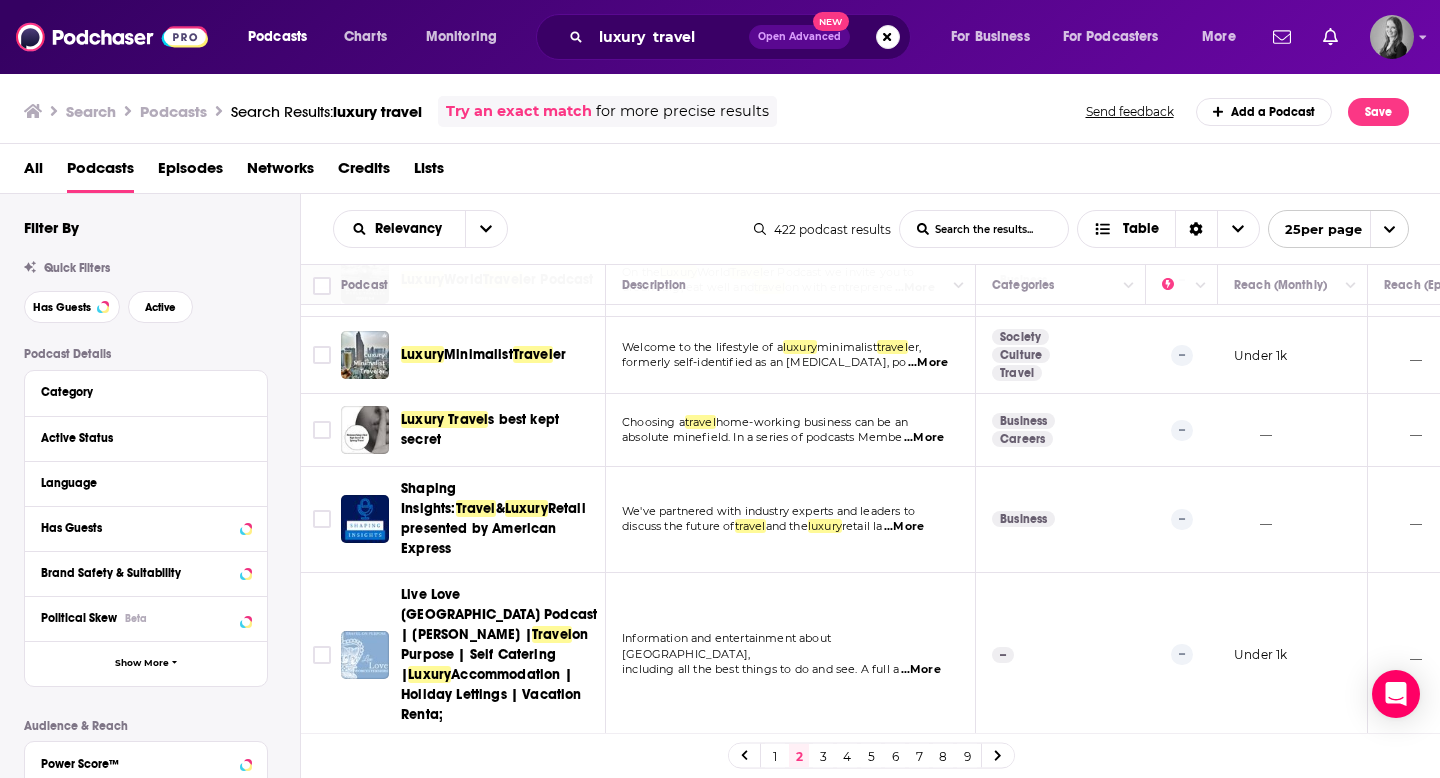 scroll, scrollTop: 431, scrollLeft: 0, axis: vertical 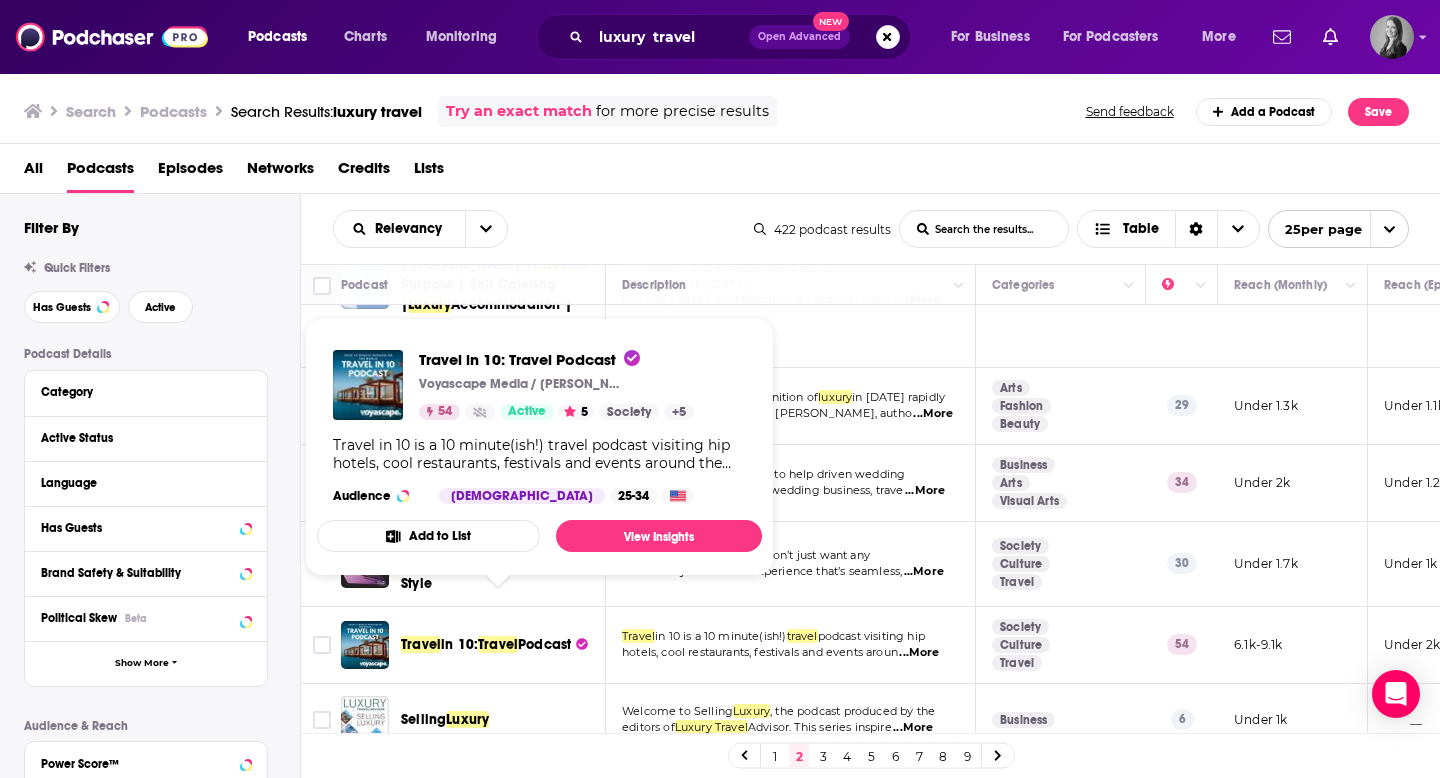 click on "Relevancy List Search Input Search the results... Table" at bounding box center [543, 229] 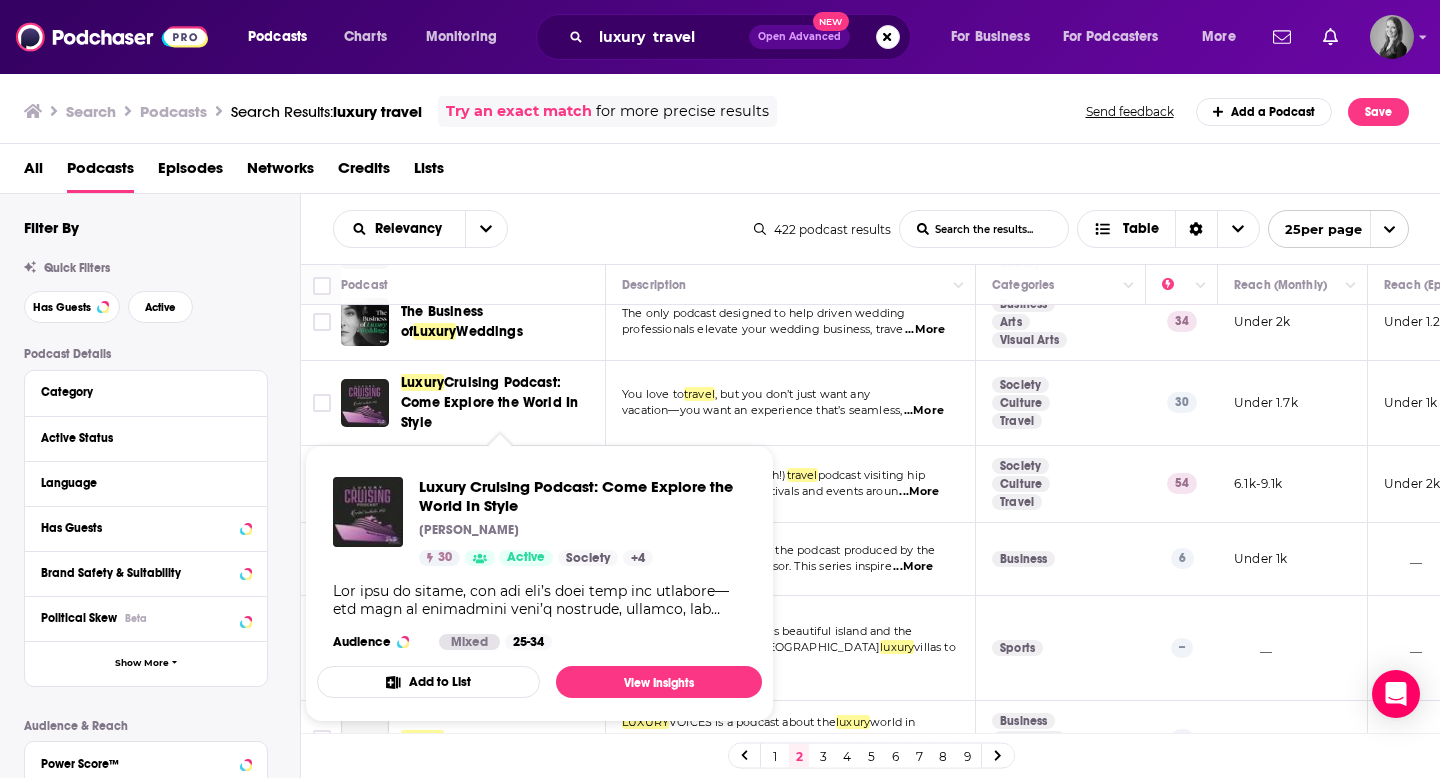 scroll, scrollTop: 610, scrollLeft: 0, axis: vertical 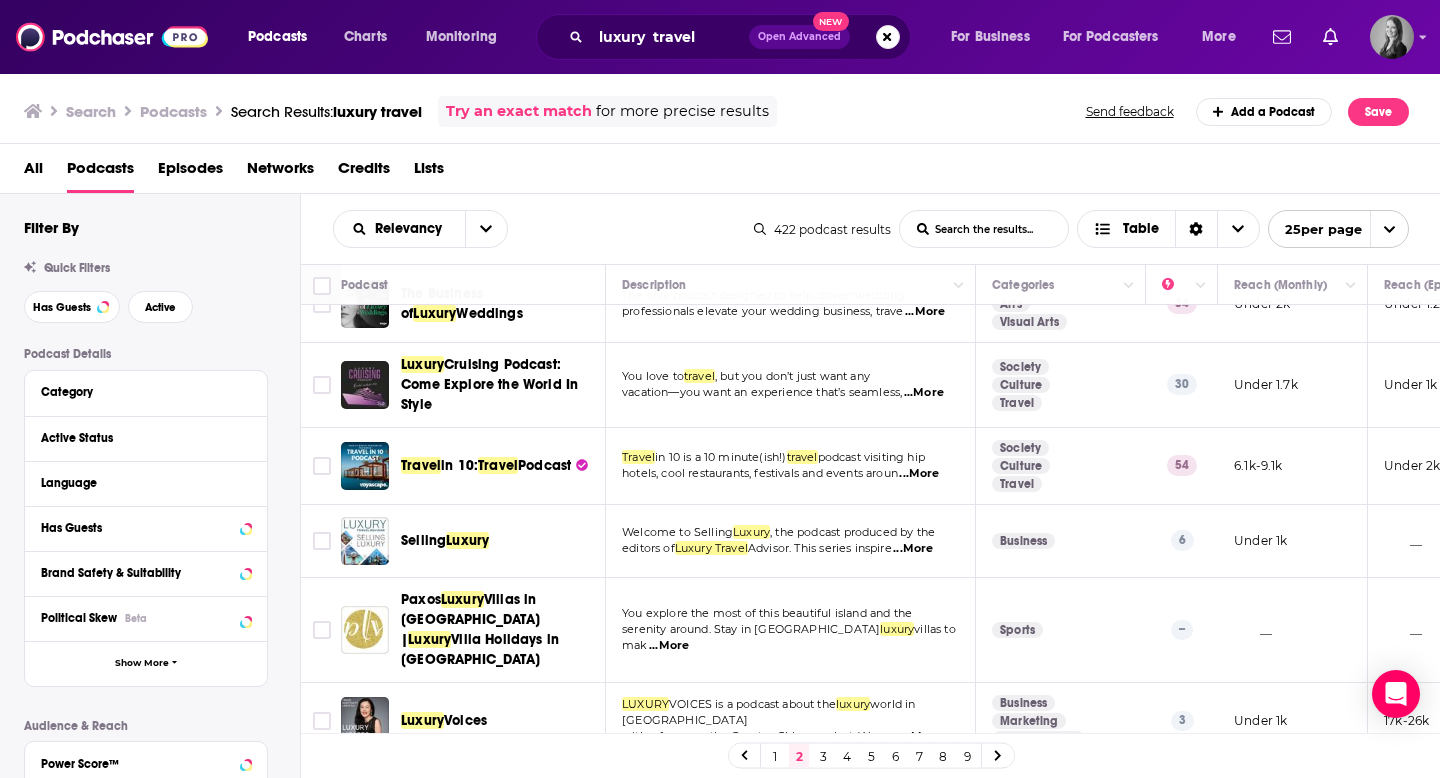click on ", the podcast produced by the" at bounding box center [852, 532] 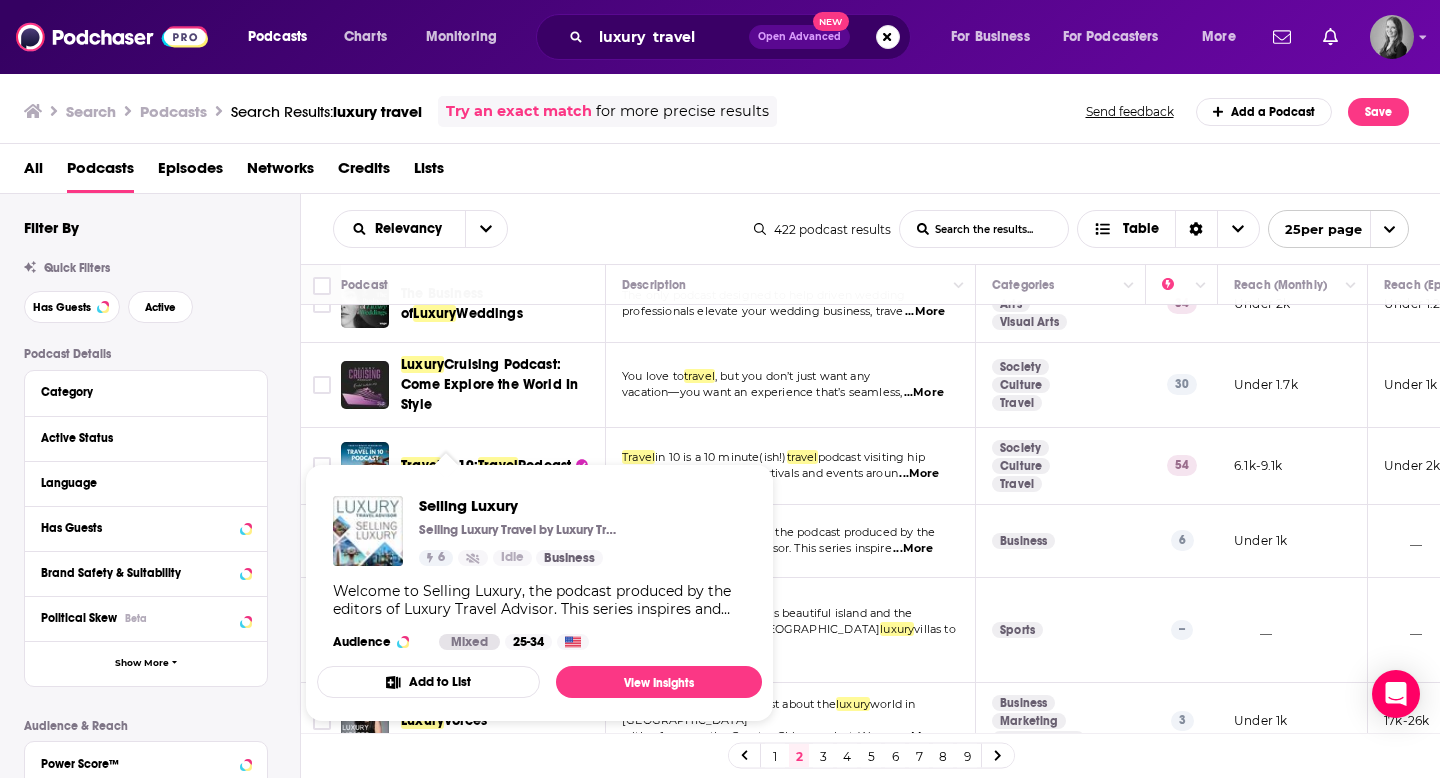 click on "Podcasts Charts Monitoring luxury  travel Open Advanced New For Business For Podcasters More Podcasts Charts Monitoring For Business For Podcasters More Search Podcasts Search Results:   luxury  travel Try an exact match for more precise results Send feedback Add a Podcast Save All Podcasts Episodes Networks Credits Lists Filter By Quick Filters Has Guests Active Podcast Details Category Active Status Language Has Guests Brand Safety & Suitability Political Skew Beta Show More Audience & Reach Power Score™ Reach (Monthly) Reach (Episode Average) Gender Age Income Show More Saved Searches Select Relevancy List Search Input Search the results... Table 422   podcast   results List Search Input Search the results... Table 25  per page Podcast Description Categories Reach (Monthly) Reach (Episode) Top Country Luxury  World  Travel er Podcast On the  Luxury  World  Travel er Podcast we invite you to dream big, eat well and  travel  on with entreprene  ...More Business -- __ __   US Luxury  Minimalist  Travel er" at bounding box center [720, 389] 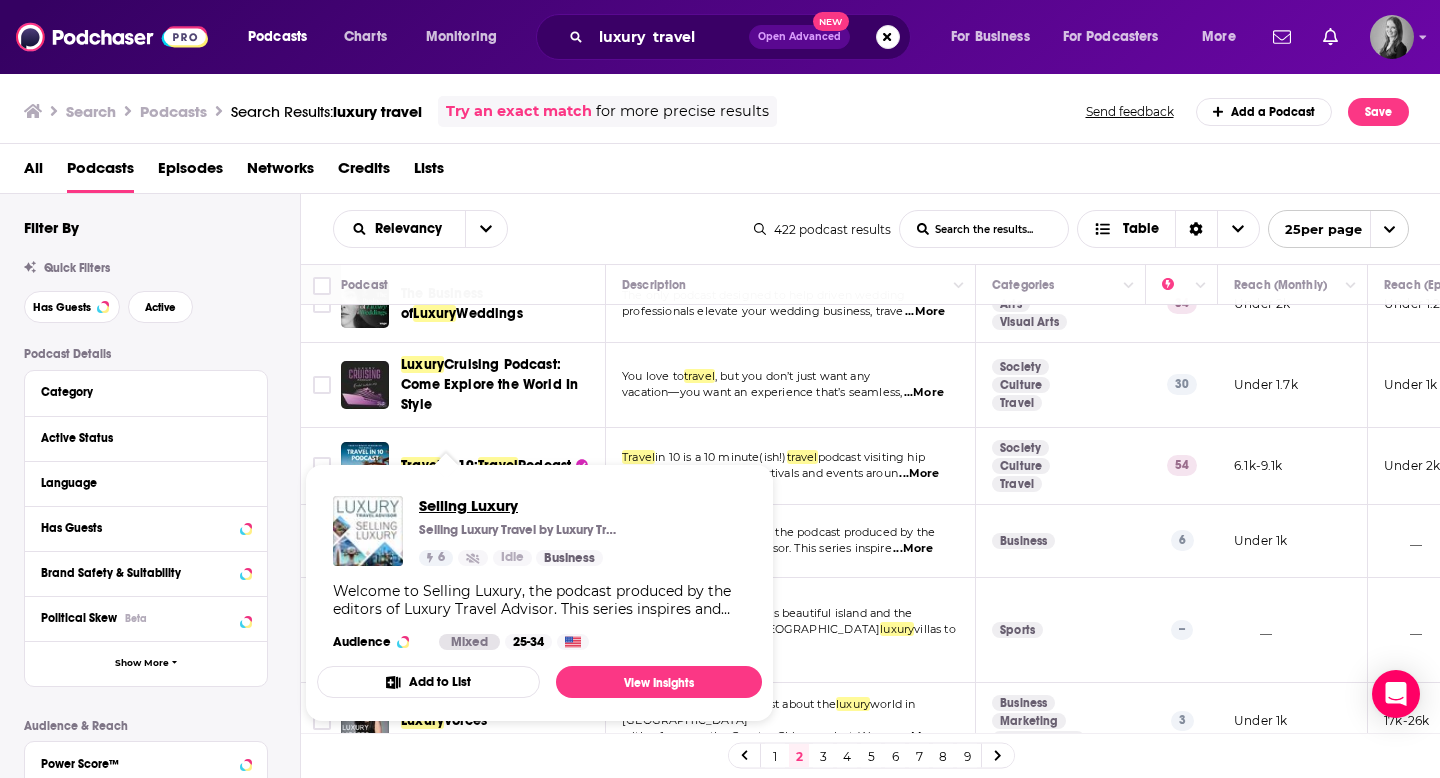 click on "Selling Luxury" at bounding box center (519, 505) 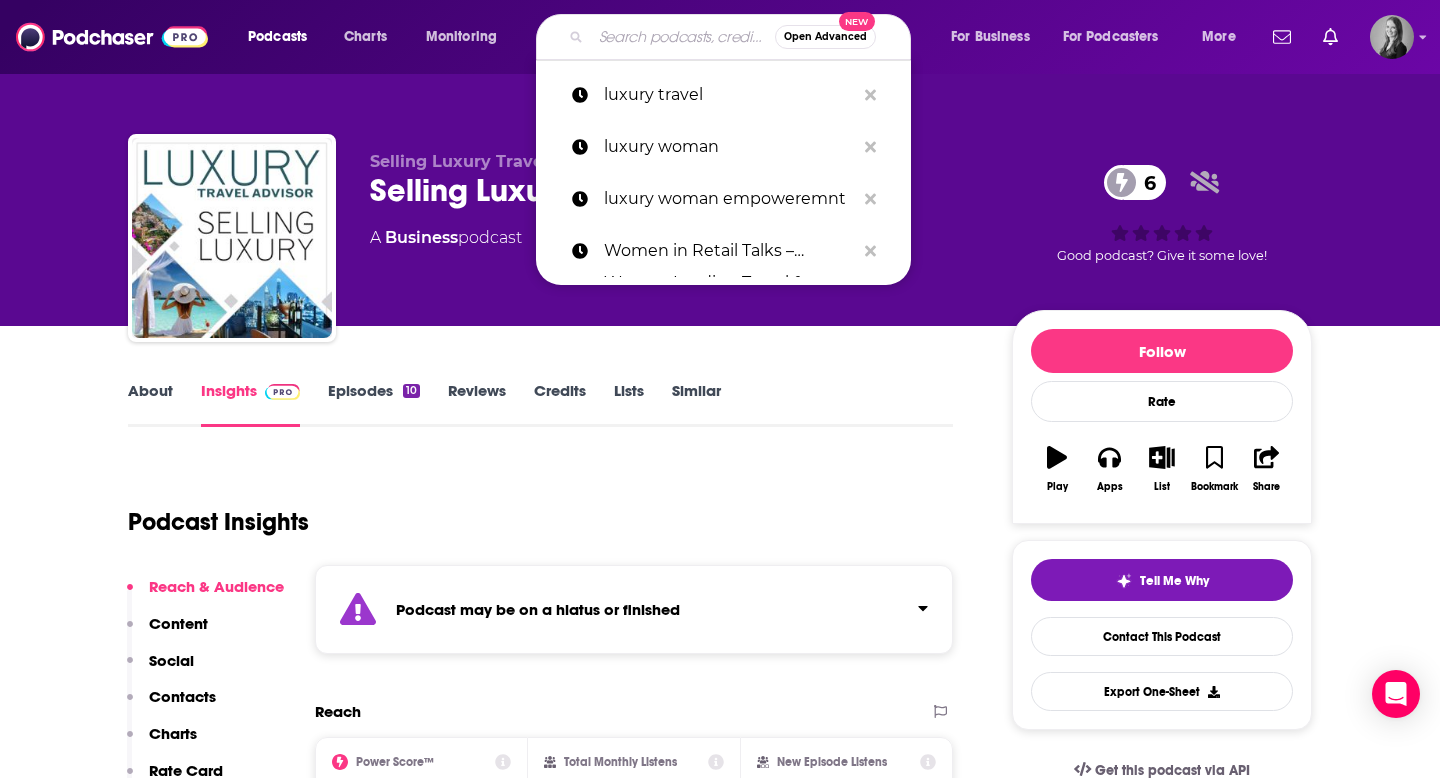click at bounding box center [683, 37] 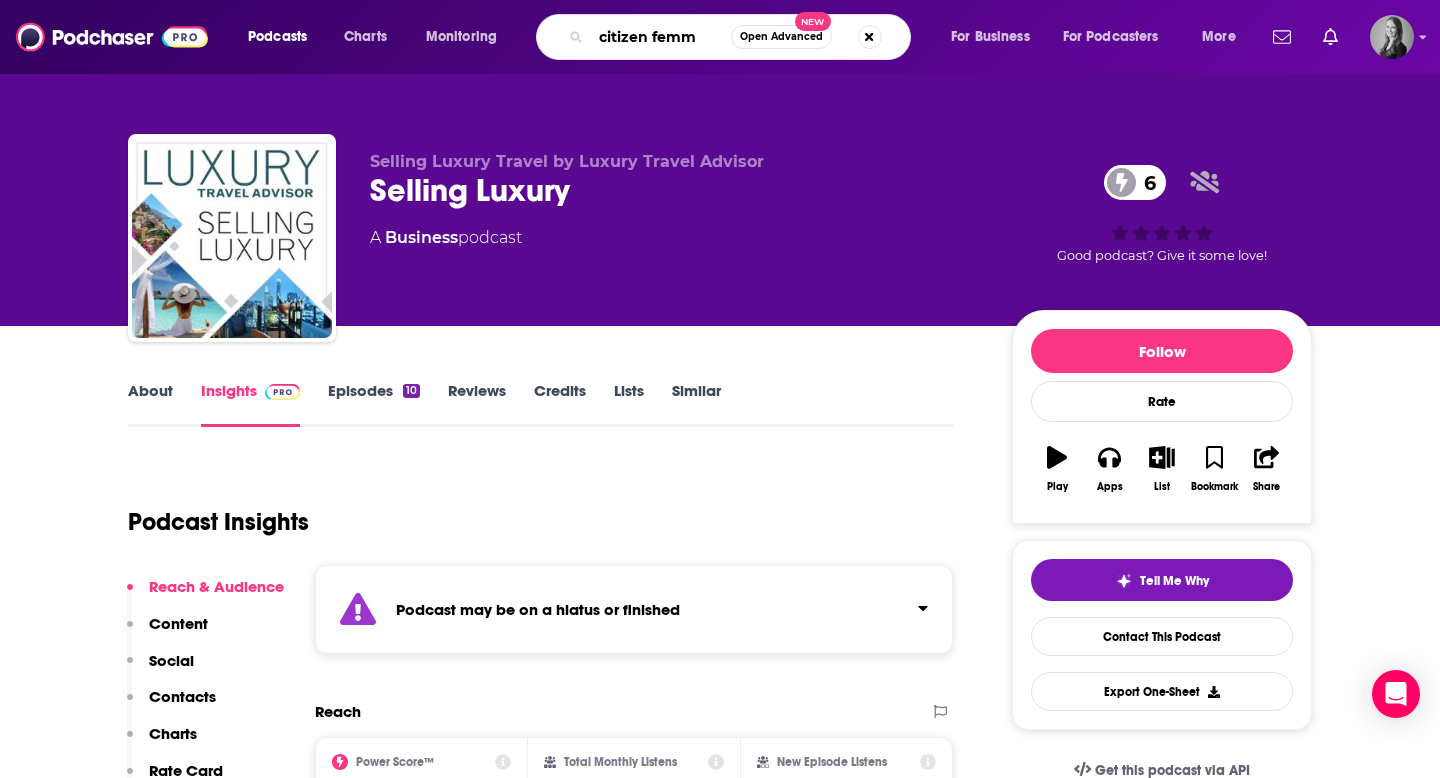 type on "citizen femme" 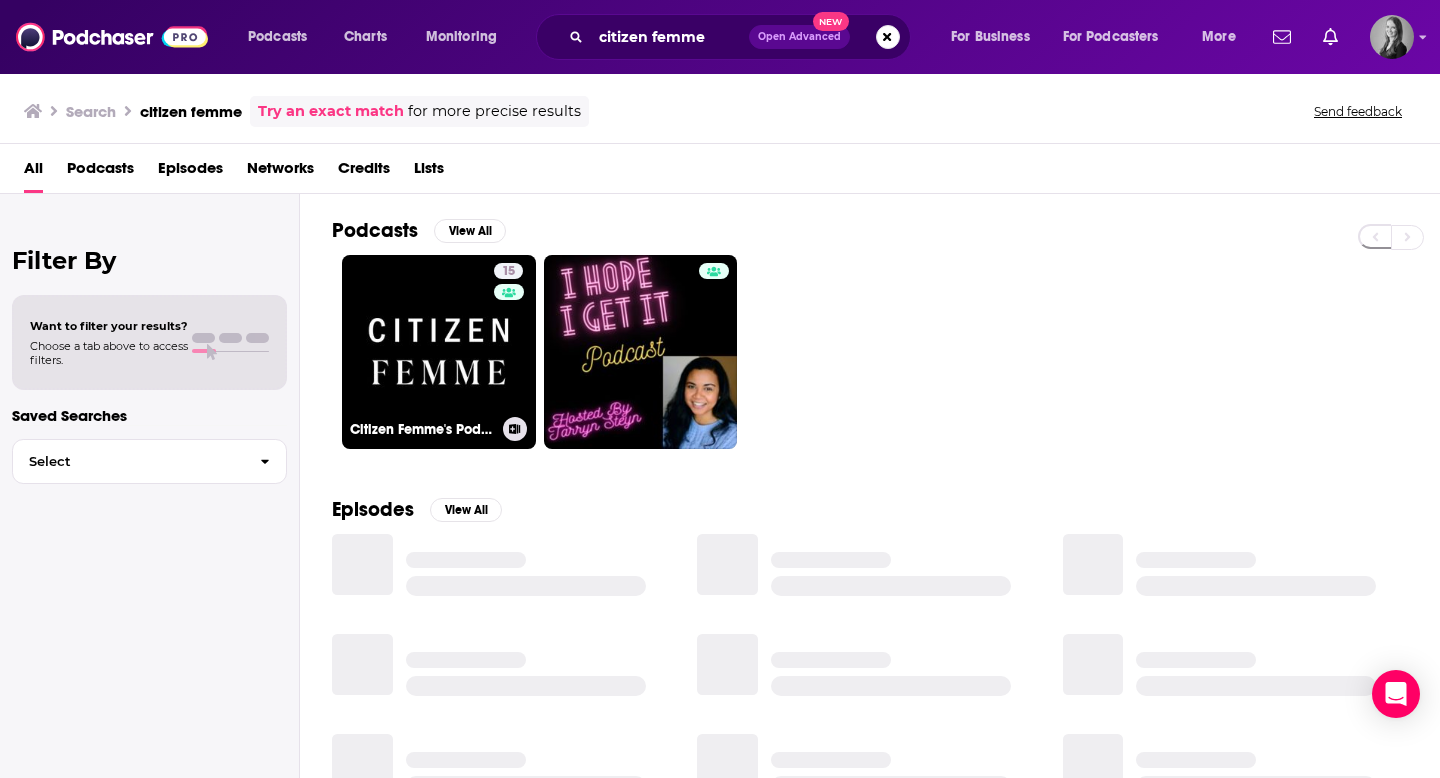 click on "15 Citizen Femme's Podcast - Passport to..." at bounding box center (439, 352) 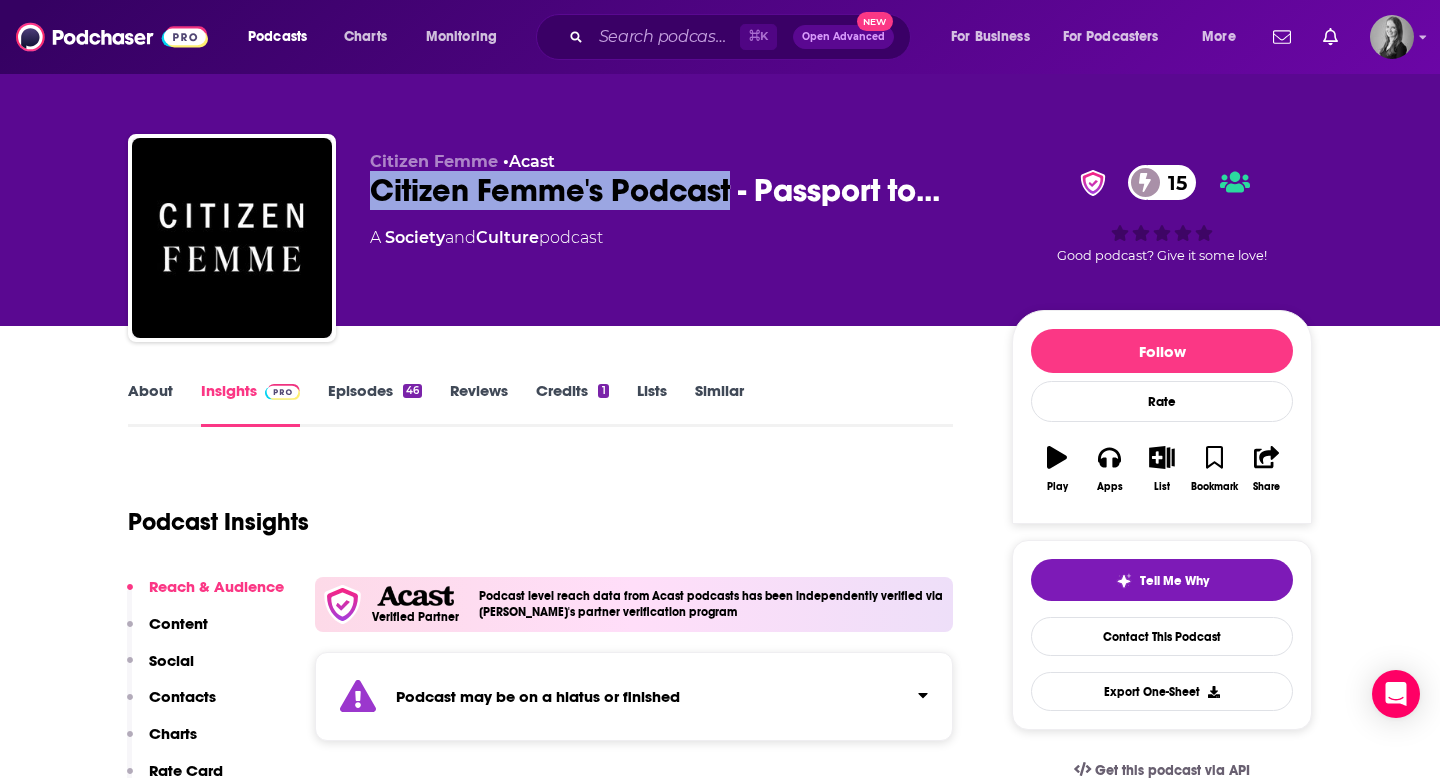 drag, startPoint x: 375, startPoint y: 189, endPoint x: 731, endPoint y: 194, distance: 356.03513 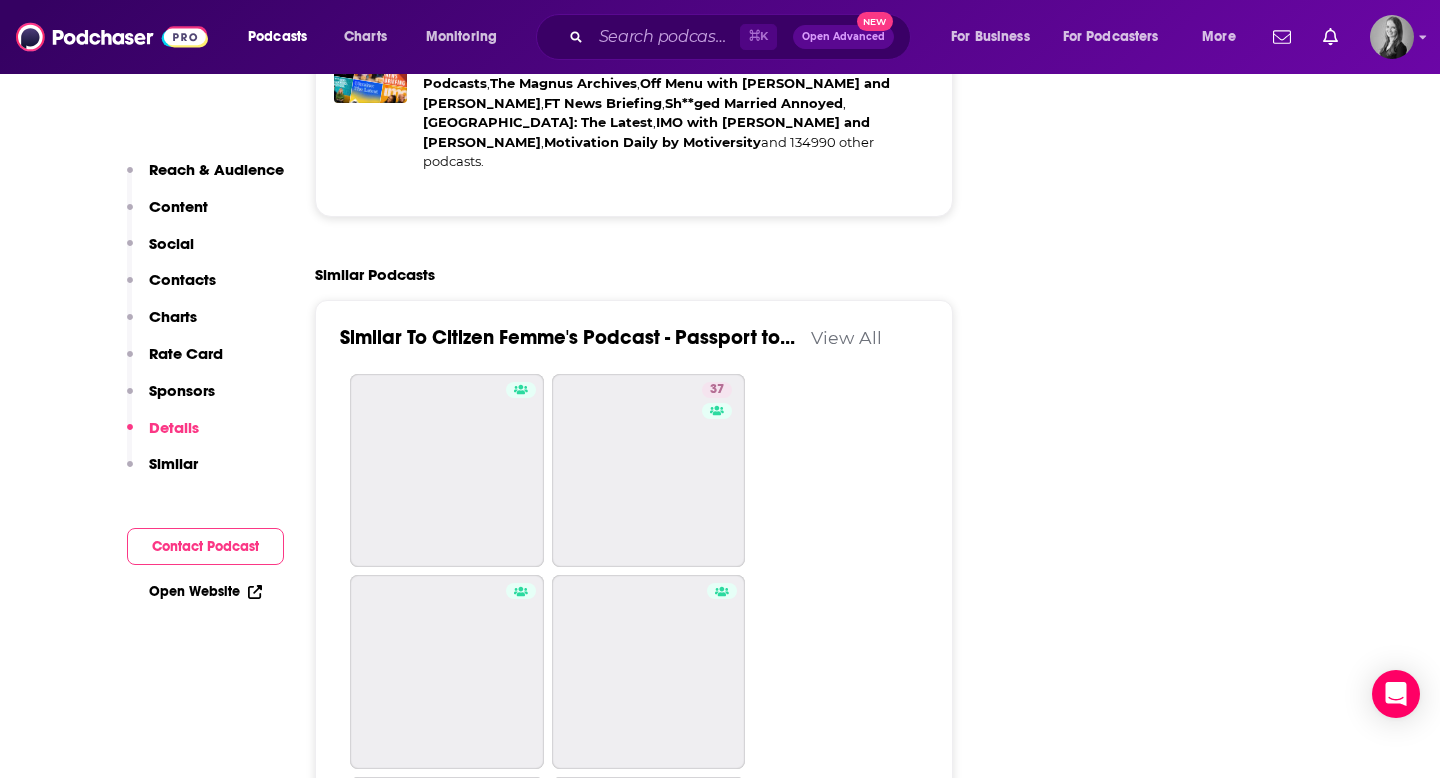 scroll, scrollTop: 3931, scrollLeft: 0, axis: vertical 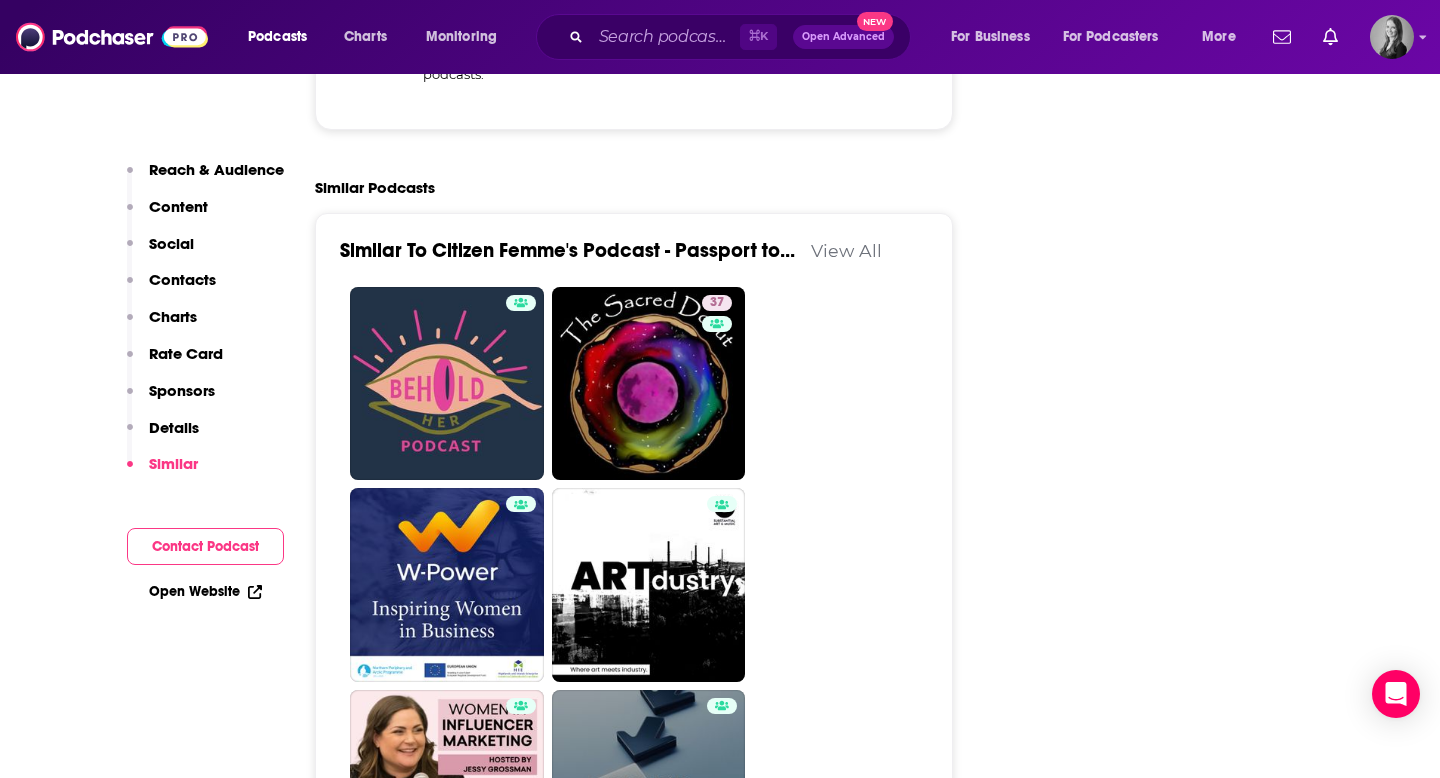 click on "Similar" at bounding box center [173, 463] 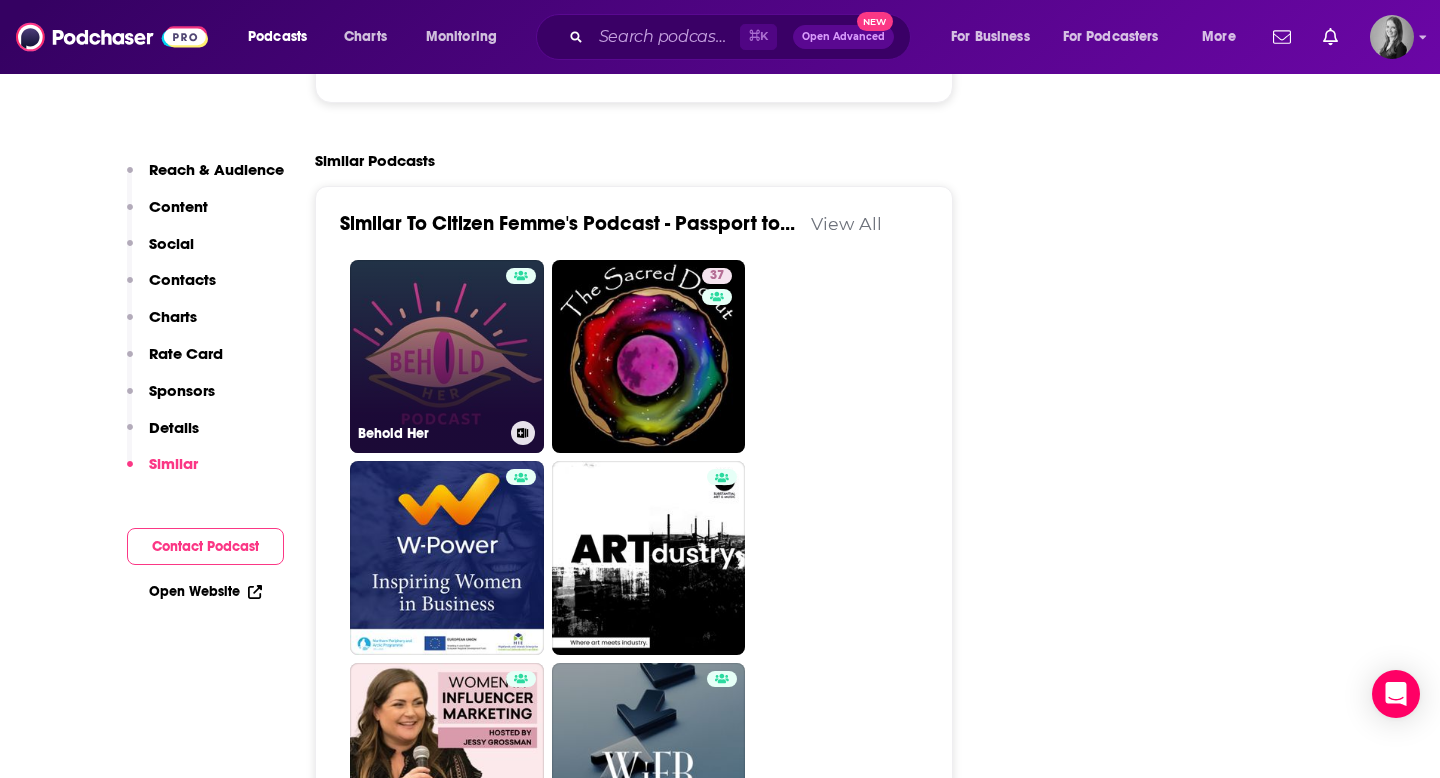 scroll, scrollTop: 3985, scrollLeft: 0, axis: vertical 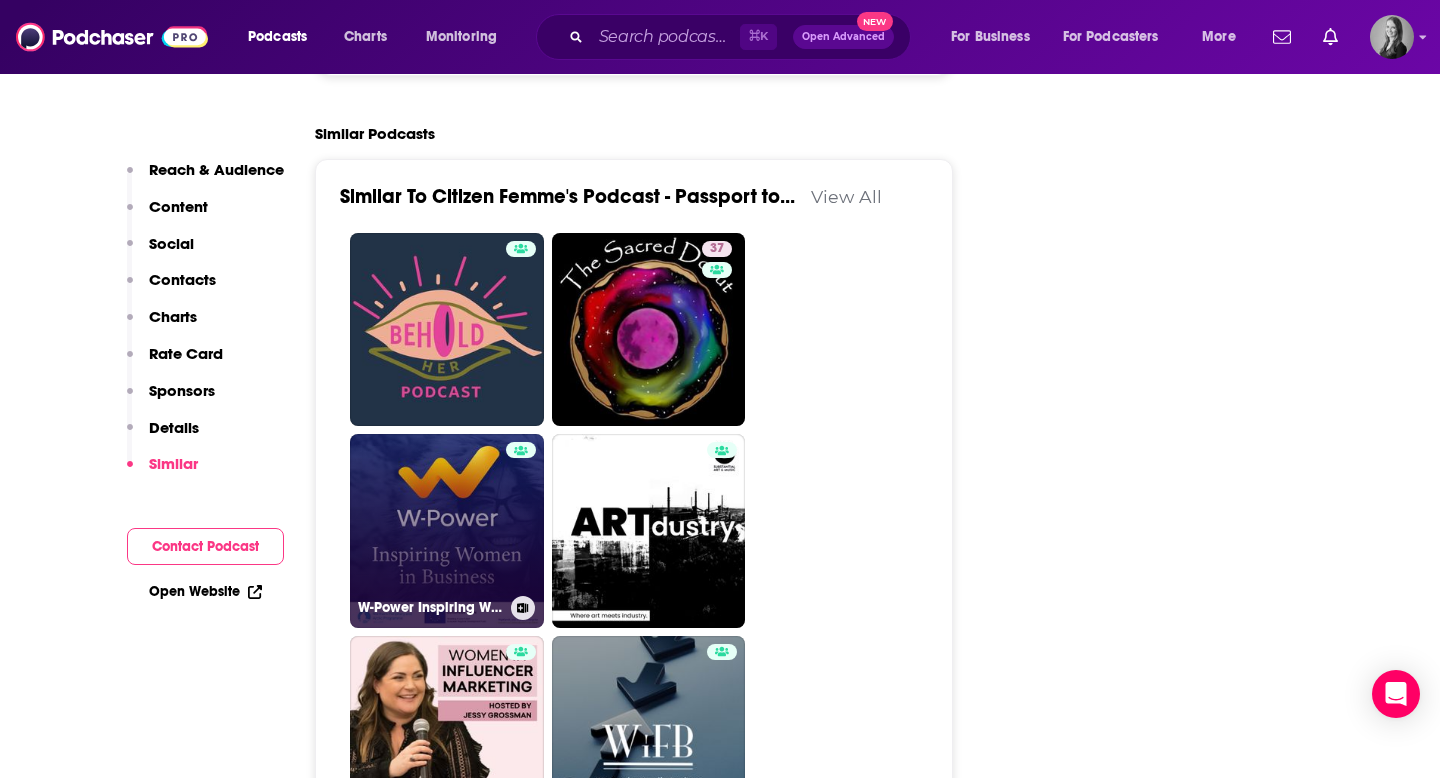 click on "W-Power Inspiring Women in Business" at bounding box center [447, 531] 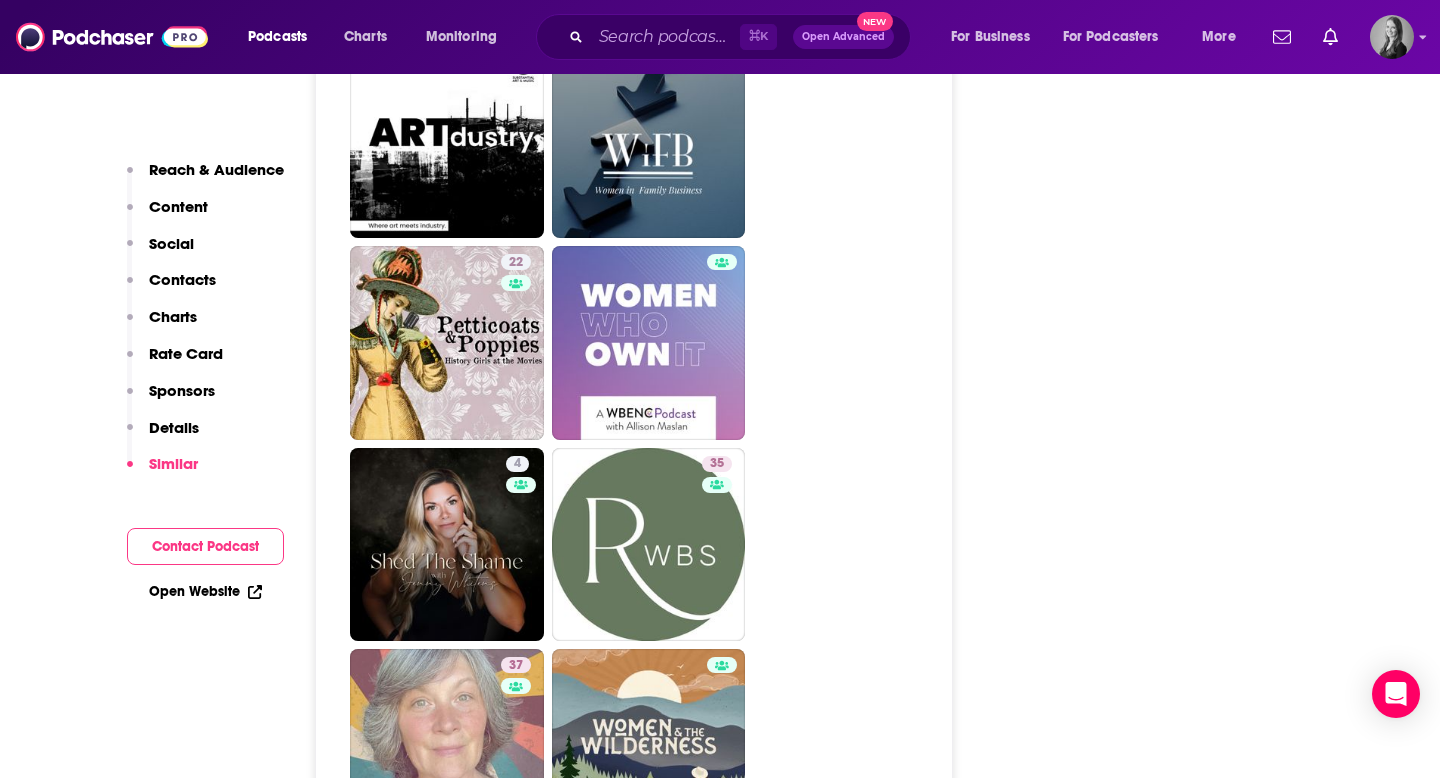 scroll, scrollTop: 3860, scrollLeft: 0, axis: vertical 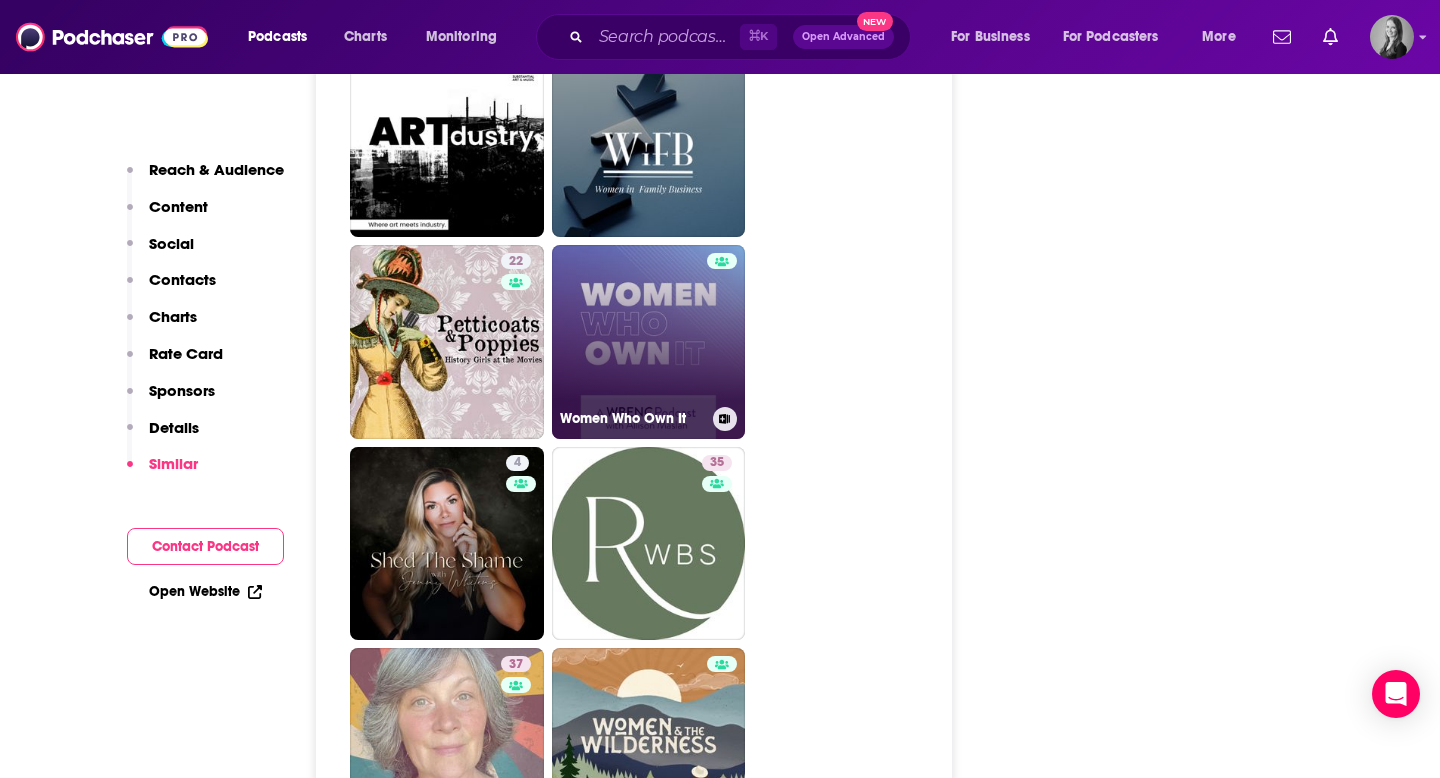click on "Women Who Own It" at bounding box center (649, 342) 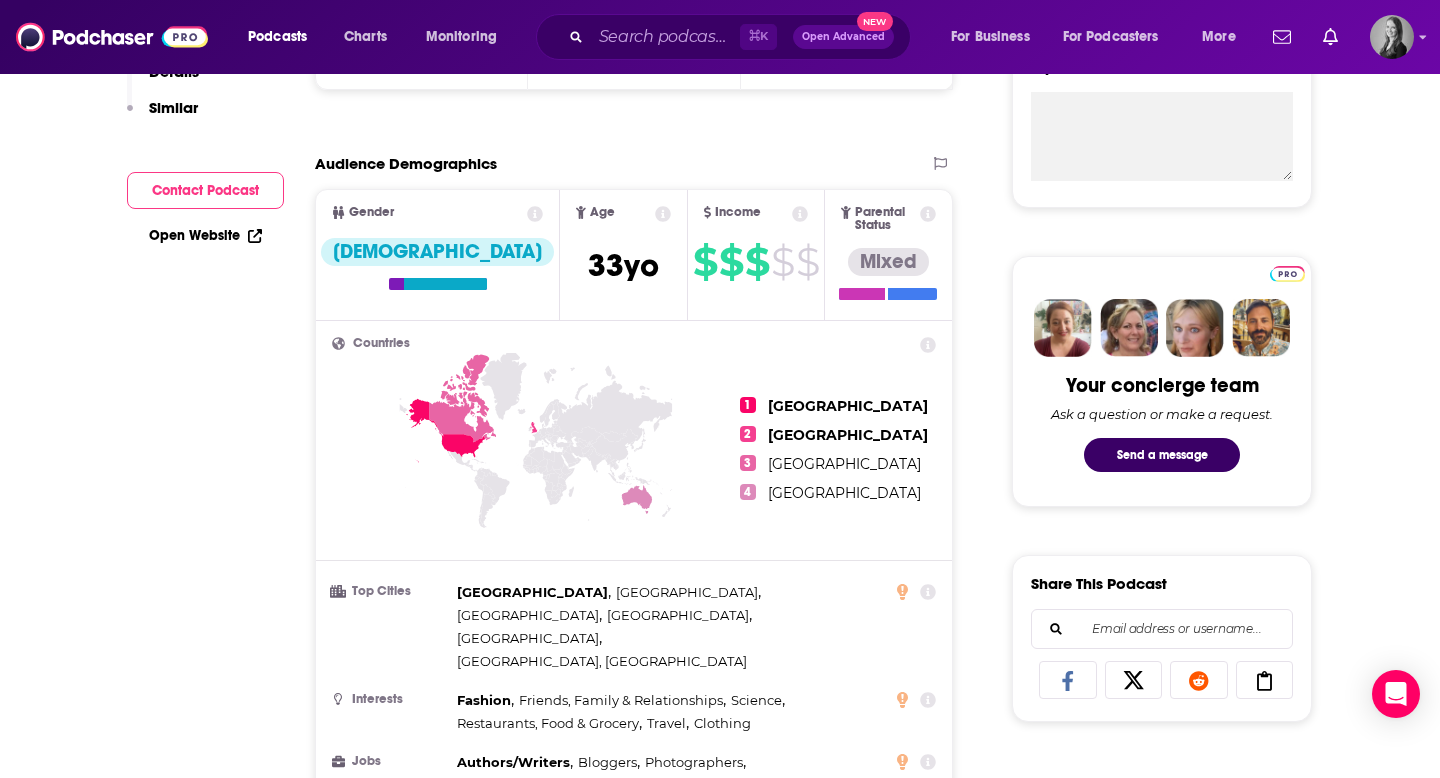 scroll, scrollTop: 854, scrollLeft: 0, axis: vertical 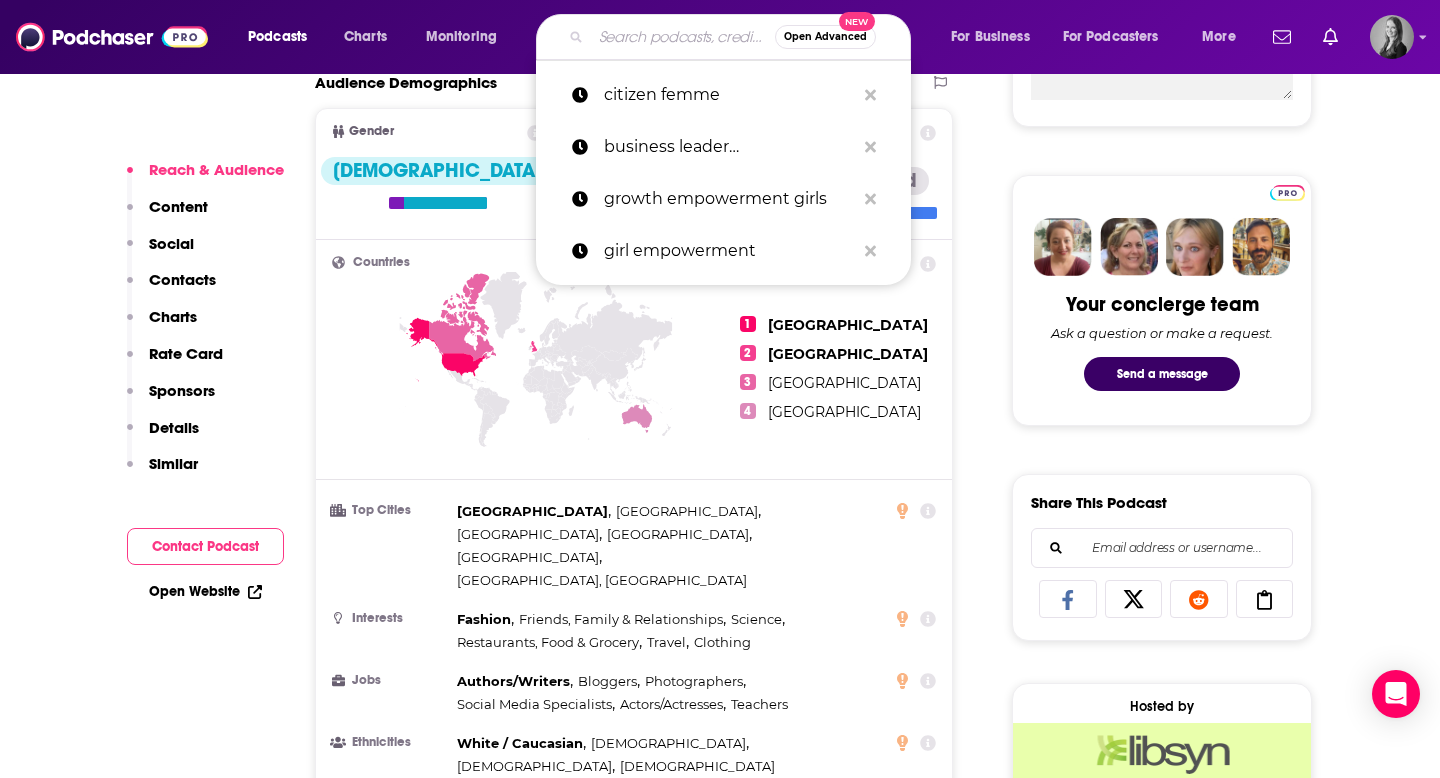 click at bounding box center [683, 37] 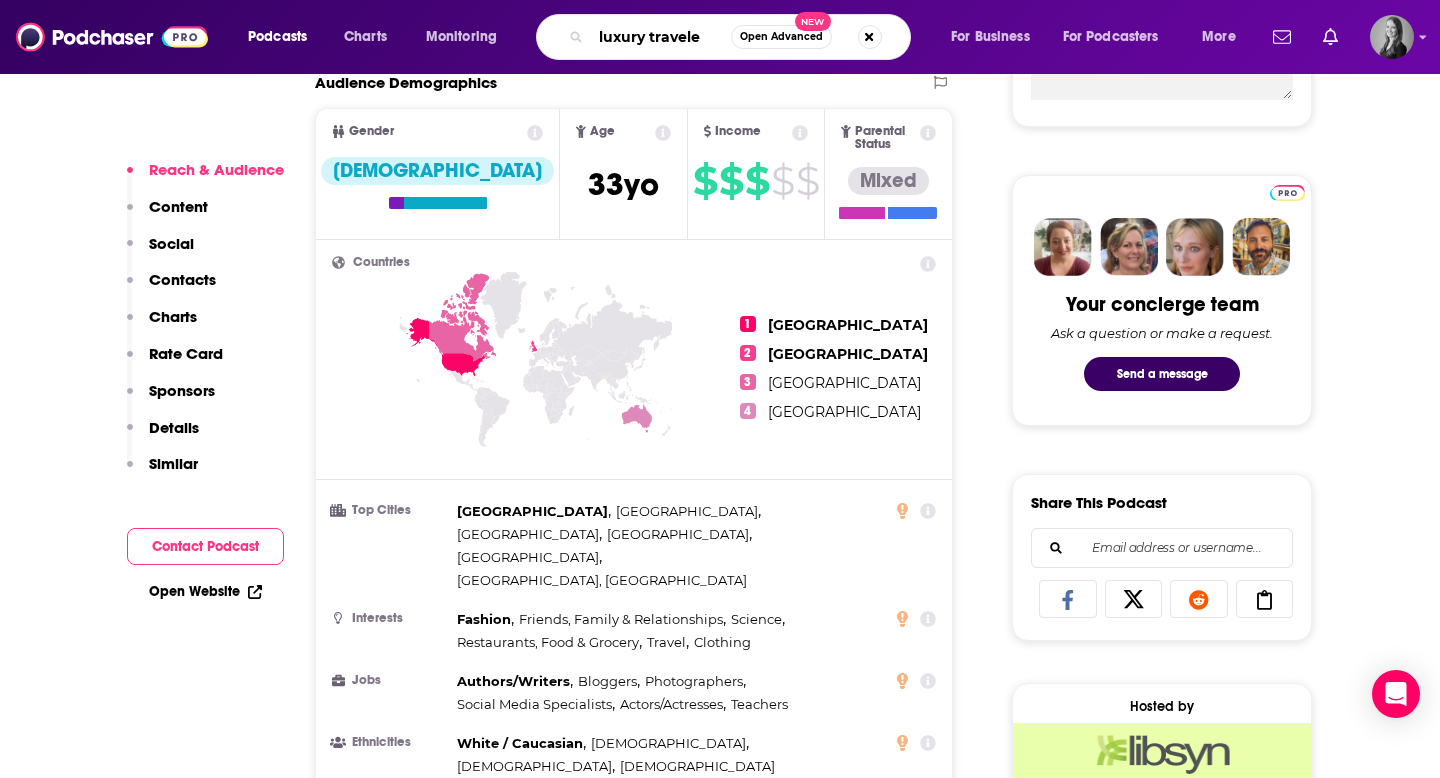 type on "luxury traveler" 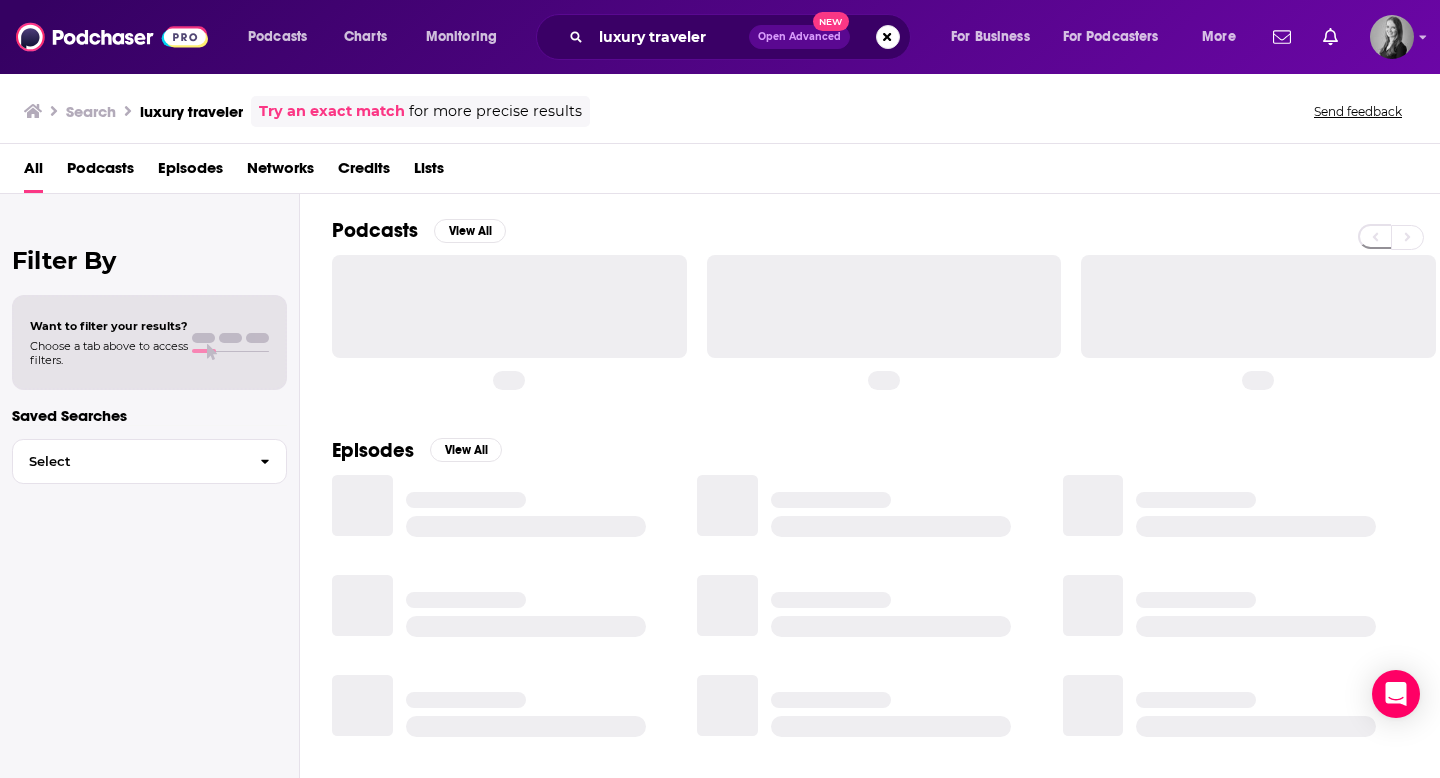 scroll, scrollTop: 0, scrollLeft: 0, axis: both 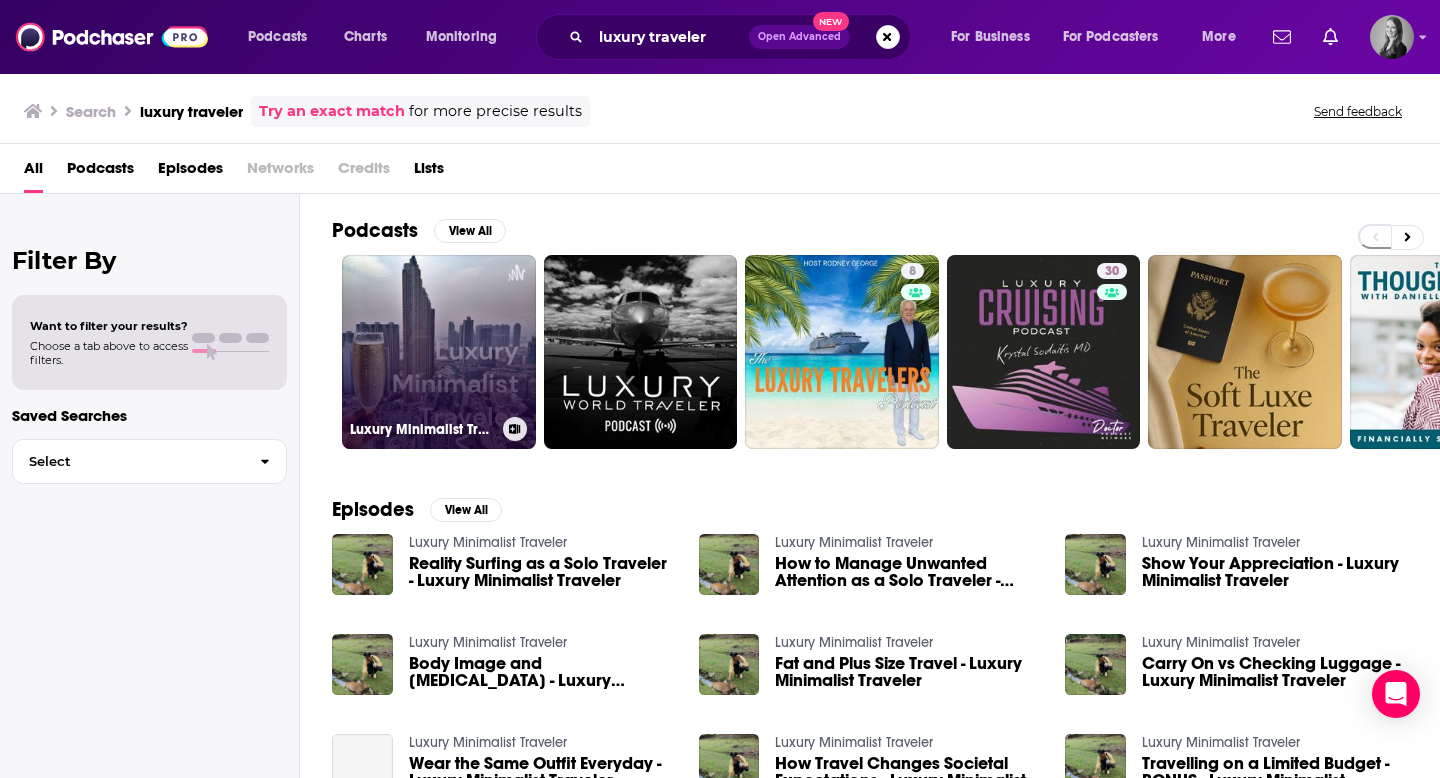 click on "Luxury Minimalist Traveler" at bounding box center [439, 352] 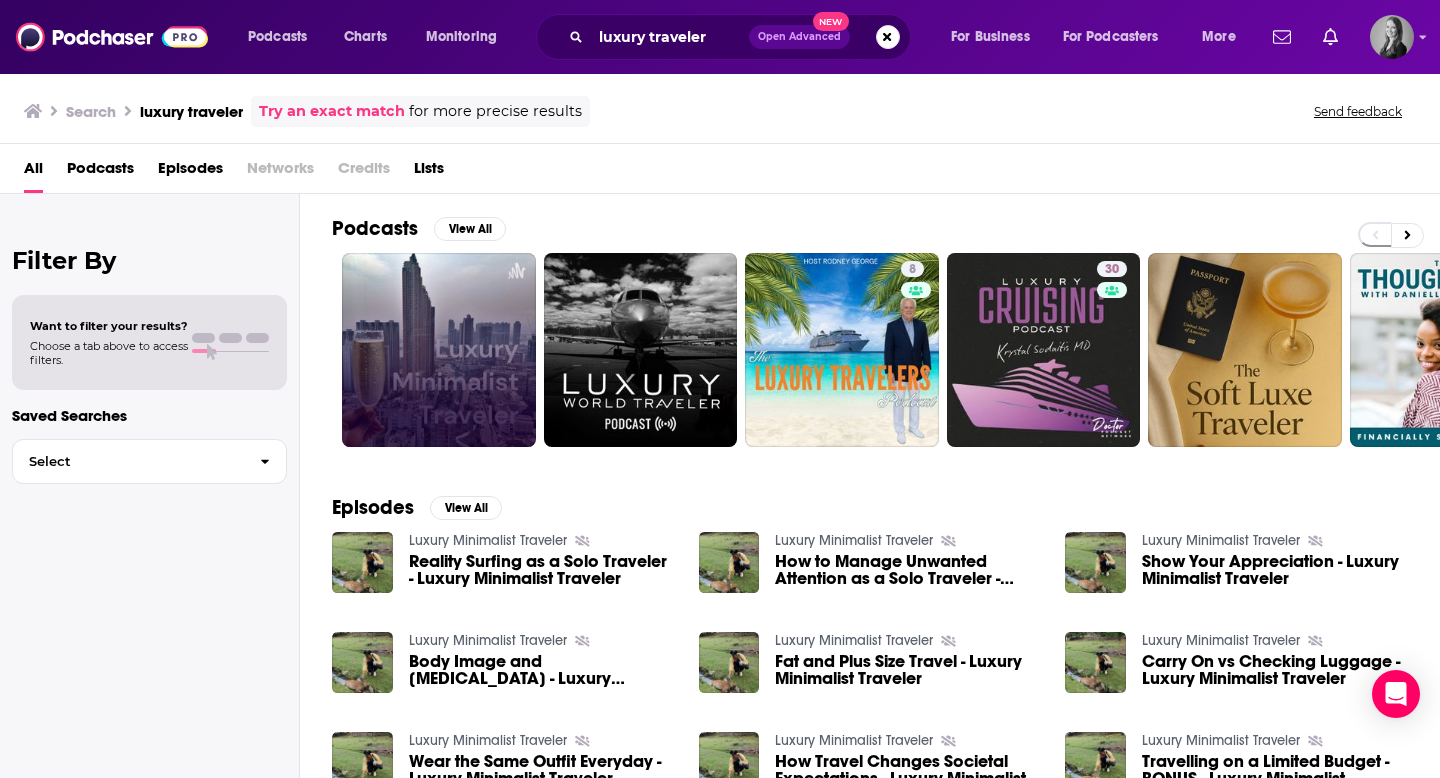 scroll, scrollTop: 0, scrollLeft: 0, axis: both 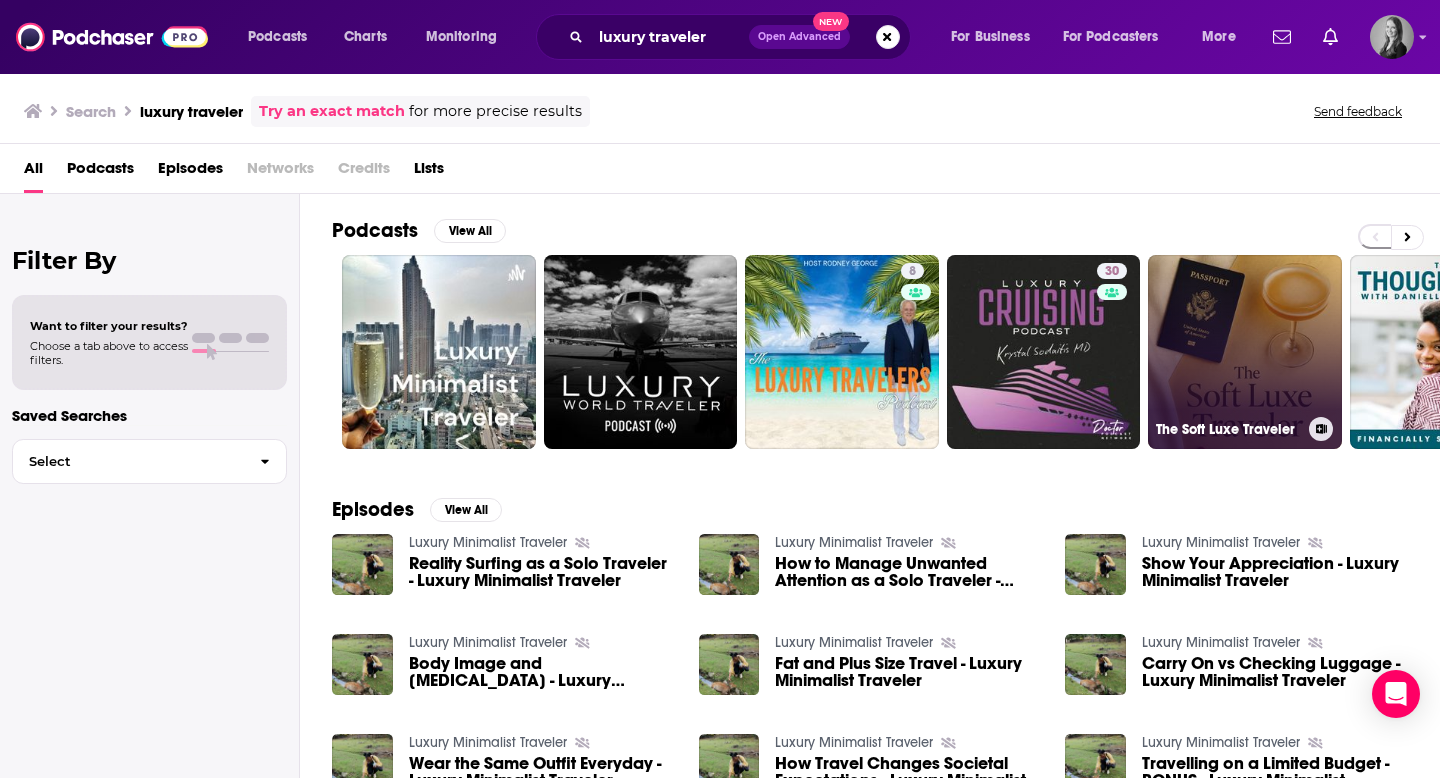 click on "The Soft Luxe Traveler" at bounding box center (1245, 352) 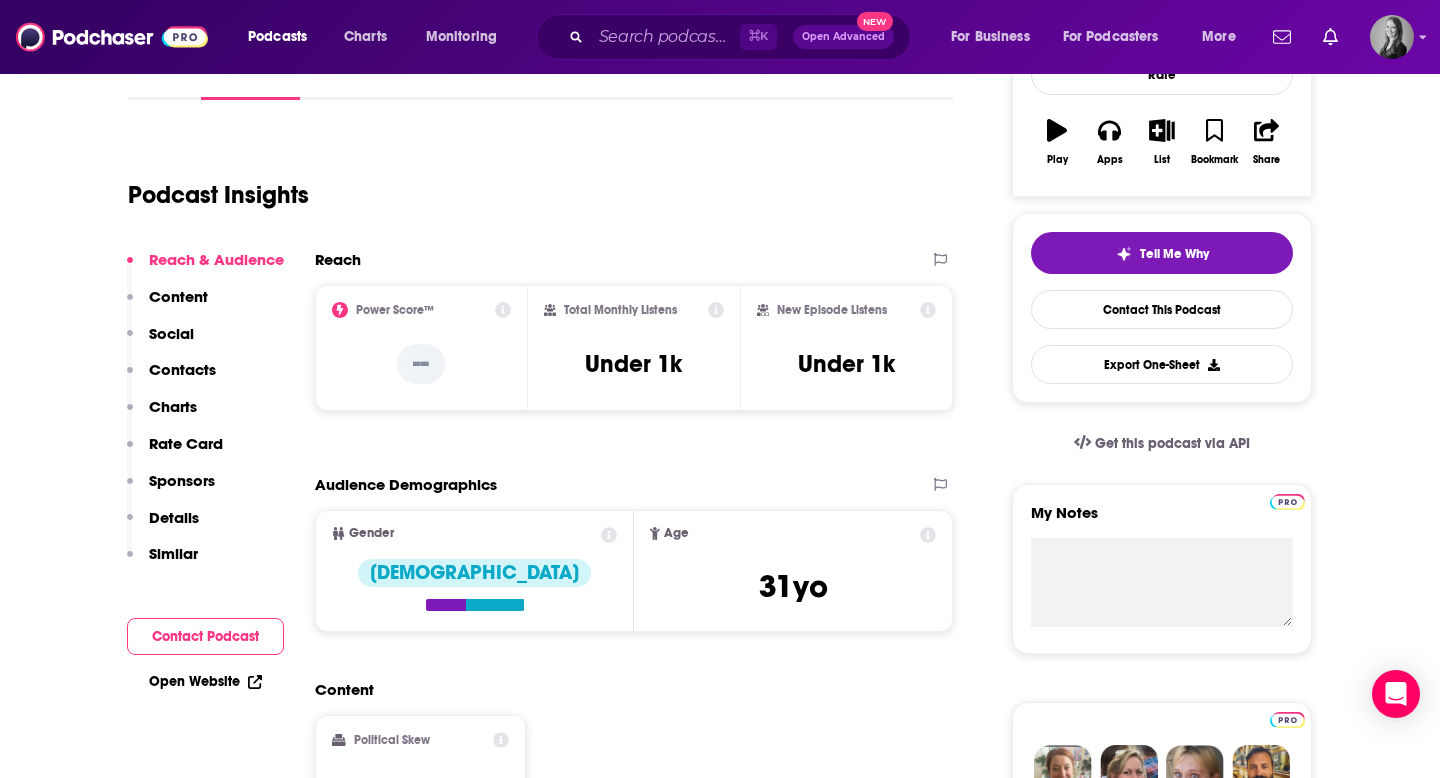 scroll, scrollTop: 133, scrollLeft: 0, axis: vertical 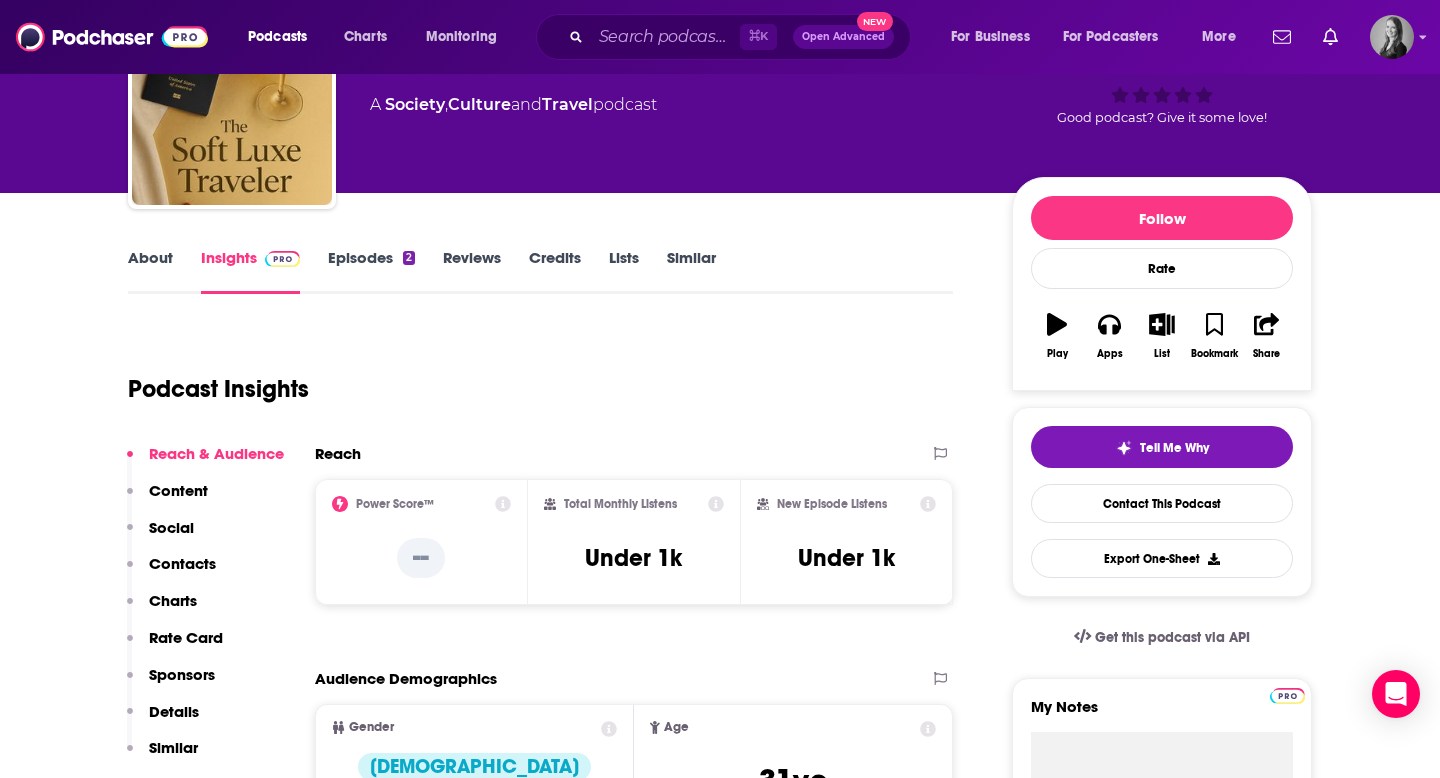 click on "Podcast Insights" at bounding box center [532, 377] 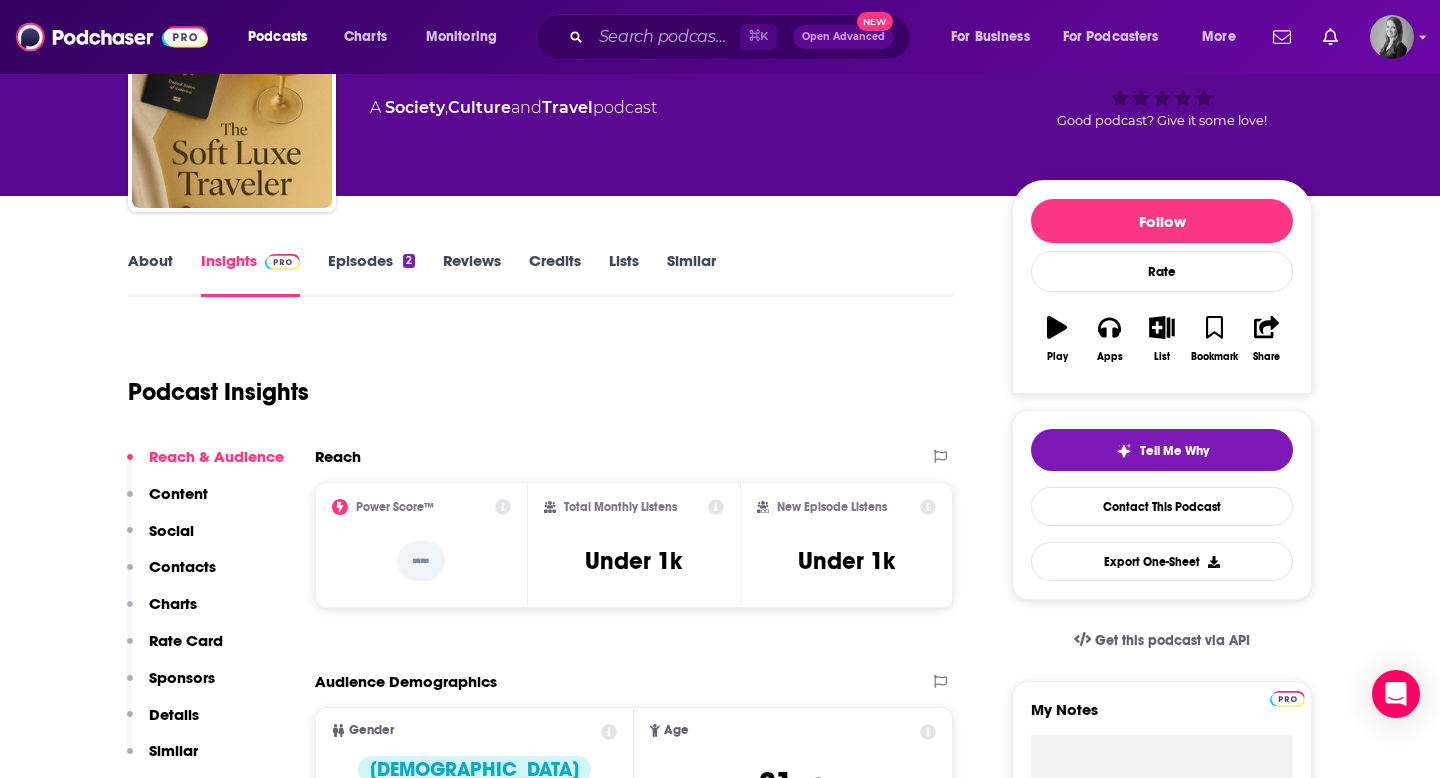 scroll, scrollTop: 19, scrollLeft: 0, axis: vertical 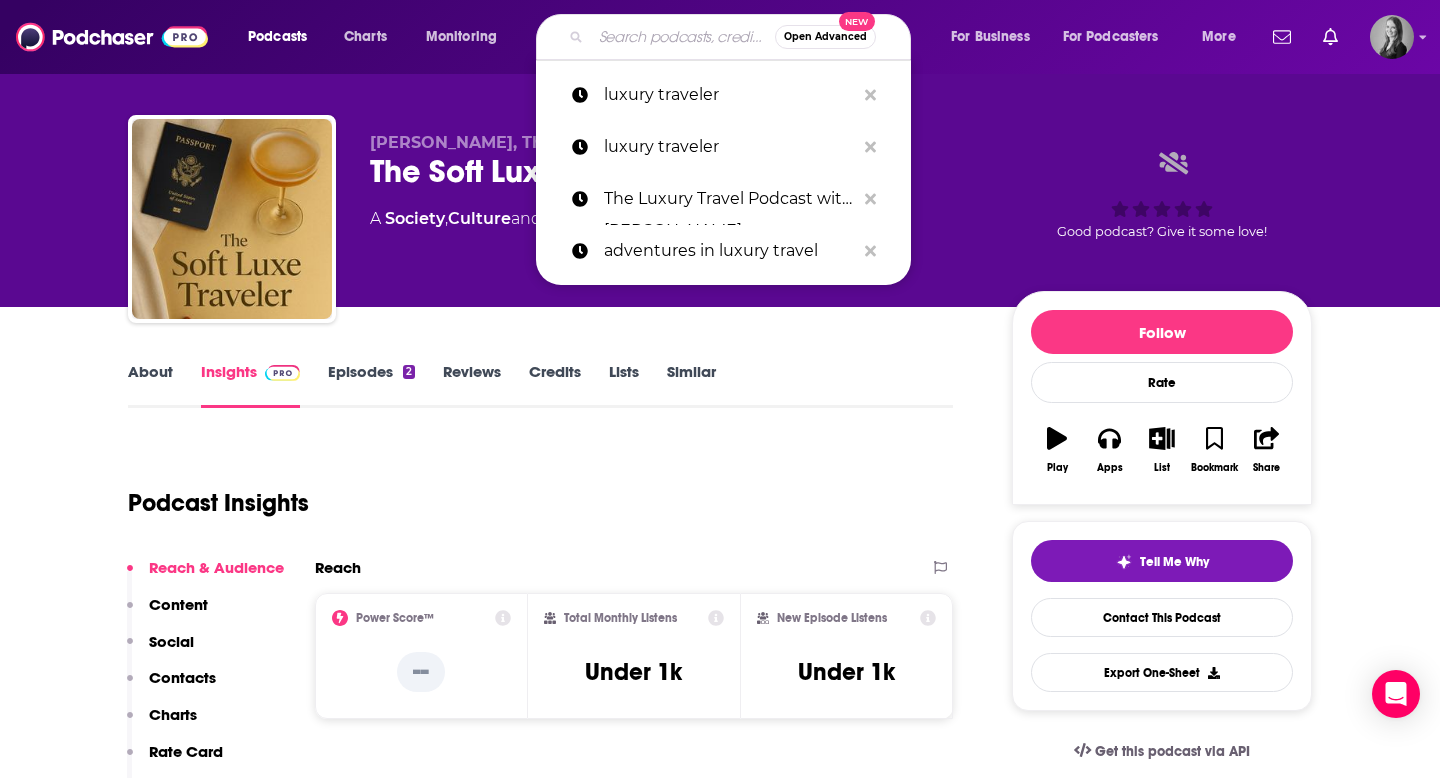click at bounding box center [683, 37] 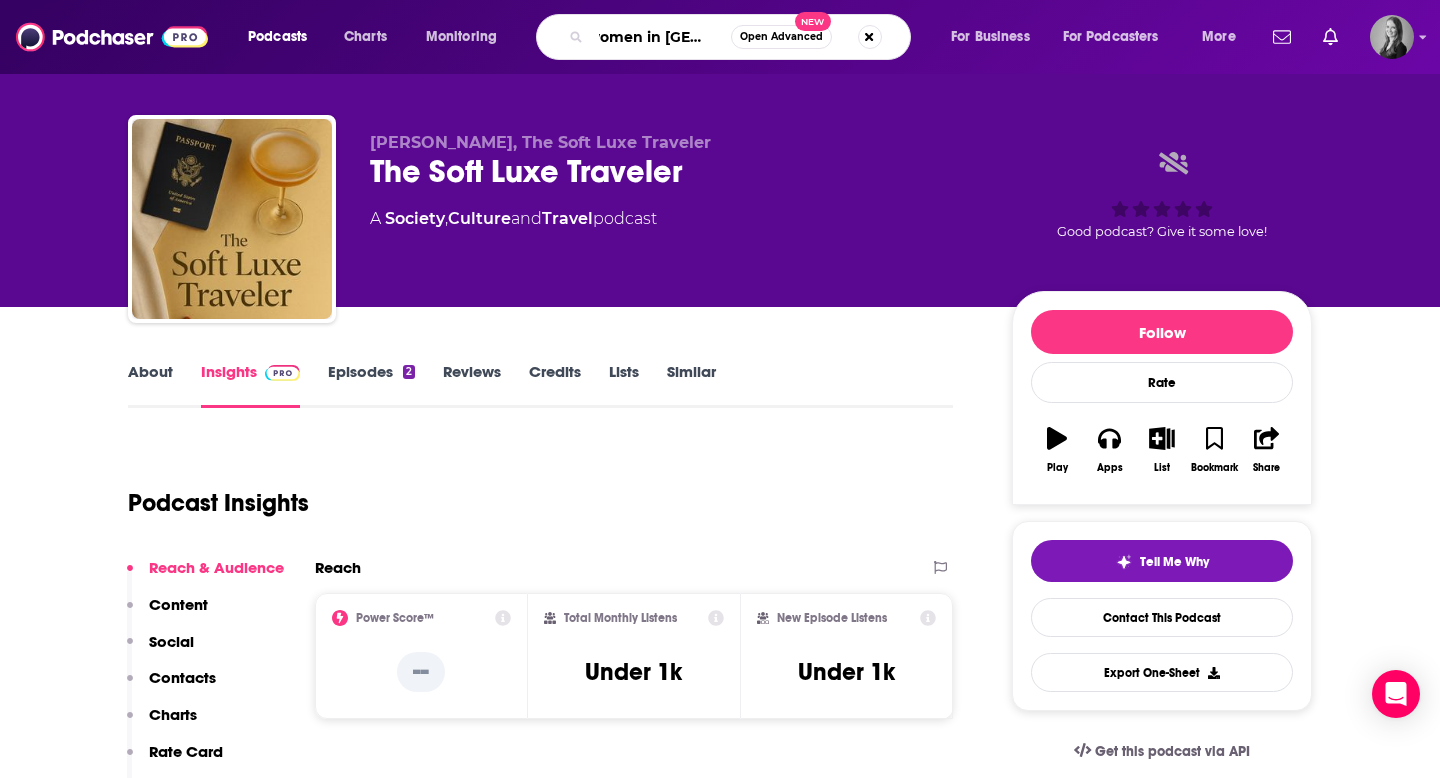 type on "women in buisness" 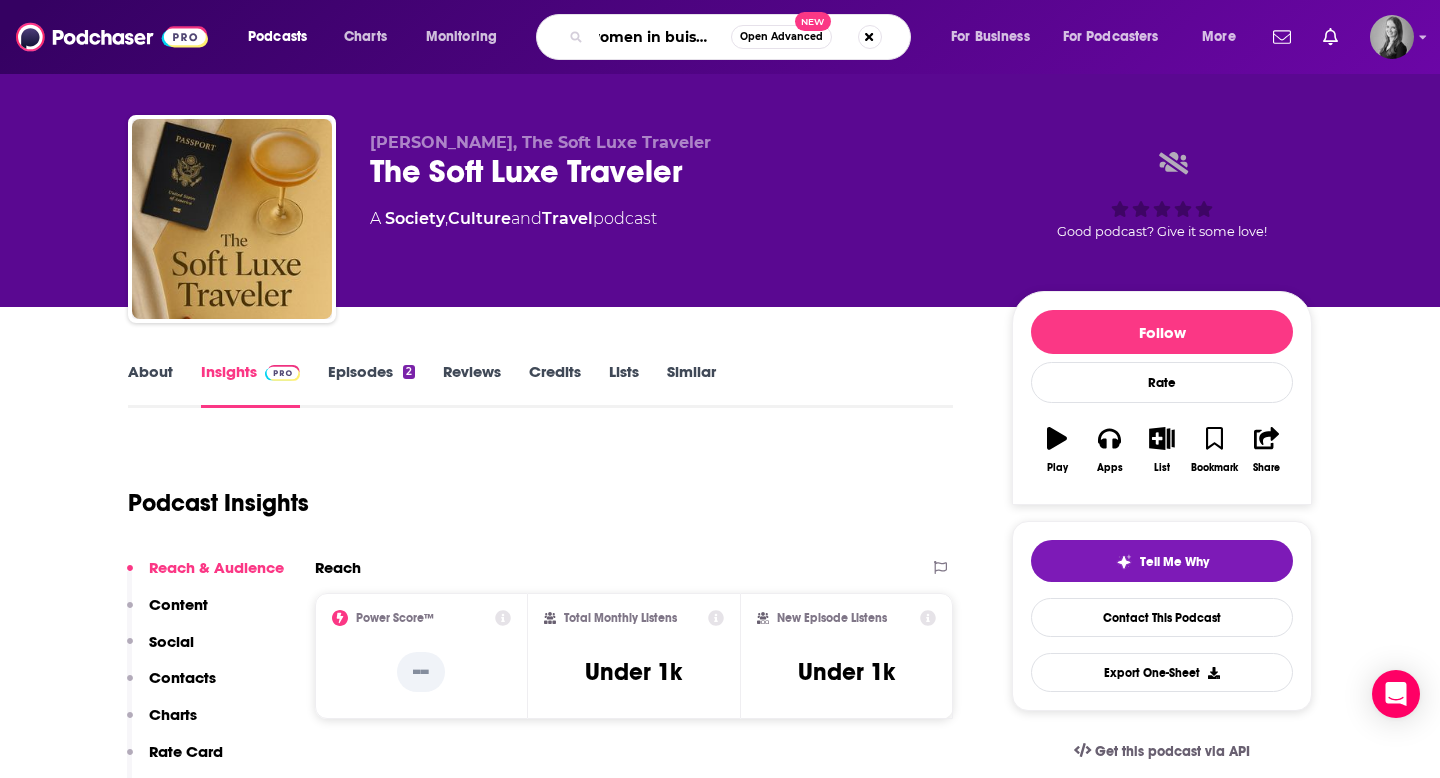 scroll, scrollTop: 0, scrollLeft: 19, axis: horizontal 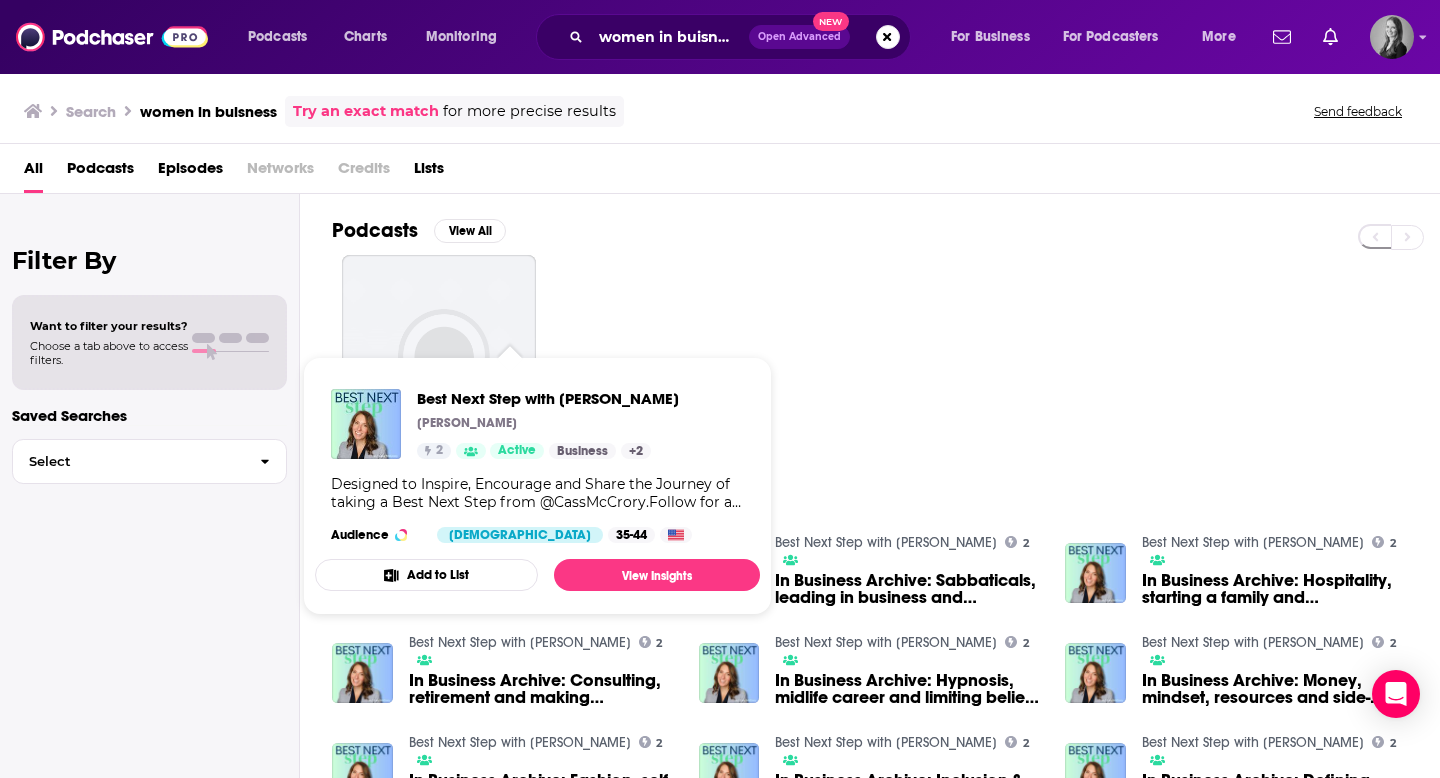 click at bounding box center (886, 352) 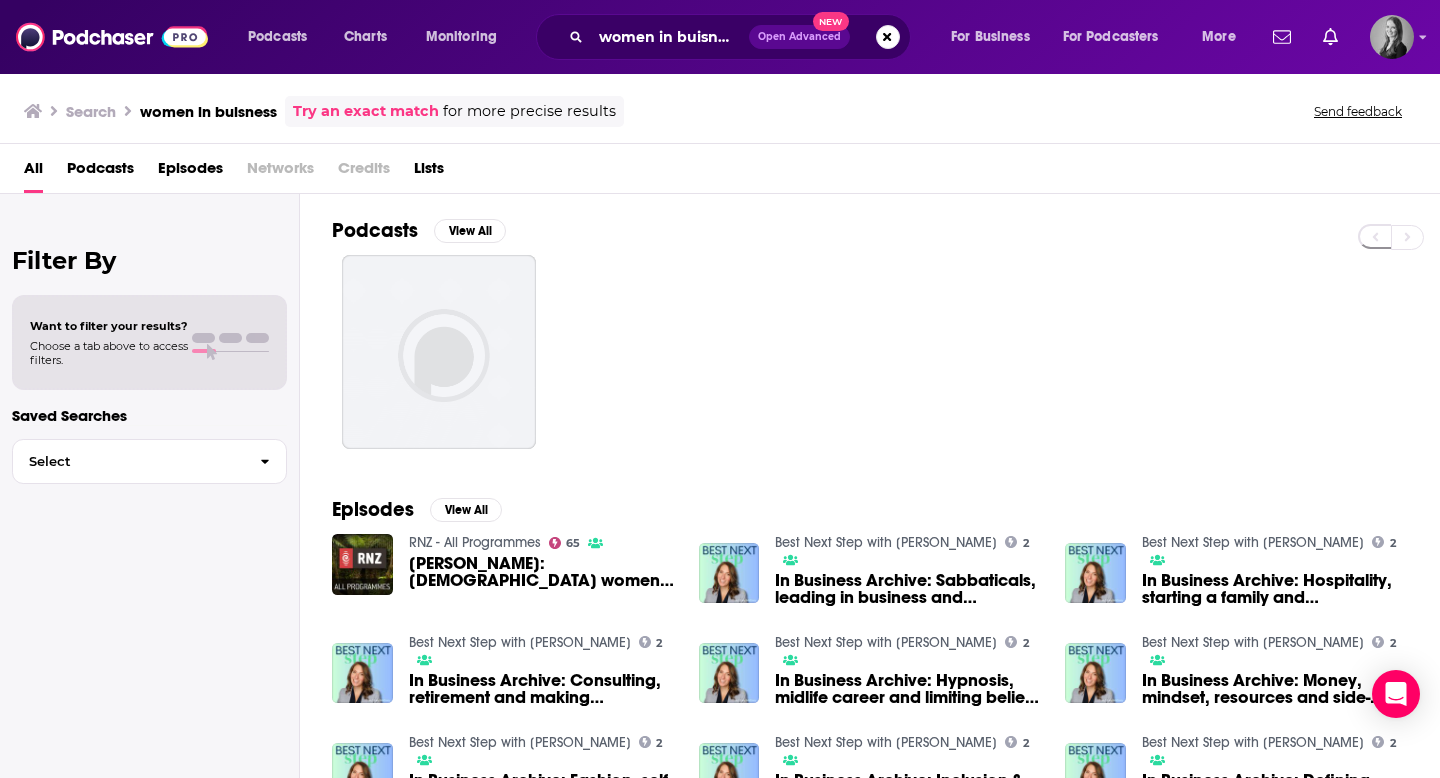 click on "In Business Archive: Sabbaticals, leading in business and mothering teenagers with Jenn Folsom  - A Real Women in Buisness interview with Cass McCrory" at bounding box center [908, 589] 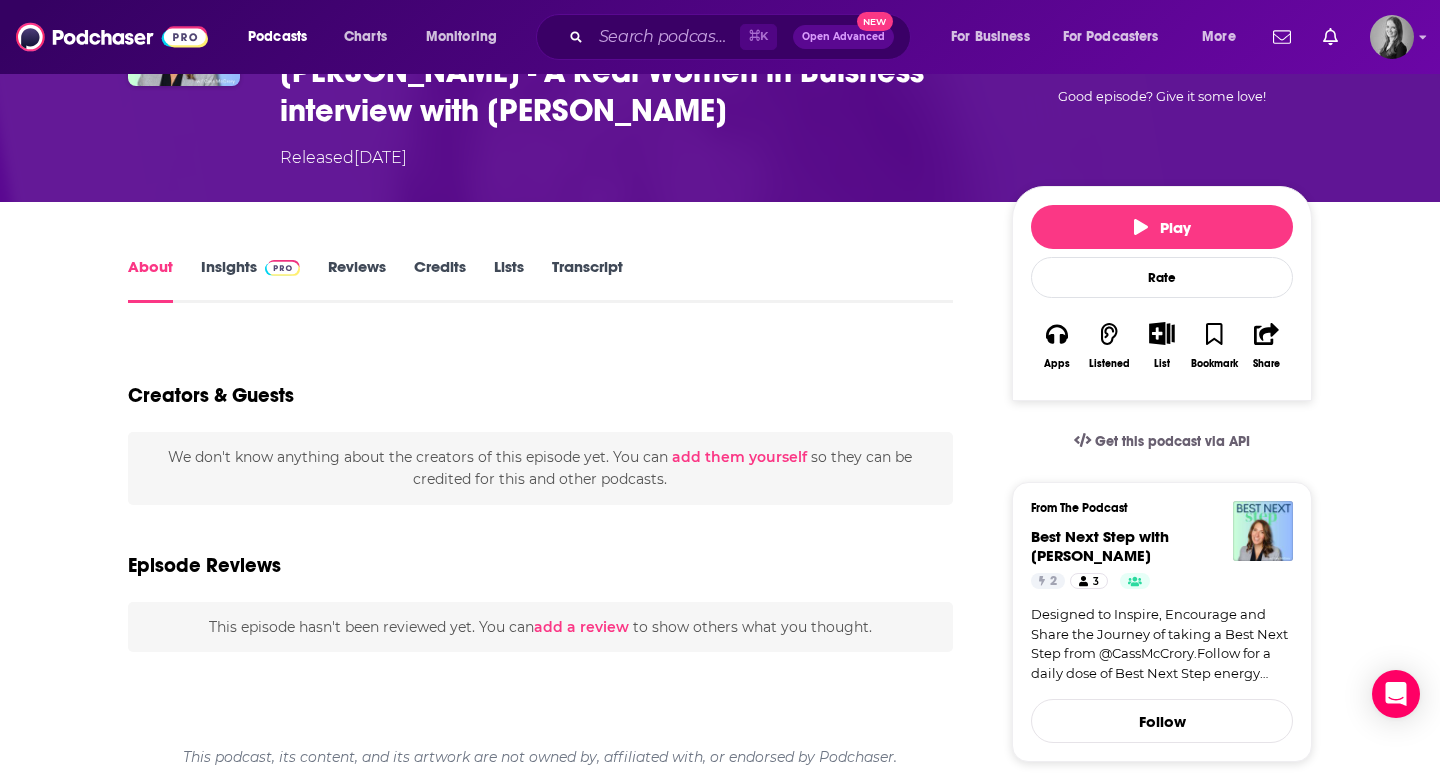 scroll, scrollTop: 0, scrollLeft: 0, axis: both 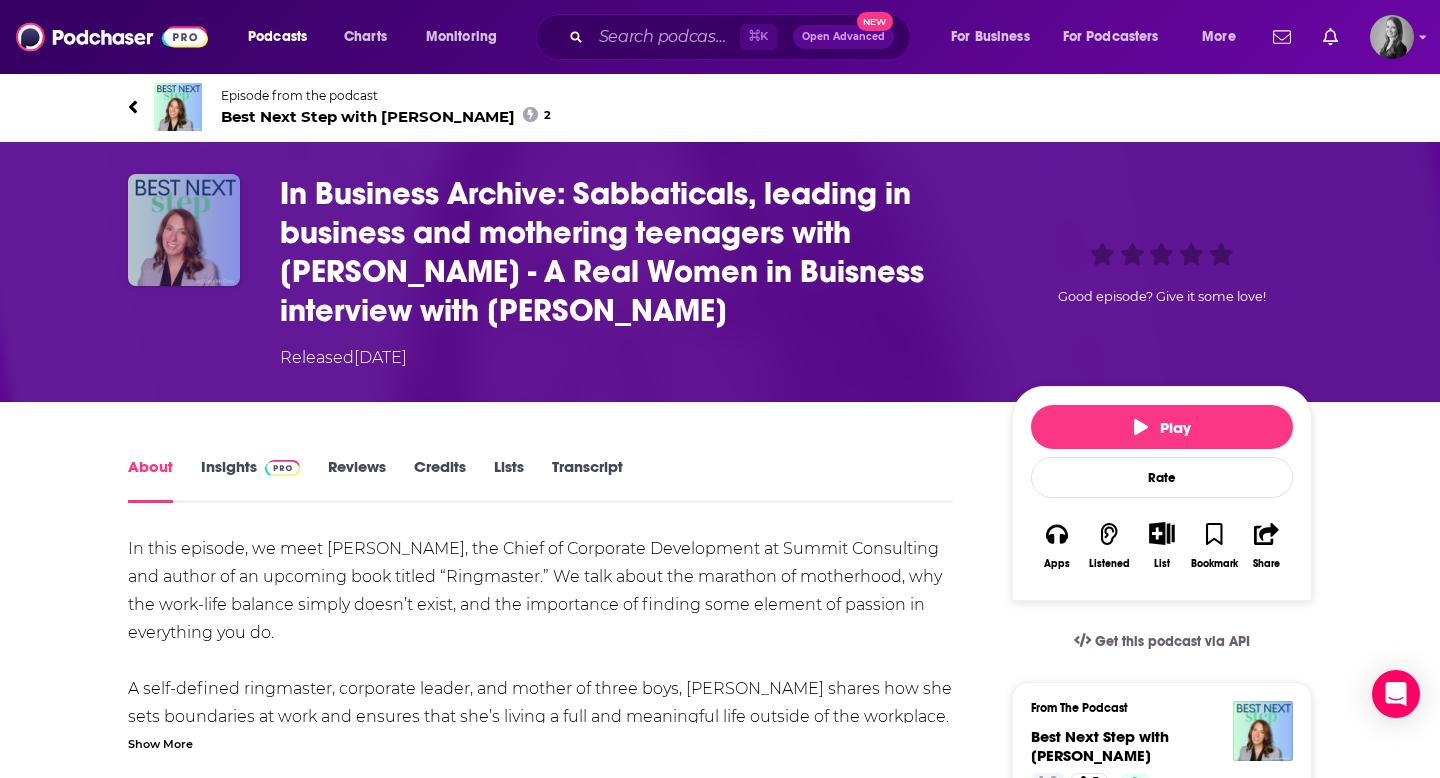 click at bounding box center (184, 230) 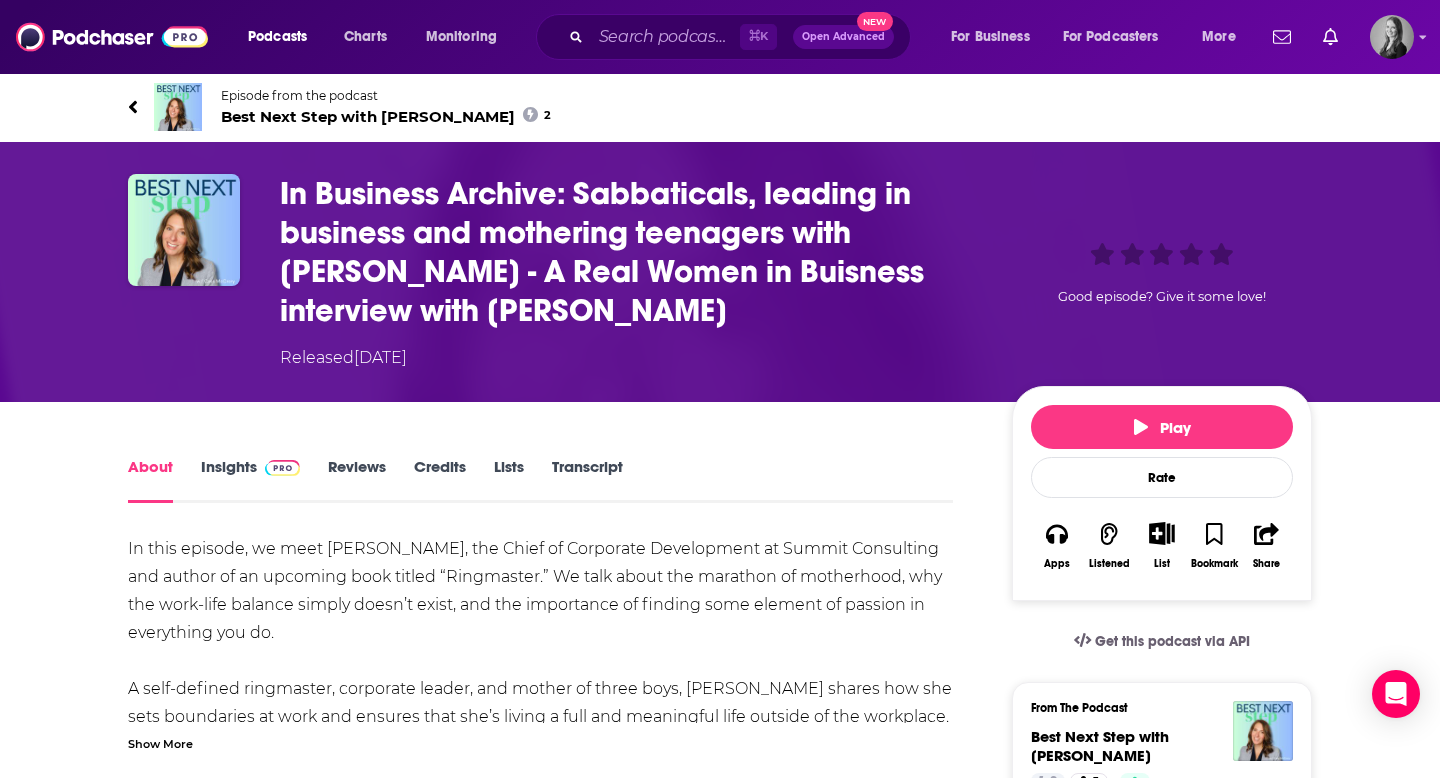 click on "In Business Archive: Sabbaticals, leading in business and mothering teenagers with Jenn Folsom  - A Real Women in Buisness interview with Cass McCrory" at bounding box center (630, 252) 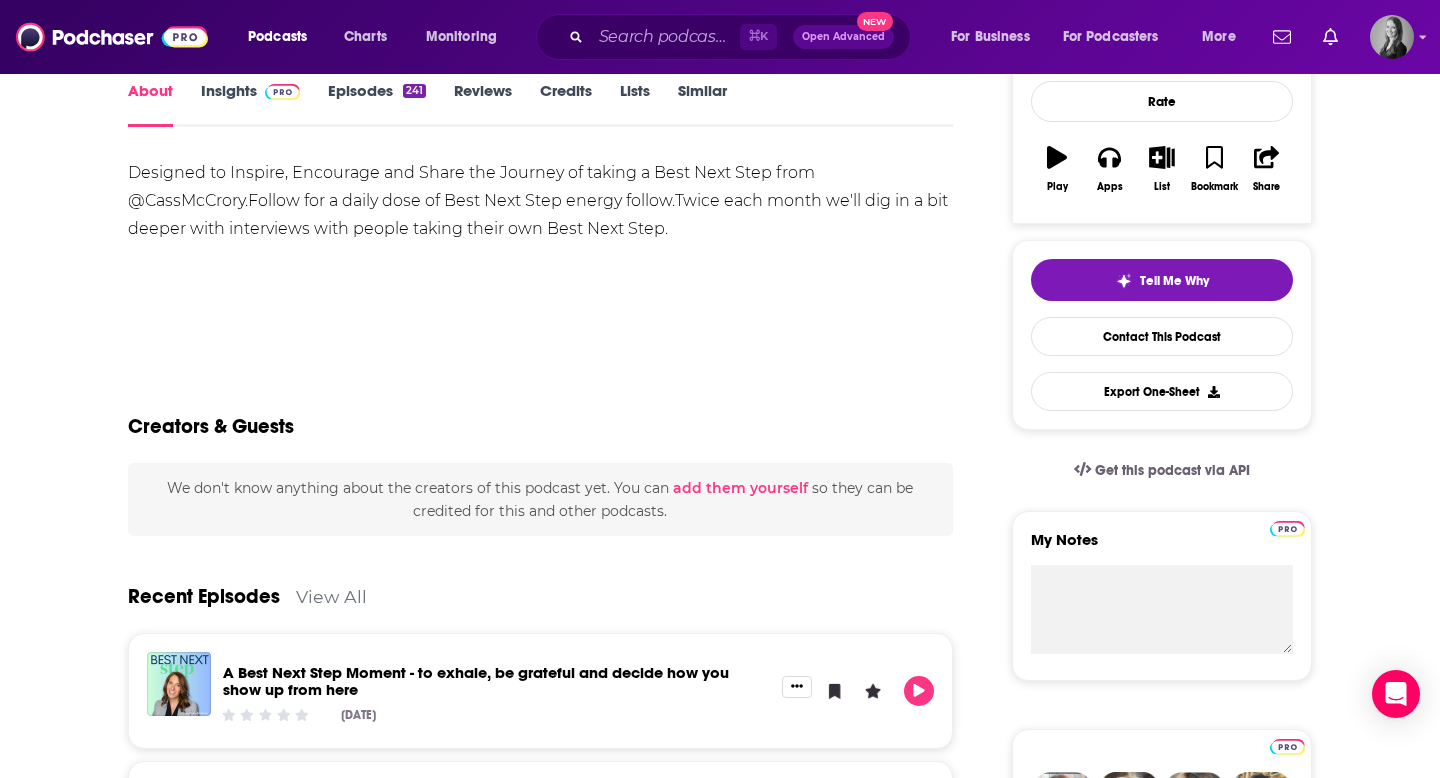 scroll, scrollTop: 154, scrollLeft: 0, axis: vertical 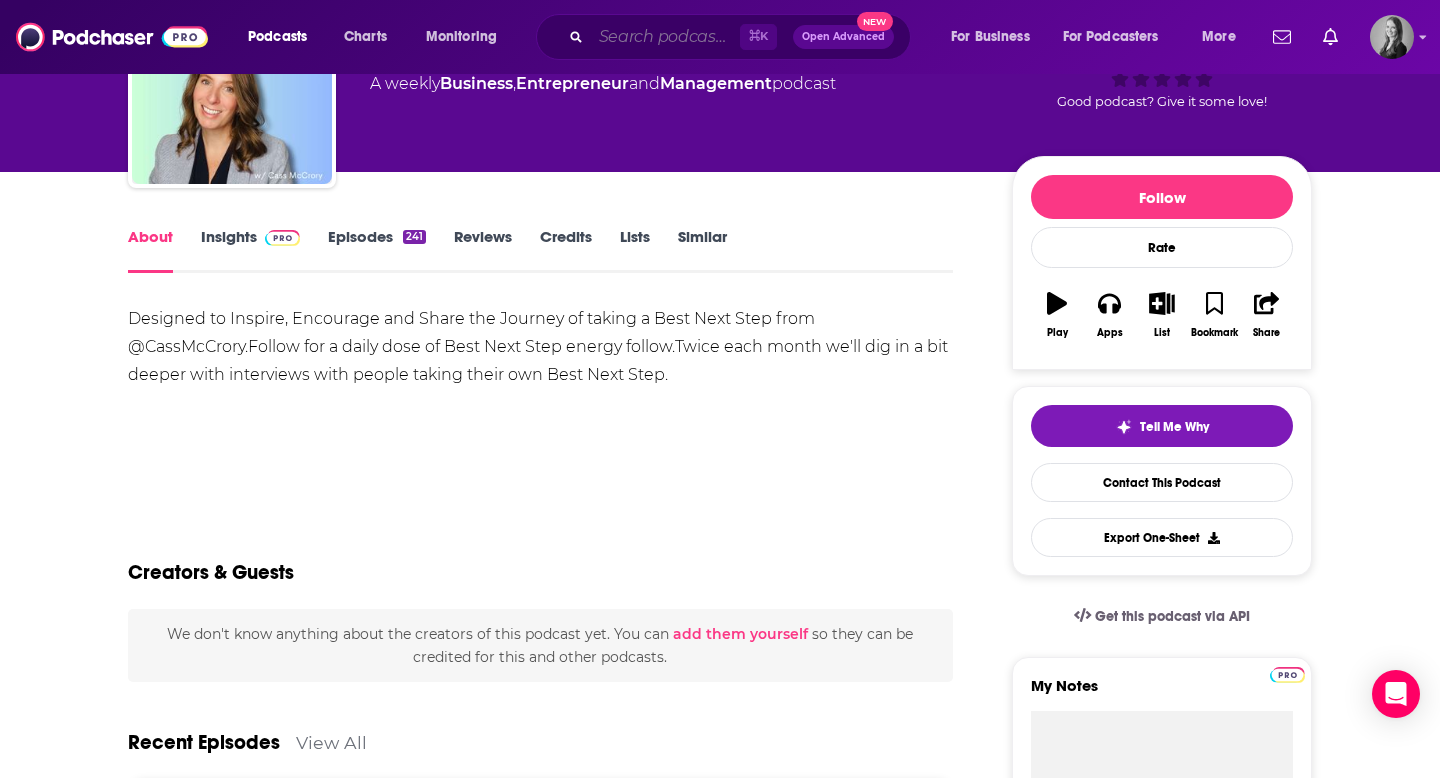 click at bounding box center (665, 37) 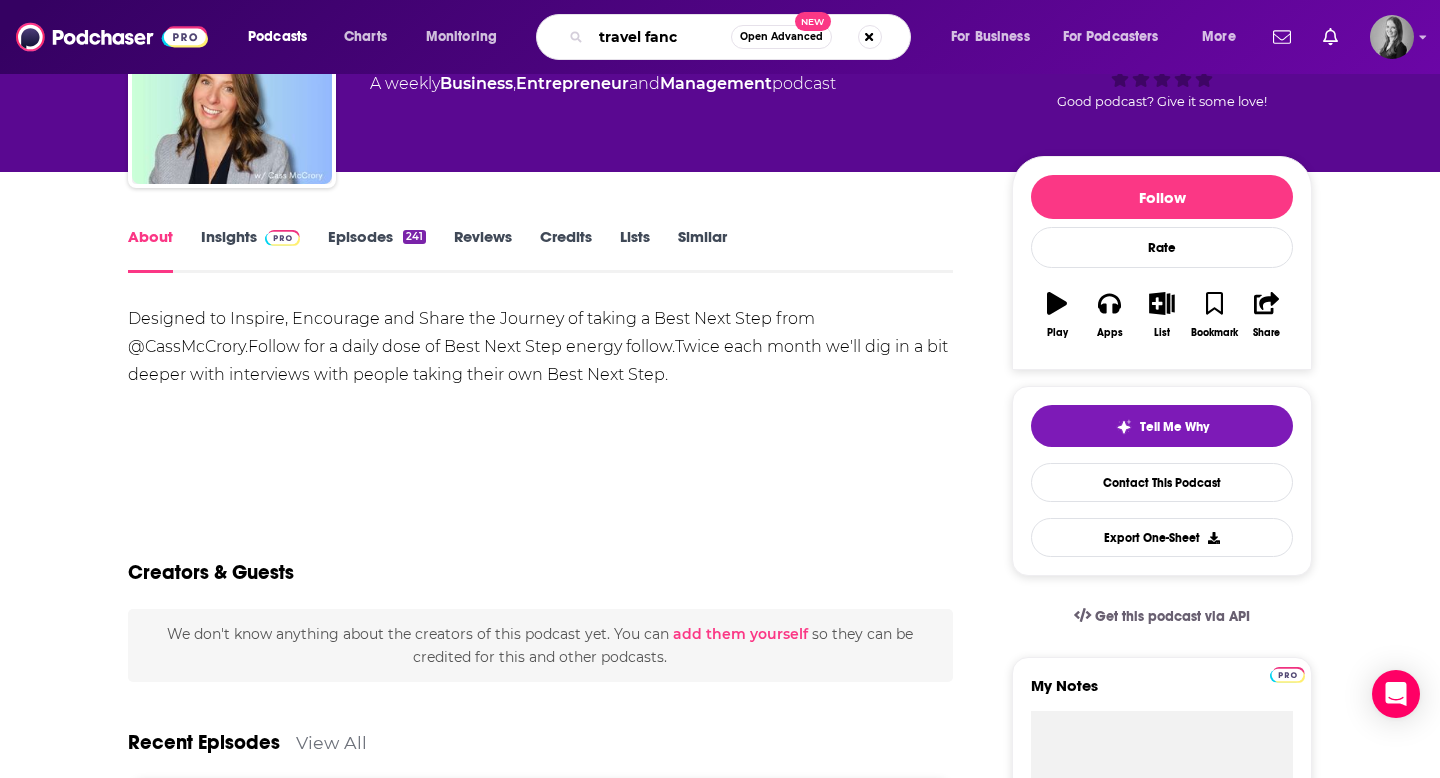 type on "travel fancy" 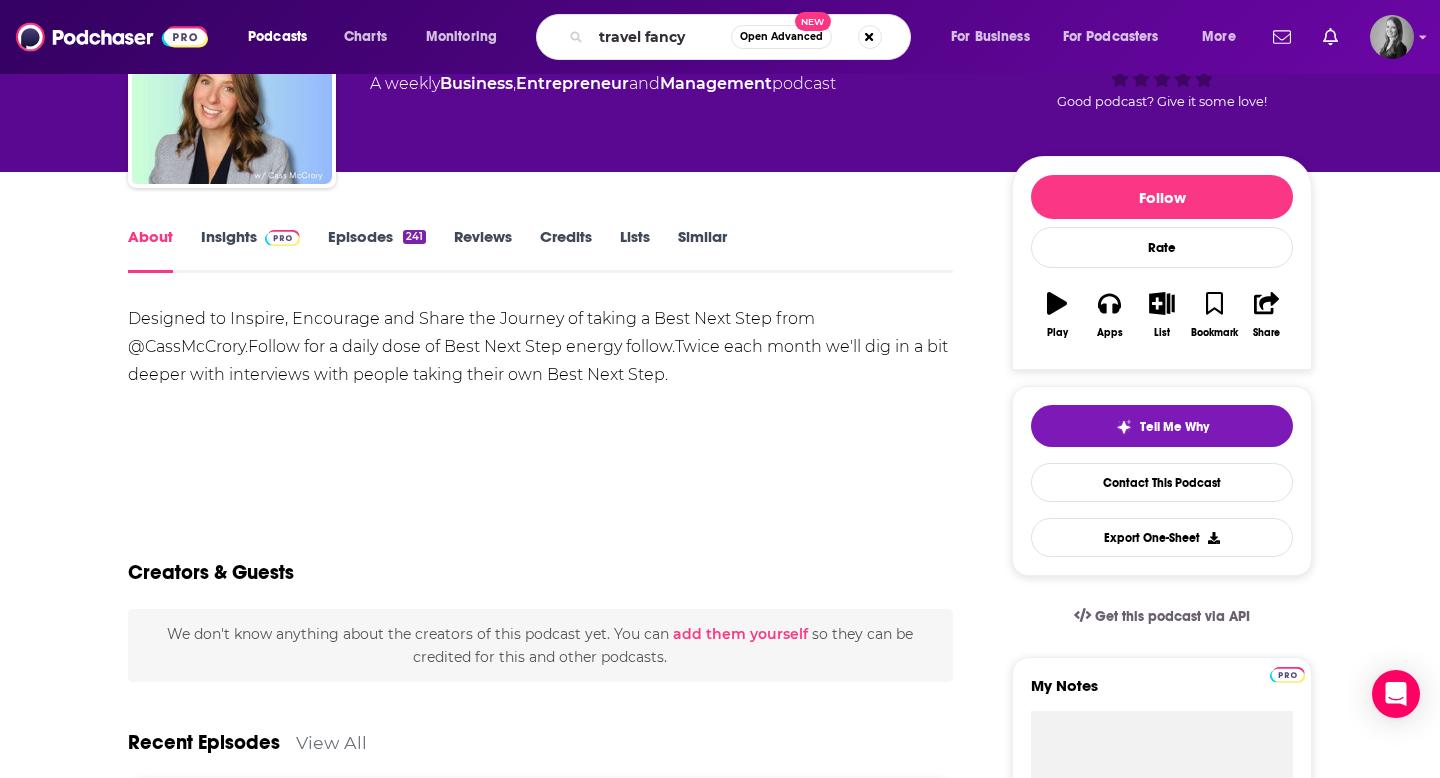 scroll, scrollTop: 0, scrollLeft: 0, axis: both 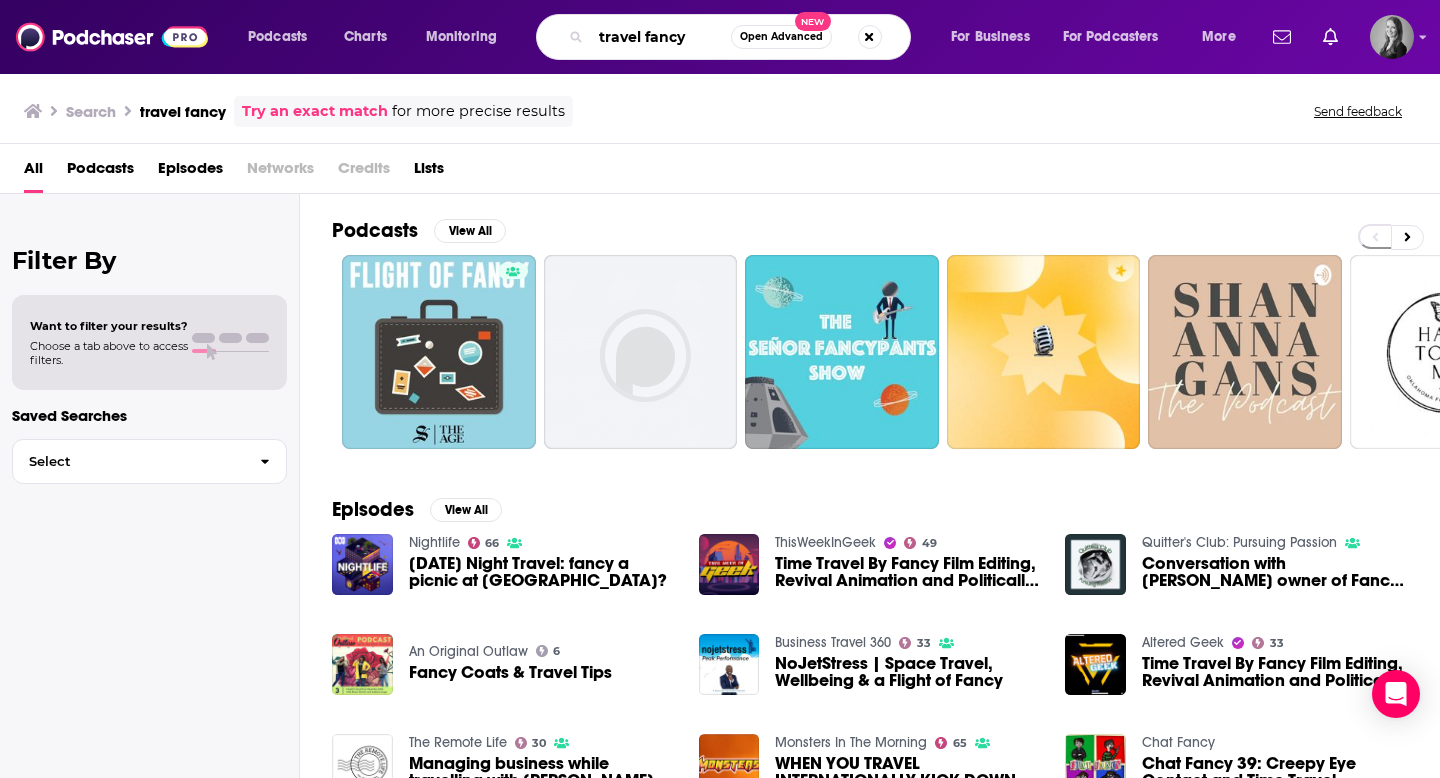 drag, startPoint x: 694, startPoint y: 34, endPoint x: 647, endPoint y: 34, distance: 47 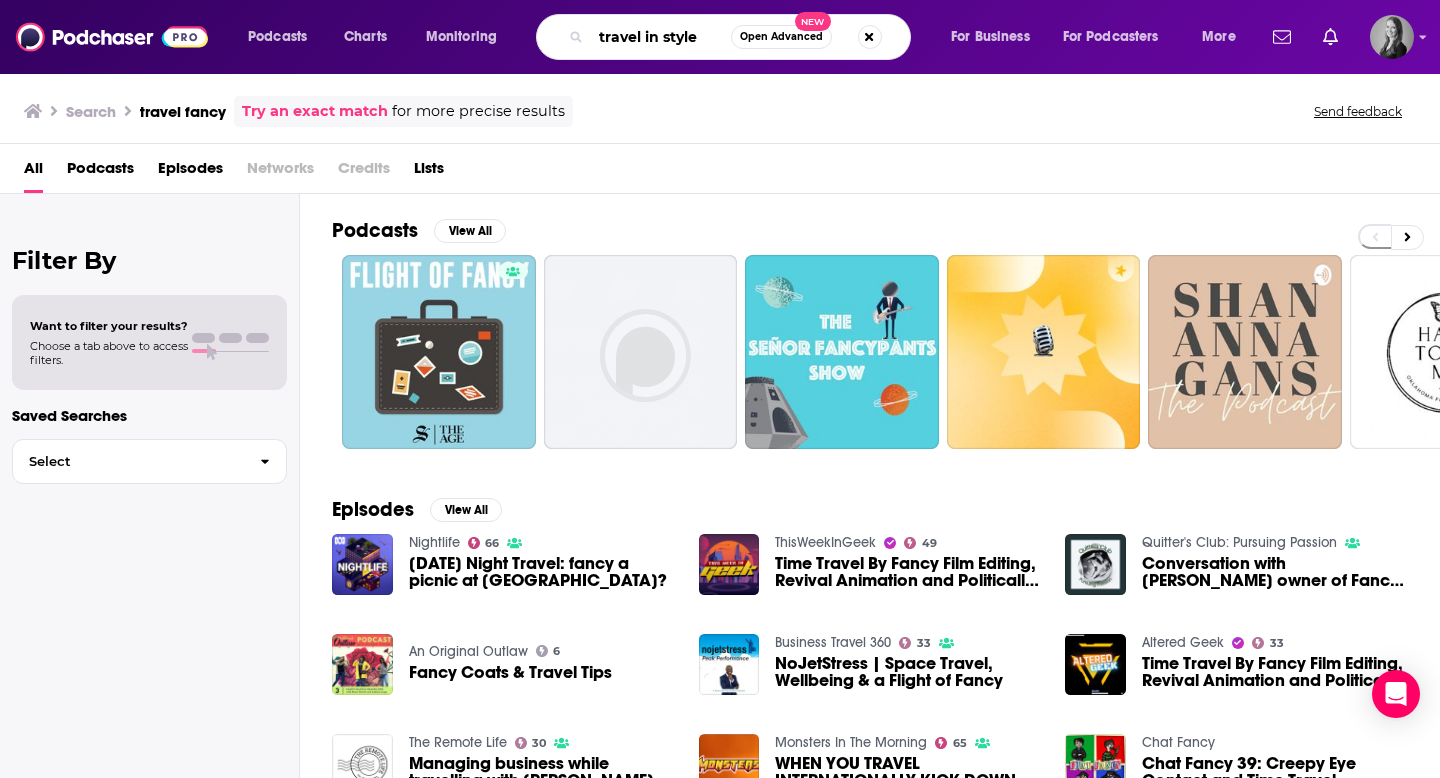 type on "travel in style" 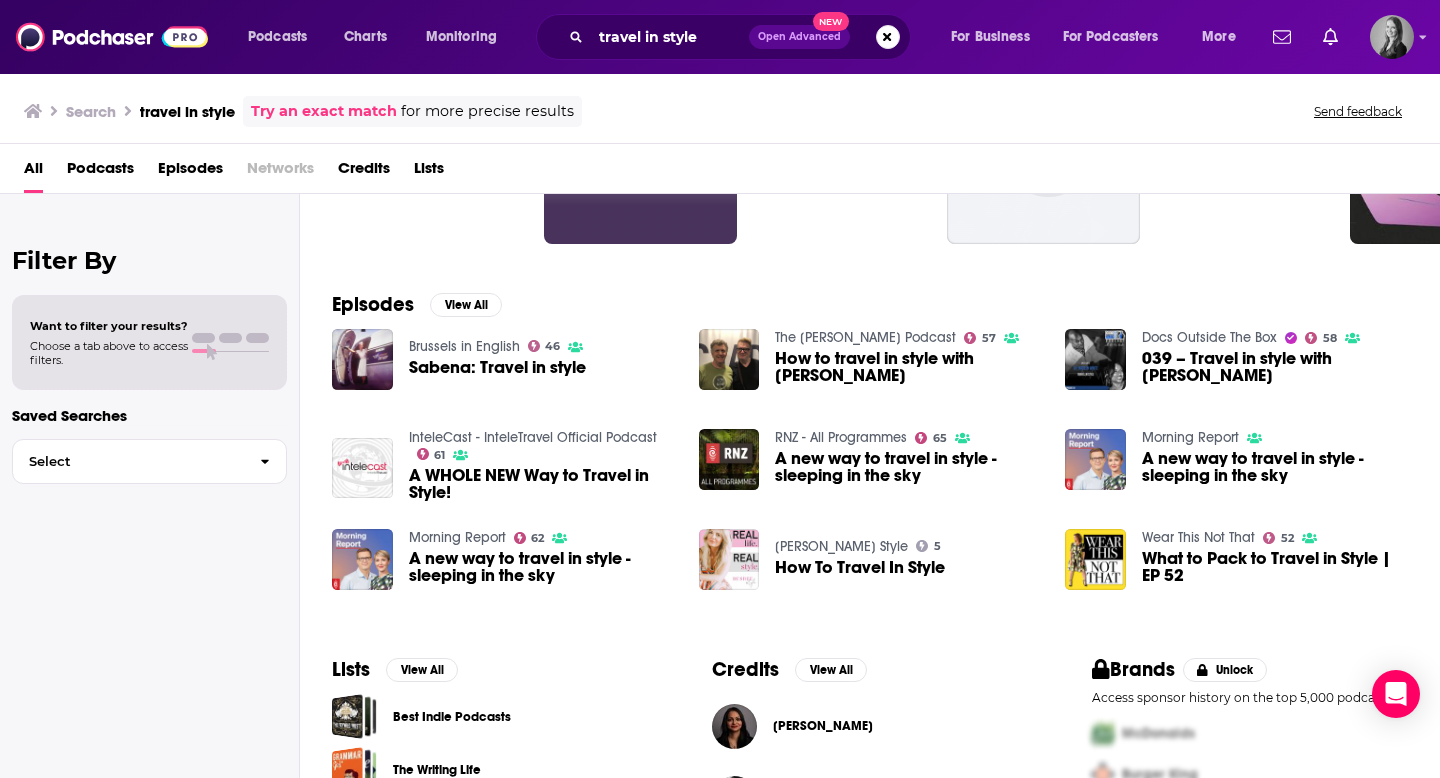 scroll, scrollTop: 210, scrollLeft: 0, axis: vertical 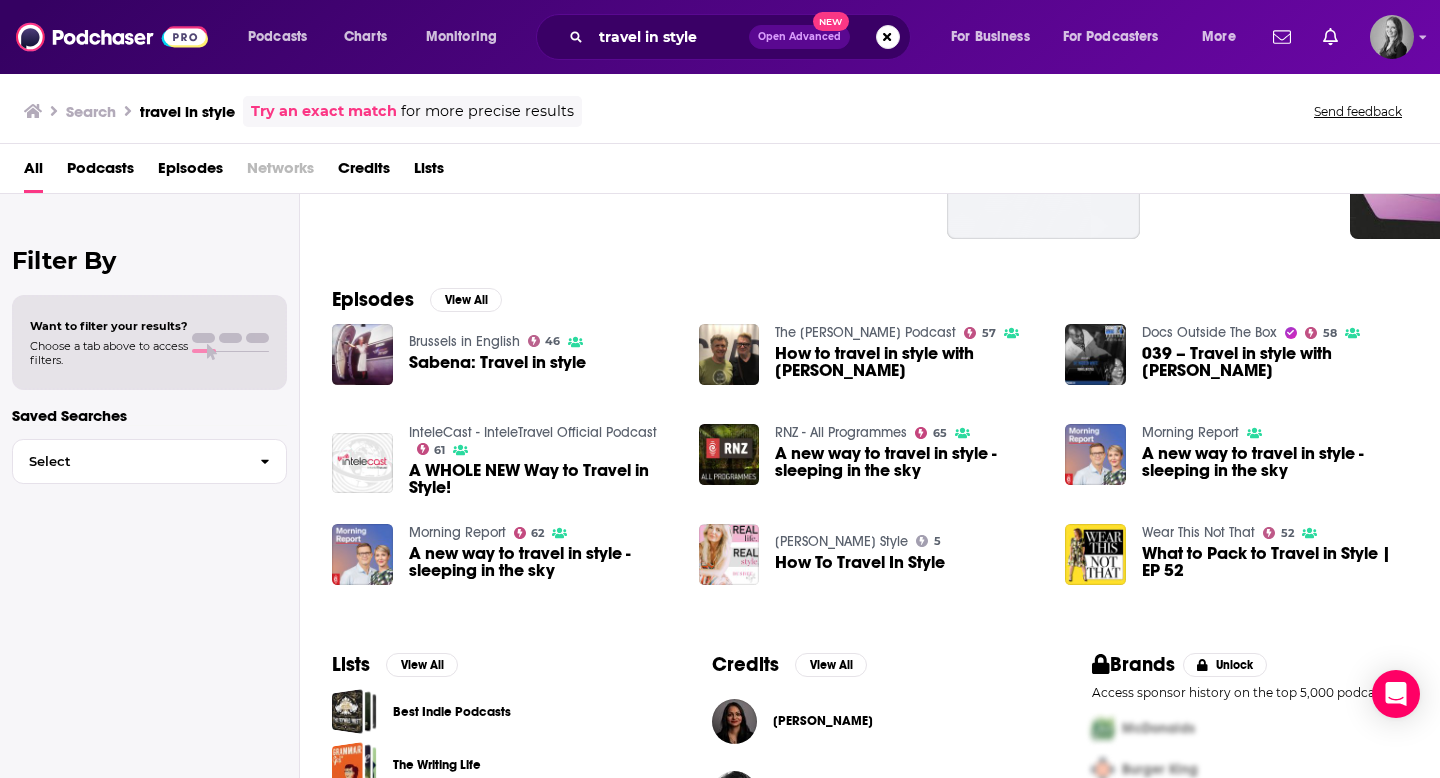 click on "How To Travel In Style" at bounding box center [860, 565] 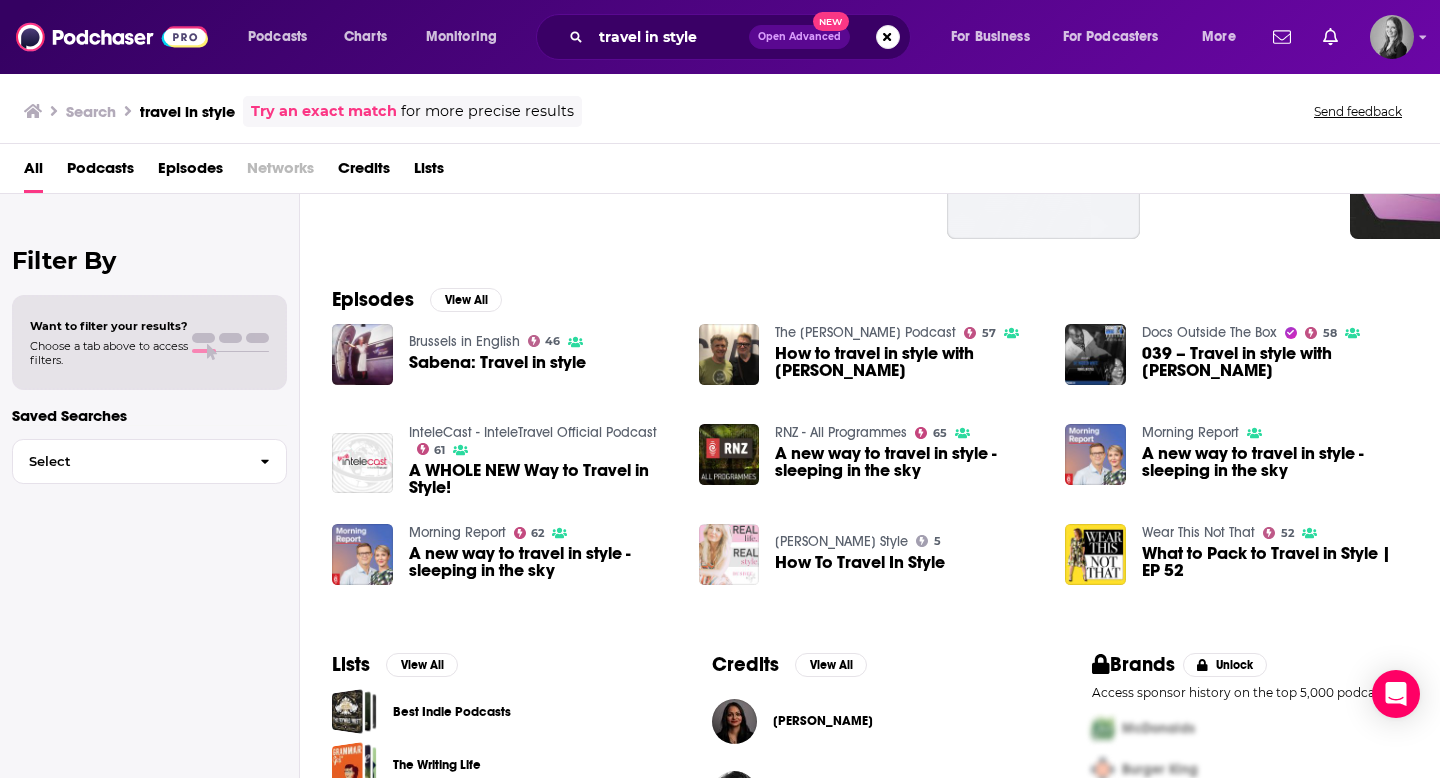 click at bounding box center (729, 554) 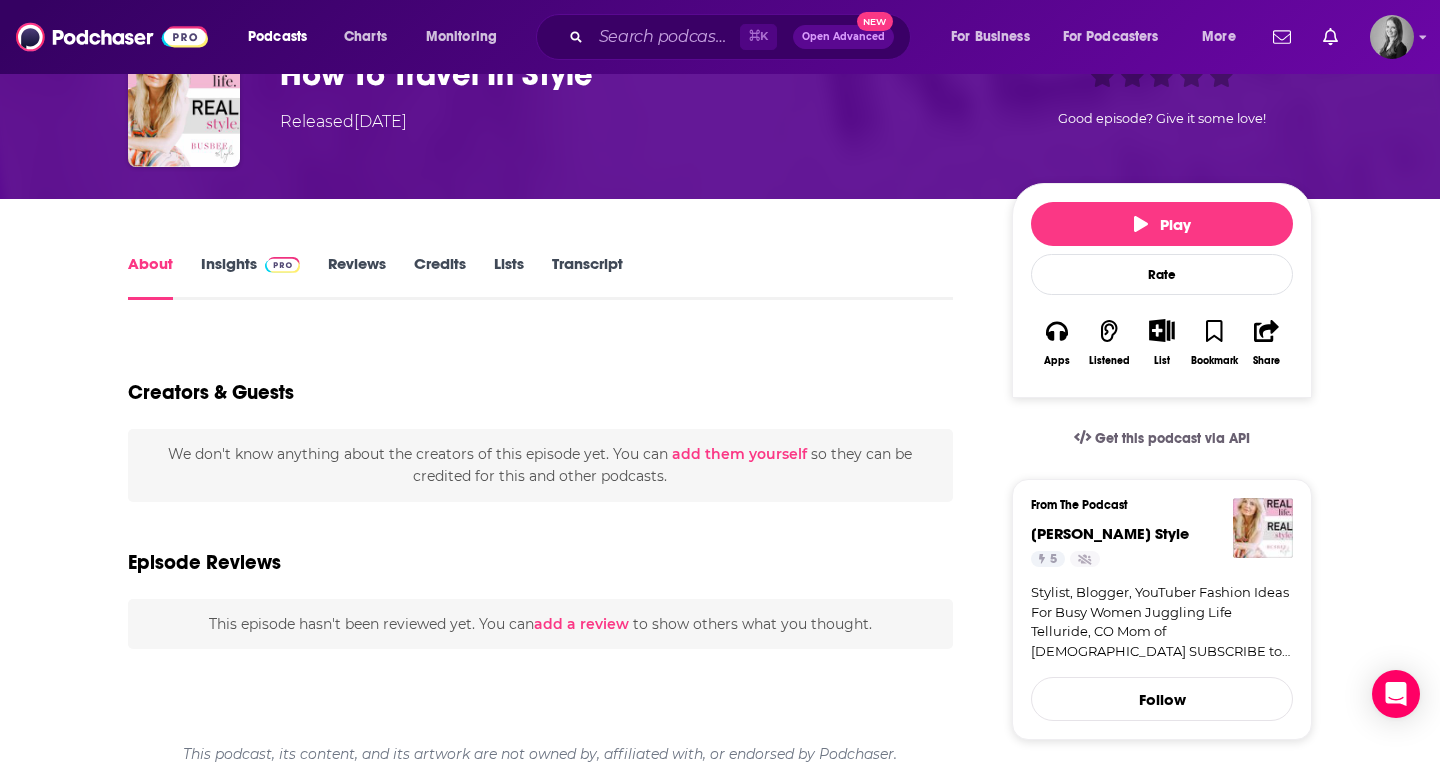 scroll, scrollTop: 0, scrollLeft: 0, axis: both 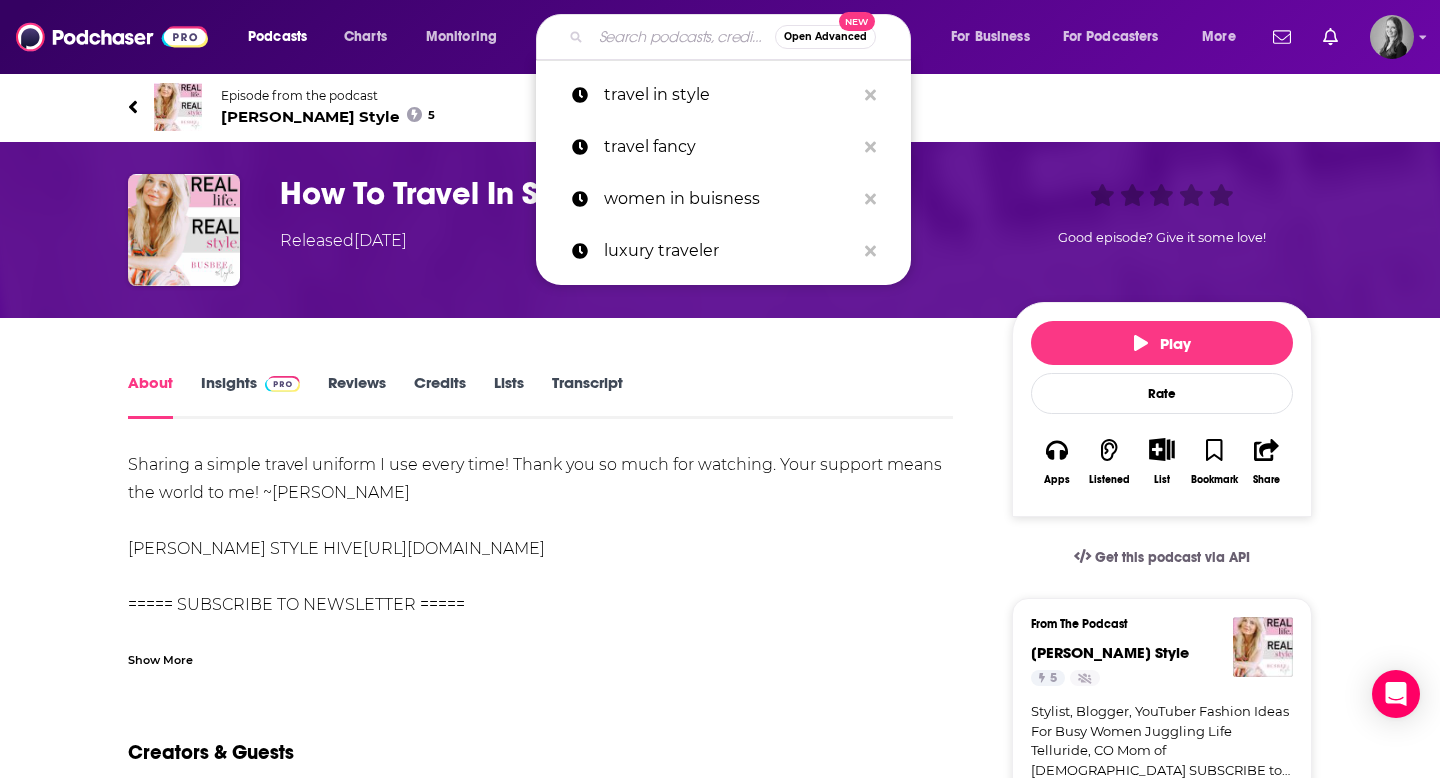 click at bounding box center (683, 37) 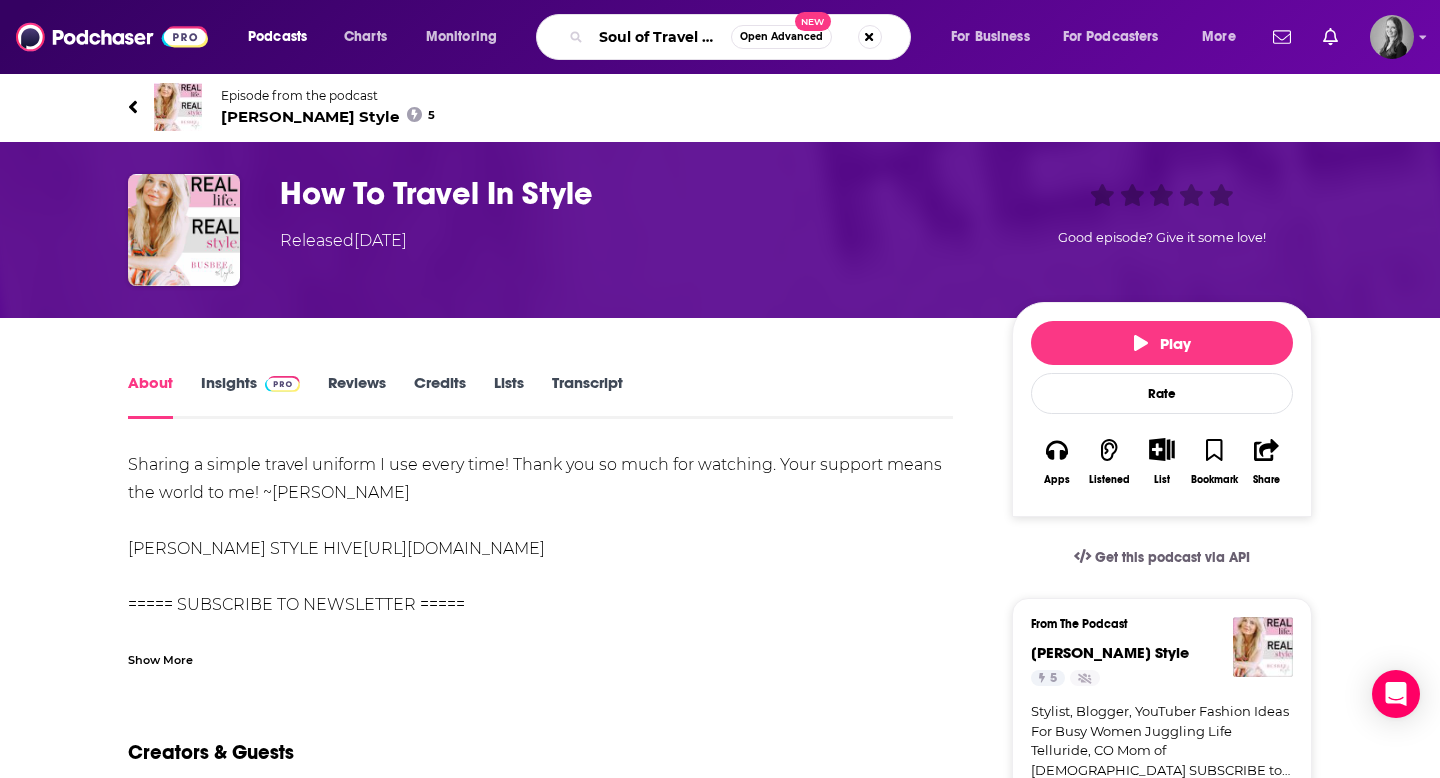 scroll, scrollTop: 0, scrollLeft: 40, axis: horizontal 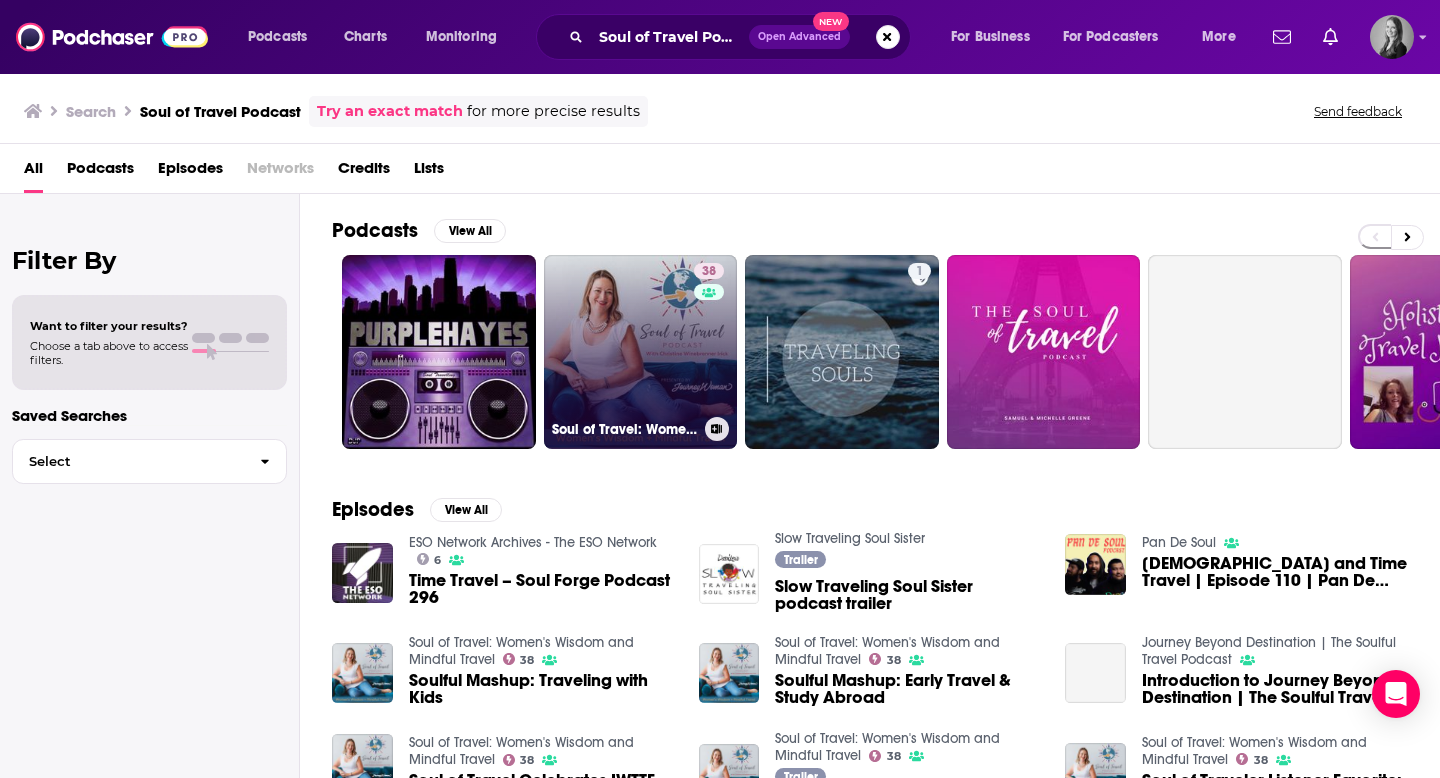 click on "38 Soul of Travel: Women's Wisdom and Mindful Travel" at bounding box center (641, 352) 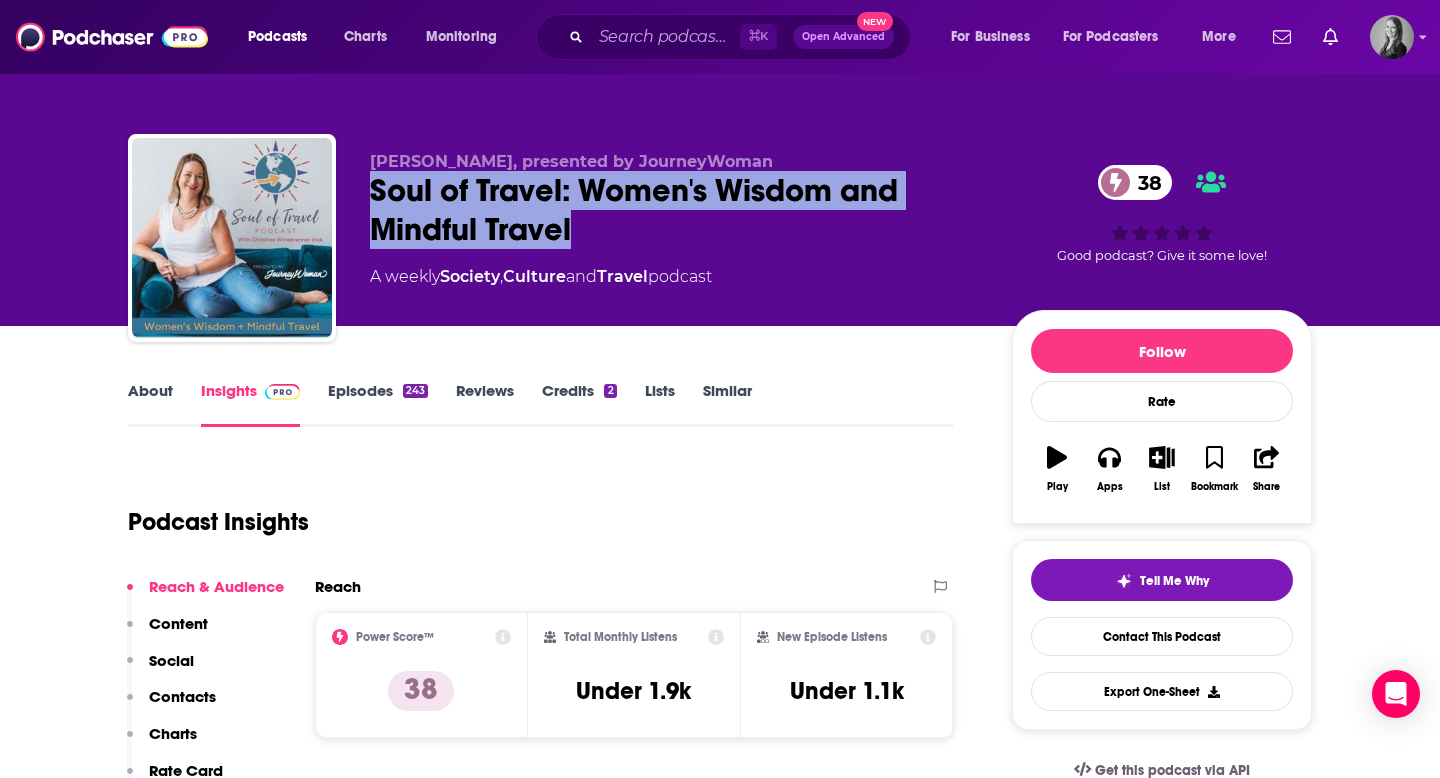 drag, startPoint x: 374, startPoint y: 196, endPoint x: 591, endPoint y: 227, distance: 219.20311 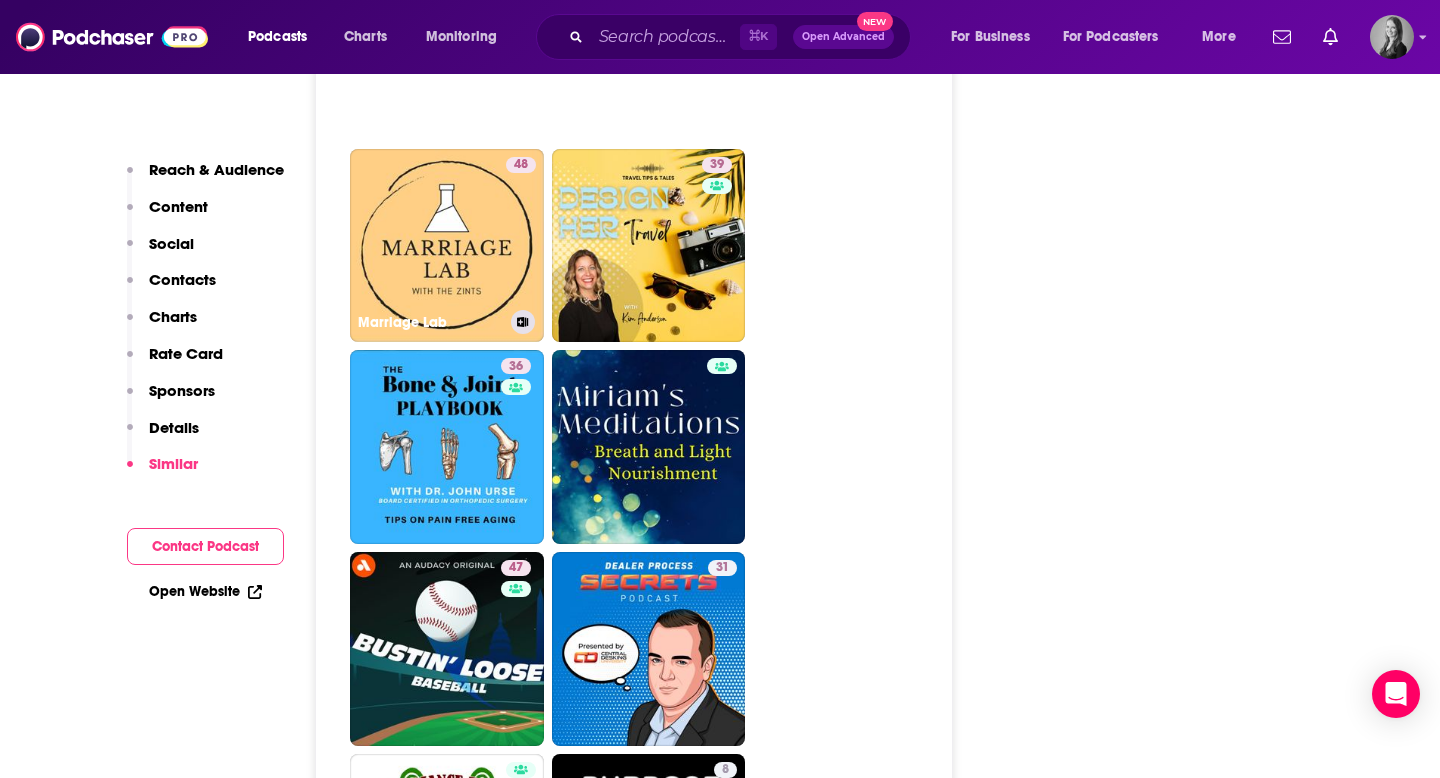 scroll, scrollTop: 4017, scrollLeft: 0, axis: vertical 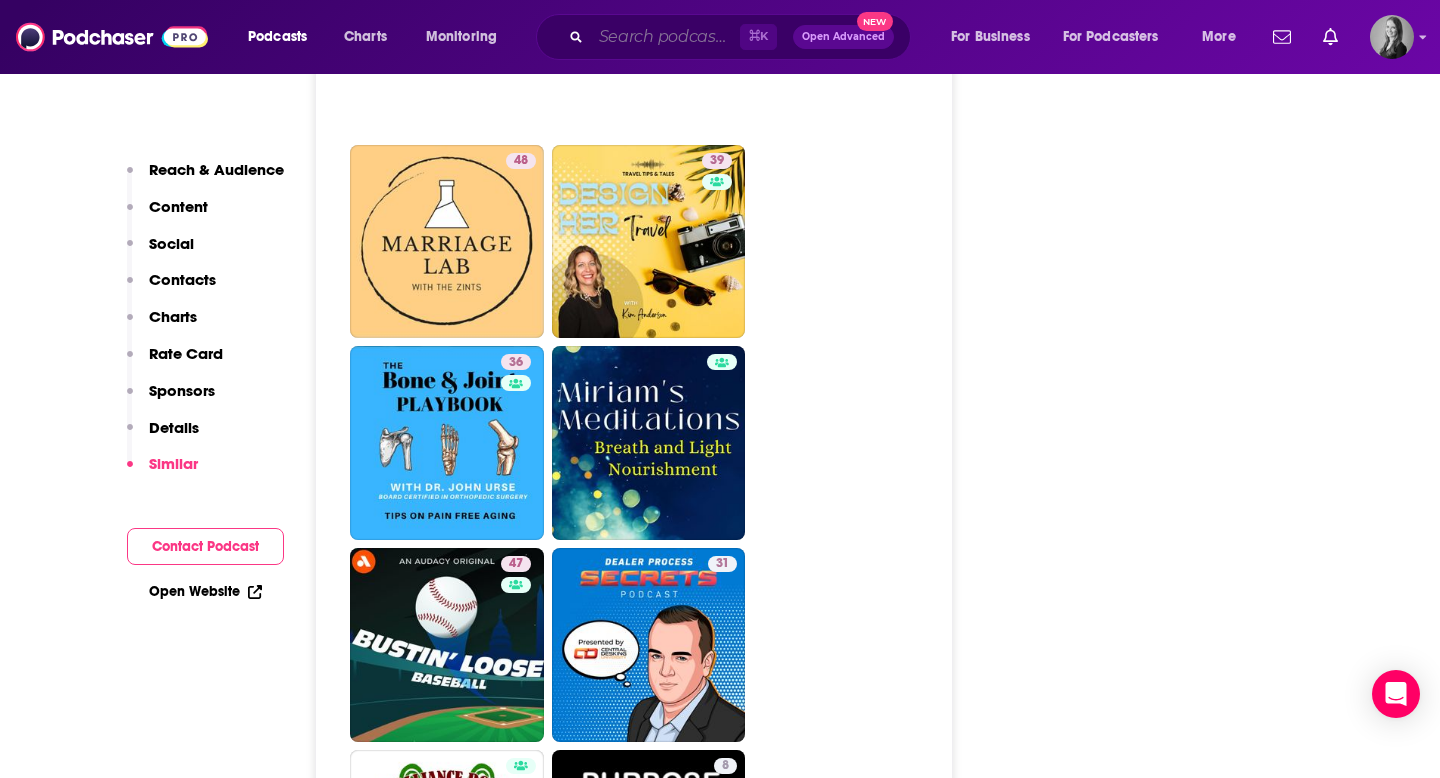 click at bounding box center (665, 37) 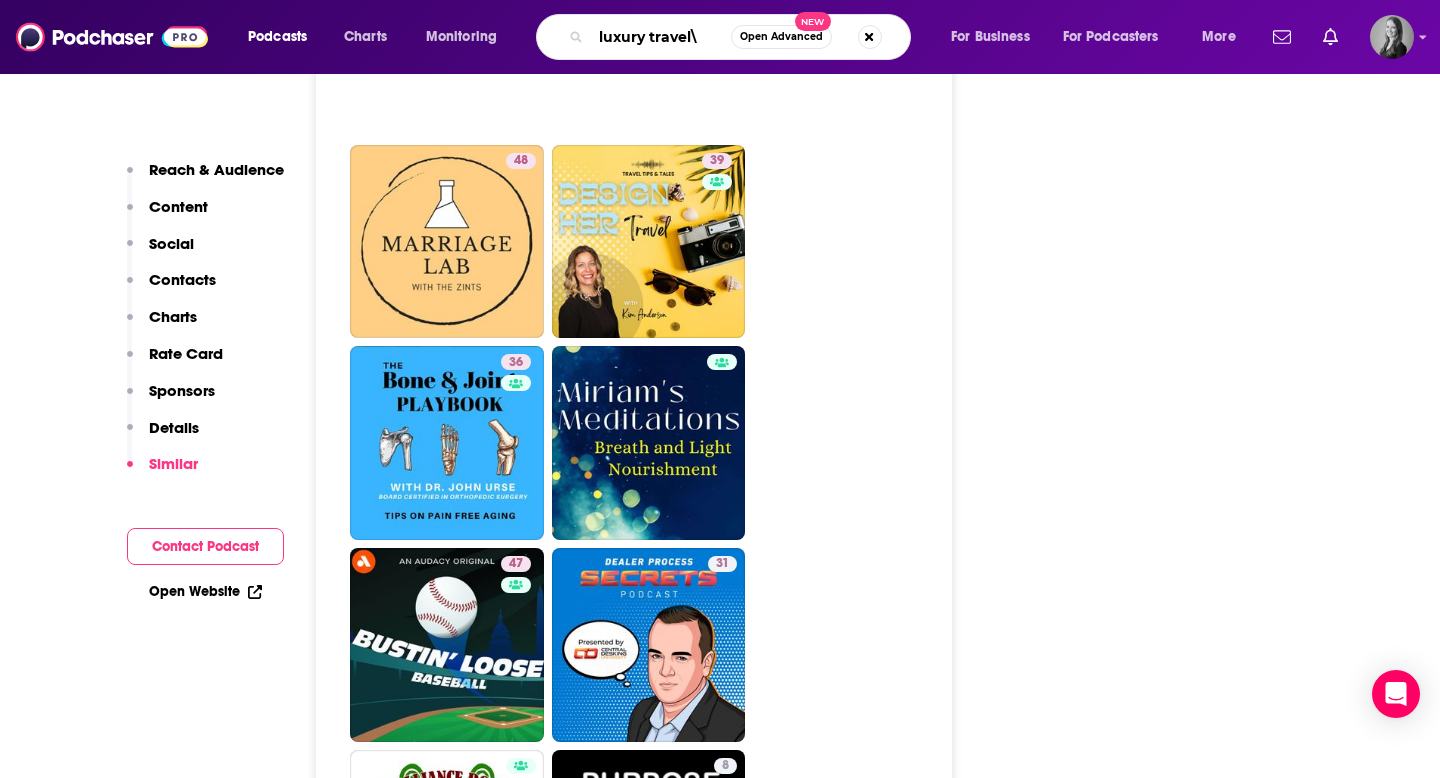 type on "luxury travel" 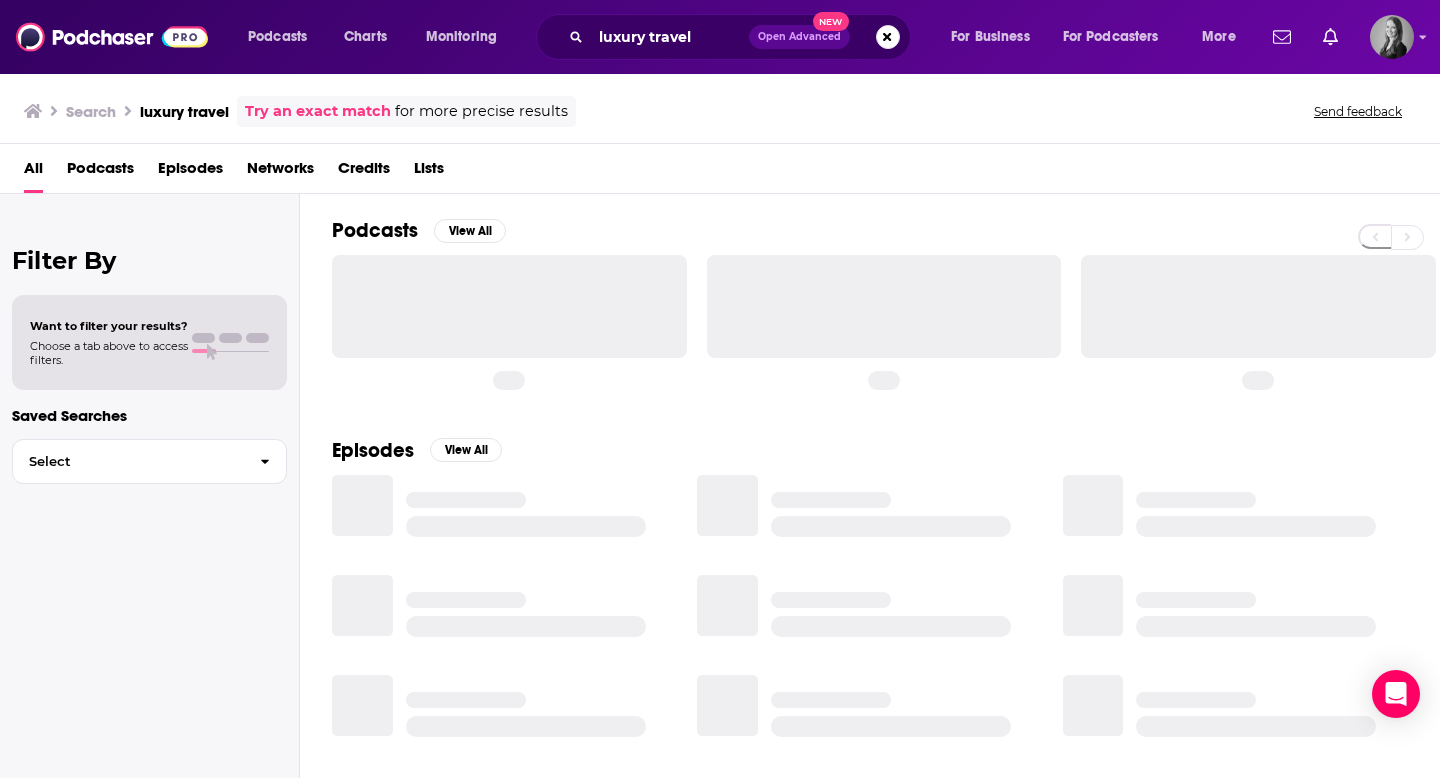 scroll, scrollTop: 0, scrollLeft: 0, axis: both 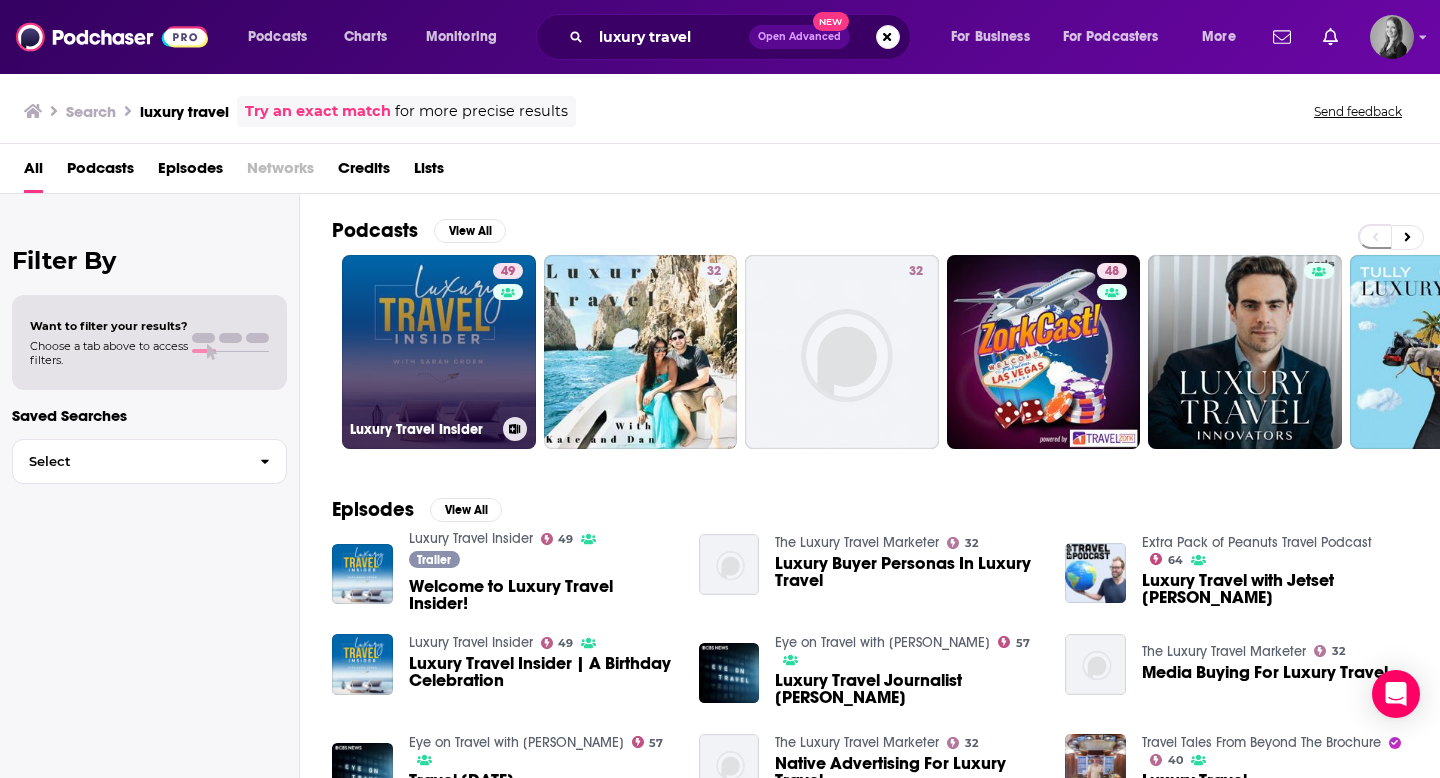 click on "49 Luxury Travel Insider" at bounding box center [439, 352] 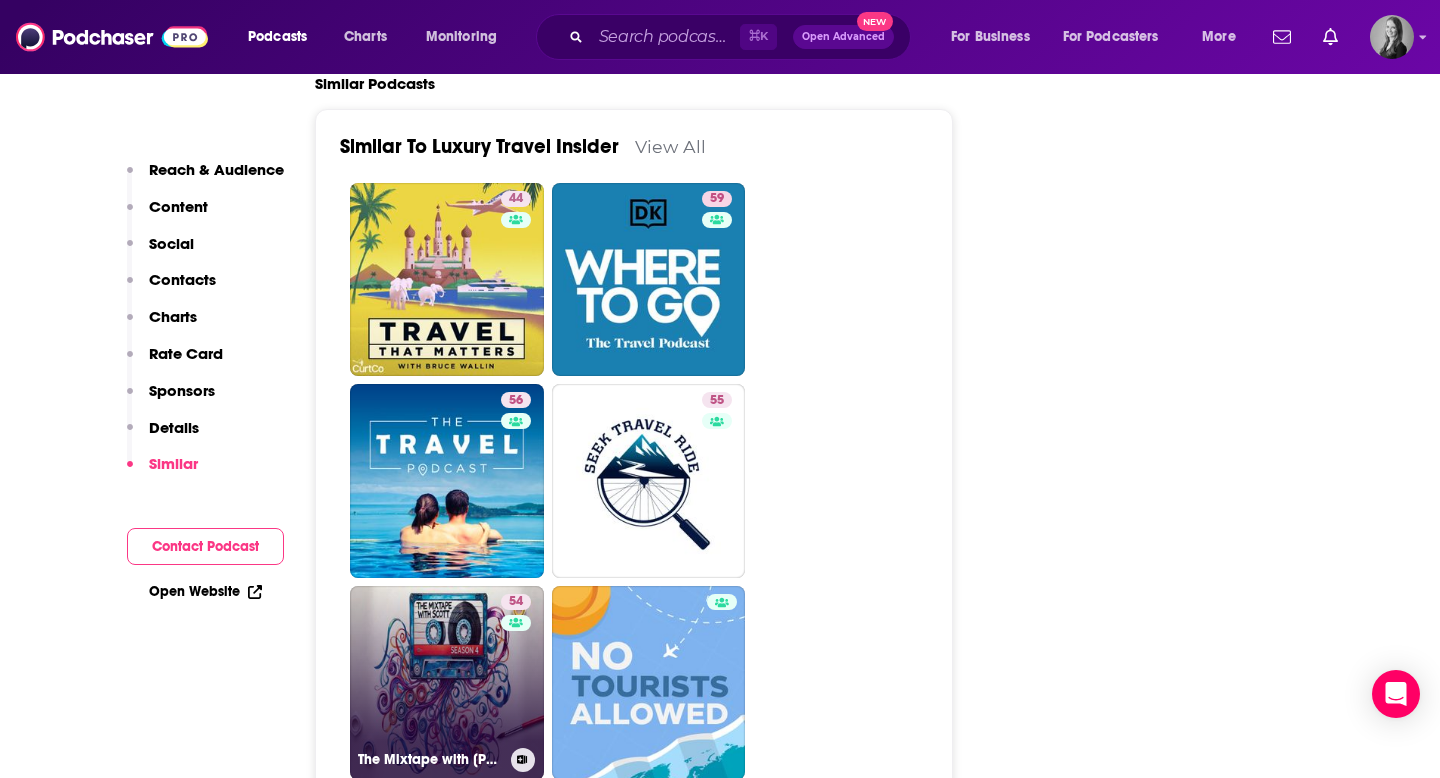 scroll, scrollTop: 3440, scrollLeft: 0, axis: vertical 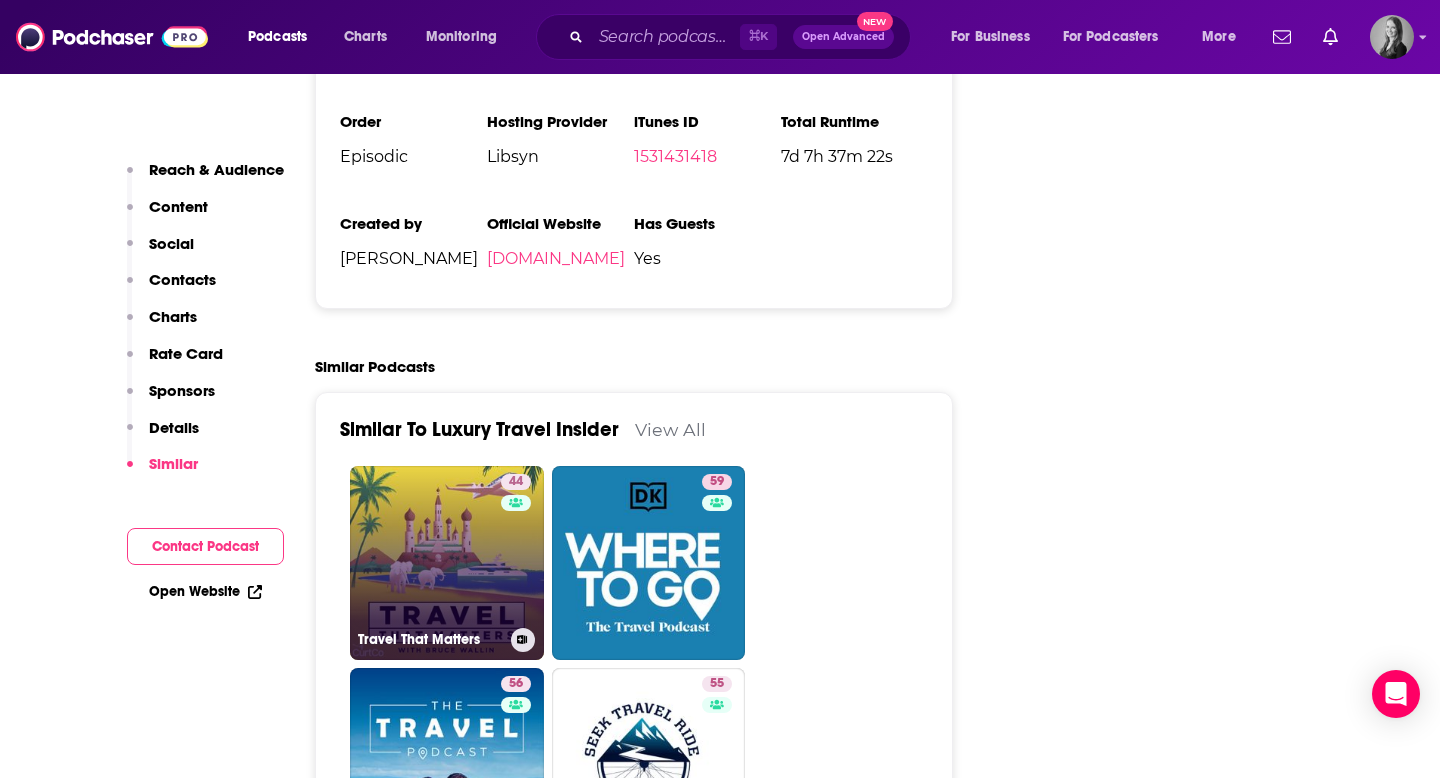 click on "44 Travel That Matters" at bounding box center [447, 563] 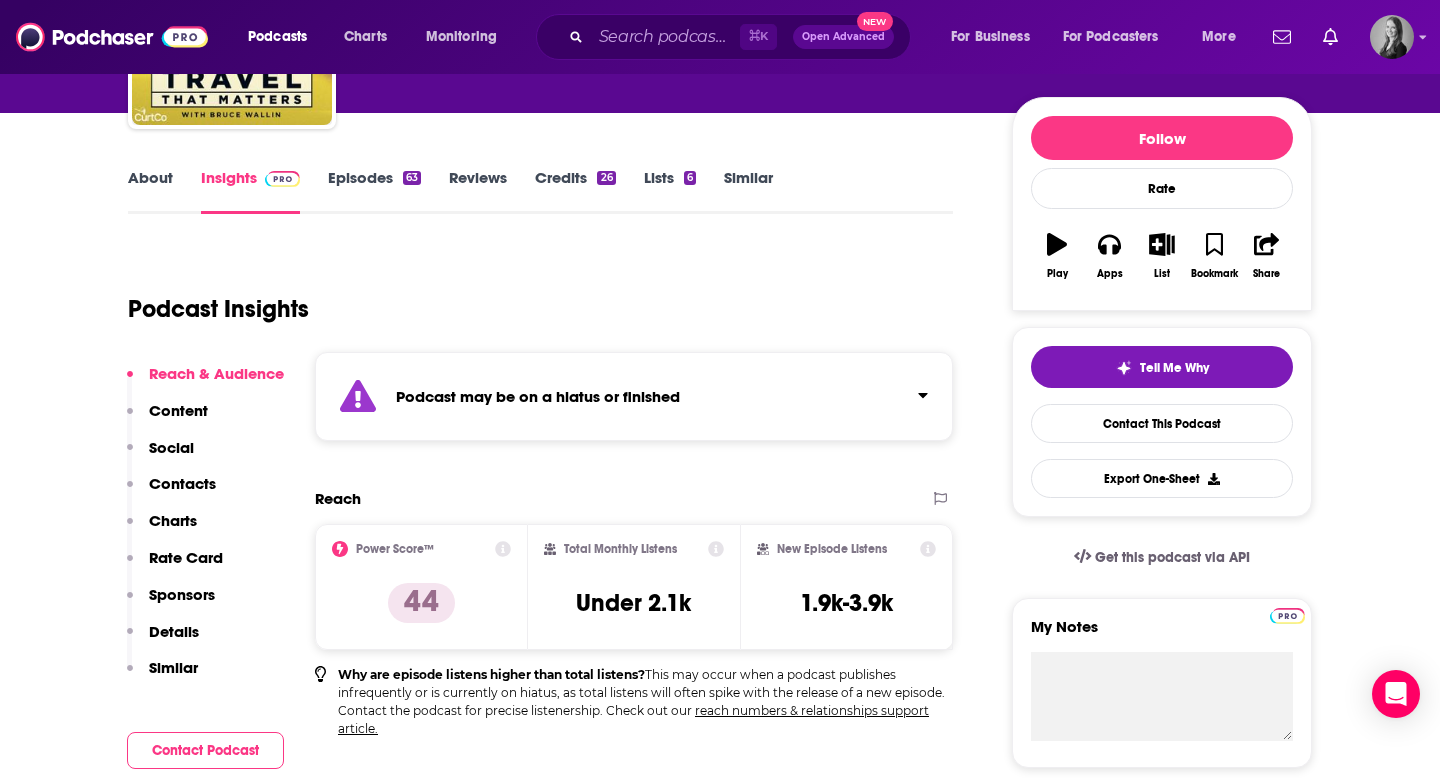 scroll, scrollTop: 296, scrollLeft: 0, axis: vertical 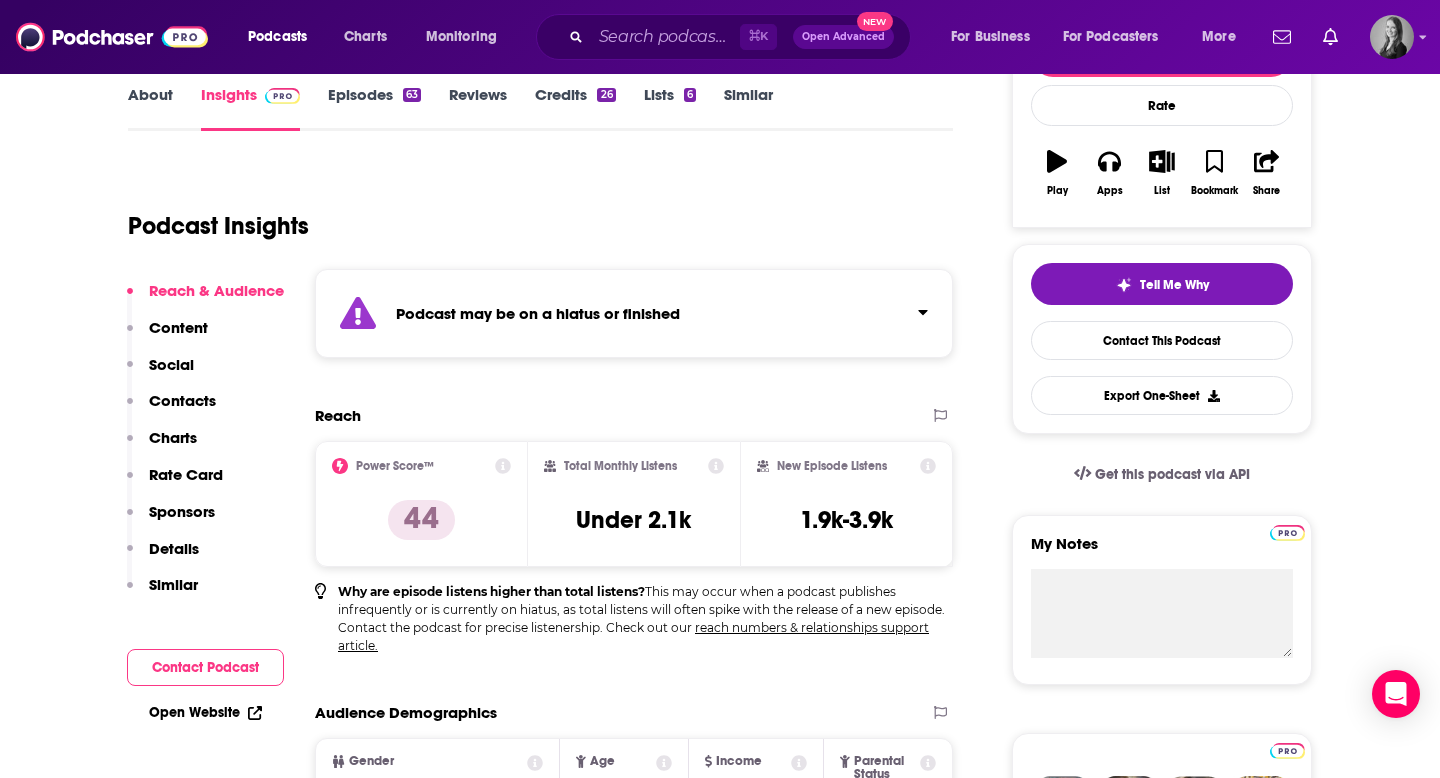 type on "https://www.podchaser.com/podcasts/luxury-travel-insider-1441524" 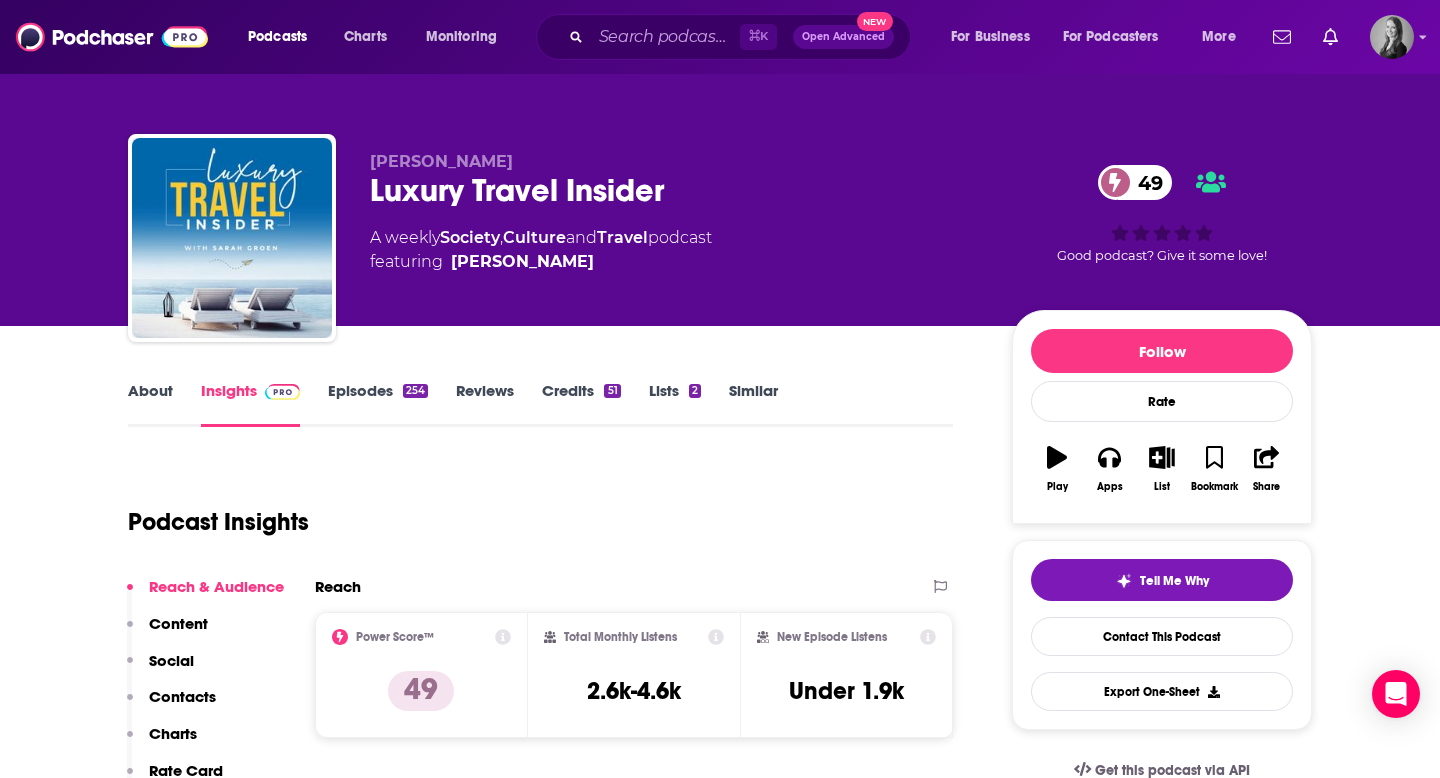 scroll, scrollTop: 525, scrollLeft: 0, axis: vertical 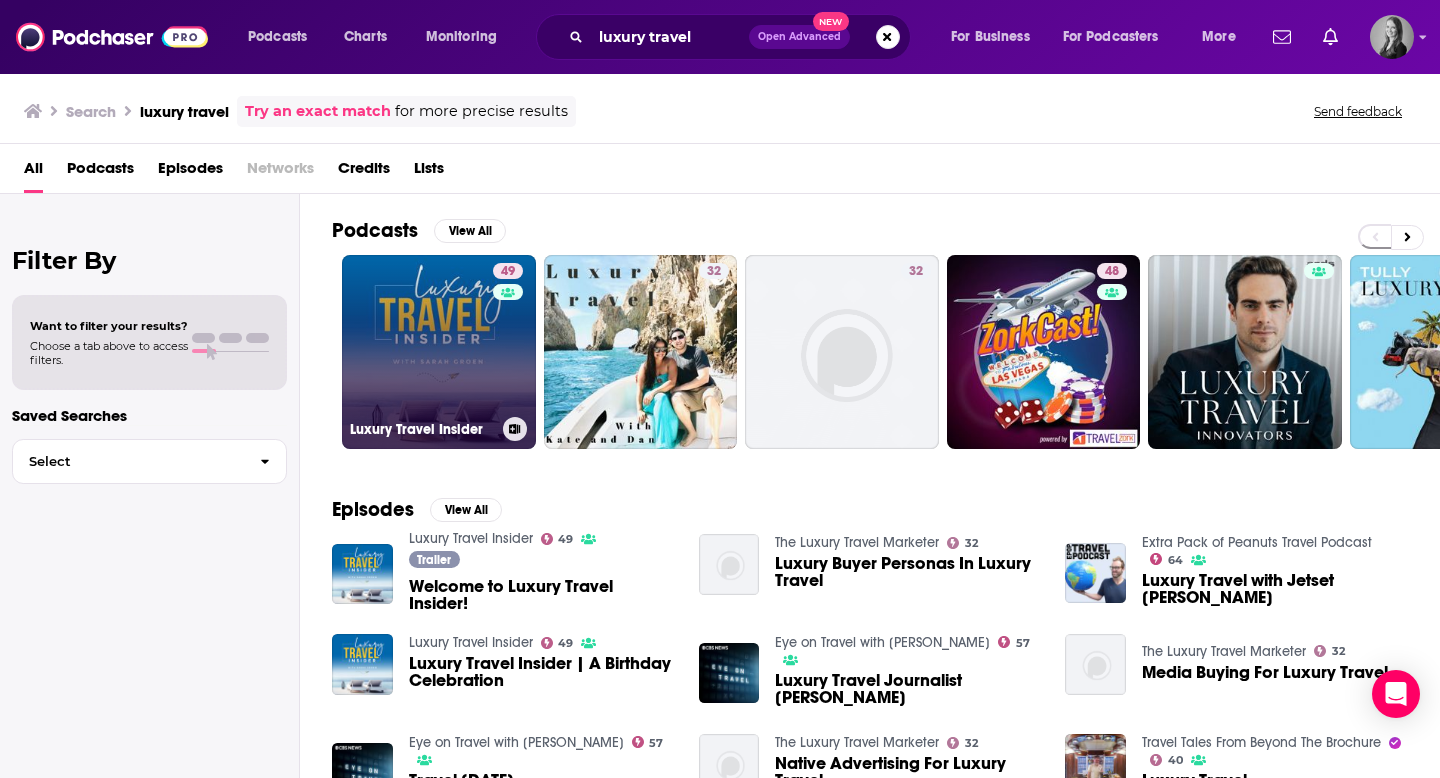 click on "49 Luxury Travel Insider" at bounding box center [439, 352] 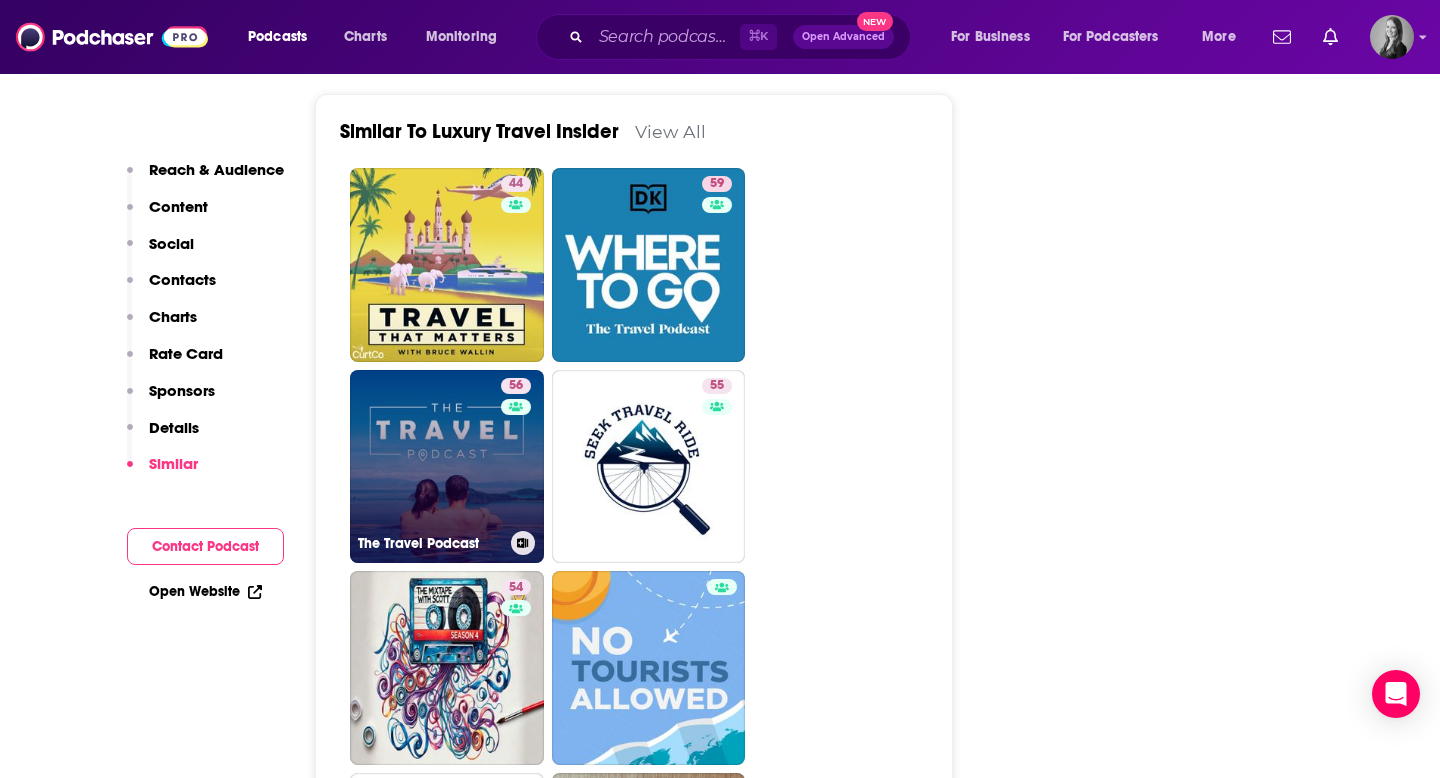scroll, scrollTop: 3720, scrollLeft: 0, axis: vertical 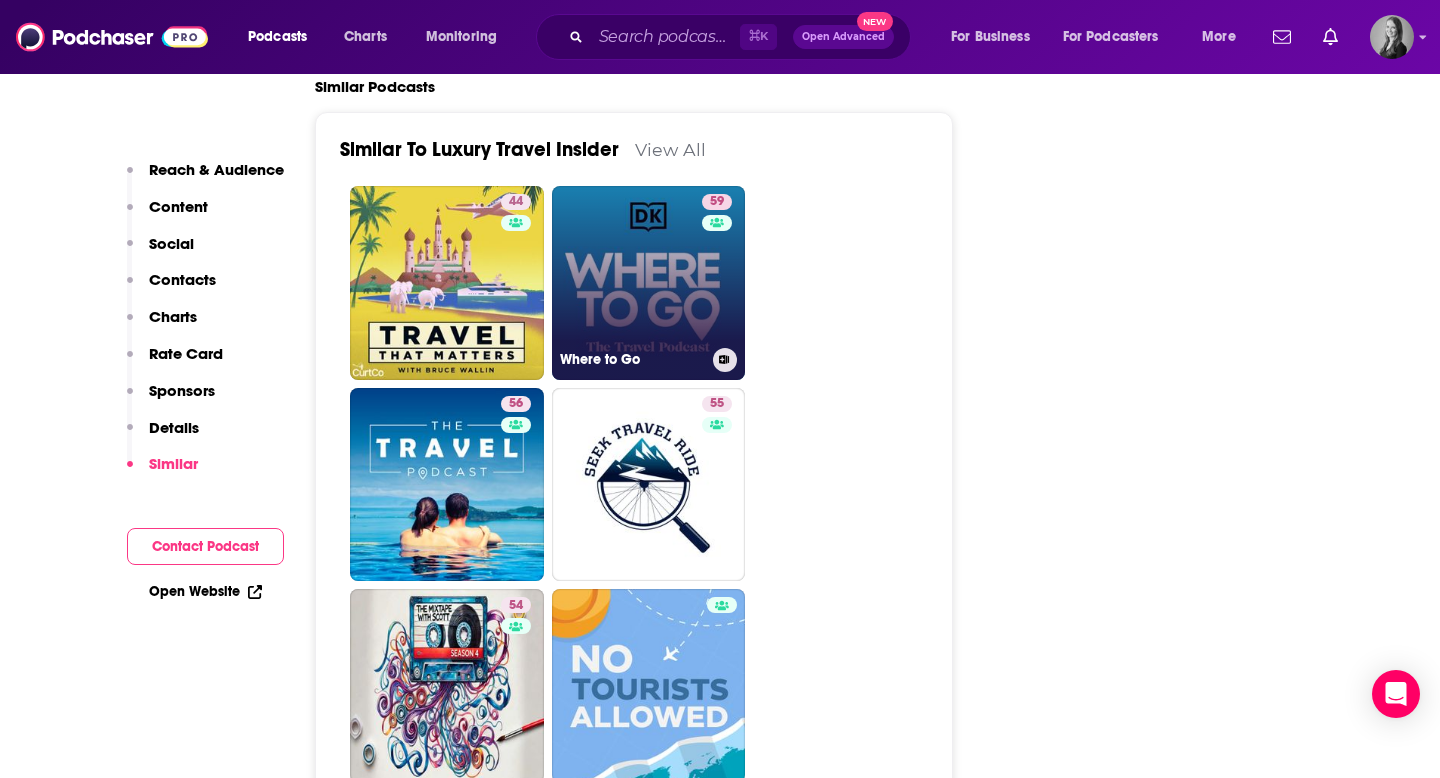 click on "59 Where to Go" at bounding box center [649, 283] 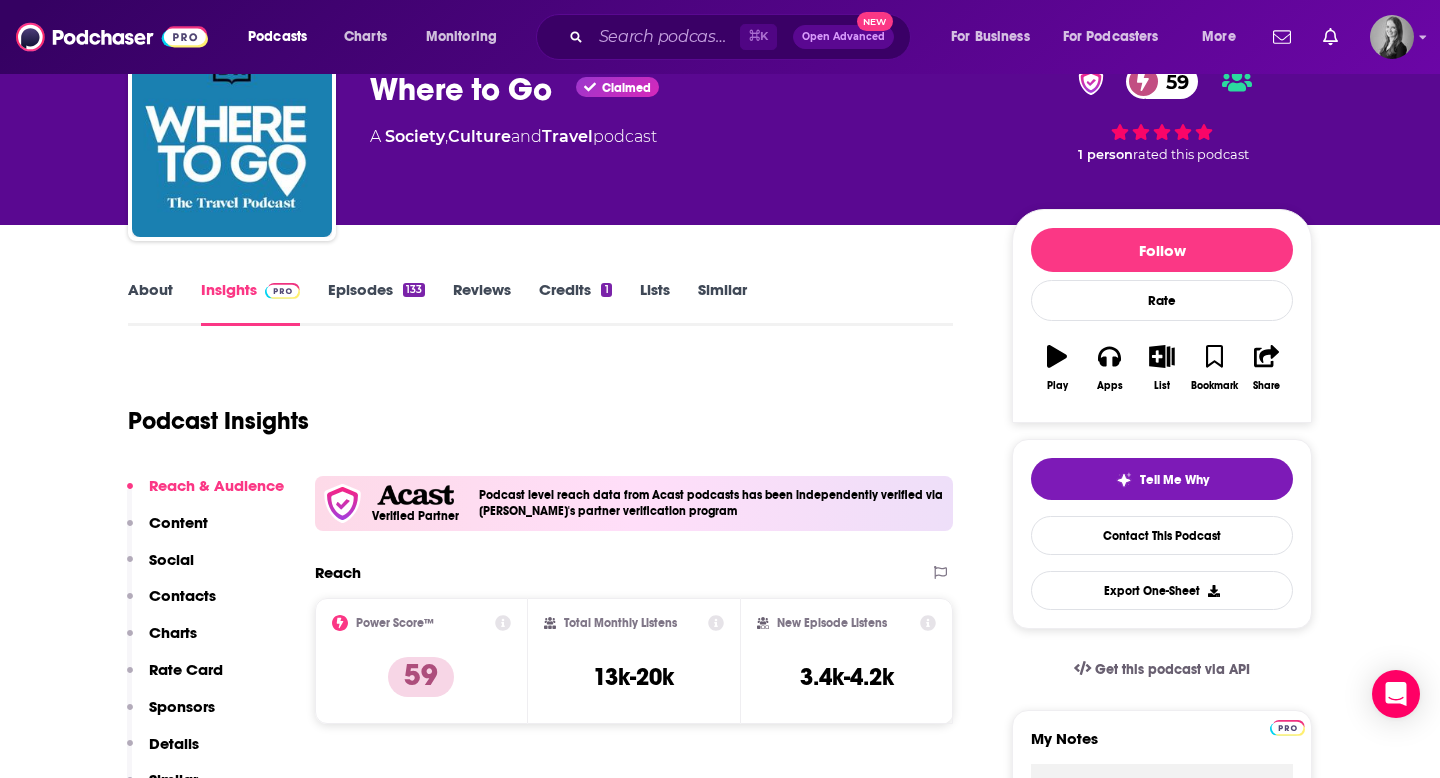 scroll, scrollTop: 114, scrollLeft: 0, axis: vertical 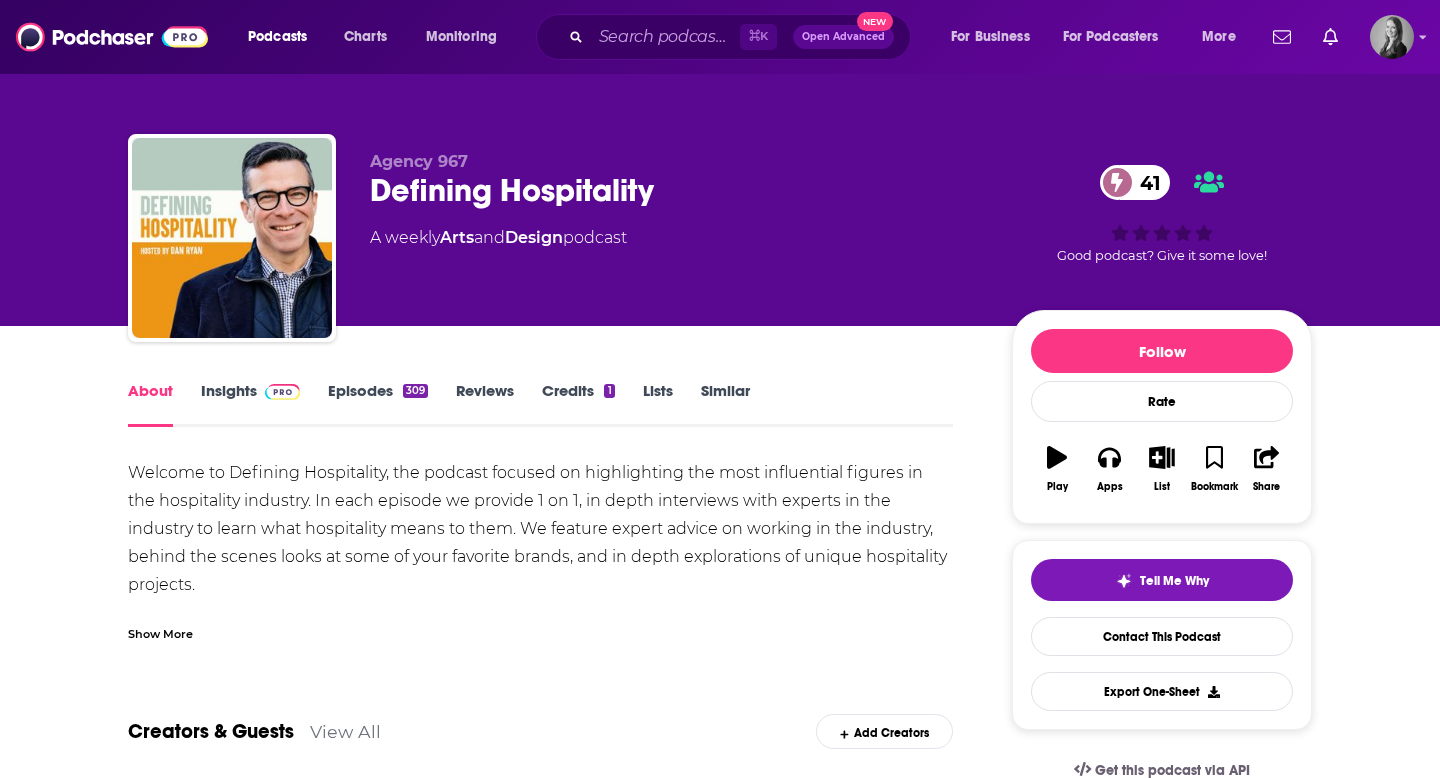 click on "Insights" at bounding box center [250, 404] 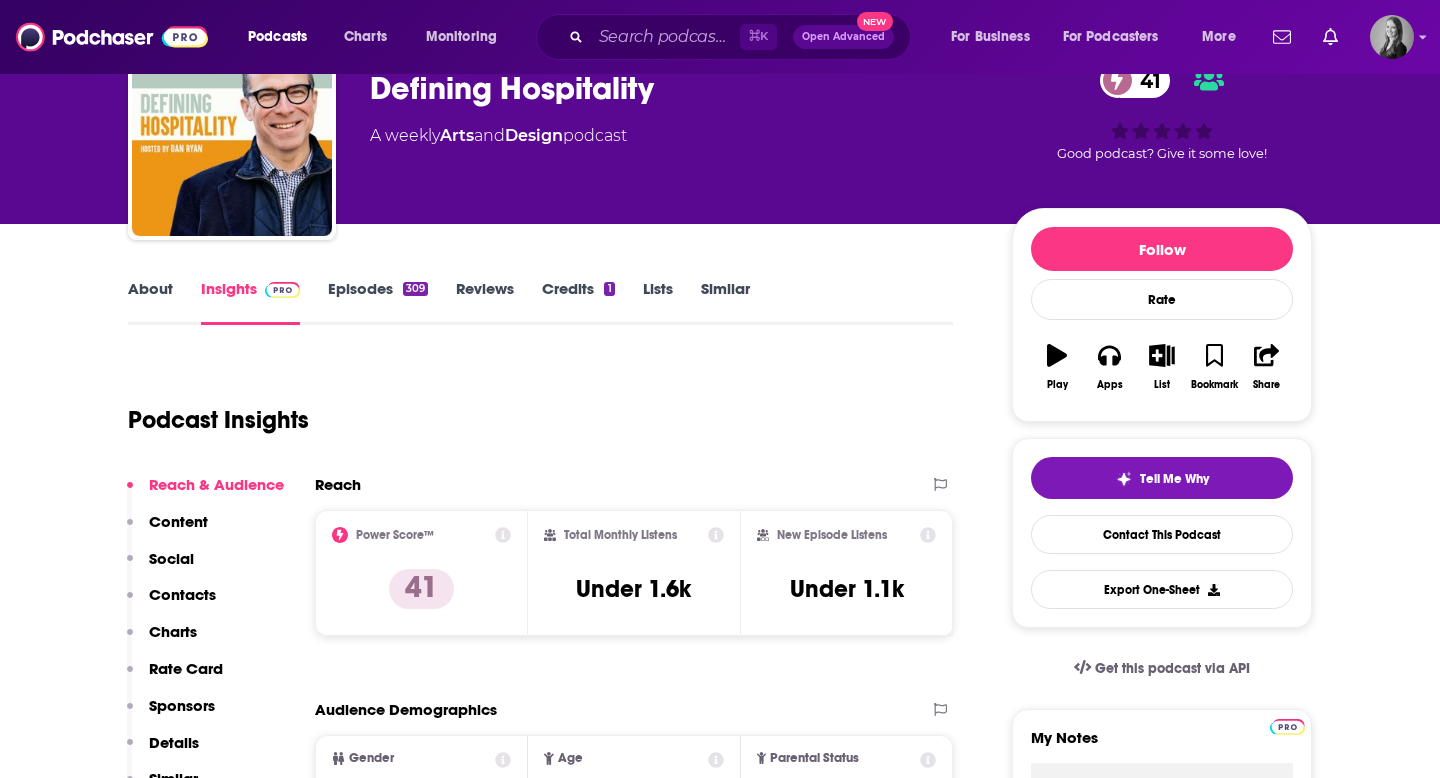 scroll, scrollTop: 103, scrollLeft: 0, axis: vertical 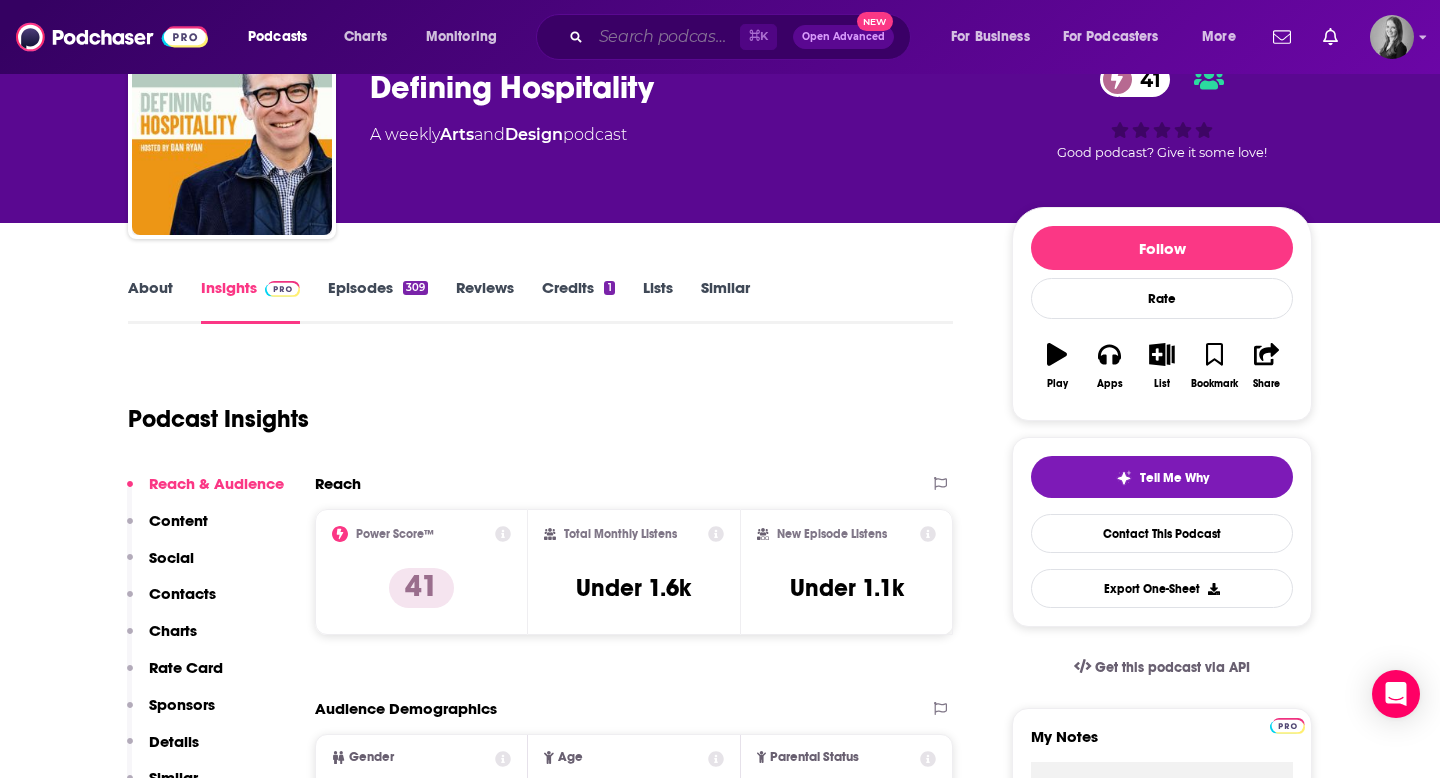 click at bounding box center [665, 37] 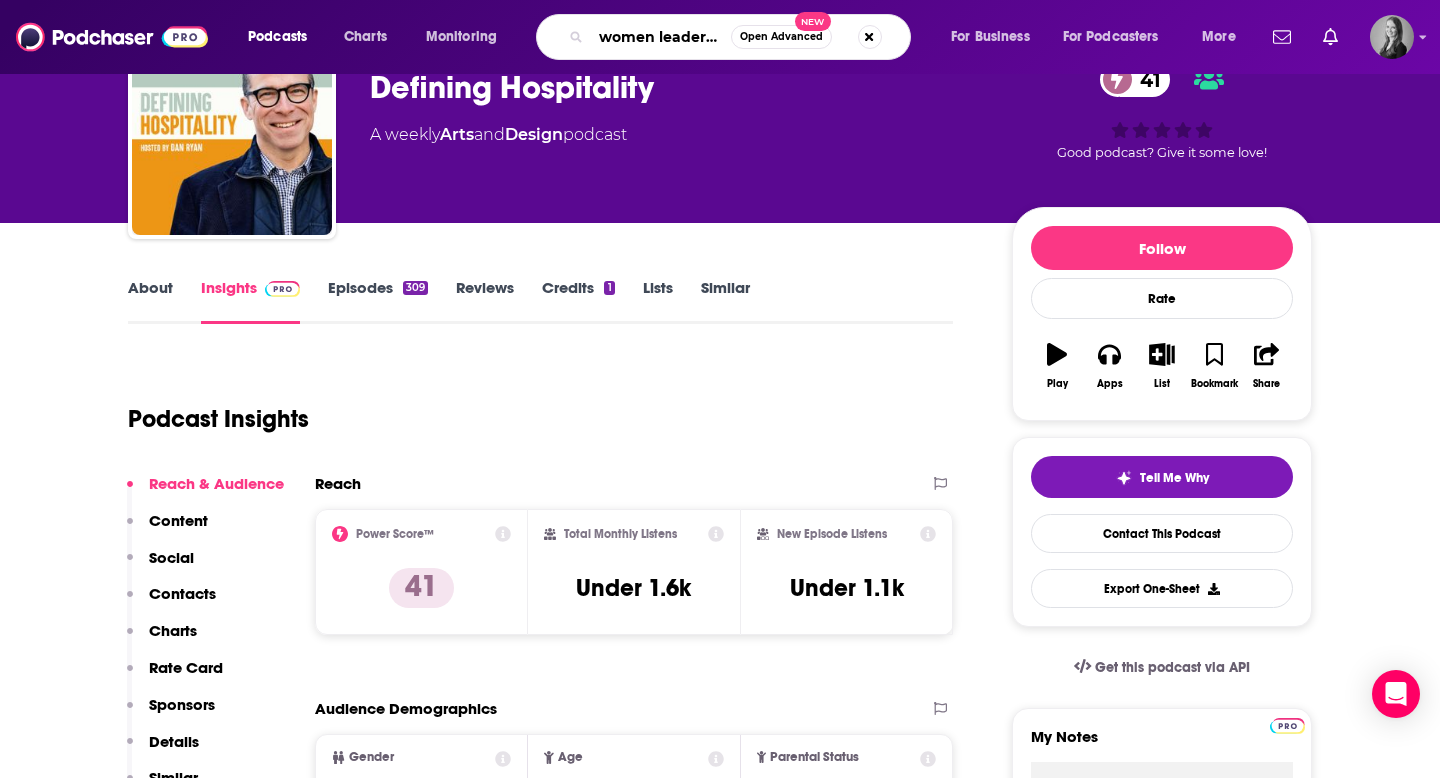 scroll, scrollTop: 0, scrollLeft: 0, axis: both 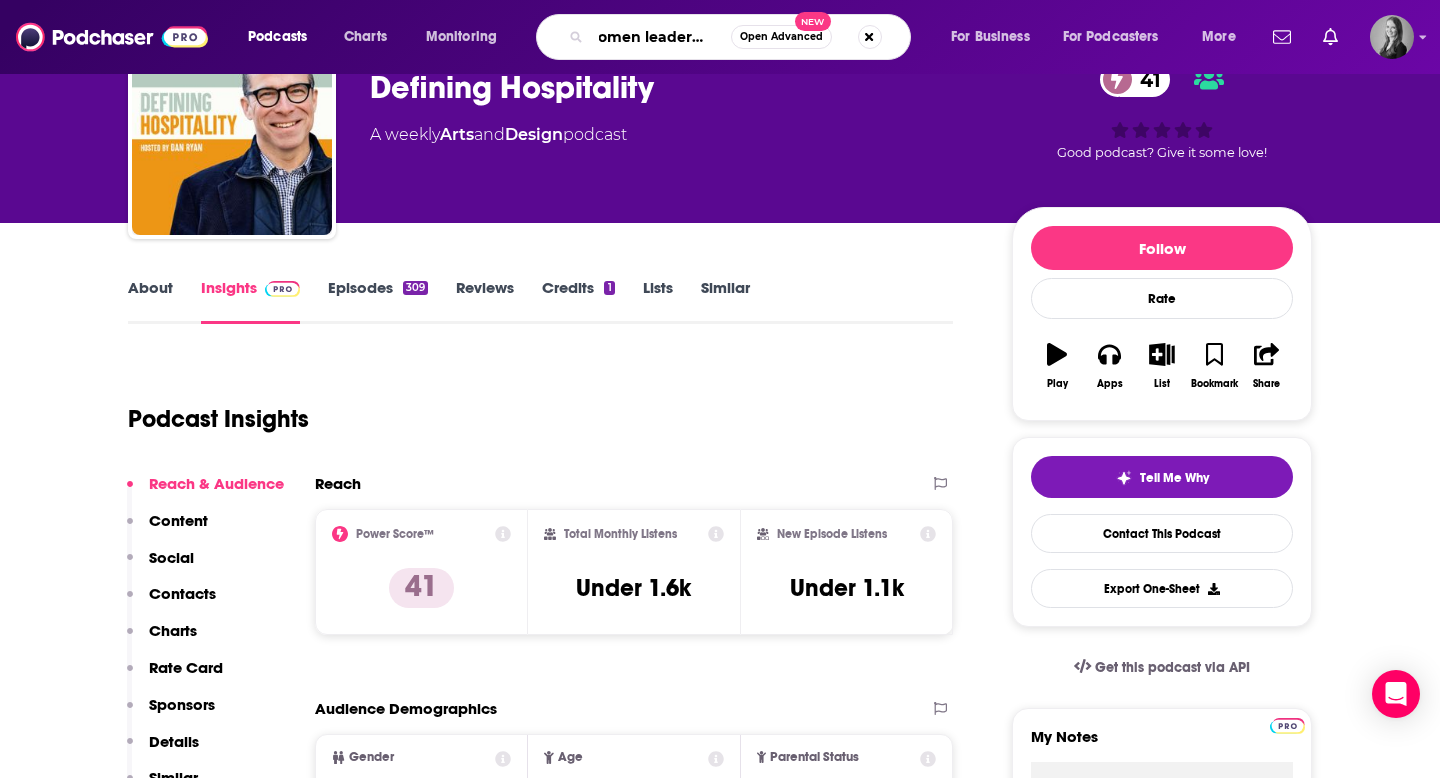 type on "women leadership" 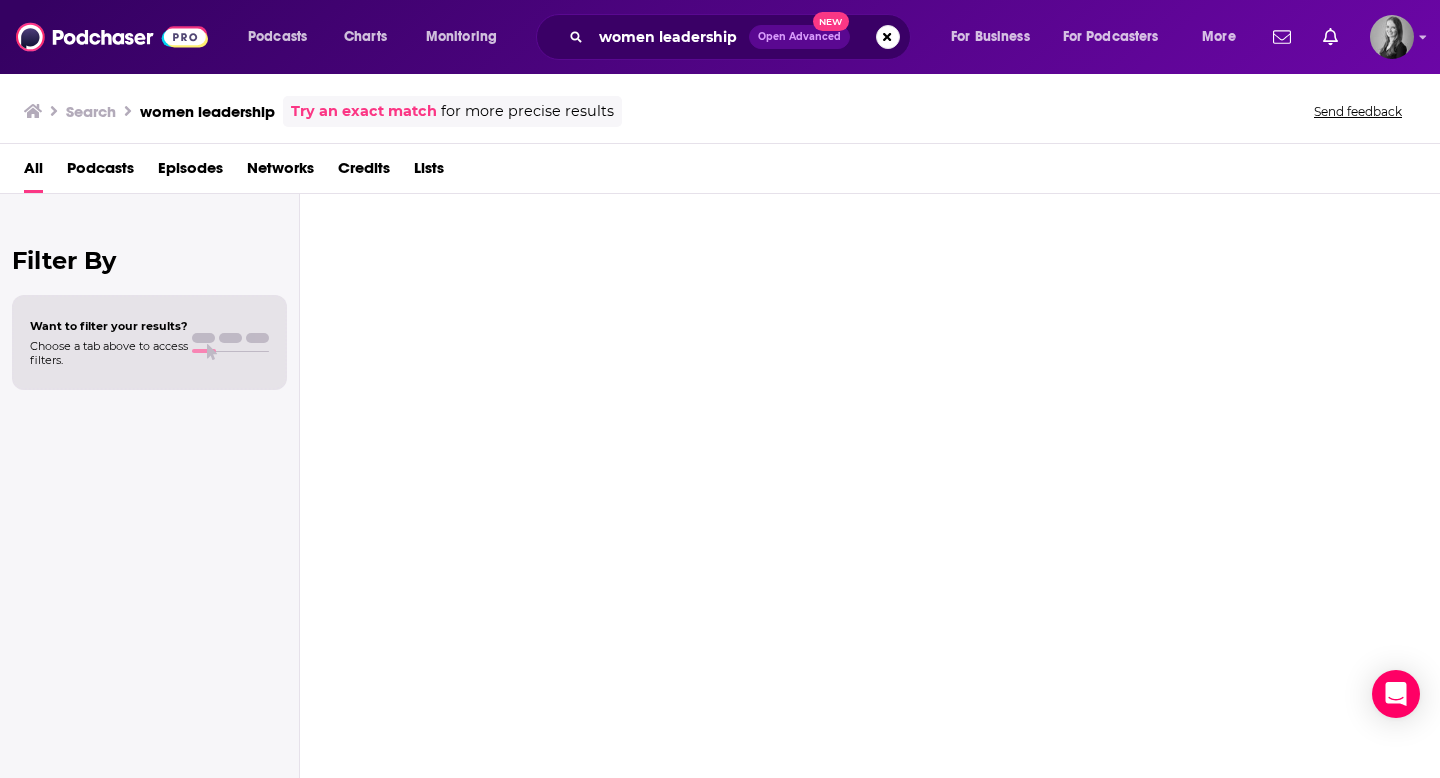 scroll, scrollTop: 0, scrollLeft: 0, axis: both 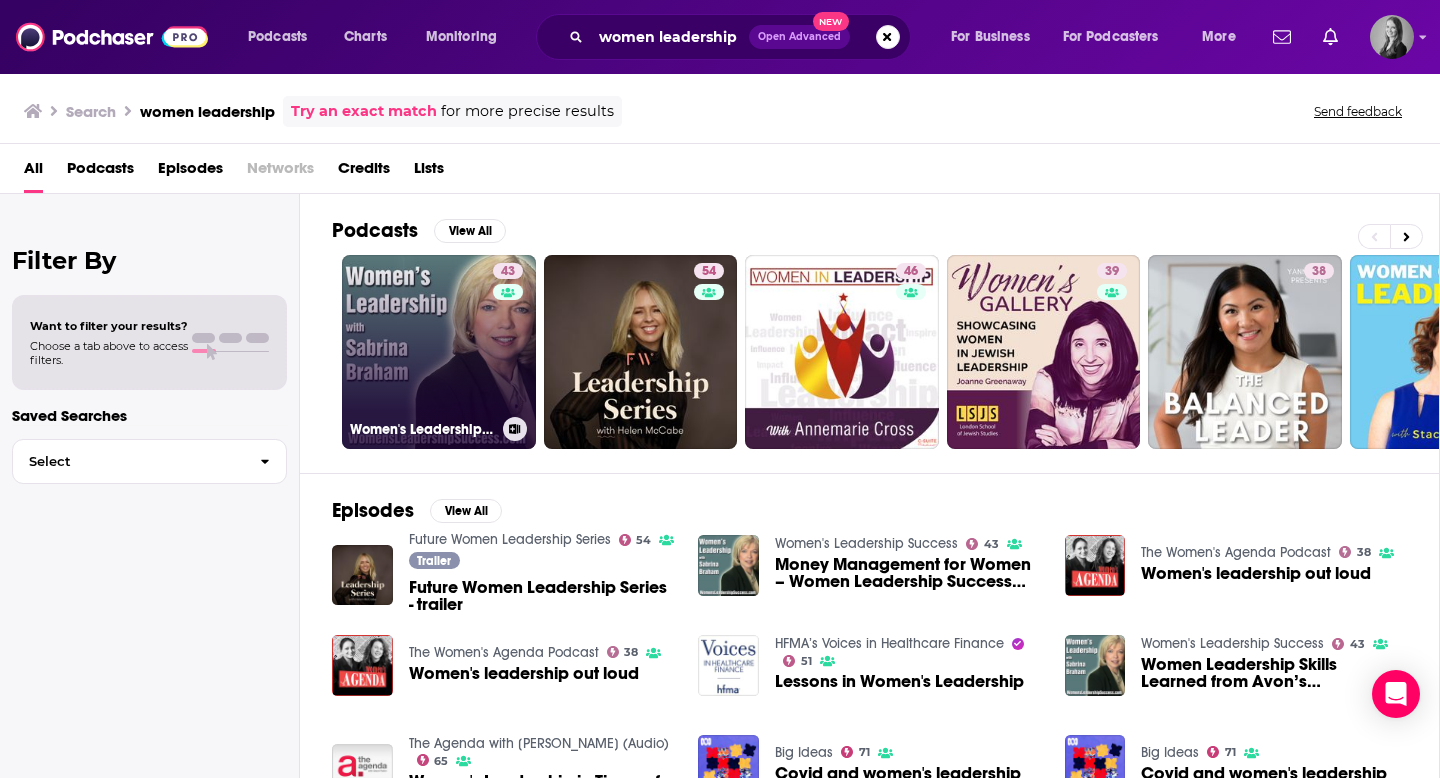 click on "43 Women's Leadership Success" at bounding box center [439, 352] 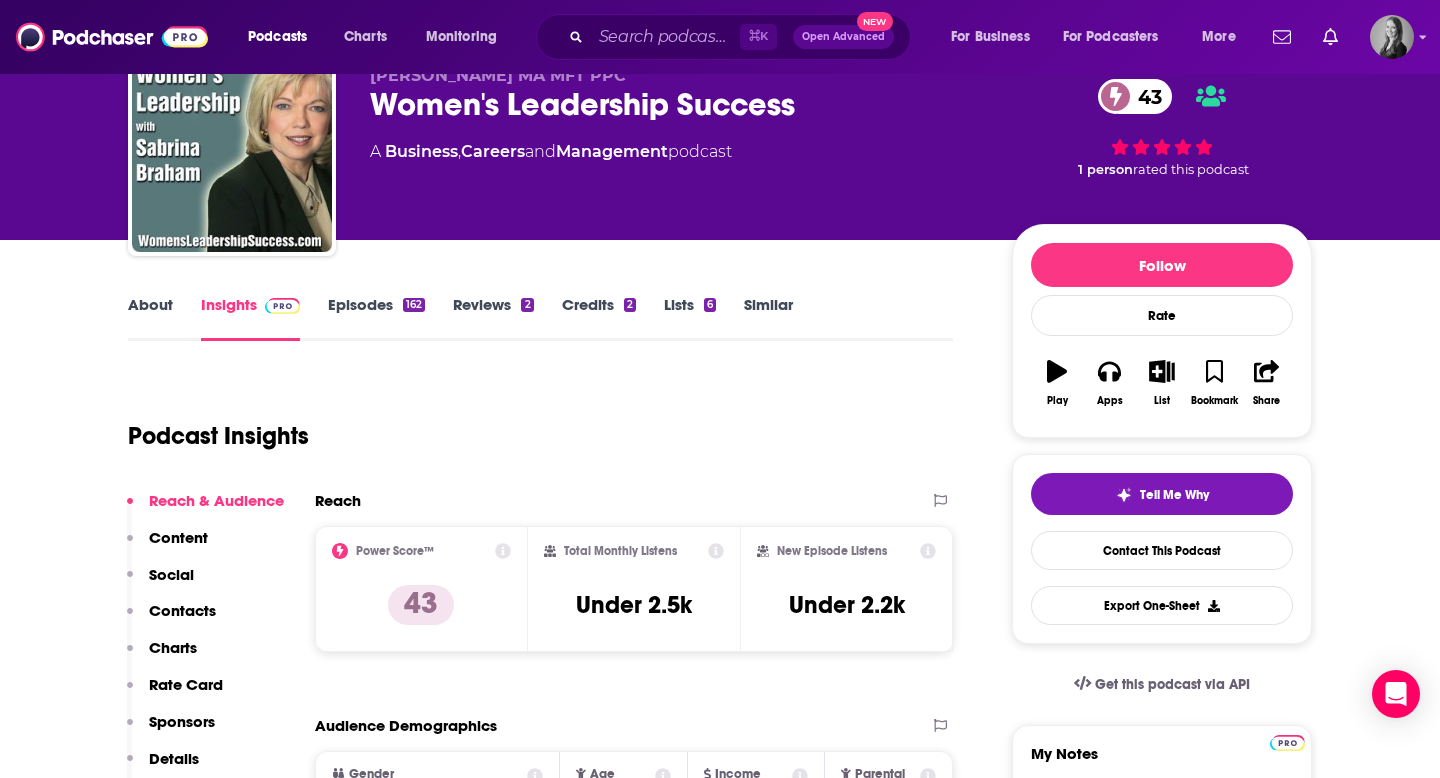 scroll, scrollTop: 0, scrollLeft: 0, axis: both 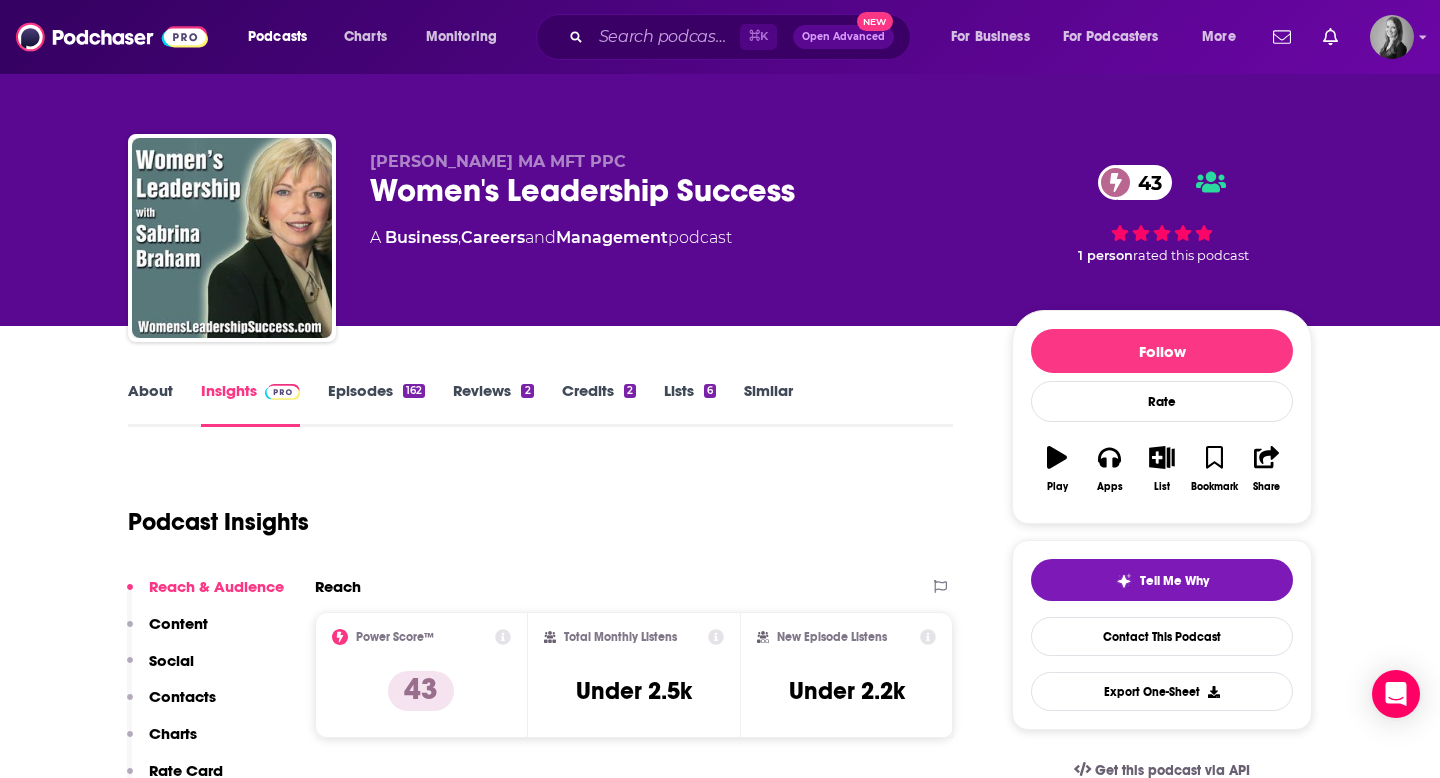 click on "About" at bounding box center (150, 404) 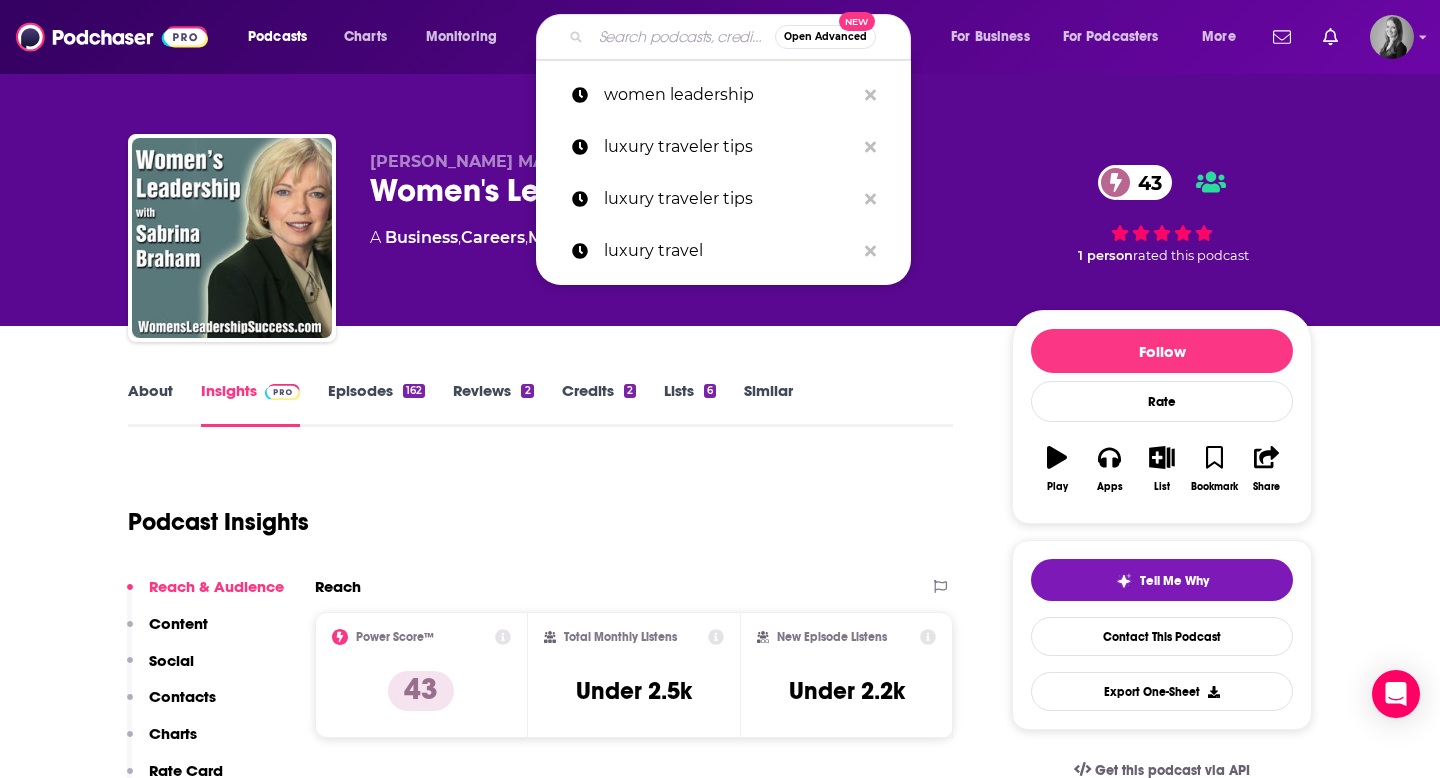 click at bounding box center (683, 37) 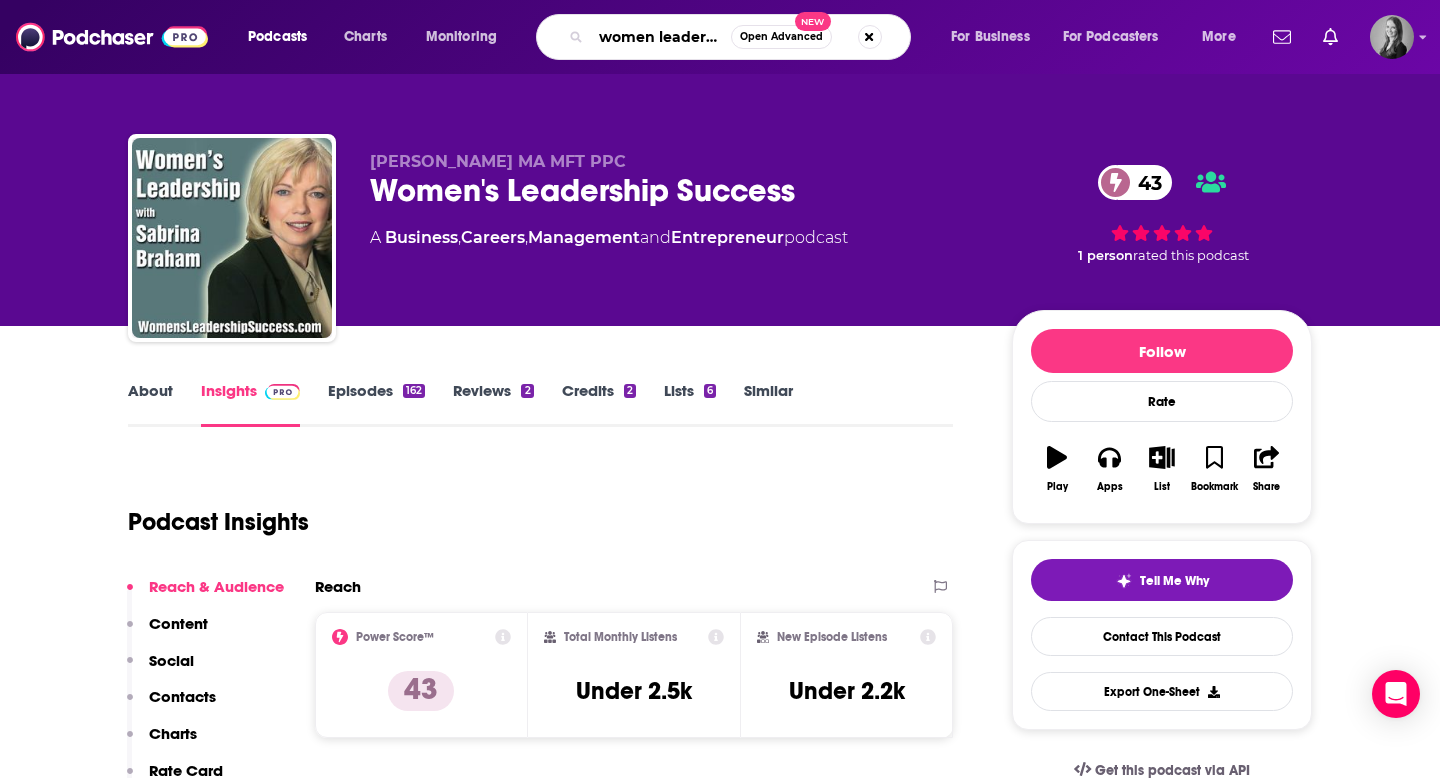 scroll, scrollTop: 0, scrollLeft: 0, axis: both 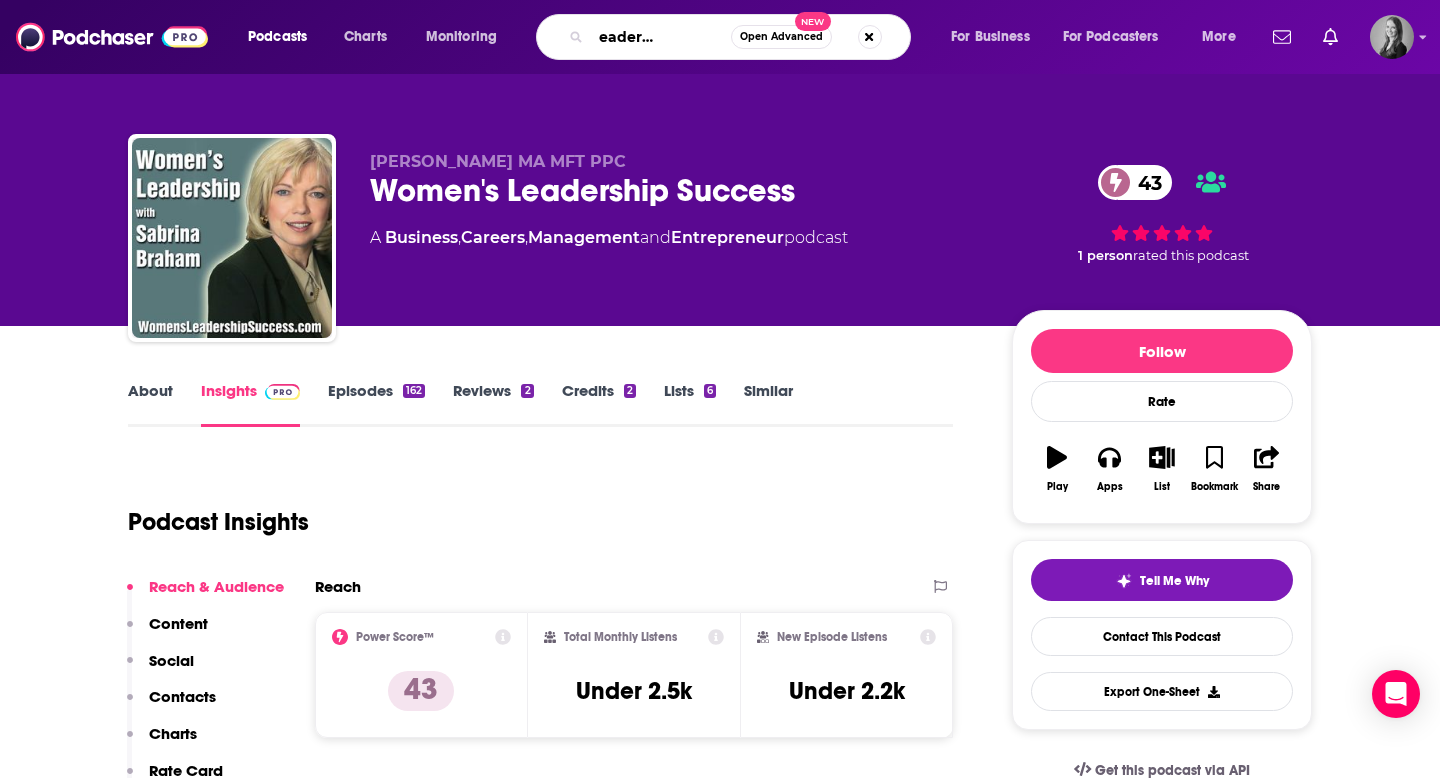 type on "women leadership not ceo" 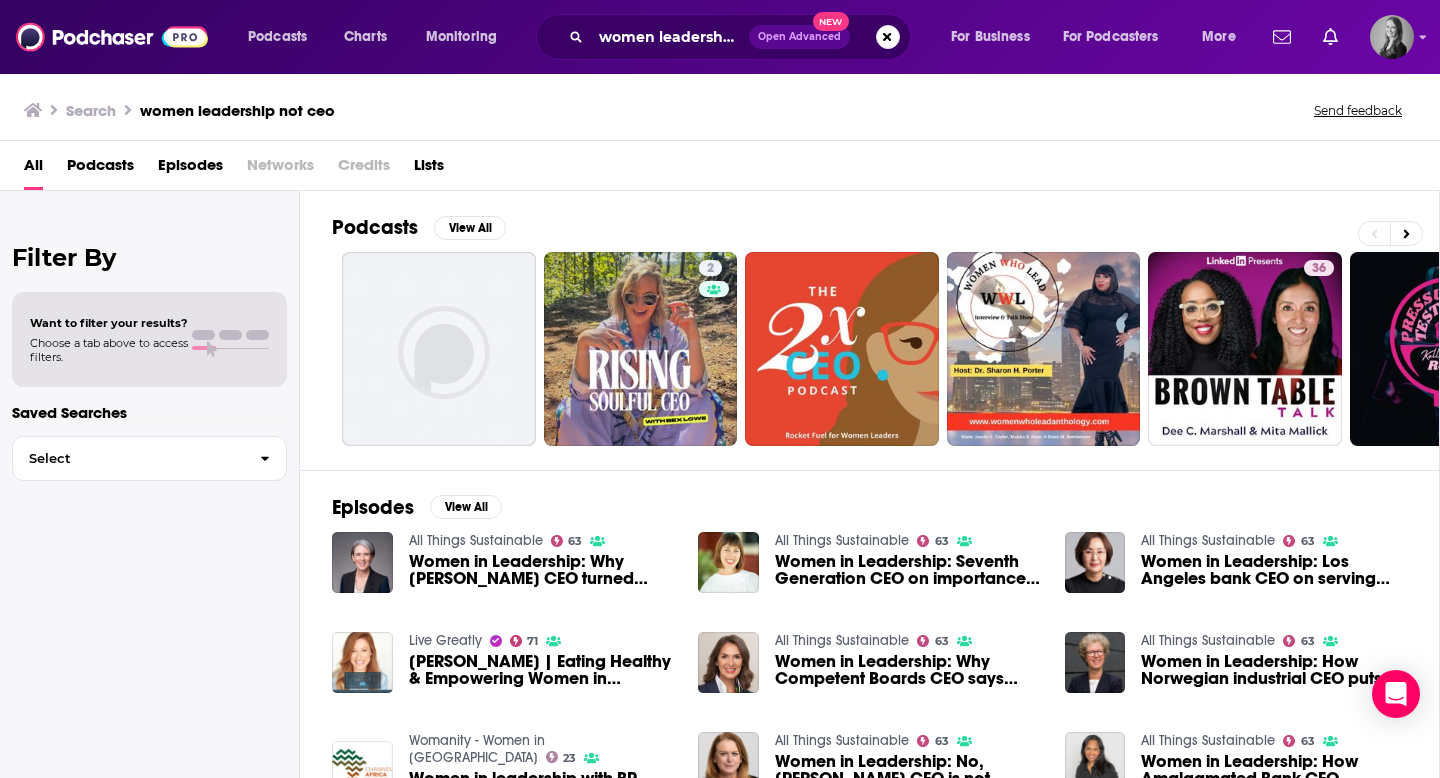 scroll, scrollTop: 27, scrollLeft: 0, axis: vertical 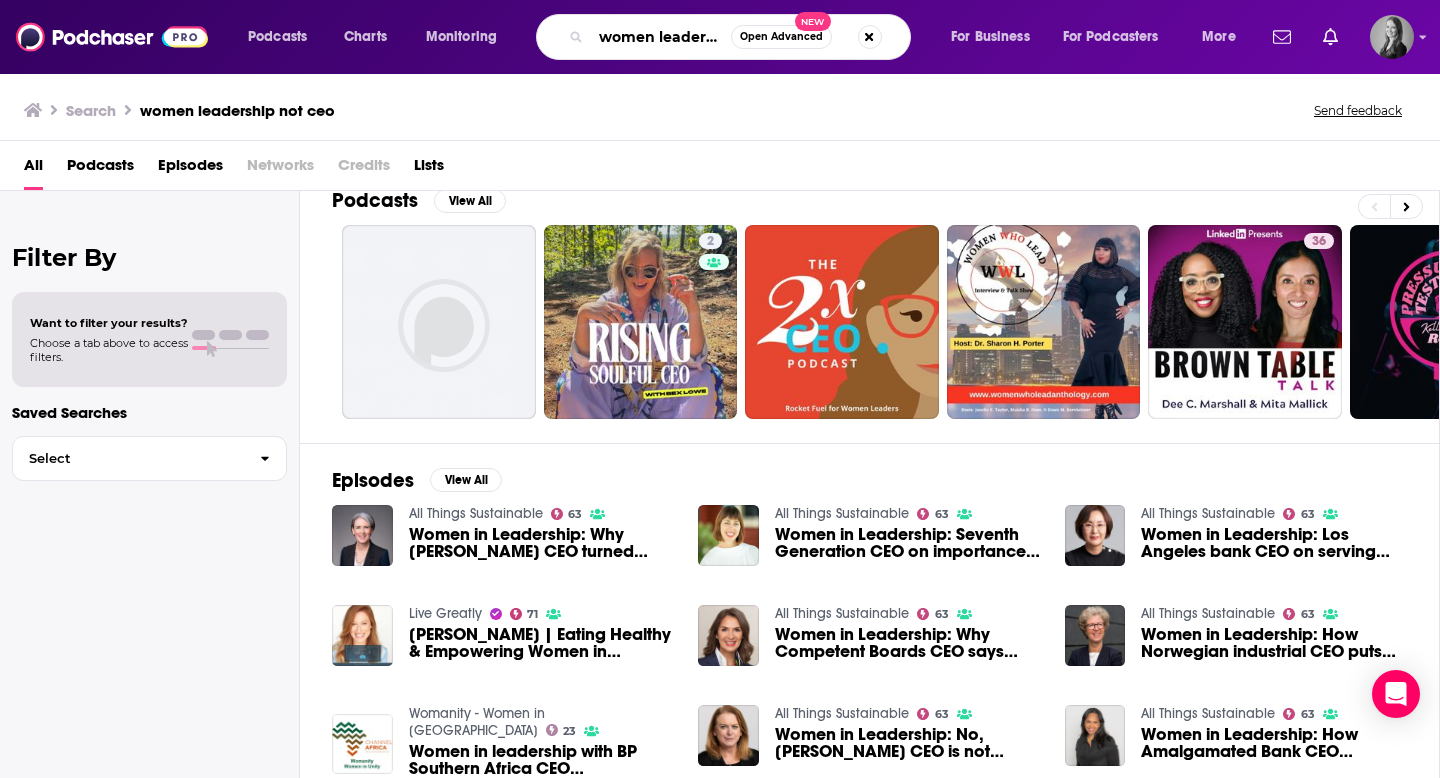 click on "women leadership not ceo" at bounding box center (661, 37) 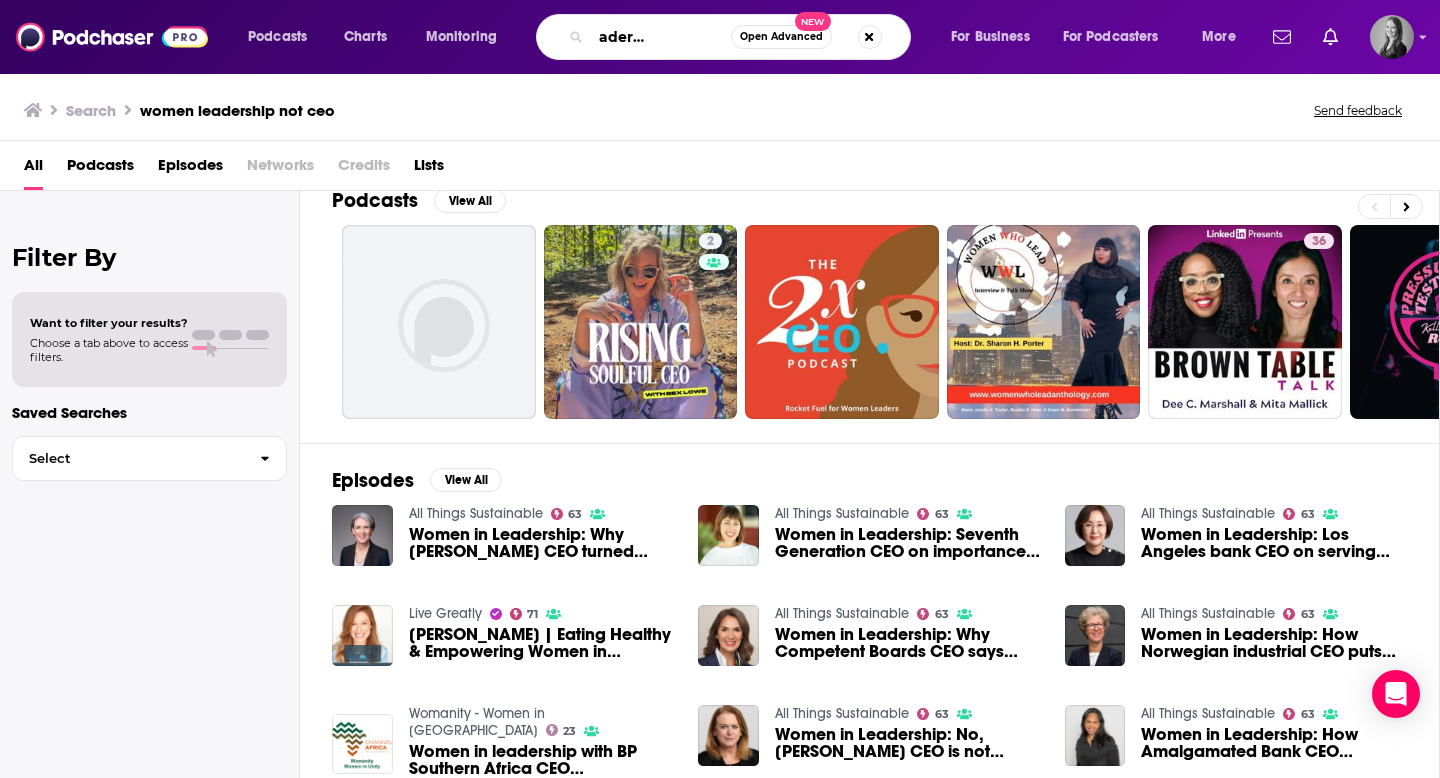 drag, startPoint x: 722, startPoint y: 42, endPoint x: 817, endPoint y: 39, distance: 95.047356 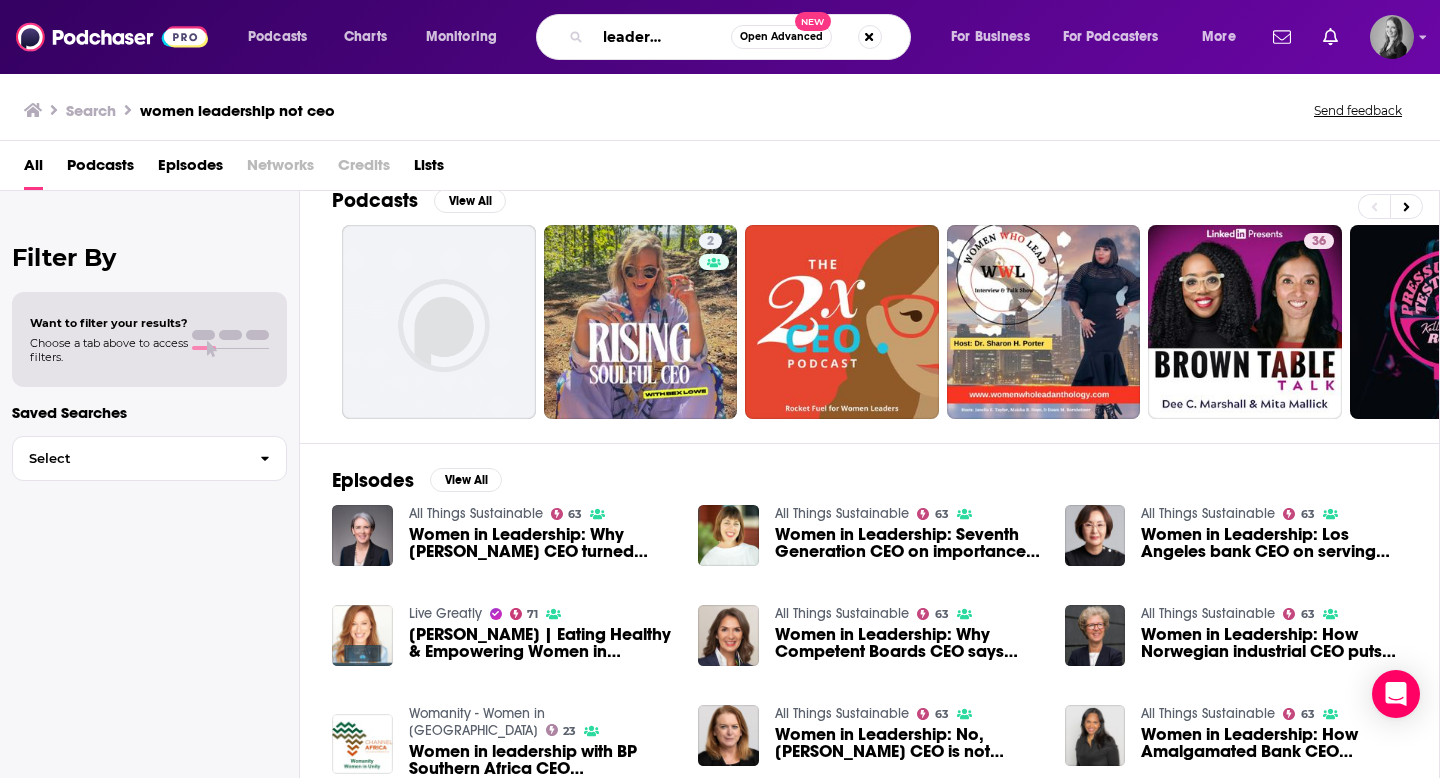 scroll, scrollTop: 0, scrollLeft: 60, axis: horizontal 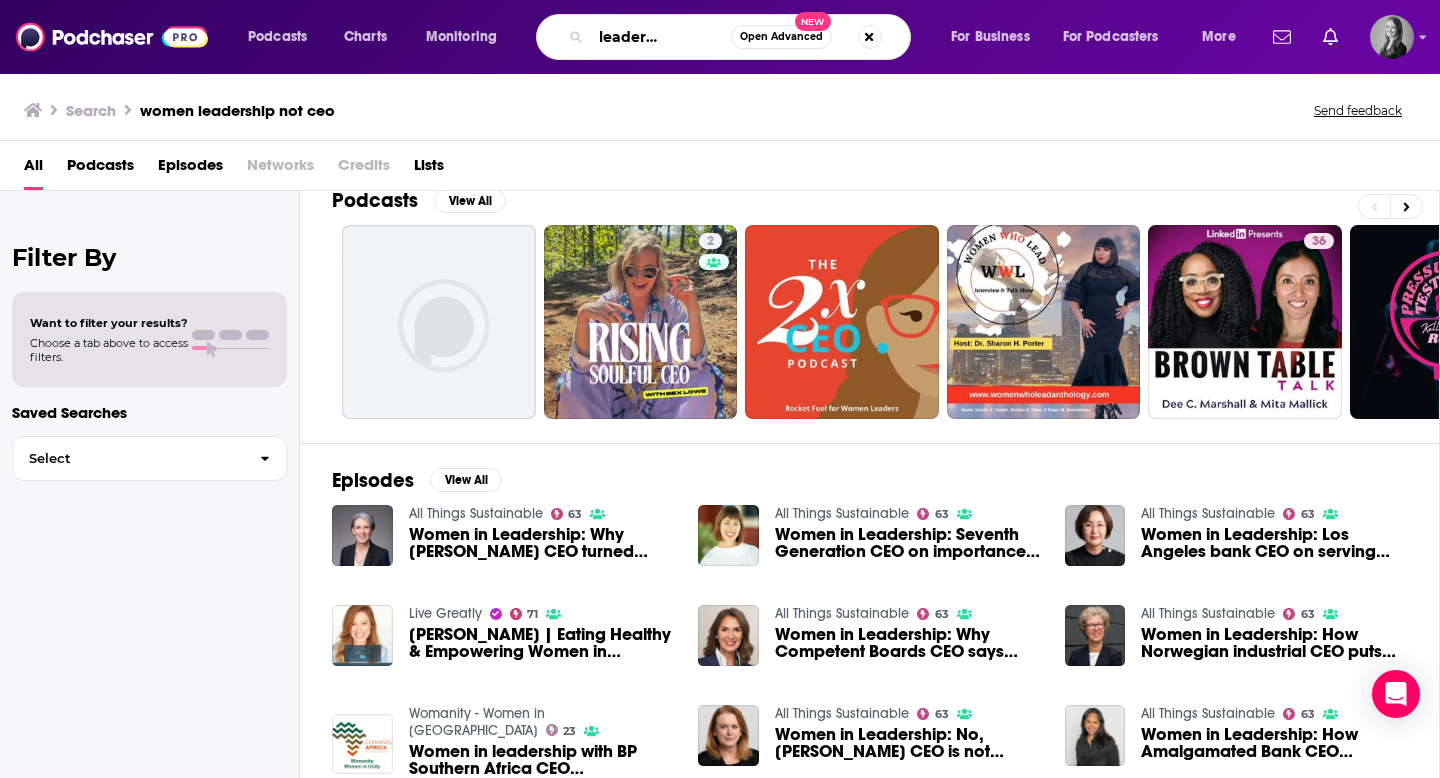 type on "women leadership travel" 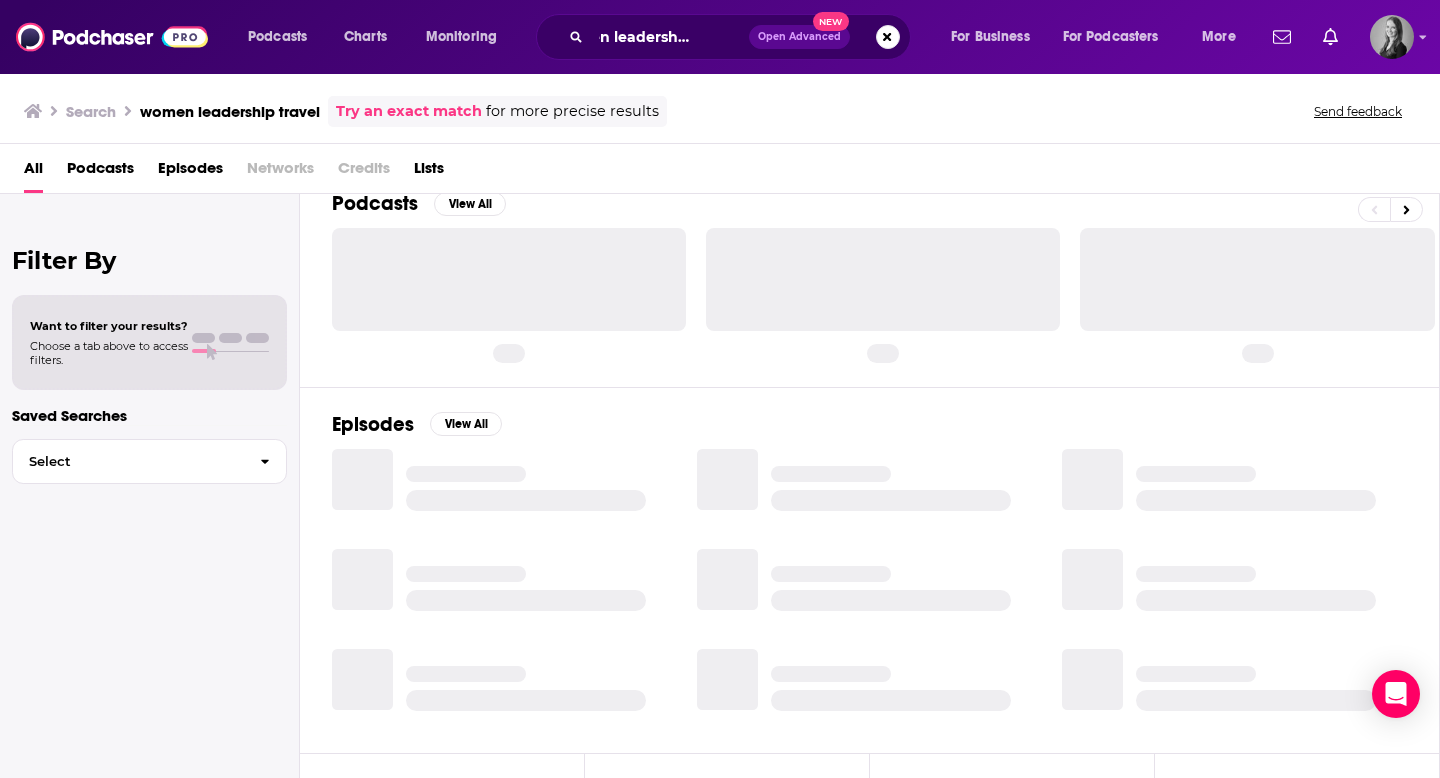 scroll, scrollTop: 0, scrollLeft: 0, axis: both 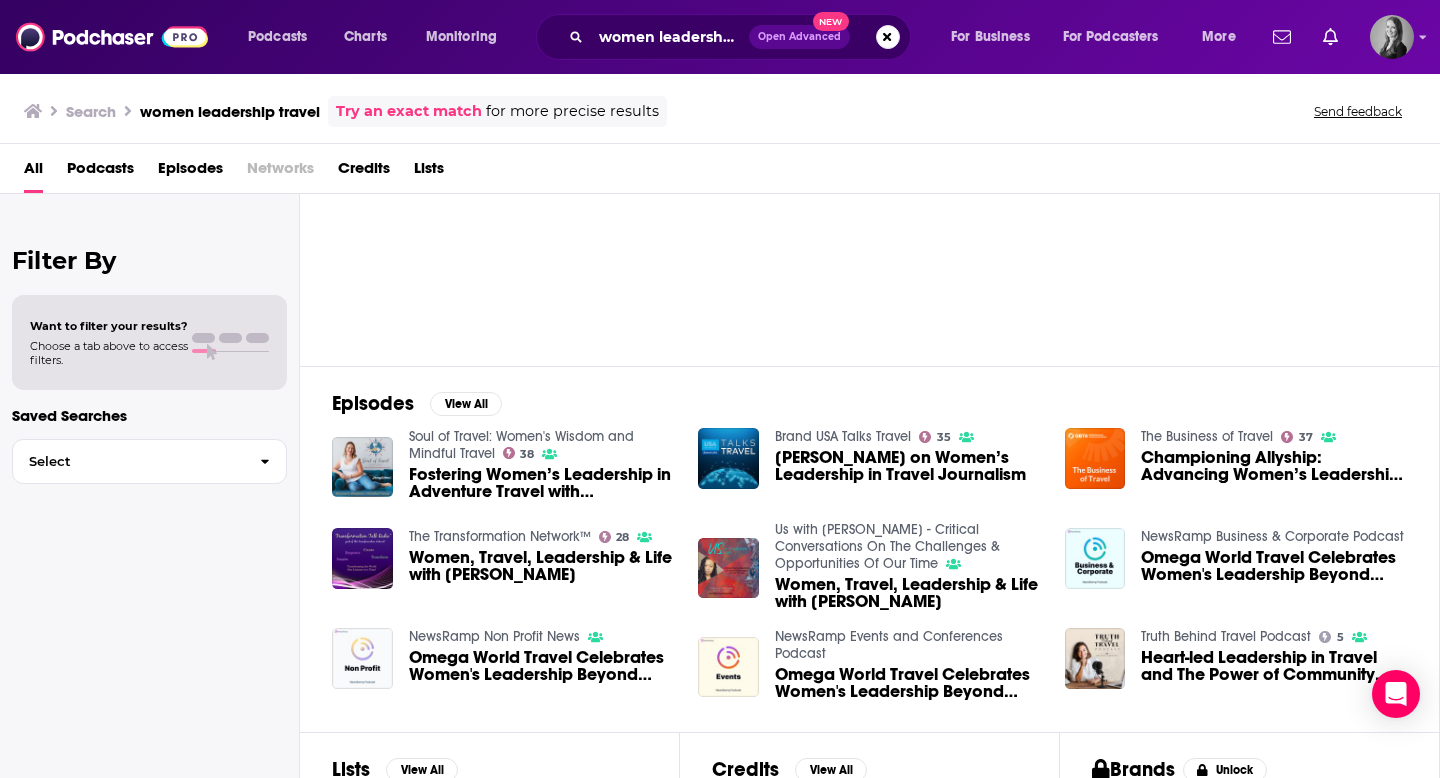 click on "Fostering Women’s Leadership in Adventure Travel with Kathy Dragon" at bounding box center (542, 483) 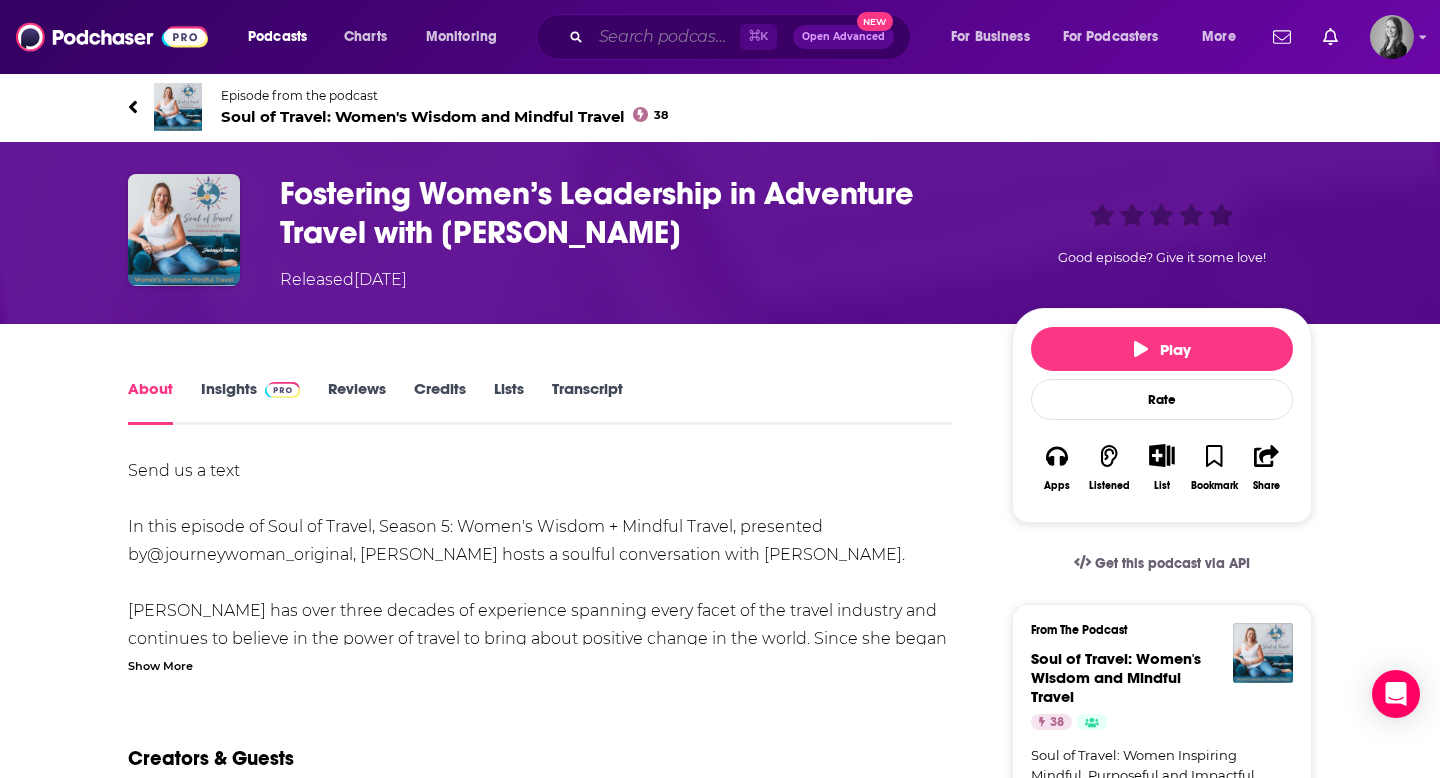 click at bounding box center [665, 37] 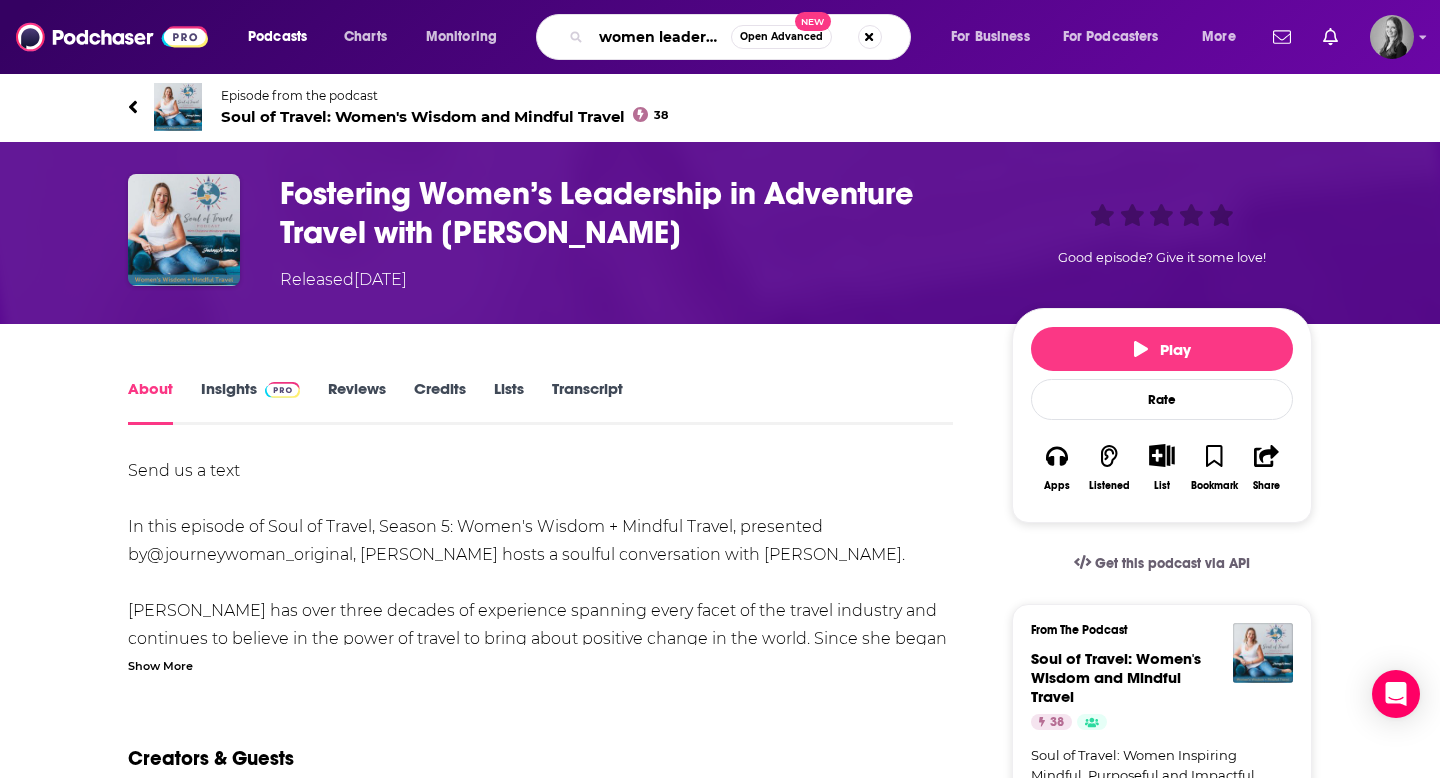scroll, scrollTop: 0, scrollLeft: 0, axis: both 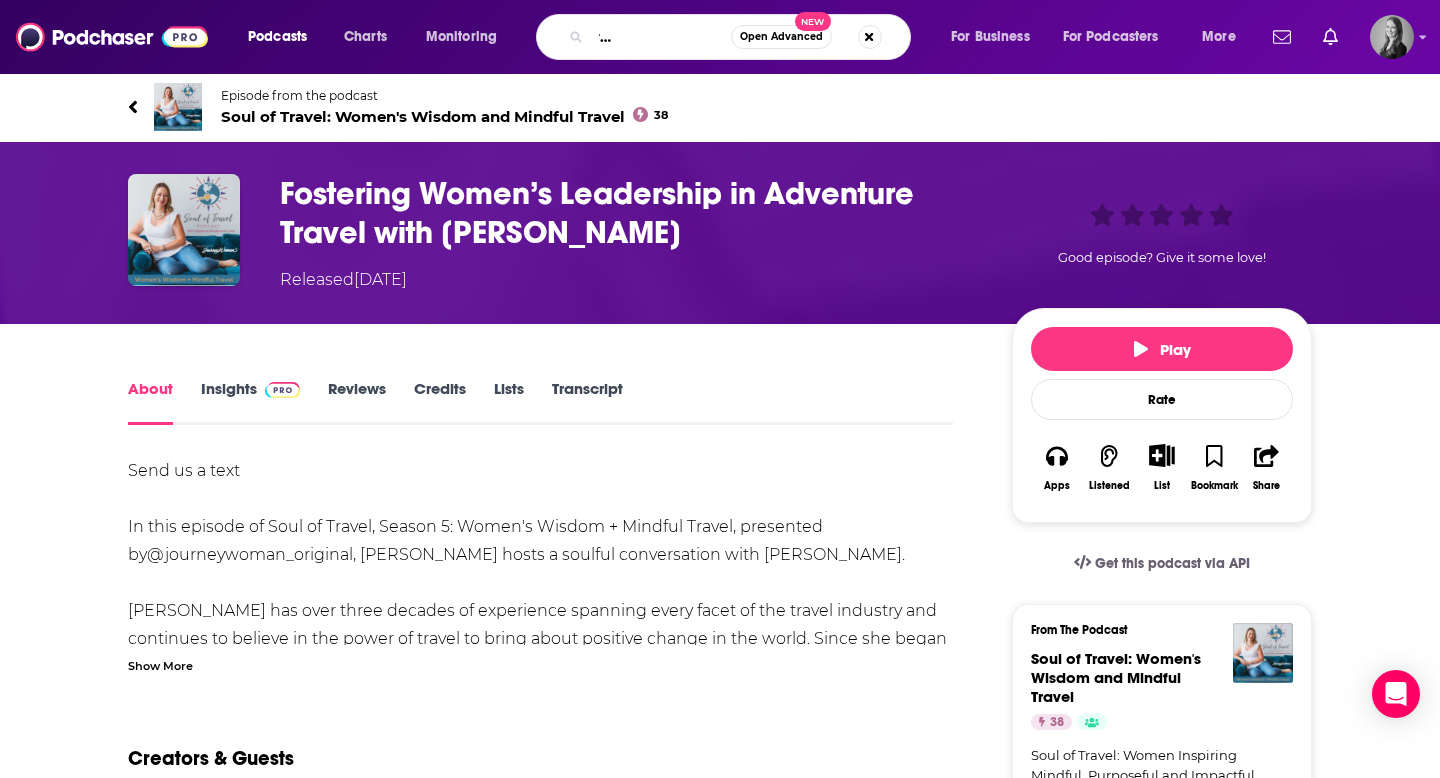 type on "women leadership luxury travel" 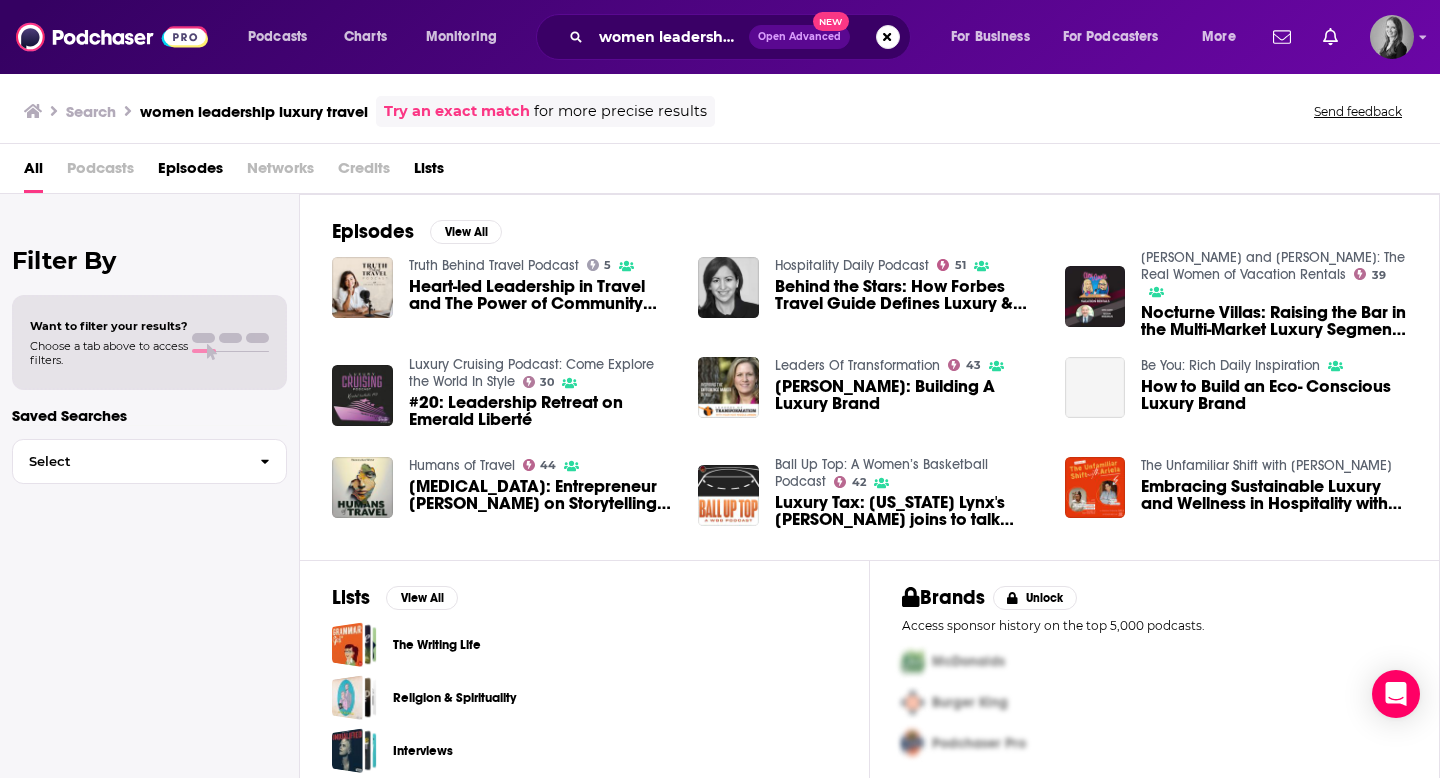 click on "Heart-led Leadership in Travel and The Power of Community with Women Travel Leaders" at bounding box center (542, 295) 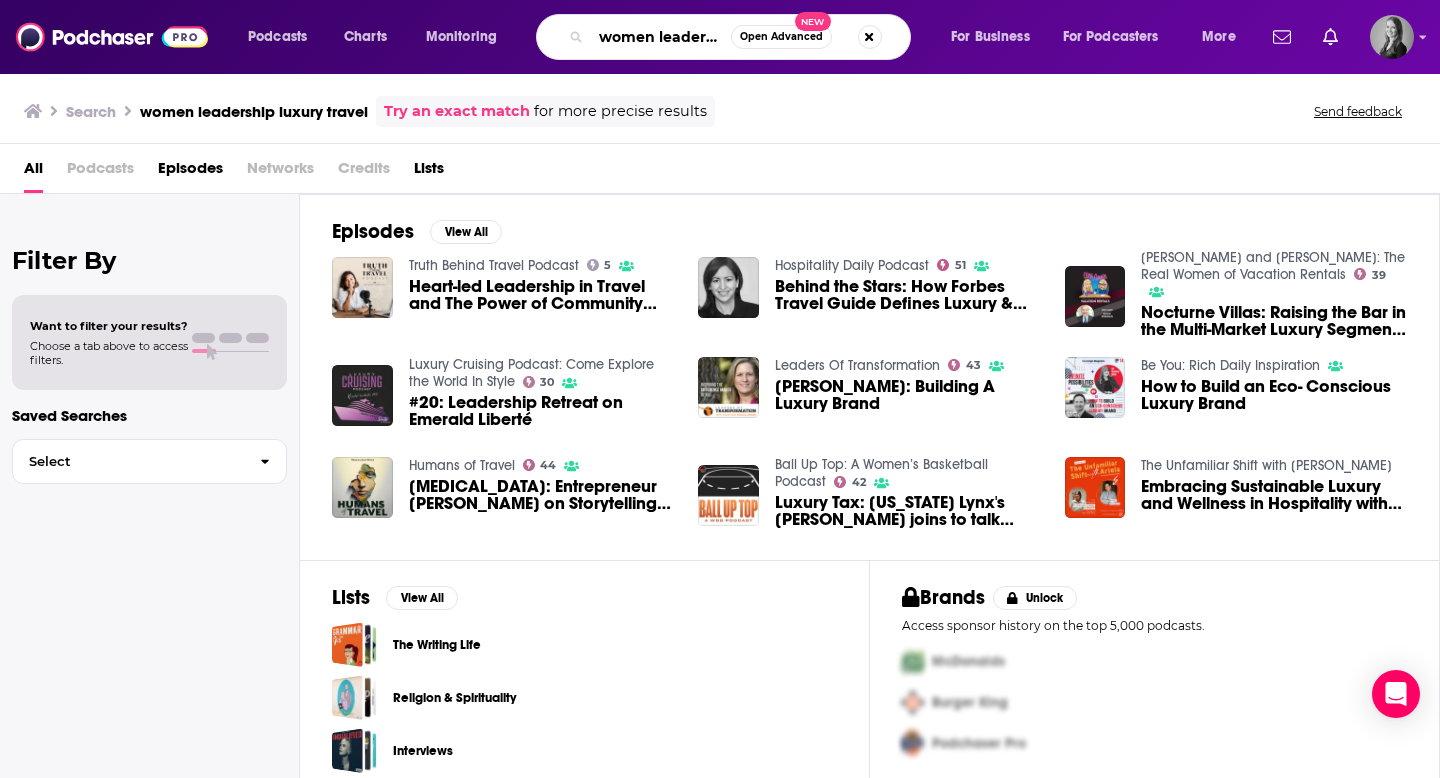 click on "women leadership luxury travel" at bounding box center (661, 37) 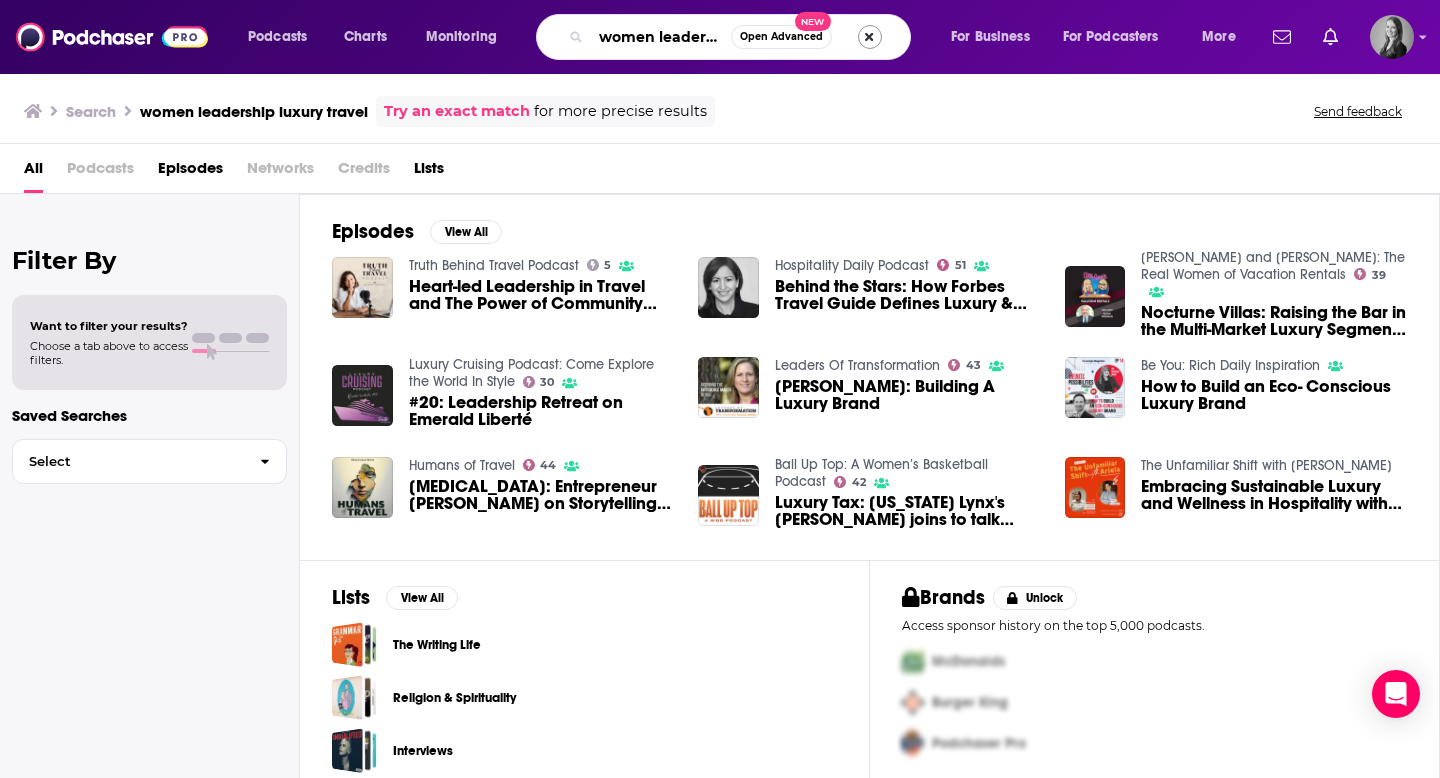 scroll, scrollTop: 0, scrollLeft: 110, axis: horizontal 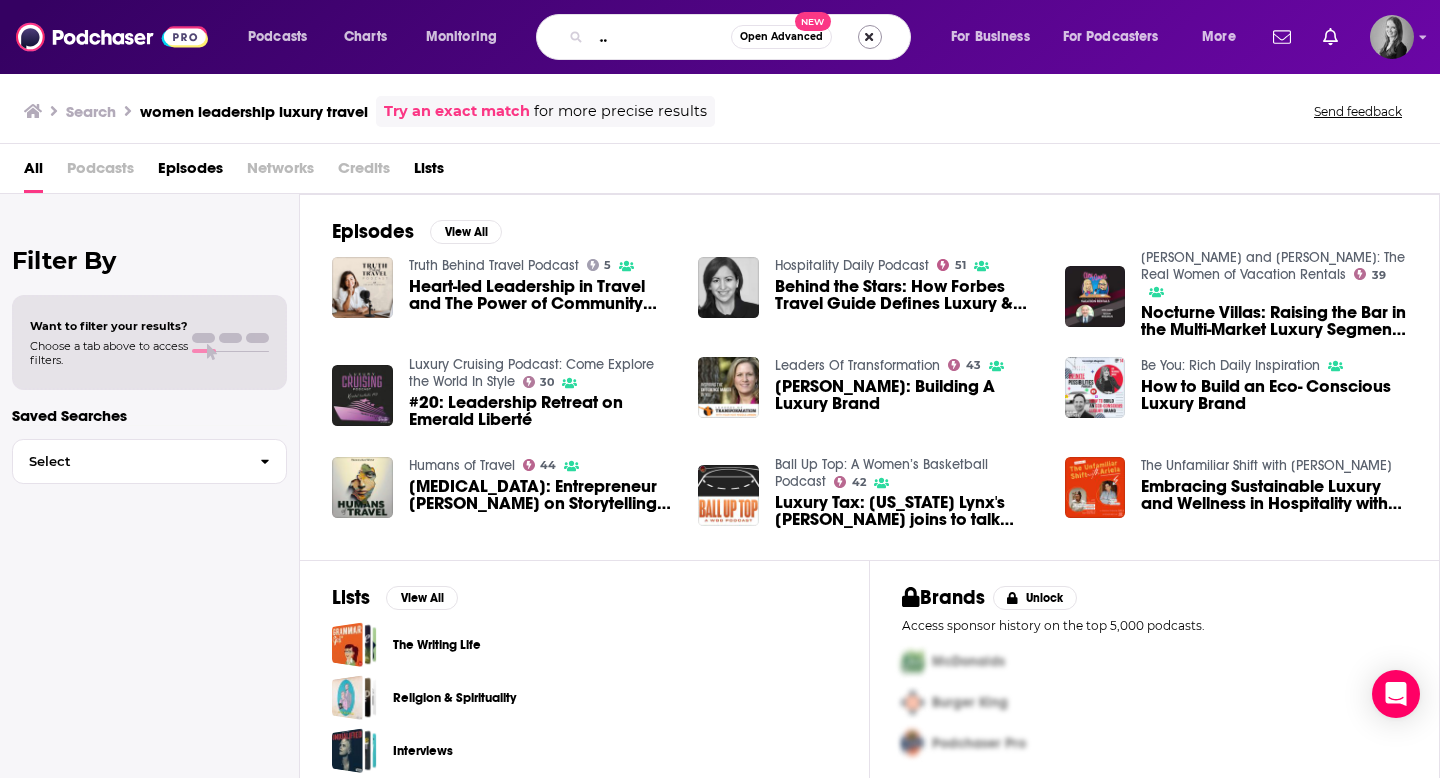 drag, startPoint x: 602, startPoint y: 42, endPoint x: 880, endPoint y: 37, distance: 278.04495 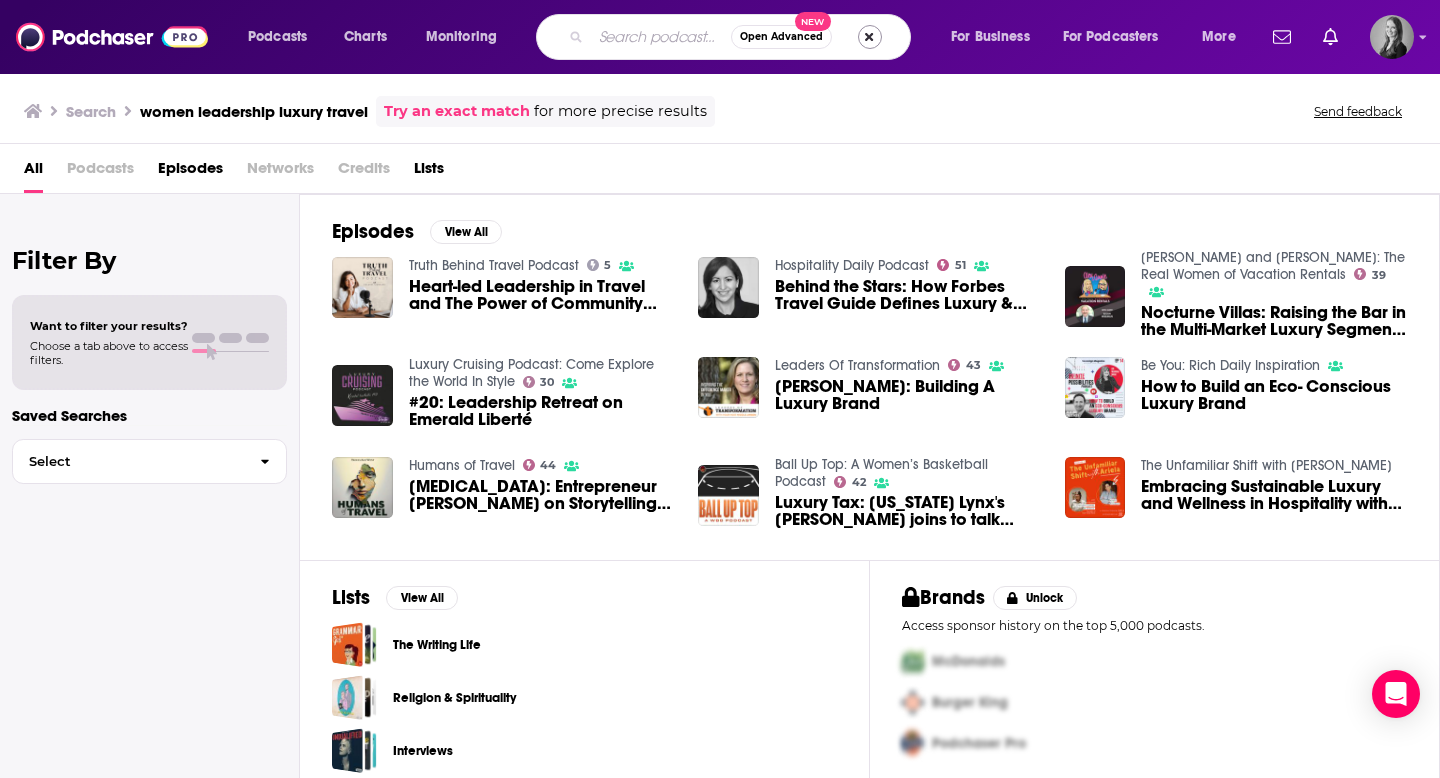 scroll, scrollTop: 0, scrollLeft: 0, axis: both 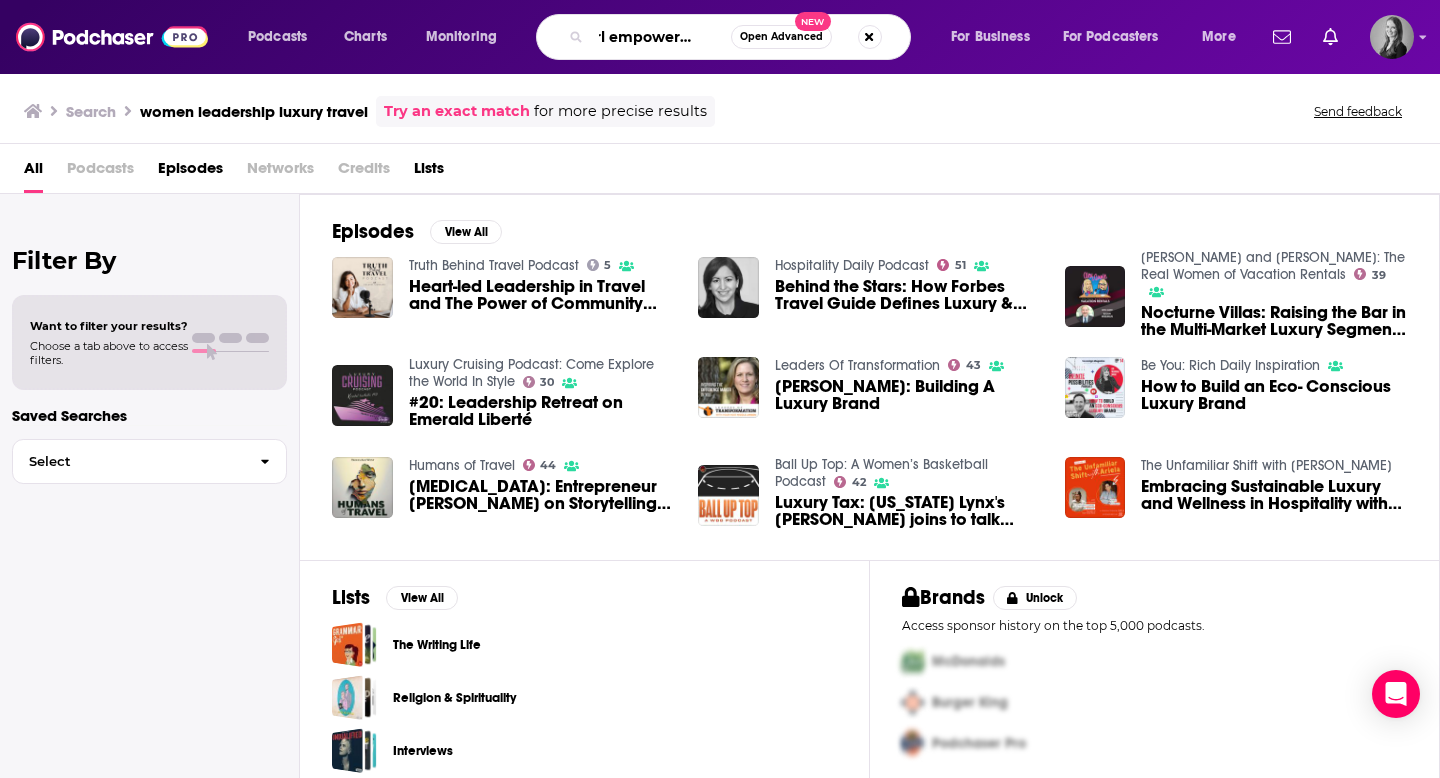 type on "girl empowerment" 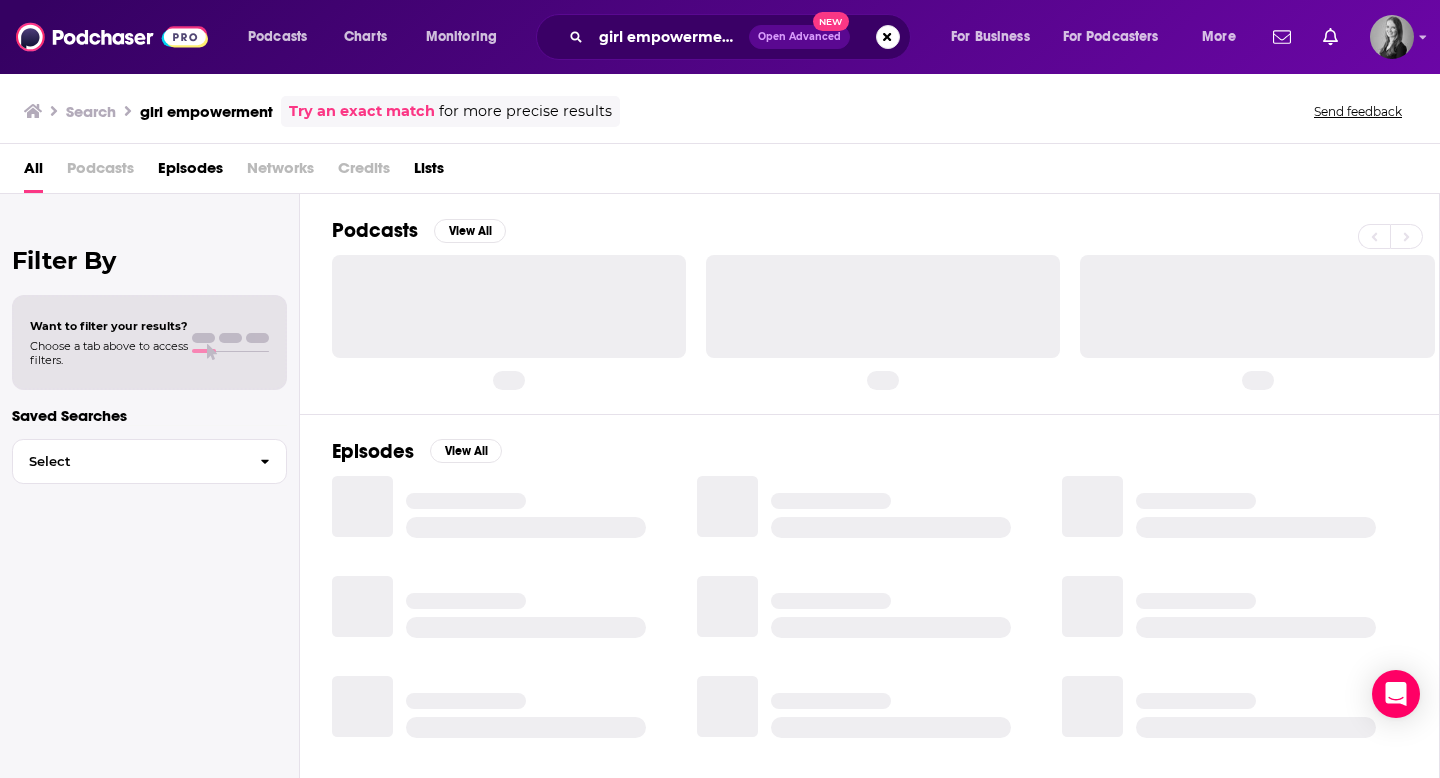 scroll, scrollTop: 0, scrollLeft: 0, axis: both 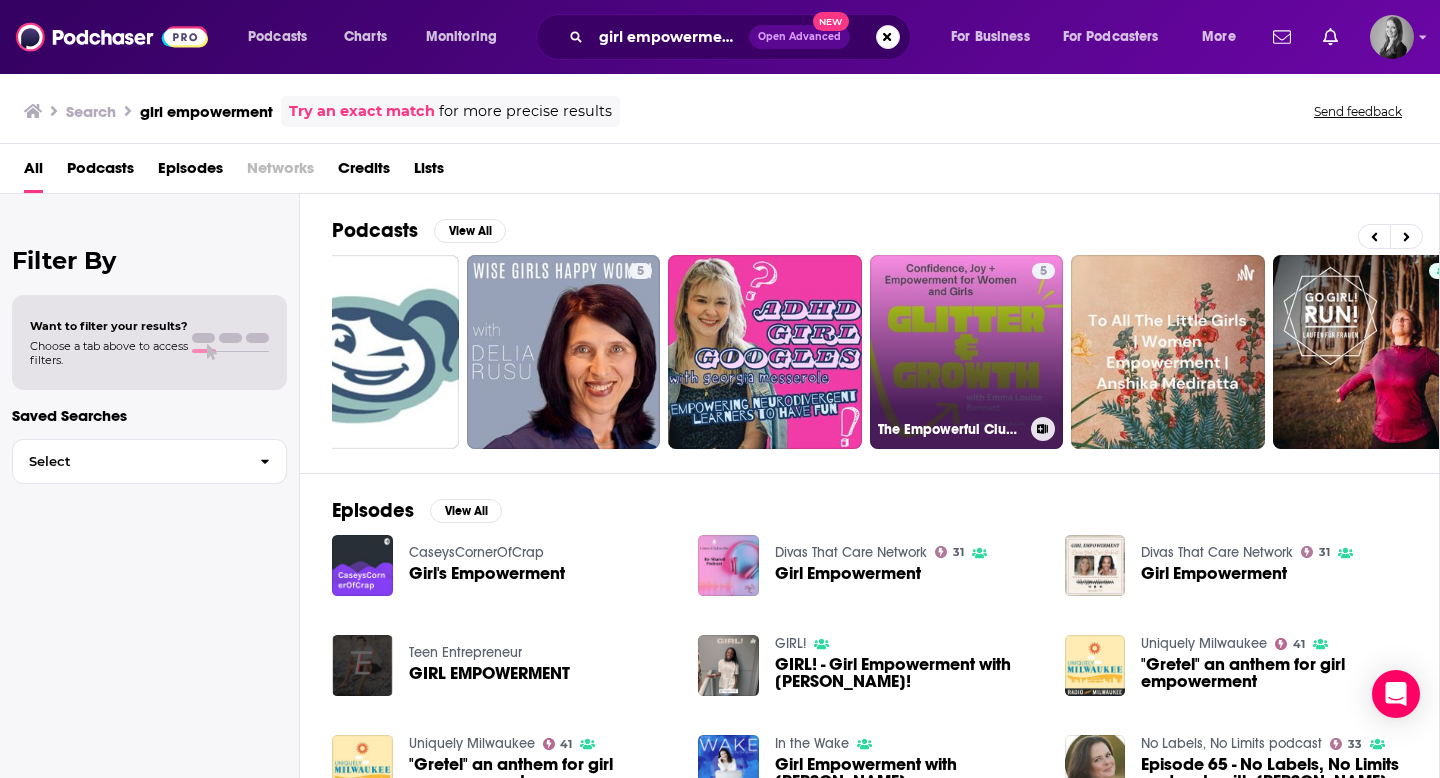 click on "5 The Empowerful Club: Confidence, Joy + Empowerment for Women and Girls" at bounding box center [967, 352] 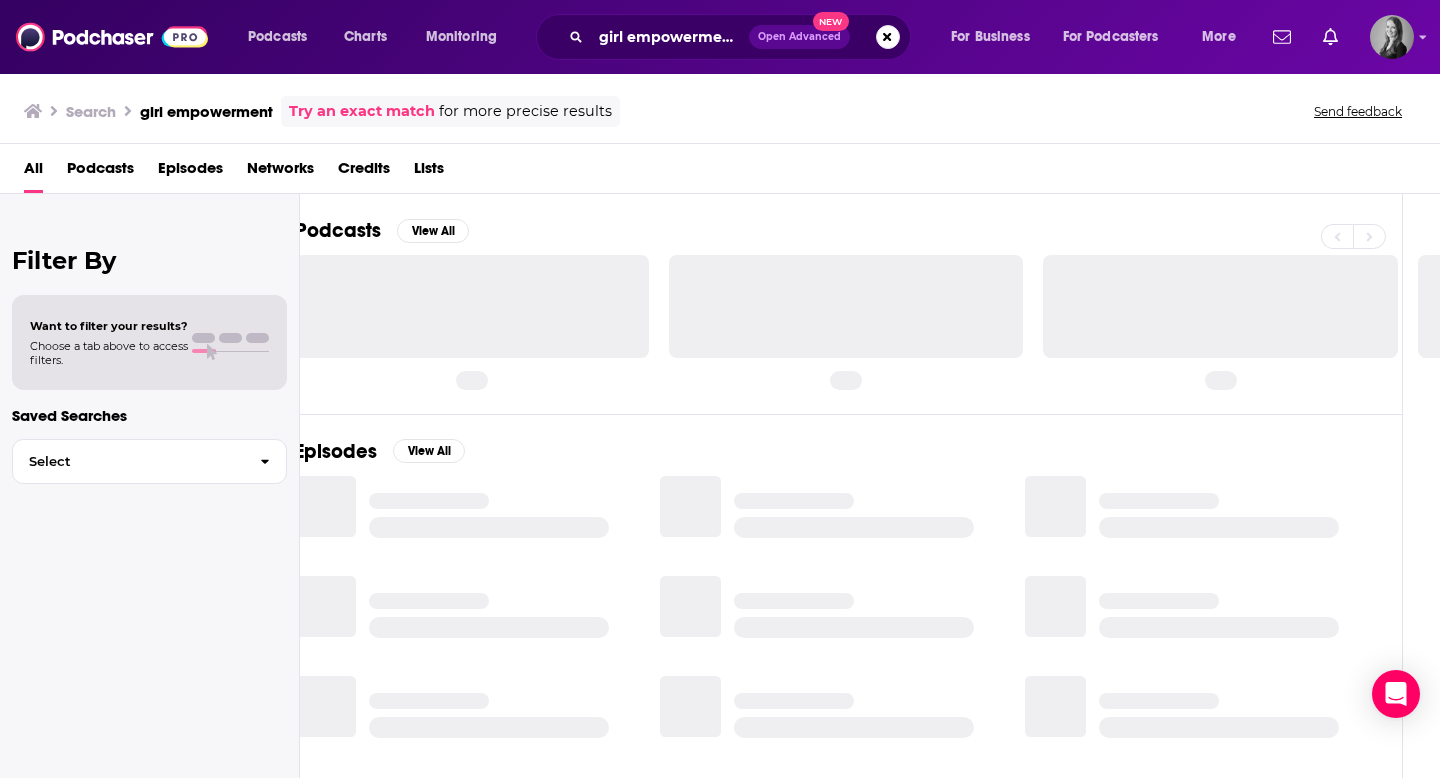 scroll, scrollTop: 0, scrollLeft: 0, axis: both 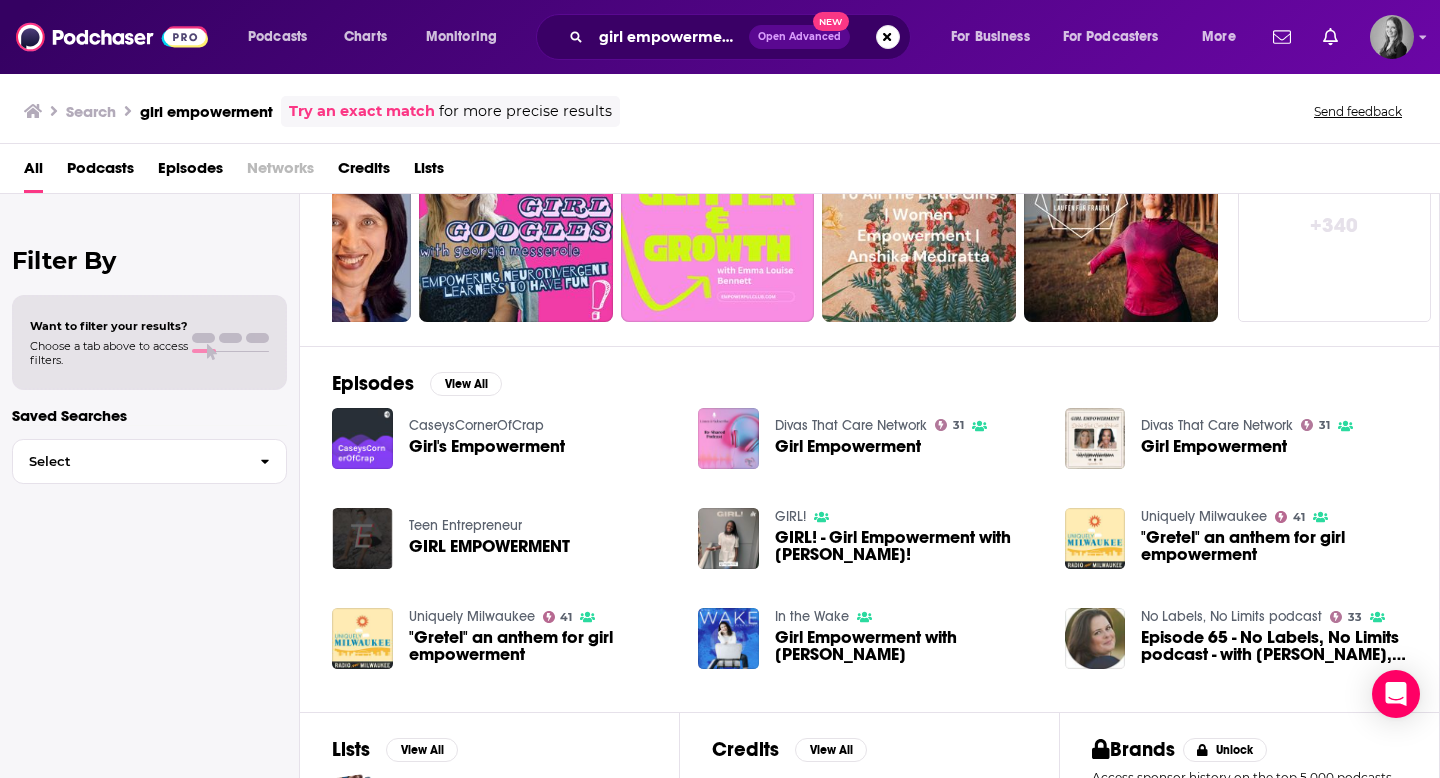 click on "Girl Empowerment" at bounding box center (1214, 446) 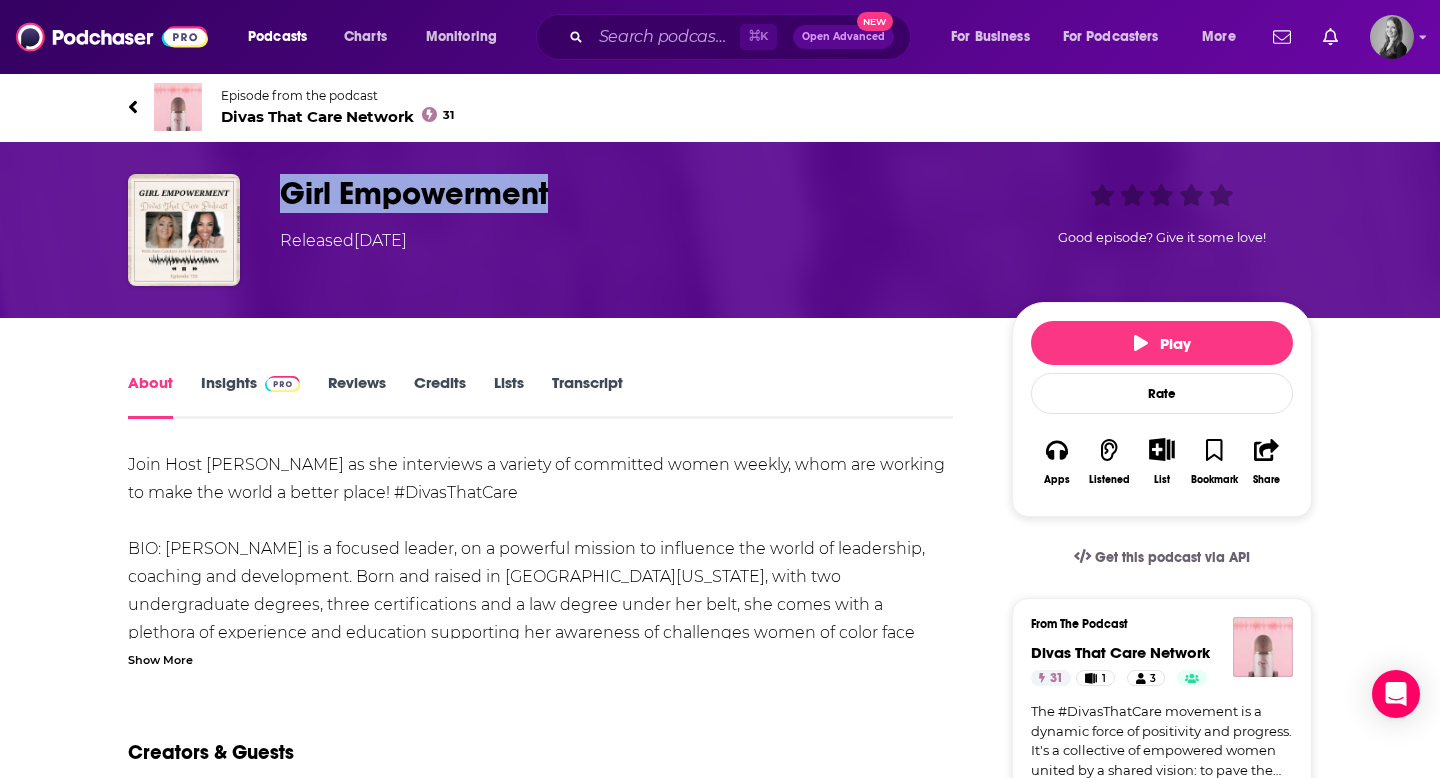 drag, startPoint x: 274, startPoint y: 191, endPoint x: 615, endPoint y: 180, distance: 341.17737 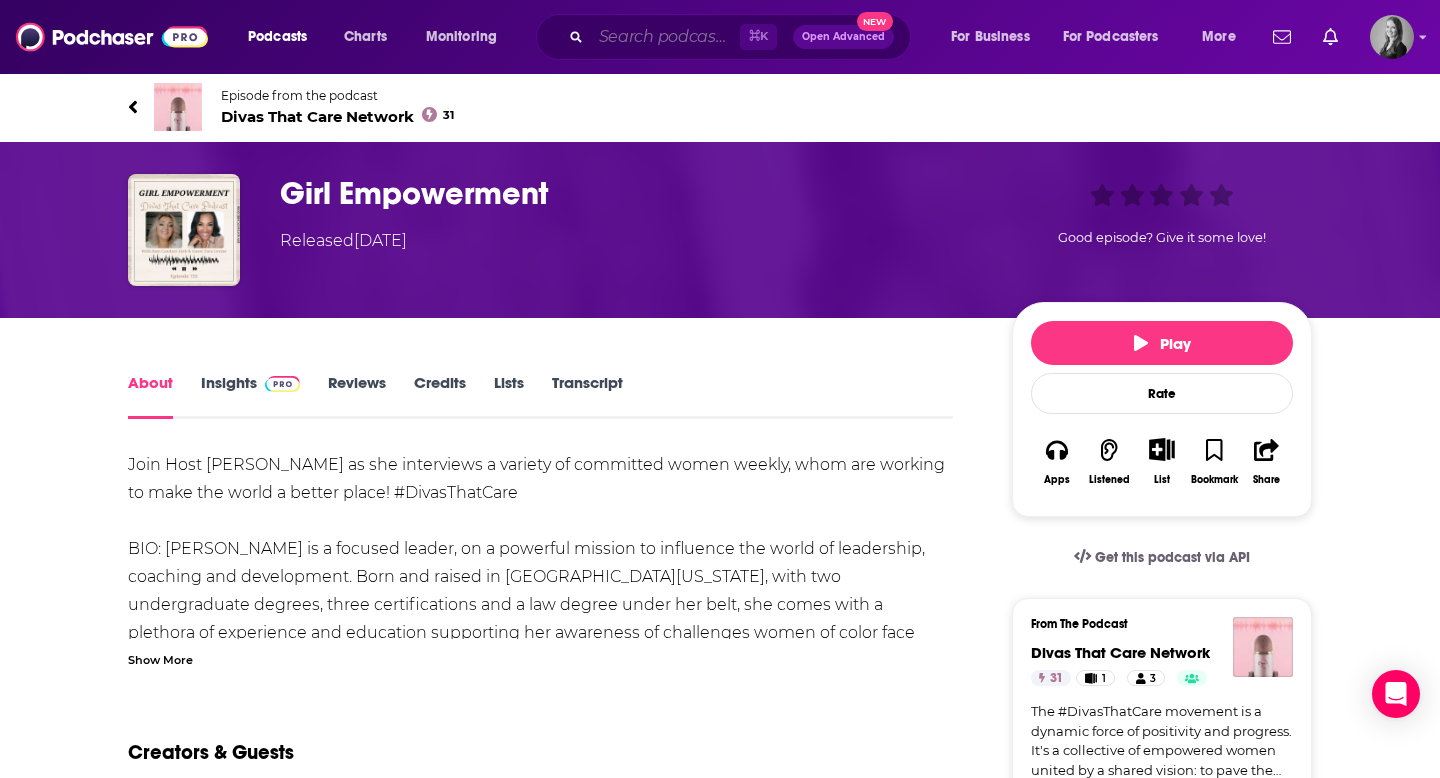 click at bounding box center (665, 37) 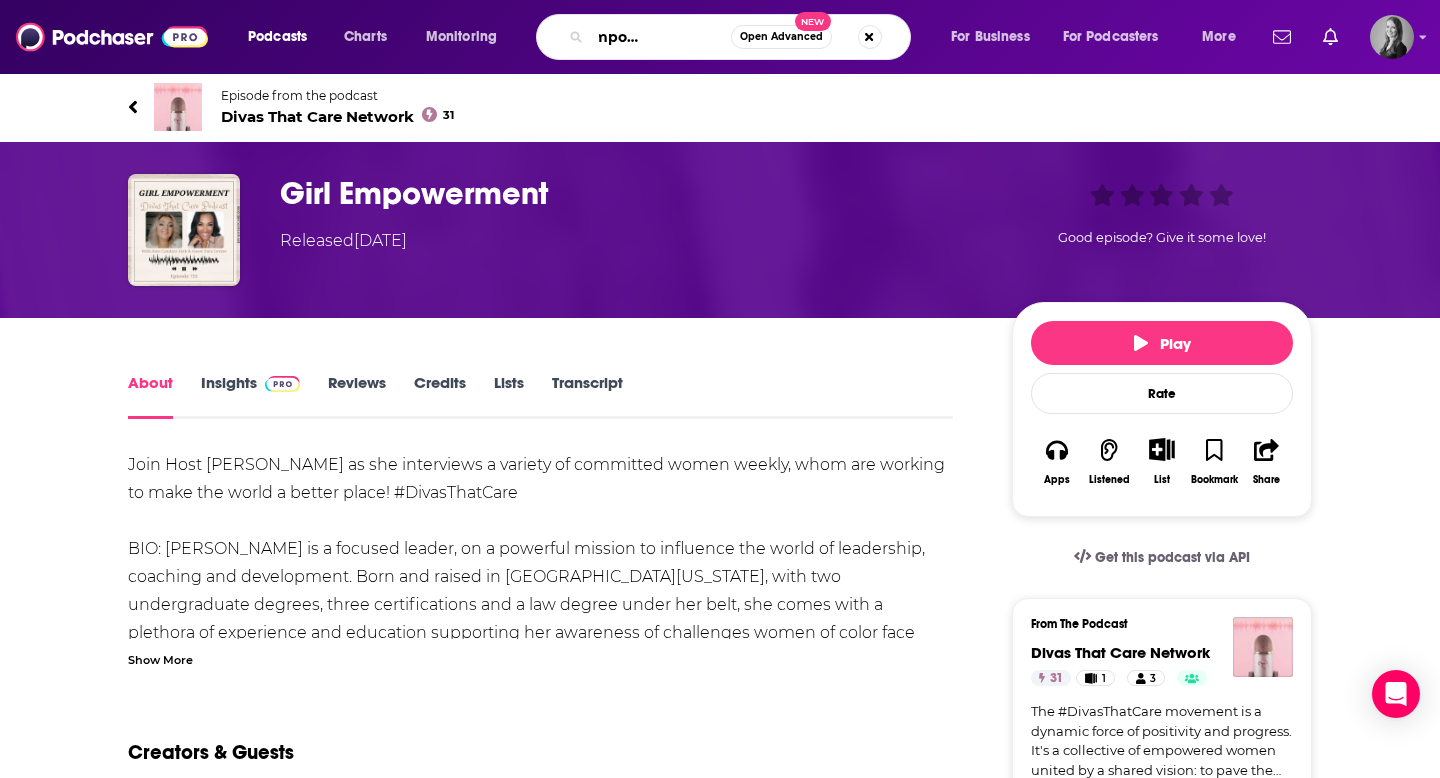 type on "growth empowerment girls" 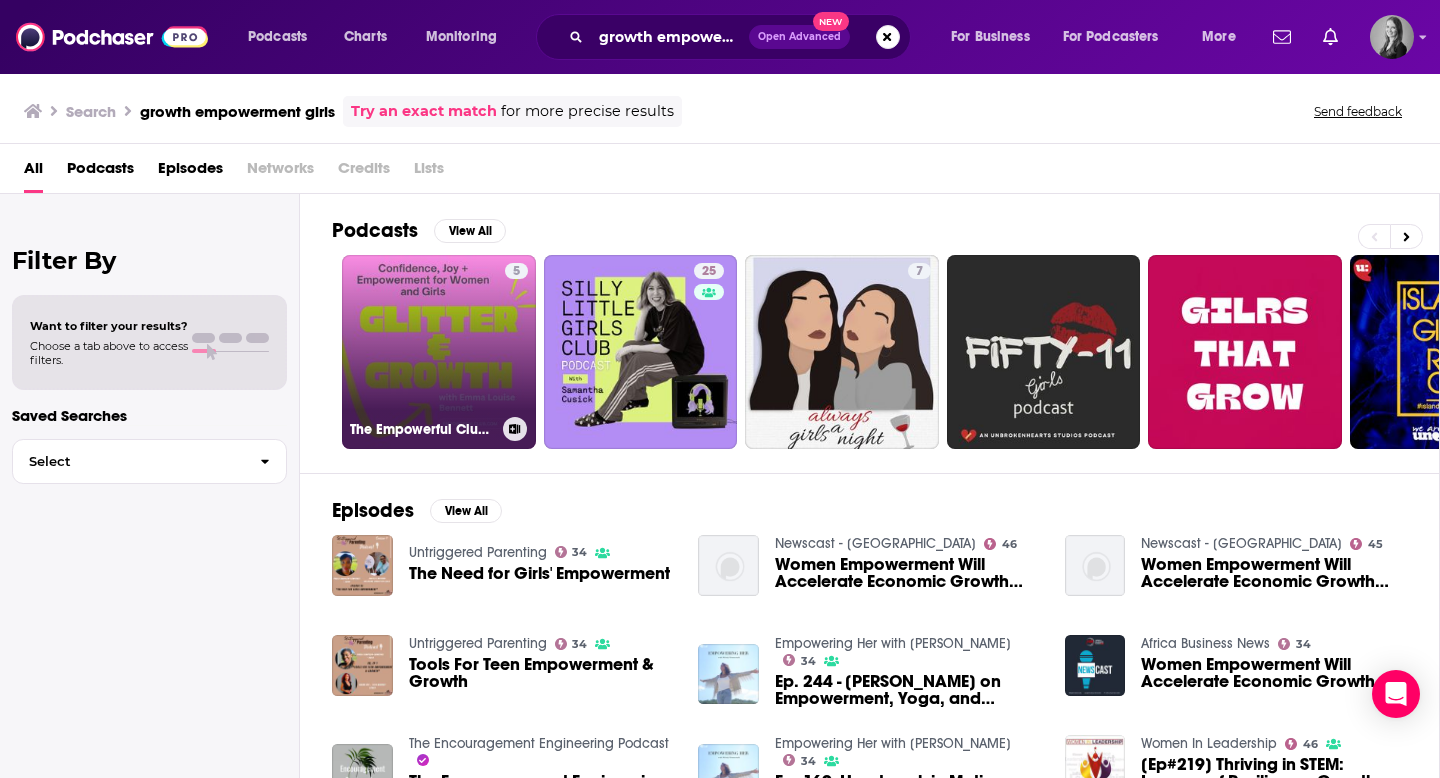 click on "5 The Empowerful Club: Confidence, Joy + Empowerment for Women and Girls" at bounding box center [439, 352] 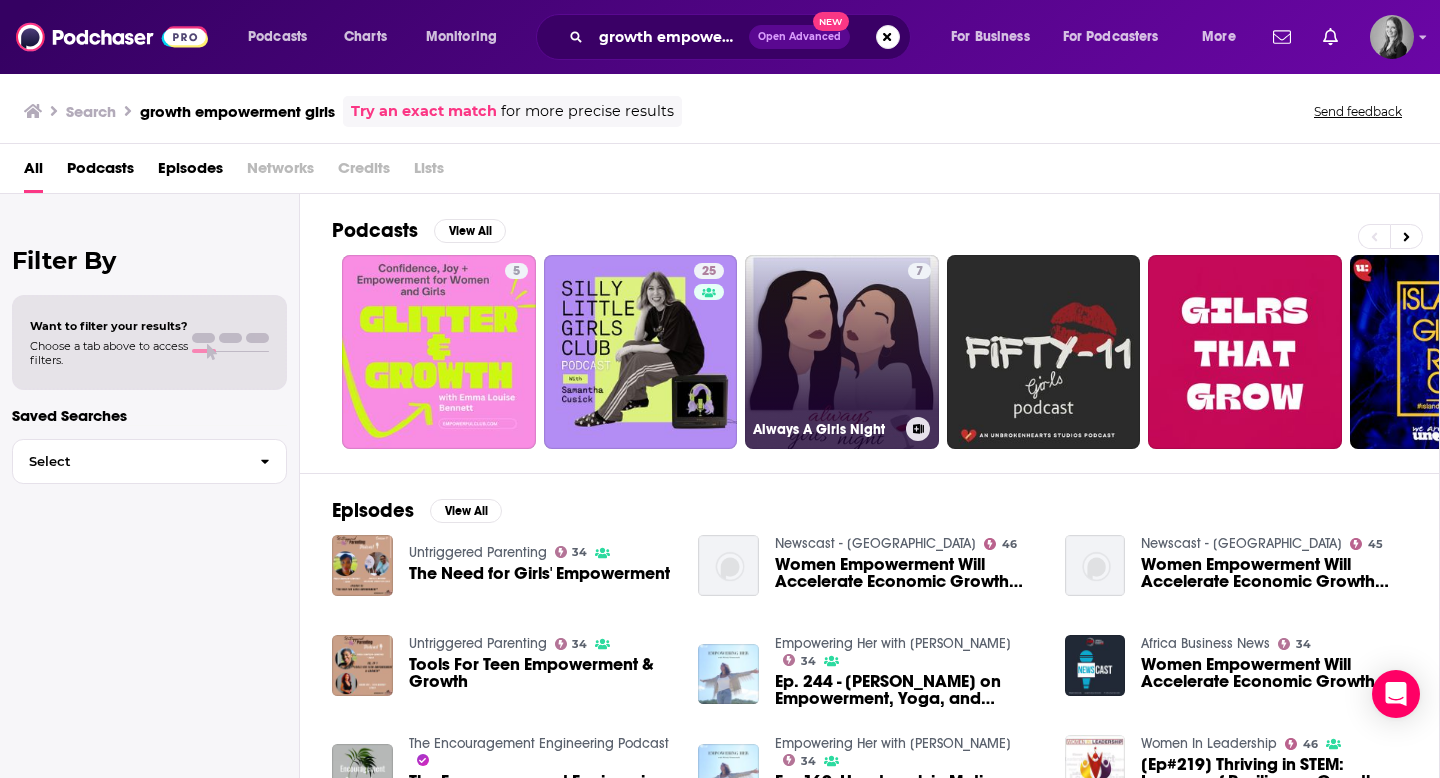 scroll, scrollTop: 0, scrollLeft: 1, axis: horizontal 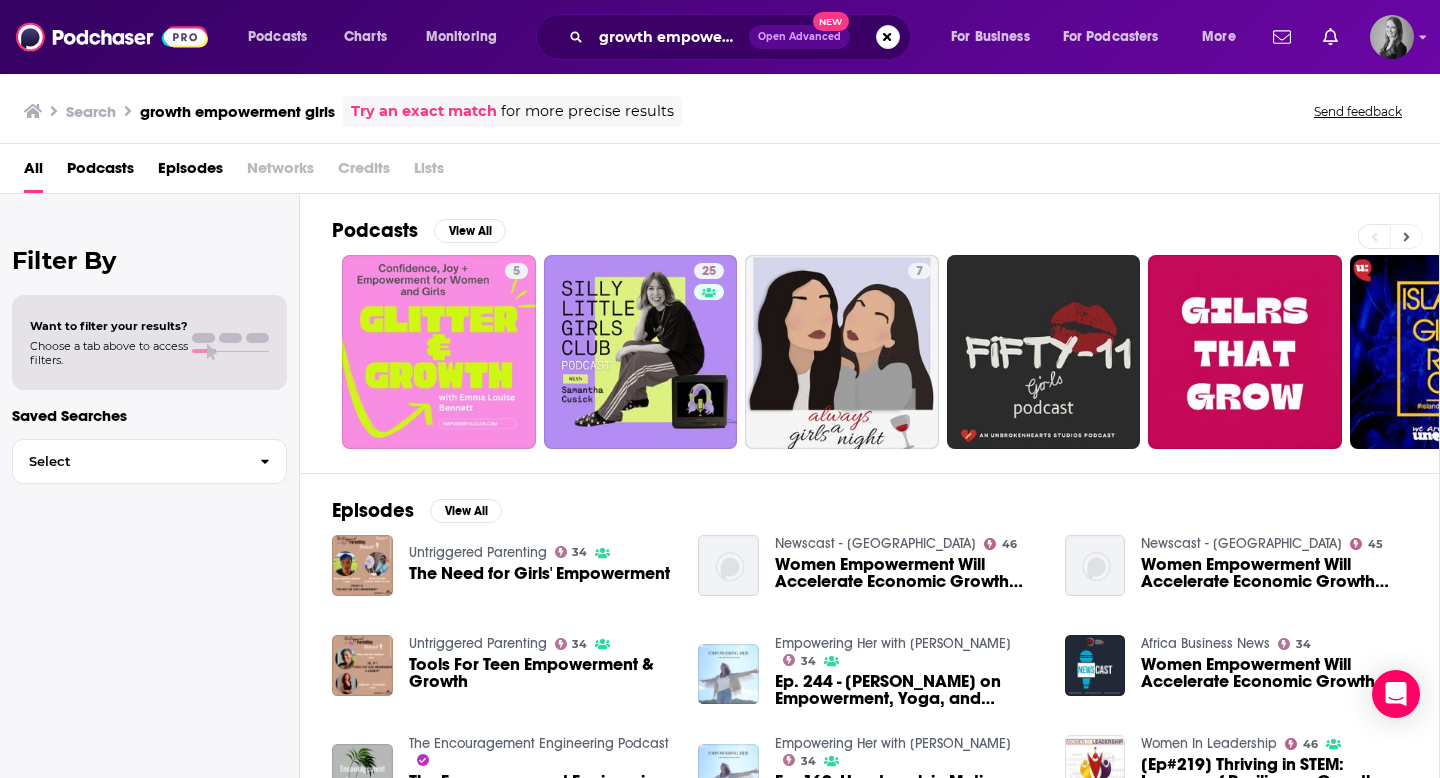 click 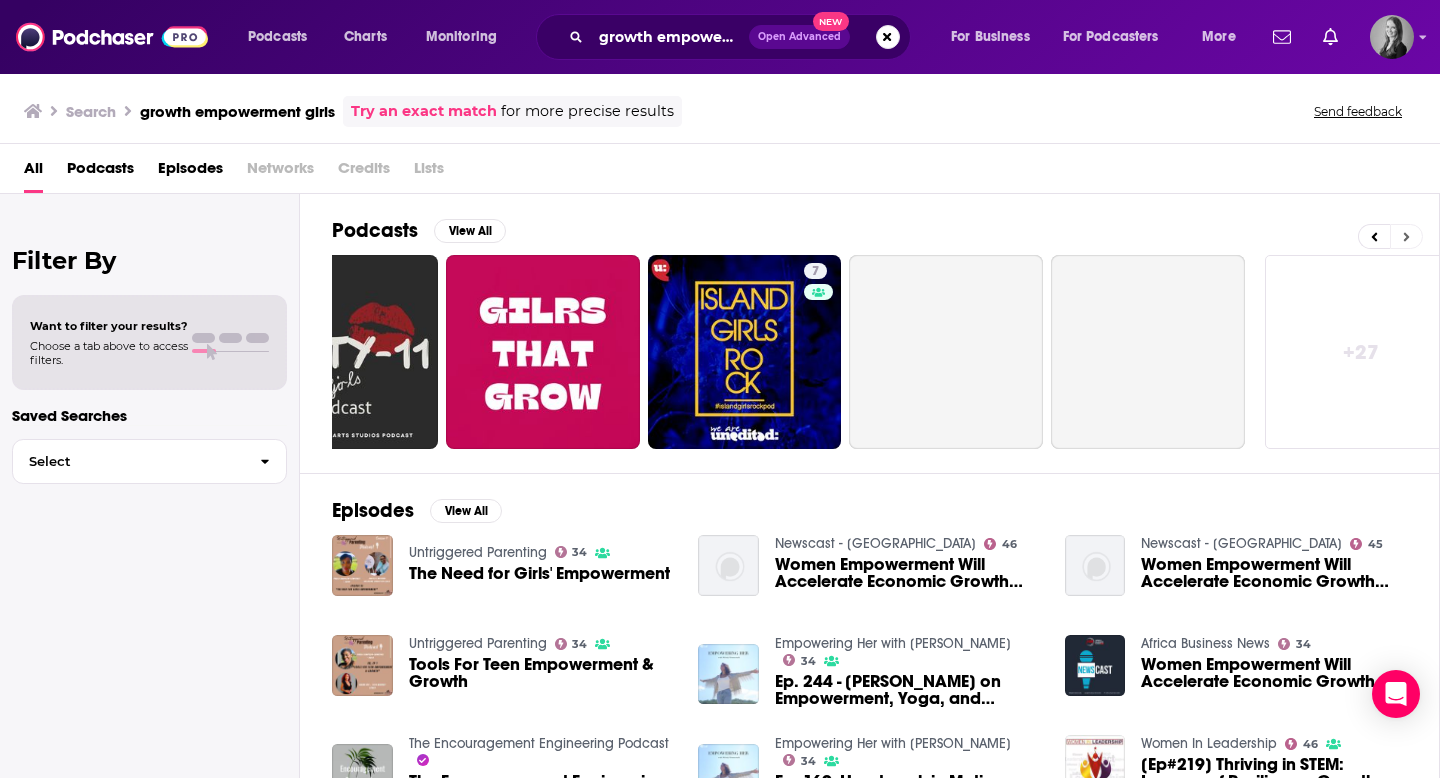 scroll, scrollTop: 0, scrollLeft: 729, axis: horizontal 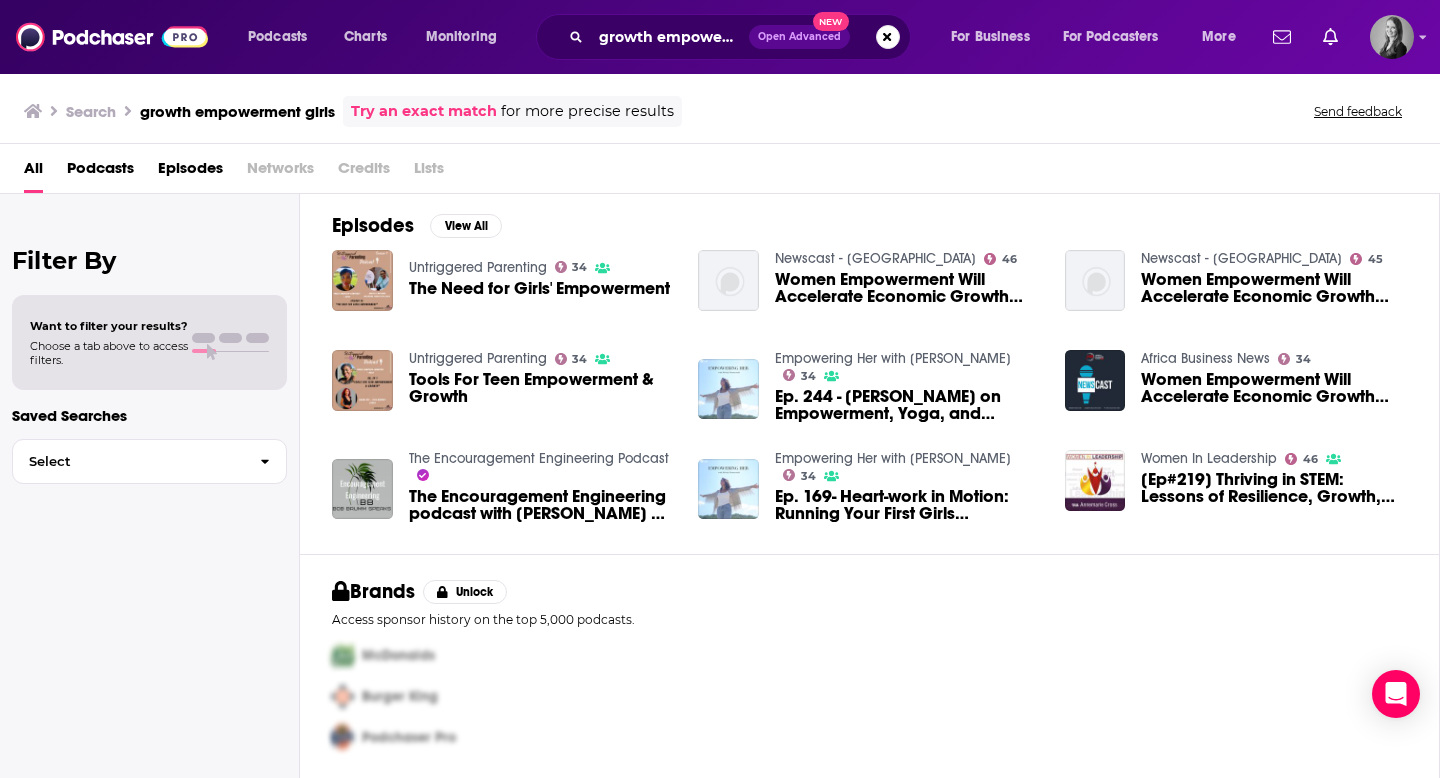 click on "Women Empowerment Will Accelerate Economic Growth And Sustainable Development" at bounding box center [1274, 388] 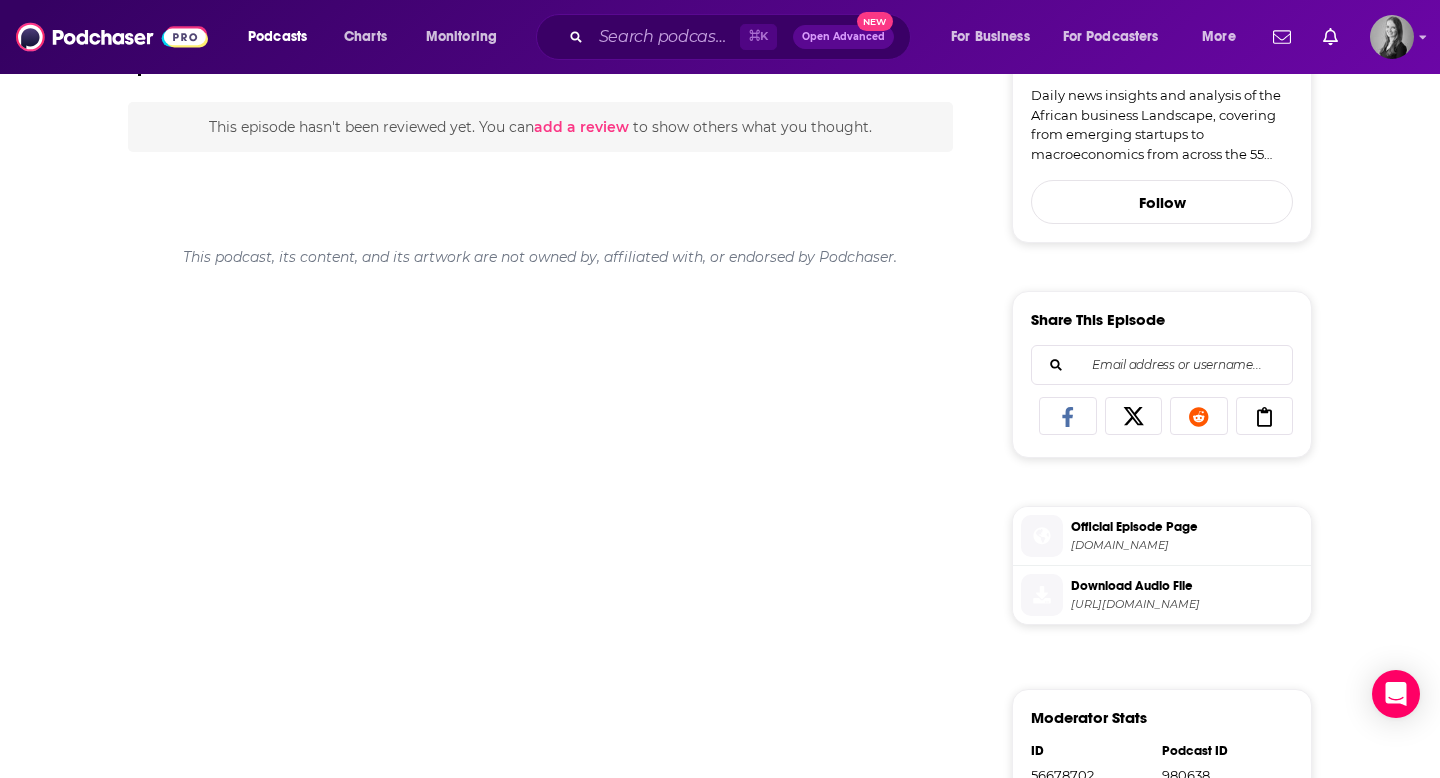 scroll, scrollTop: 0, scrollLeft: 0, axis: both 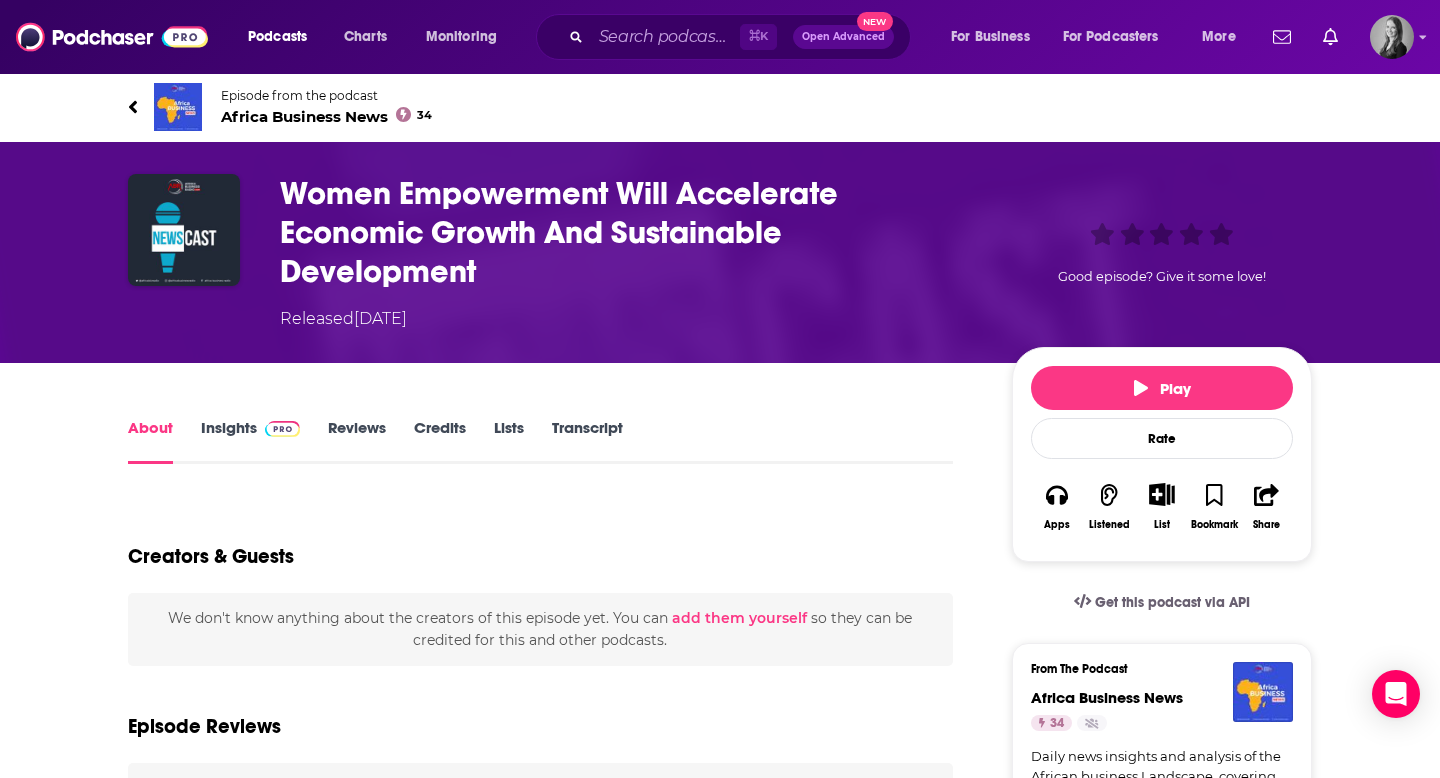 click on "Insights" at bounding box center [250, 441] 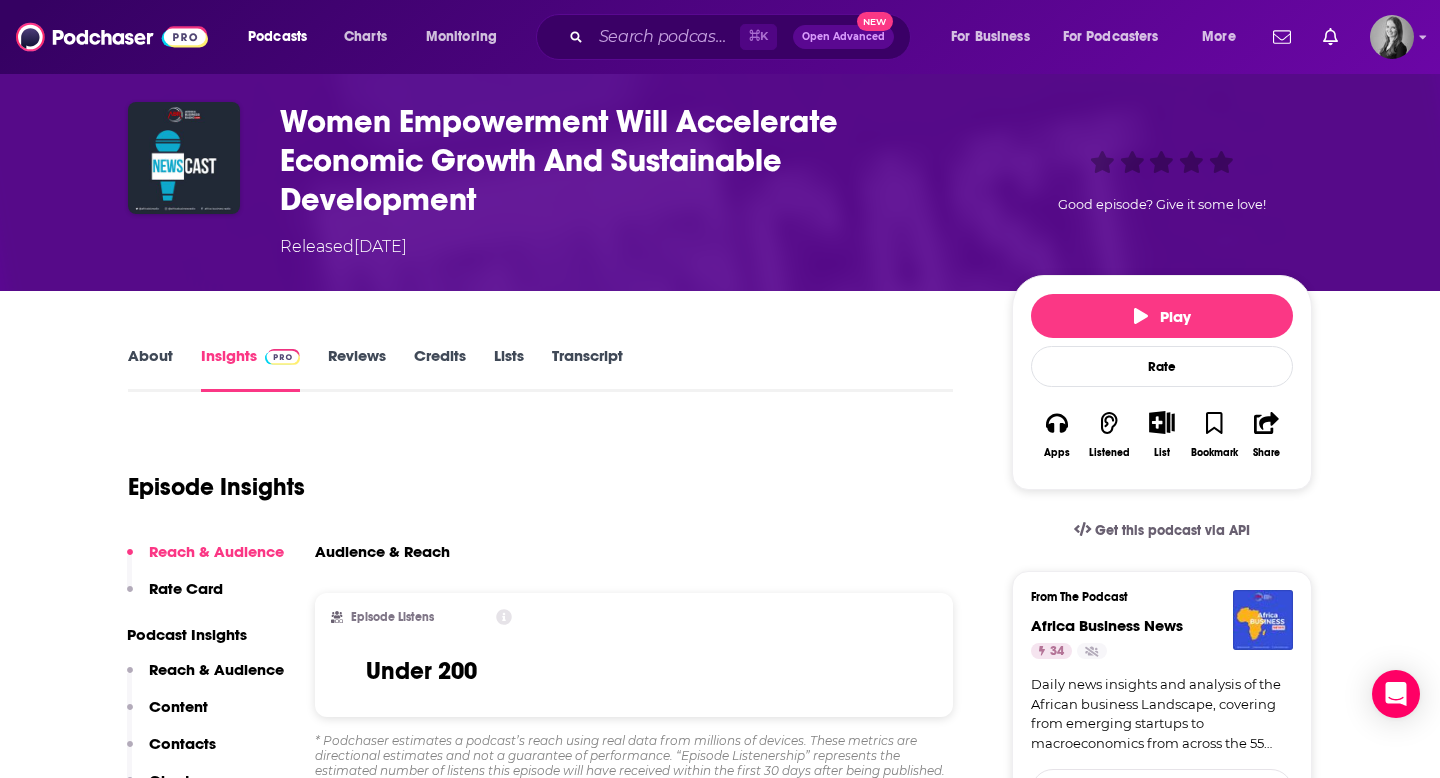 scroll, scrollTop: 61, scrollLeft: 0, axis: vertical 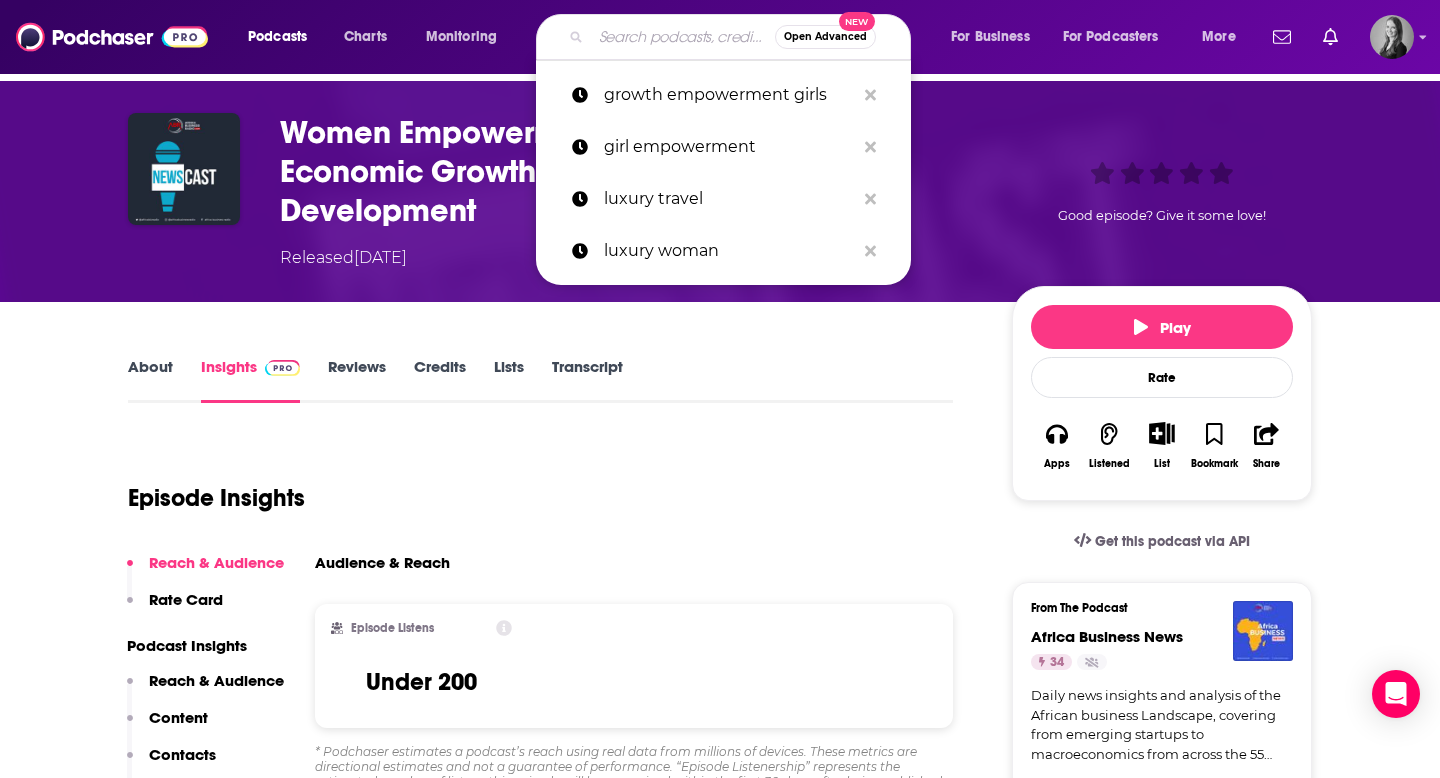 click at bounding box center (683, 37) 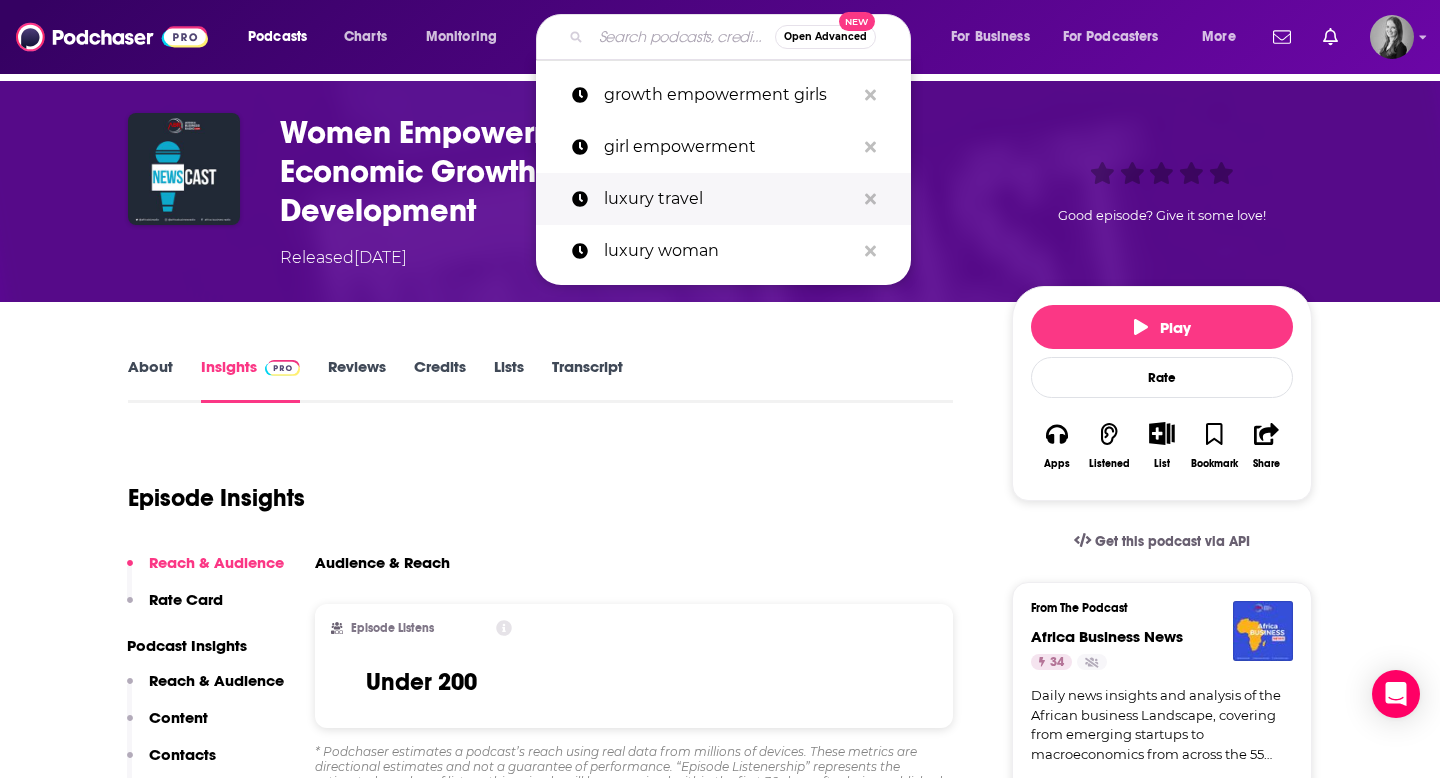 click on "luxury  travel" at bounding box center [729, 199] 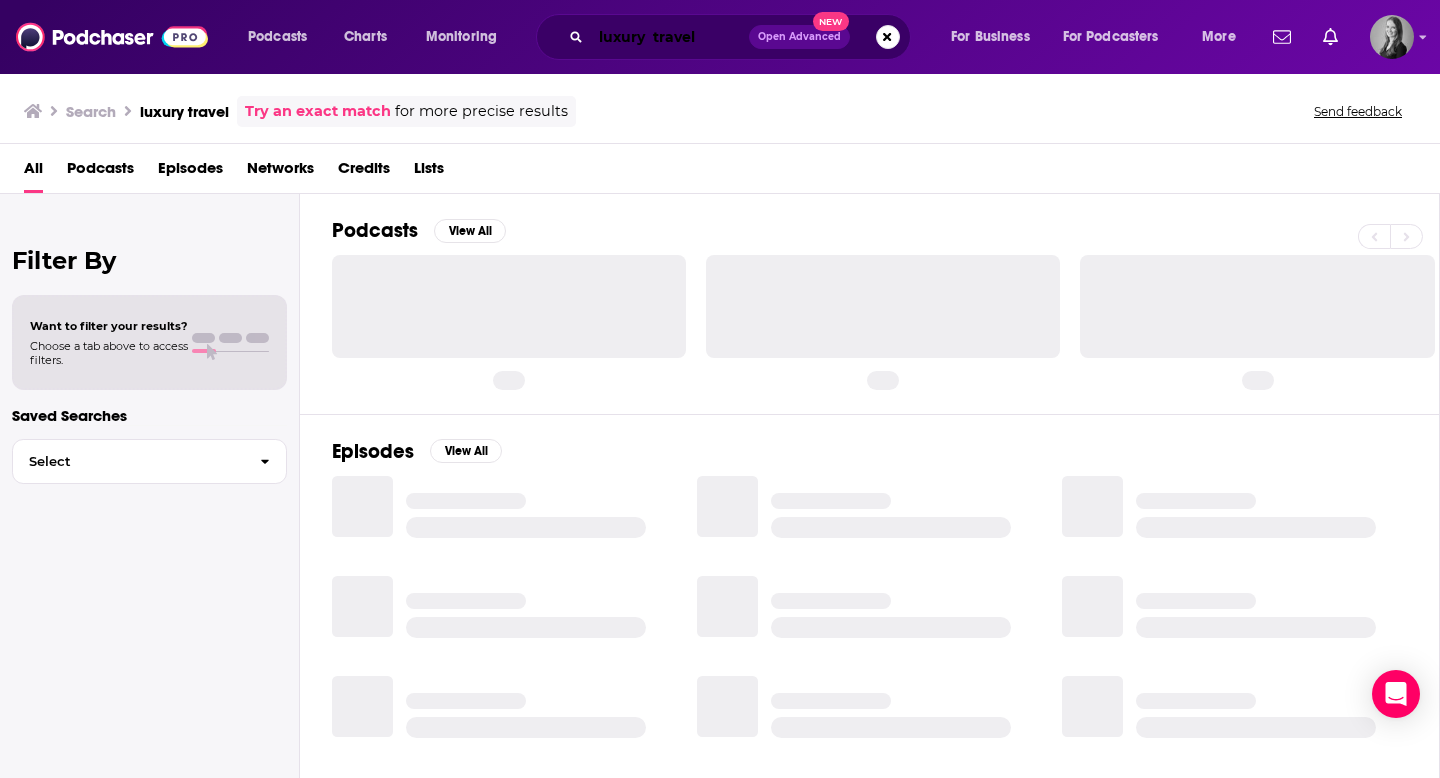 click on "luxury  travel" at bounding box center [670, 37] 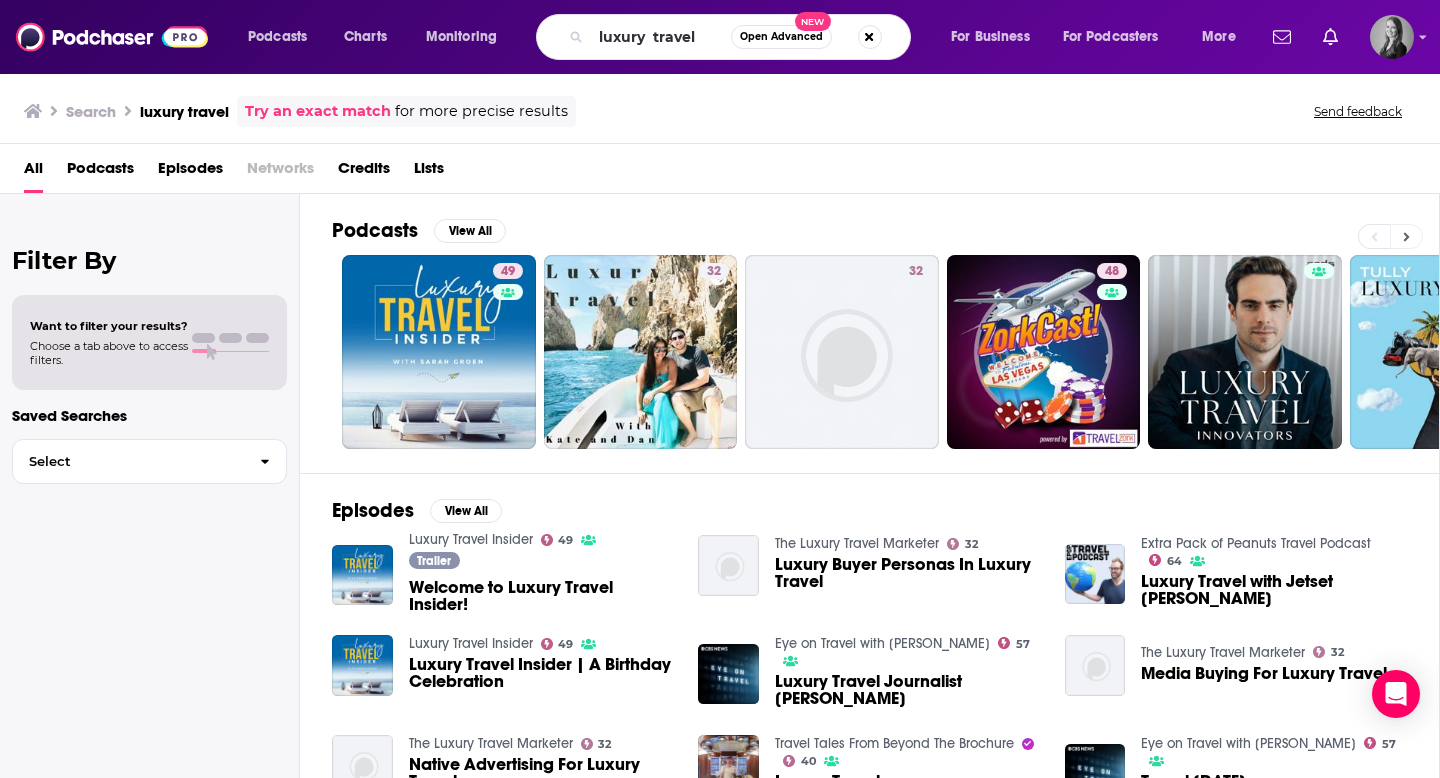 click 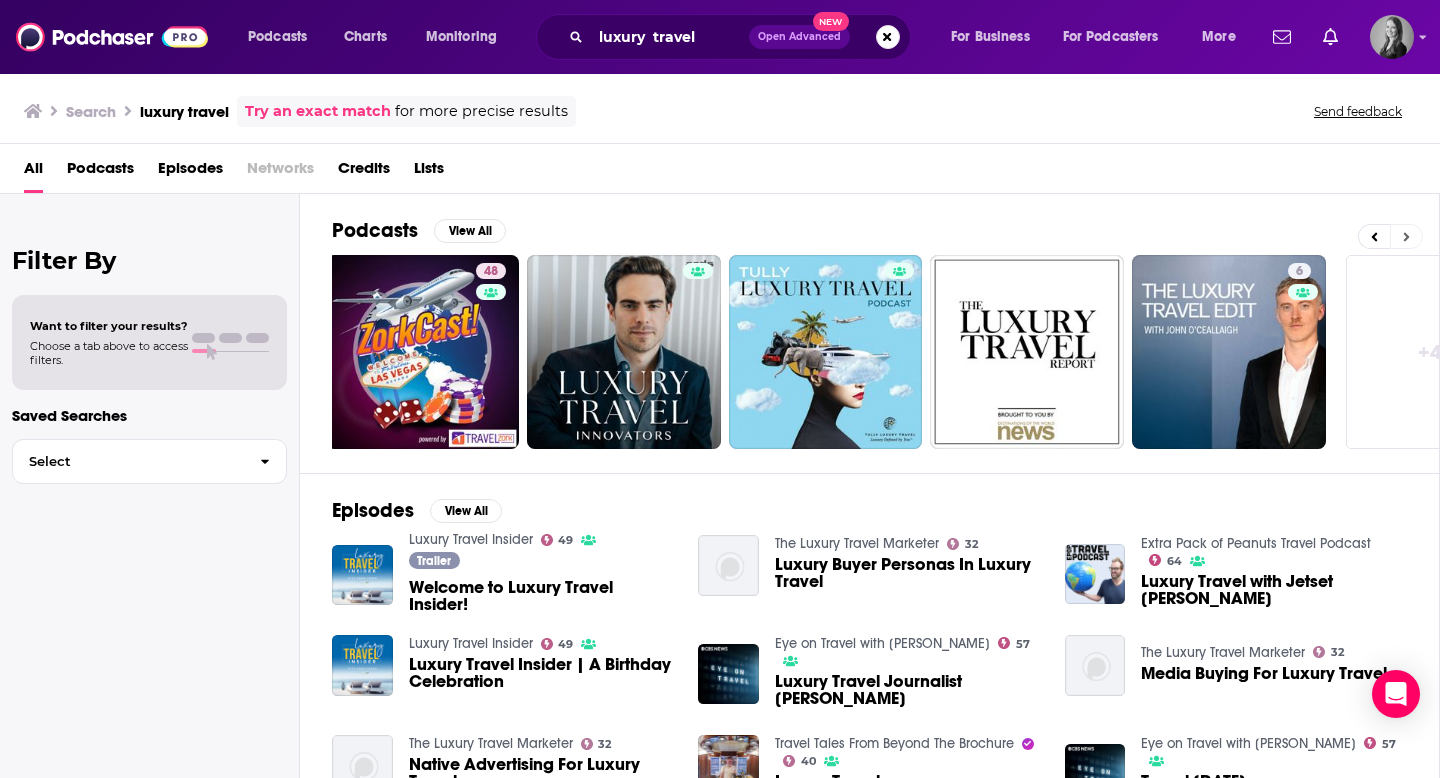 scroll, scrollTop: 0, scrollLeft: 729, axis: horizontal 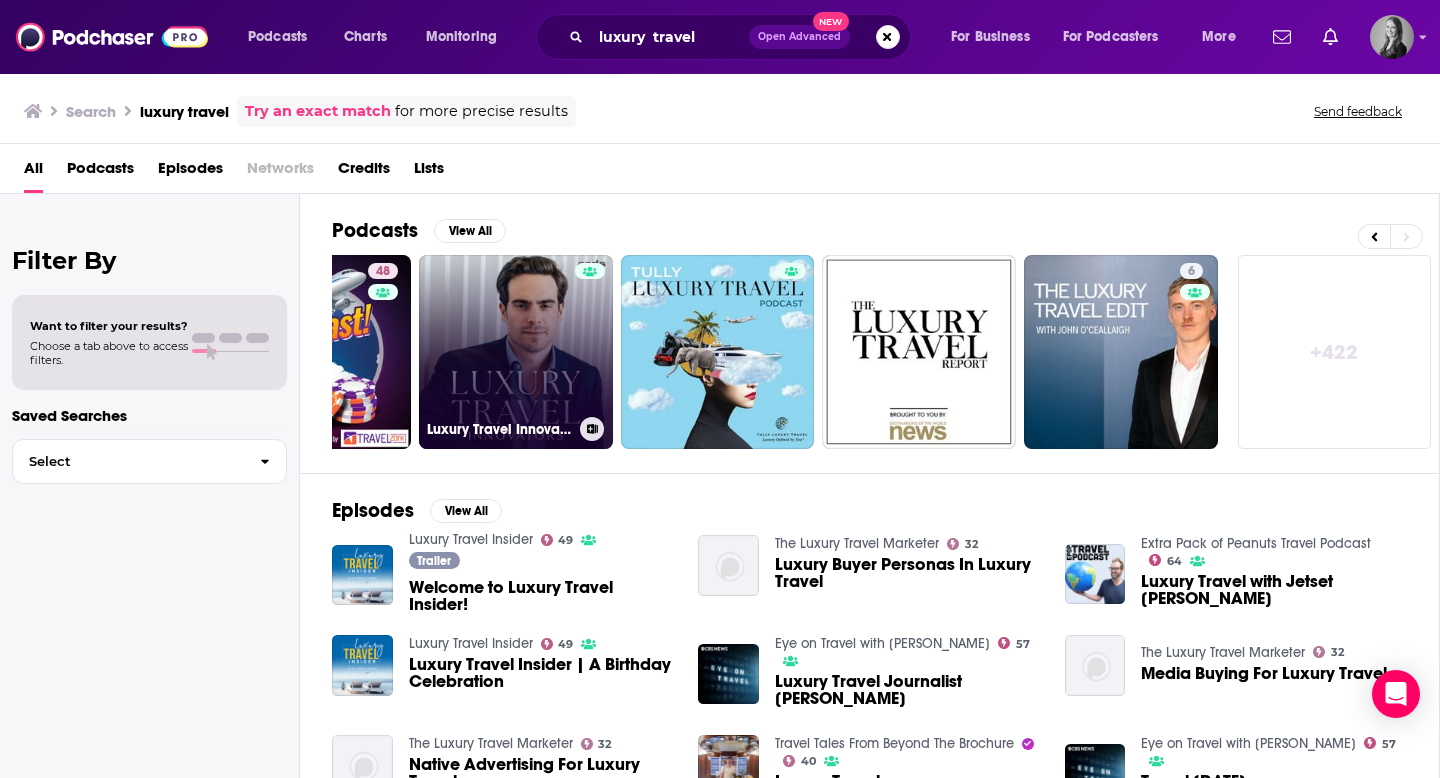 click on "Luxury Travel Innovators" at bounding box center [516, 352] 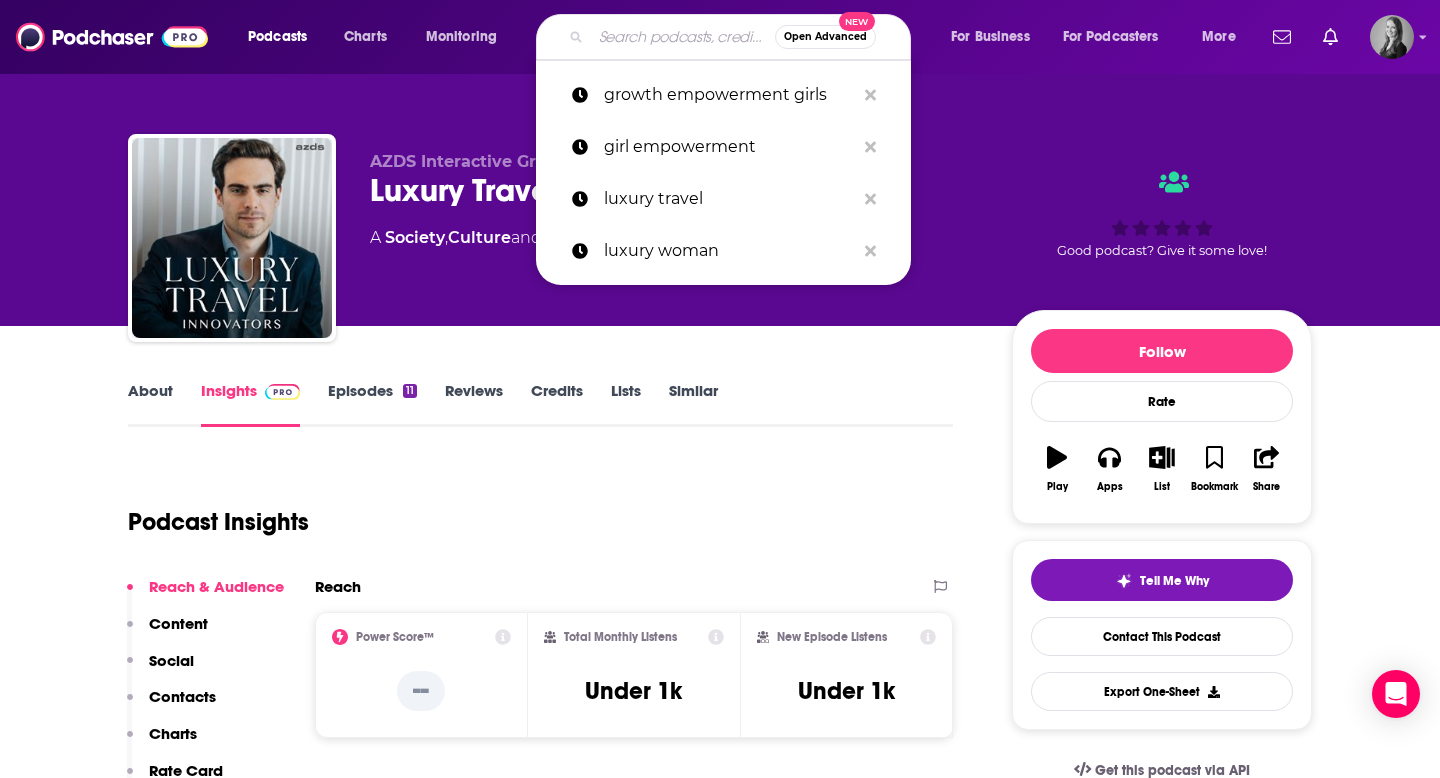 click at bounding box center [683, 37] 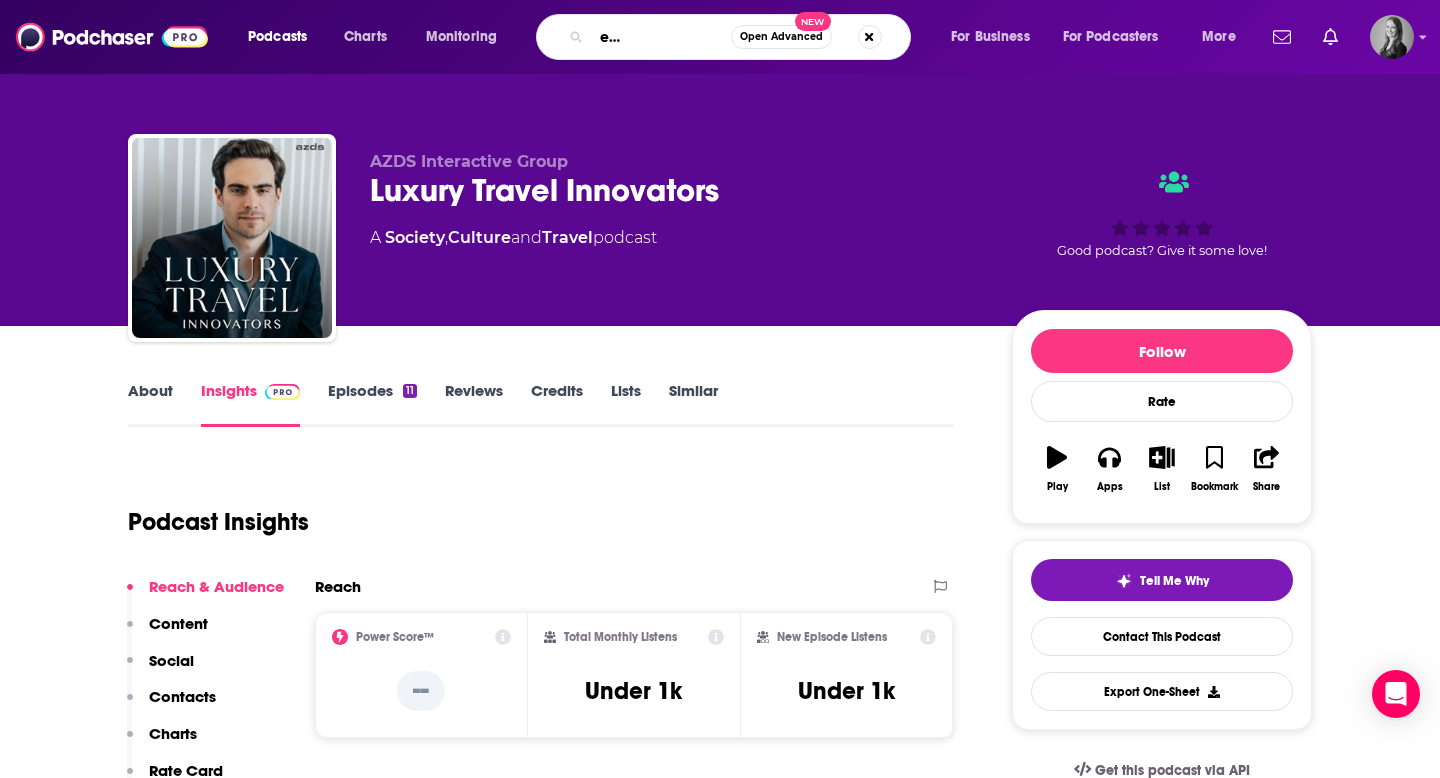 type on "business leader empowerment" 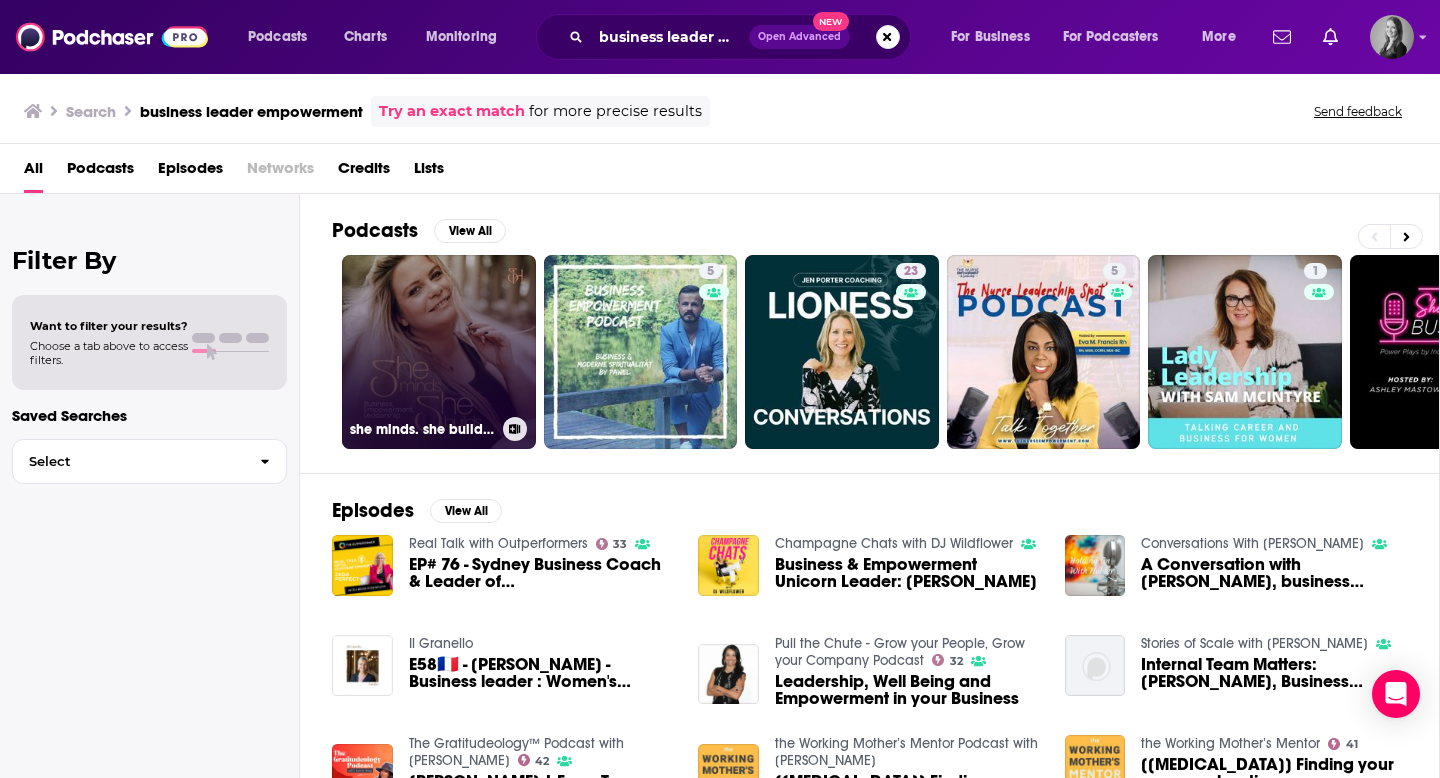 click on "she minds. she builds. - business. empowerment. leadership" at bounding box center [439, 352] 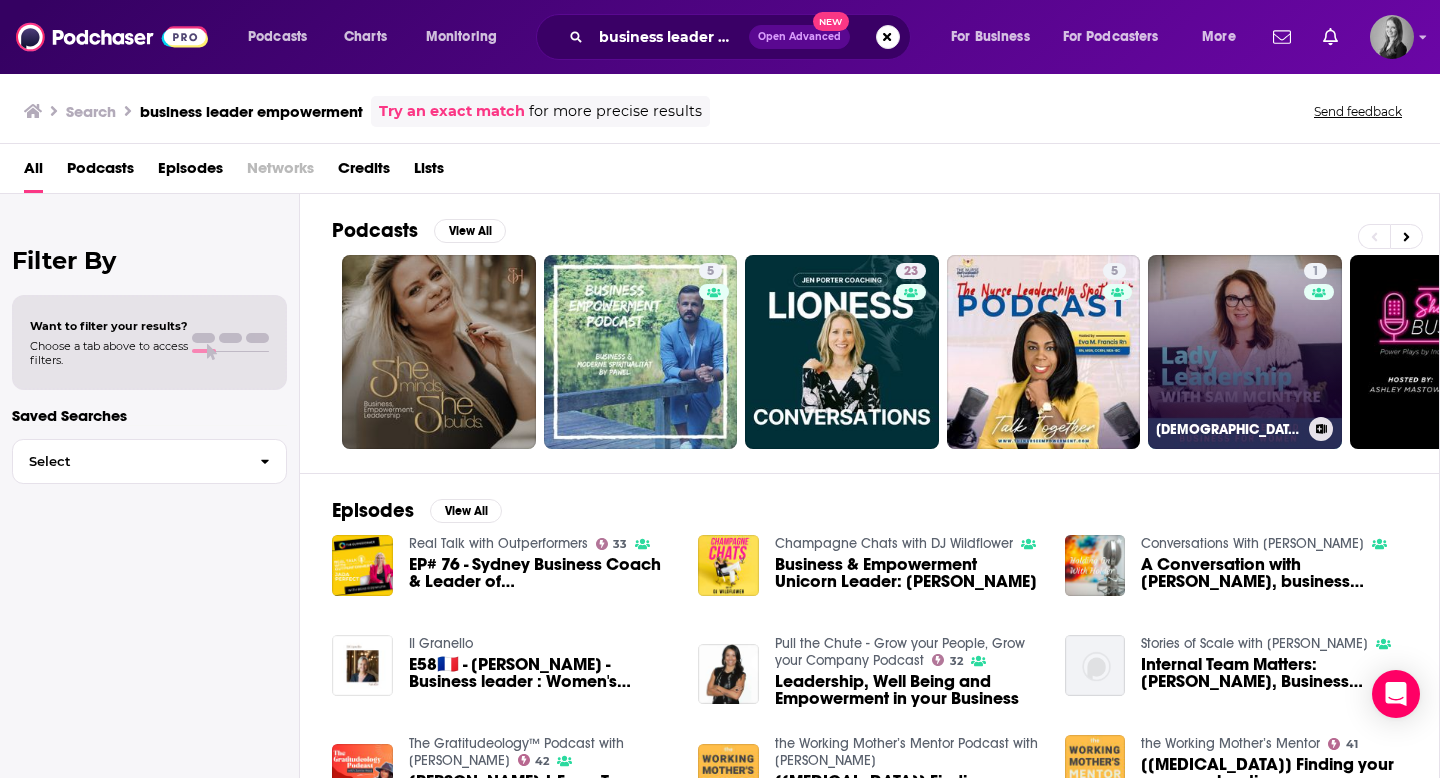 click on "1 Lady Leadership - Careers and Business For Women" at bounding box center (1245, 352) 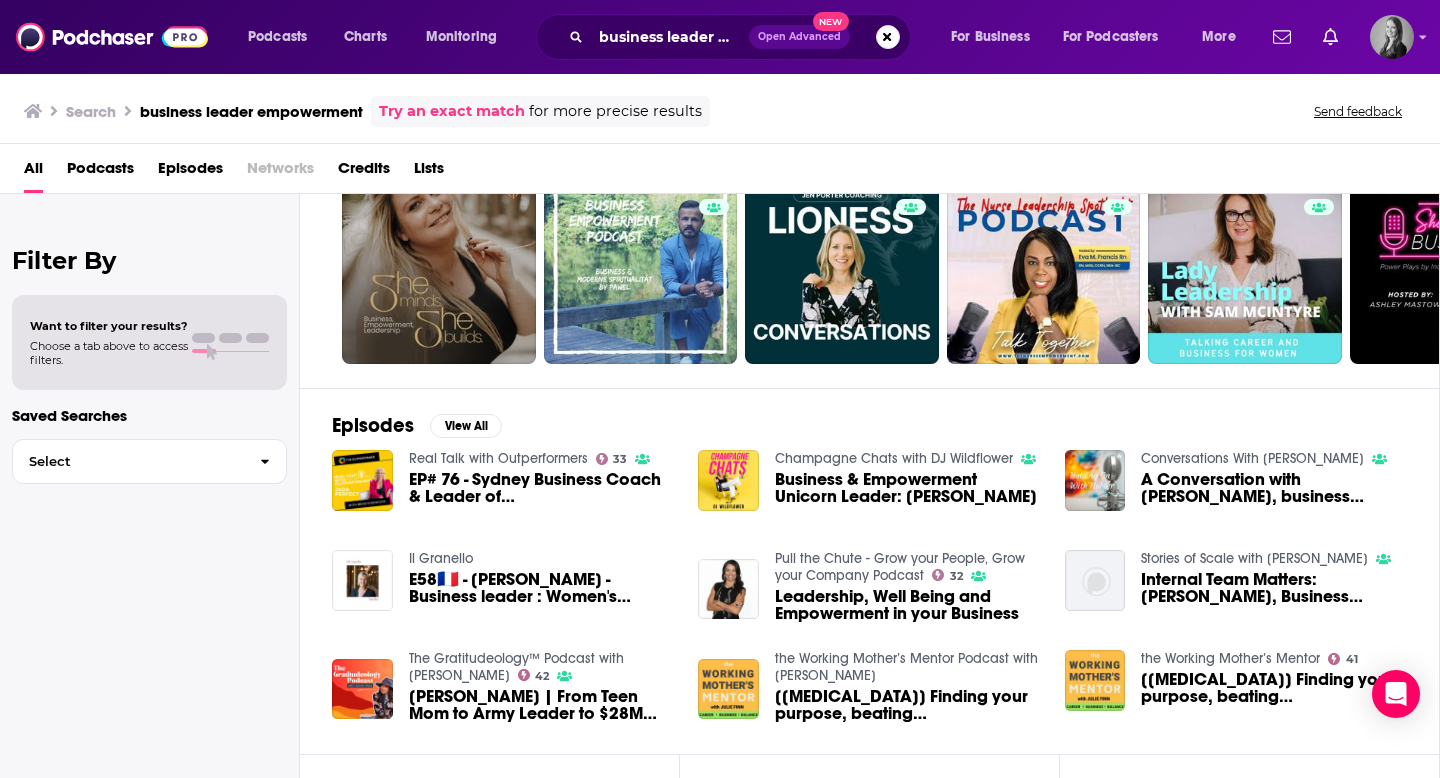scroll, scrollTop: 0, scrollLeft: 0, axis: both 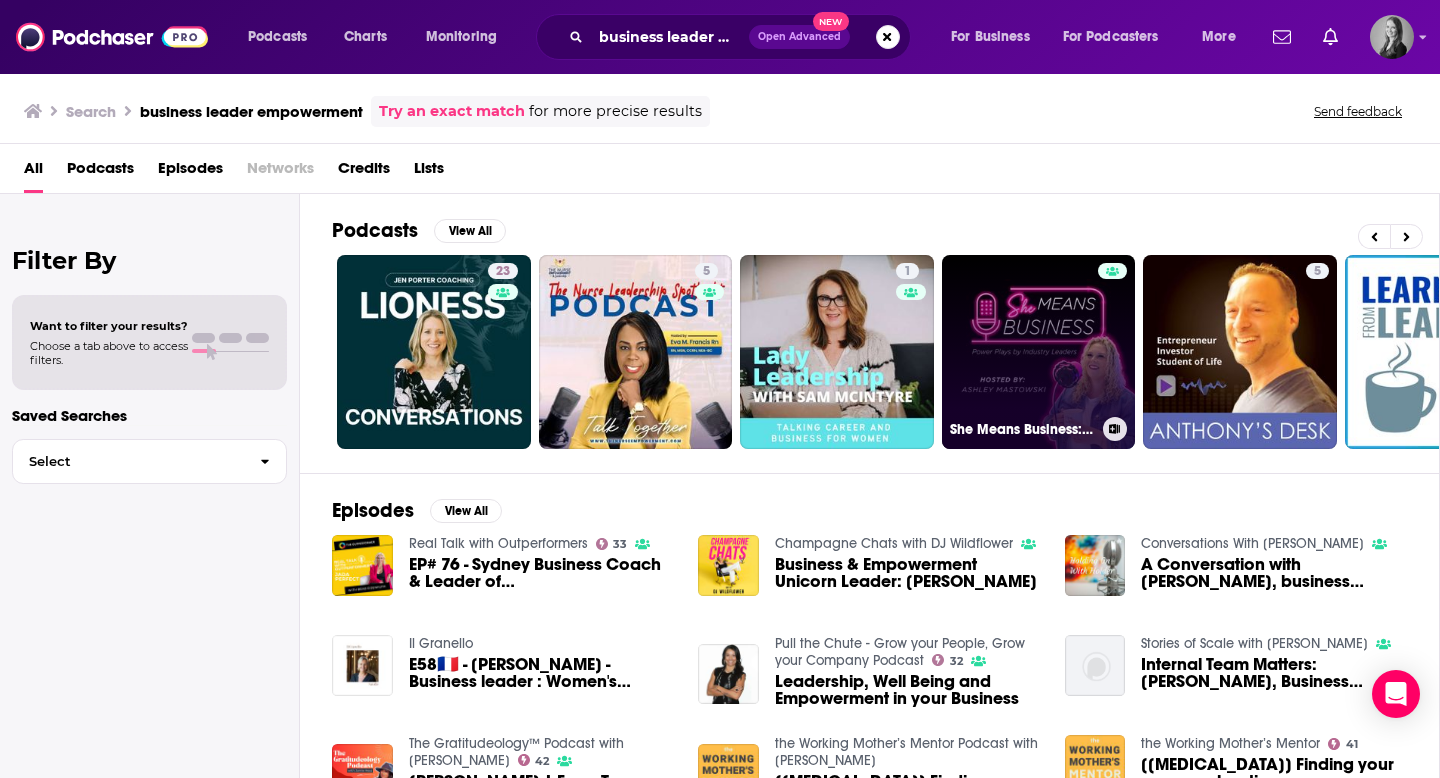click on "She Means Business: Power Plays by Industry Leaders" at bounding box center (1039, 352) 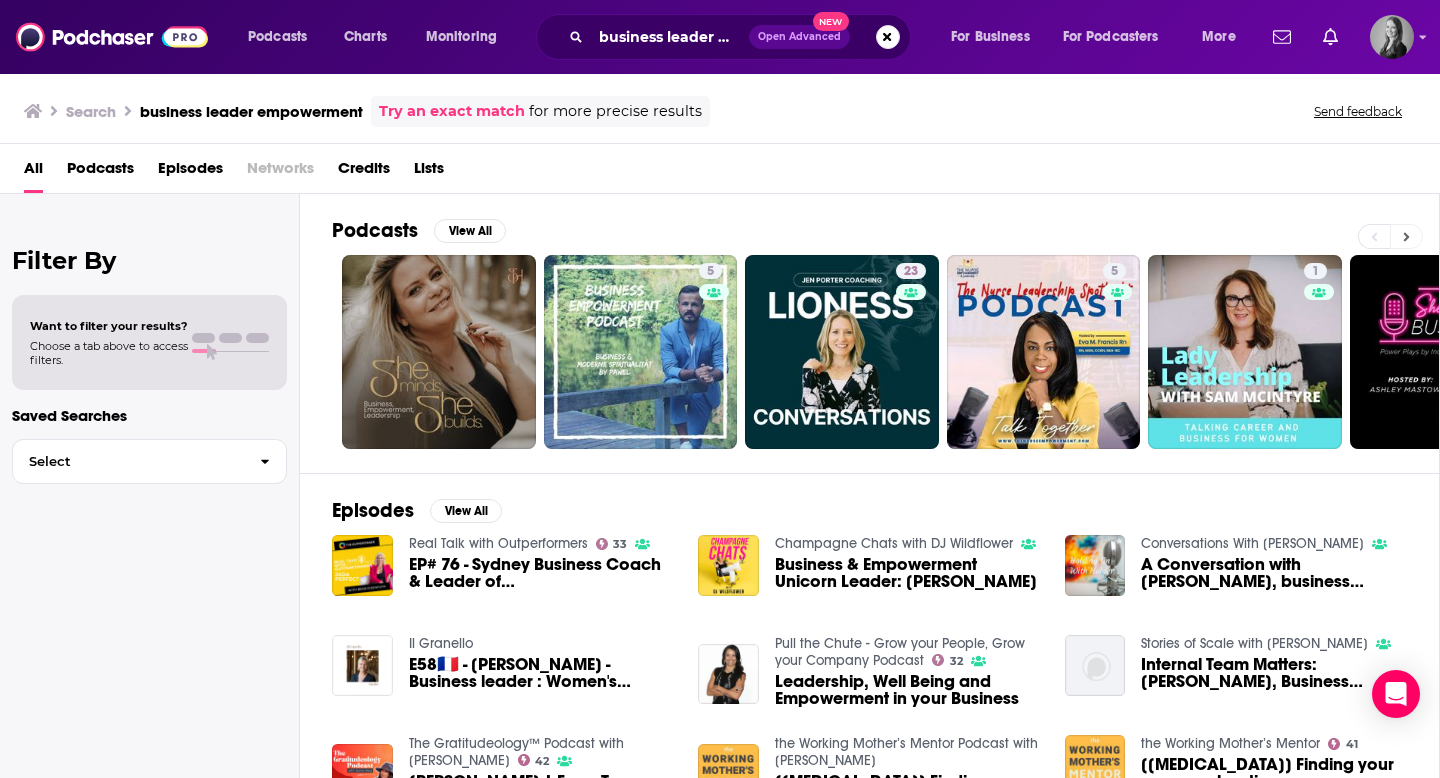 click at bounding box center (1406, 236) 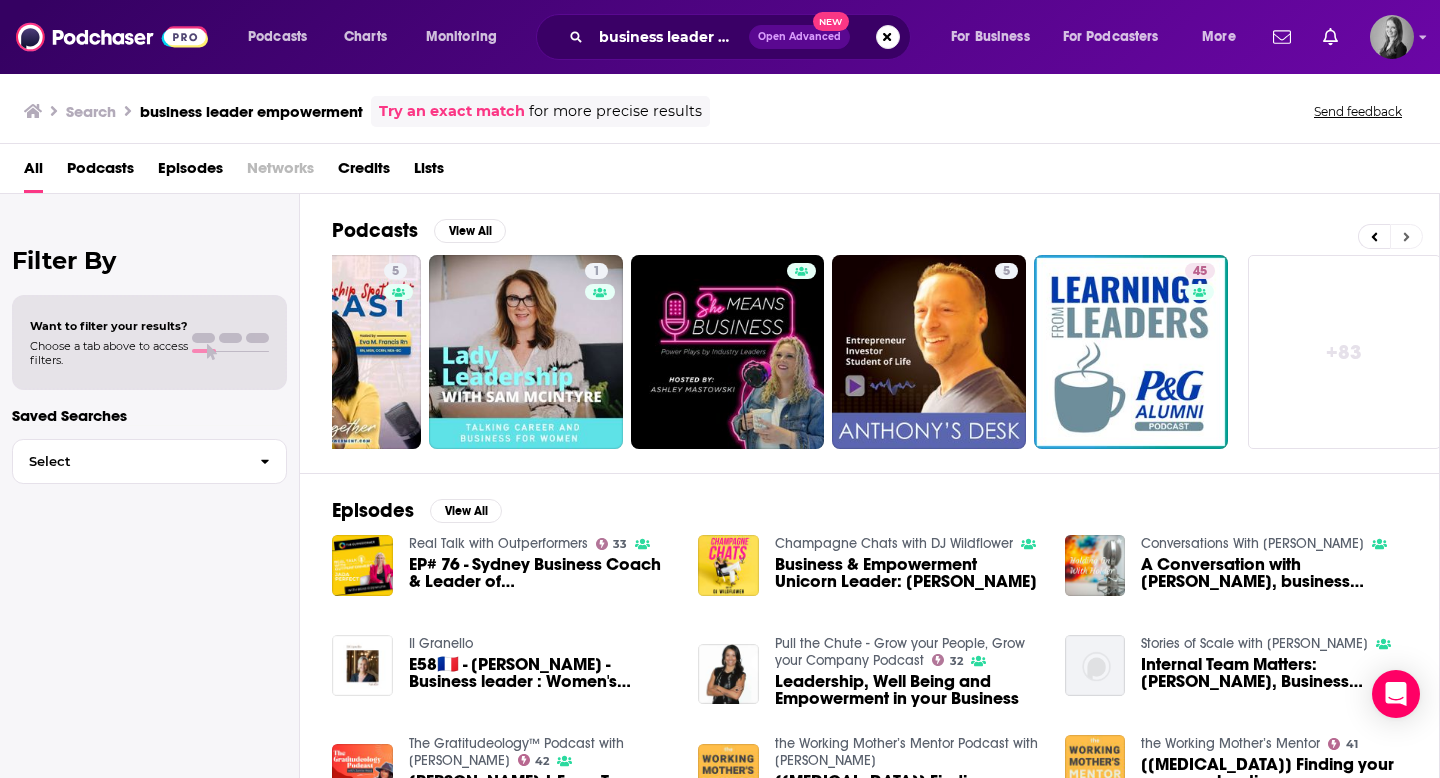 scroll, scrollTop: 0, scrollLeft: 729, axis: horizontal 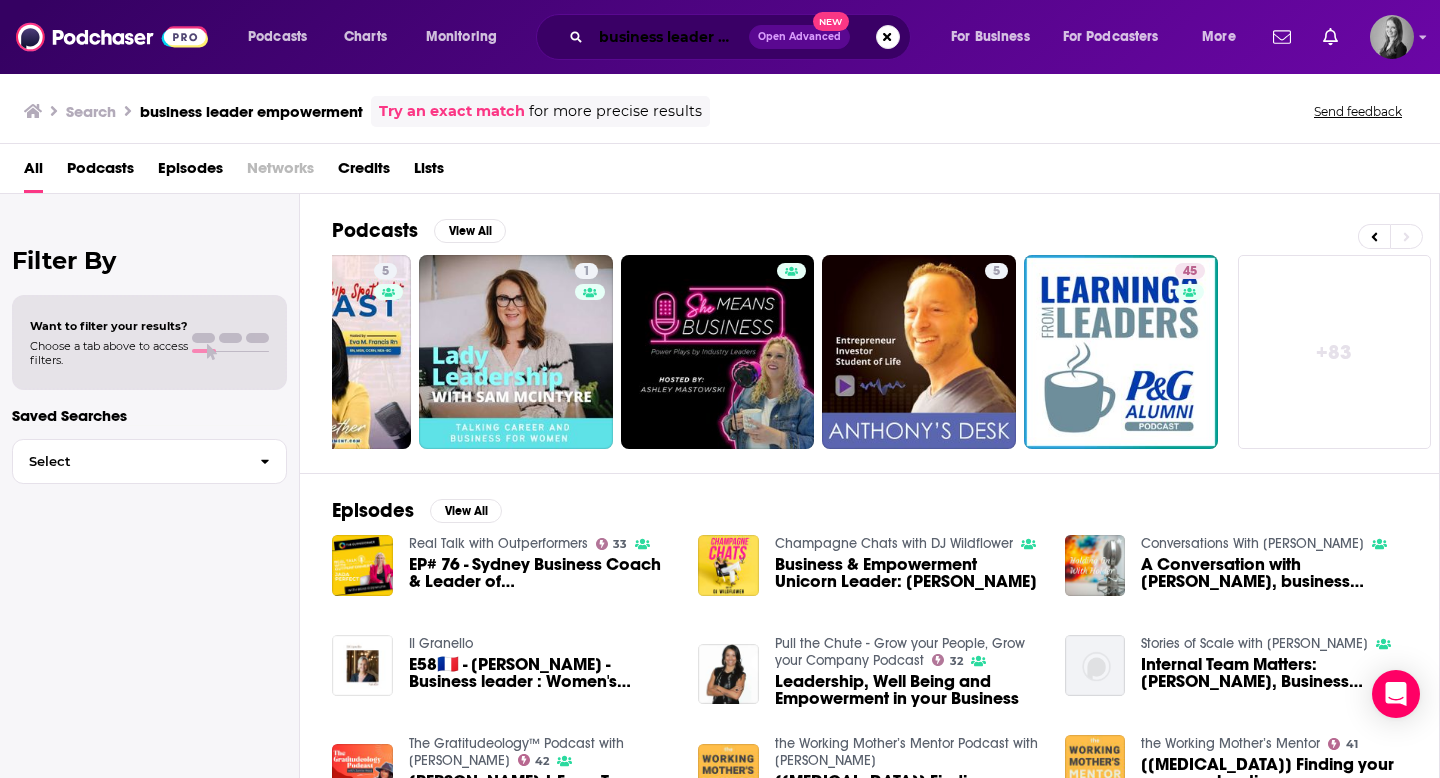 click on "business leader empowerment" at bounding box center [670, 37] 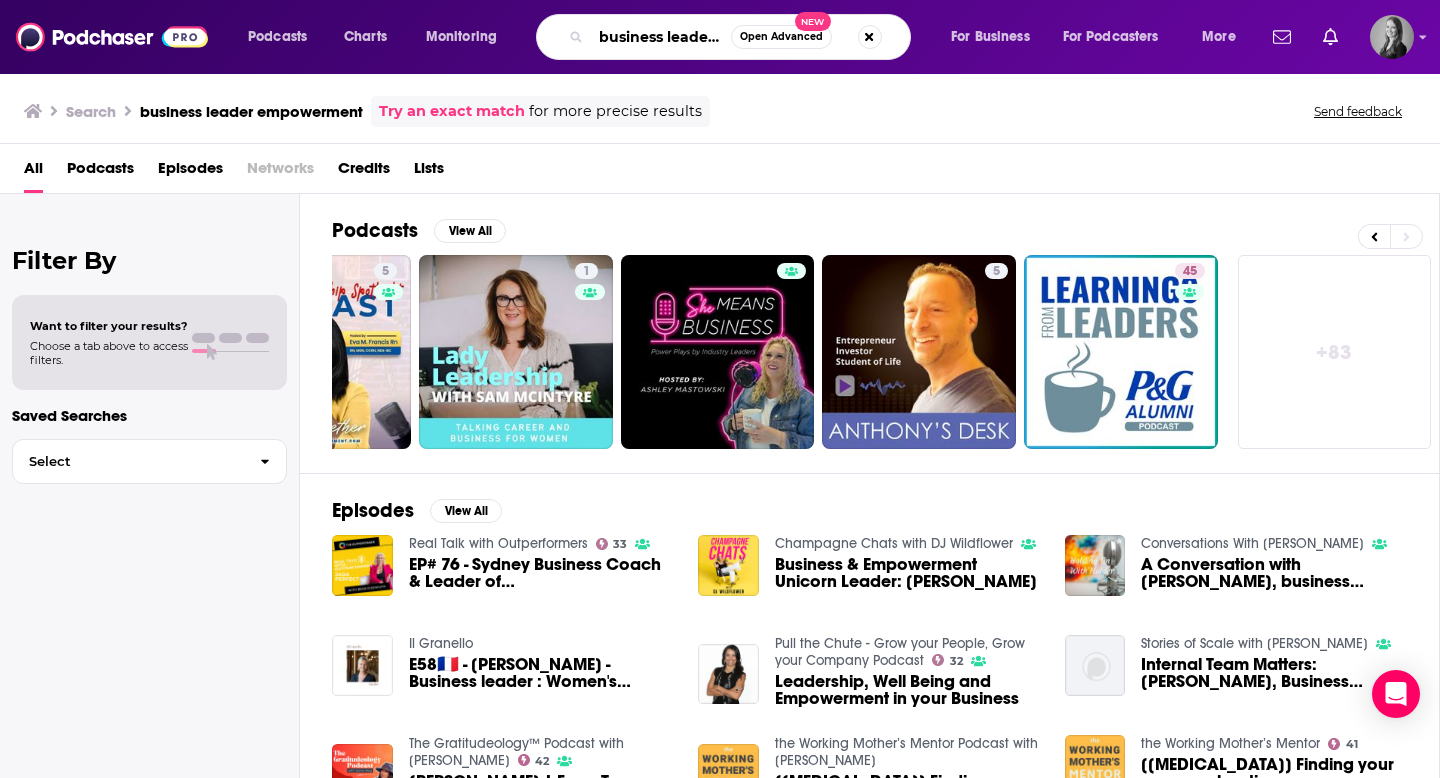 click on "business leader empowerment" at bounding box center (661, 37) 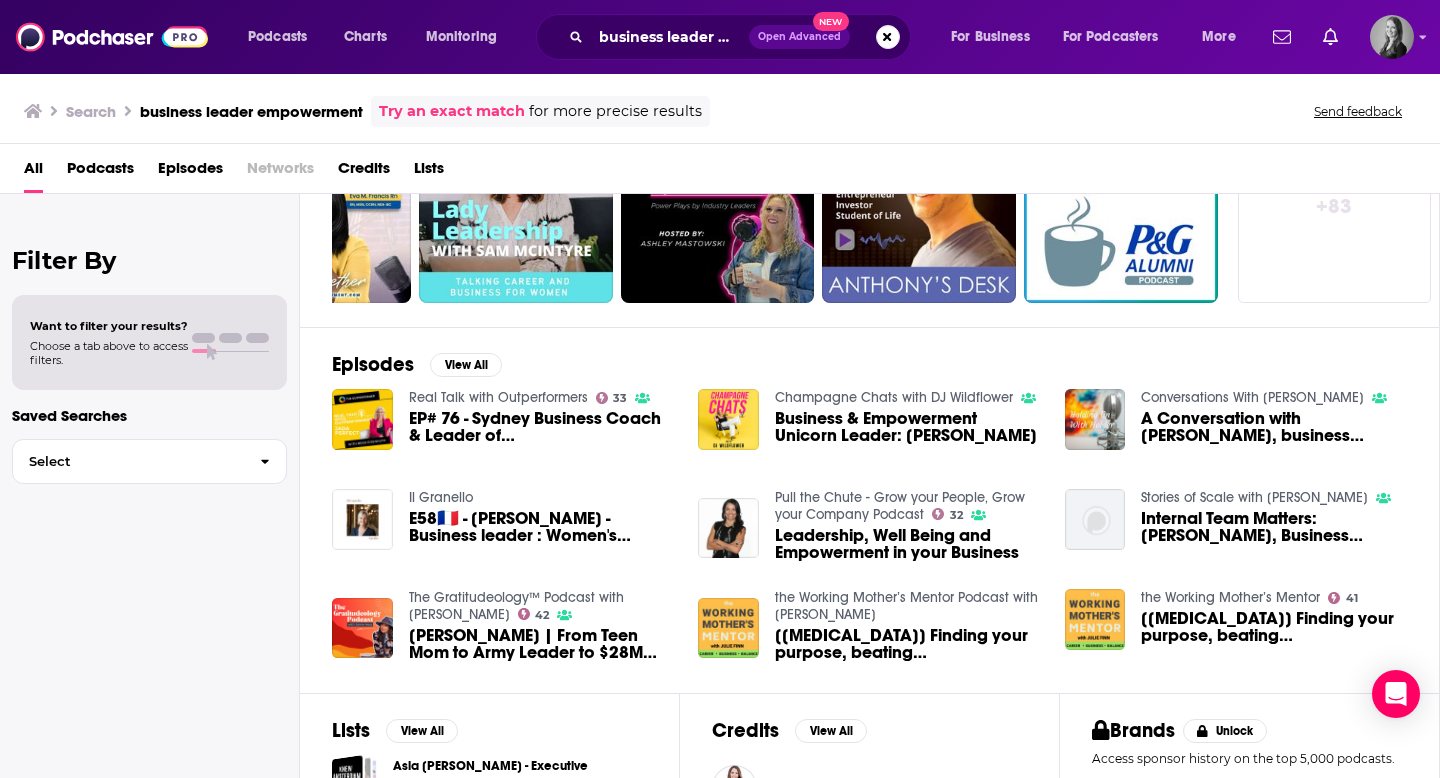 scroll, scrollTop: 0, scrollLeft: 0, axis: both 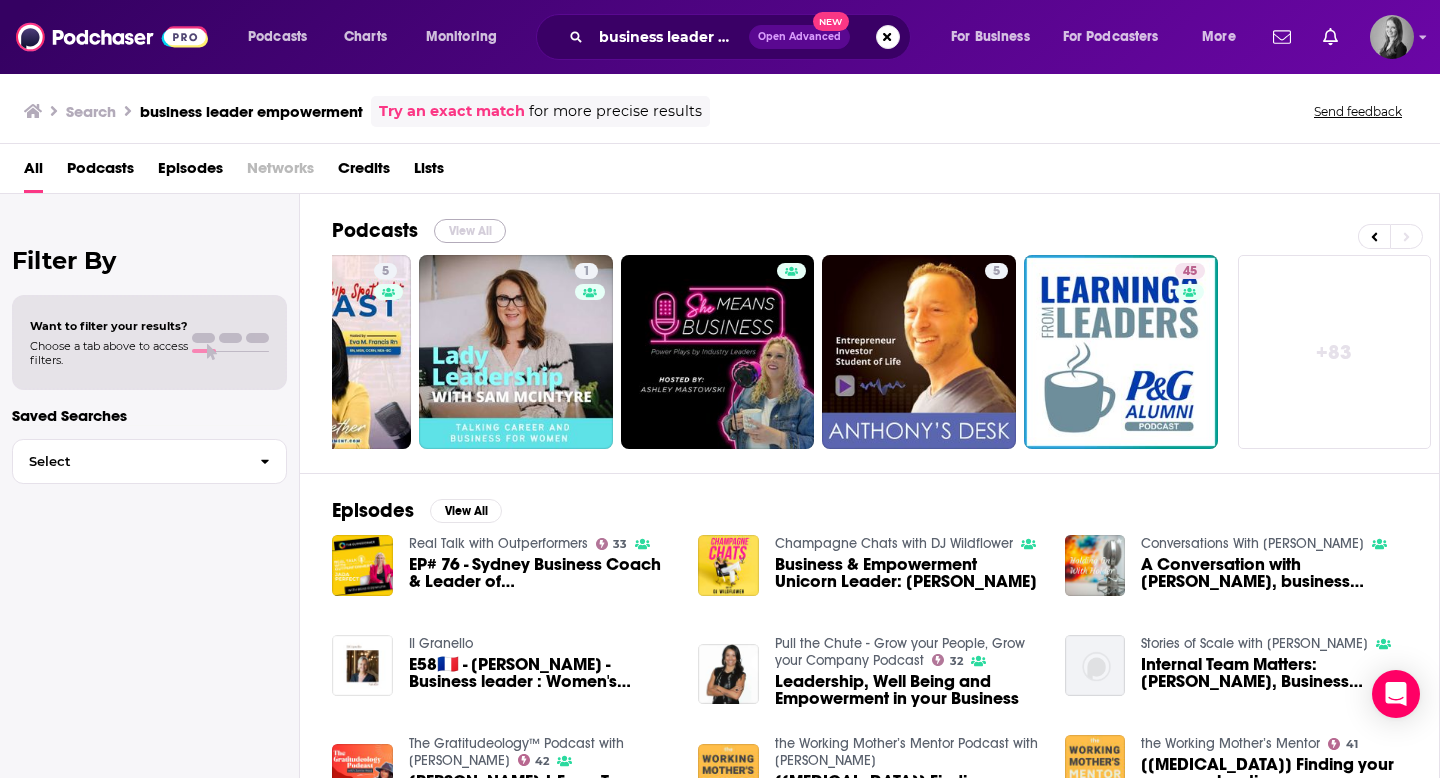 click on "View All" at bounding box center (470, 231) 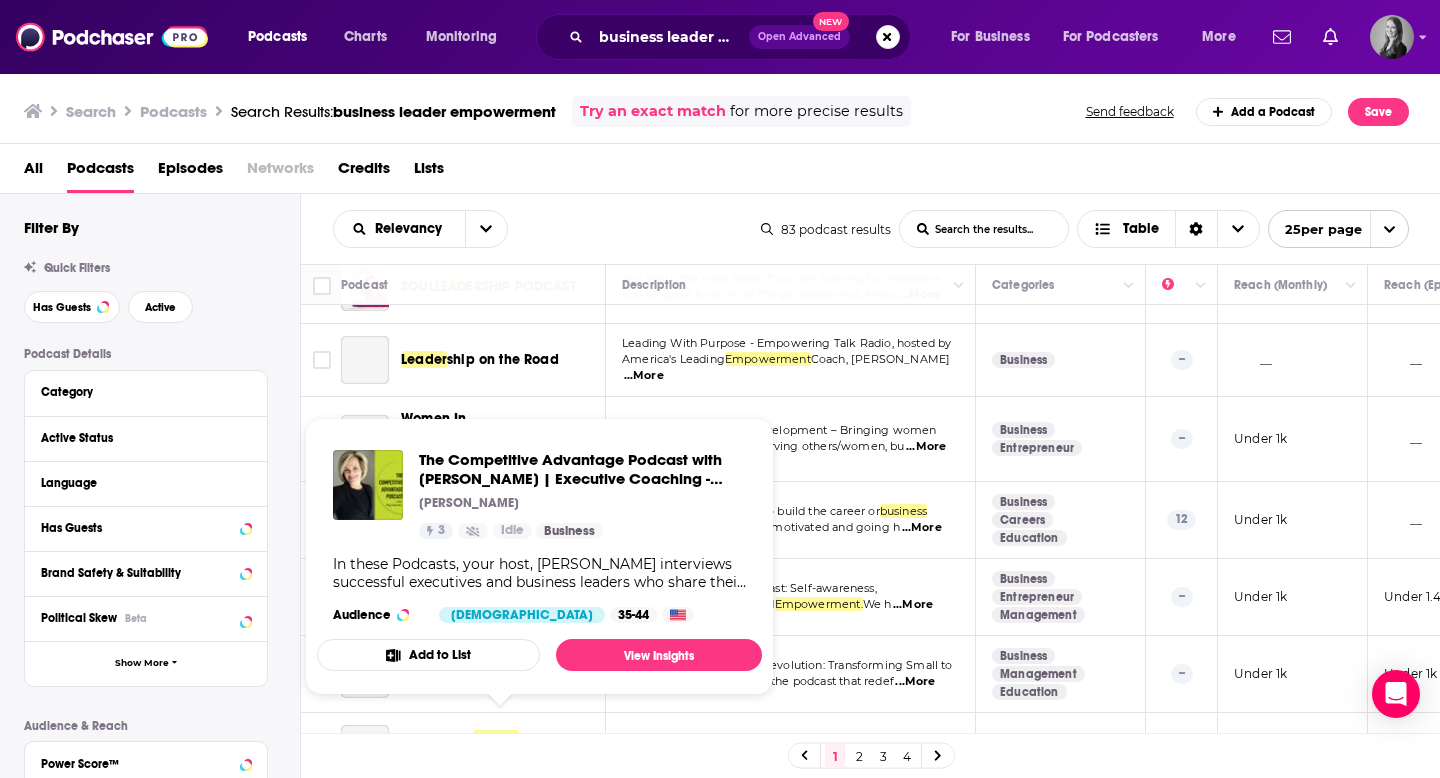 scroll, scrollTop: 1231, scrollLeft: 0, axis: vertical 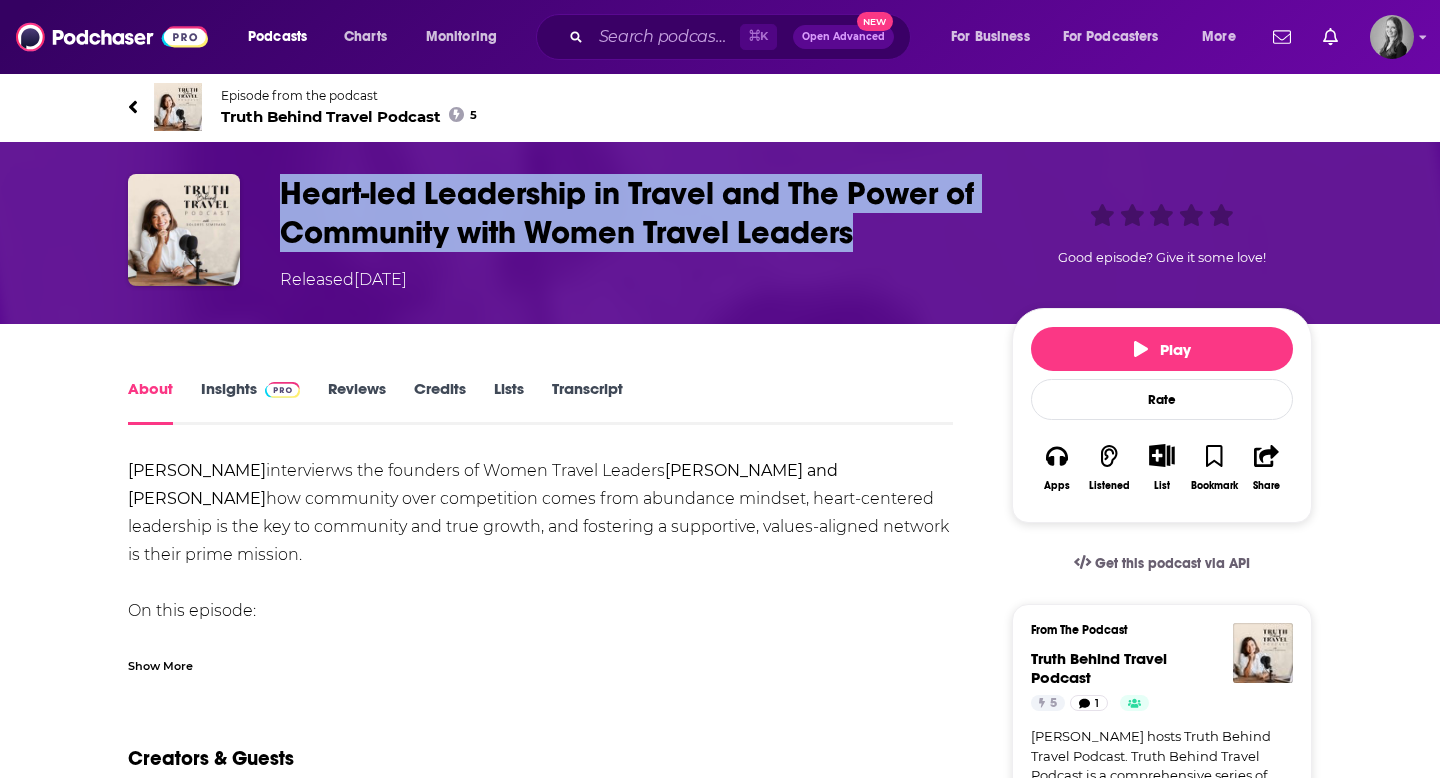 drag, startPoint x: 287, startPoint y: 185, endPoint x: 923, endPoint y: 235, distance: 637.9624 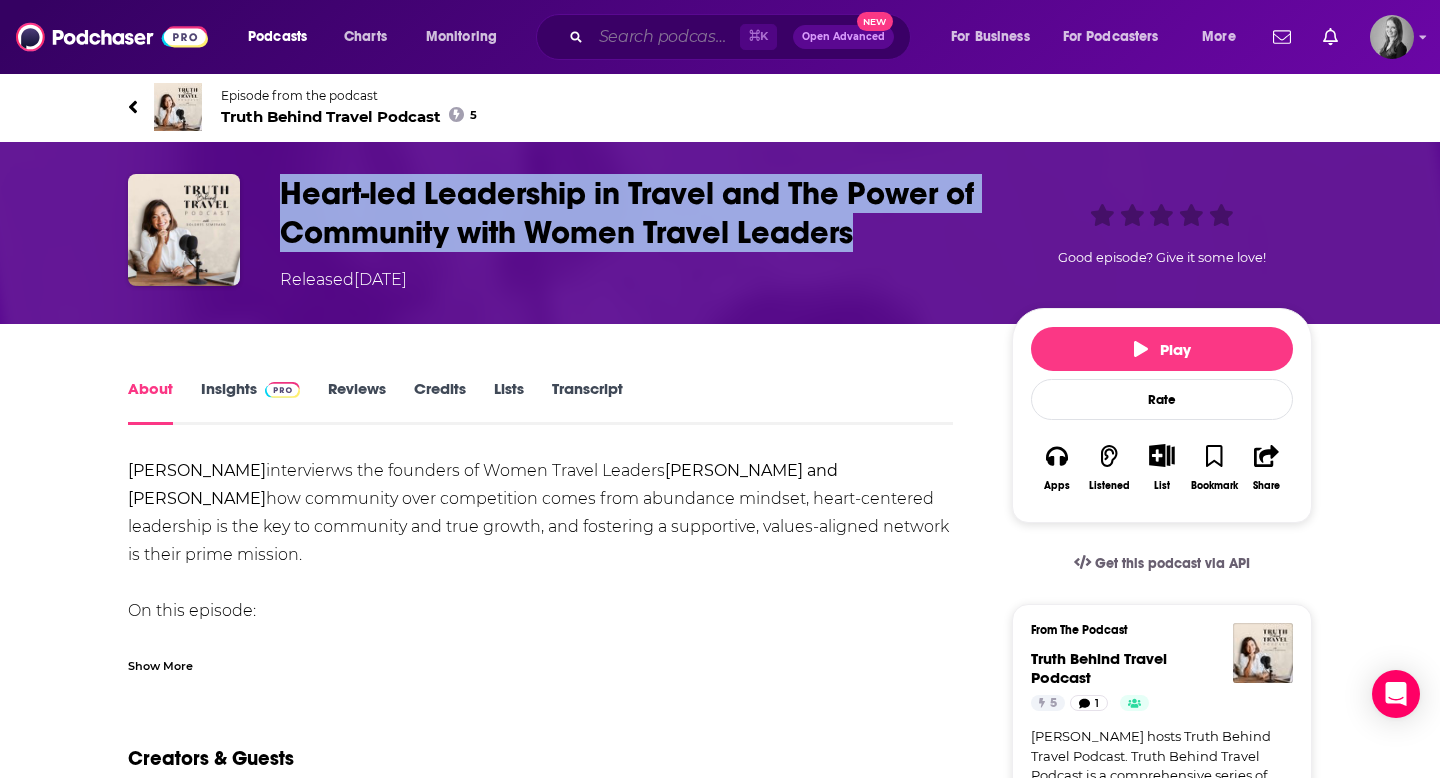 click at bounding box center (665, 37) 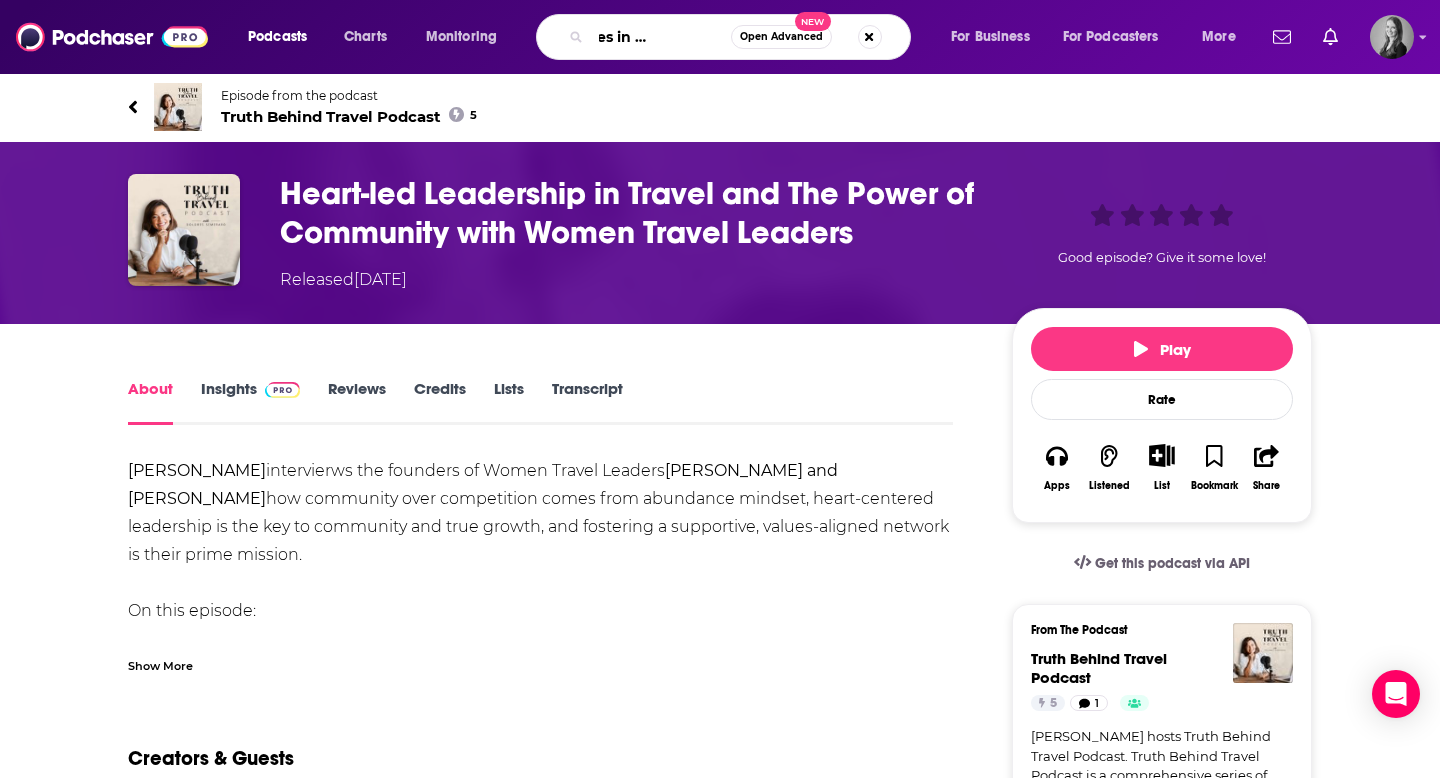 type on "adventures in luxury travel" 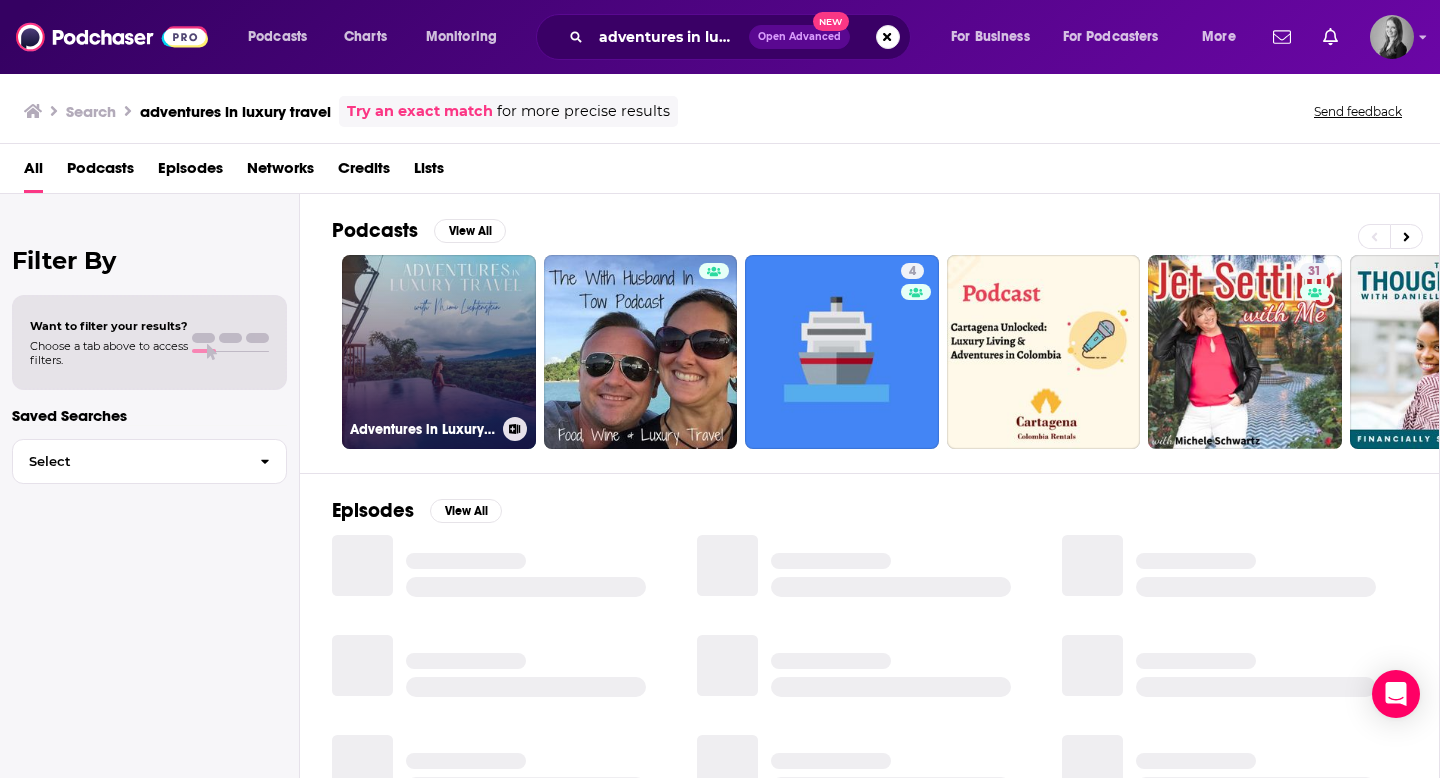 click on "Adventures in Luxury Travel" at bounding box center [439, 352] 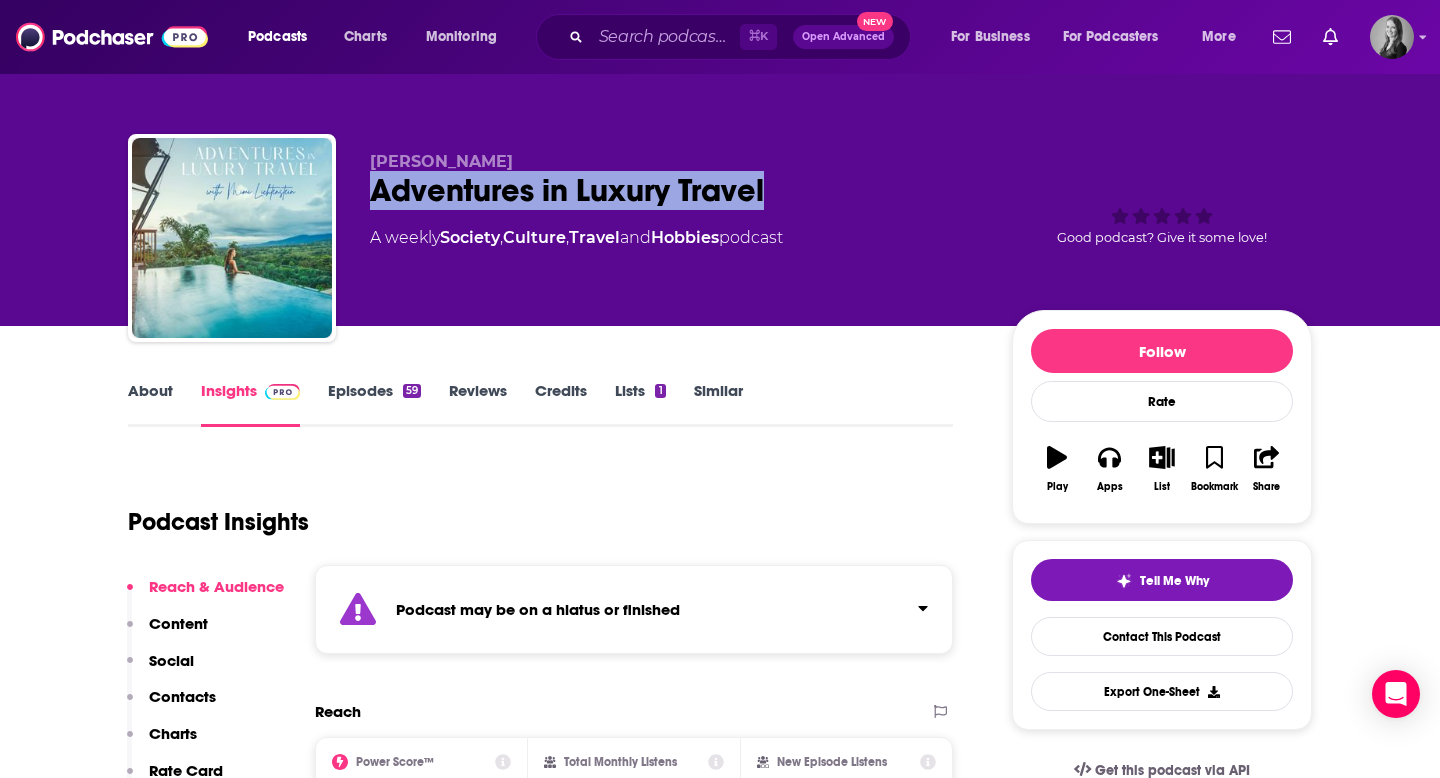 drag, startPoint x: 372, startPoint y: 178, endPoint x: 793, endPoint y: 186, distance: 421.076 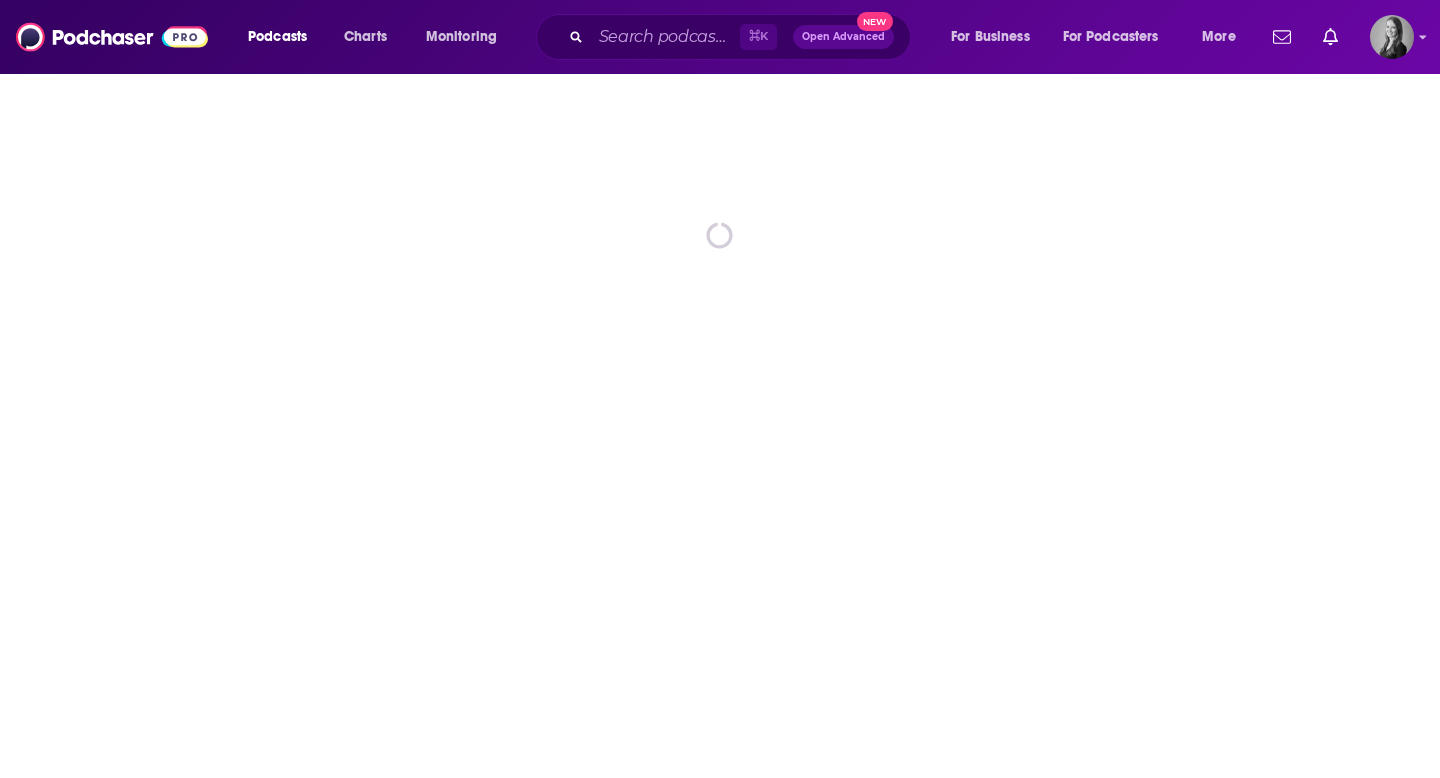 scroll, scrollTop: 0, scrollLeft: 0, axis: both 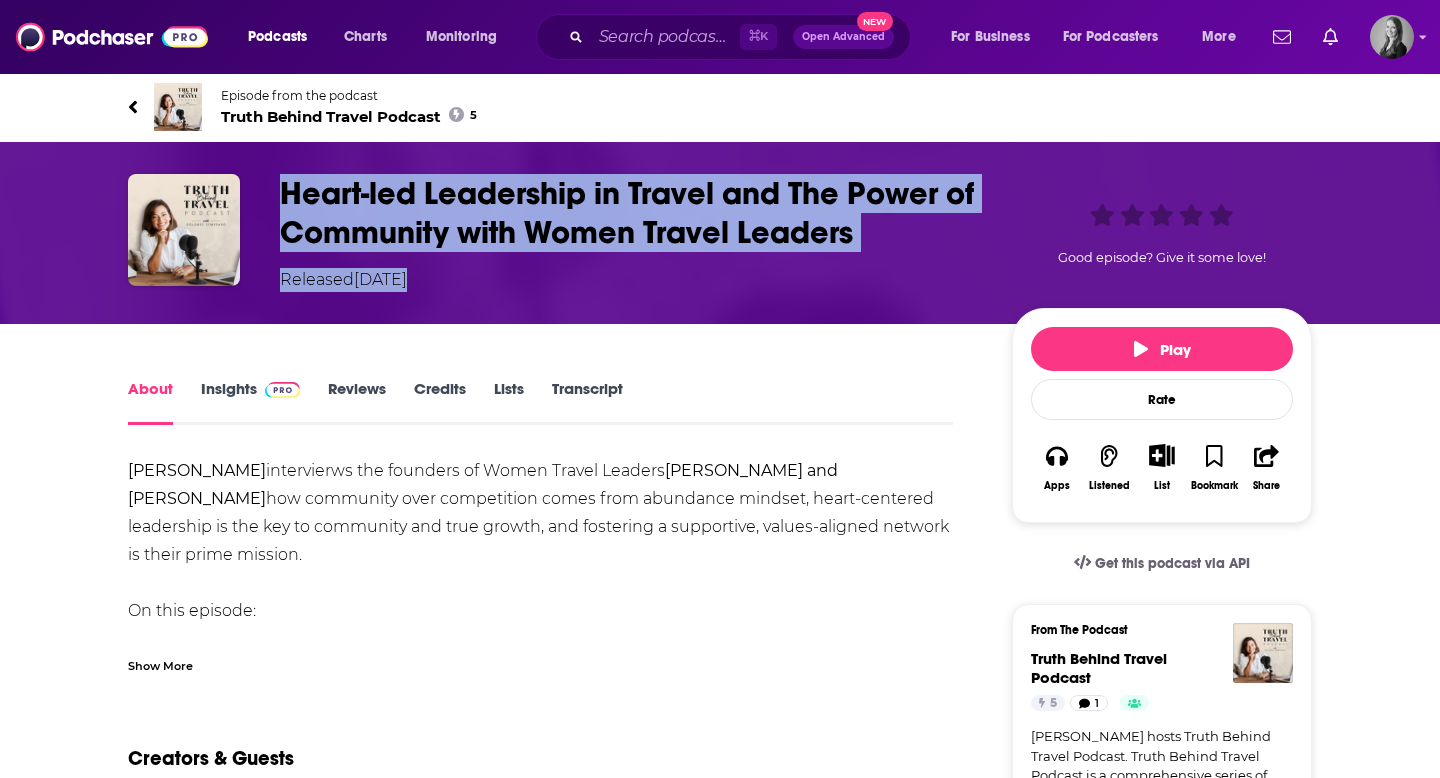 drag, startPoint x: 288, startPoint y: 185, endPoint x: 1005, endPoint y: 232, distance: 718.5388 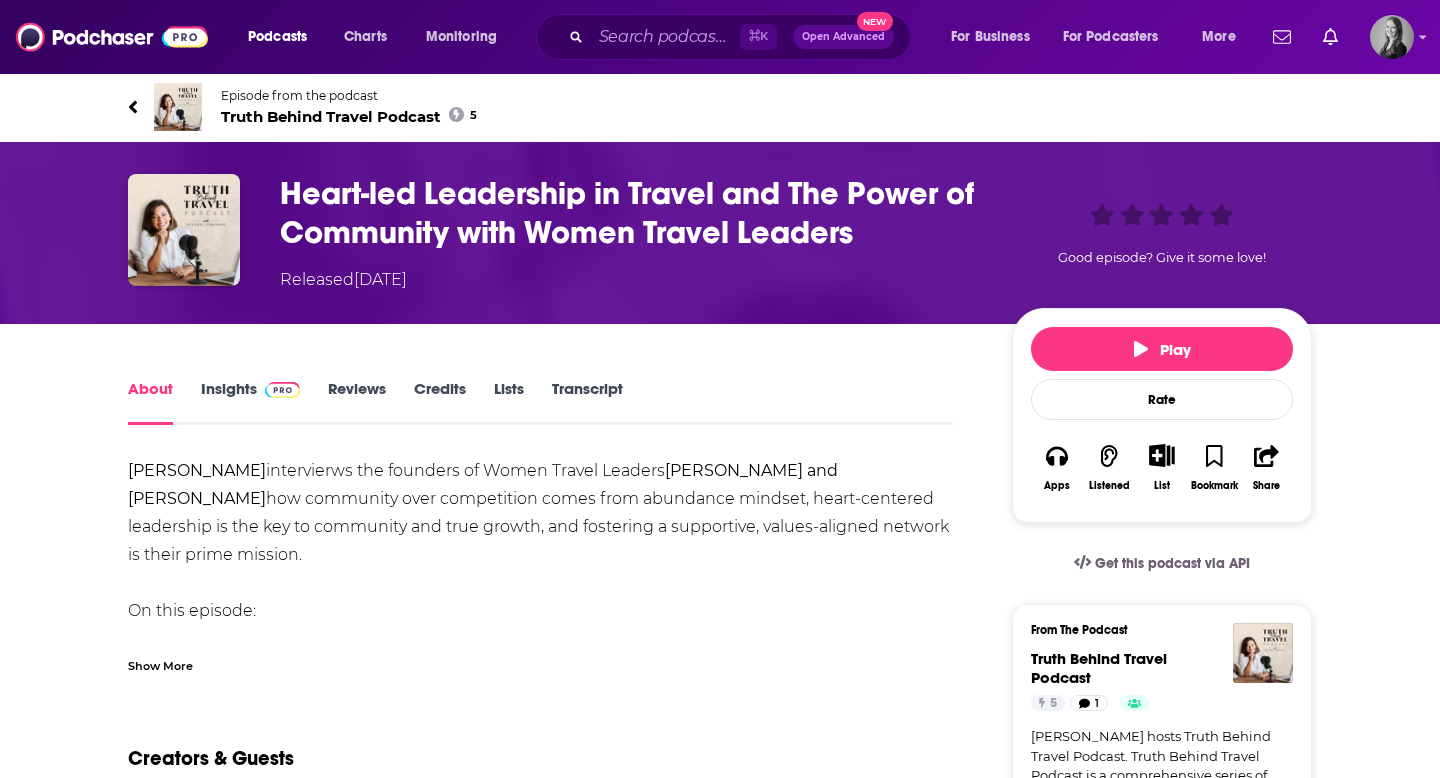 click on "Heart-led Leadership in Travel and The Power of Community with Women Travel Leaders" at bounding box center [630, 213] 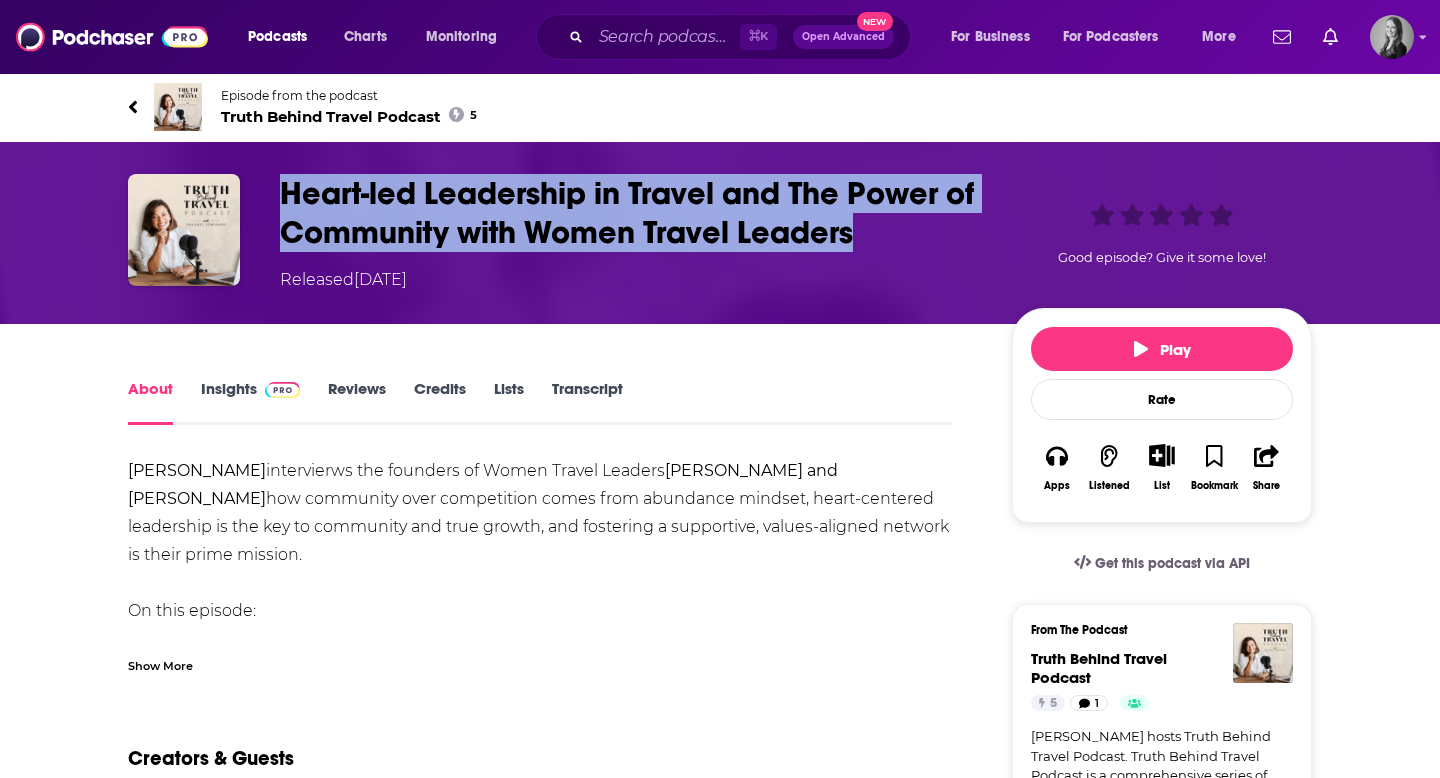 drag, startPoint x: 880, startPoint y: 232, endPoint x: 293, endPoint y: 172, distance: 590.0585 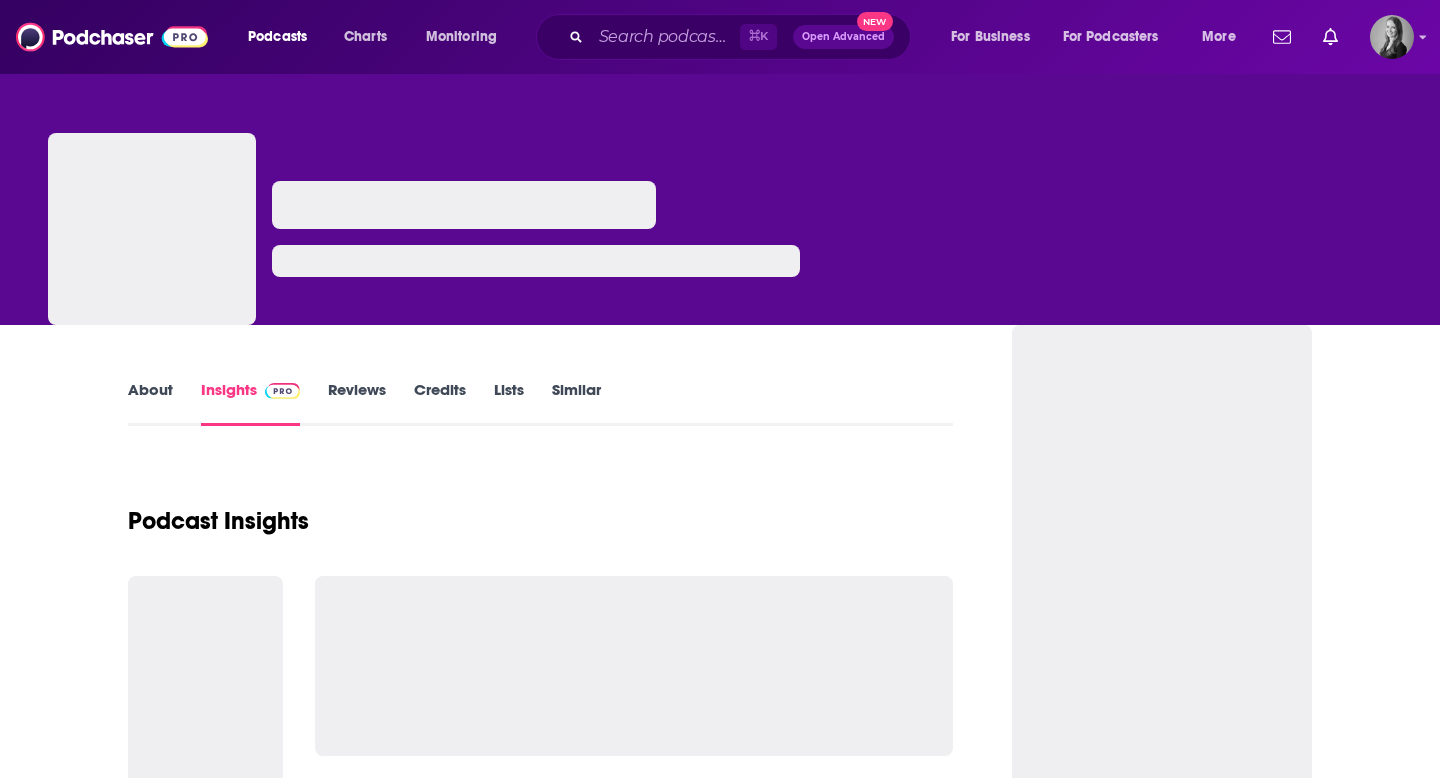 scroll, scrollTop: 0, scrollLeft: 0, axis: both 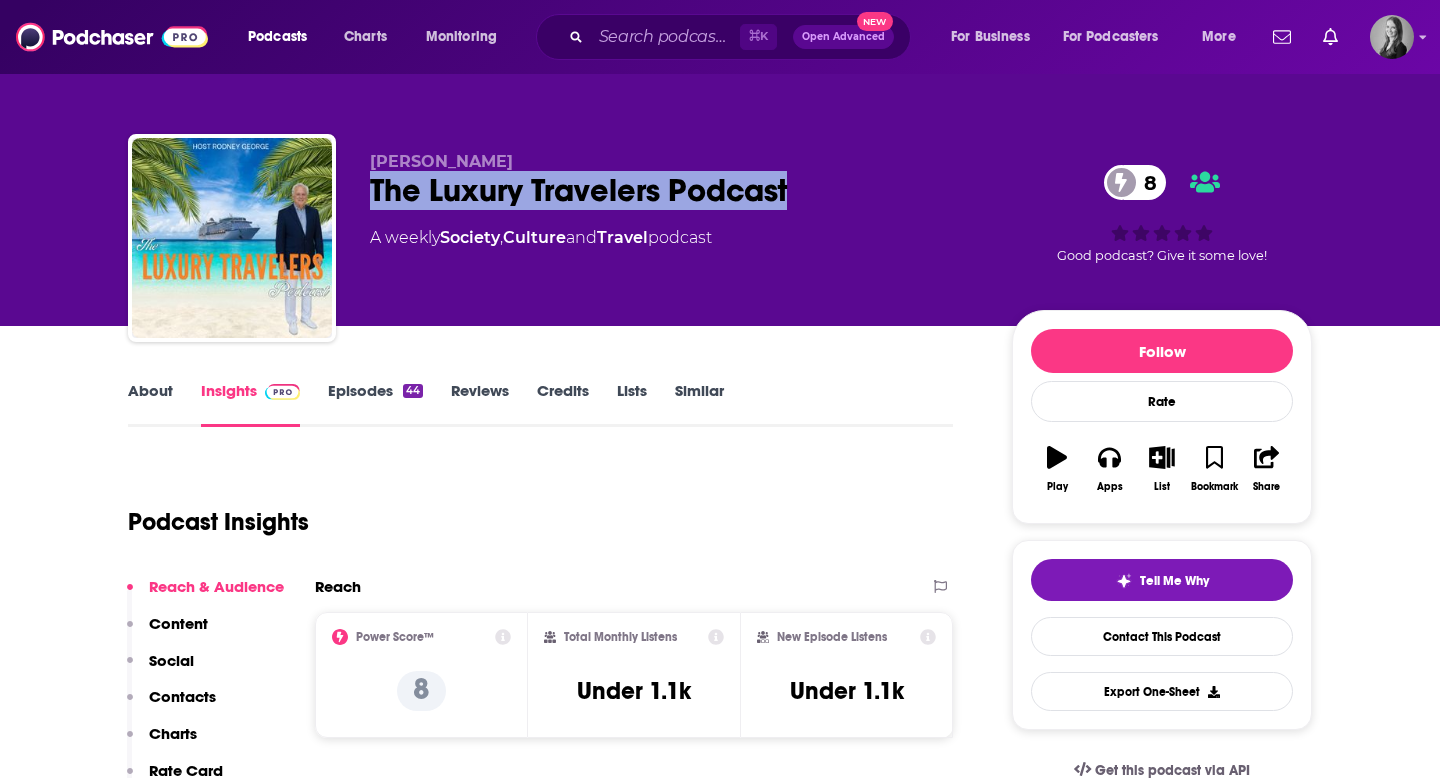 drag, startPoint x: 369, startPoint y: 183, endPoint x: 828, endPoint y: 206, distance: 459.5759 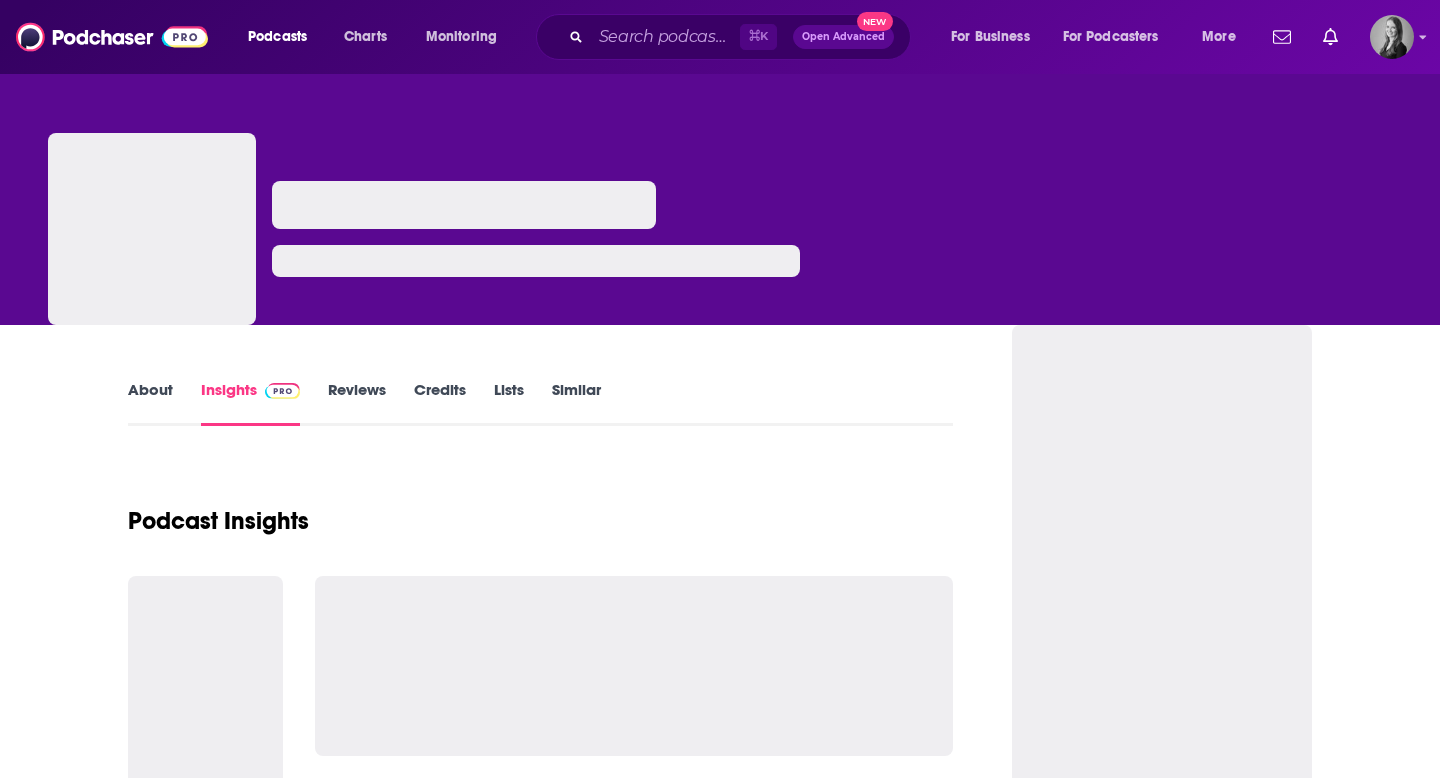 scroll, scrollTop: 0, scrollLeft: 0, axis: both 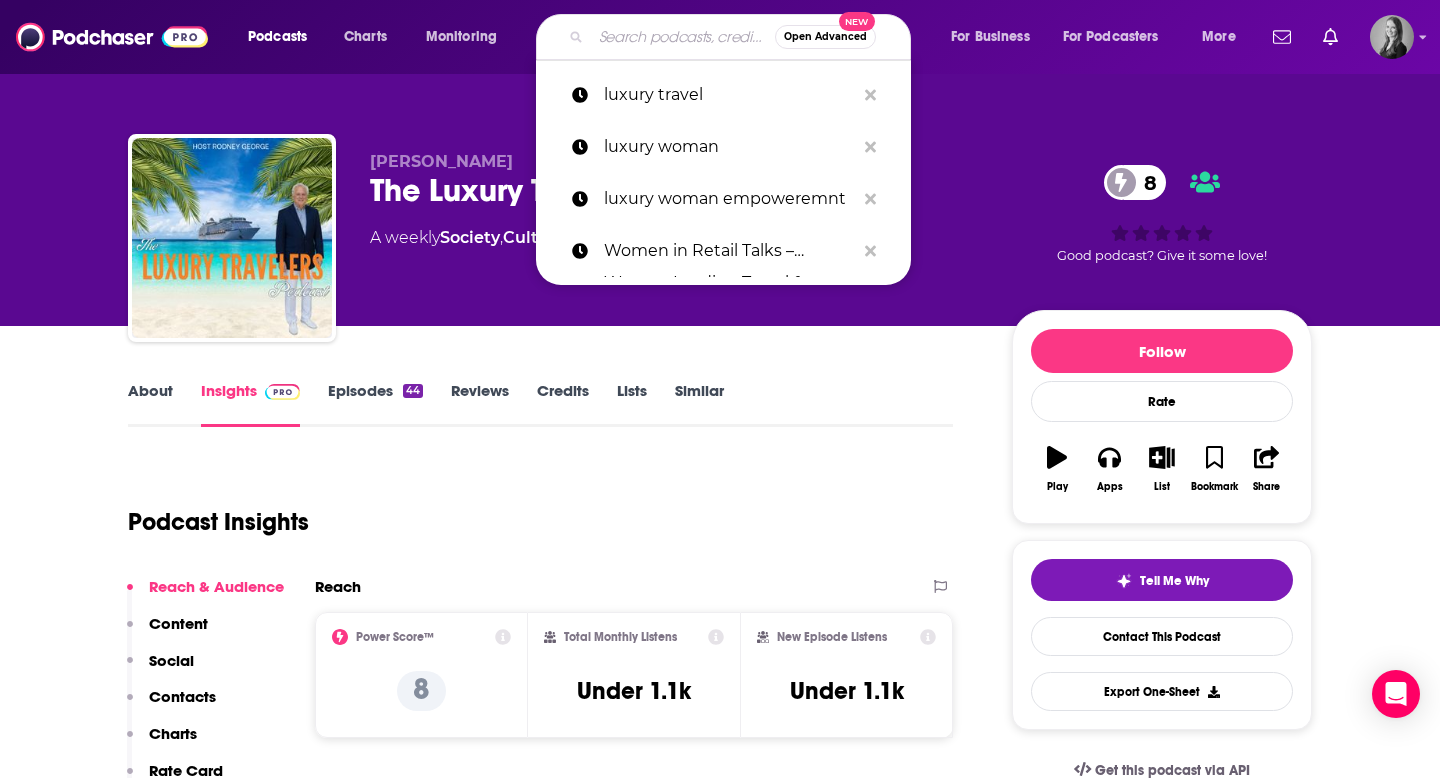 click at bounding box center [683, 37] 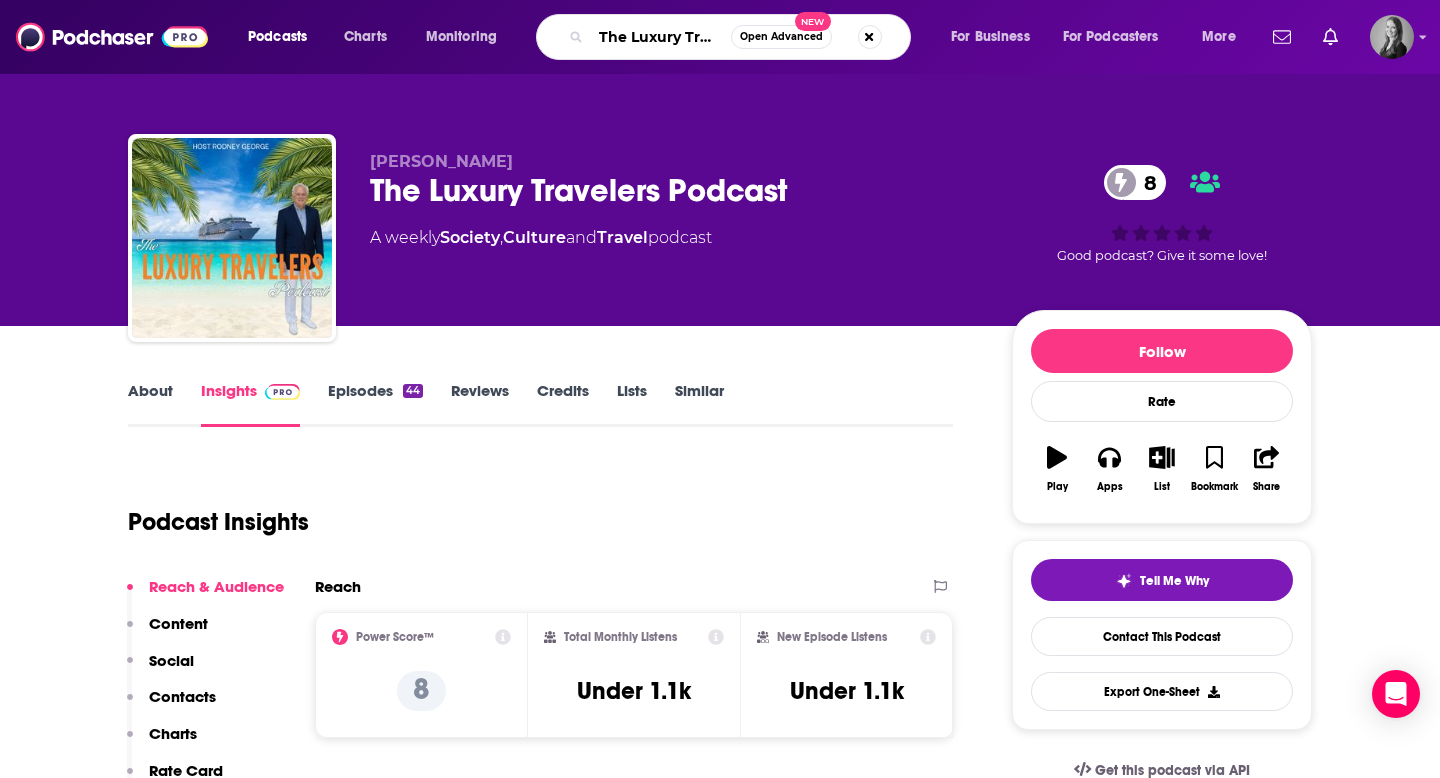 scroll, scrollTop: 0, scrollLeft: 187, axis: horizontal 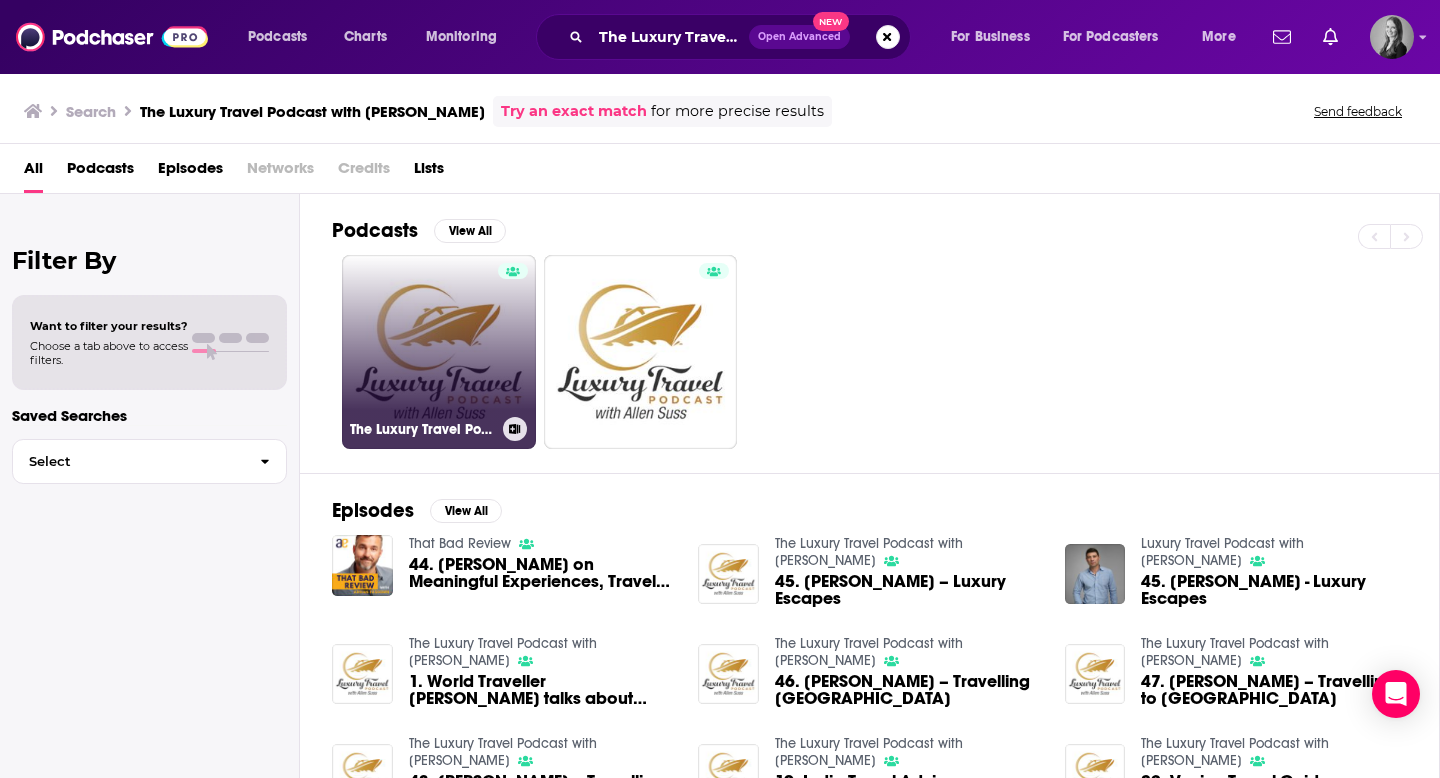 click on "The Luxury Travel Podcast with [PERSON_NAME]" at bounding box center [439, 352] 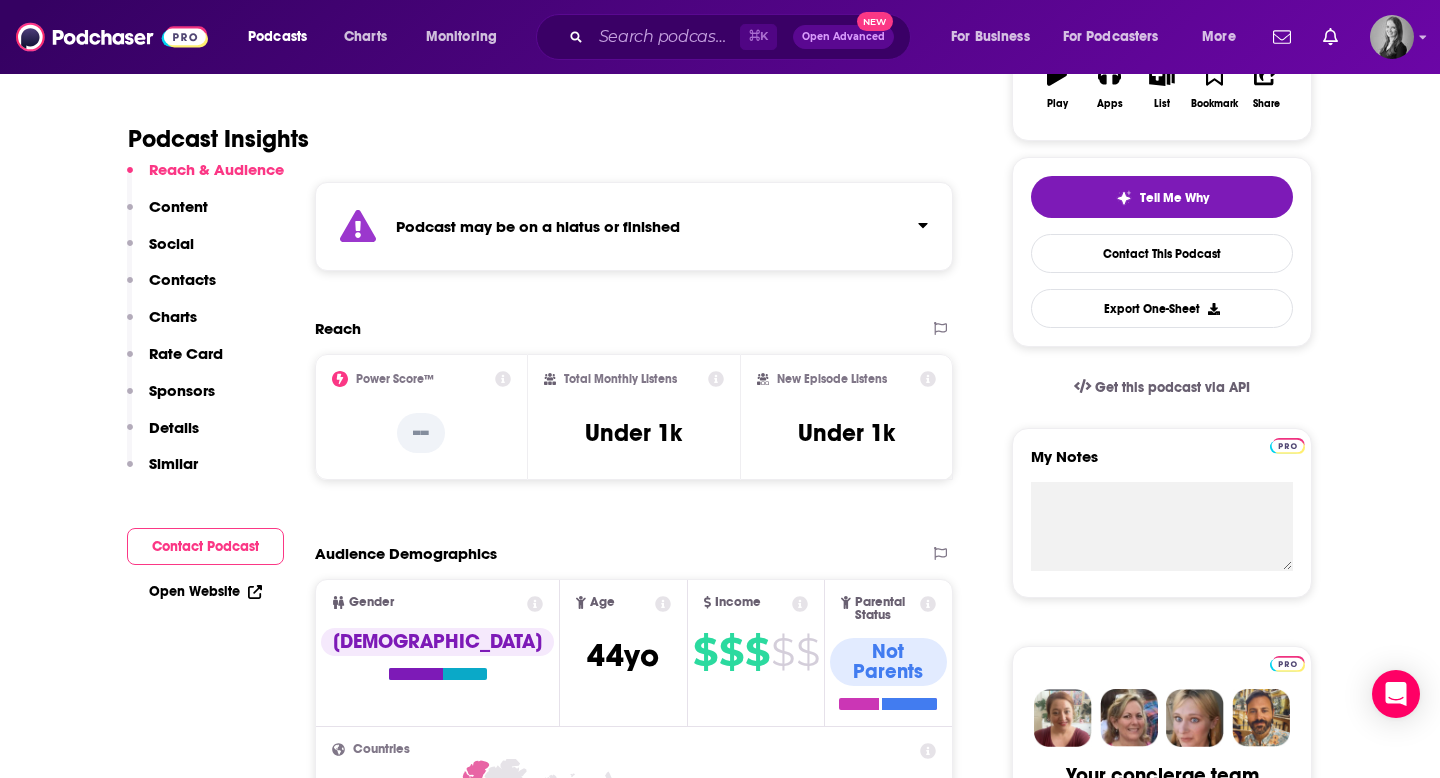 scroll, scrollTop: 281, scrollLeft: 0, axis: vertical 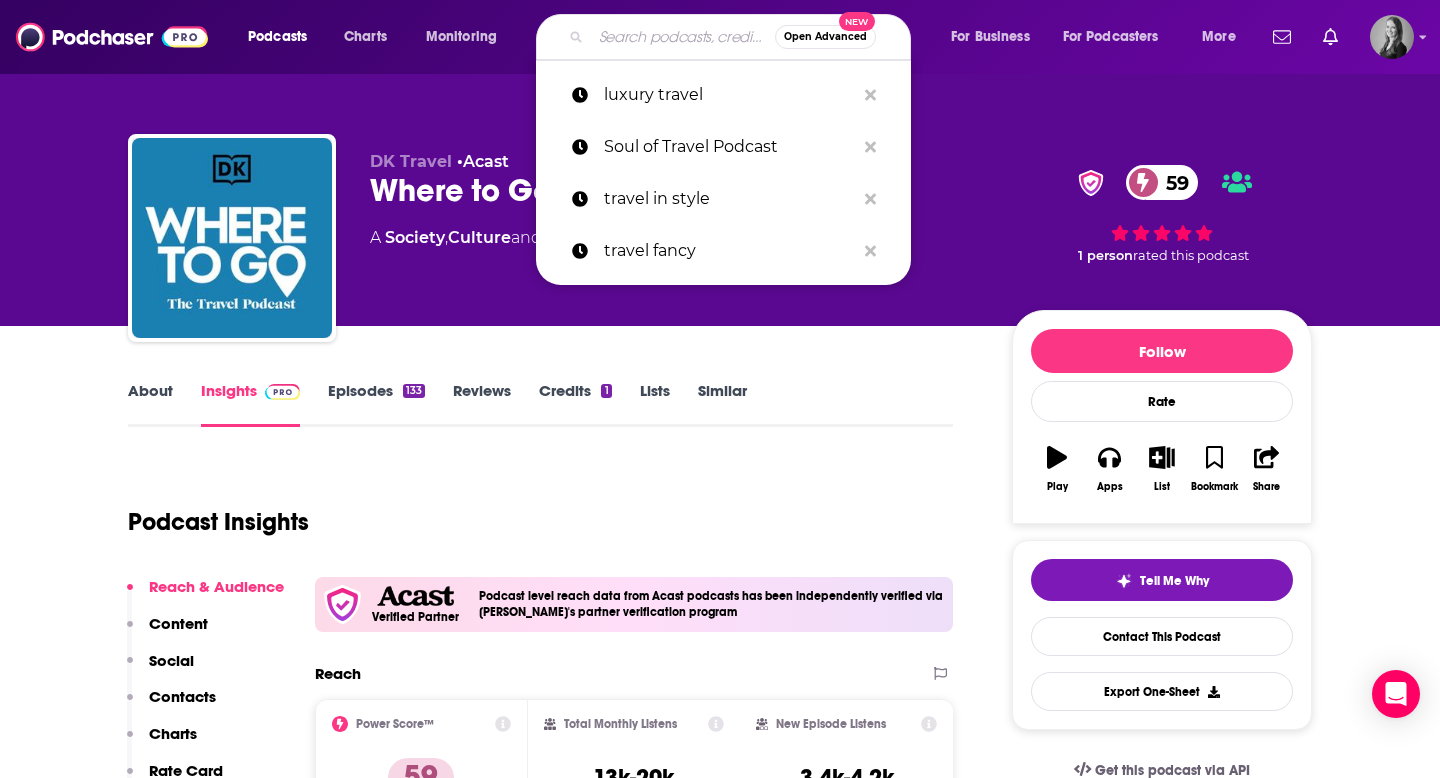 click at bounding box center [683, 37] 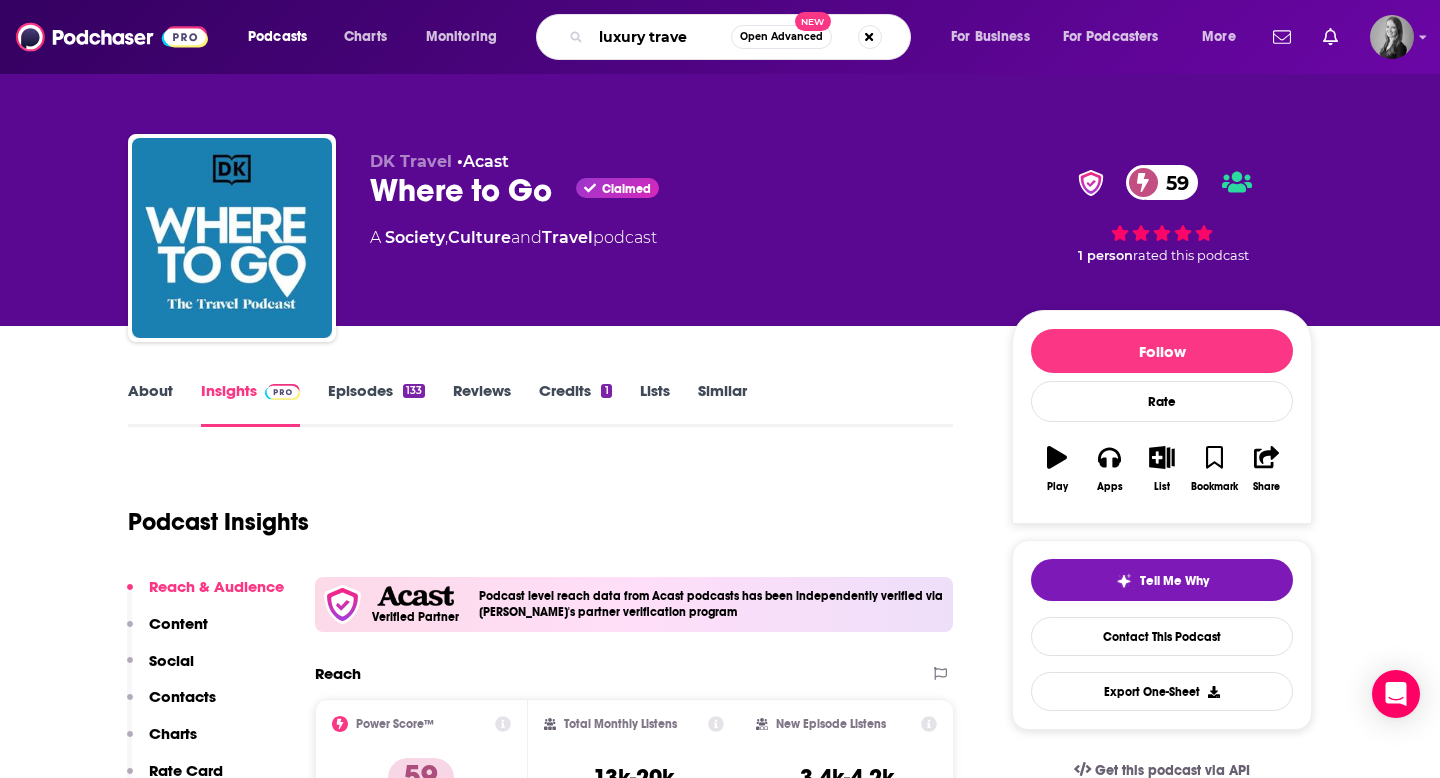 type on "luxury travel" 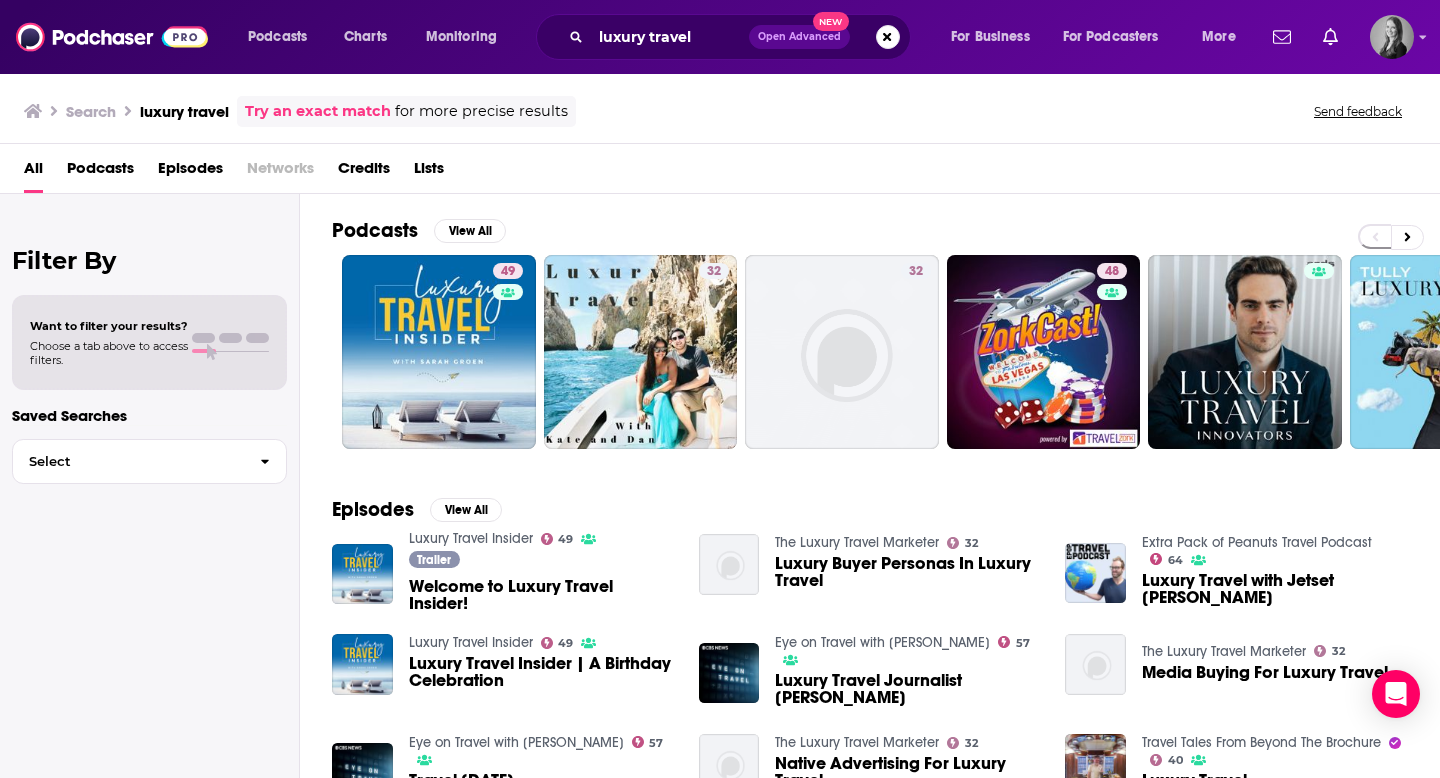 click at bounding box center [1391, 237] 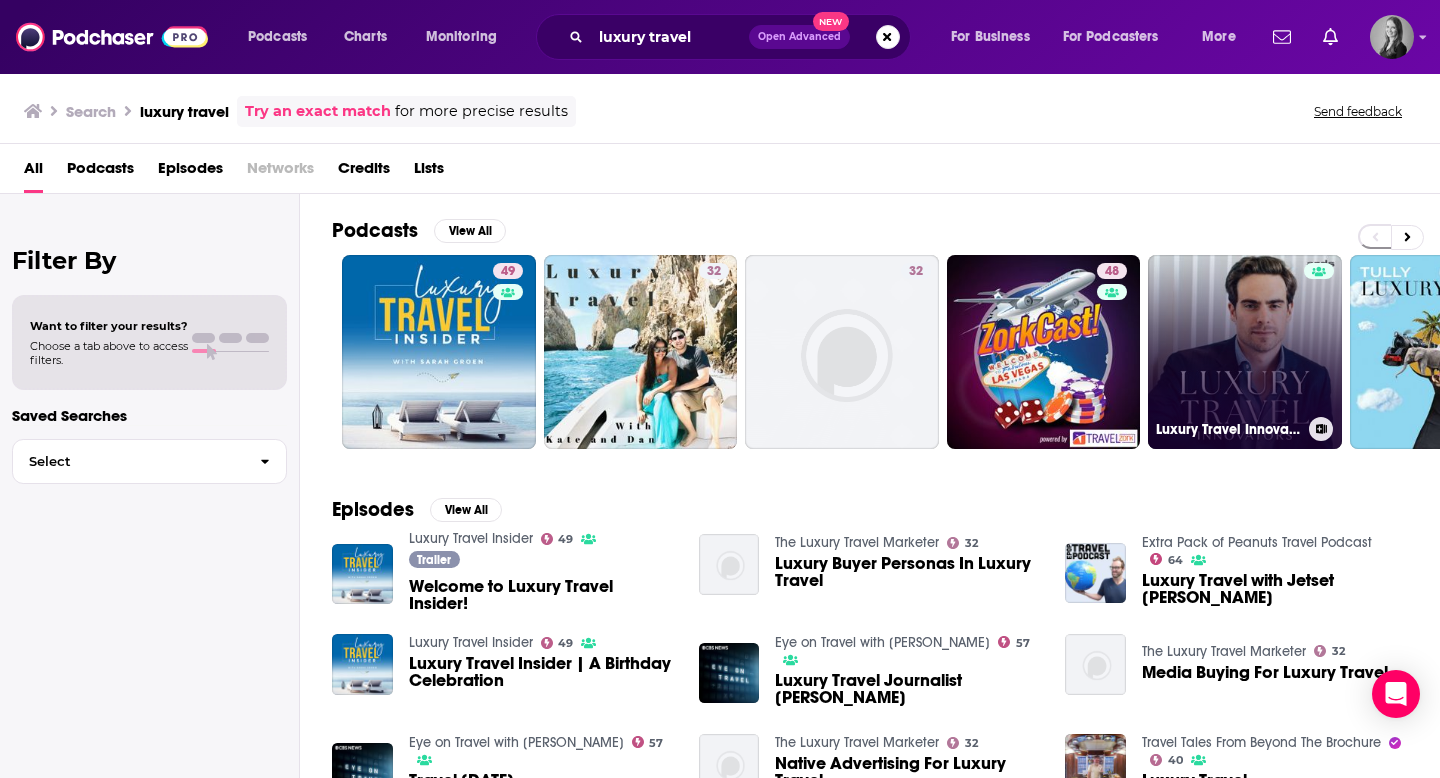 click on "Luxury Travel Innovators" at bounding box center [1245, 352] 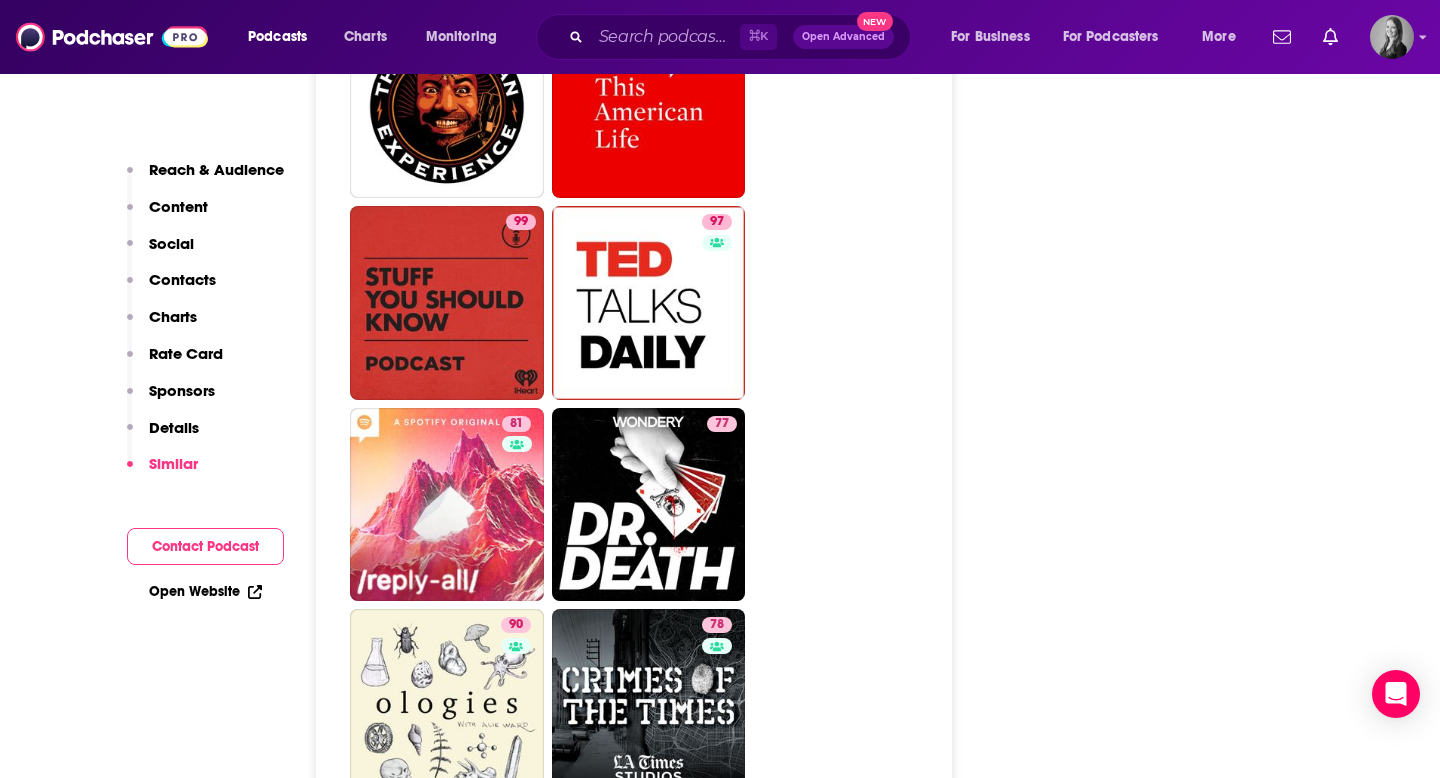 scroll, scrollTop: 2916, scrollLeft: 0, axis: vertical 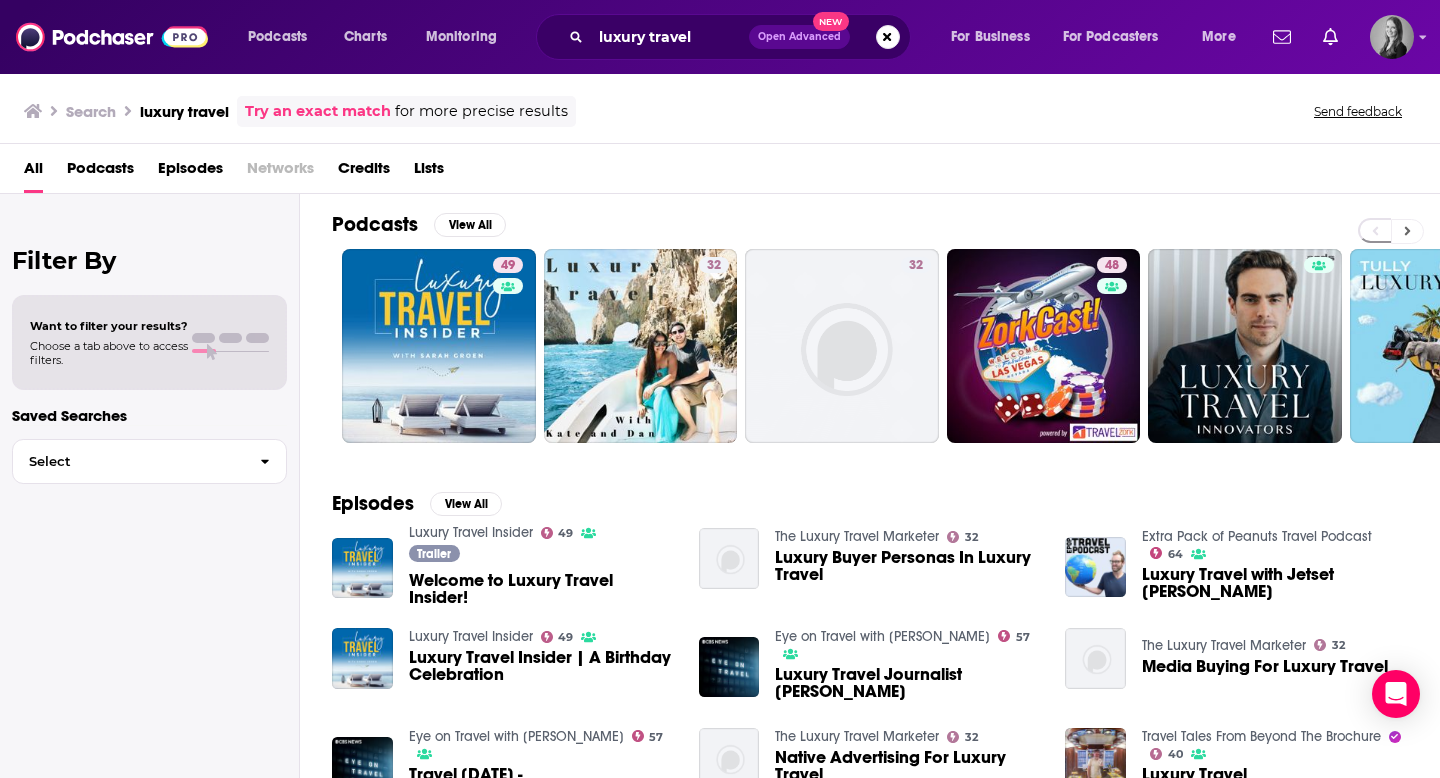 click at bounding box center (1407, 231) 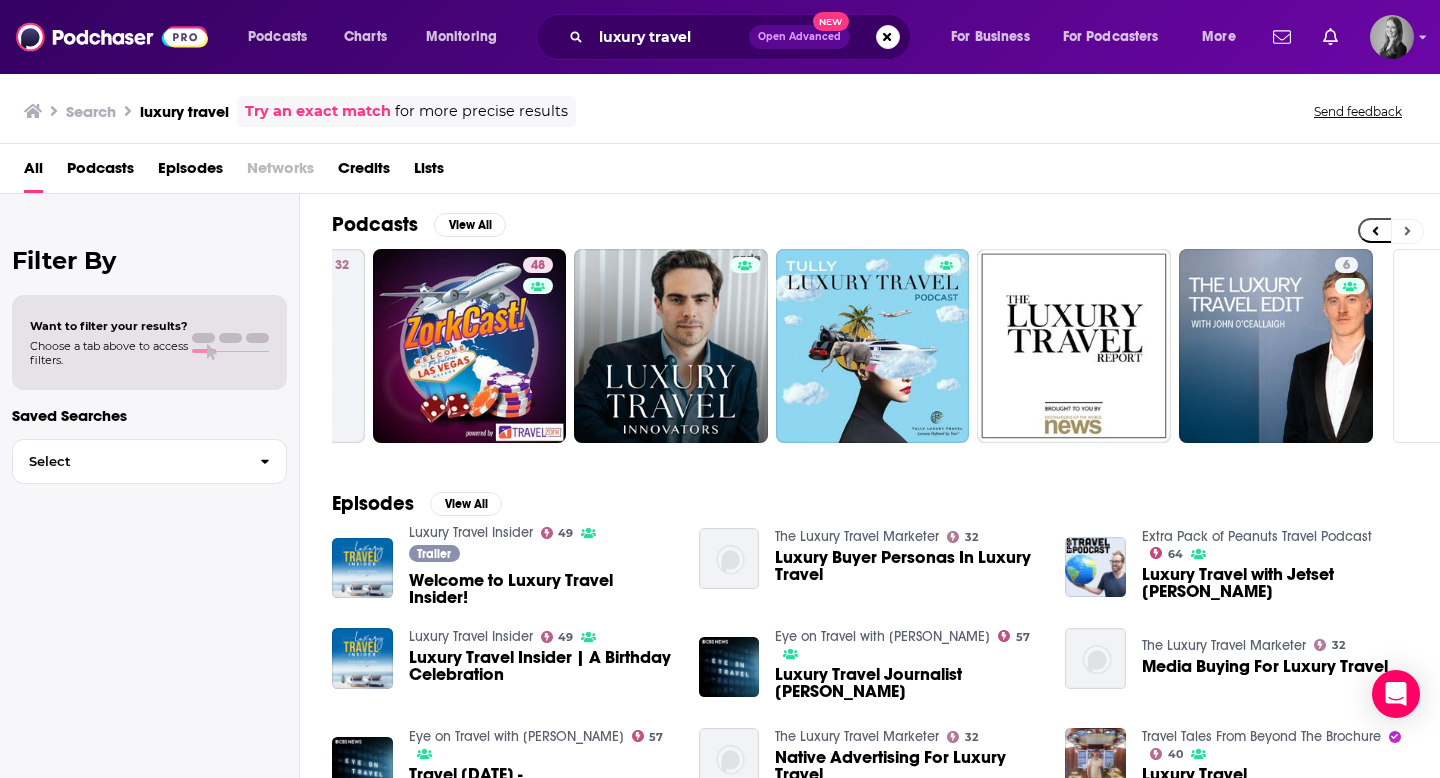 scroll, scrollTop: 0, scrollLeft: 729, axis: horizontal 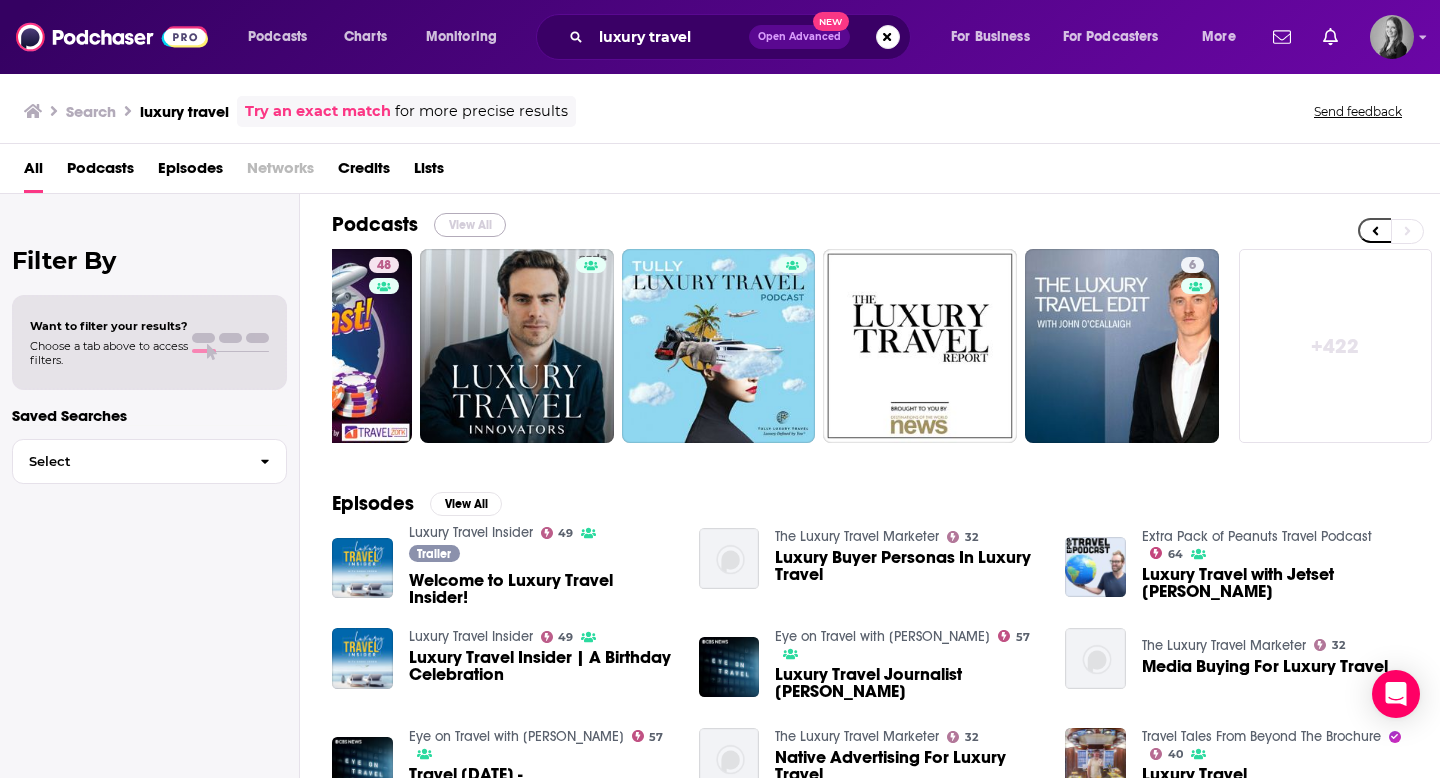 click on "View All" at bounding box center (470, 225) 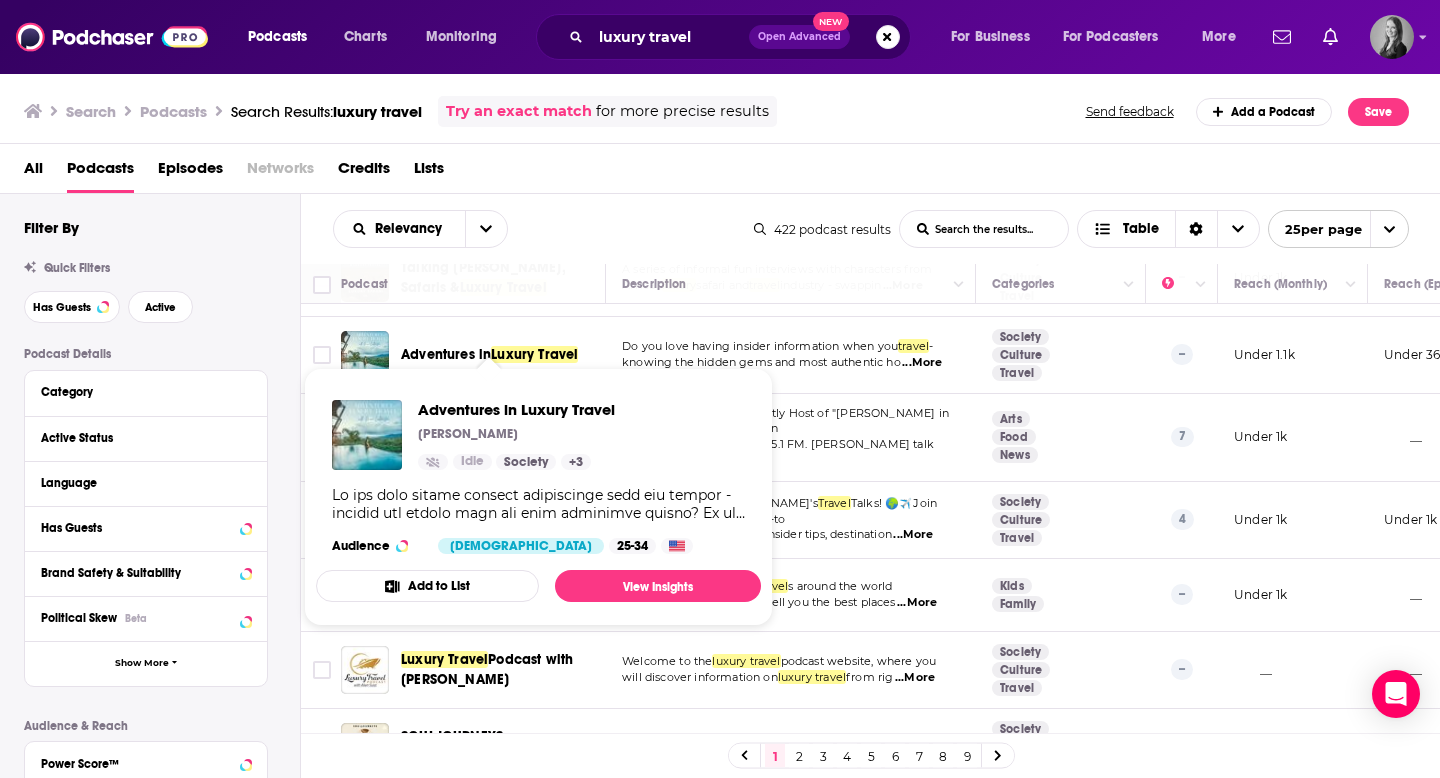 scroll, scrollTop: 801, scrollLeft: 0, axis: vertical 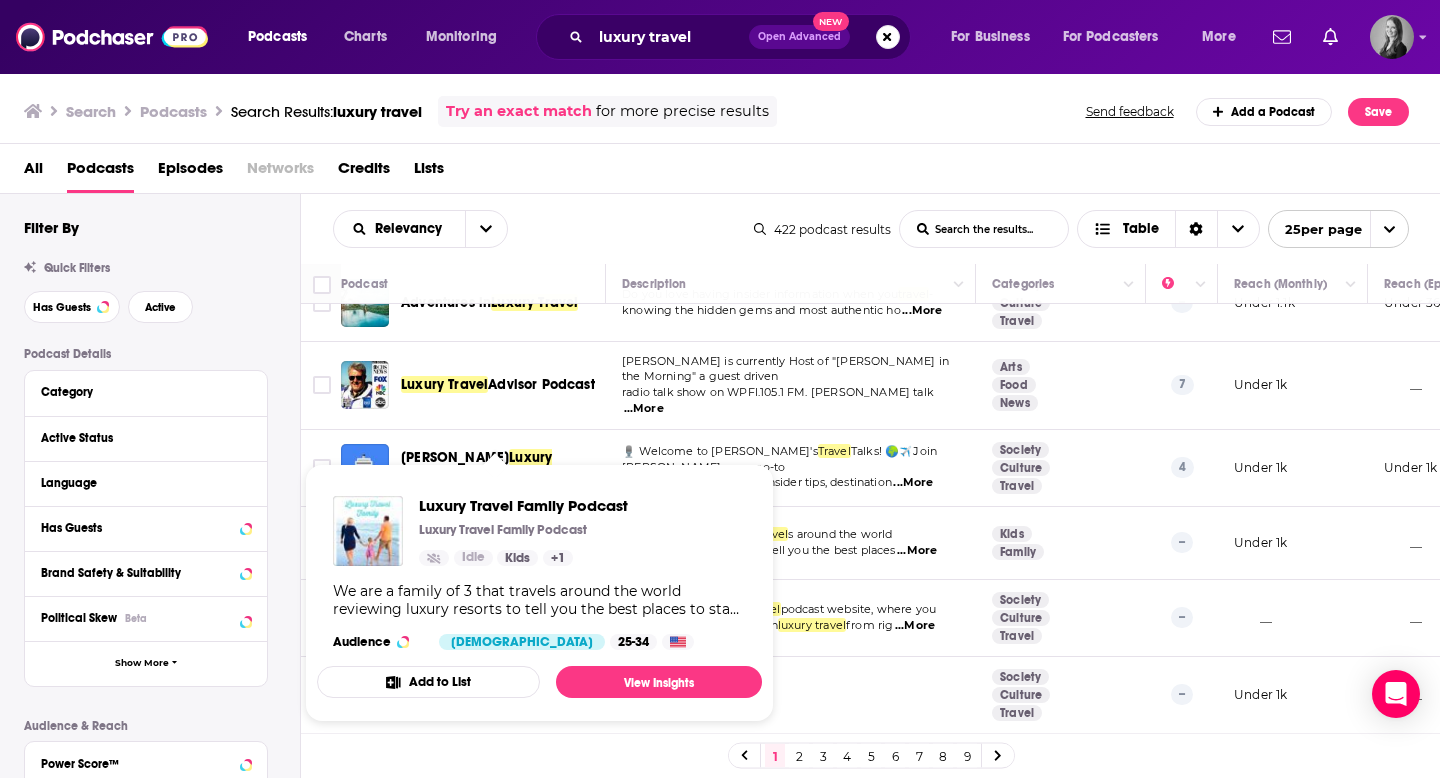click on "Luxury Travel Family Podcast" at bounding box center (503, 530) 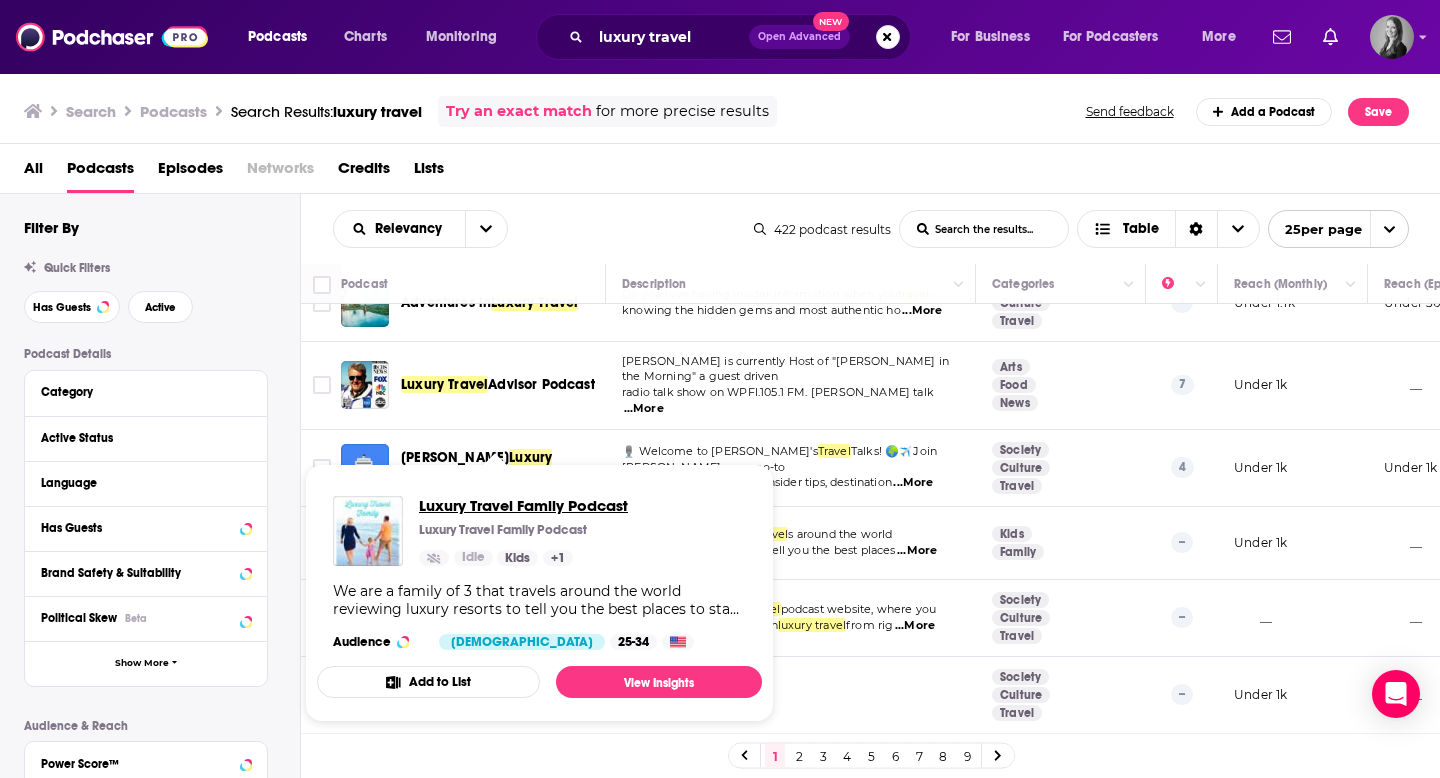 click on "Luxury Travel Family Podcast" at bounding box center (523, 505) 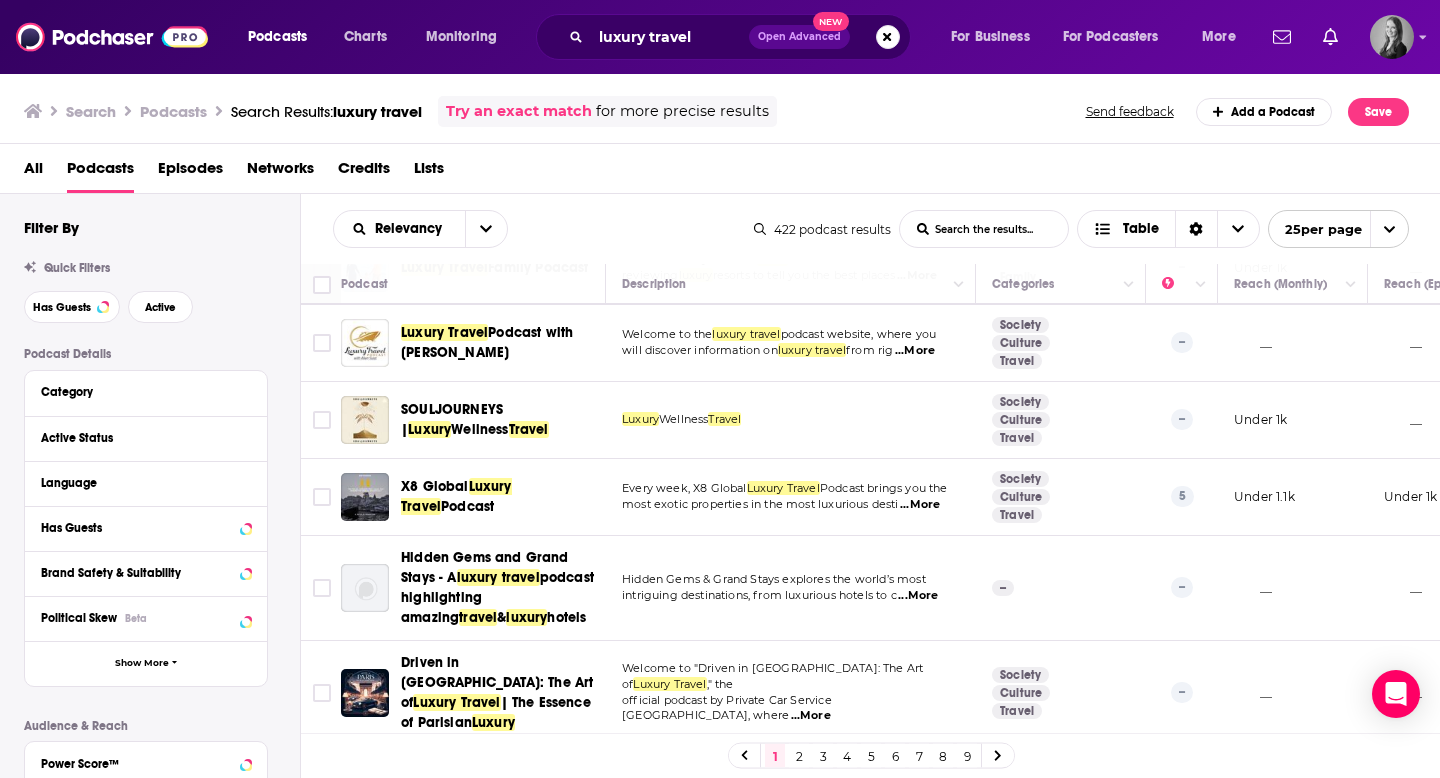 scroll, scrollTop: 1200, scrollLeft: 0, axis: vertical 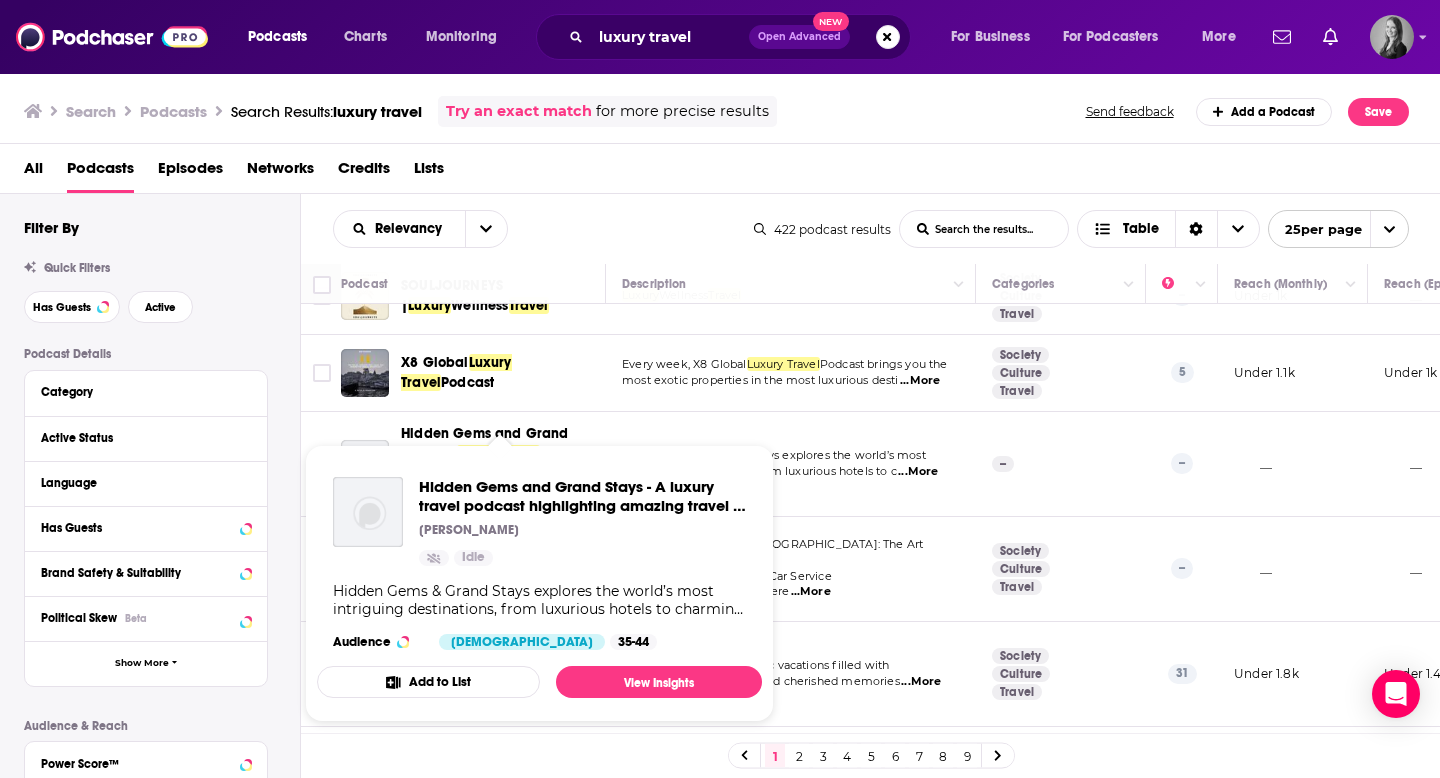 click on "Hidden Gems and Grand Stays - A luxury travel podcast highlighting amazing travel & luxury hotels Erik Kretschmar Idle Hidden Gems & Grand Stays explores the world’s most intriguing destinations, from luxurious hotels to charming hidden retreats. Each week, join us as we uncover the must-know details about a unique place or hotel, giving you insider tips on the best rooms, dining options, activities, and local highlights, so you're ready to experience each spot to the fullest. Audience Female 35-44 Add to List View Insights" at bounding box center [539, 583] 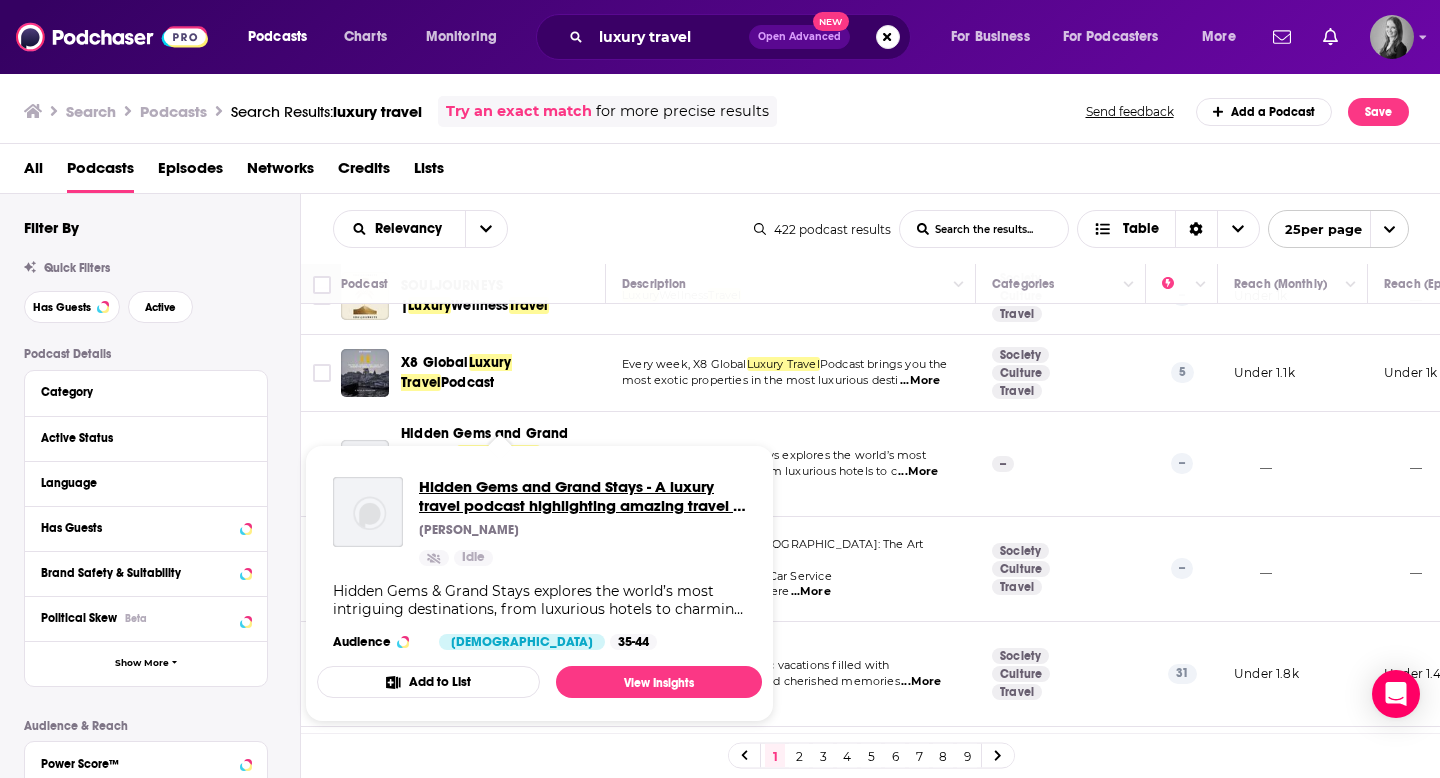 click on "Hidden Gems and Grand Stays - A luxury travel podcast highlighting amazing travel & luxury hotels" at bounding box center (582, 496) 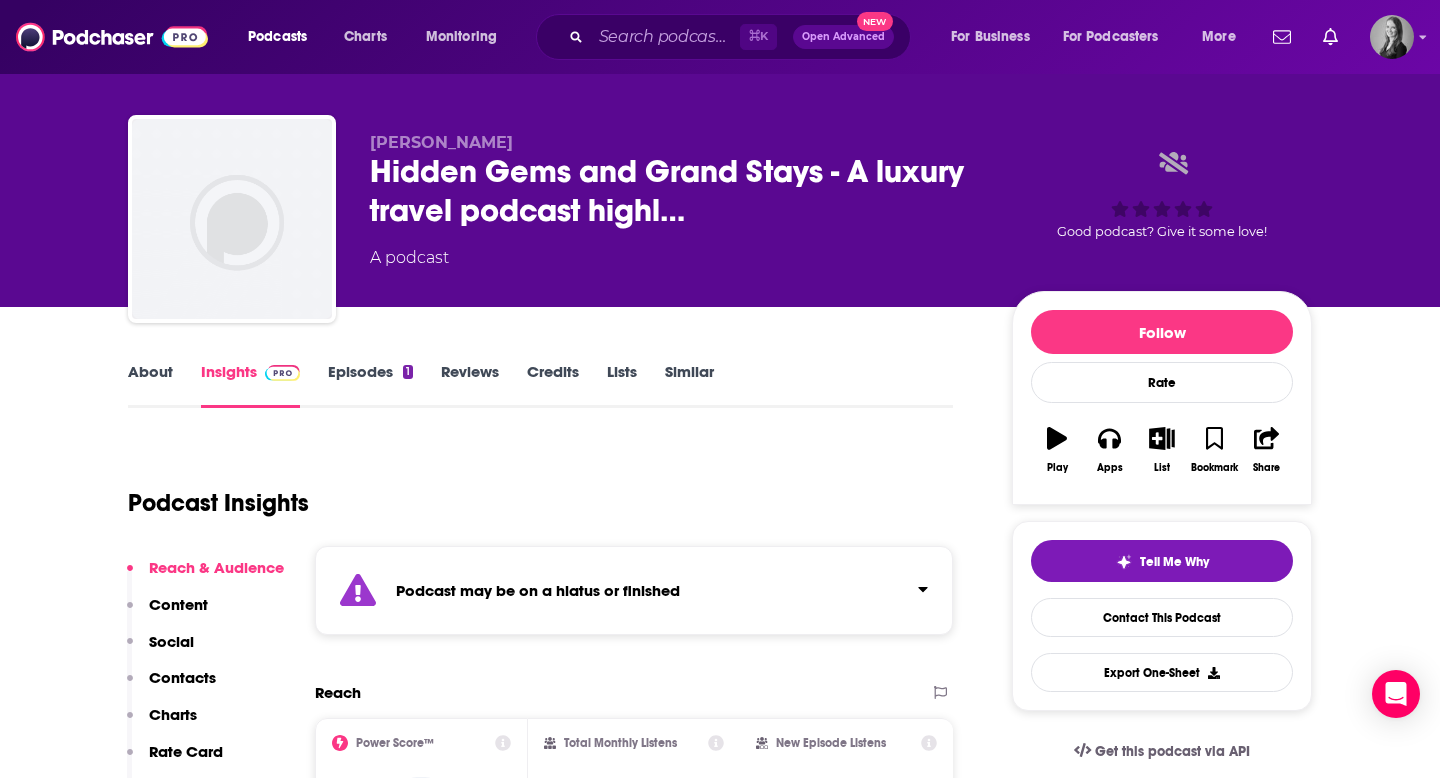 scroll, scrollTop: 25, scrollLeft: 0, axis: vertical 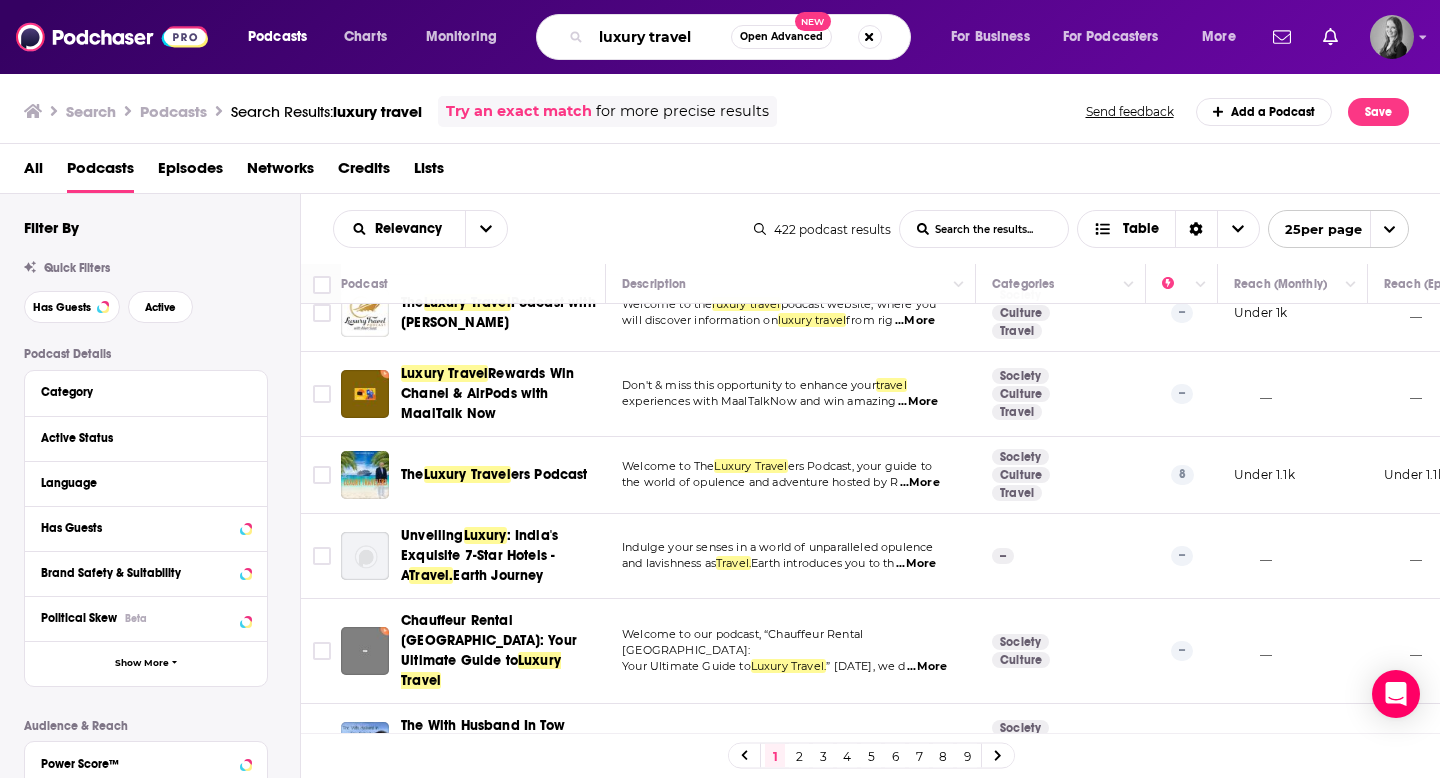 drag, startPoint x: 645, startPoint y: 37, endPoint x: 398, endPoint y: 51, distance: 247.39644 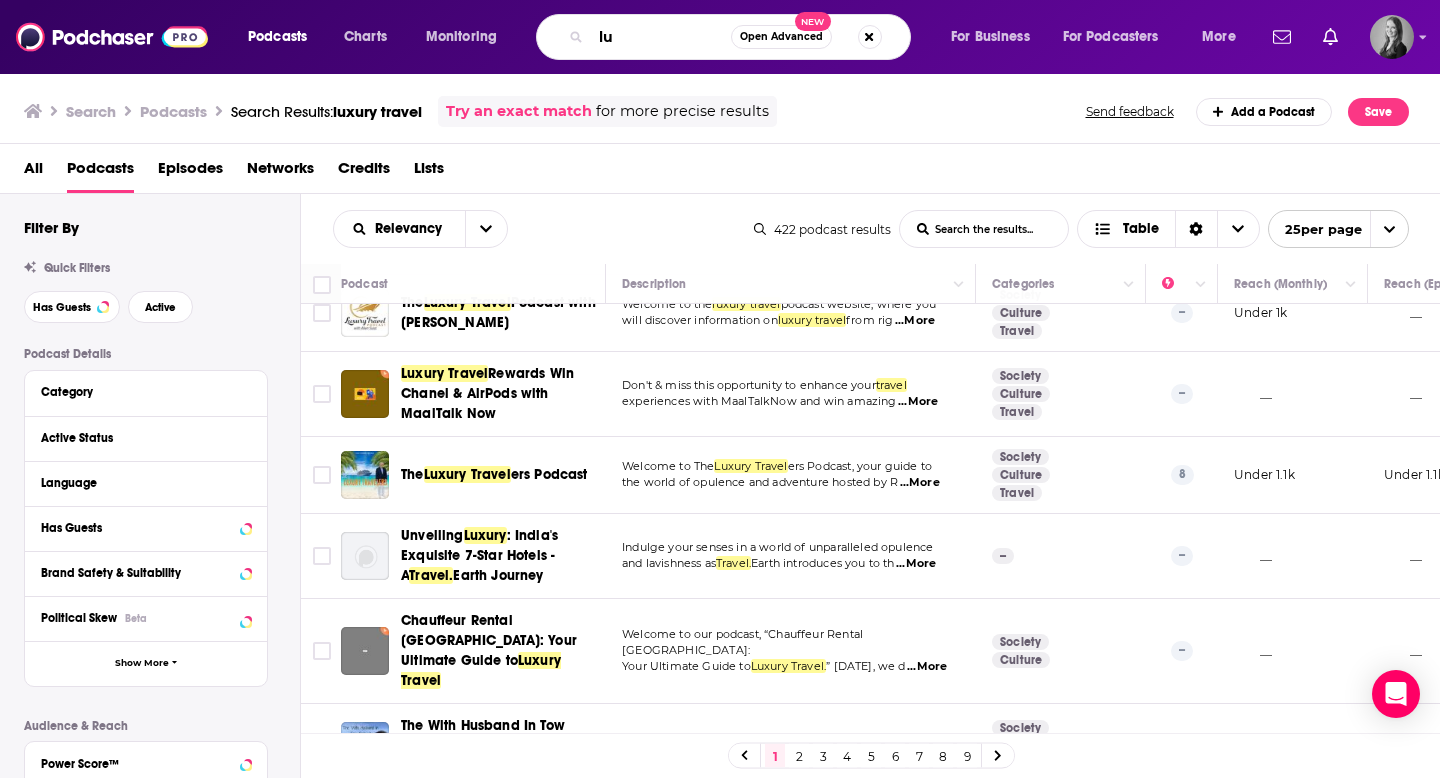 type on "l" 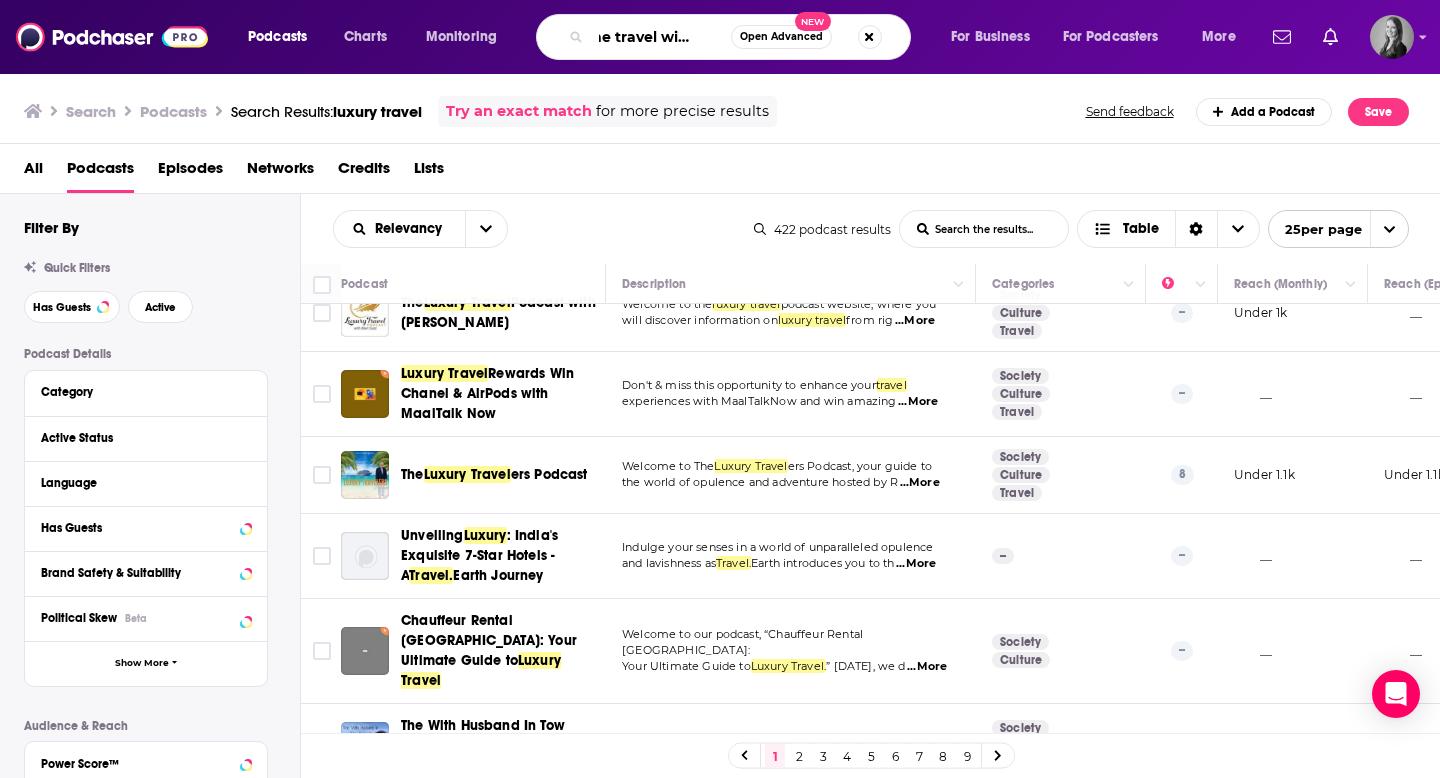 scroll, scrollTop: 0, scrollLeft: 33, axis: horizontal 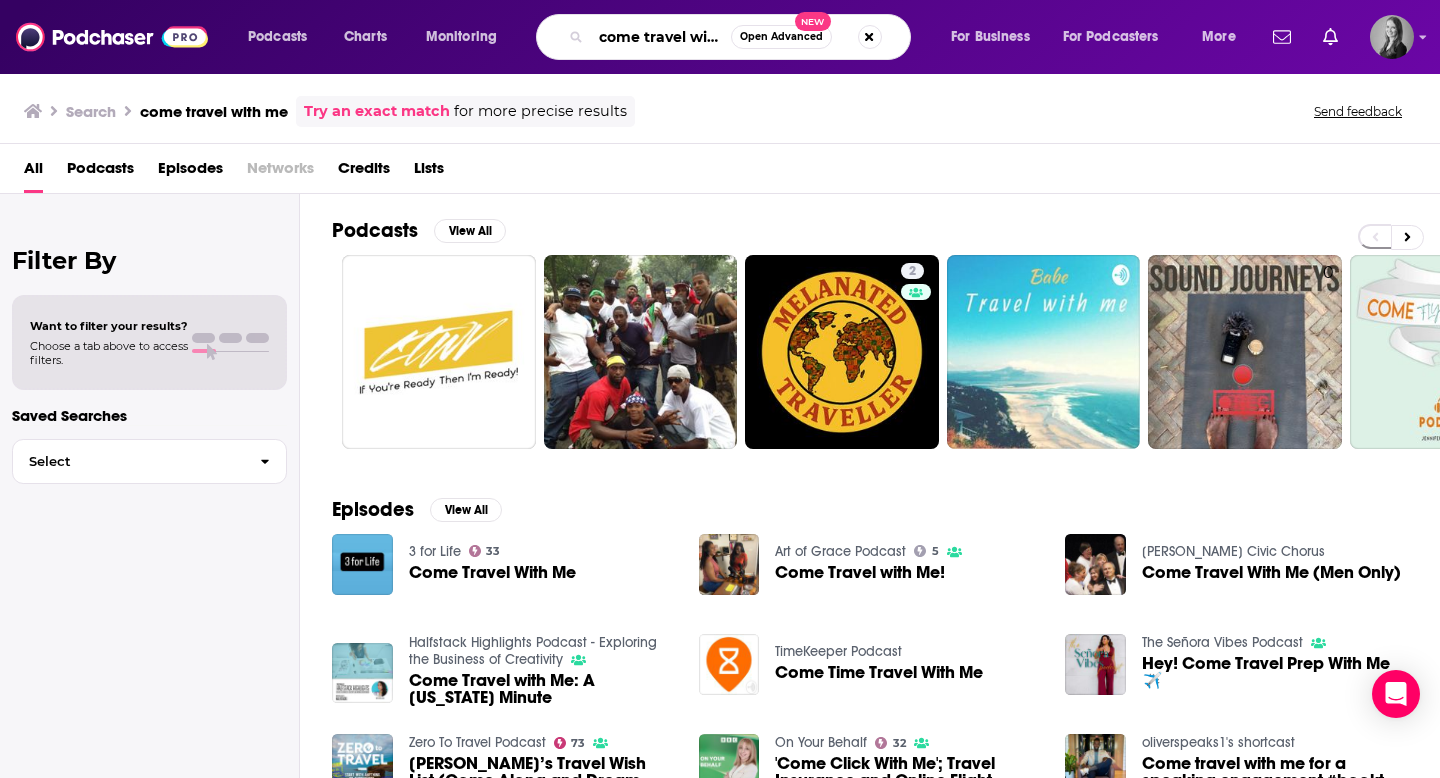 click on "come travel with me" at bounding box center [661, 37] 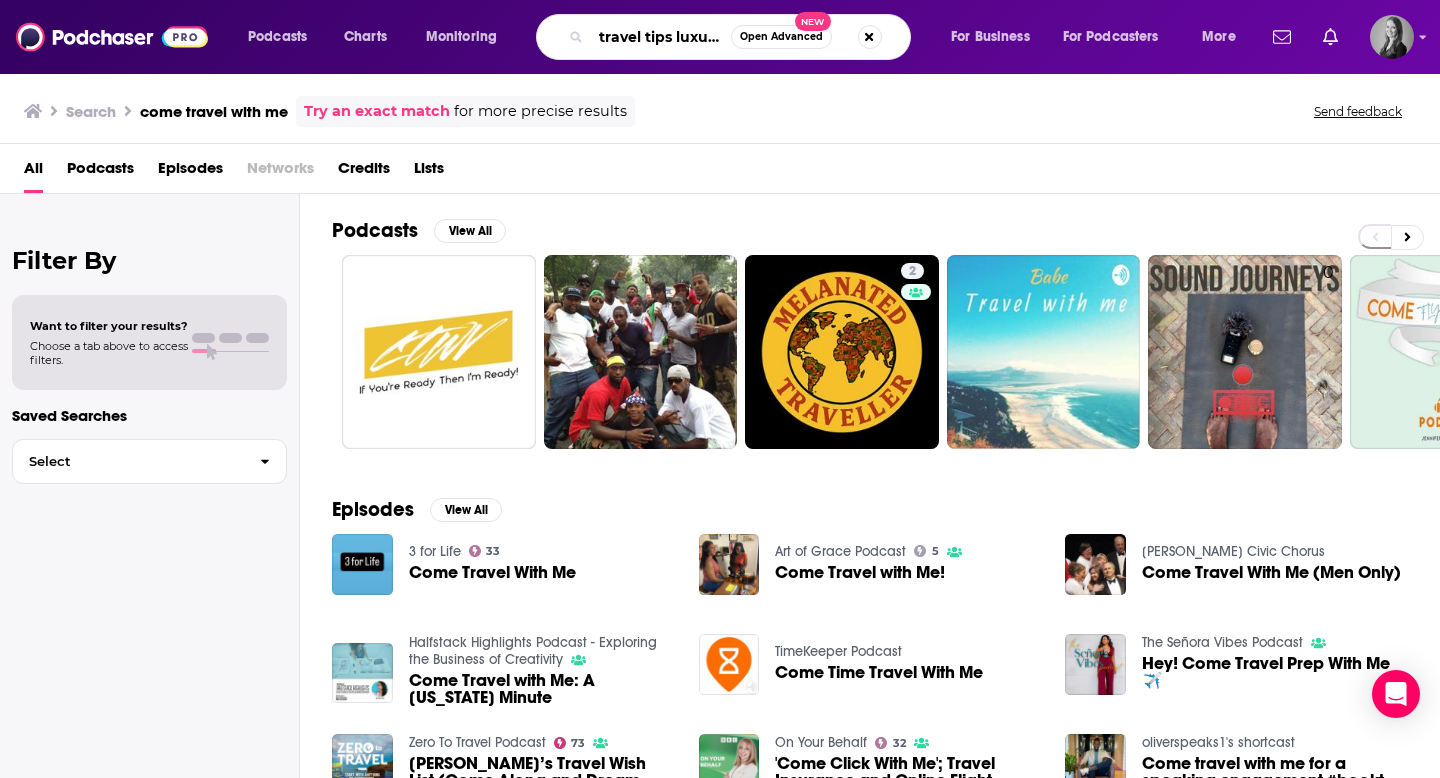 scroll, scrollTop: 0, scrollLeft: 2, axis: horizontal 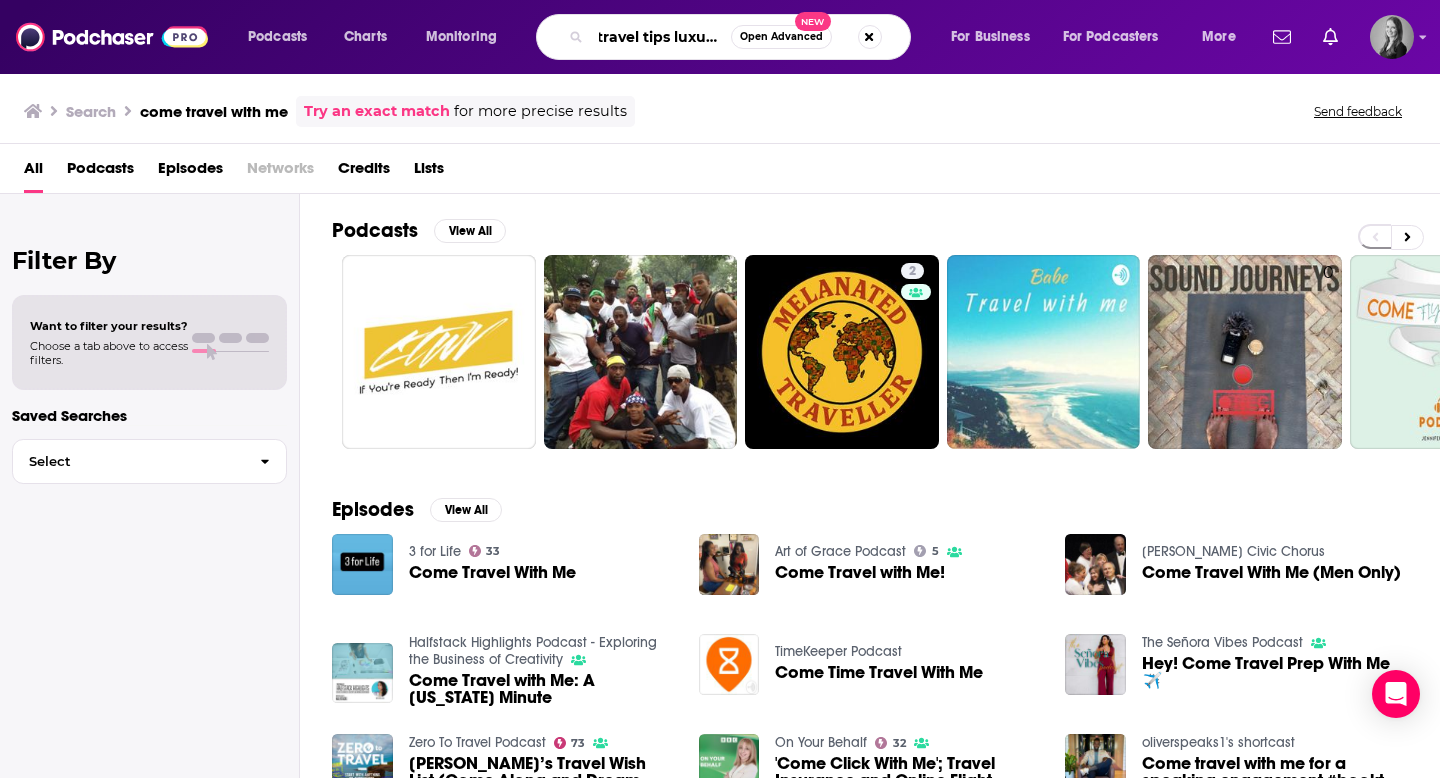 type on "travel tips luxury me" 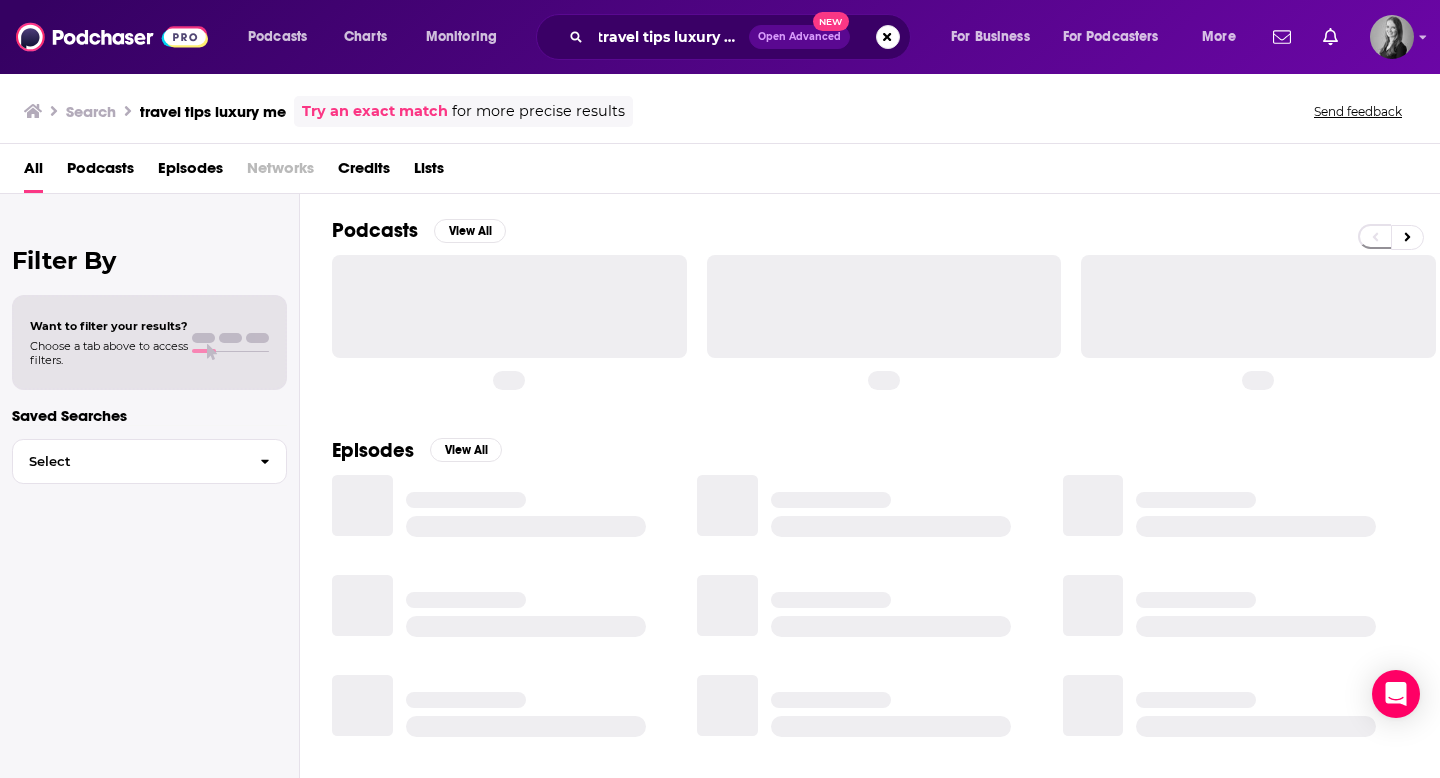scroll, scrollTop: 0, scrollLeft: 0, axis: both 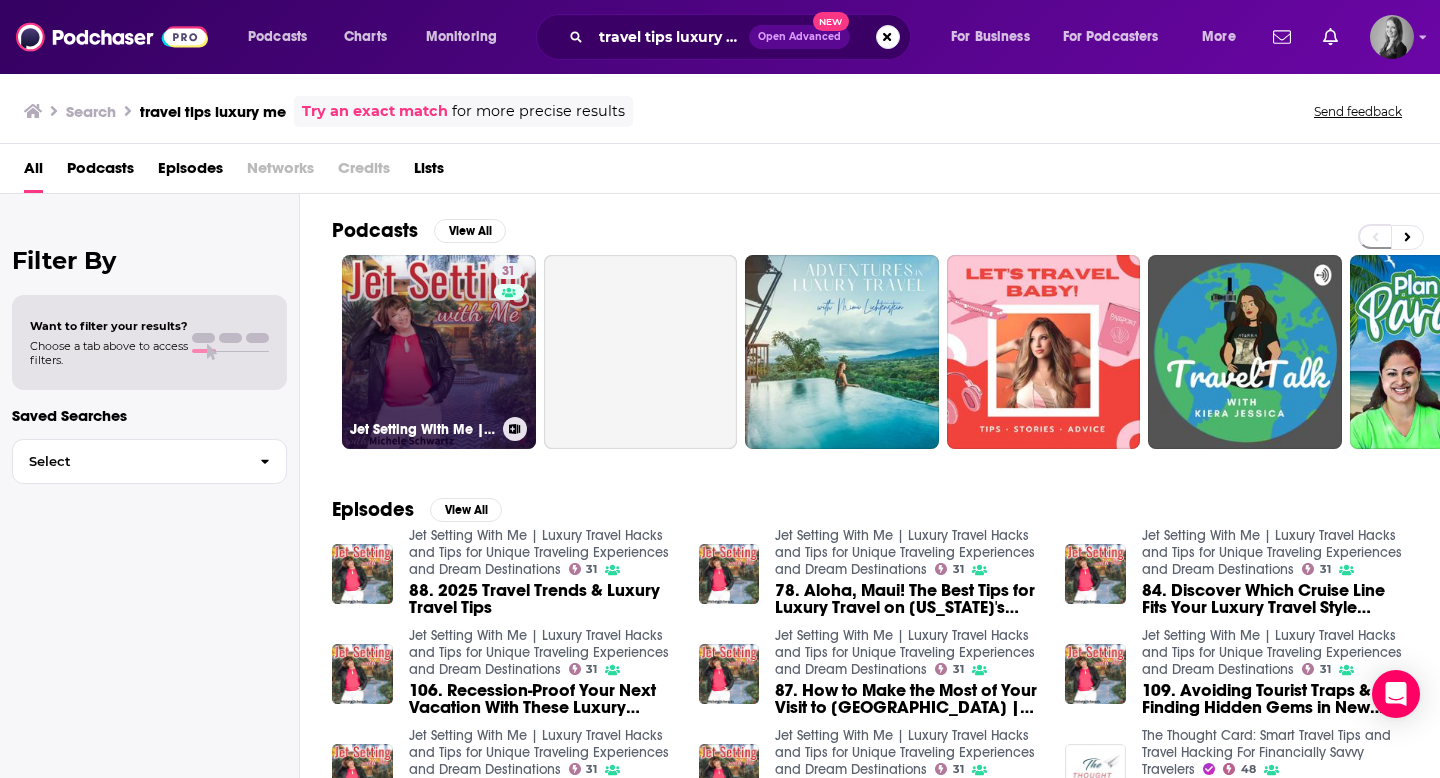 click on "31 Jet Setting With Me | Luxury Travel Hacks and Tips for Unique Traveling Experiences and Dream Destinations" at bounding box center (439, 352) 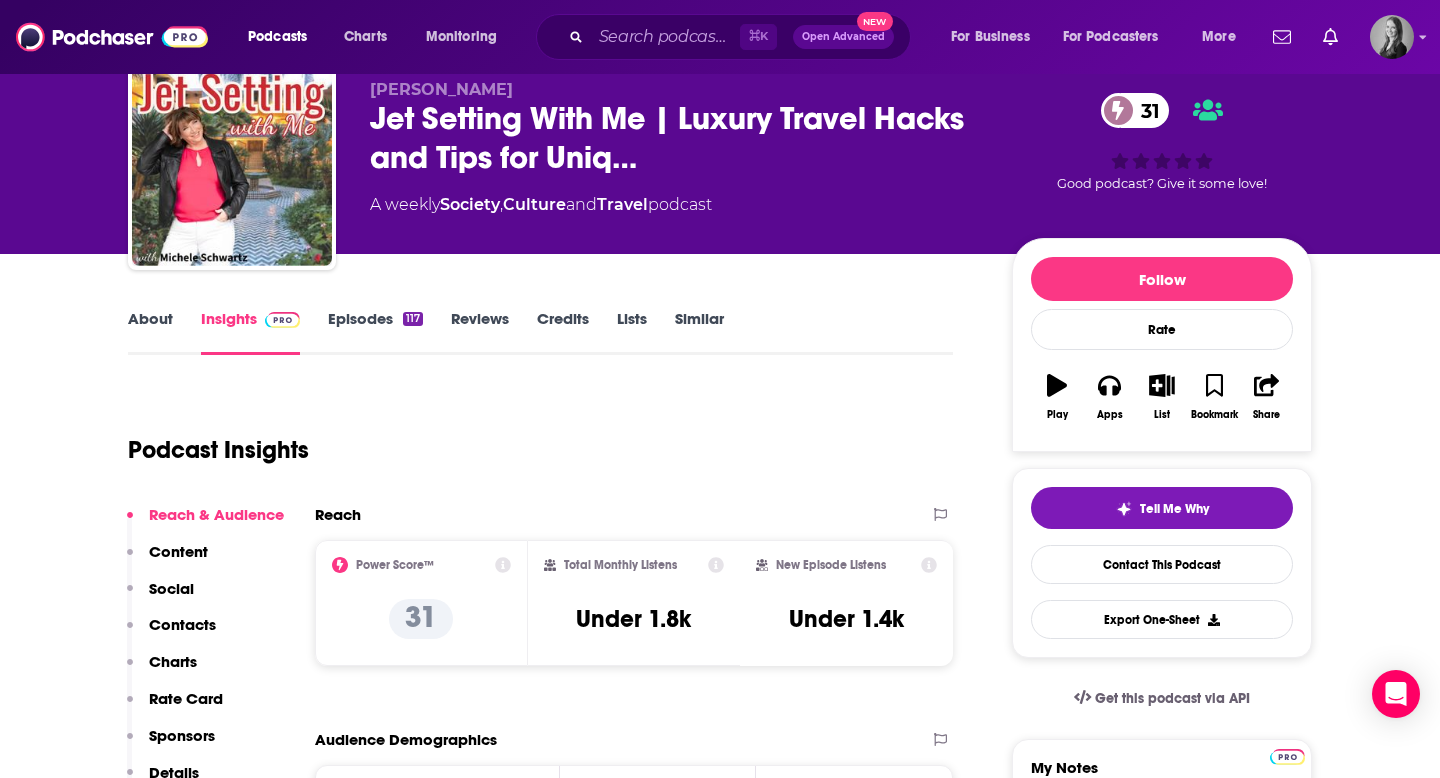 scroll, scrollTop: 75, scrollLeft: 0, axis: vertical 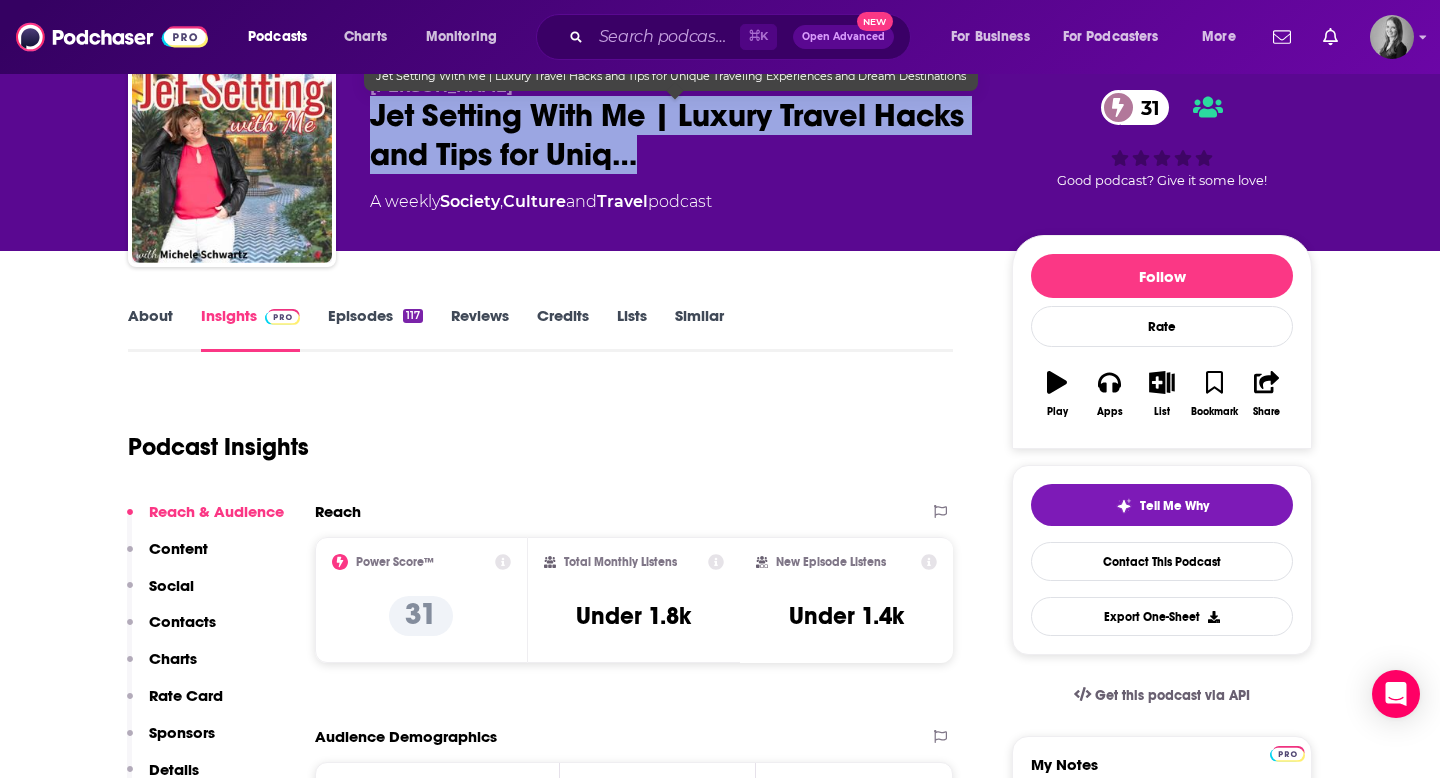 drag, startPoint x: 376, startPoint y: 118, endPoint x: 658, endPoint y: 162, distance: 285.412 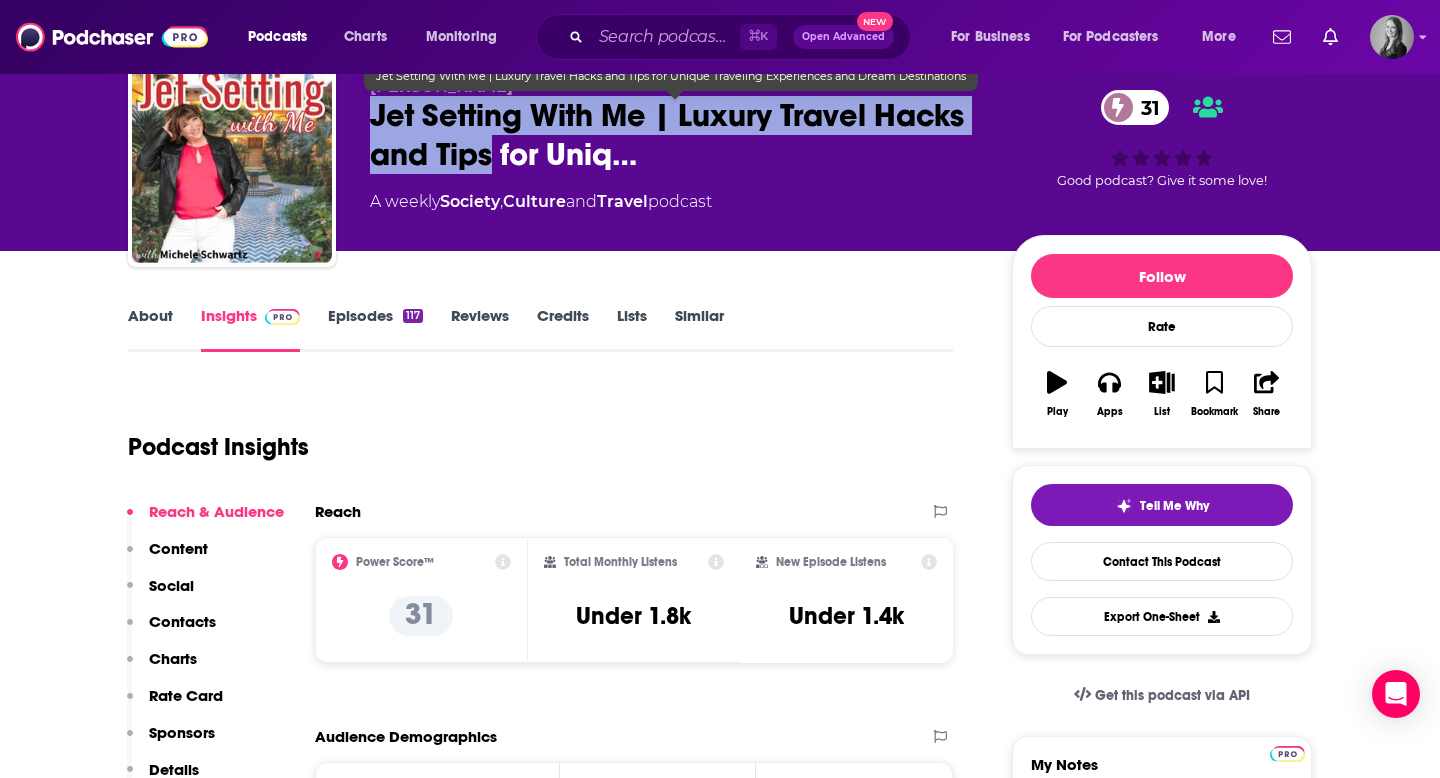 drag, startPoint x: 376, startPoint y: 109, endPoint x: 492, endPoint y: 166, distance: 129.24782 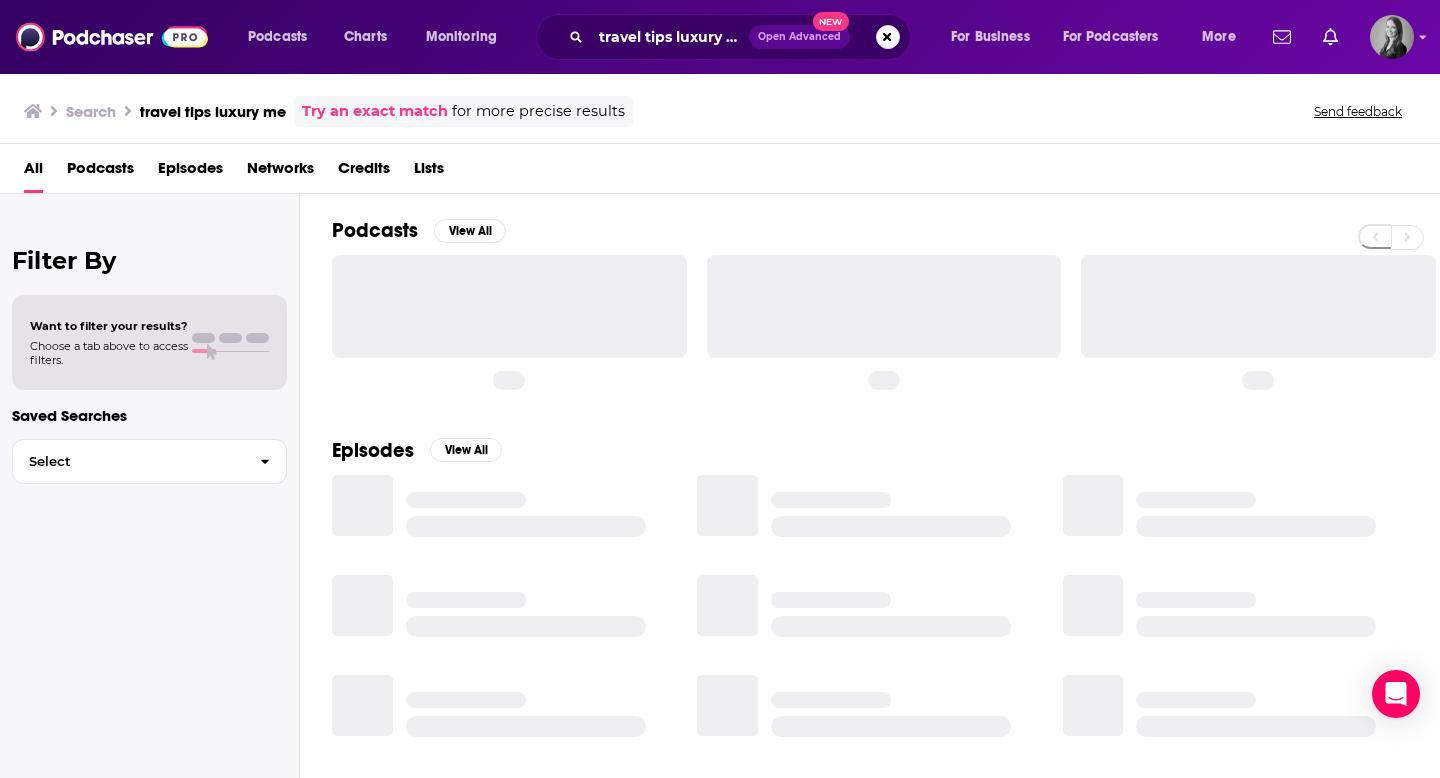 scroll, scrollTop: 0, scrollLeft: 0, axis: both 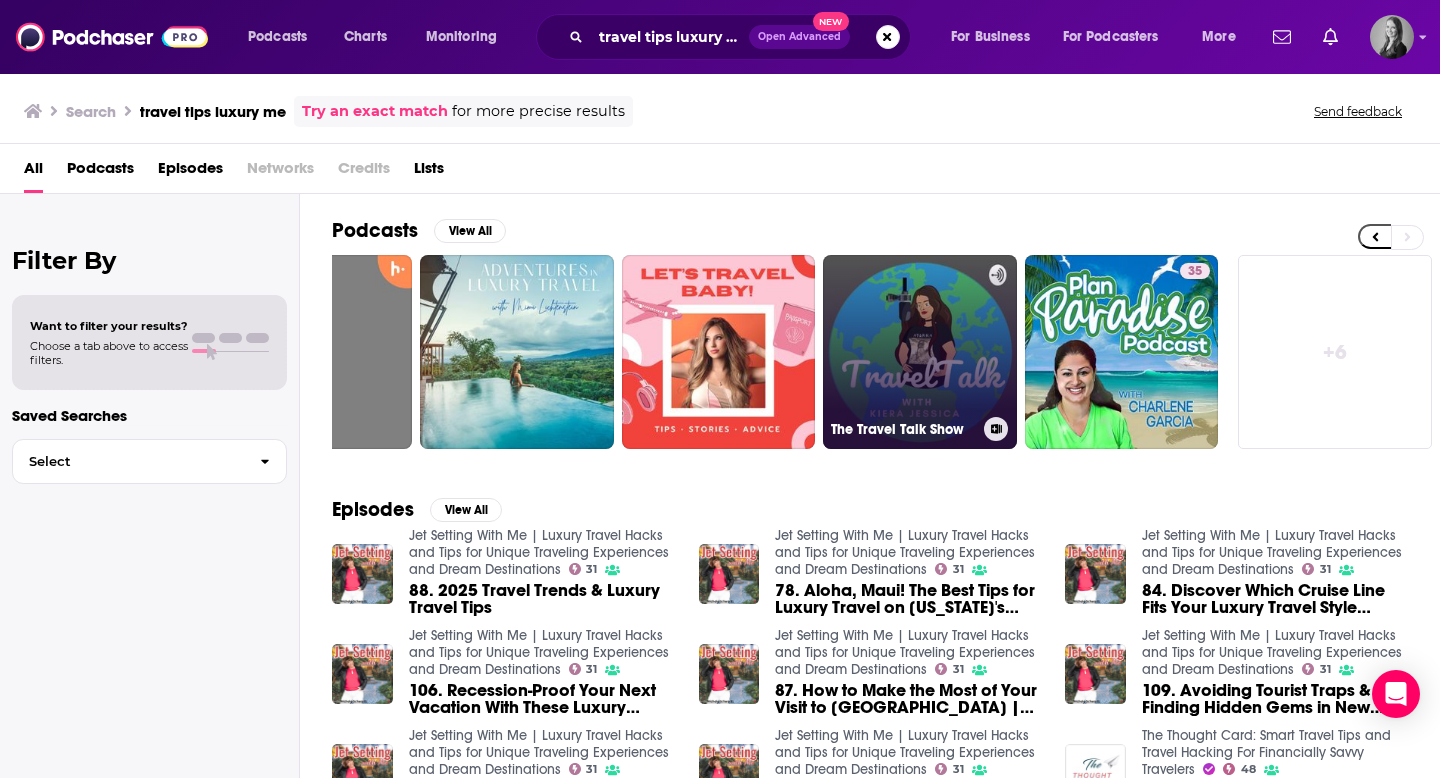 click on "The Travel Talk Show" at bounding box center (920, 352) 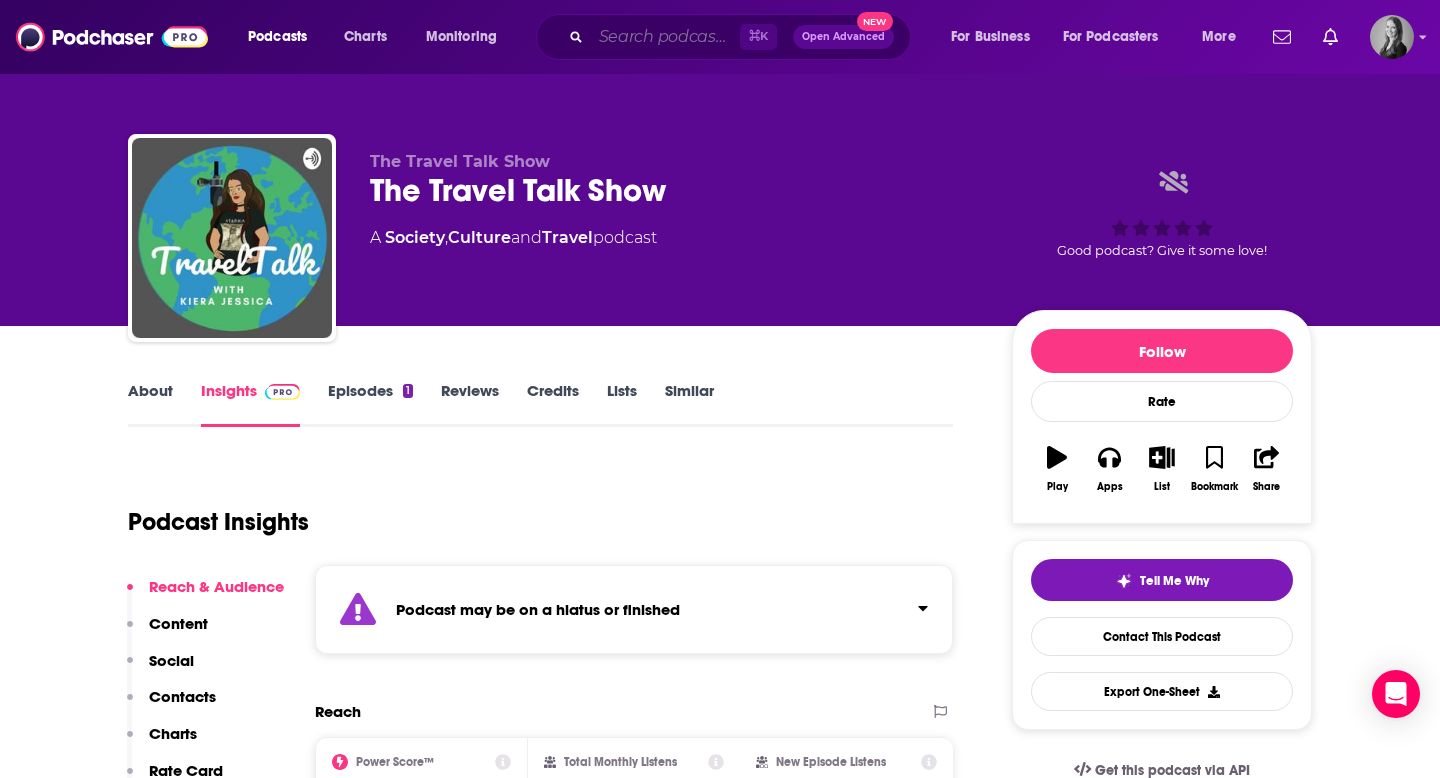 click at bounding box center (665, 37) 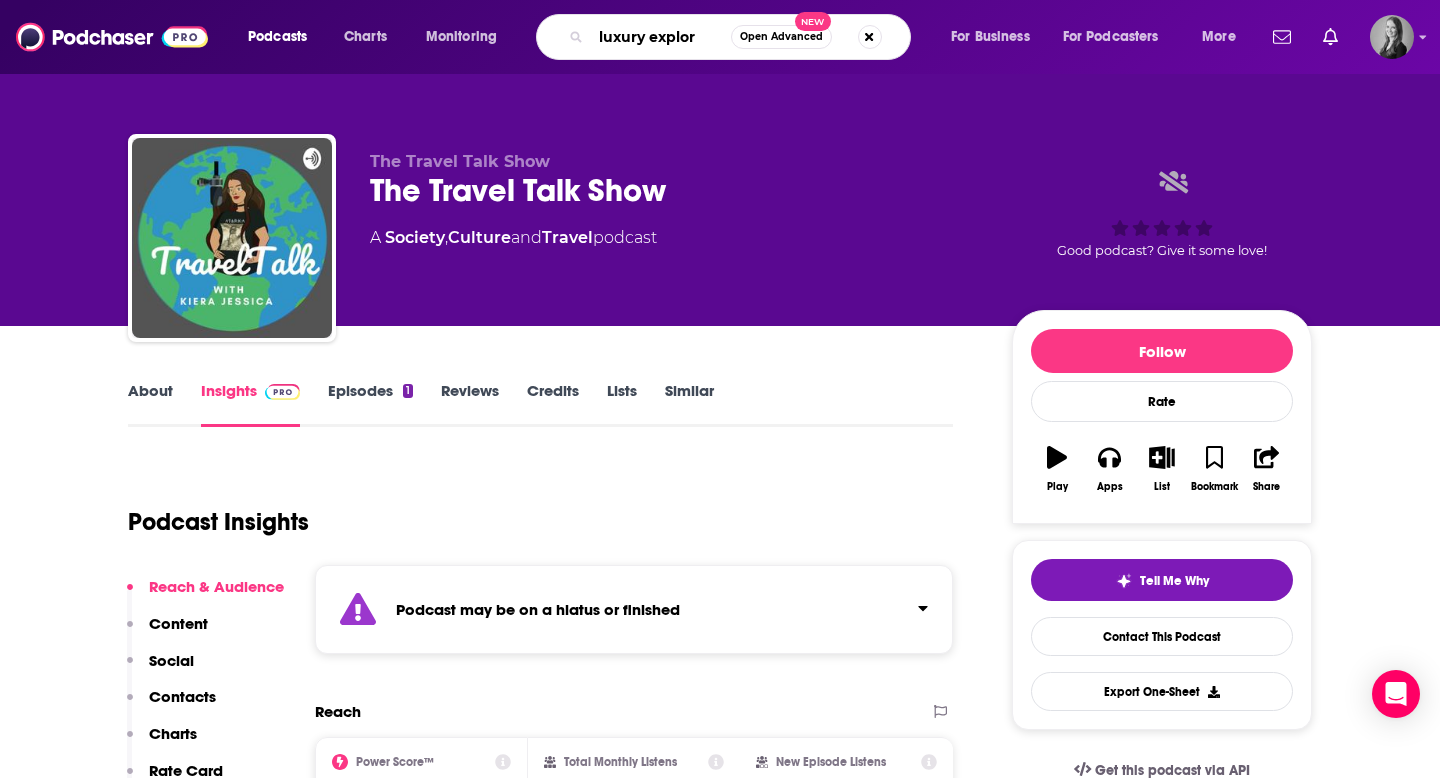 type on "luxury explore" 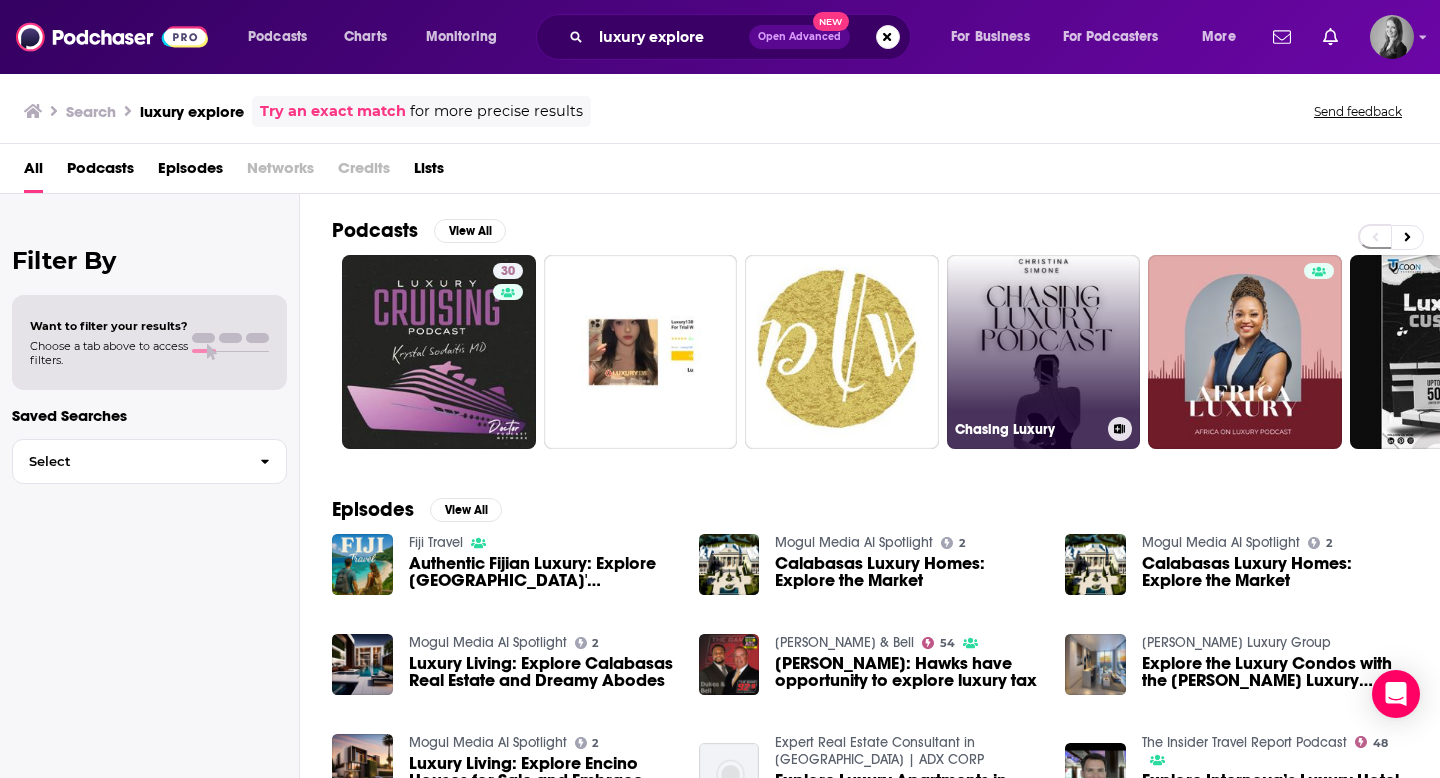 click on "Chasing Luxury" at bounding box center (1044, 352) 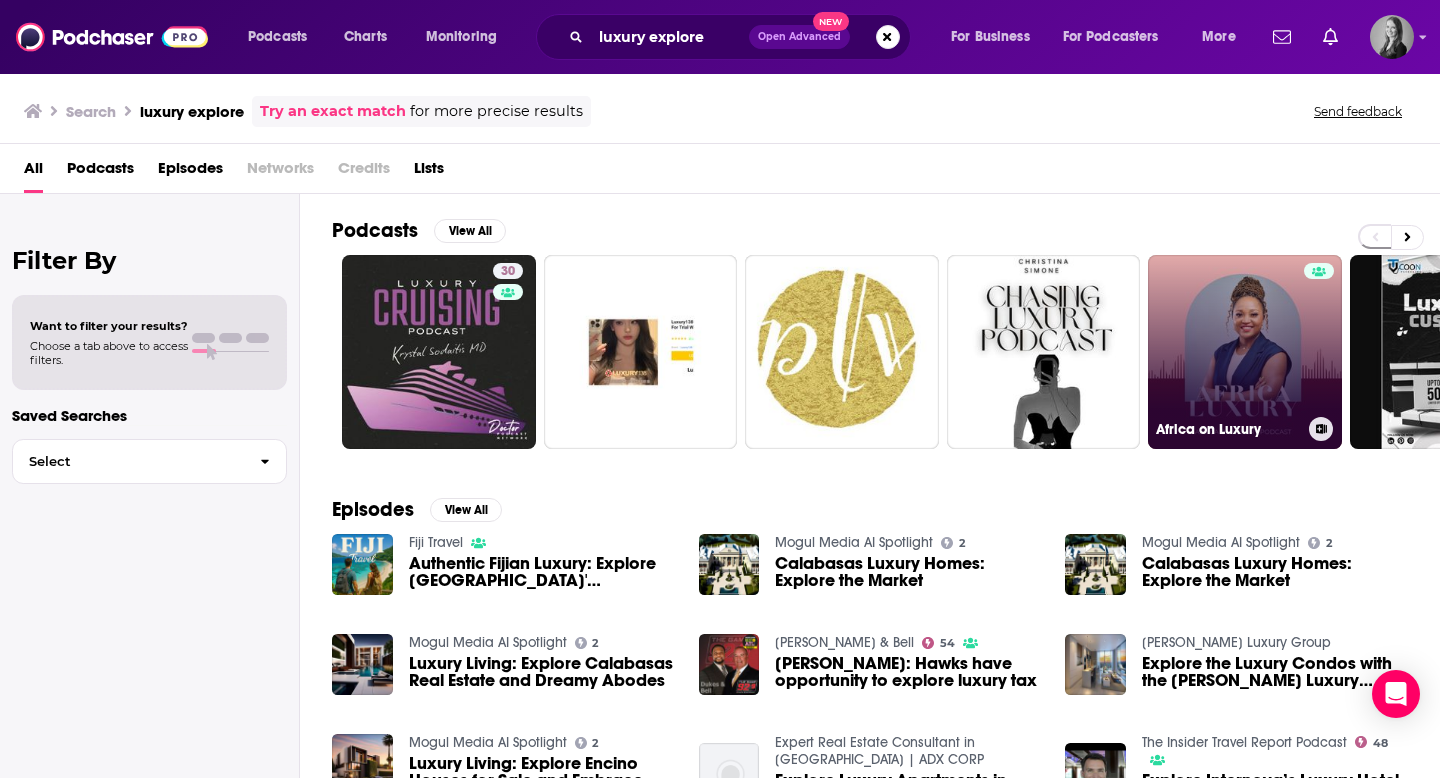 click on "Africa on Luxury" at bounding box center [1245, 352] 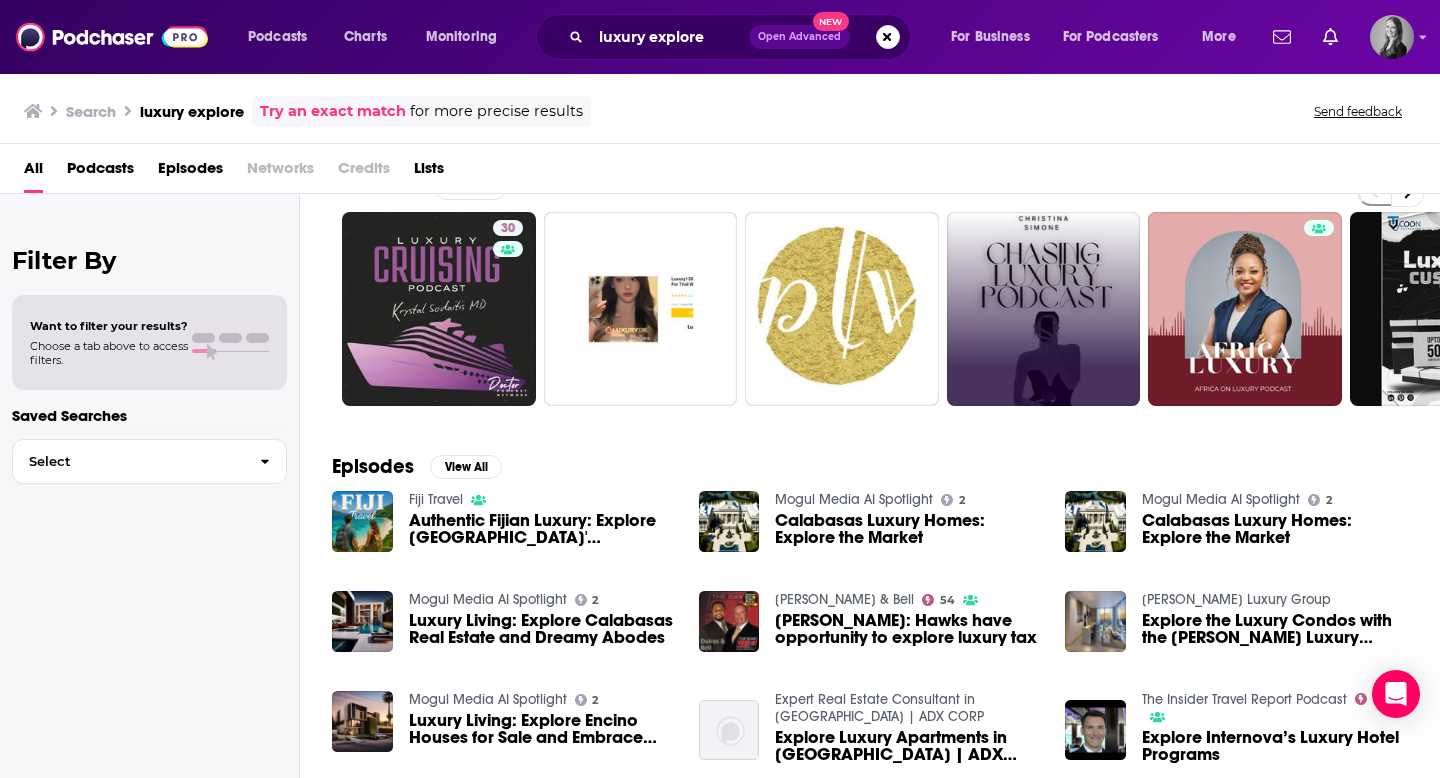 scroll, scrollTop: 35, scrollLeft: 0, axis: vertical 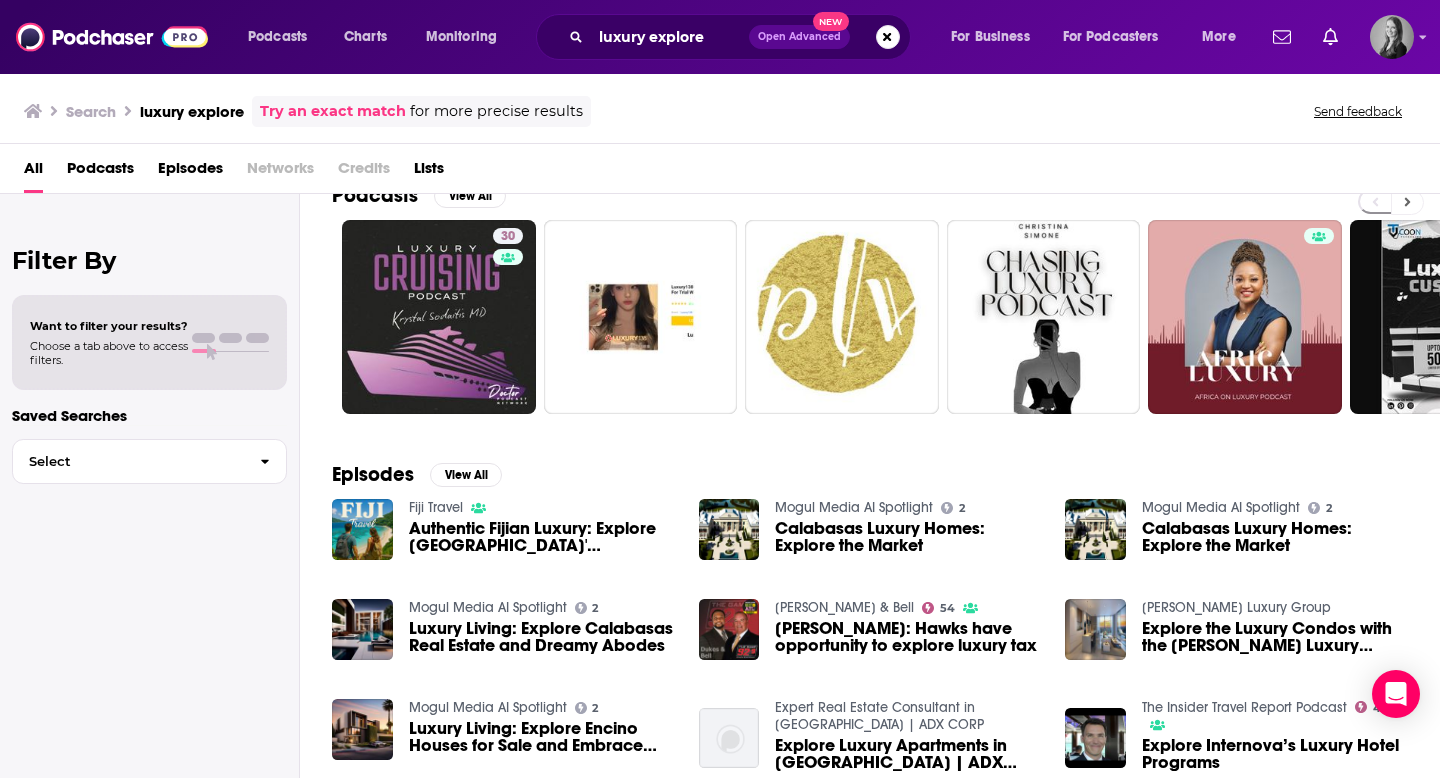 click at bounding box center (1407, 202) 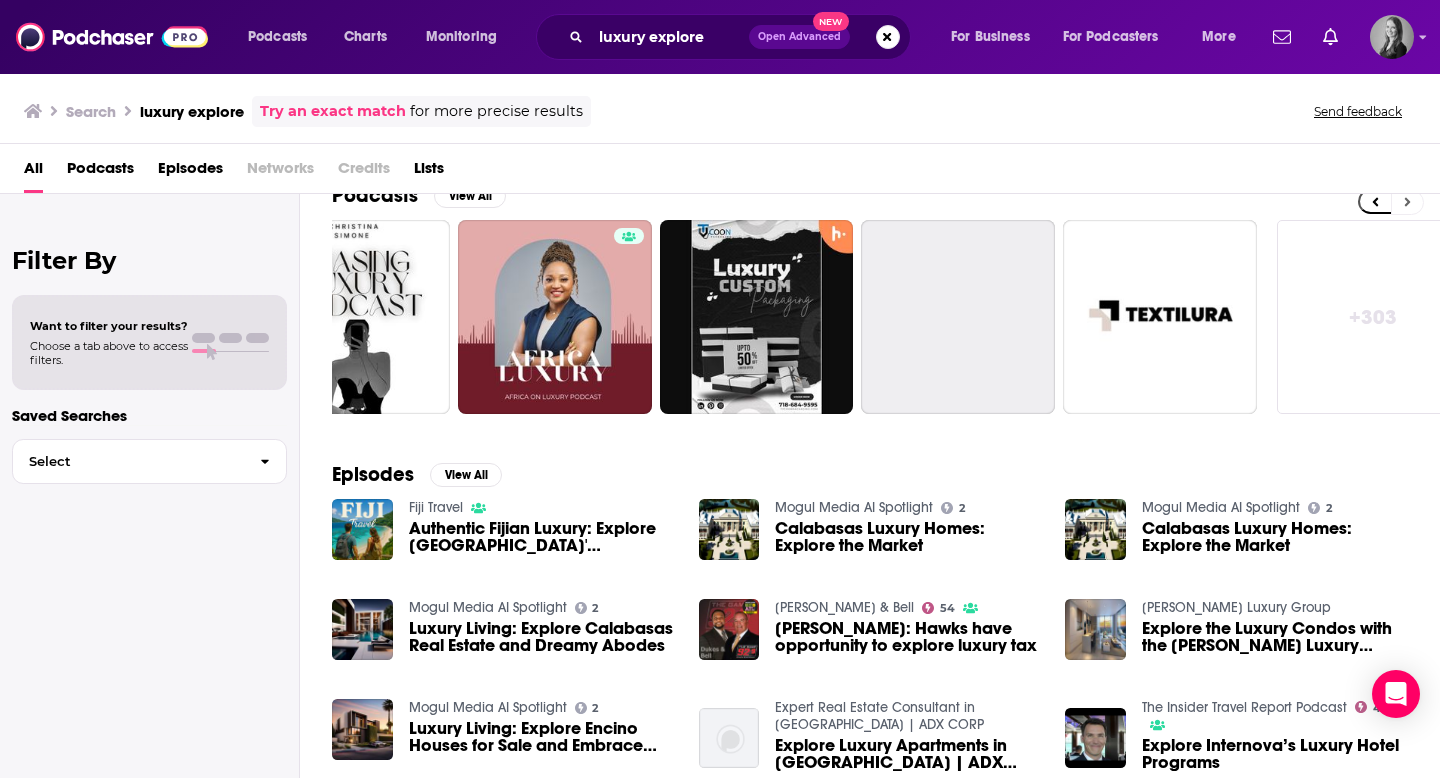scroll, scrollTop: 0, scrollLeft: 729, axis: horizontal 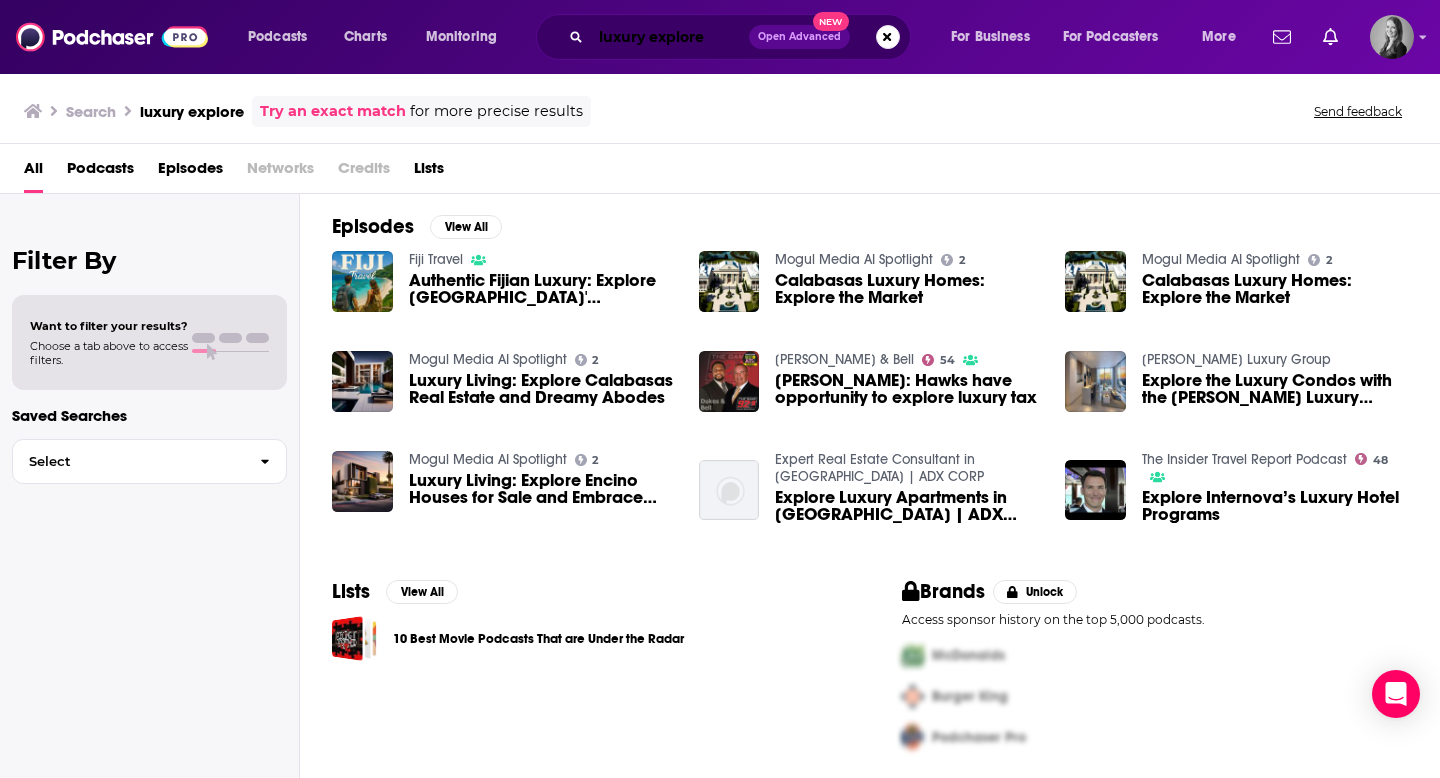 click on "luxury explore" at bounding box center [670, 37] 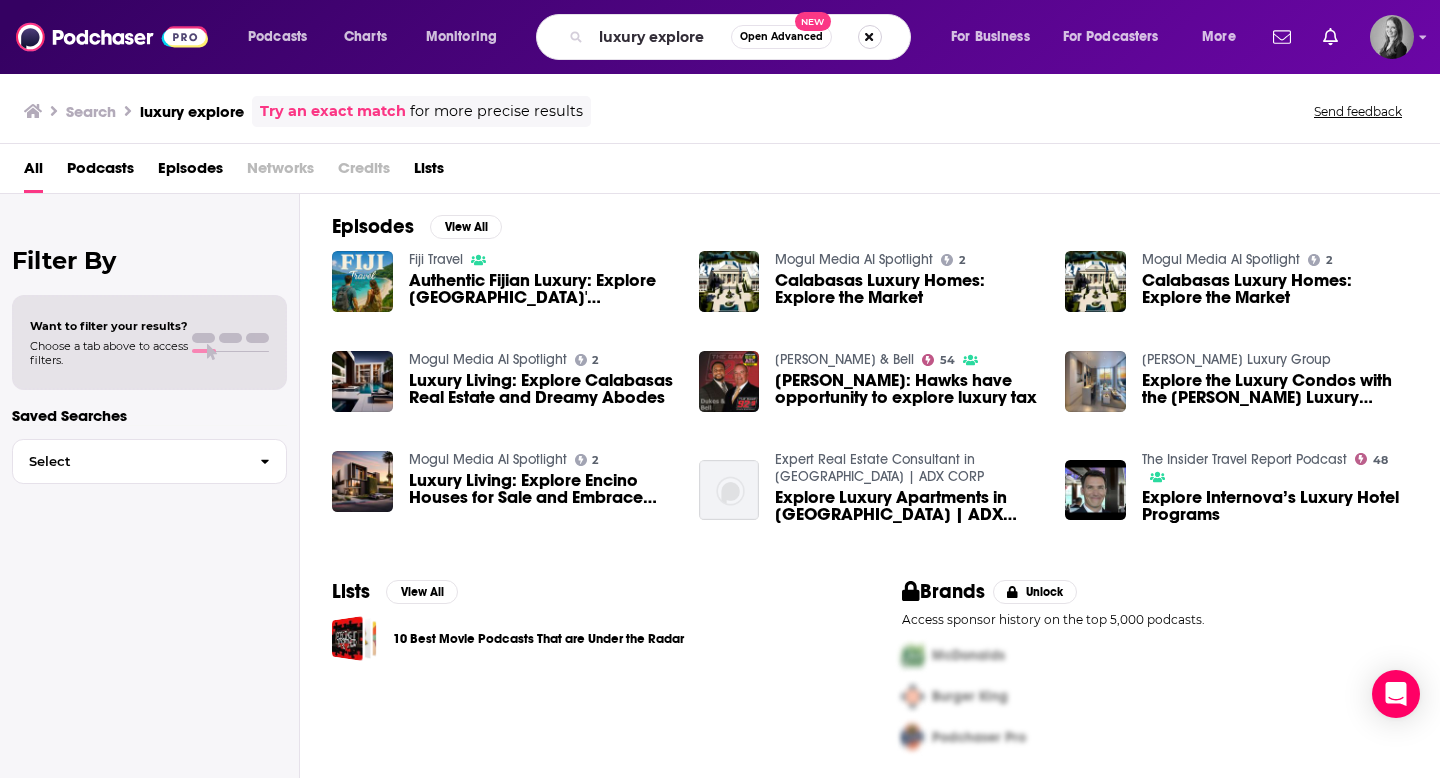 click at bounding box center [870, 37] 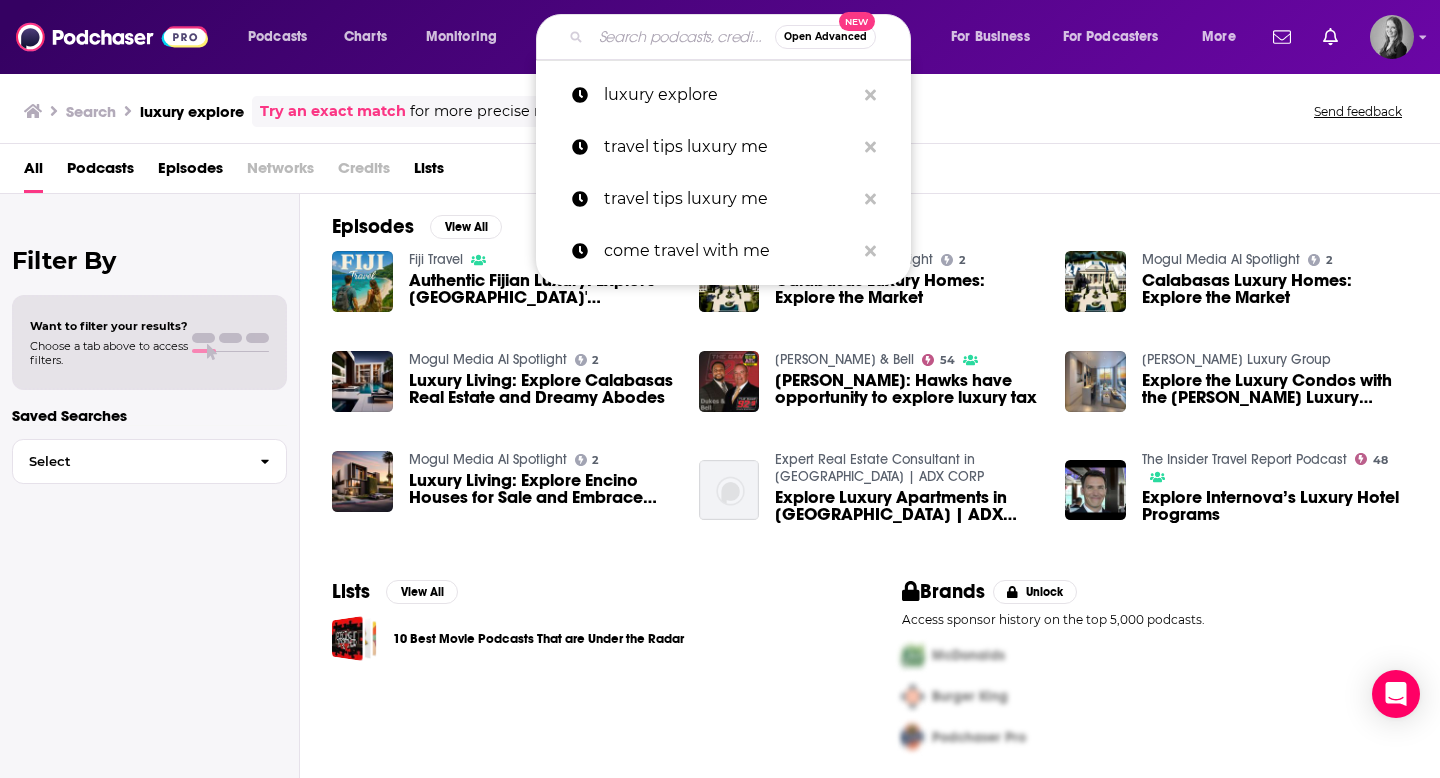 paste on "The Future of Luxury Travel Podcast" 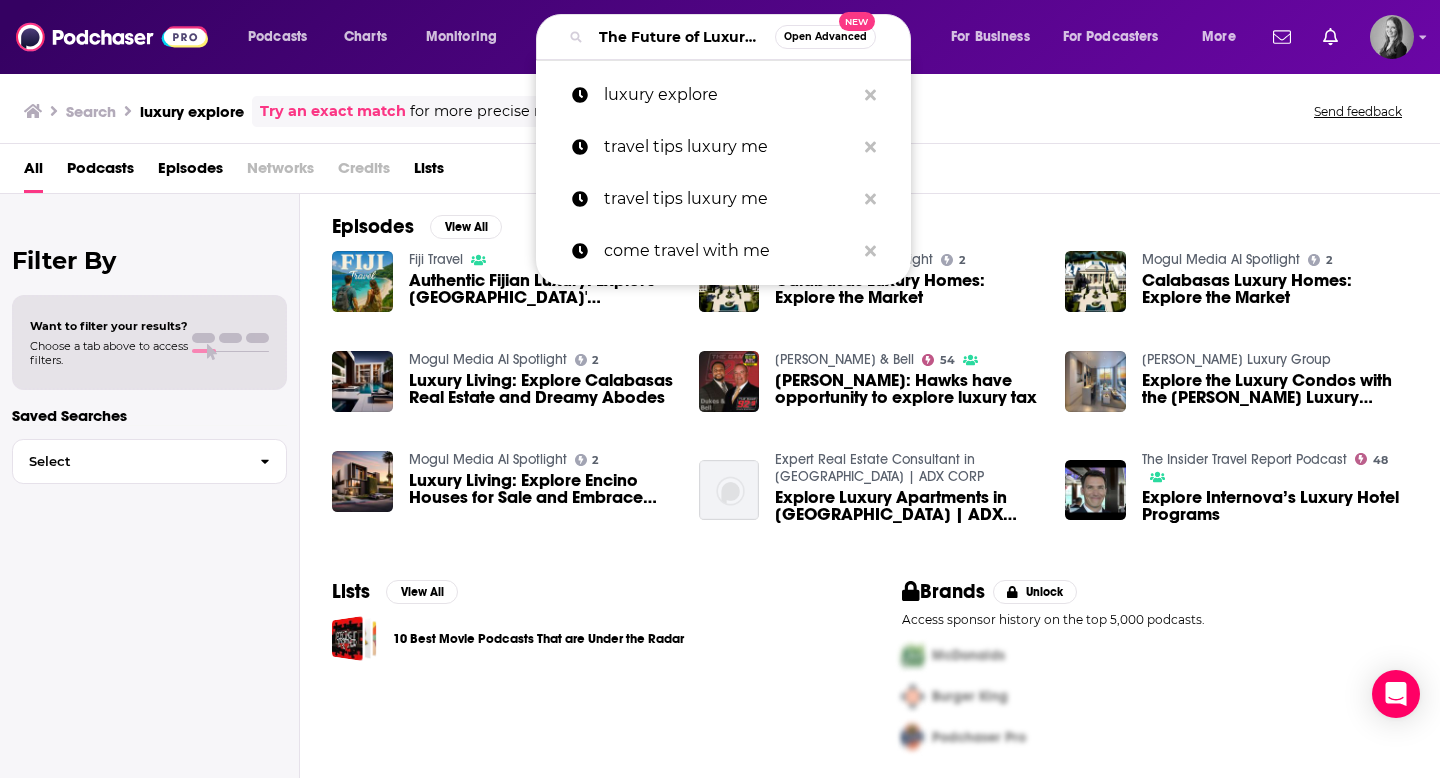 scroll, scrollTop: 0, scrollLeft: 142, axis: horizontal 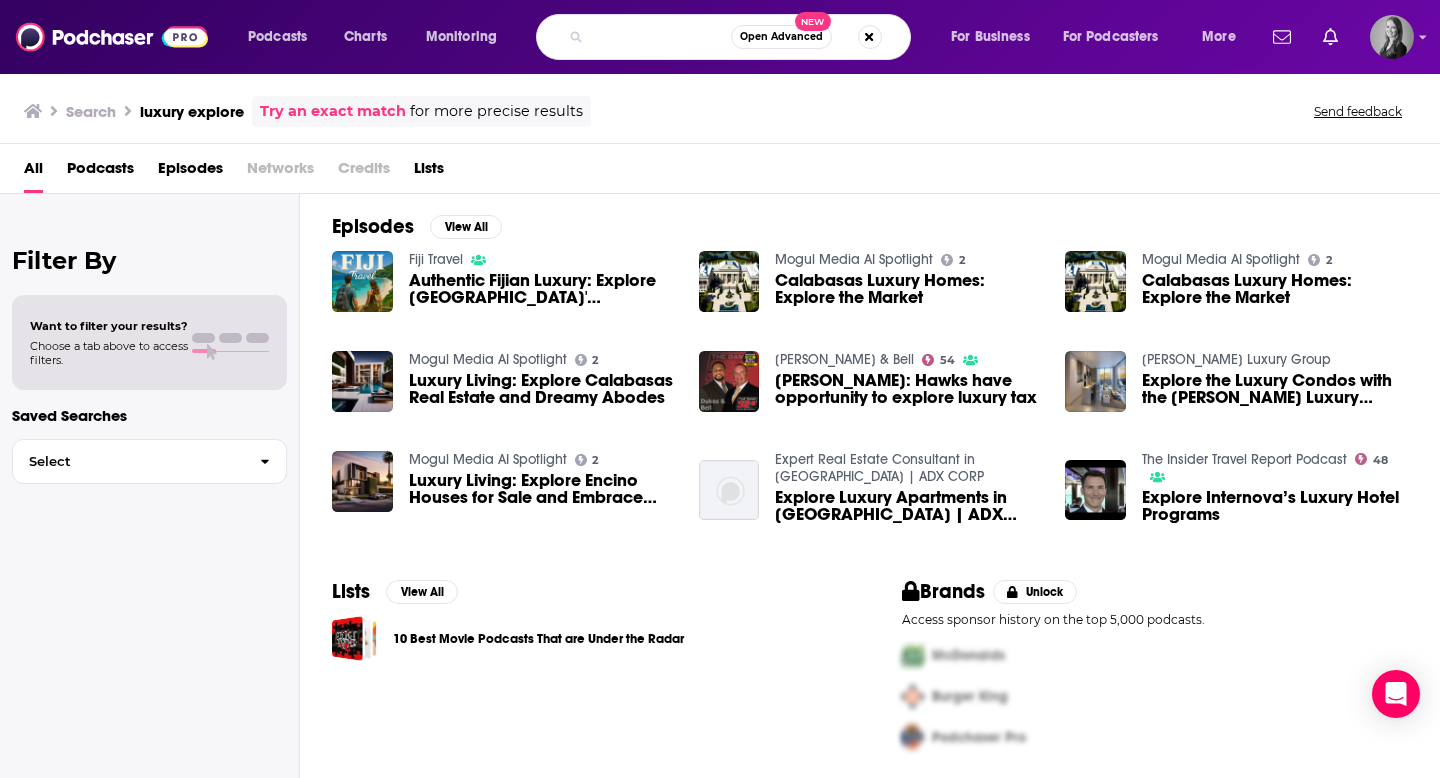 type on "The Future of Luxury Travel Podcast" 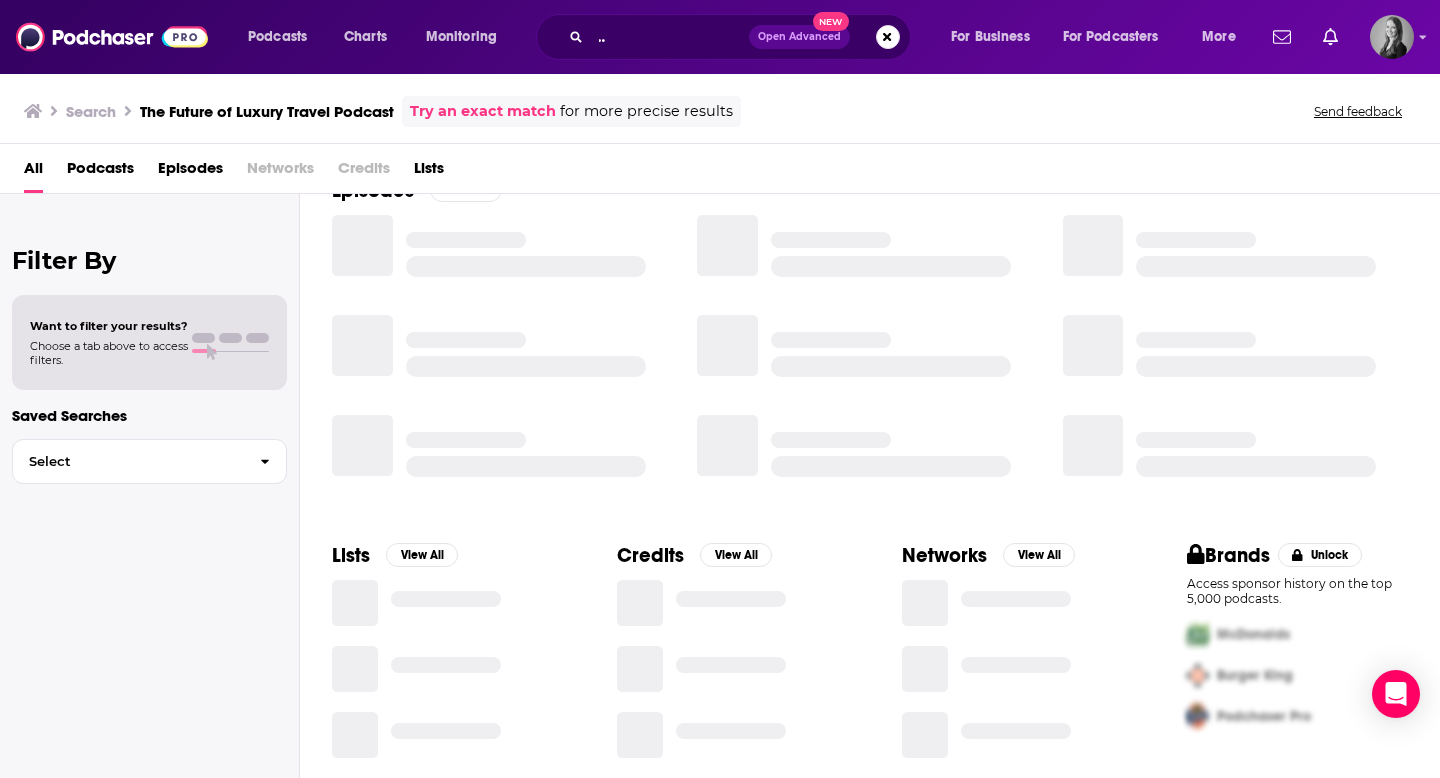 scroll, scrollTop: 0, scrollLeft: 0, axis: both 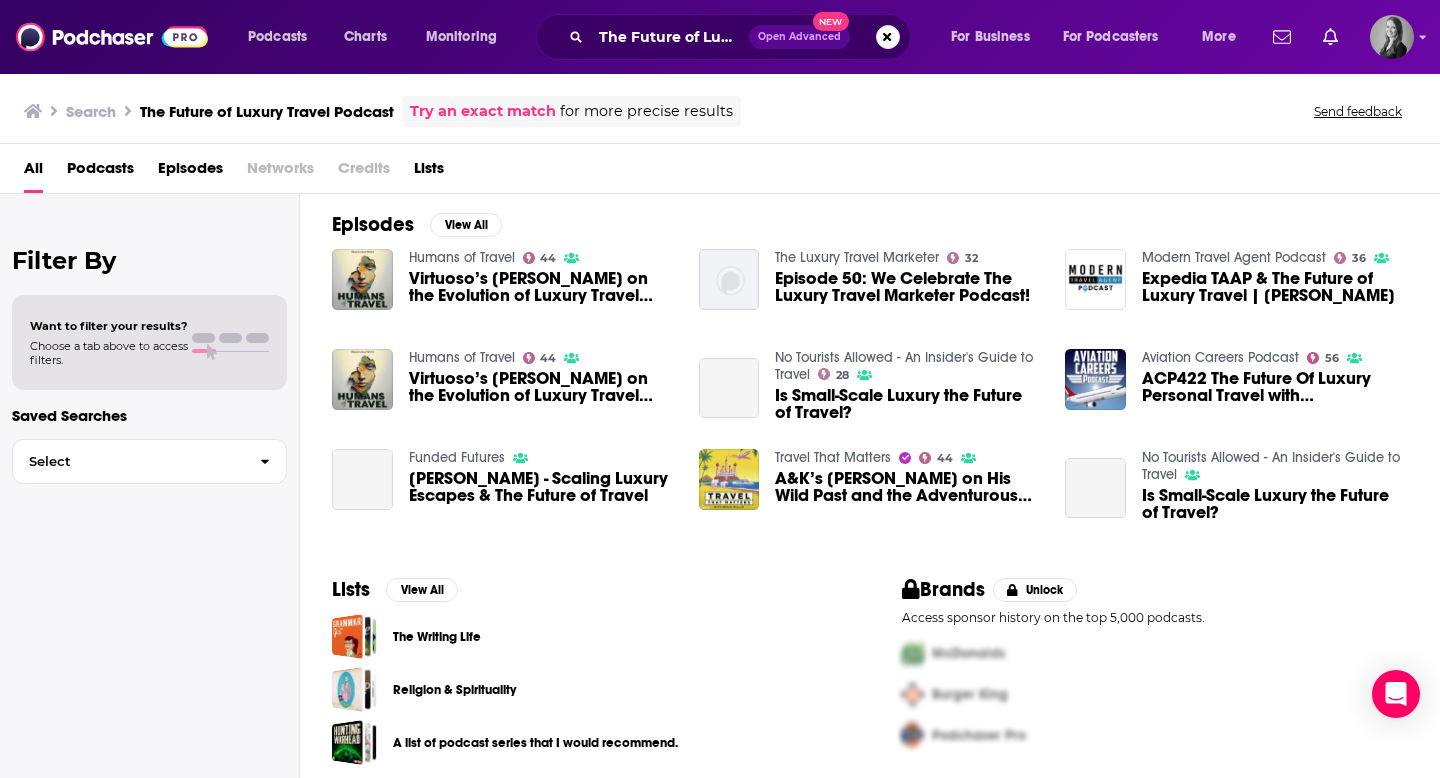 click on "Virtuoso’s Matthew Upchurch on the Evolution of Luxury Travel and the Future of Travel Advising (Part 1)" at bounding box center (542, 287) 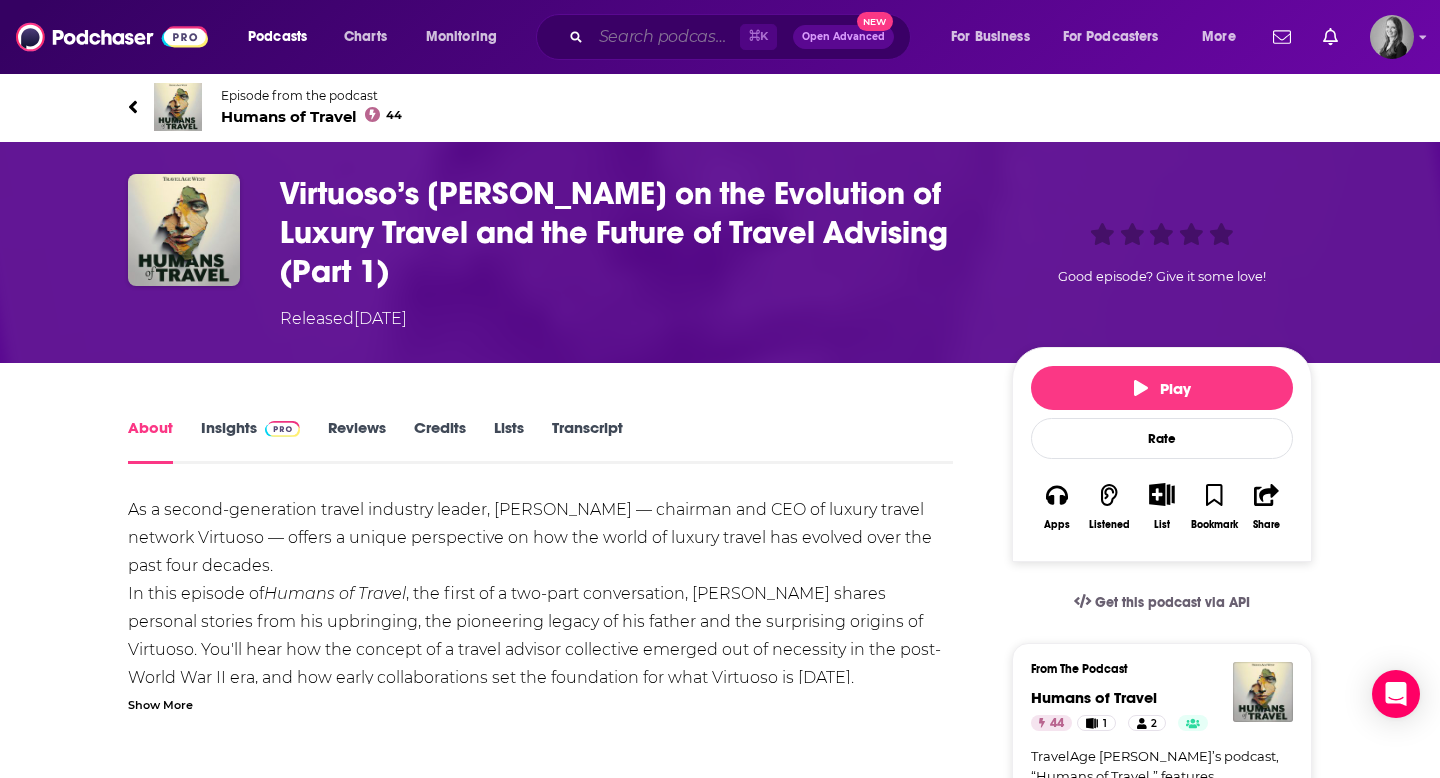 click at bounding box center (665, 37) 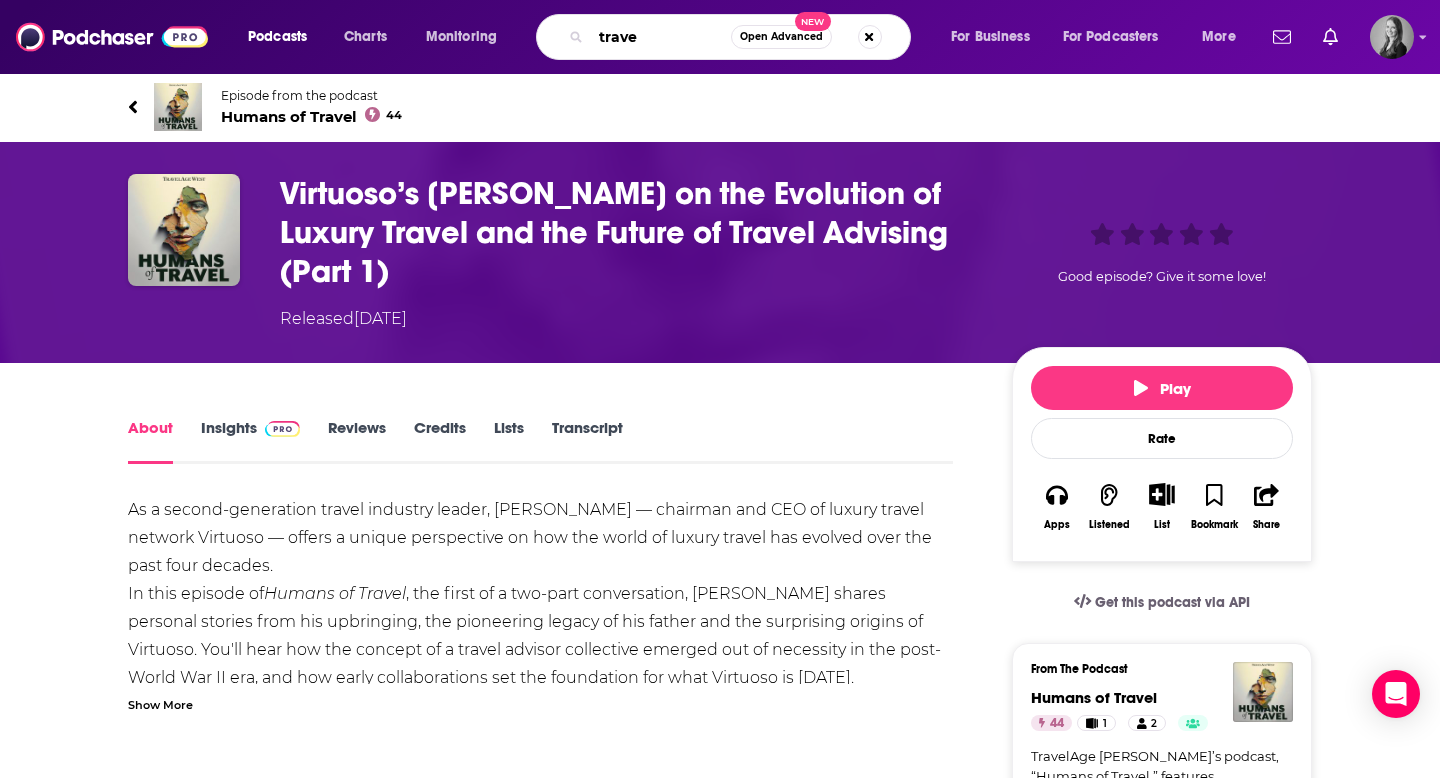 type on "travel" 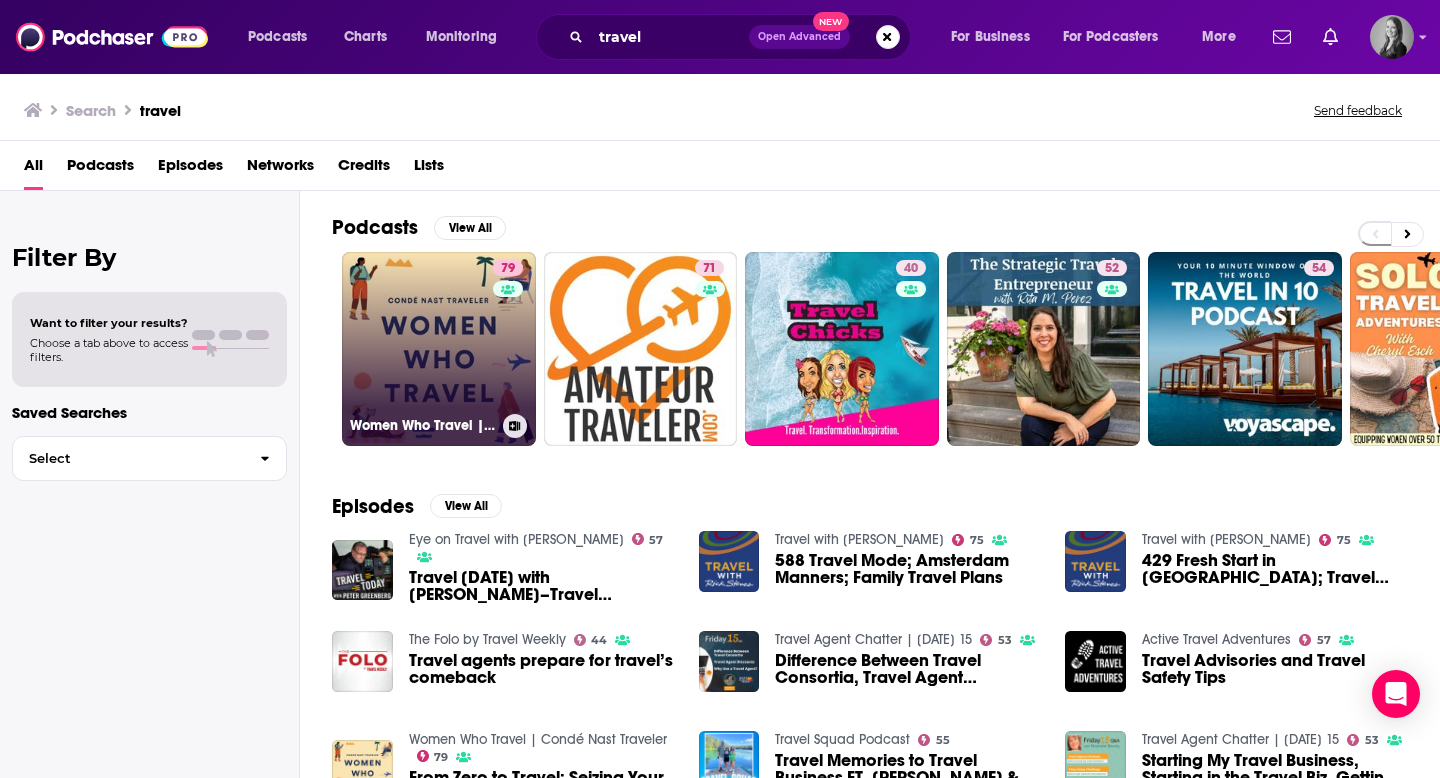 click on "79 Women Who Travel | Condé Nast Traveler" at bounding box center (439, 349) 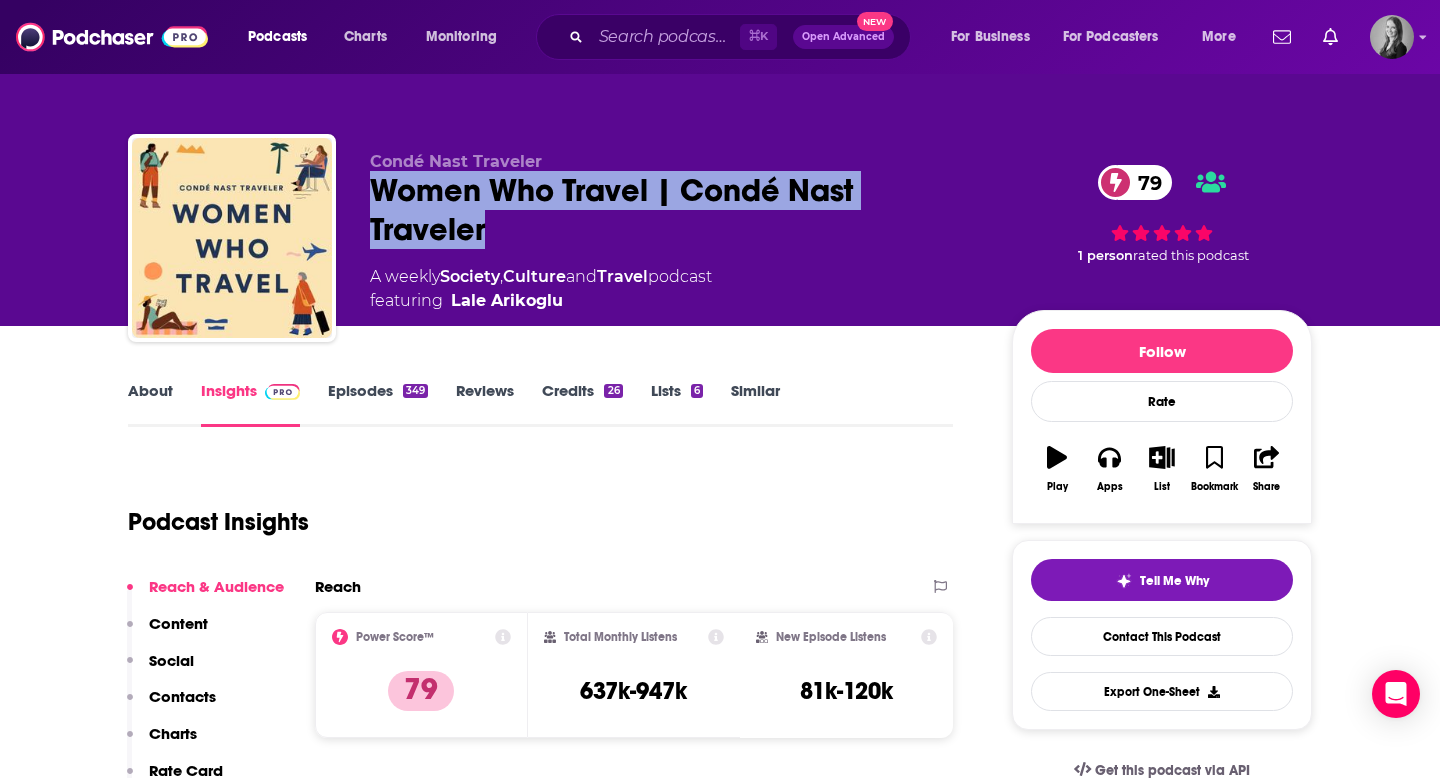 drag, startPoint x: 374, startPoint y: 193, endPoint x: 528, endPoint y: 236, distance: 159.8906 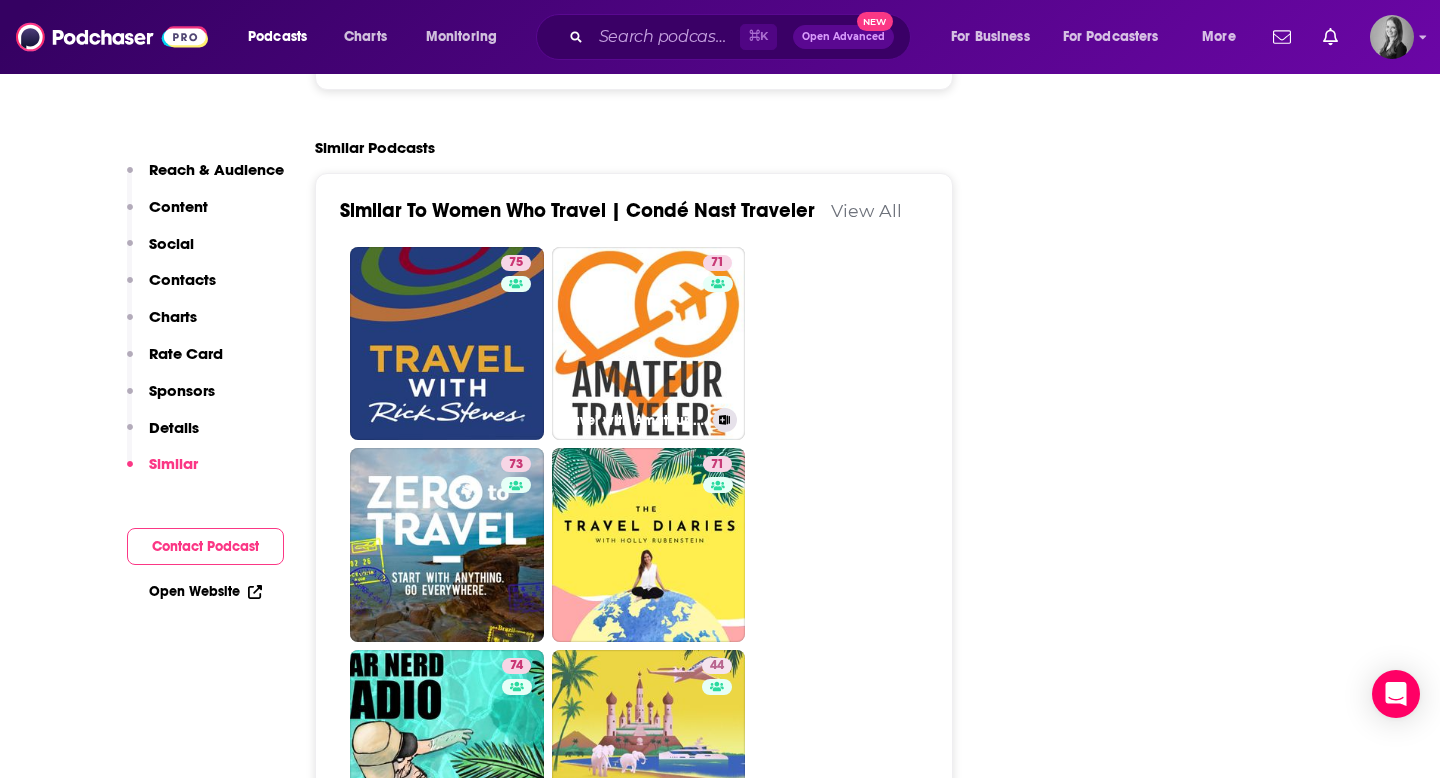 scroll, scrollTop: 4300, scrollLeft: 0, axis: vertical 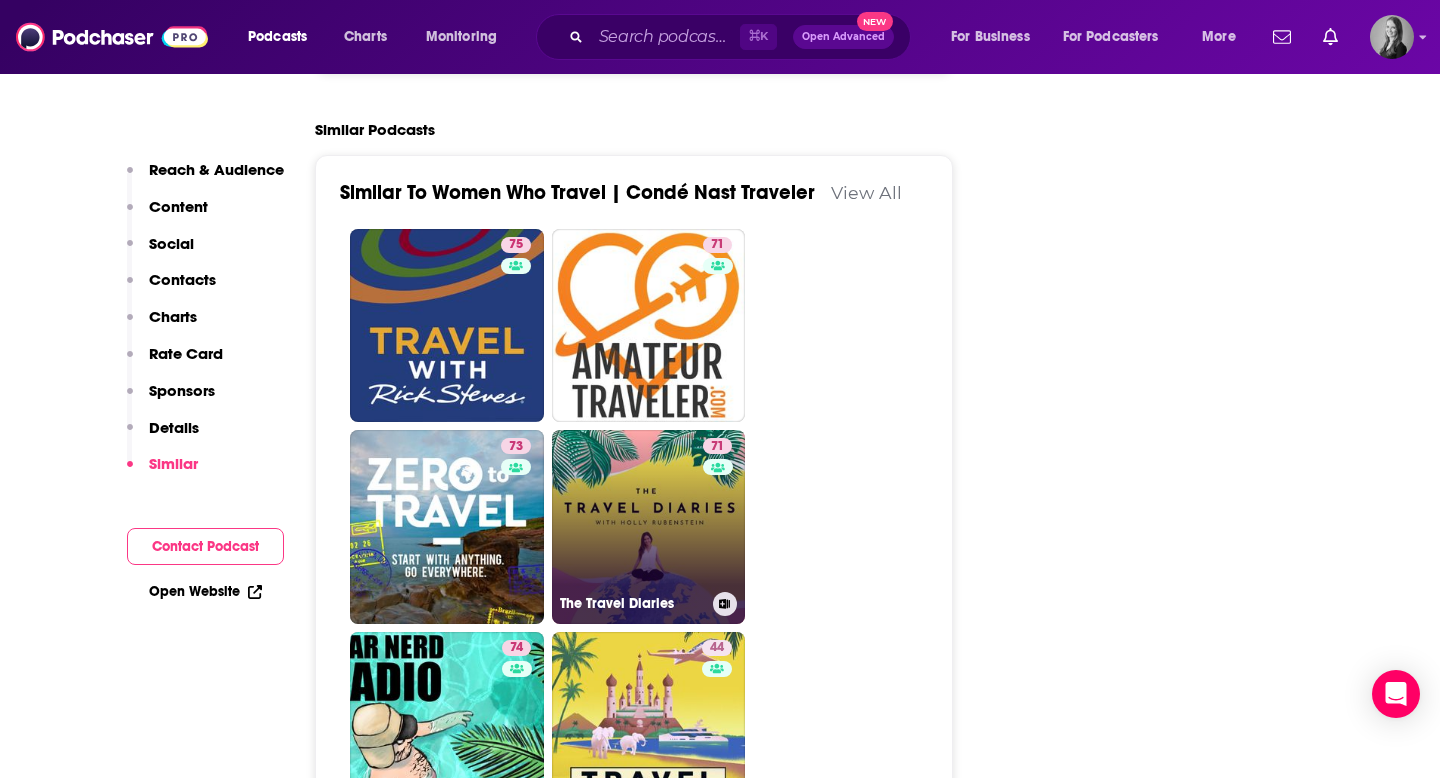 click on "71 The Travel Diaries" at bounding box center (649, 527) 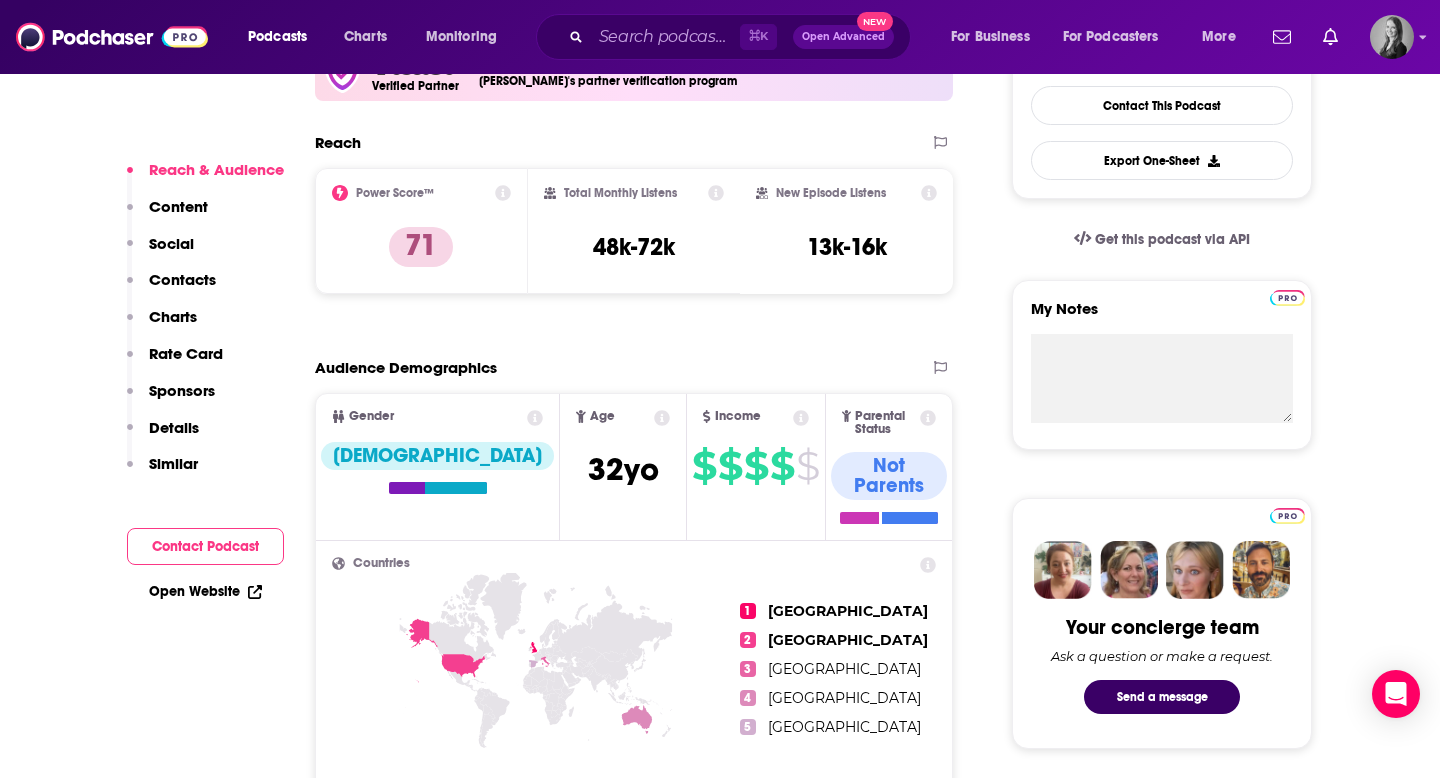 scroll, scrollTop: 0, scrollLeft: 0, axis: both 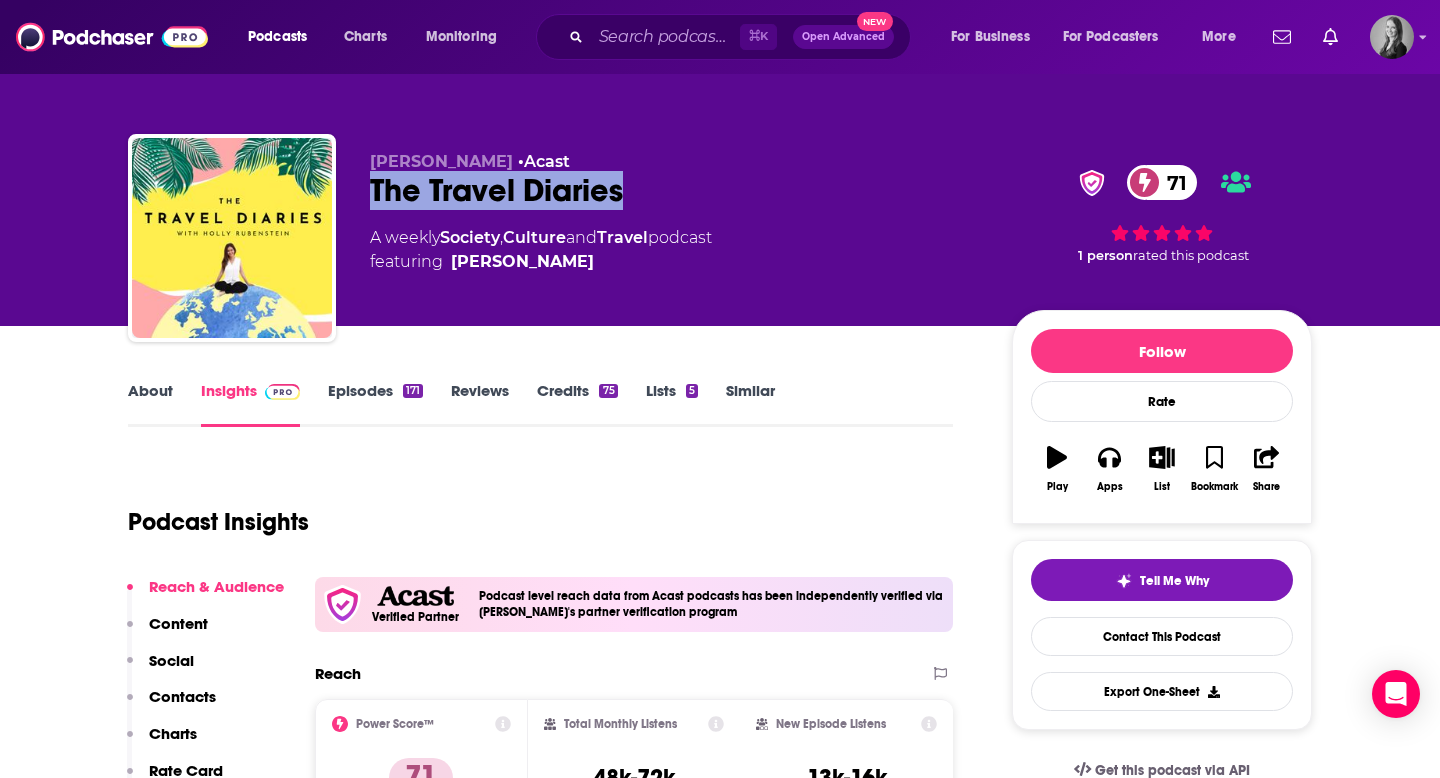drag, startPoint x: 355, startPoint y: 191, endPoint x: 686, endPoint y: 194, distance: 331.01358 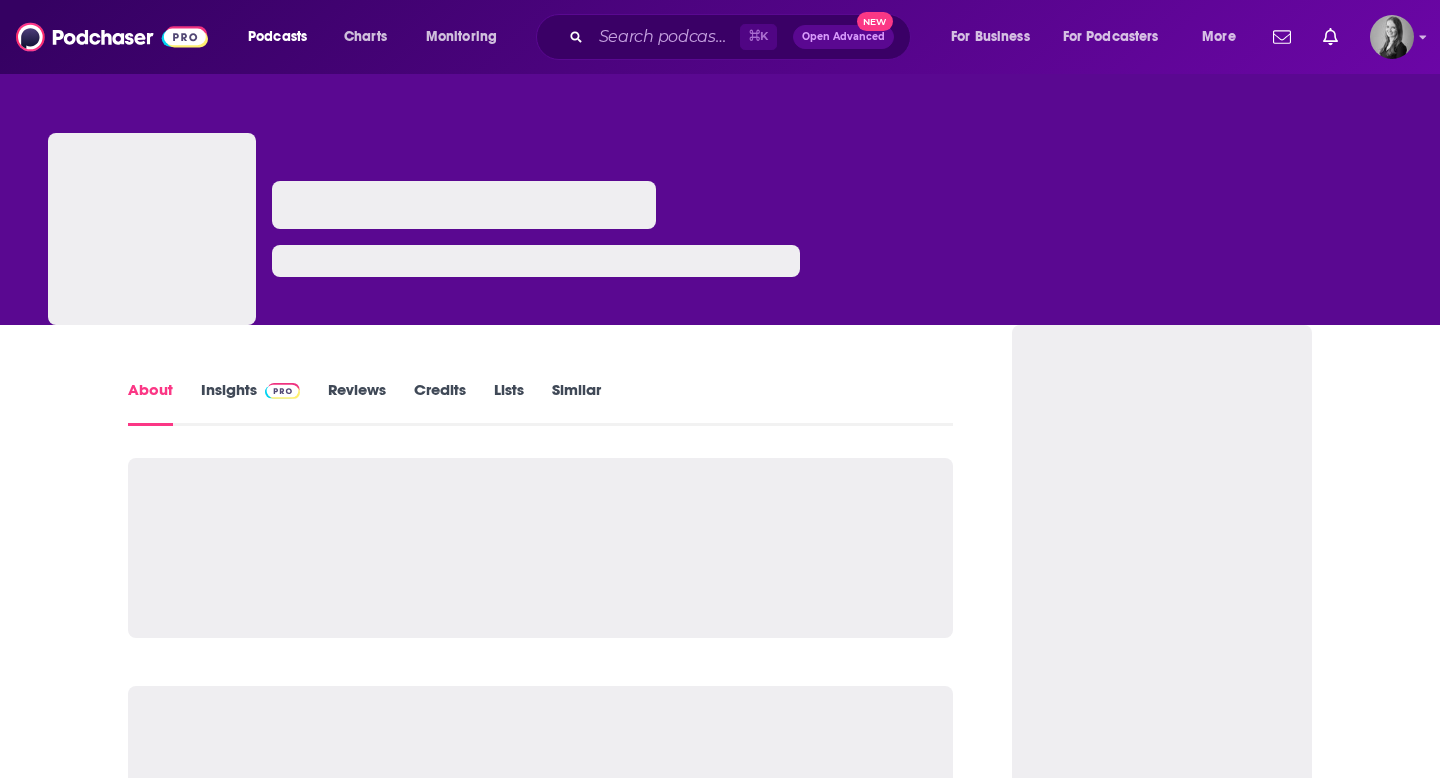 scroll, scrollTop: 0, scrollLeft: 0, axis: both 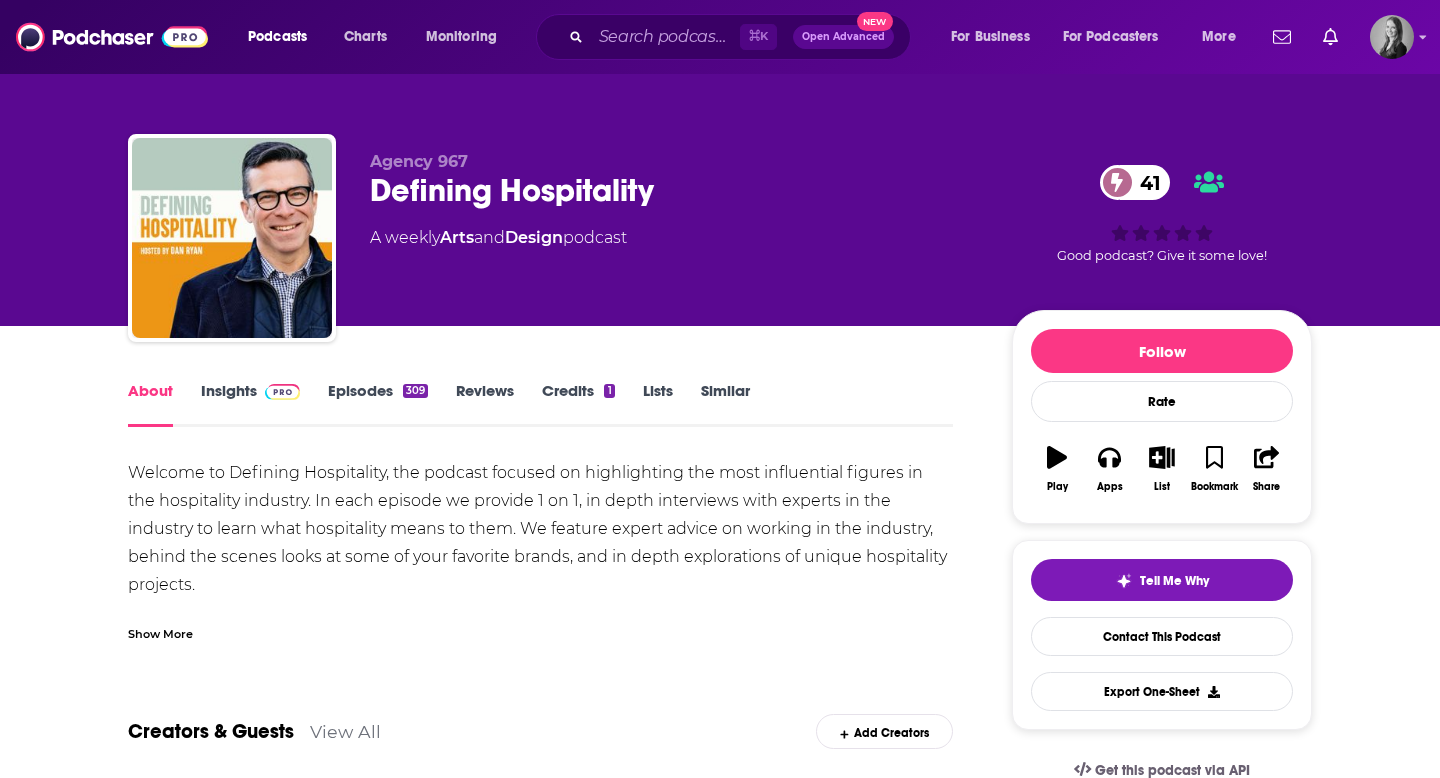 click on "Insights" at bounding box center (250, 404) 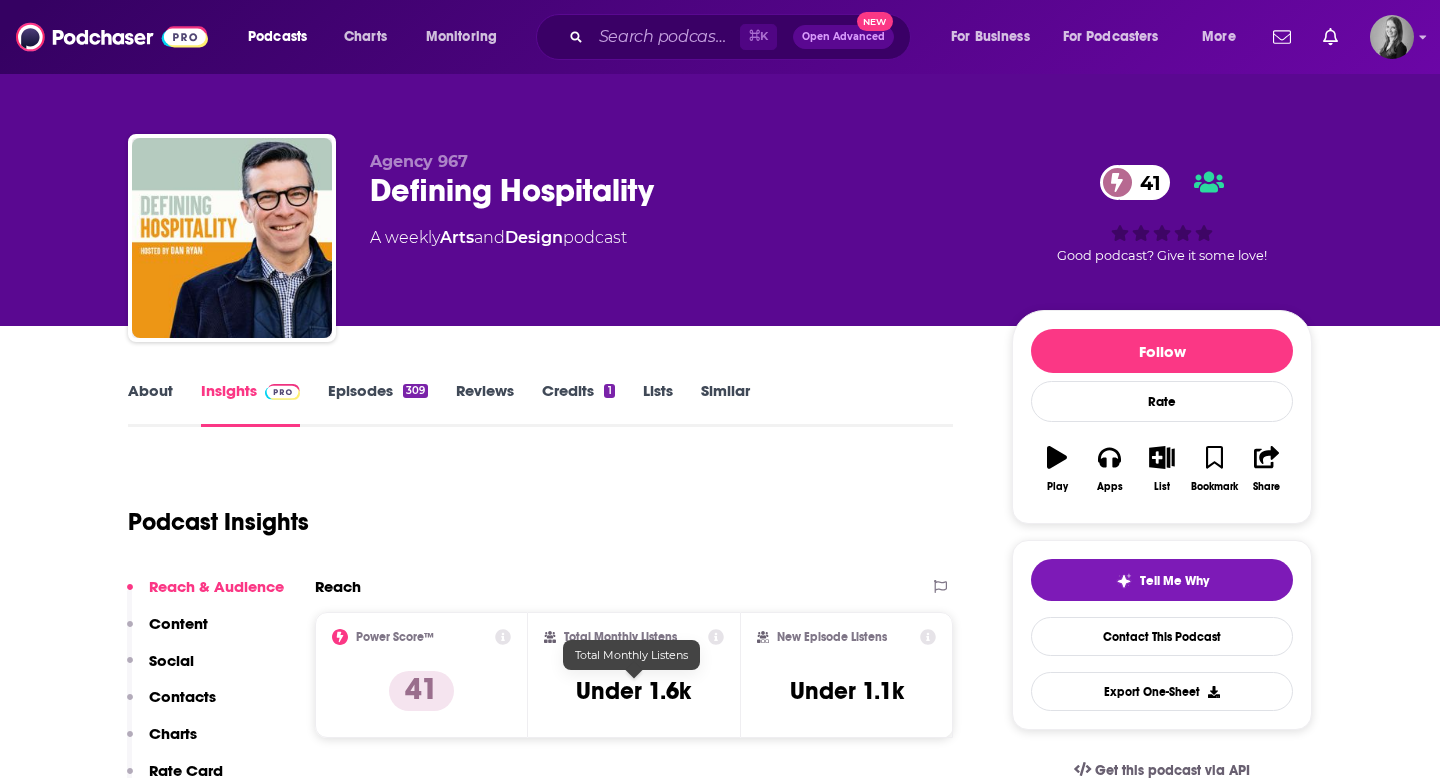 click on "Under 1.6k" at bounding box center [633, 691] 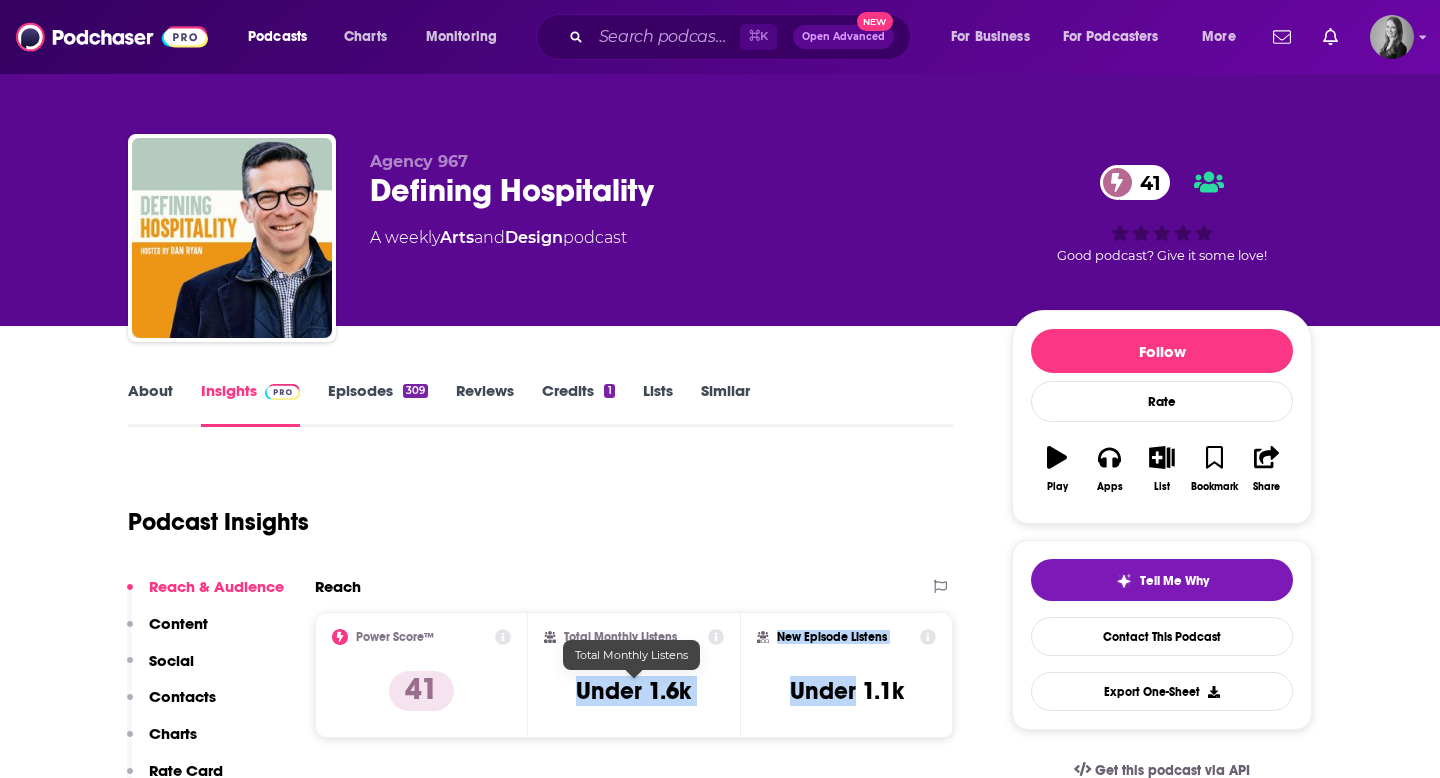 drag, startPoint x: 575, startPoint y: 691, endPoint x: 729, endPoint y: 690, distance: 154.00325 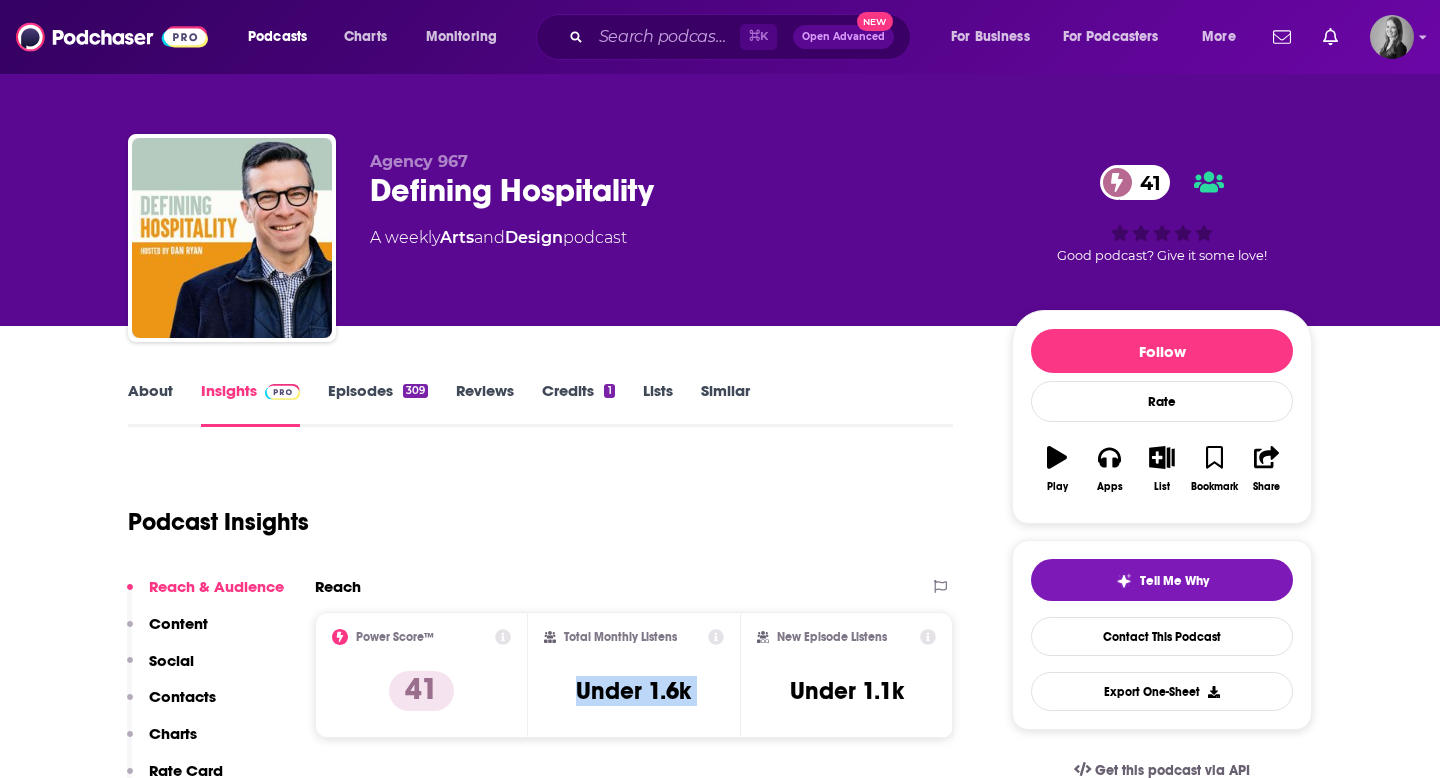 copy on "Under 1.6k" 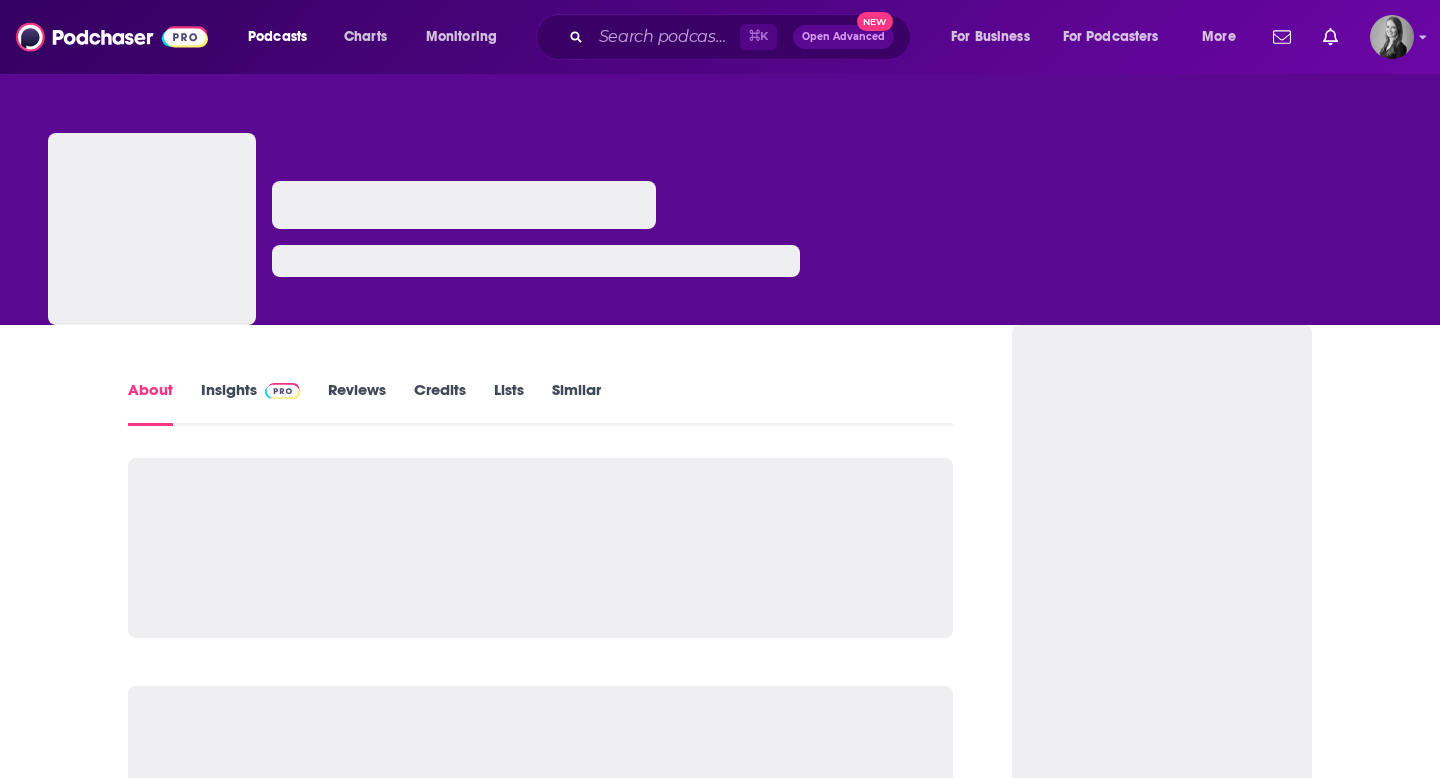 scroll, scrollTop: 0, scrollLeft: 0, axis: both 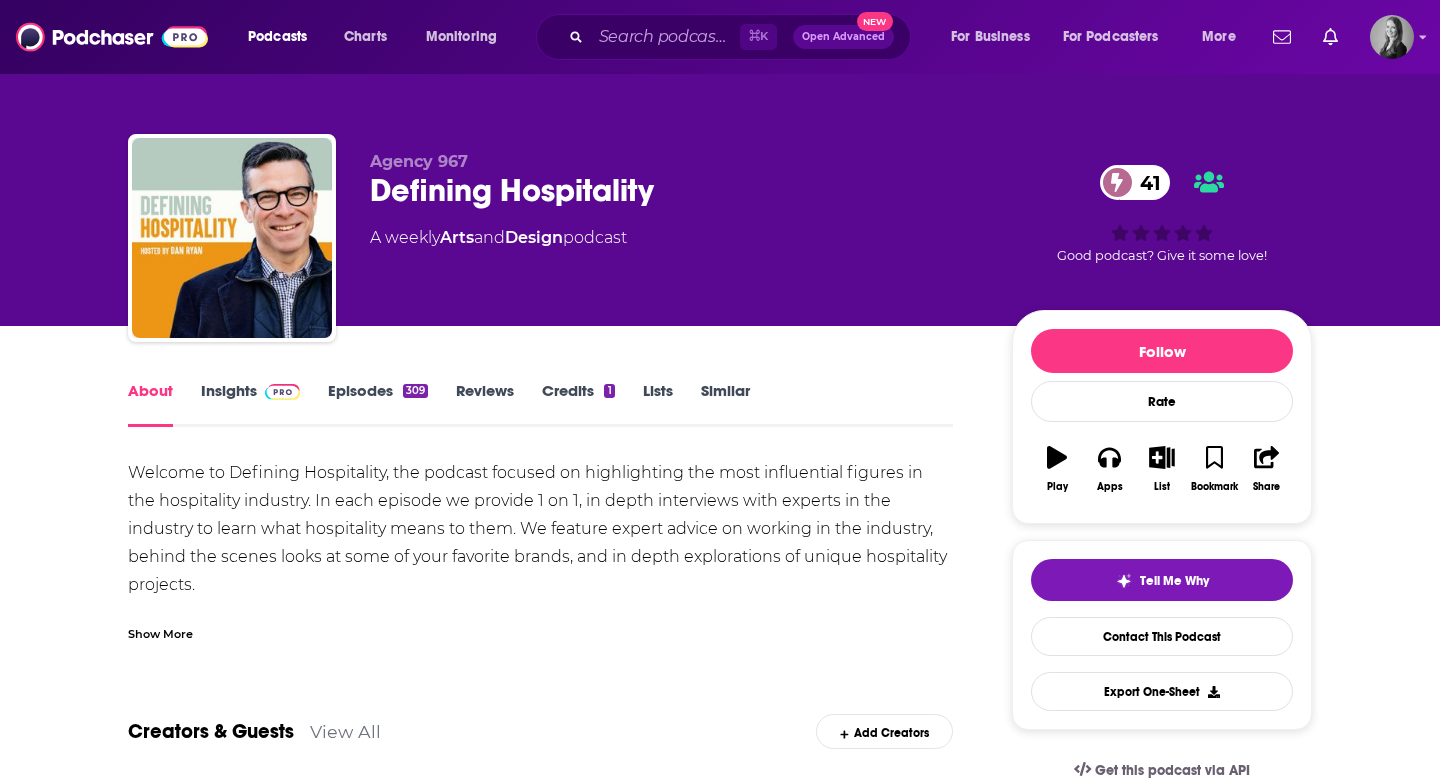 click on "Insights" at bounding box center [250, 404] 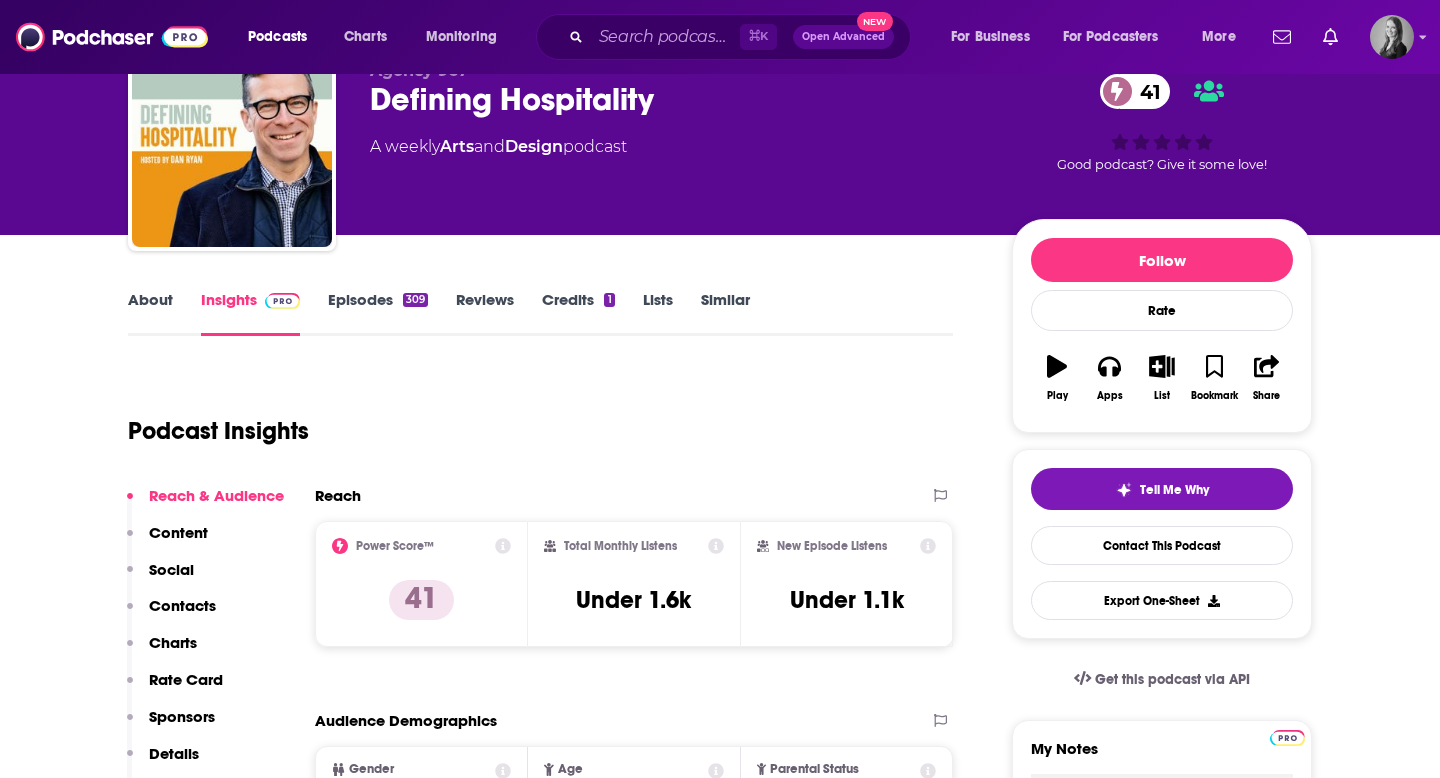 scroll, scrollTop: 115, scrollLeft: 0, axis: vertical 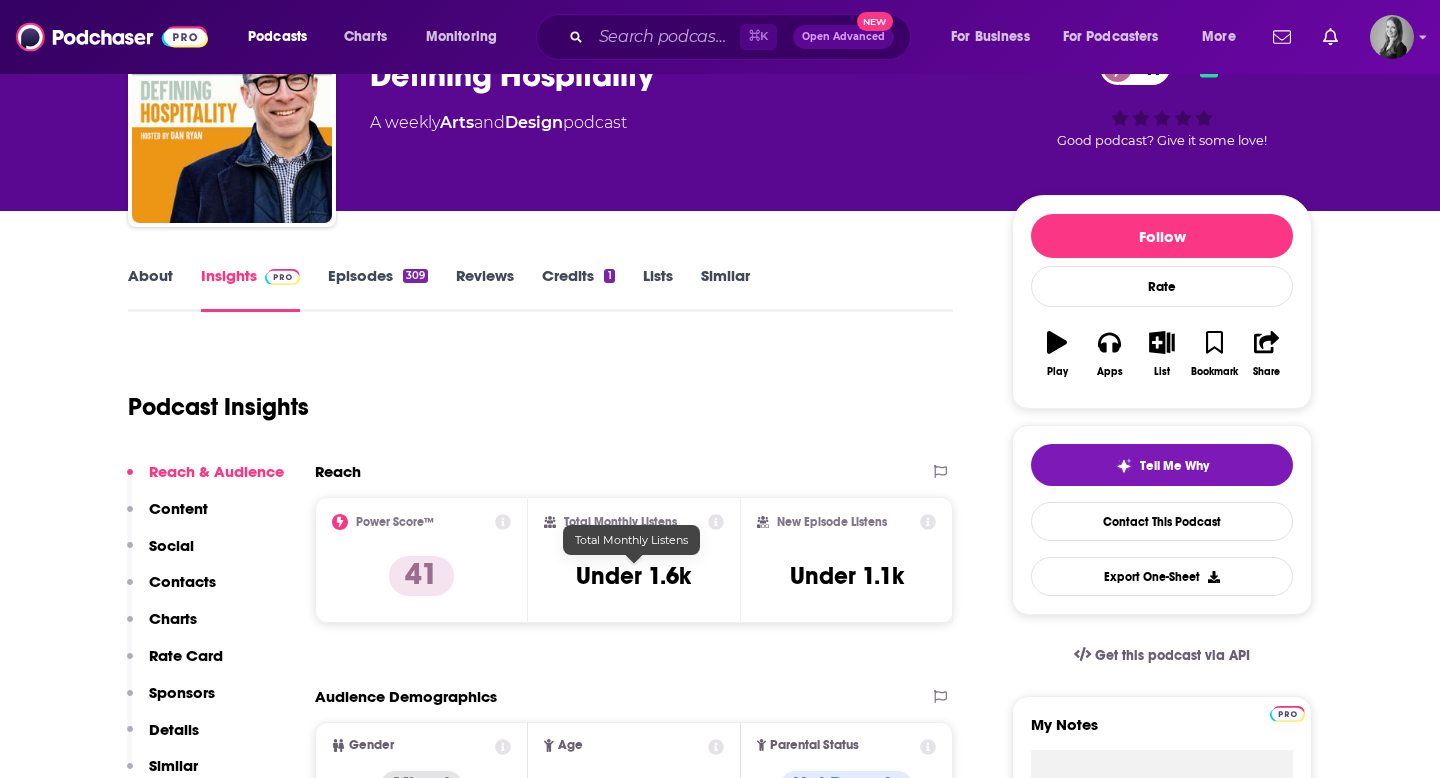 click on "Under 1.6k" at bounding box center (633, 576) 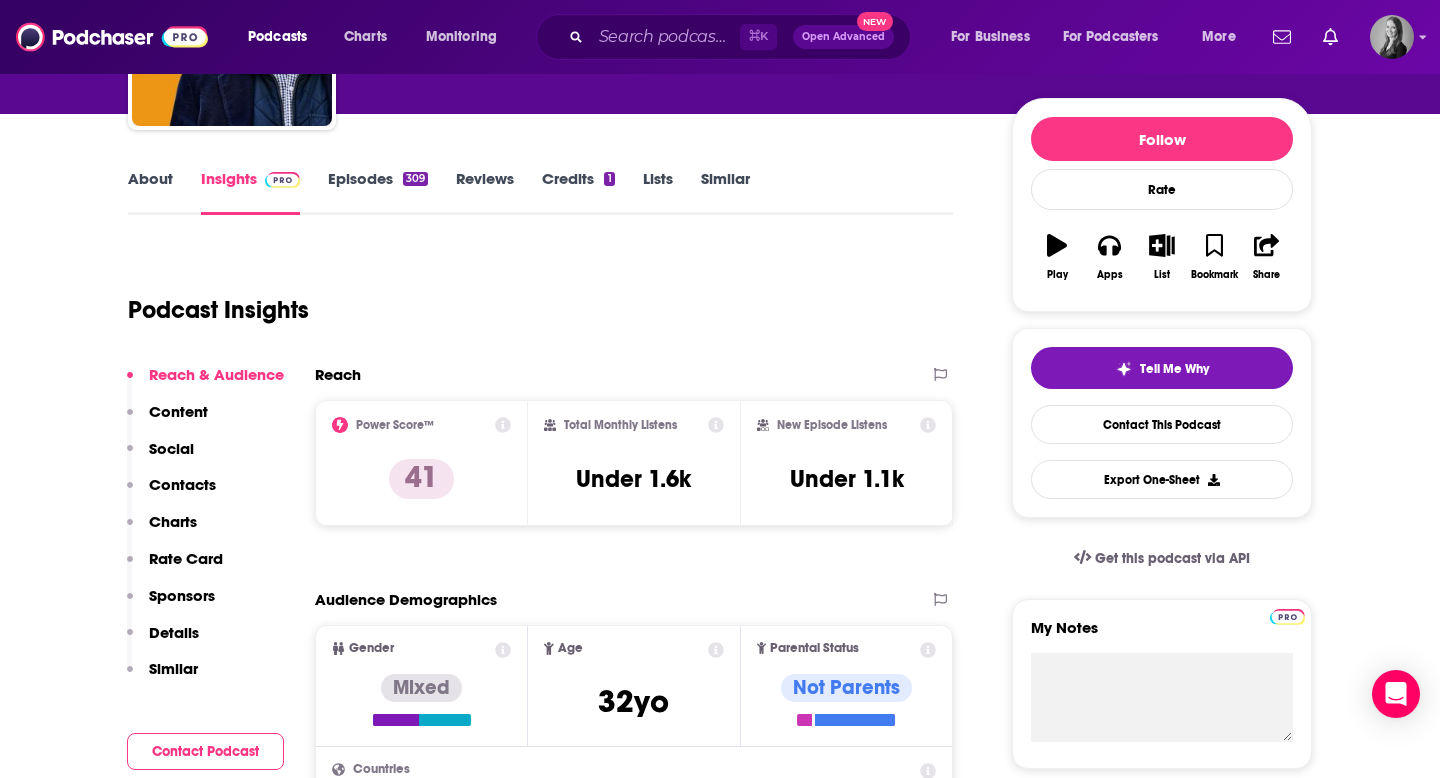 scroll, scrollTop: 213, scrollLeft: 0, axis: vertical 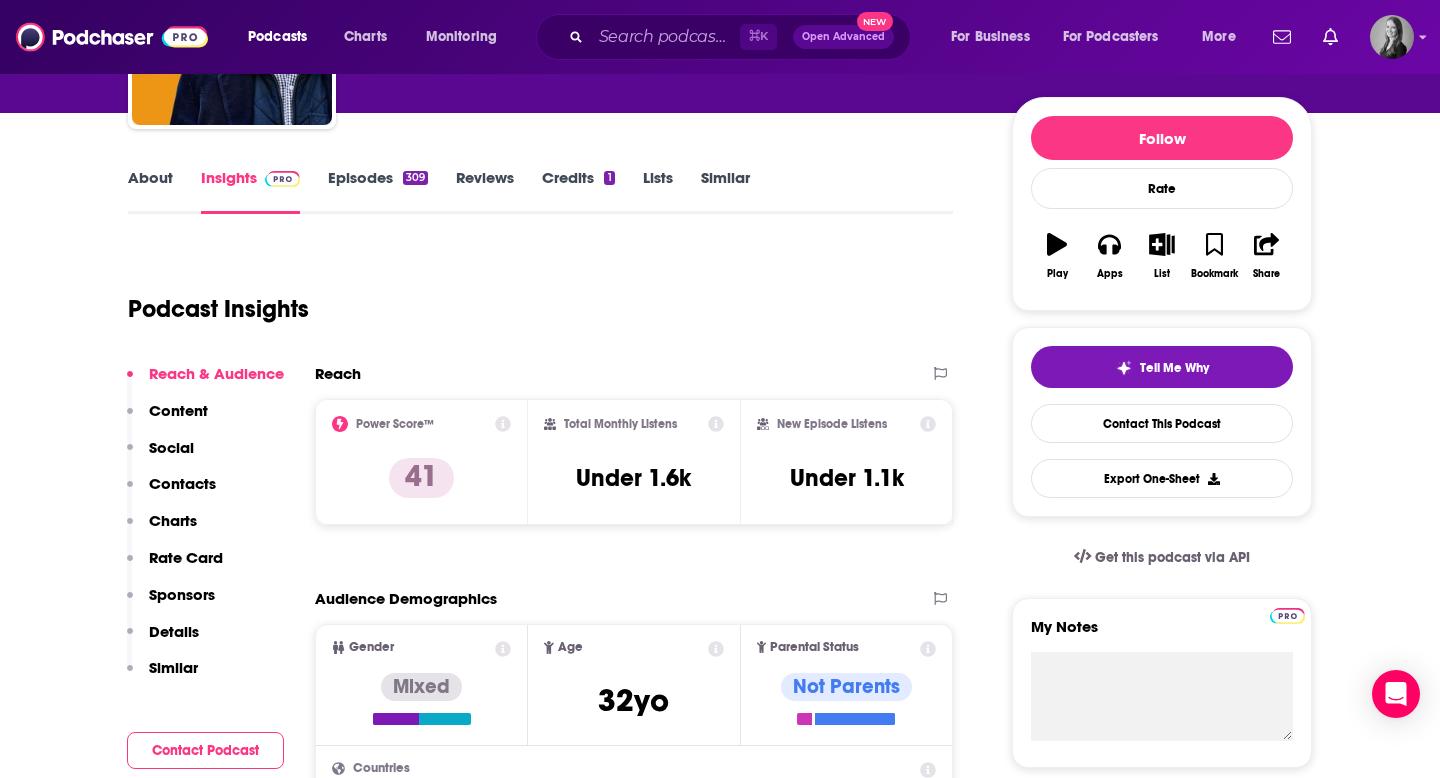 click on "Reviews" at bounding box center [485, 191] 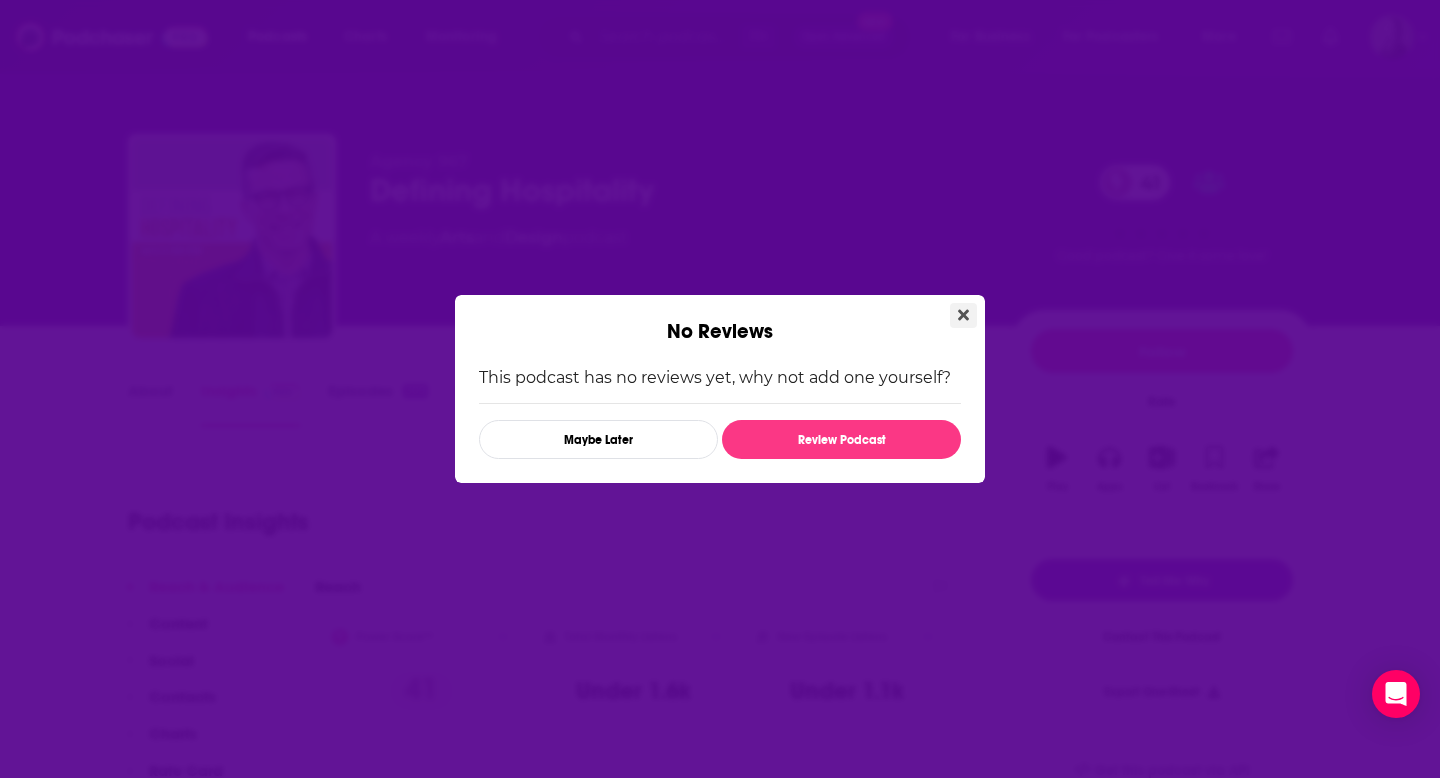 click at bounding box center [963, 315] 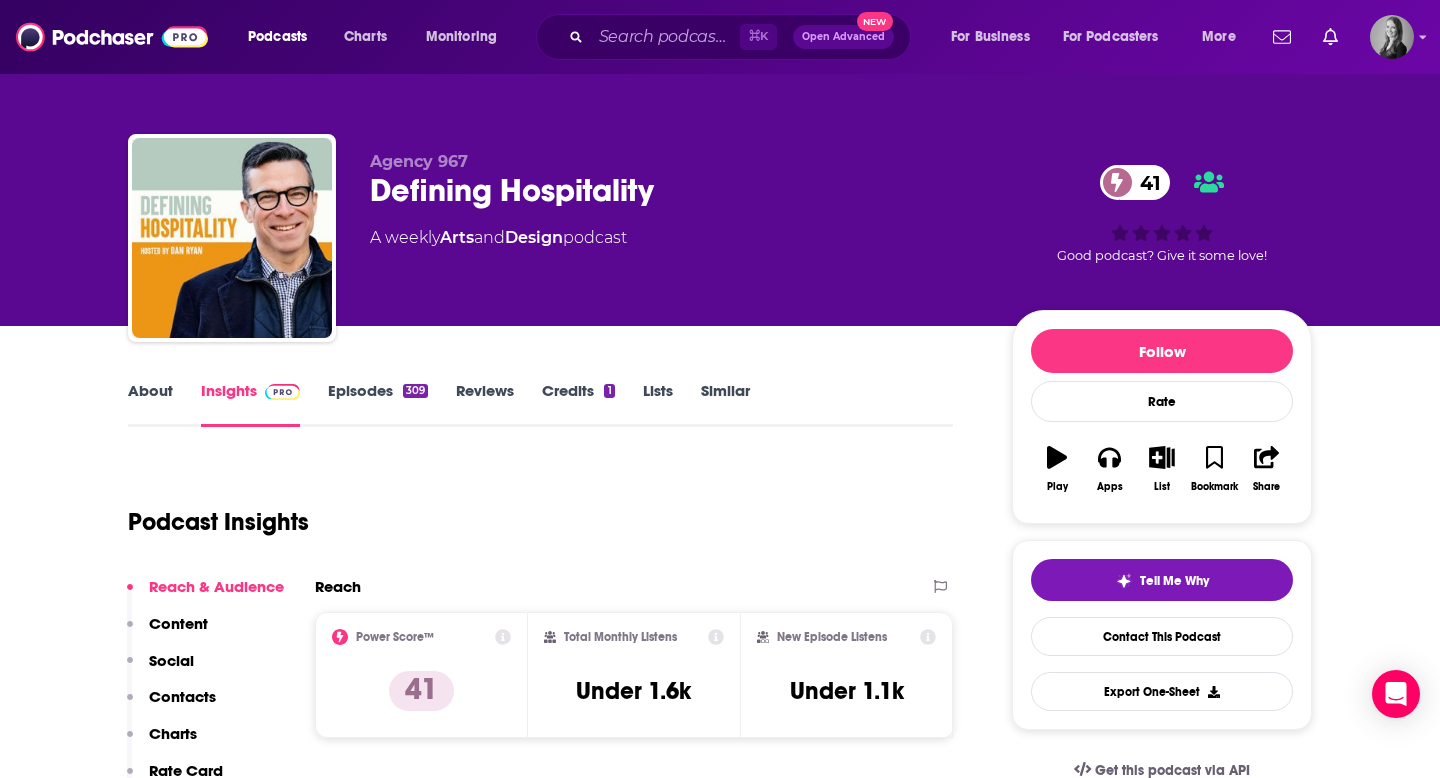 click on "About" at bounding box center [150, 404] 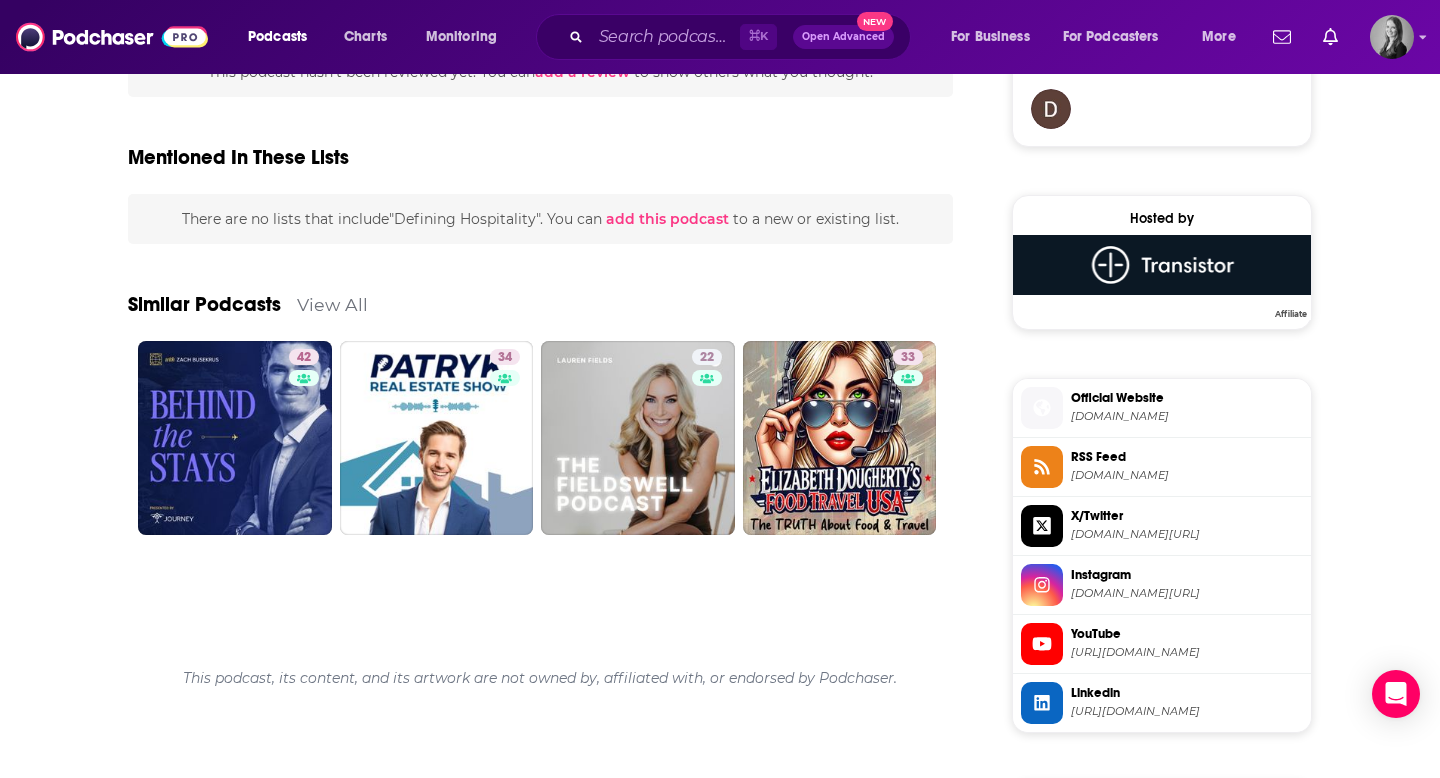 scroll, scrollTop: 1705, scrollLeft: 0, axis: vertical 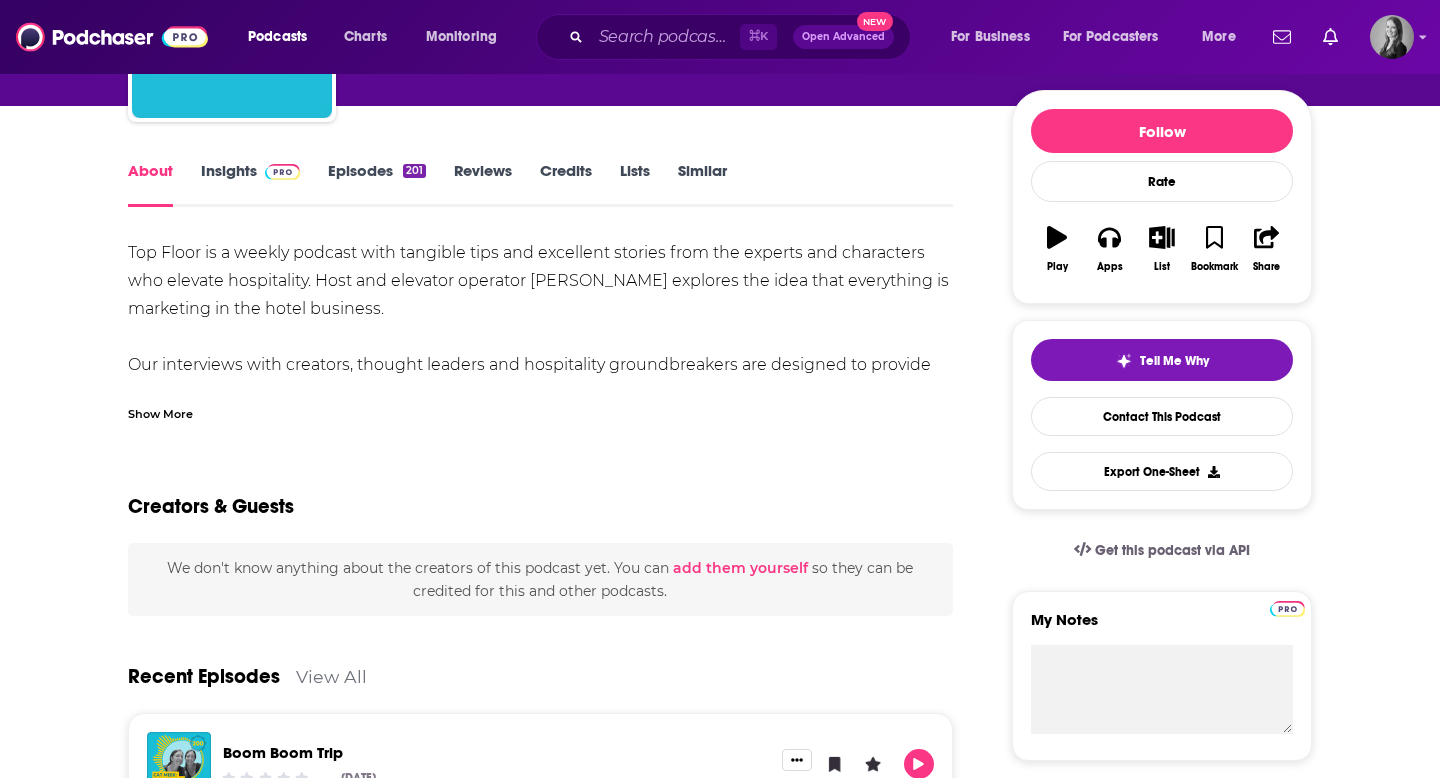 click on "Insights" at bounding box center [250, 184] 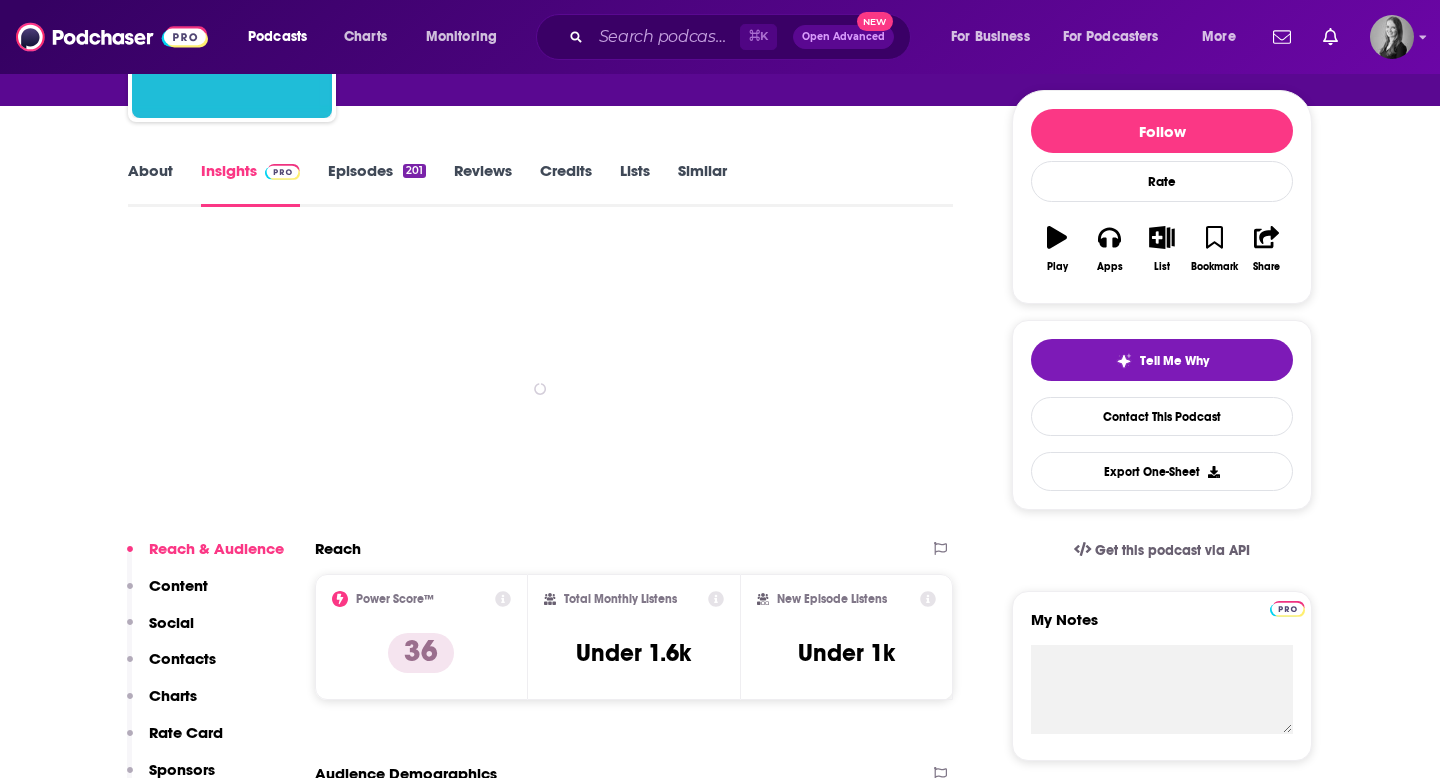 scroll, scrollTop: 0, scrollLeft: 0, axis: both 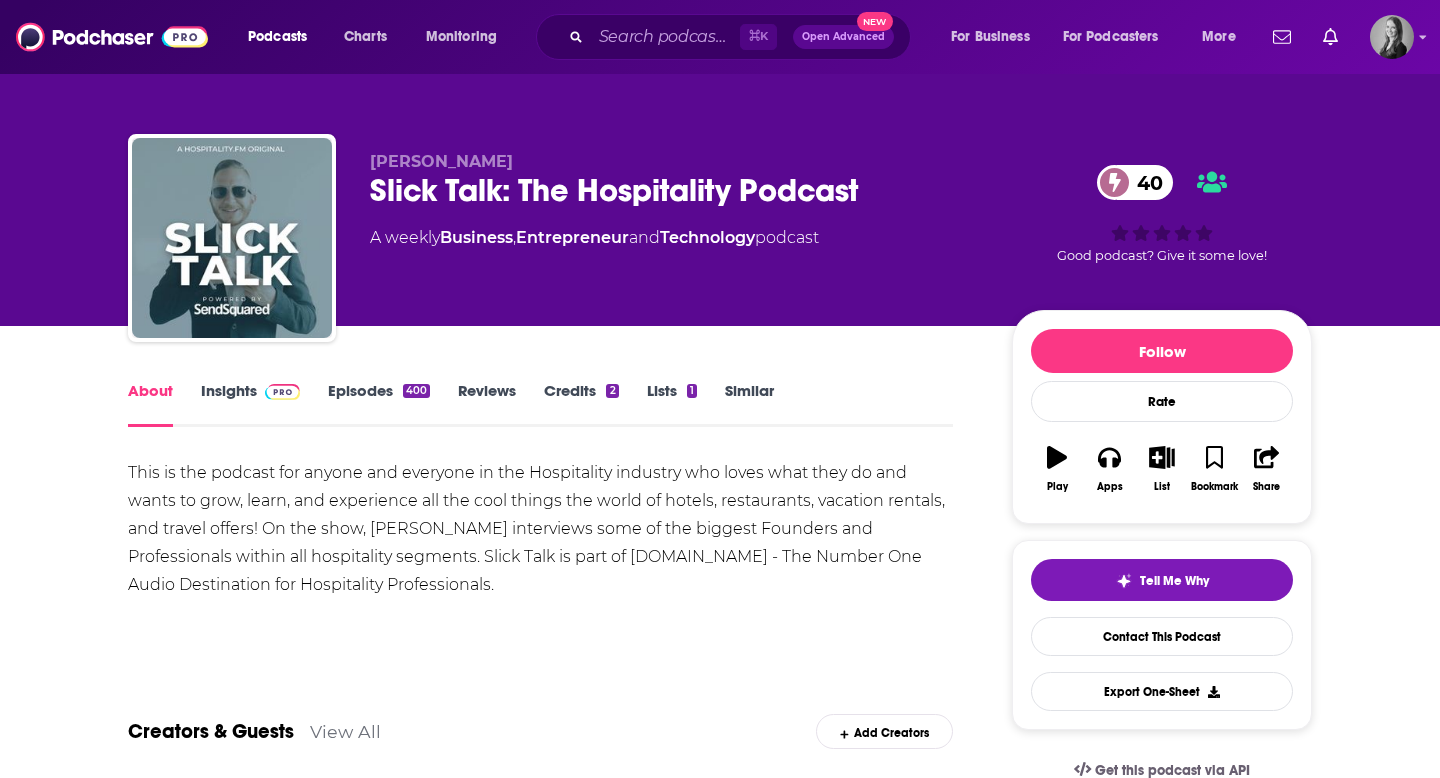 click on "Insights" at bounding box center [250, 404] 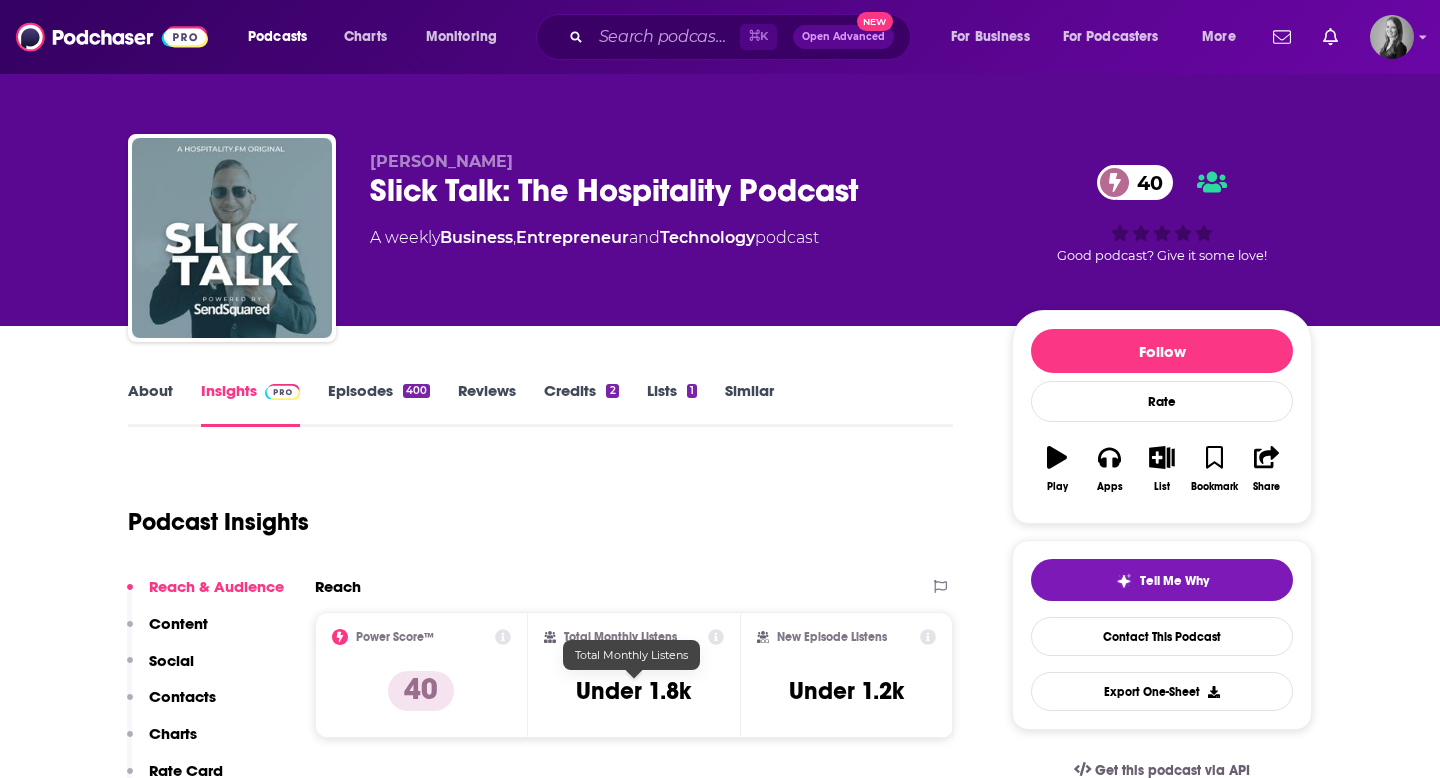 click on "Under 1.8k" at bounding box center [633, 691] 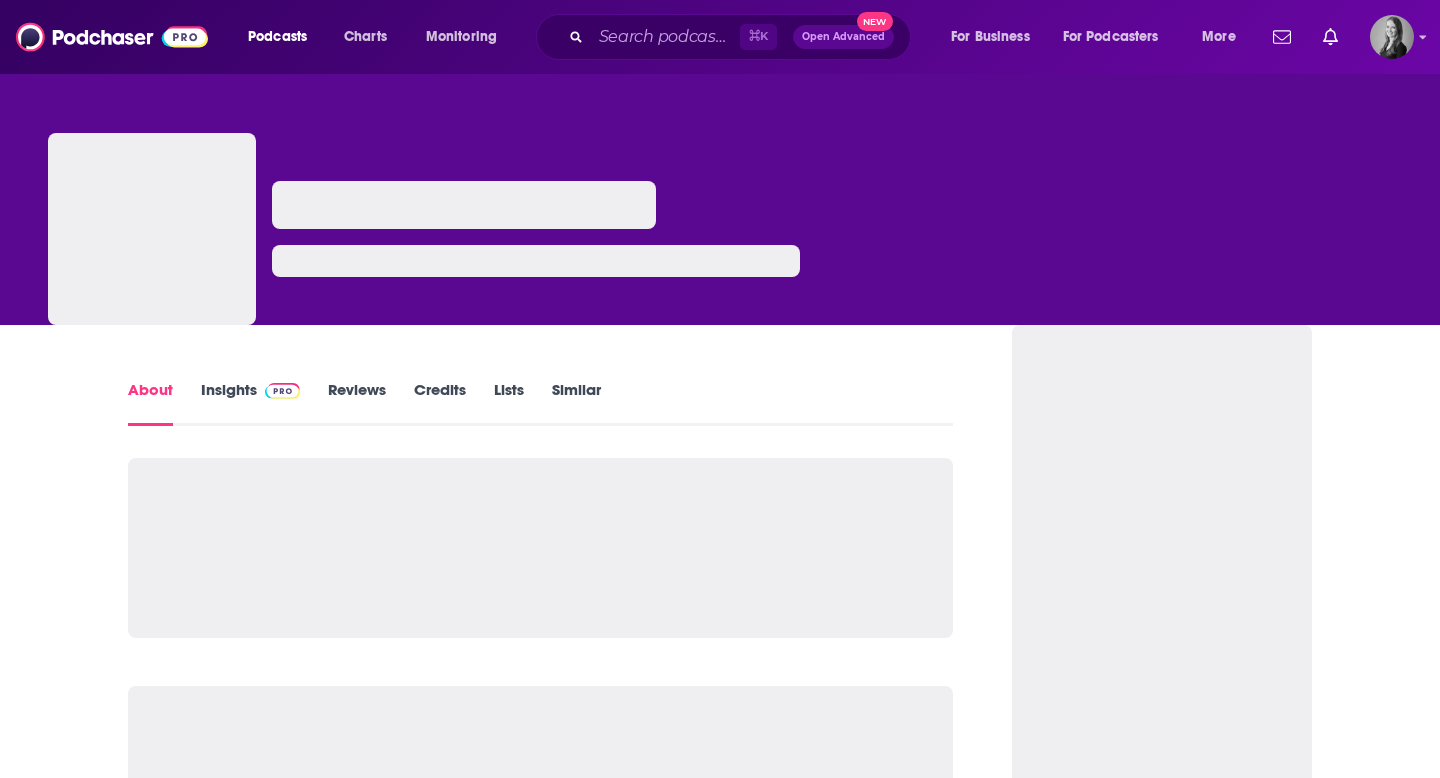 scroll, scrollTop: 0, scrollLeft: 0, axis: both 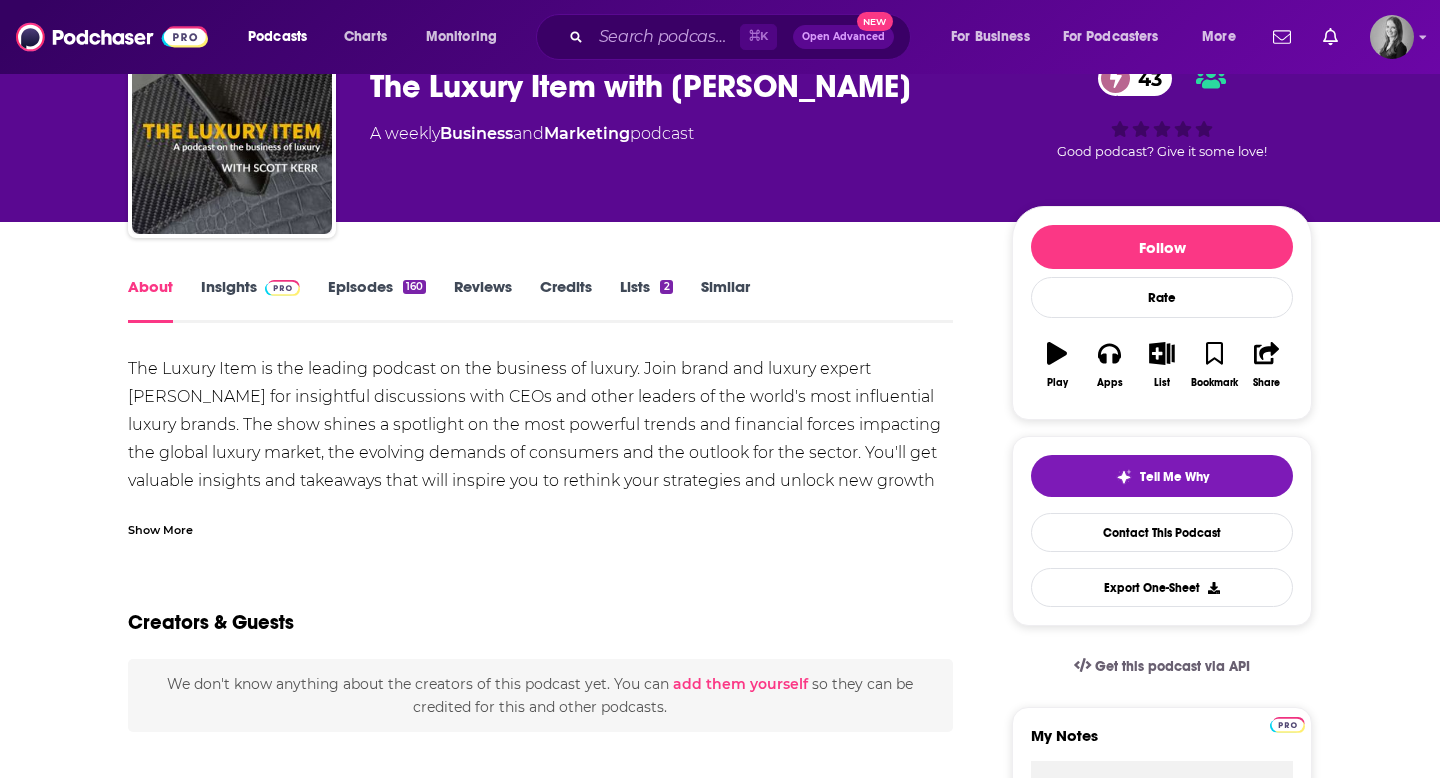 click on "Insights" at bounding box center [250, 300] 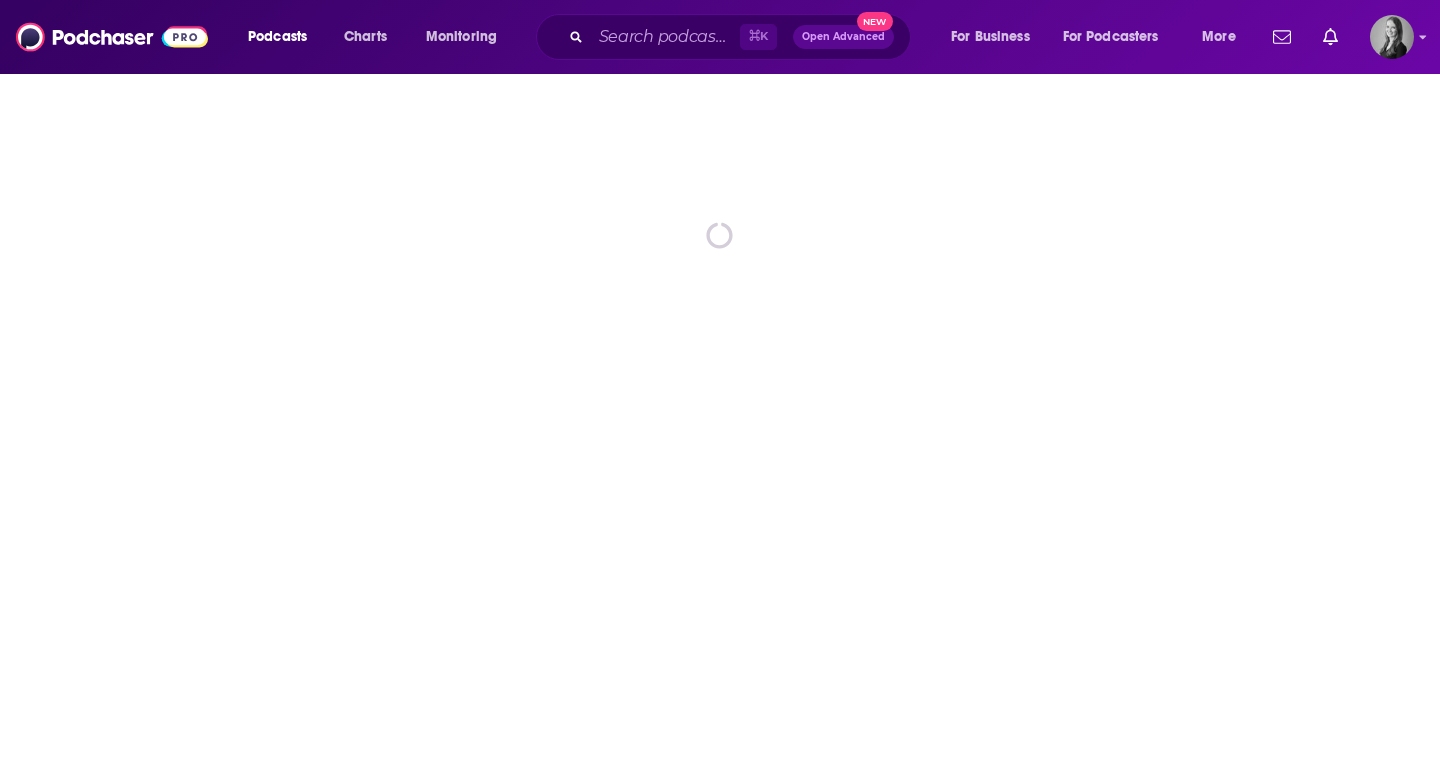 scroll, scrollTop: 0, scrollLeft: 0, axis: both 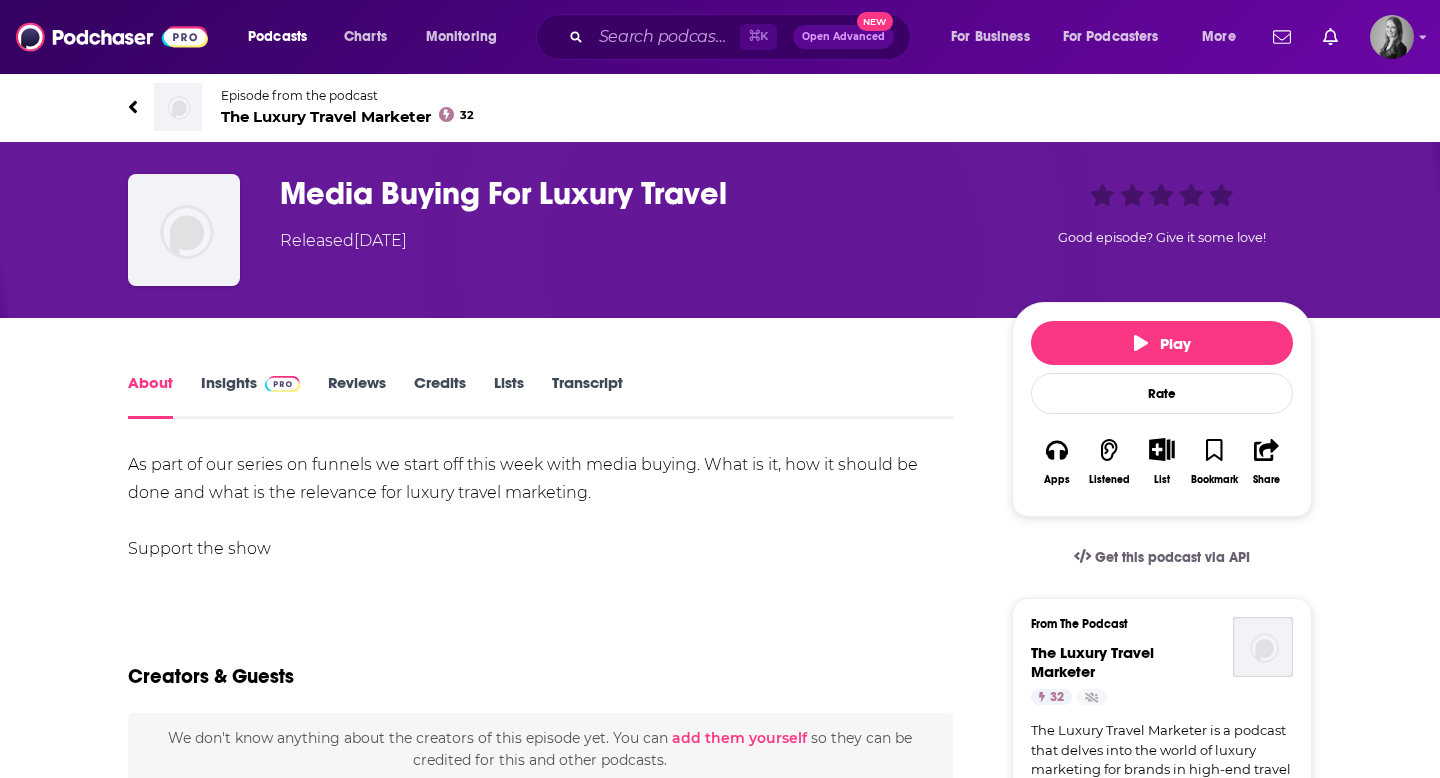 click on "Insights" at bounding box center [250, 396] 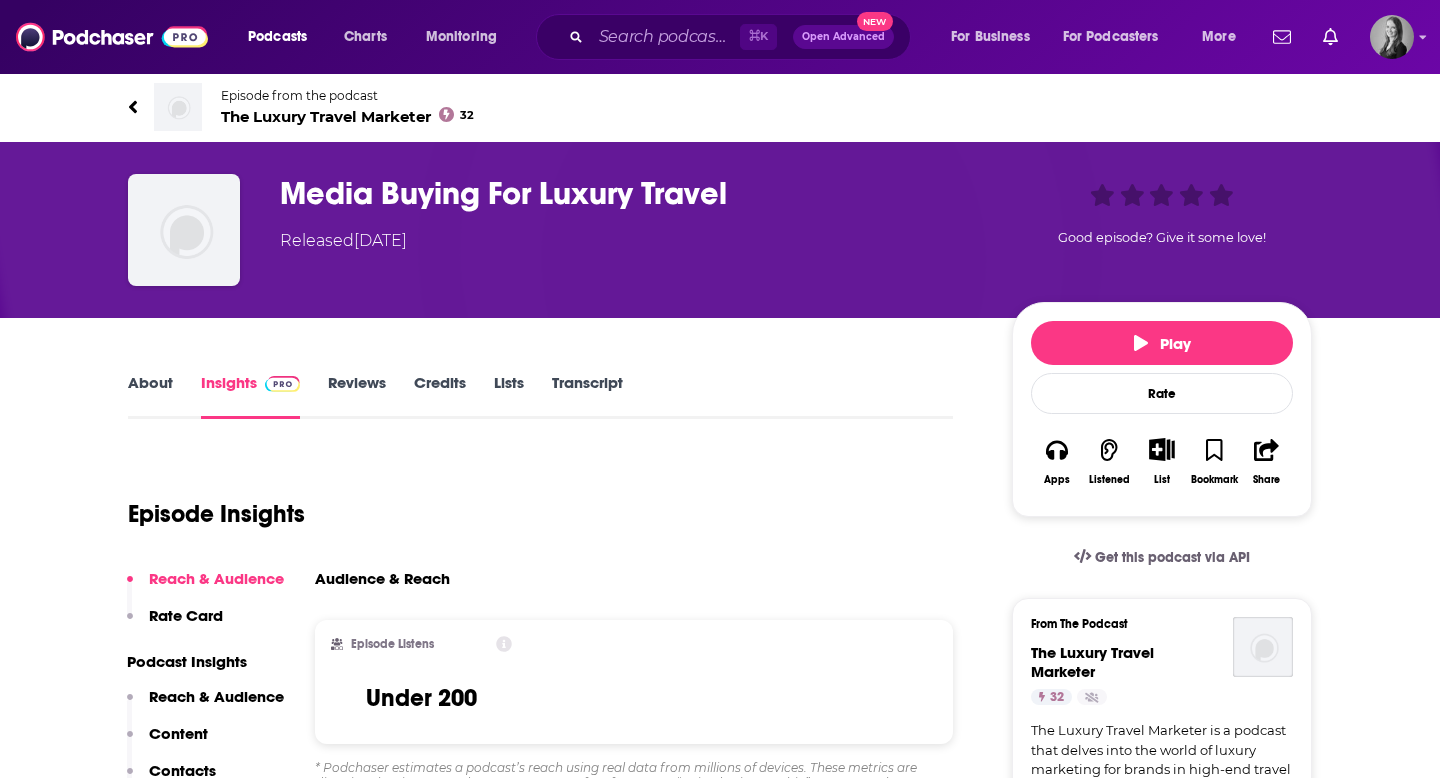scroll, scrollTop: 121, scrollLeft: 0, axis: vertical 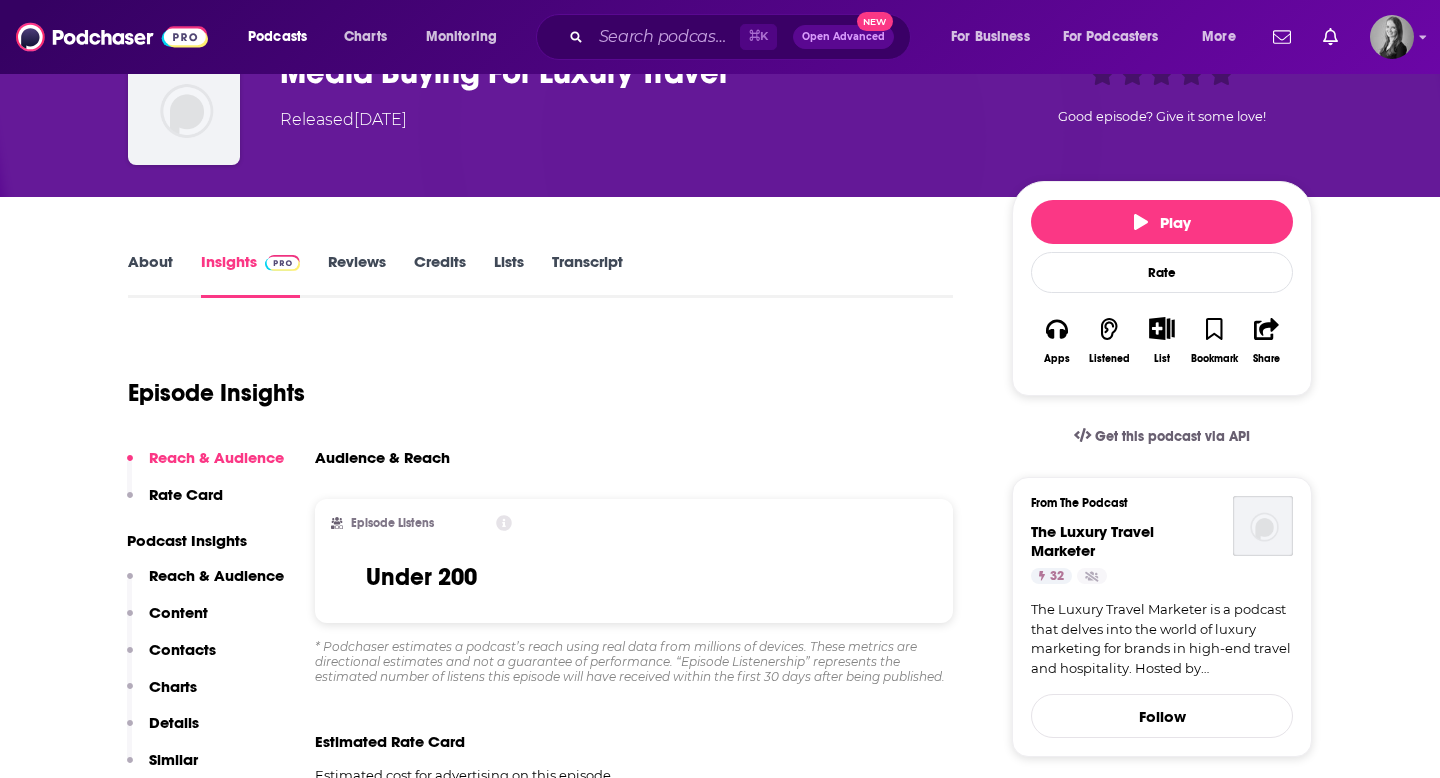 click on "About" at bounding box center (150, 275) 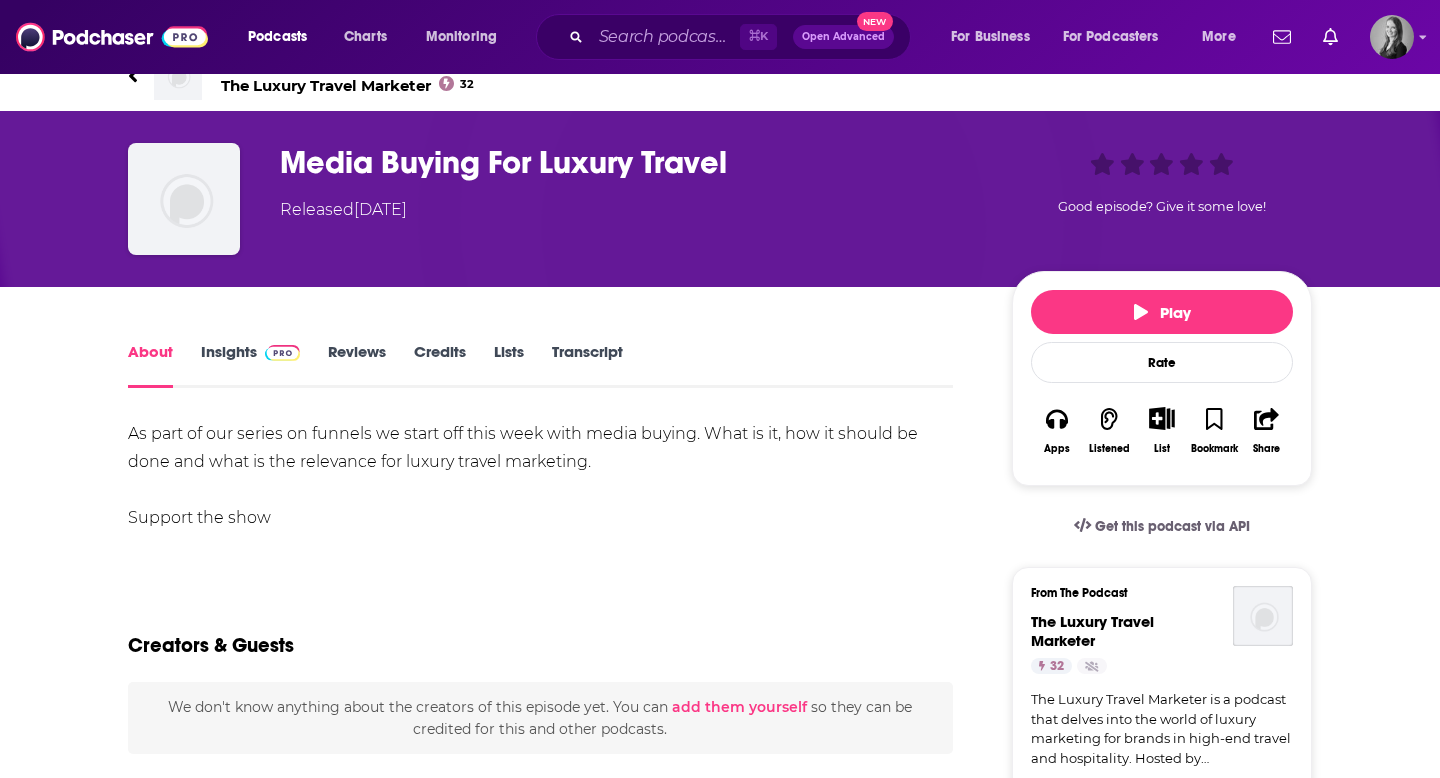 scroll, scrollTop: 0, scrollLeft: 0, axis: both 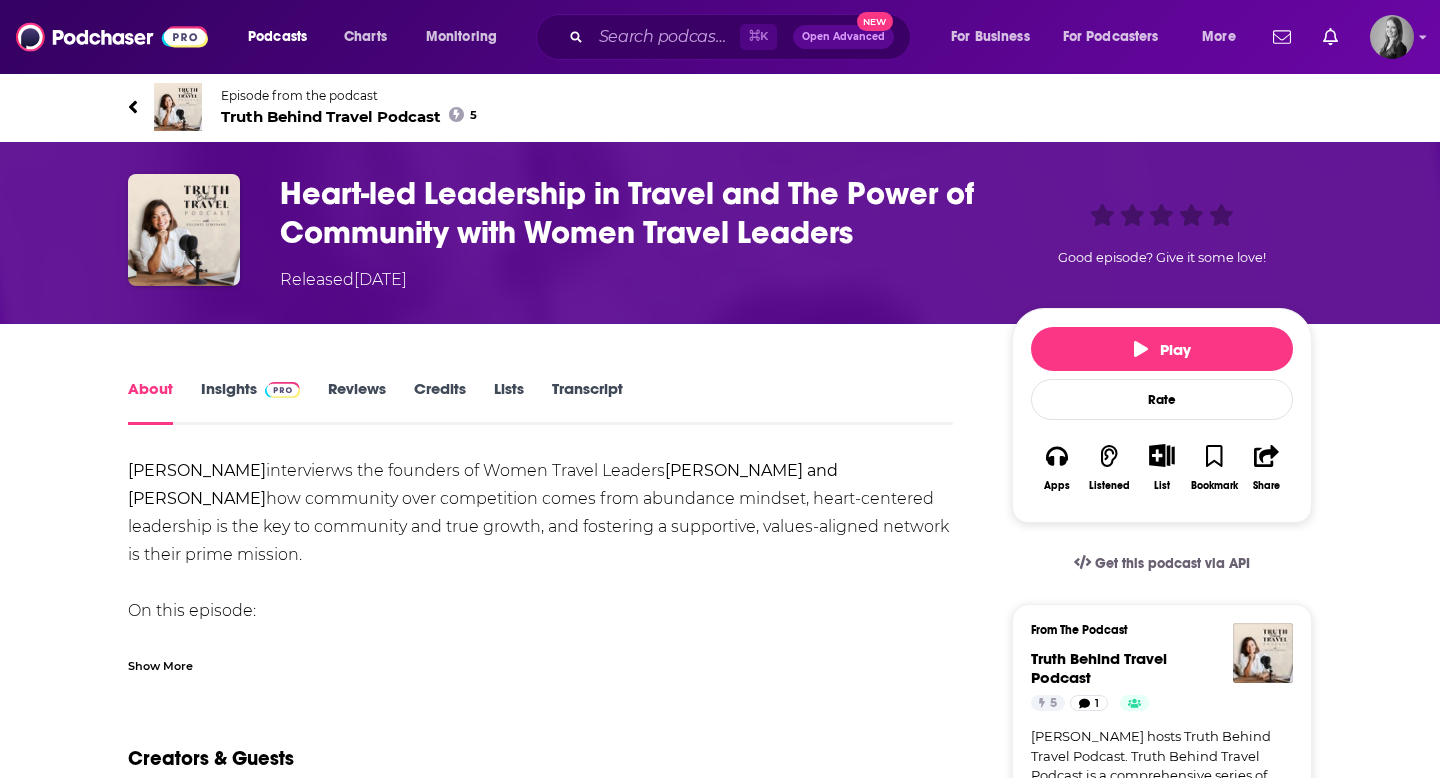 click on "Insights" at bounding box center (250, 402) 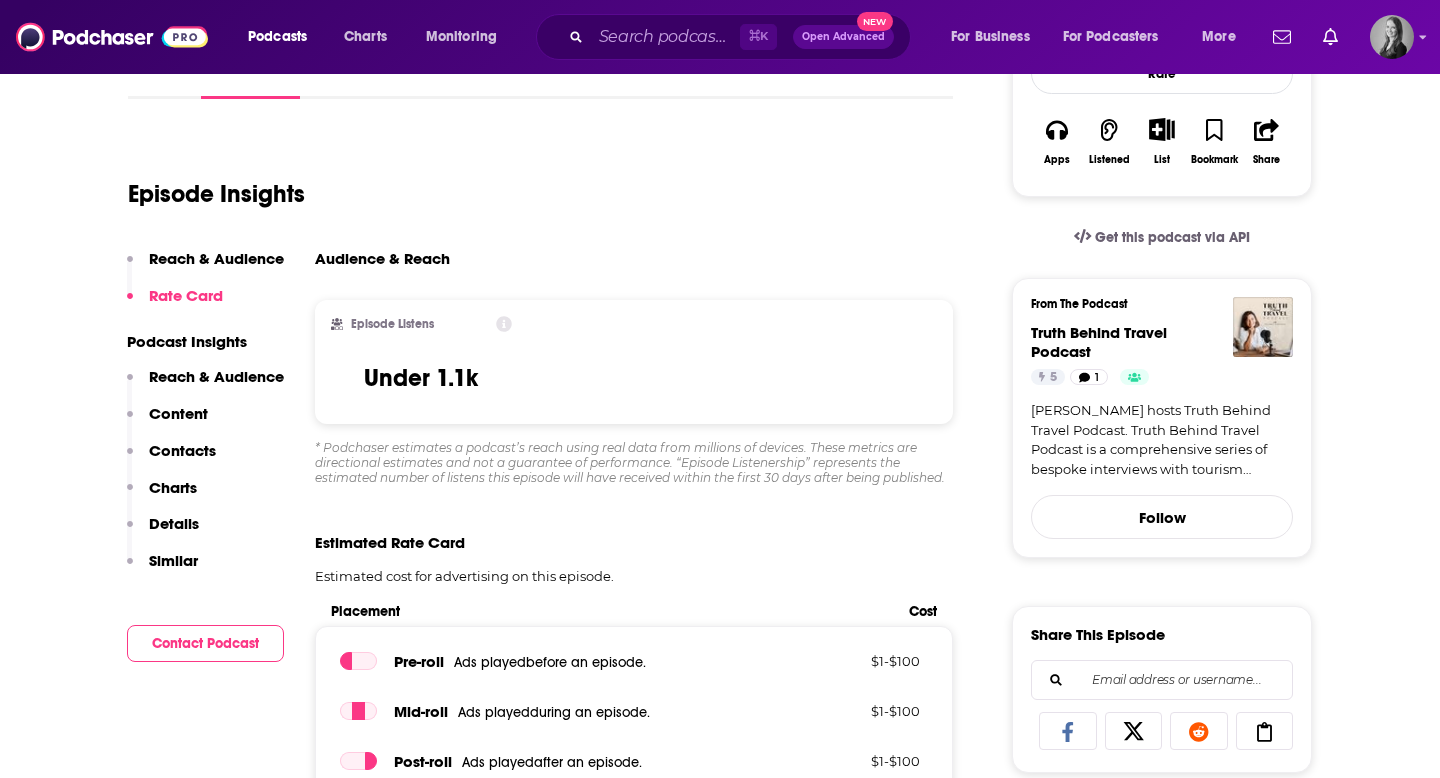 scroll, scrollTop: 0, scrollLeft: 0, axis: both 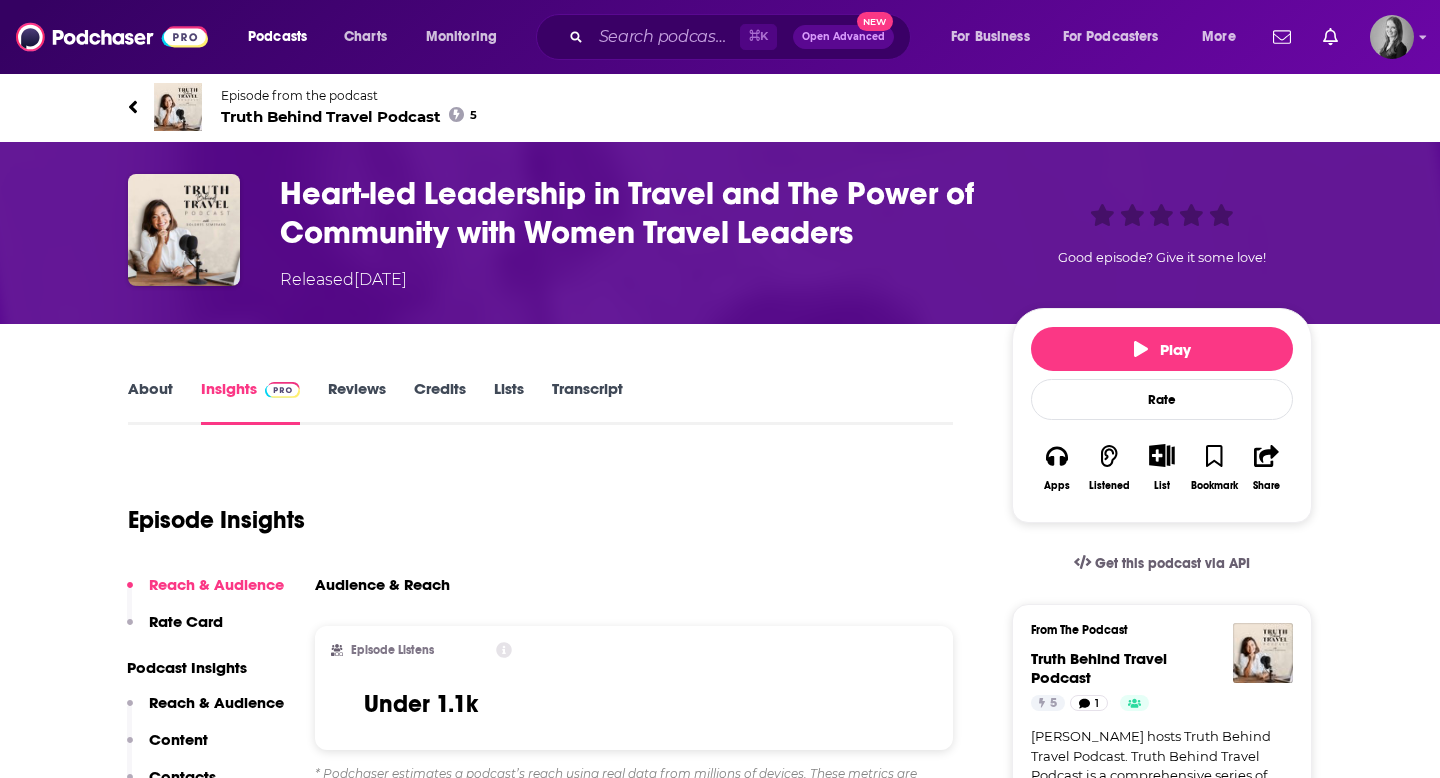 click on "About" at bounding box center (150, 402) 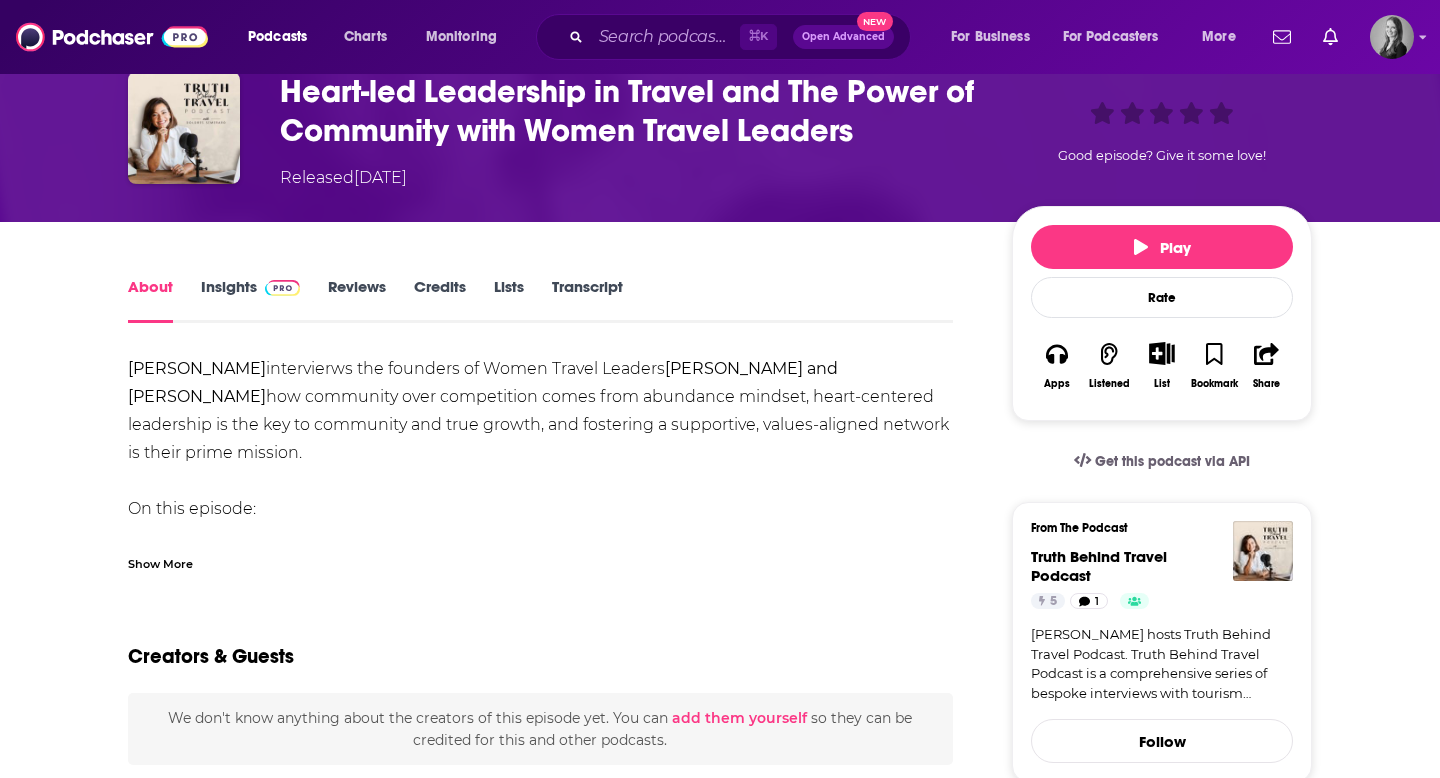 scroll, scrollTop: 0, scrollLeft: 0, axis: both 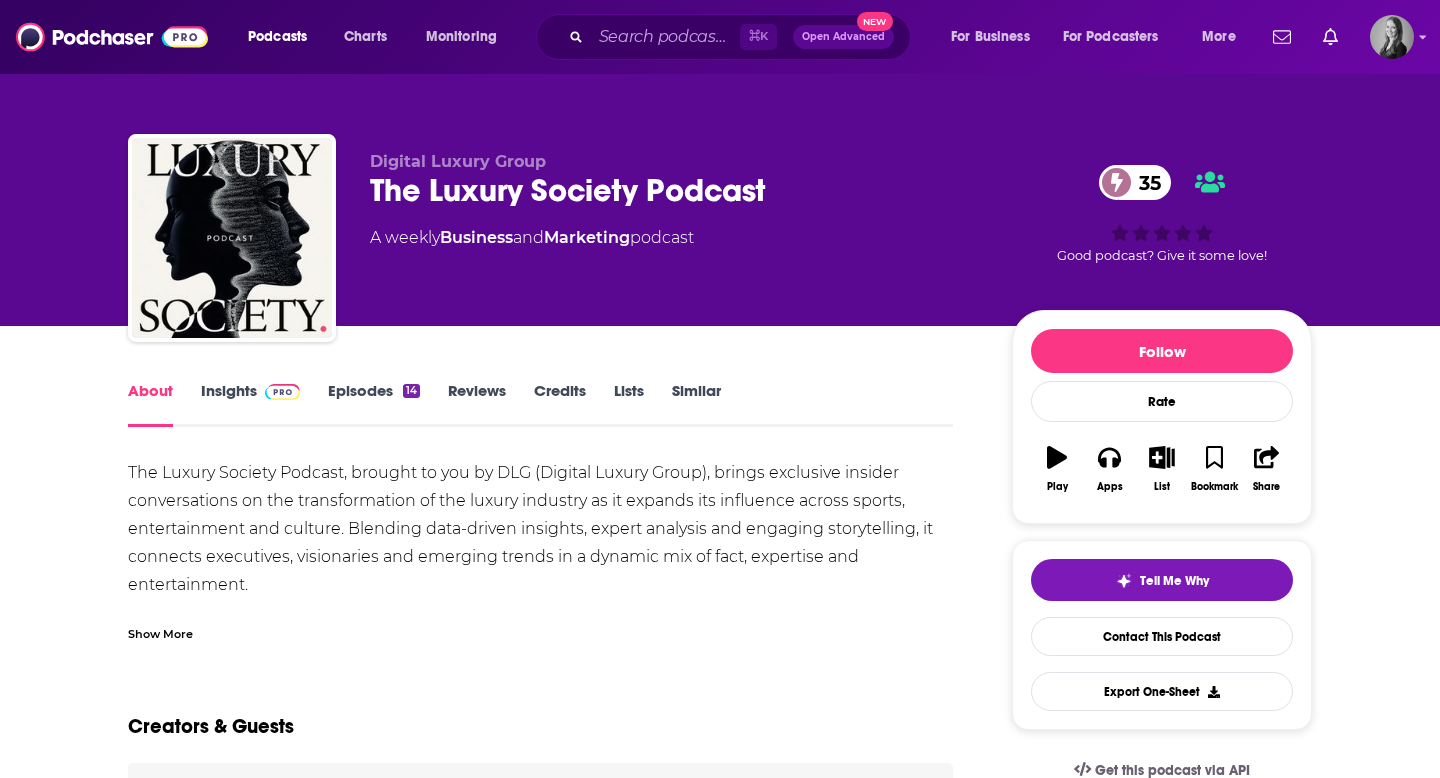 click on "About Insights Episodes 14 Reviews Credits Lists Similar The Luxury Society Podcast, brought to you by DLG (Digital Luxury Group), brings exclusive insider conversations on the transformation of the luxury industry as it expands its influence across sports, entertainment and culture. Blending data-driven insights, expert analysis and engaging storytelling, it connects executives, visionaries and emerging trends in a dynamic mix of fact, expertise and entertainment.
Hosted by [PERSON_NAME] and [PERSON_NAME]. Show More Creators & Guests We don't know anything about the creators of this podcast yet . You can   add them yourself   so they can be credited for this and other podcasts. Recent Episodes View All BONUS episode: [PERSON_NAME] and [PERSON_NAME] review Season 1 [DATE] Second coming: [PERSON_NAME] on why he returned to Hodinkee [DATE] Overtaking manoeuvres: [PERSON_NAME] [PERSON_NAME] on scaling the watch podium [DATE] View All Episodes Podcast Reviews add a review   Mentioned In These Lists" at bounding box center (720, 1199) 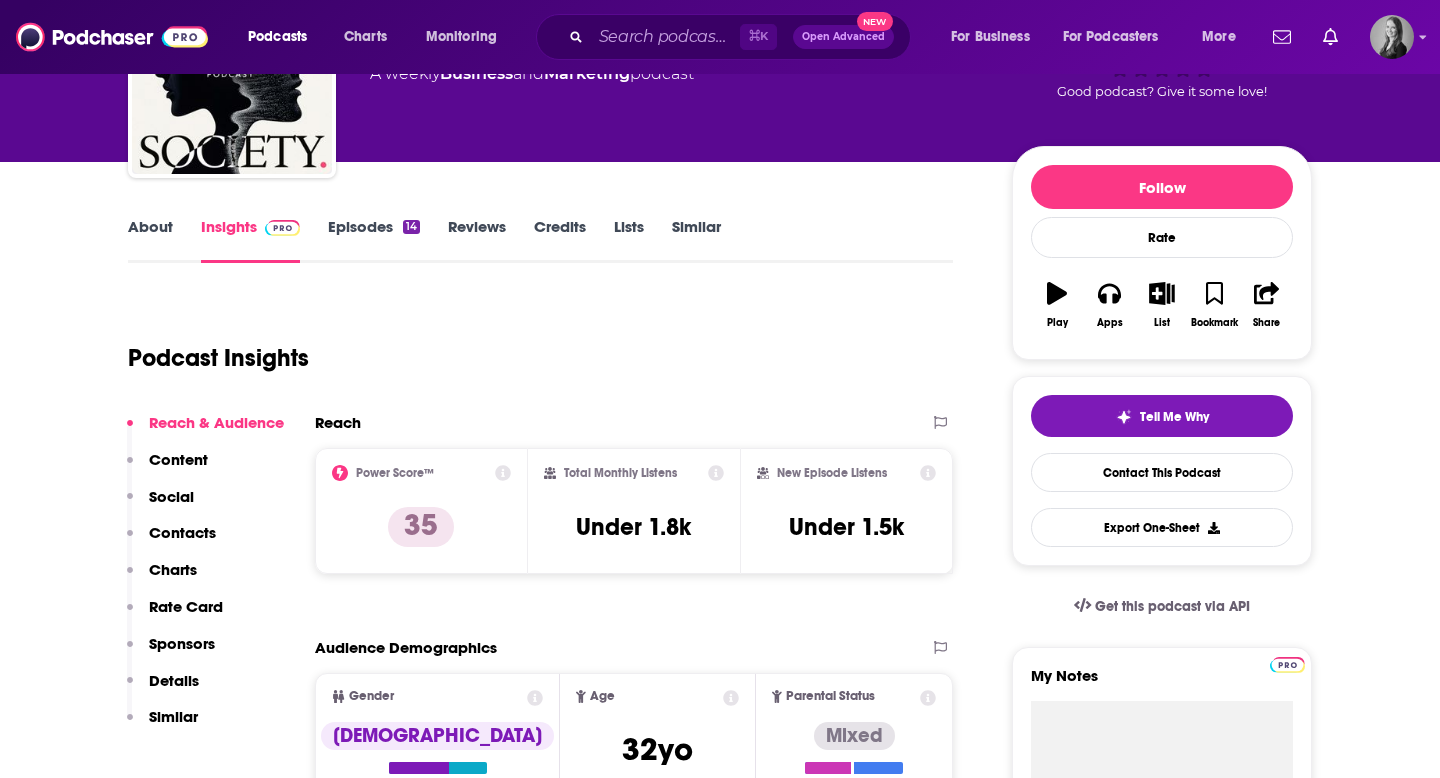 scroll, scrollTop: 180, scrollLeft: 0, axis: vertical 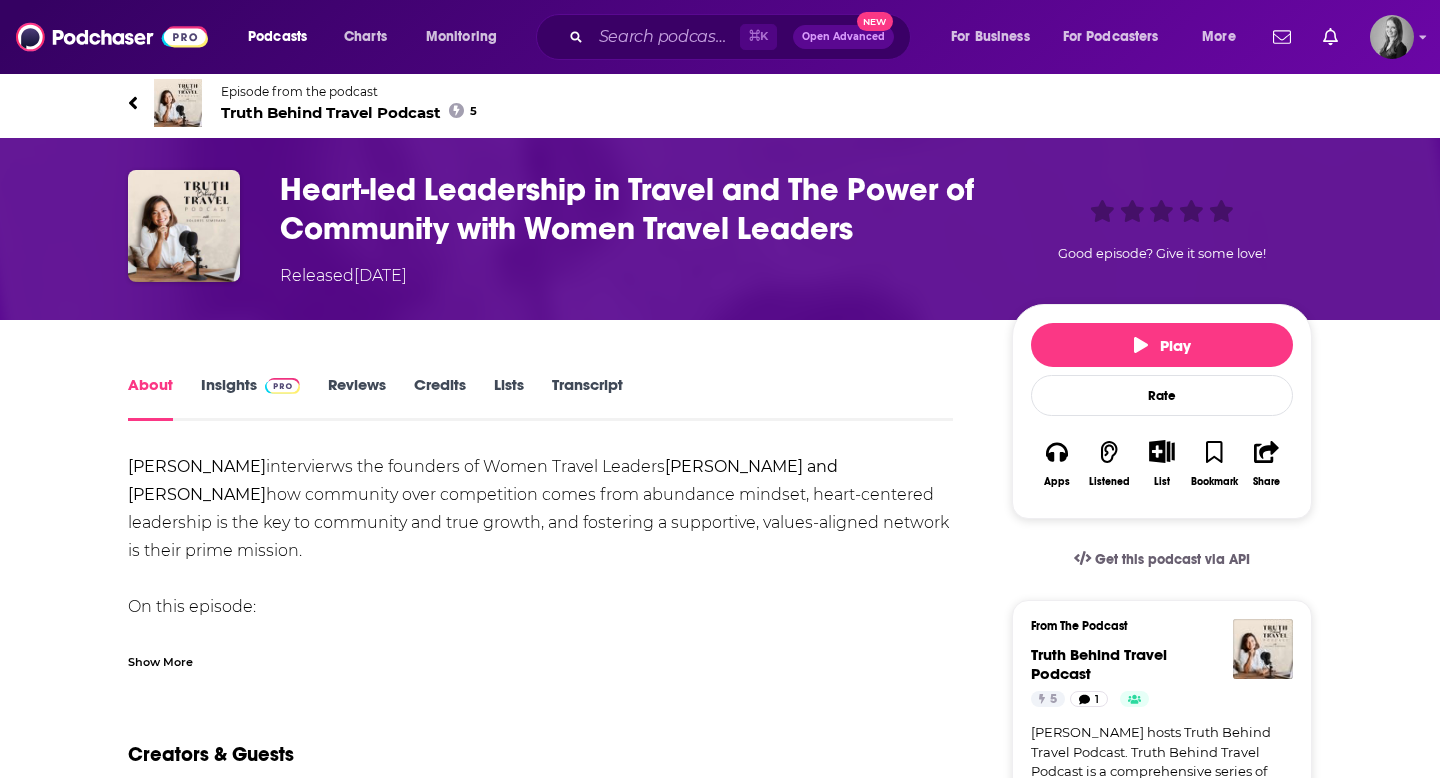 click on "Insights" at bounding box center (250, 398) 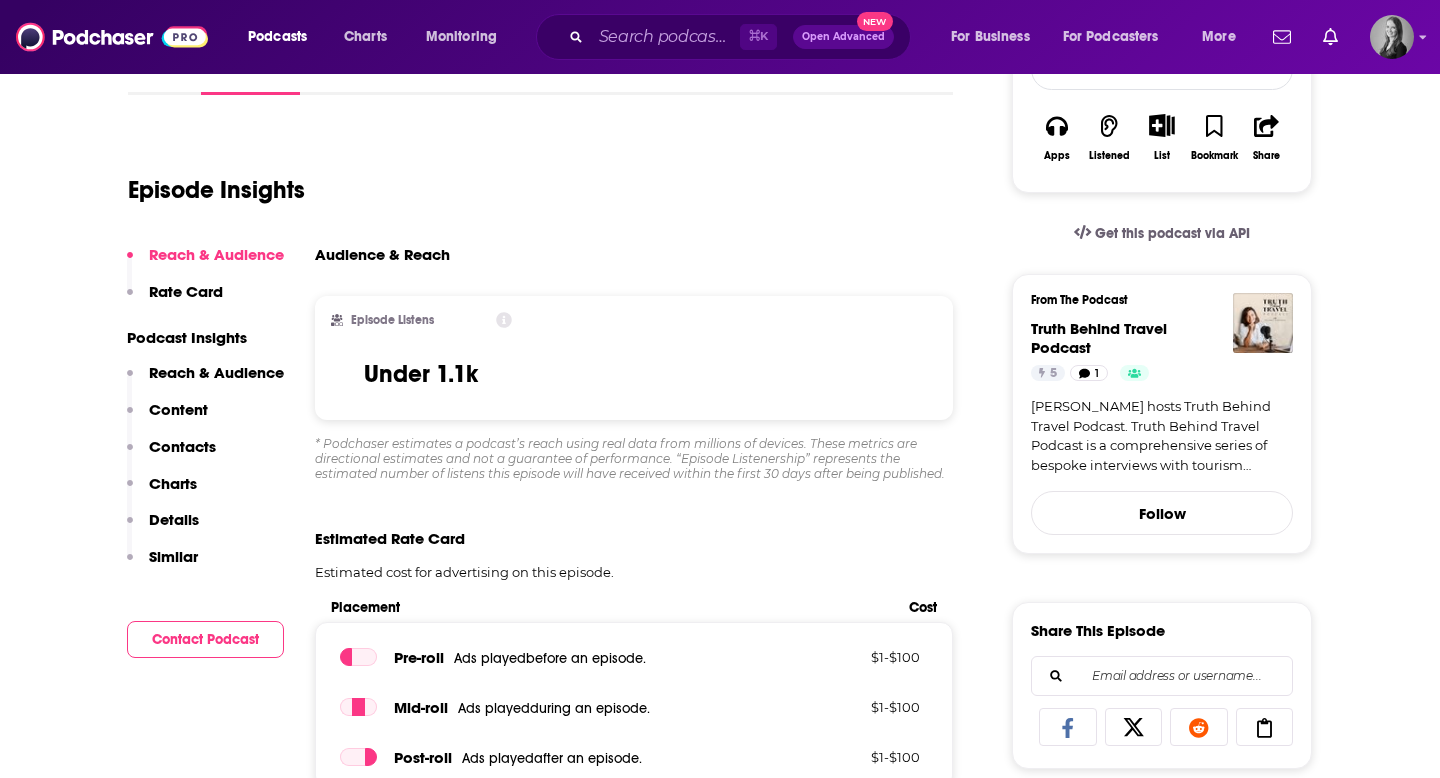 scroll, scrollTop: 0, scrollLeft: 0, axis: both 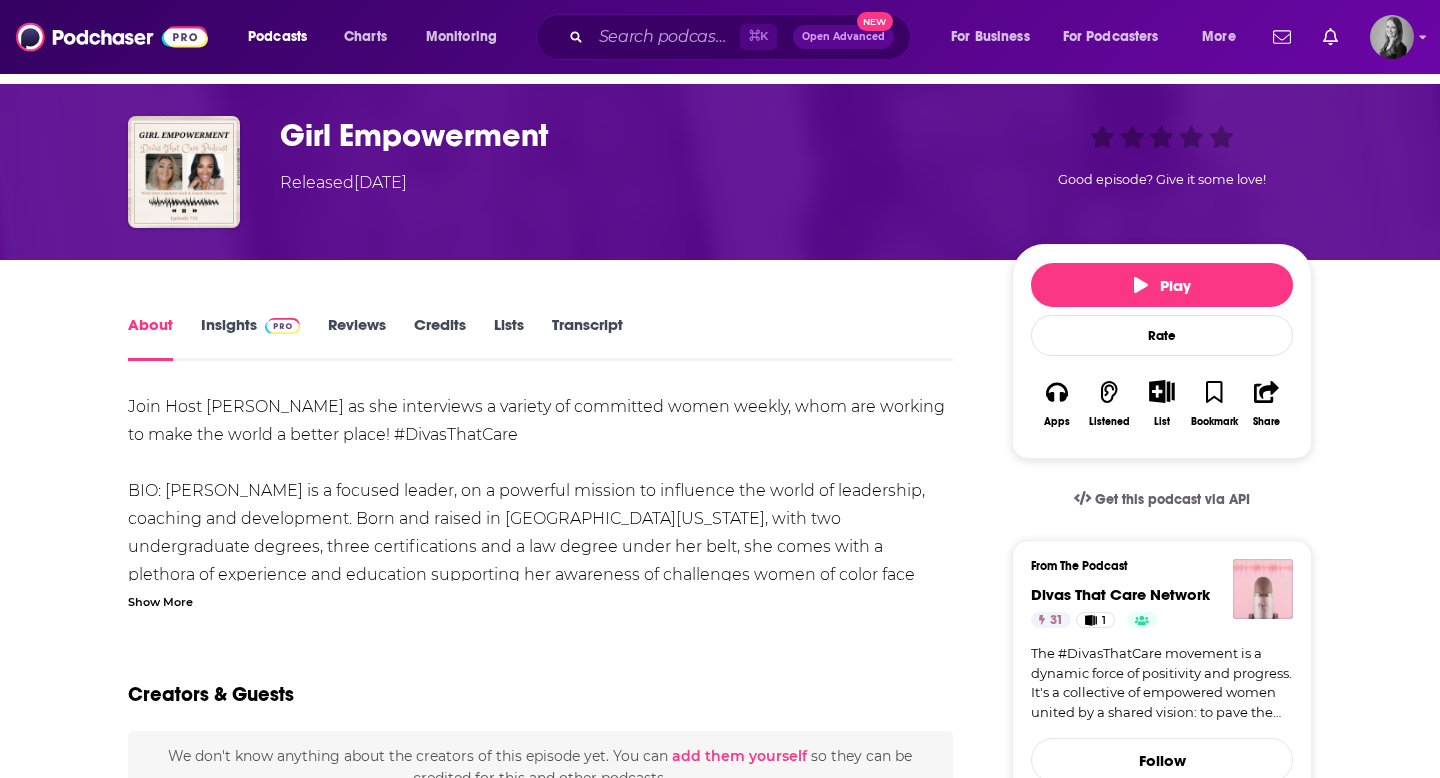 click on "Insights" at bounding box center [250, 338] 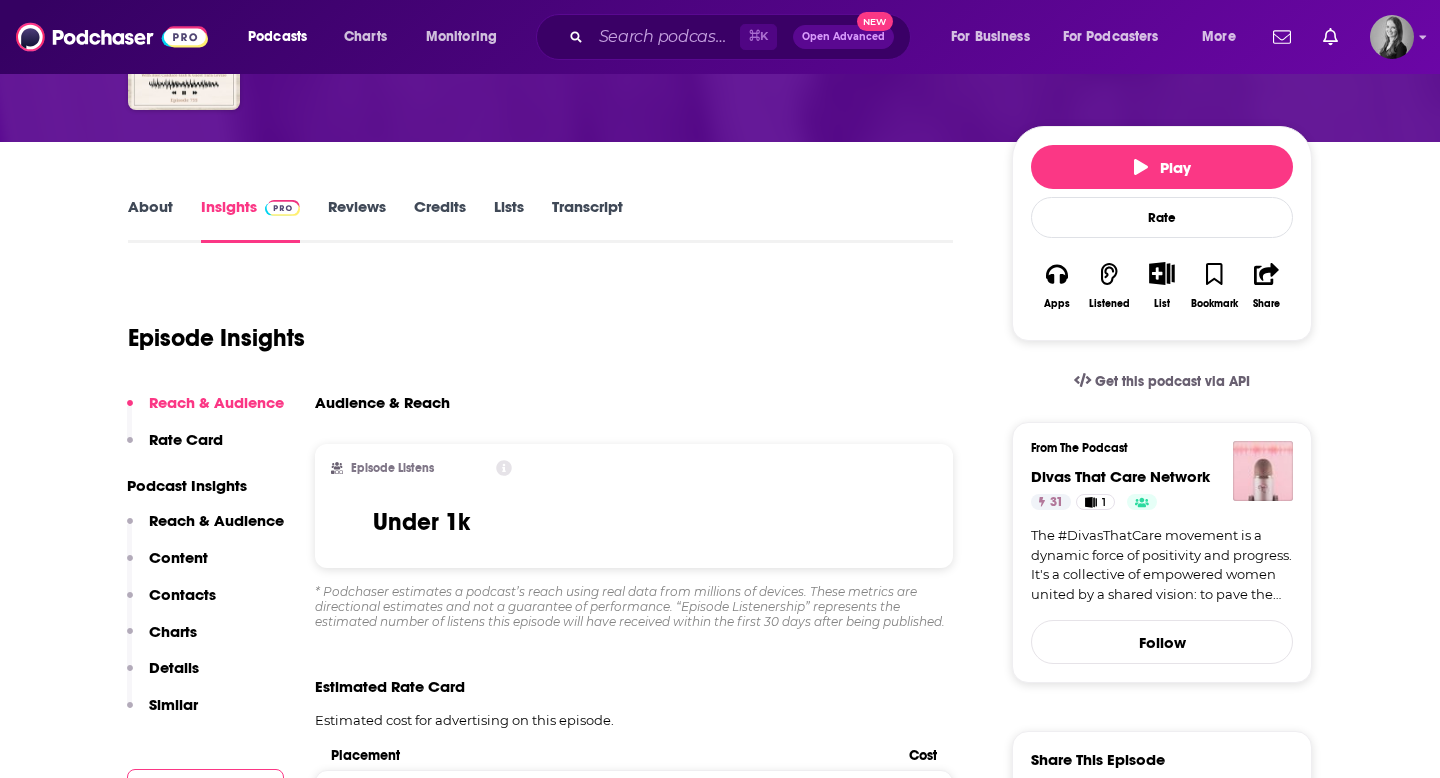 scroll, scrollTop: 197, scrollLeft: 0, axis: vertical 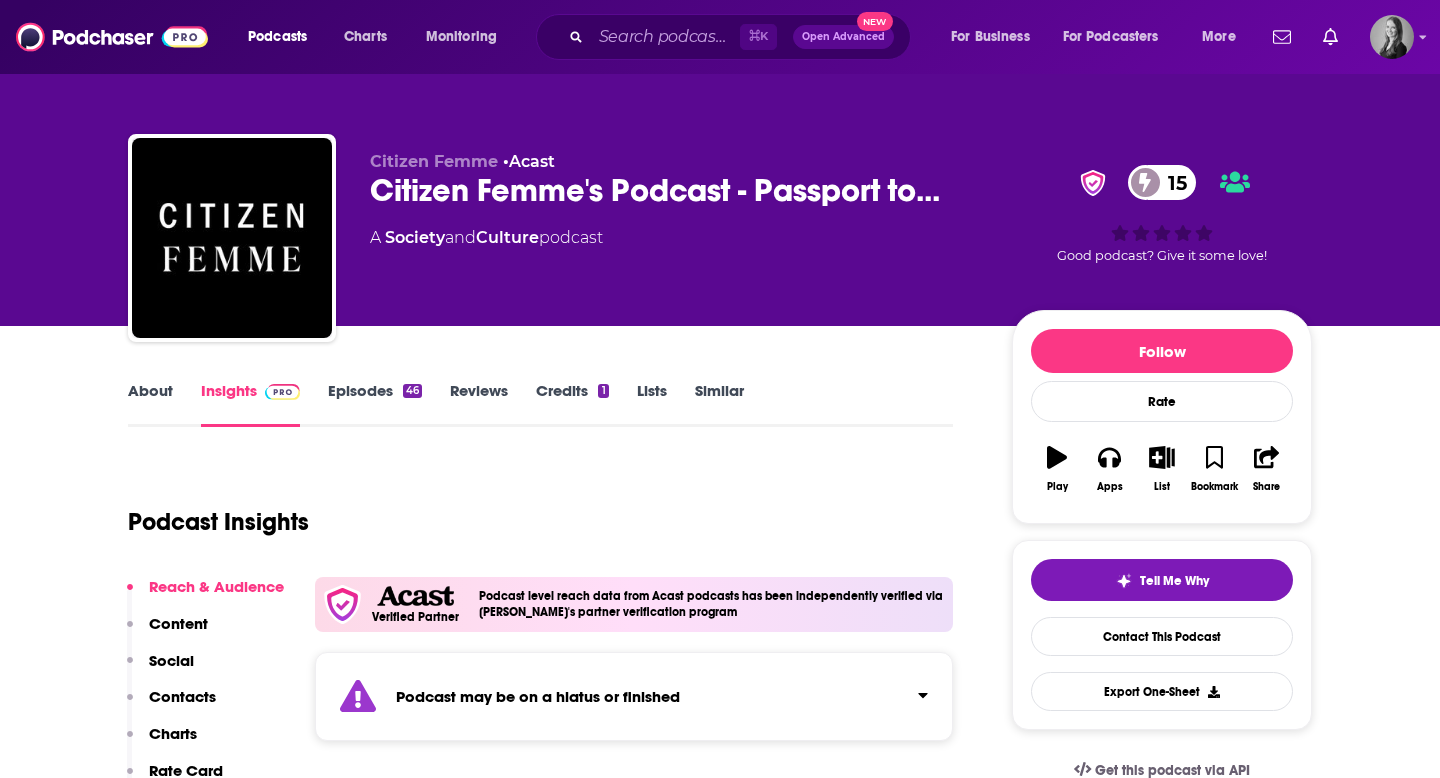 click on "Citizen Femme's Podcast - Passport to... 15" at bounding box center [675, 190] 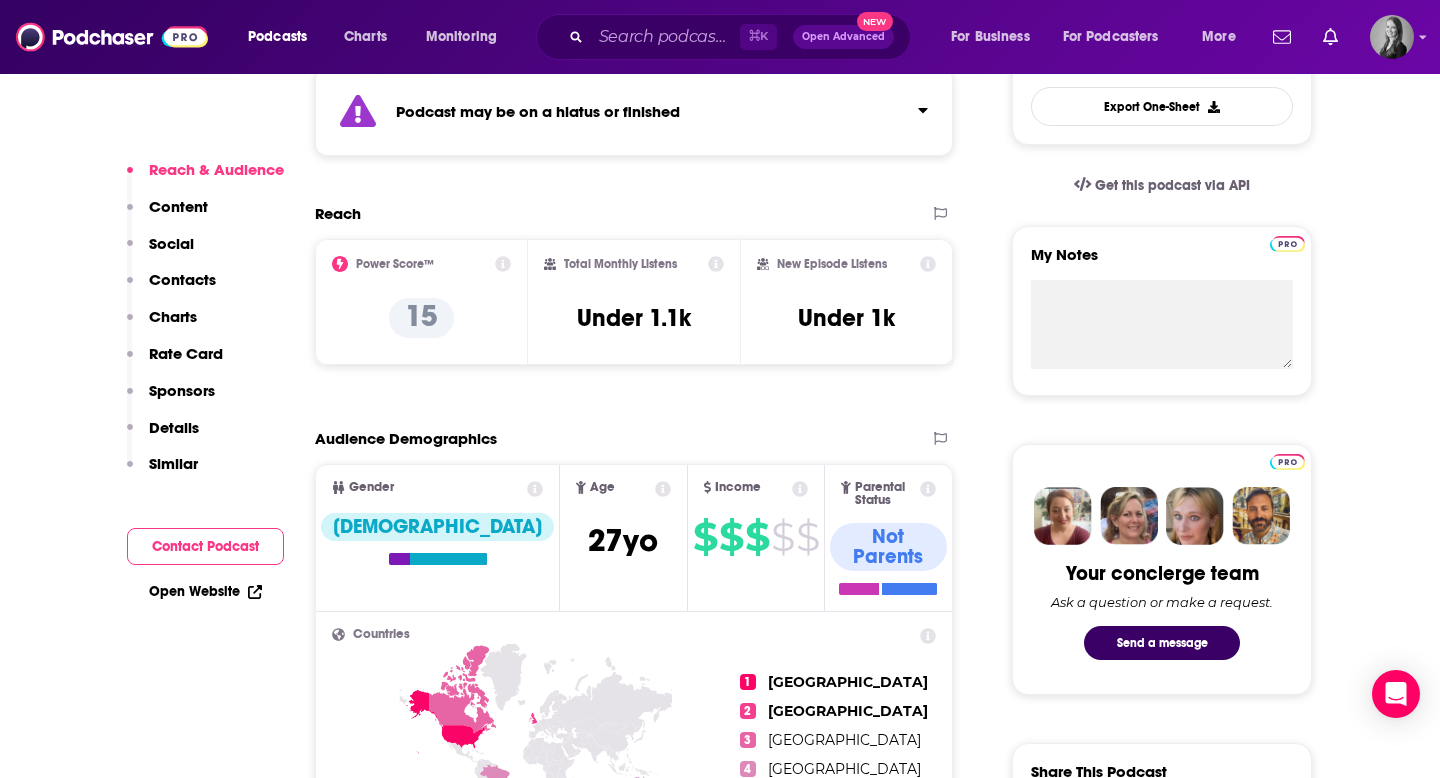 scroll, scrollTop: 587, scrollLeft: 0, axis: vertical 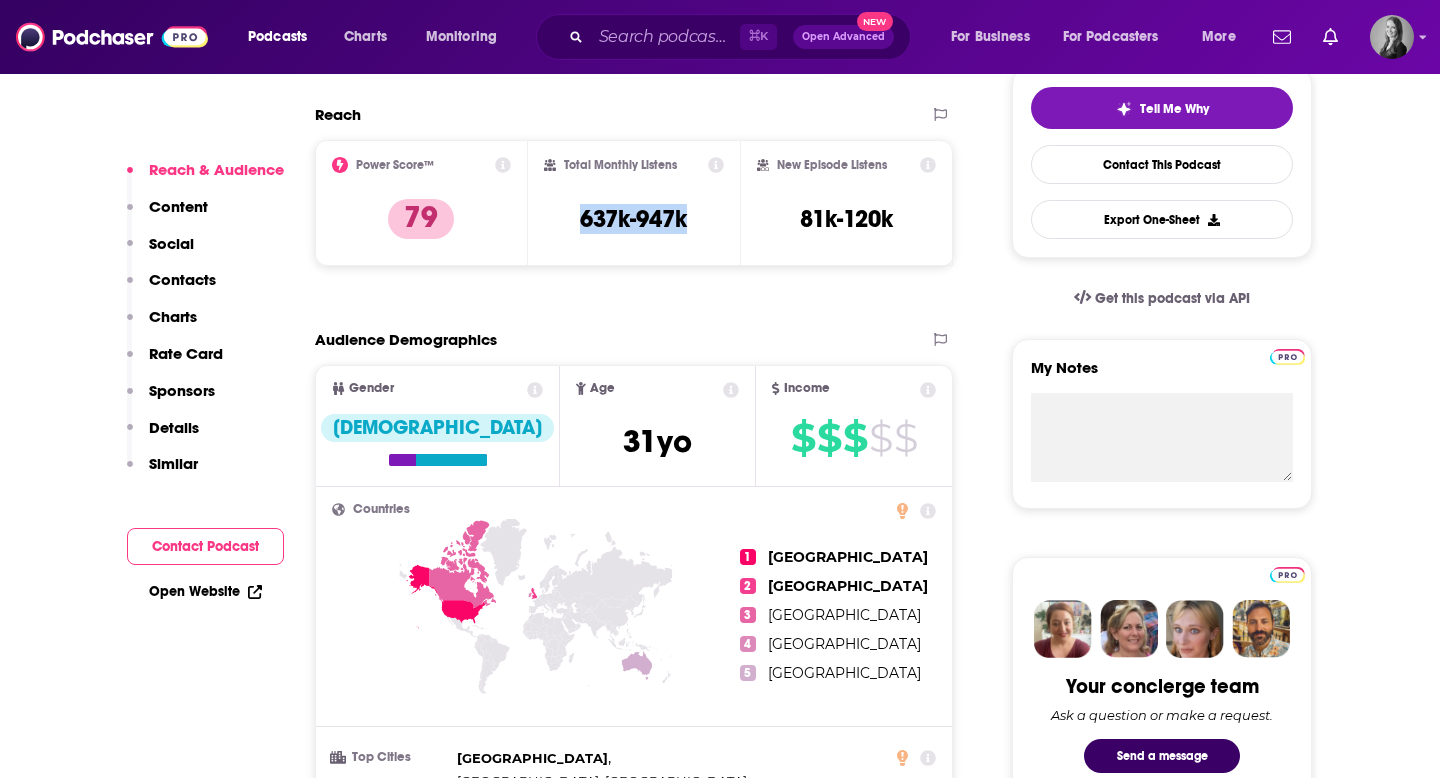 drag, startPoint x: 577, startPoint y: 217, endPoint x: 701, endPoint y: 221, distance: 124.0645 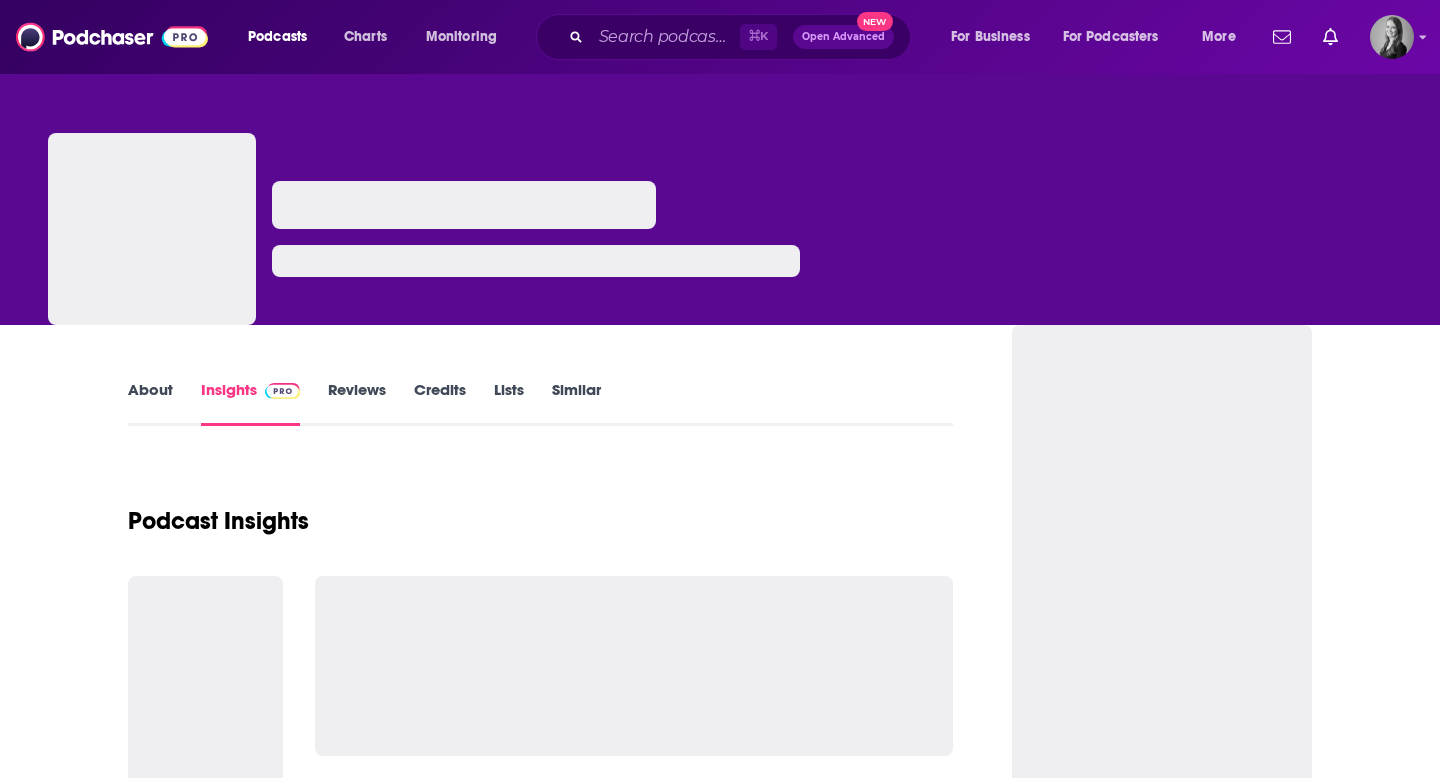 scroll, scrollTop: 0, scrollLeft: 0, axis: both 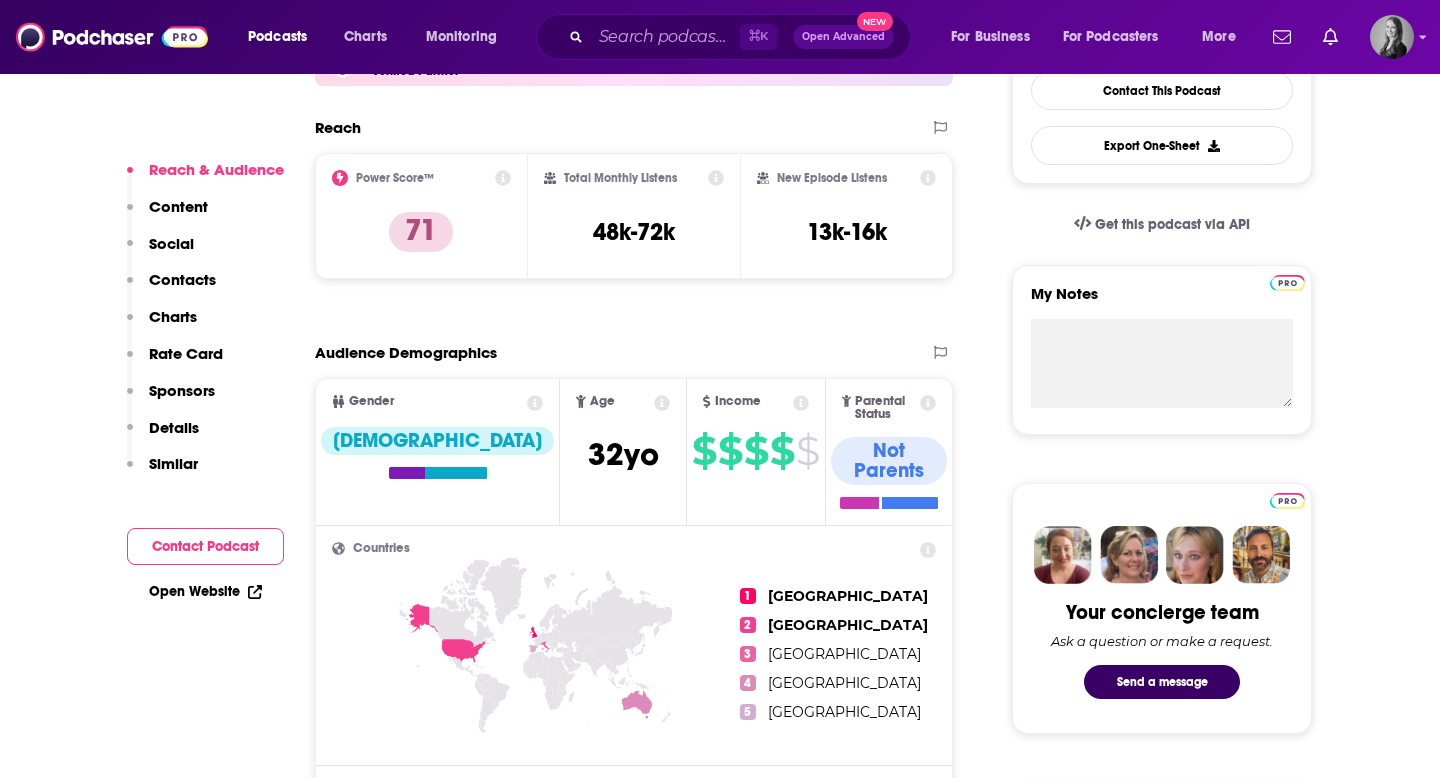 click on "48k-72k" at bounding box center (634, 232) 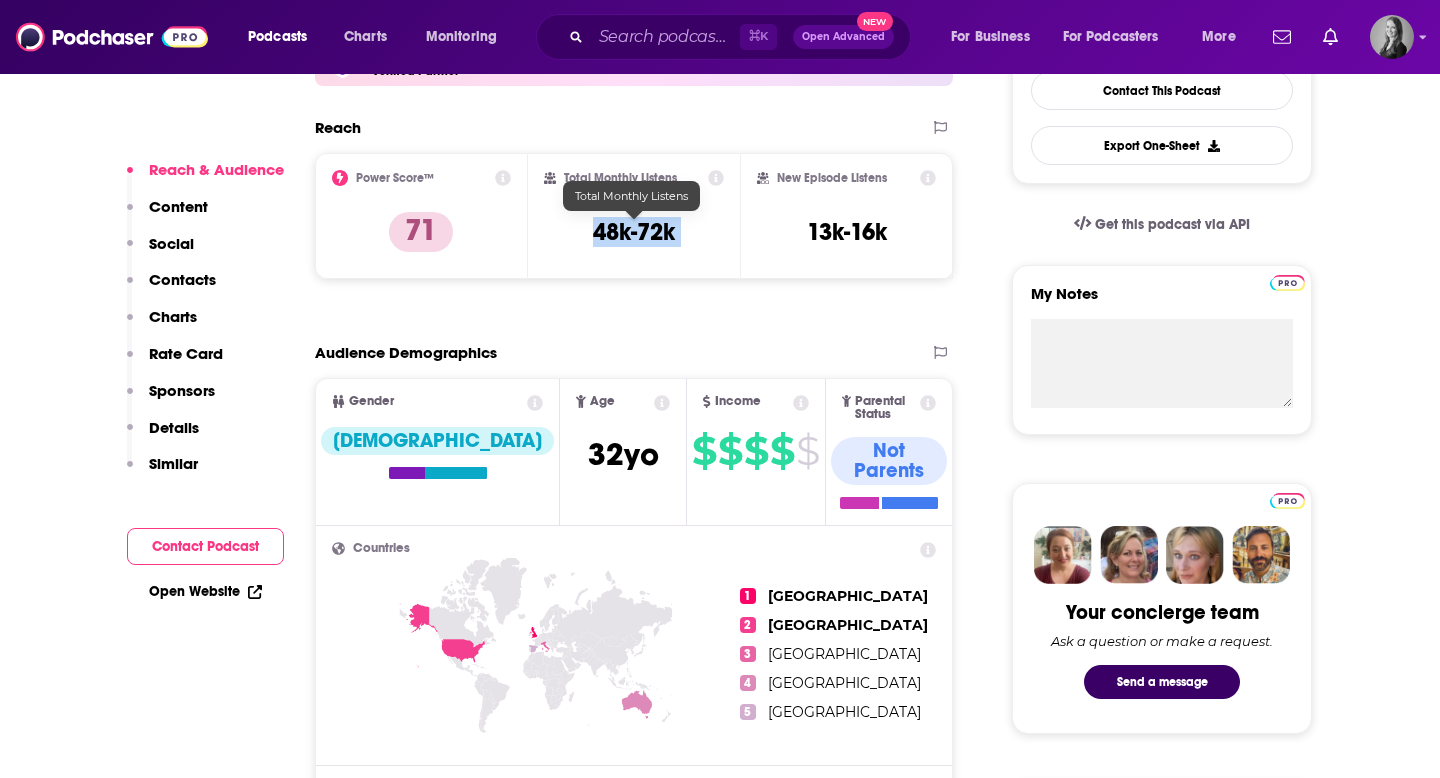 drag, startPoint x: 685, startPoint y: 234, endPoint x: 571, endPoint y: 230, distance: 114.07015 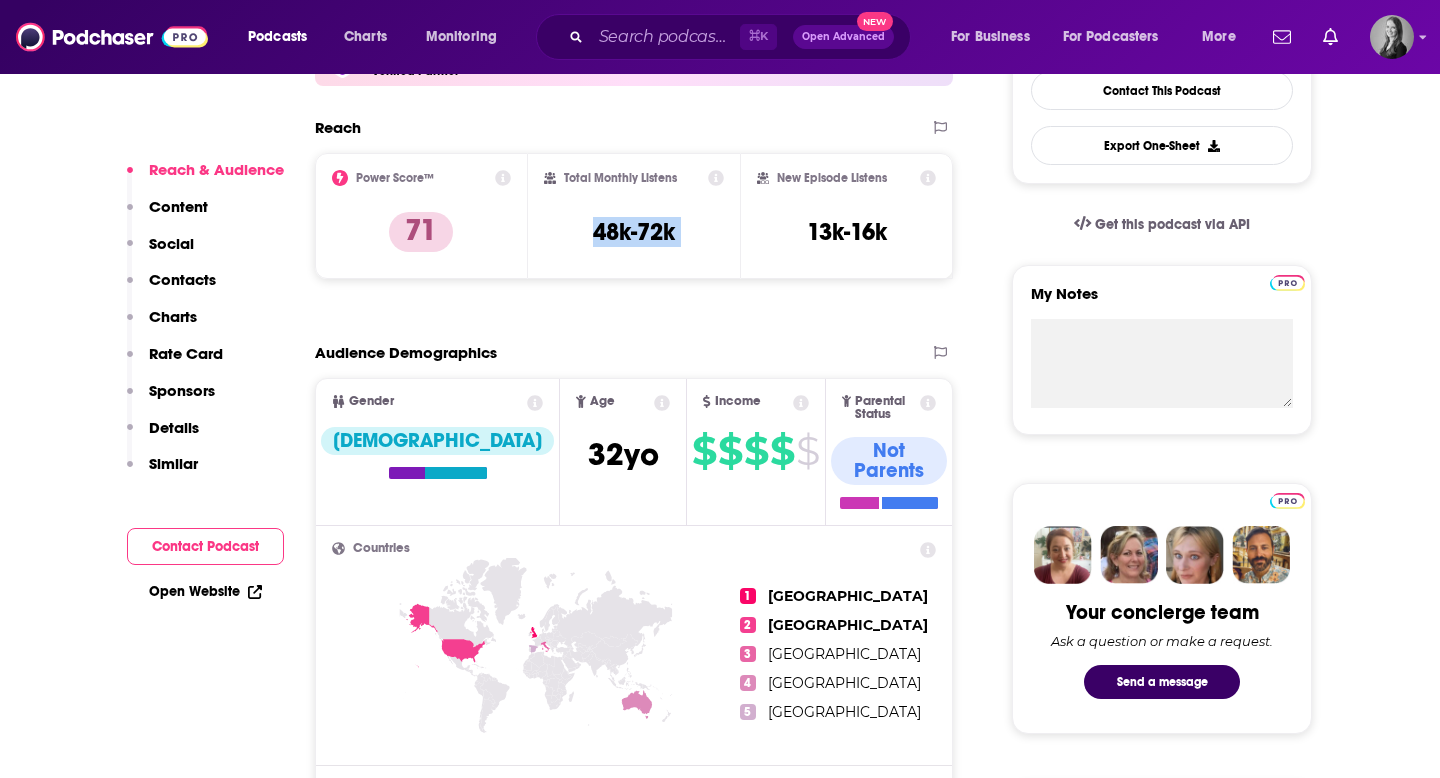 copy on "48k-72k" 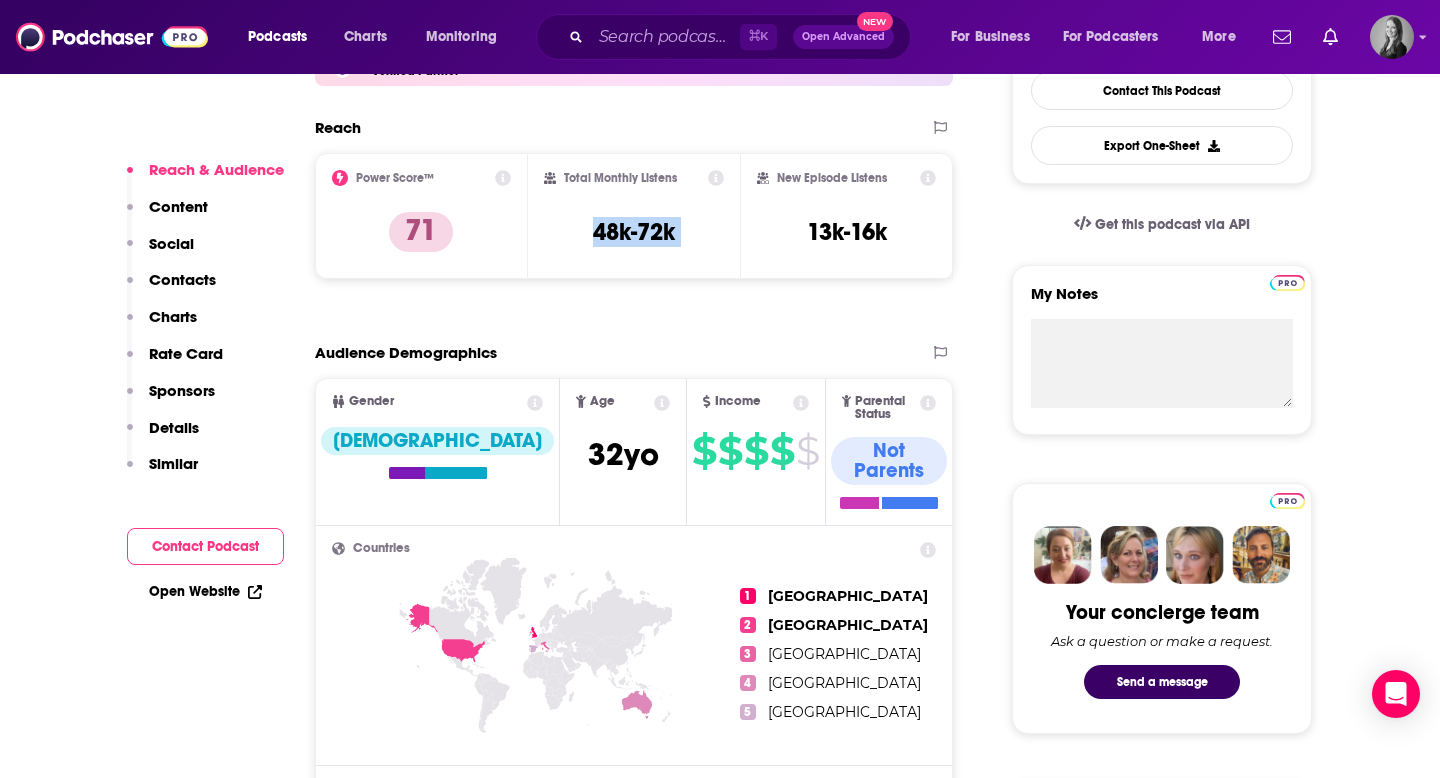 copy on "48k-72k" 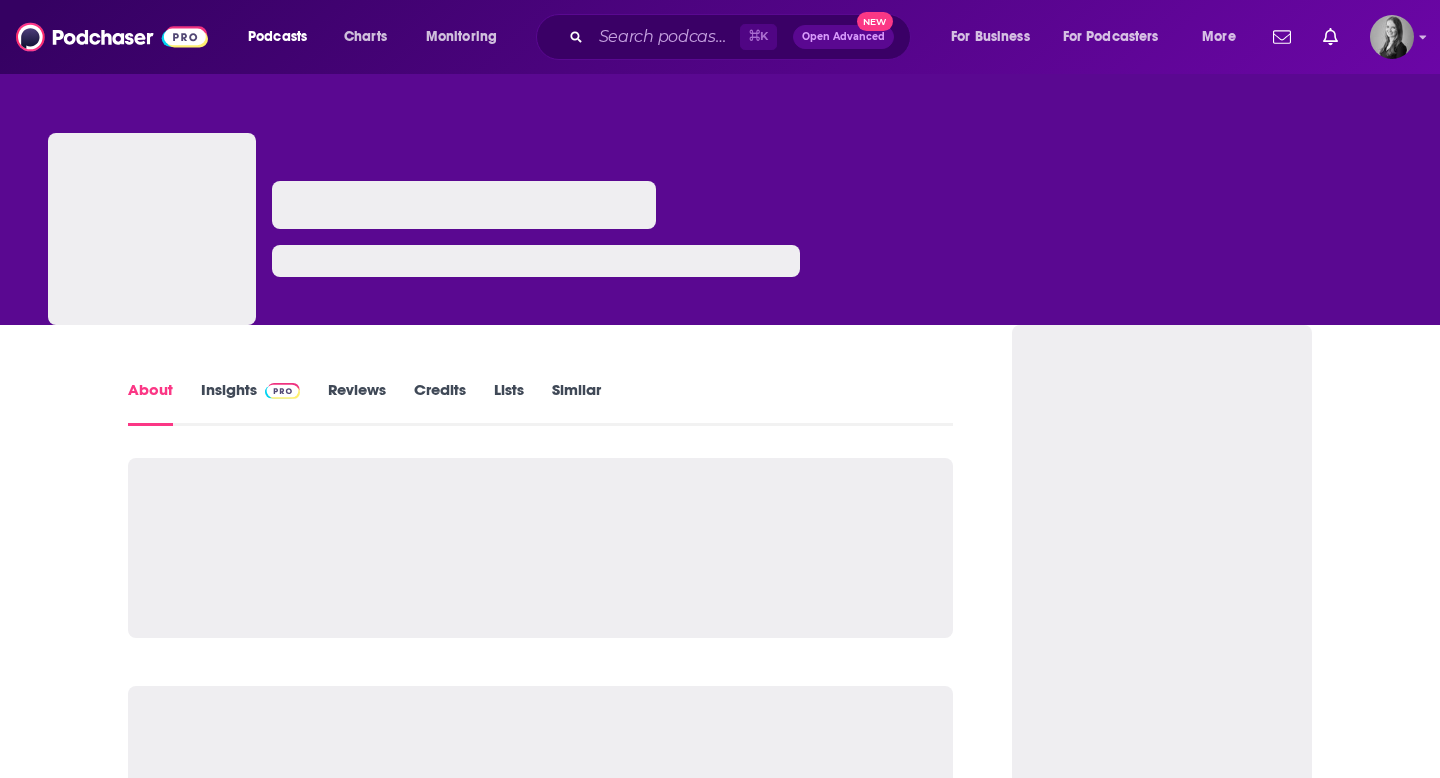 scroll, scrollTop: 0, scrollLeft: 0, axis: both 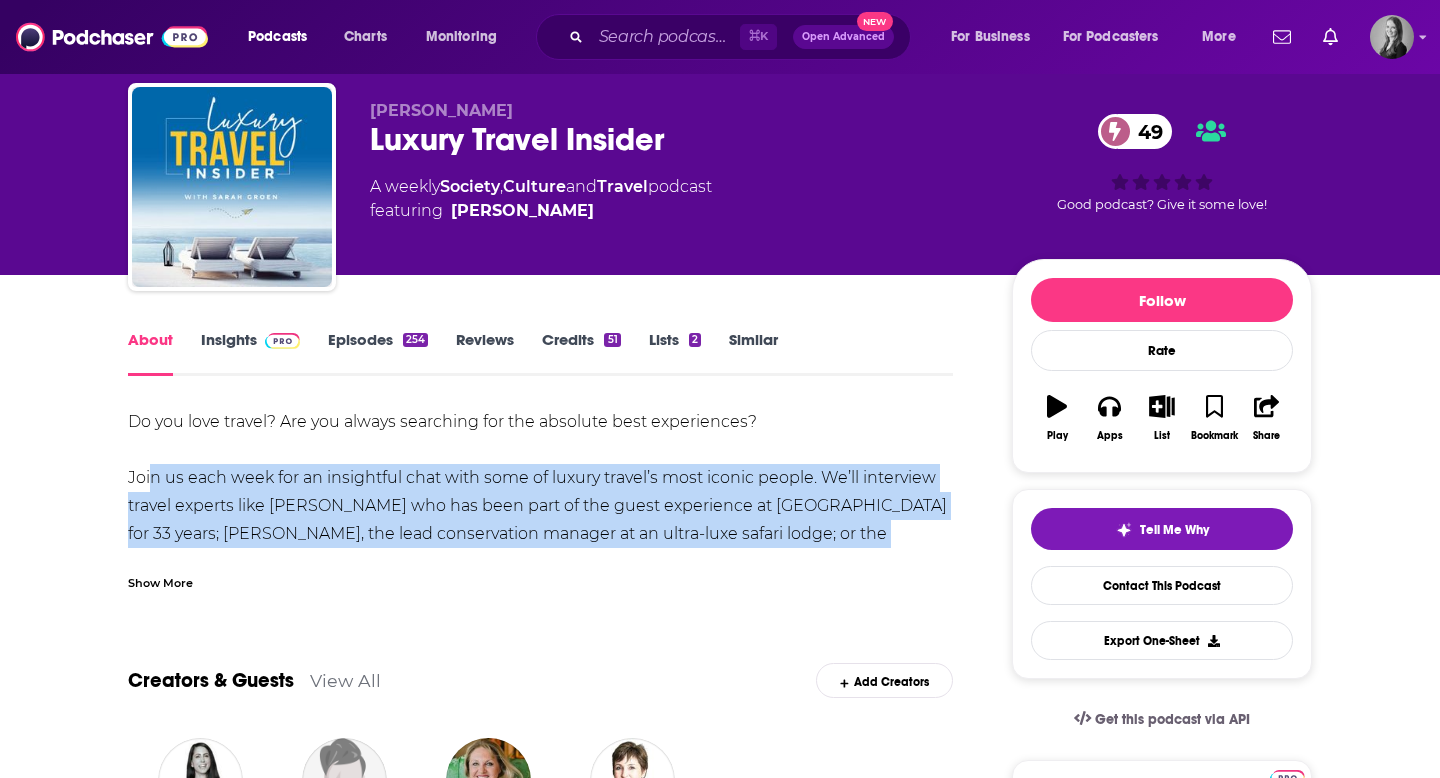 drag, startPoint x: 142, startPoint y: 468, endPoint x: 951, endPoint y: 532, distance: 811.5276 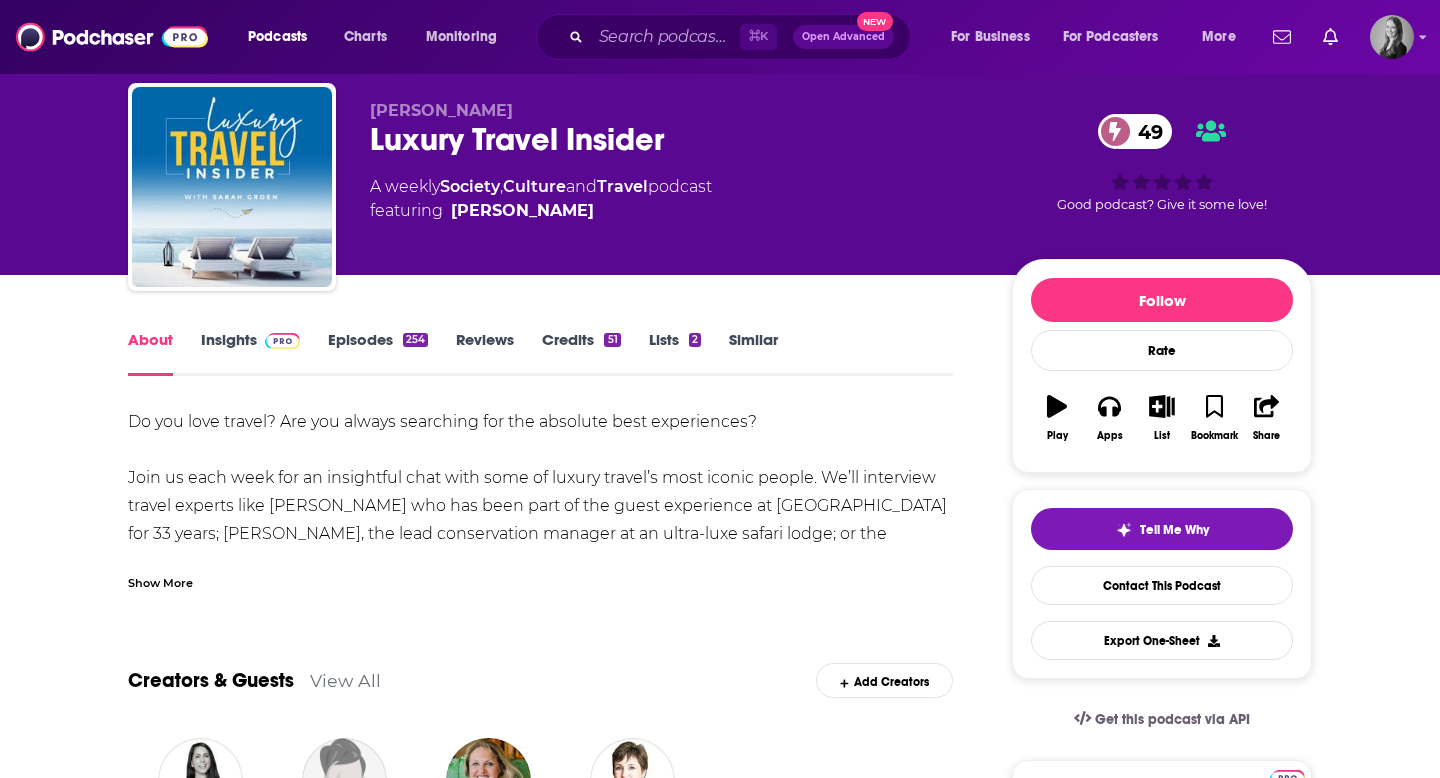 click on "Show More" at bounding box center (540, 575) 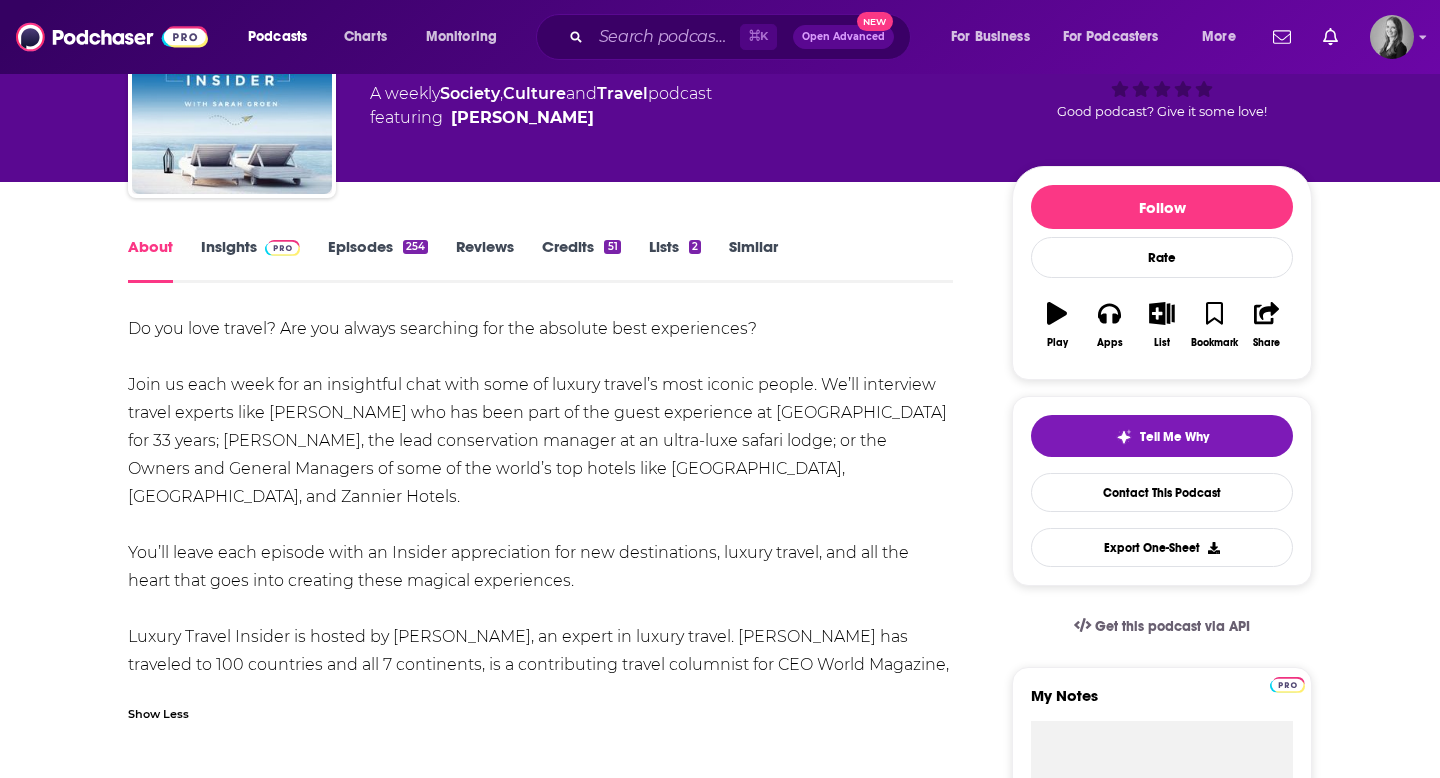 scroll, scrollTop: 180, scrollLeft: 0, axis: vertical 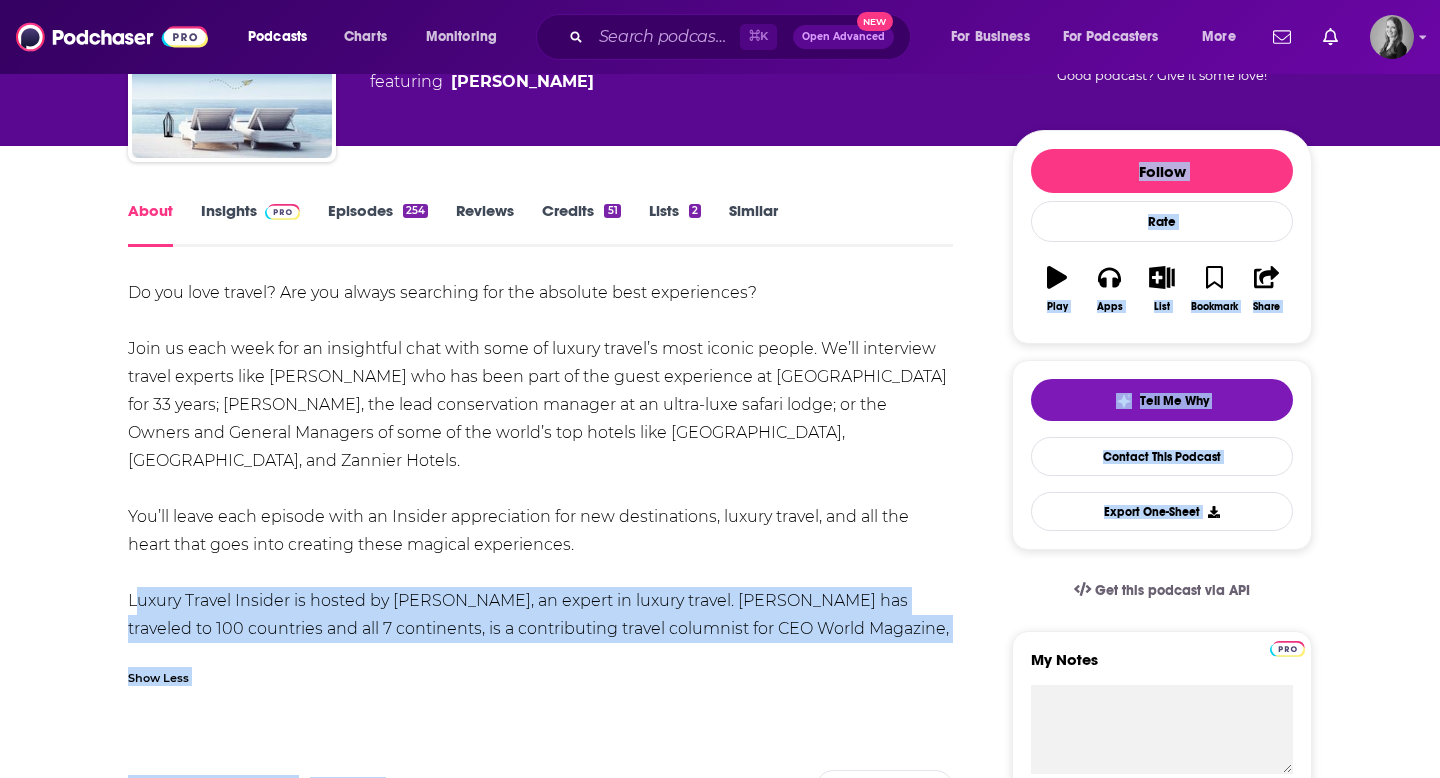 drag, startPoint x: 129, startPoint y: 572, endPoint x: 1026, endPoint y: 629, distance: 898.8092 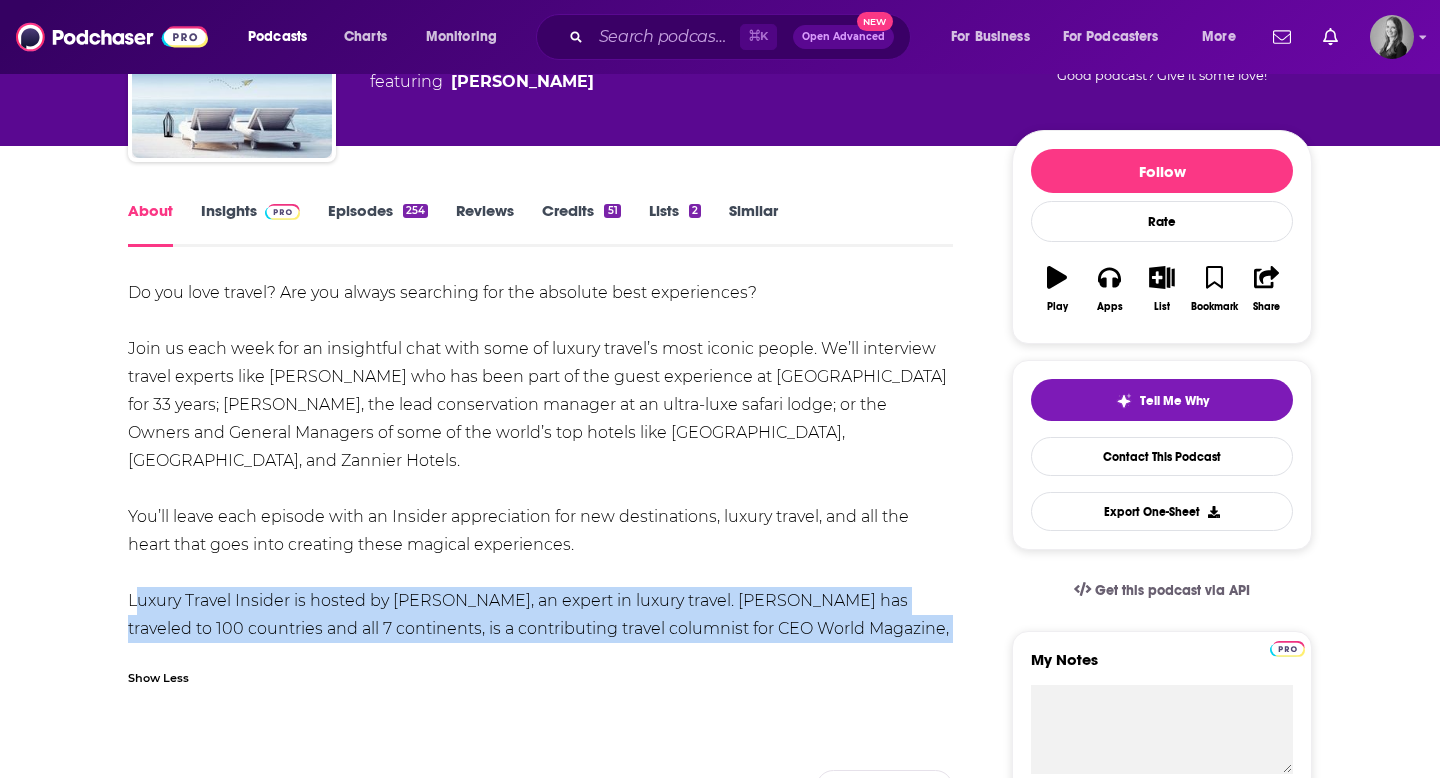 drag, startPoint x: 957, startPoint y: 634, endPoint x: 8, endPoint y: 570, distance: 951.15564 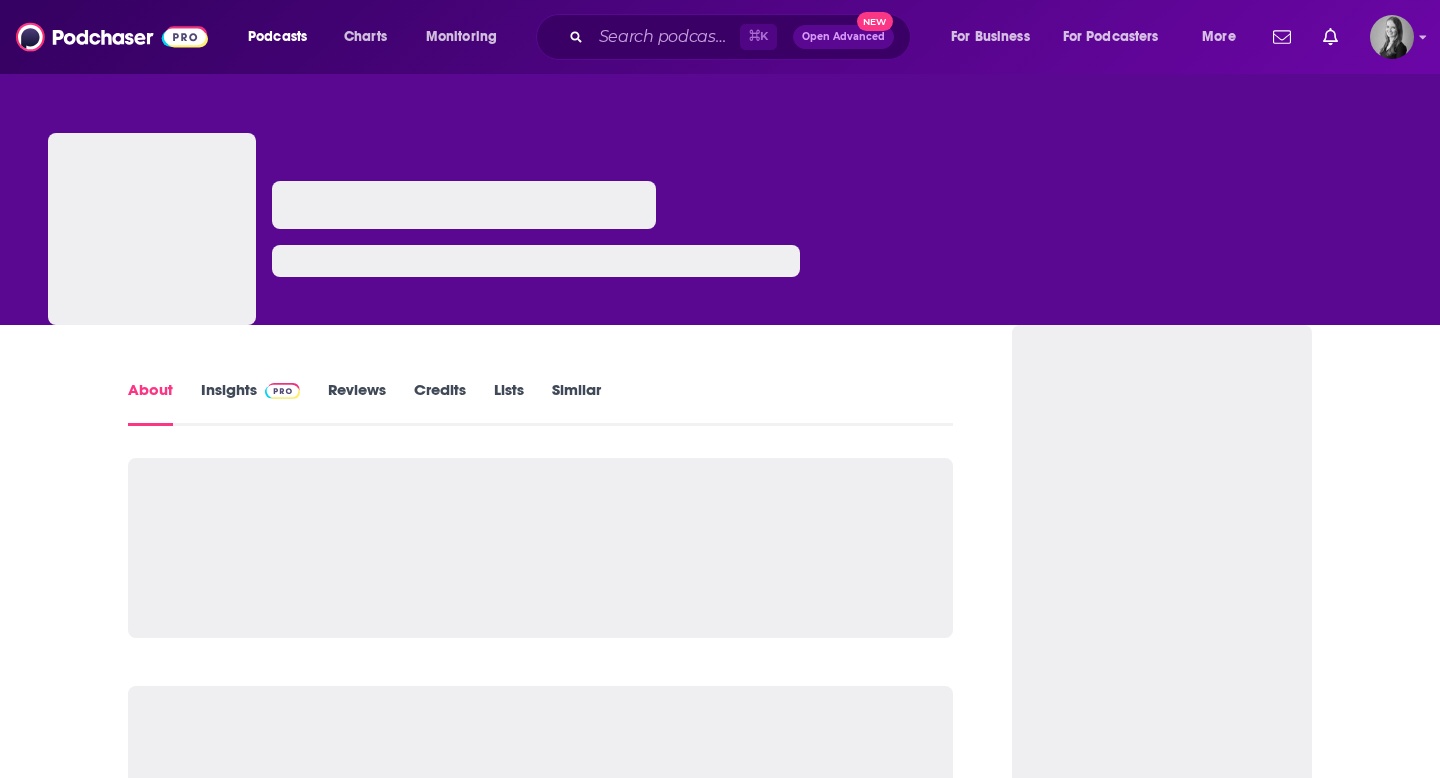 scroll, scrollTop: 0, scrollLeft: 0, axis: both 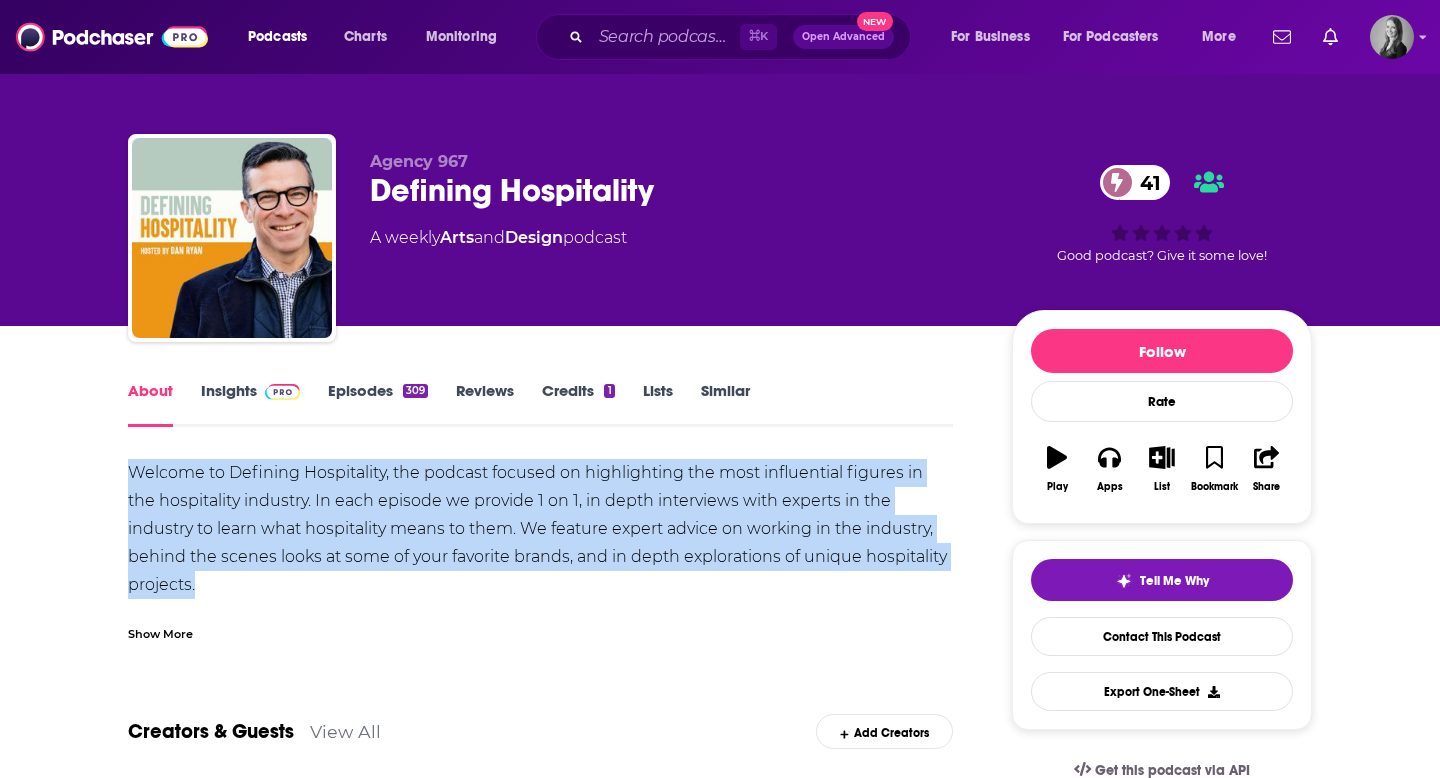 drag, startPoint x: 129, startPoint y: 469, endPoint x: 936, endPoint y: 565, distance: 812.69 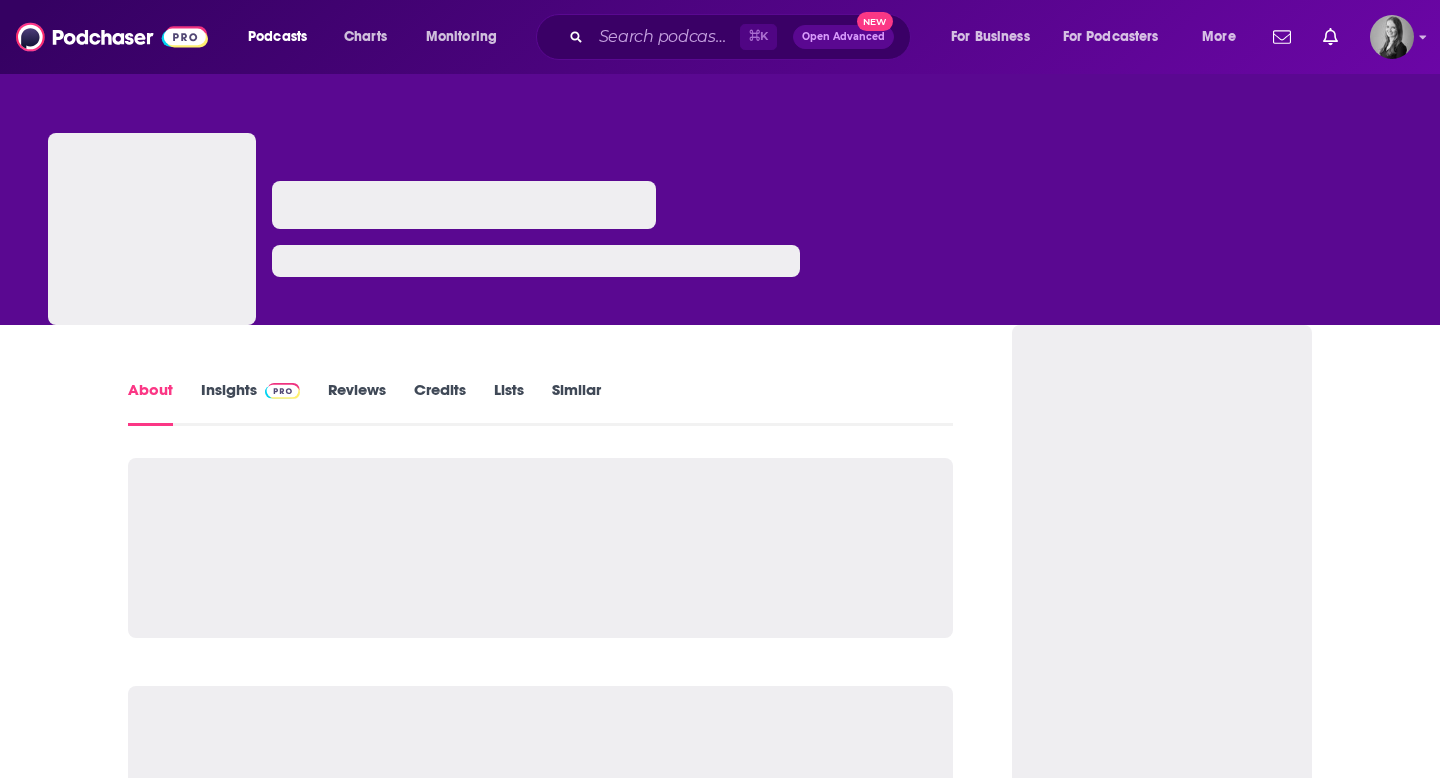 scroll, scrollTop: 0, scrollLeft: 0, axis: both 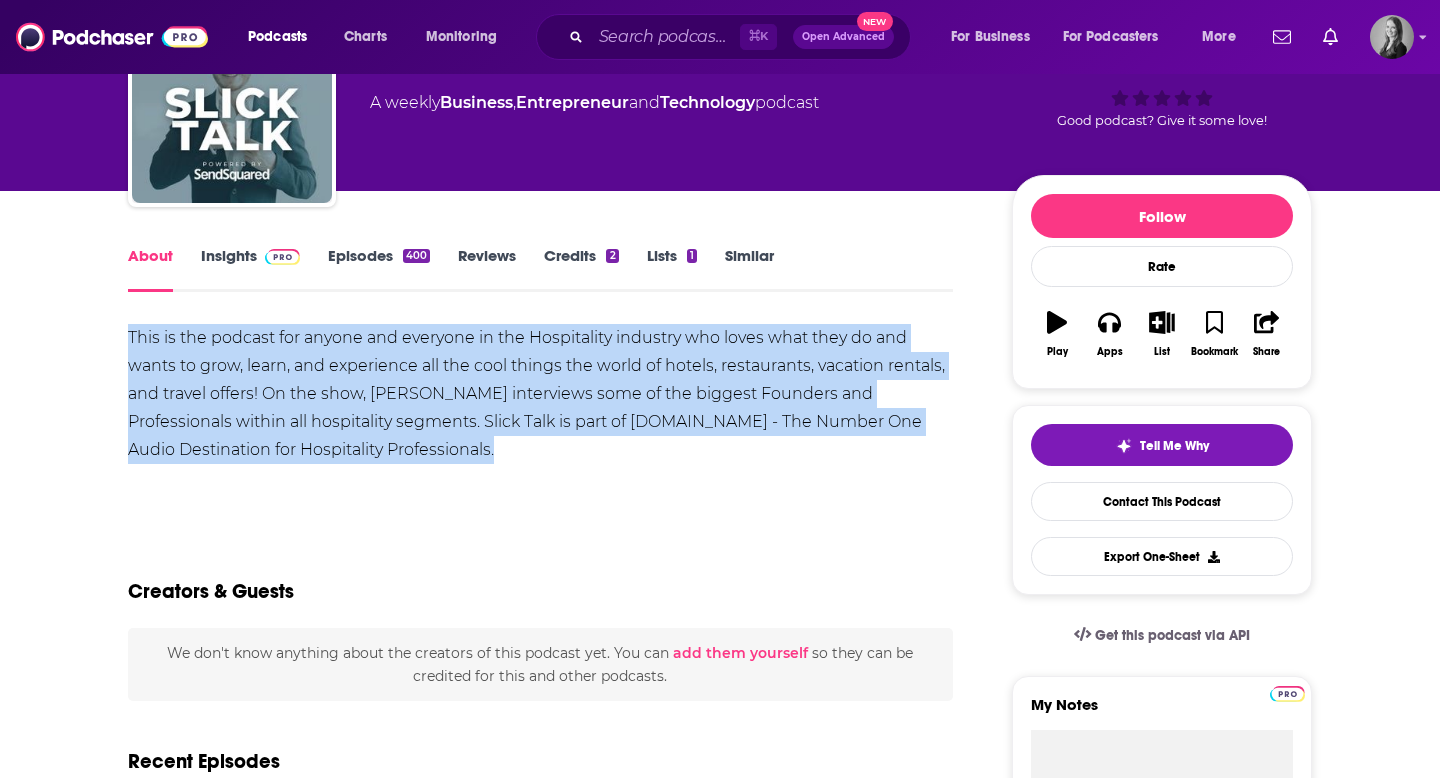 drag, startPoint x: 123, startPoint y: 337, endPoint x: 528, endPoint y: 437, distance: 417.16302 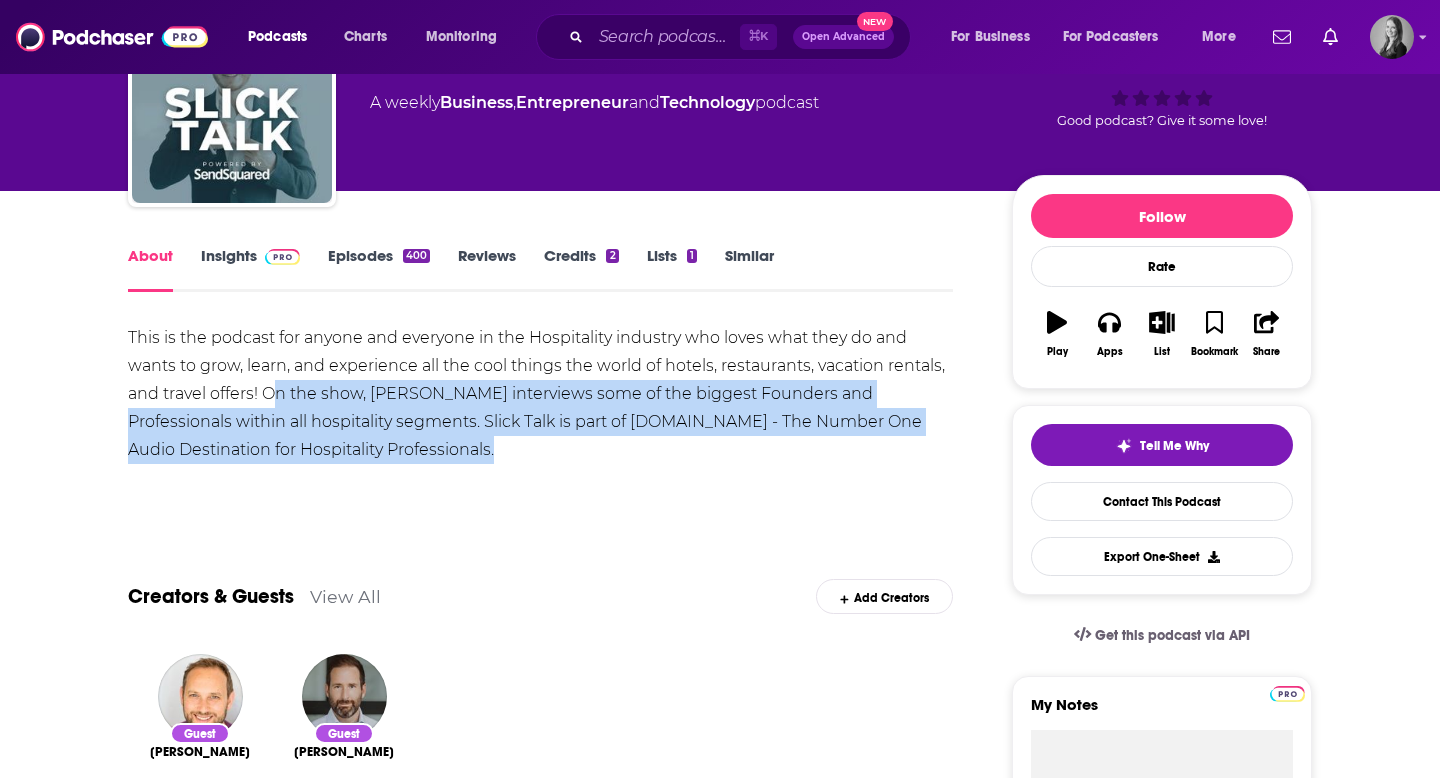 drag, startPoint x: 270, startPoint y: 389, endPoint x: 419, endPoint y: 458, distance: 164.2011 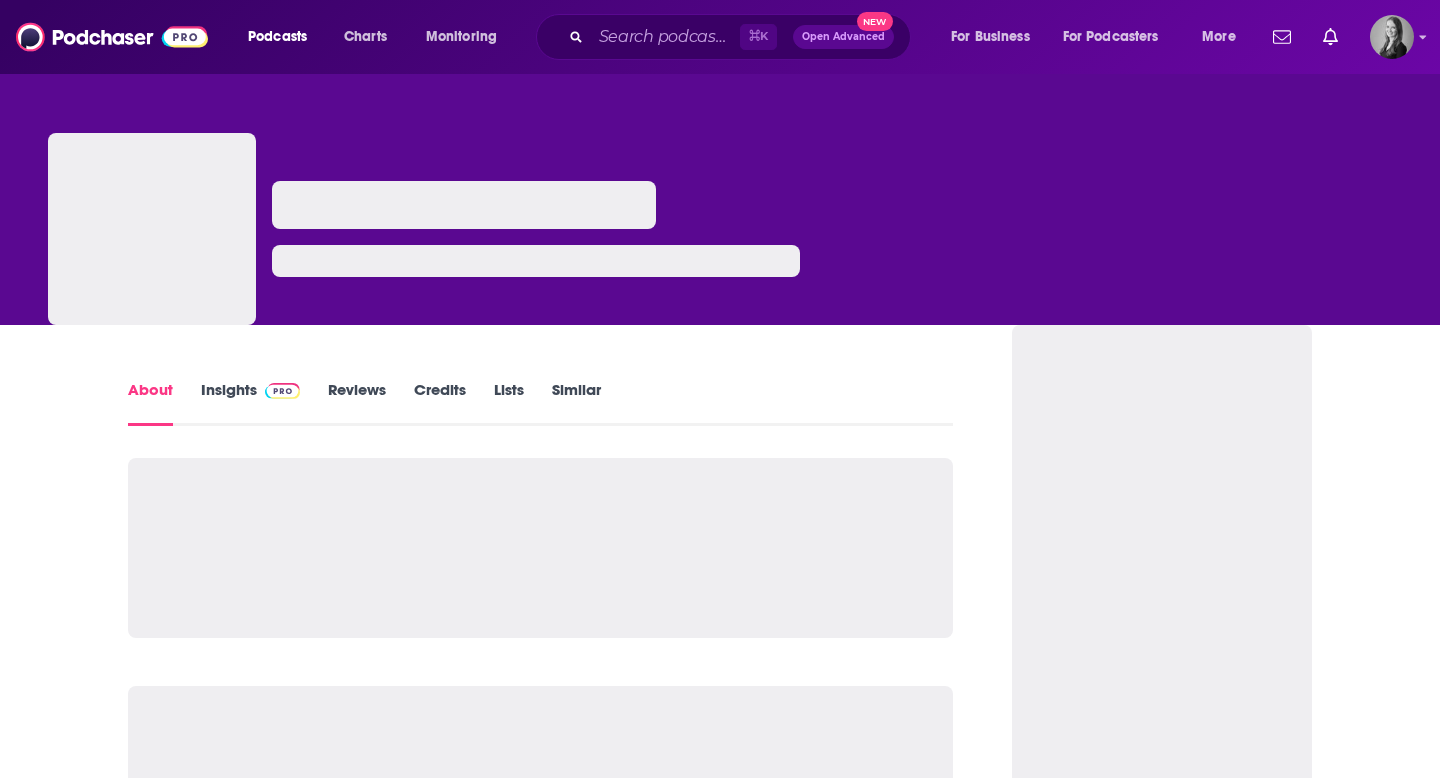 scroll, scrollTop: 0, scrollLeft: 0, axis: both 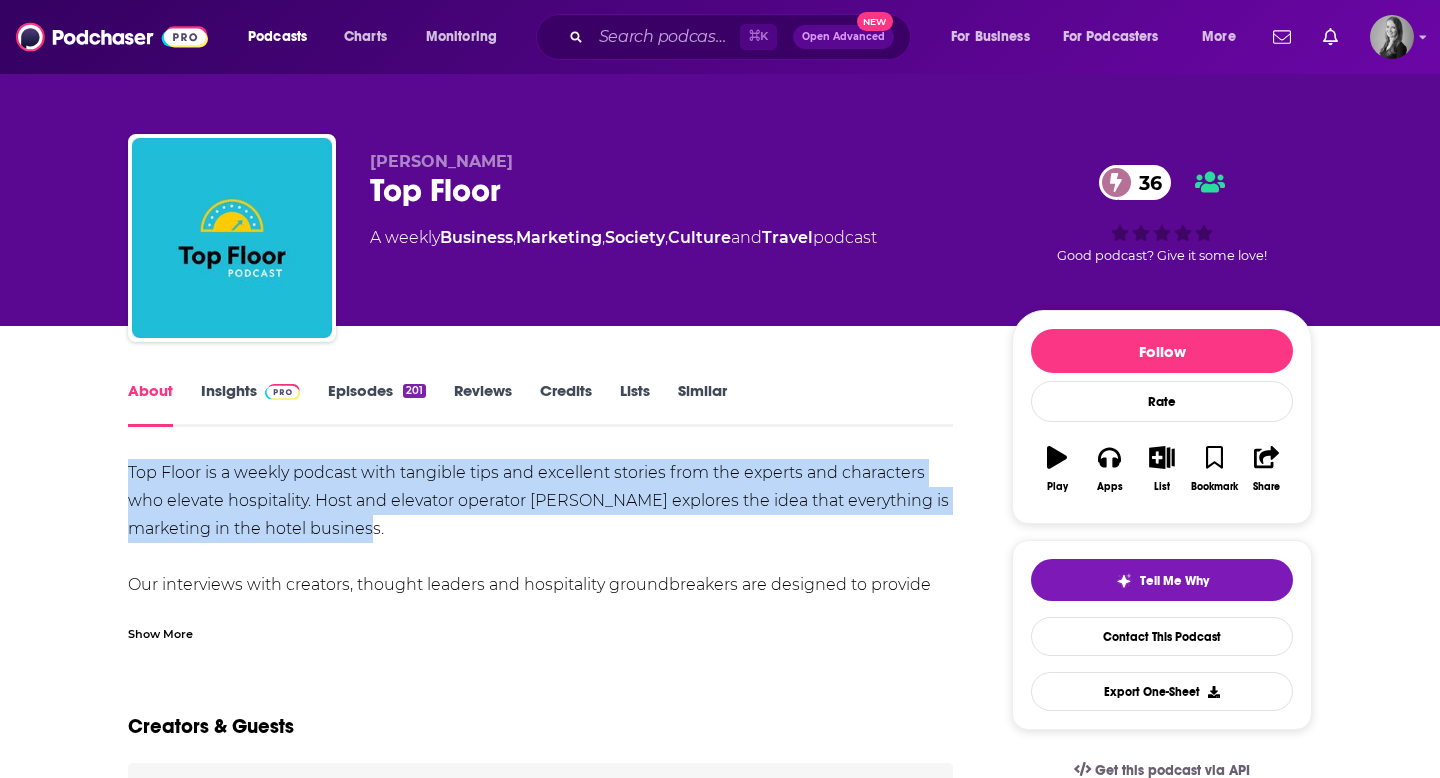 drag, startPoint x: 125, startPoint y: 469, endPoint x: 407, endPoint y: 536, distance: 289.84998 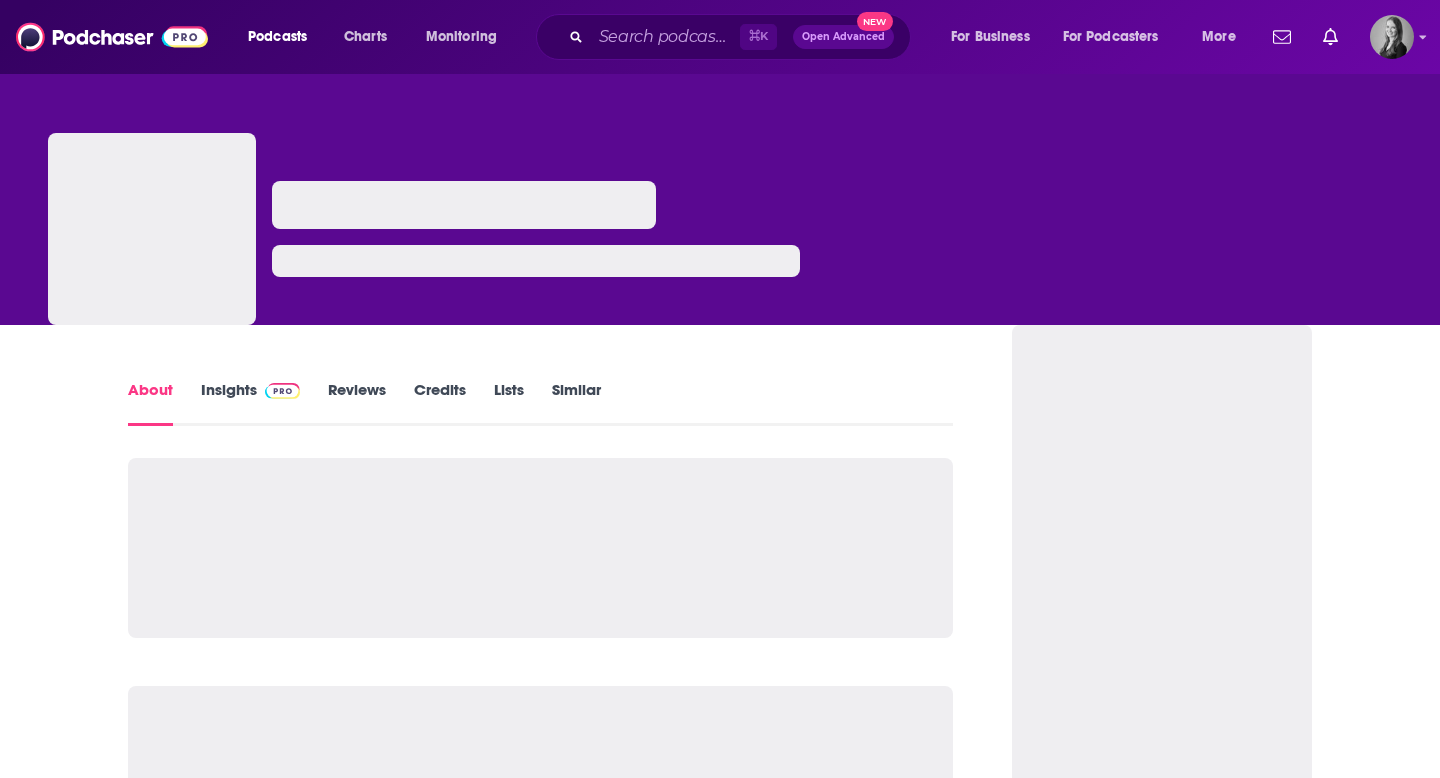 scroll, scrollTop: 0, scrollLeft: 0, axis: both 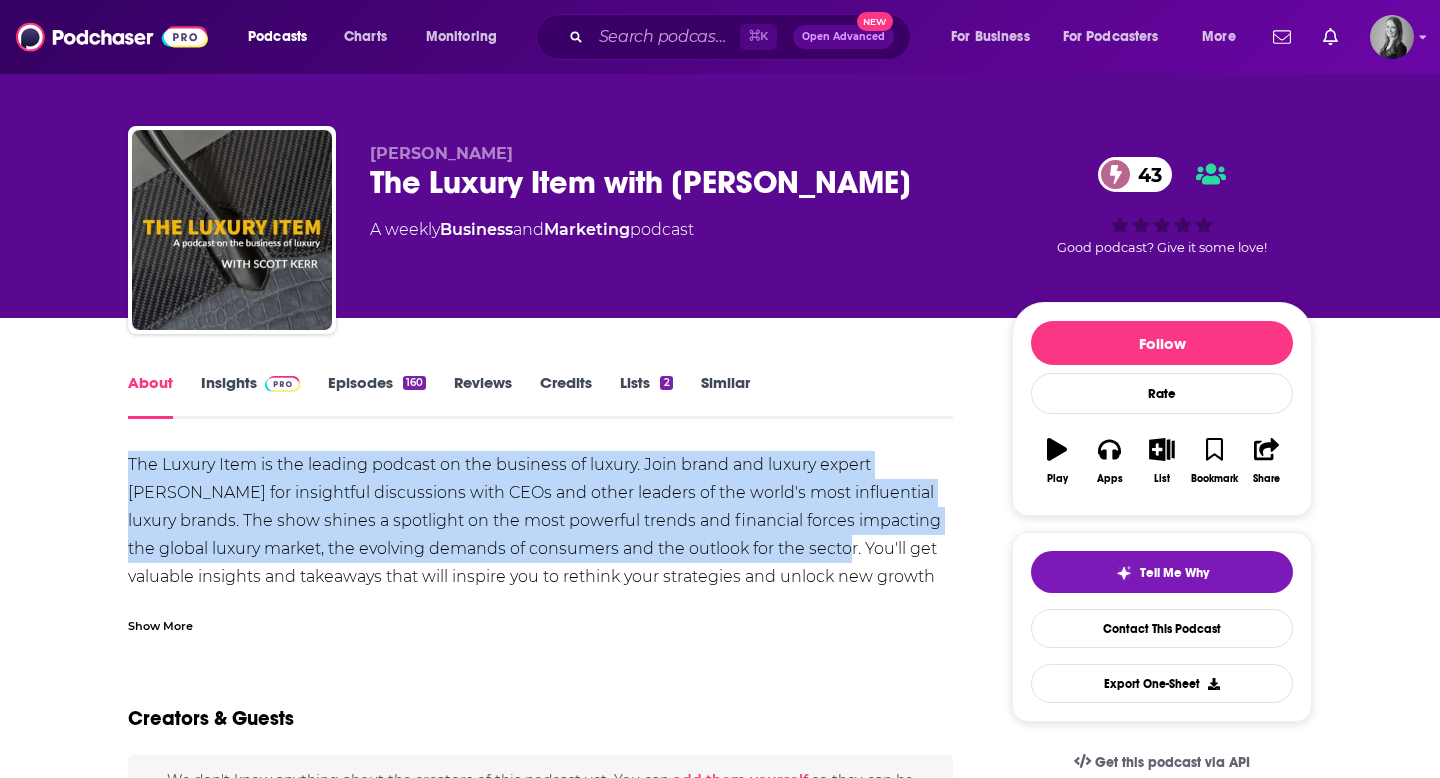 drag, startPoint x: 126, startPoint y: 460, endPoint x: 731, endPoint y: 544, distance: 610.8036 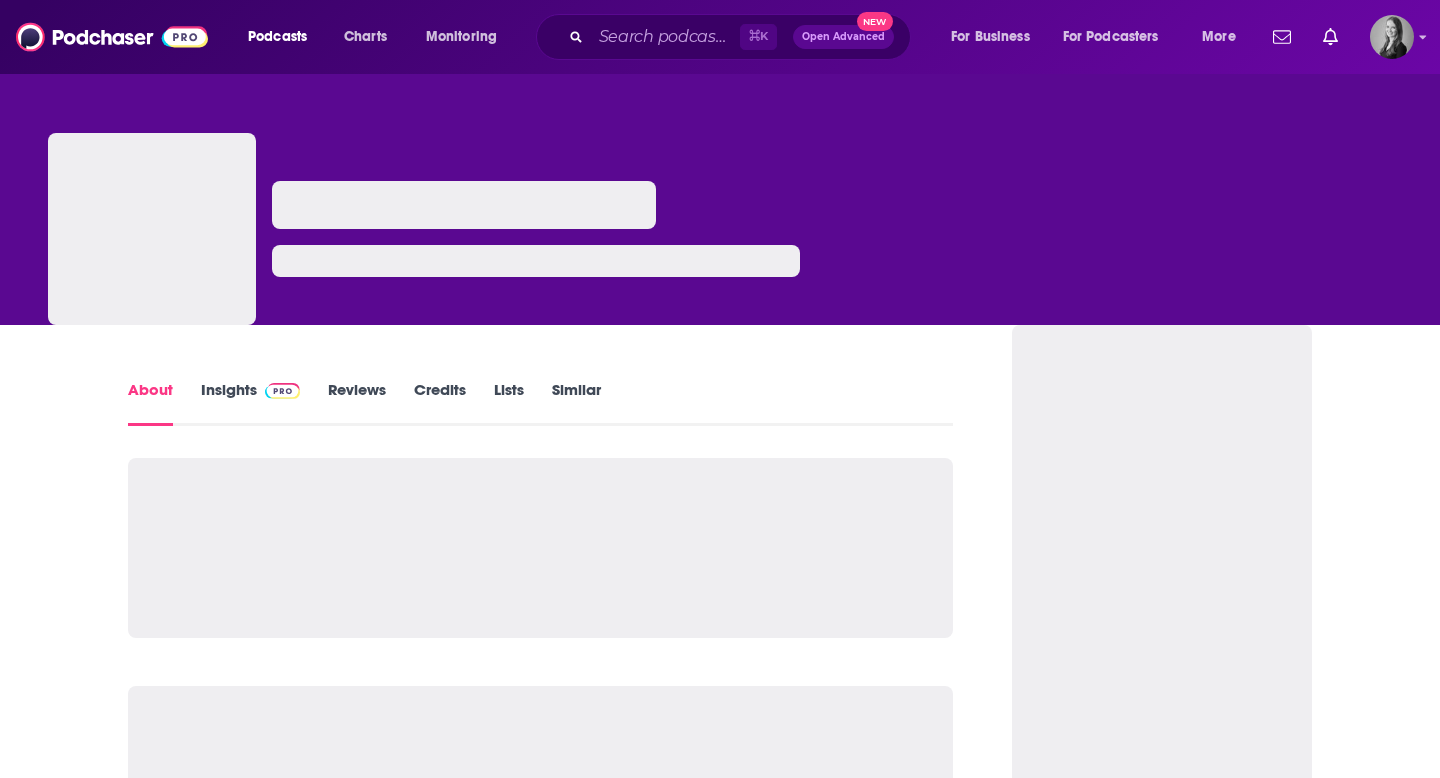 scroll, scrollTop: 0, scrollLeft: 0, axis: both 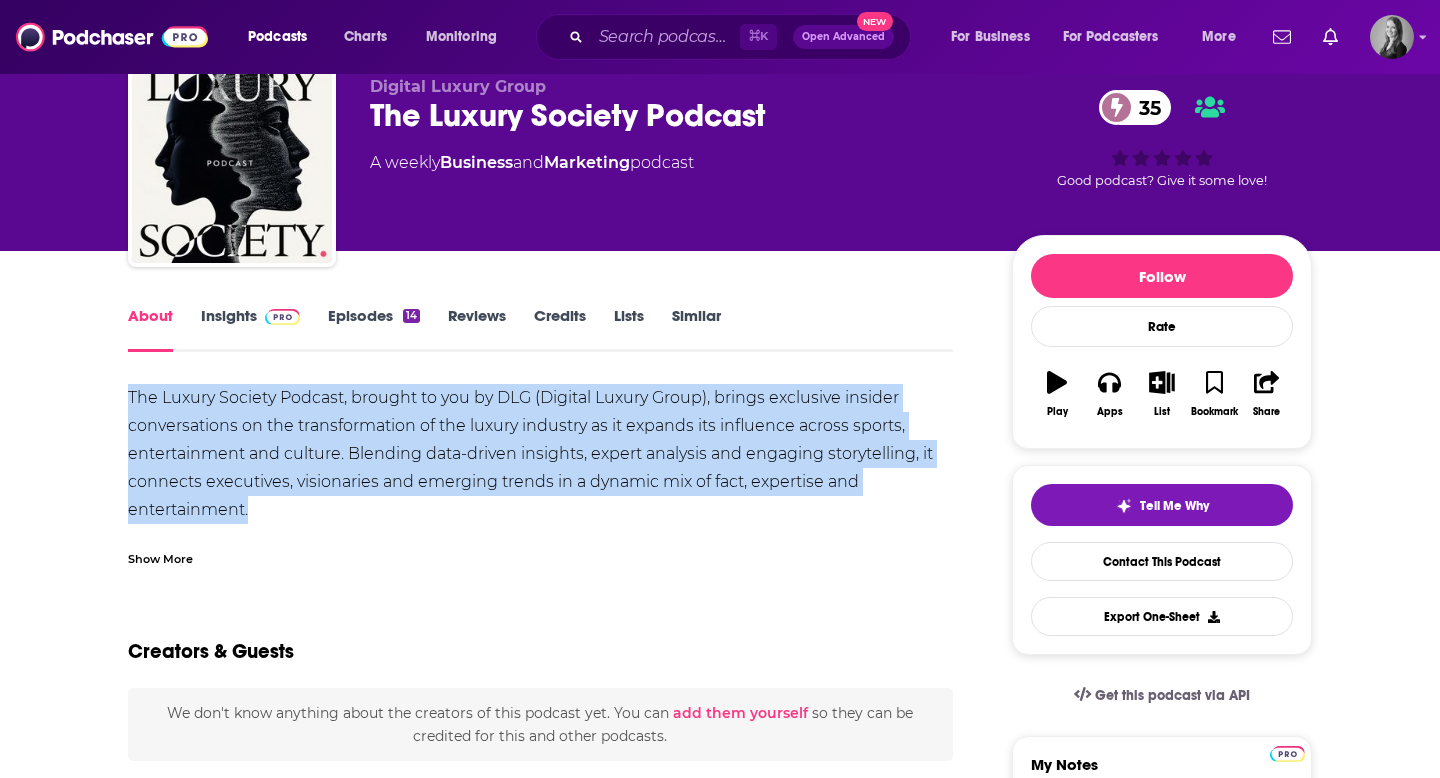 drag, startPoint x: 128, startPoint y: 389, endPoint x: 356, endPoint y: 502, distance: 254.46611 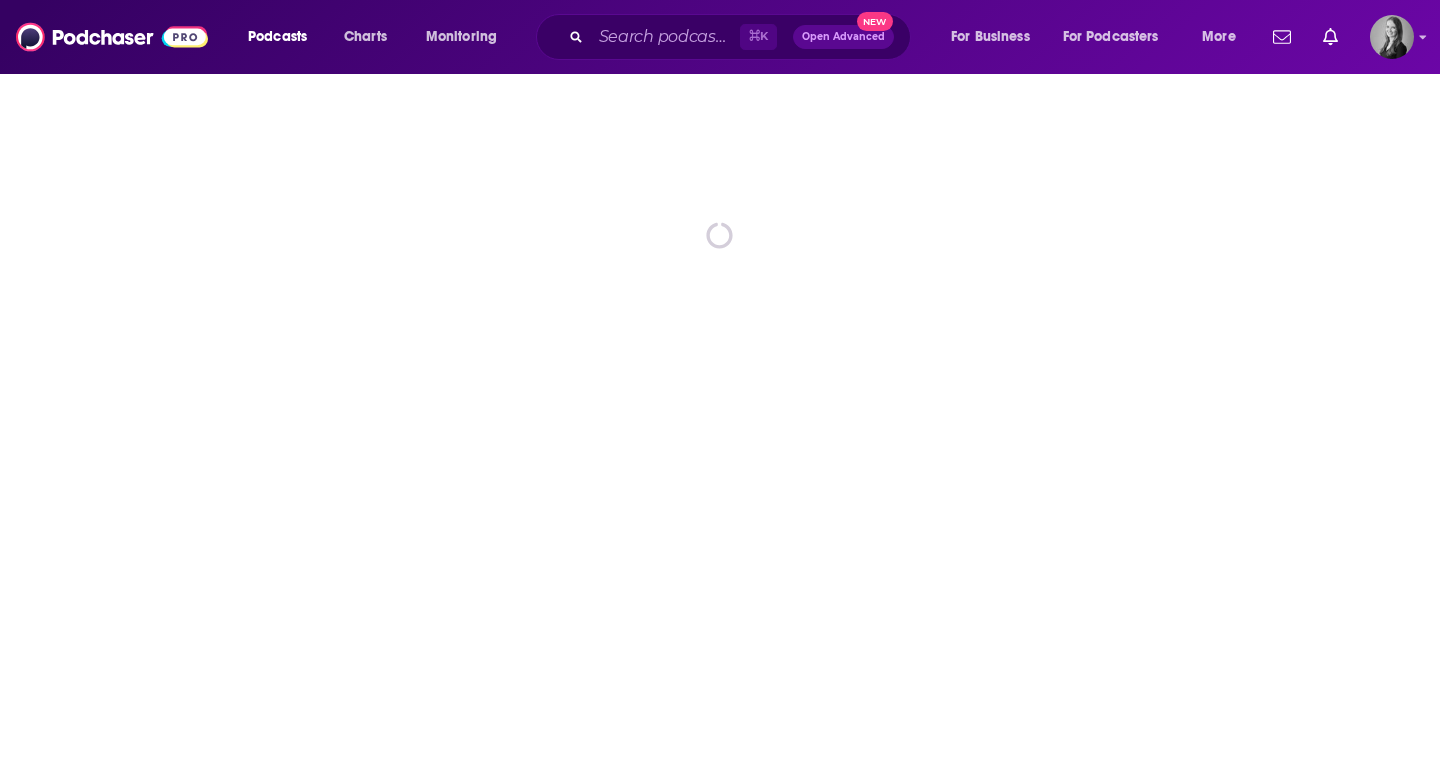 scroll, scrollTop: 0, scrollLeft: 0, axis: both 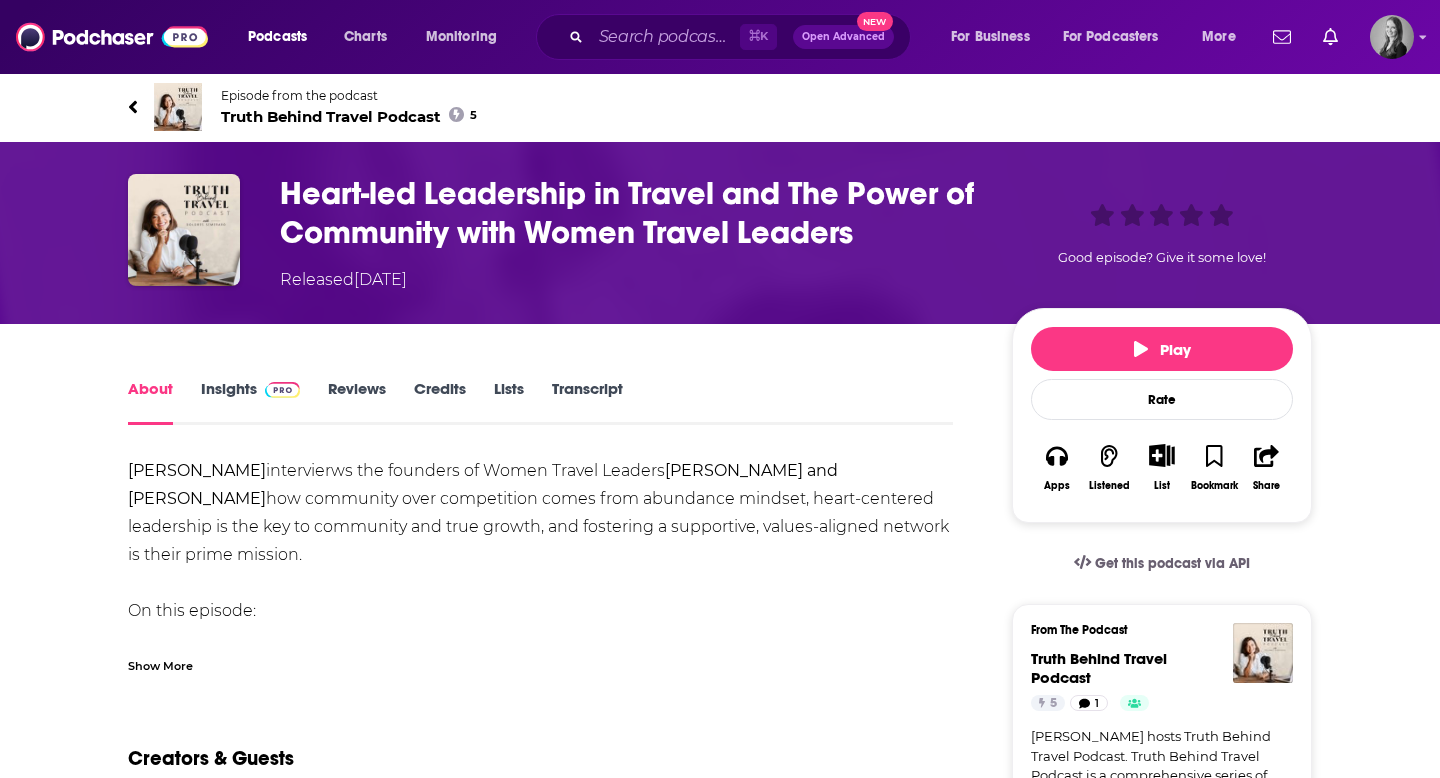 drag, startPoint x: 117, startPoint y: 465, endPoint x: 330, endPoint y: 556, distance: 231.6247 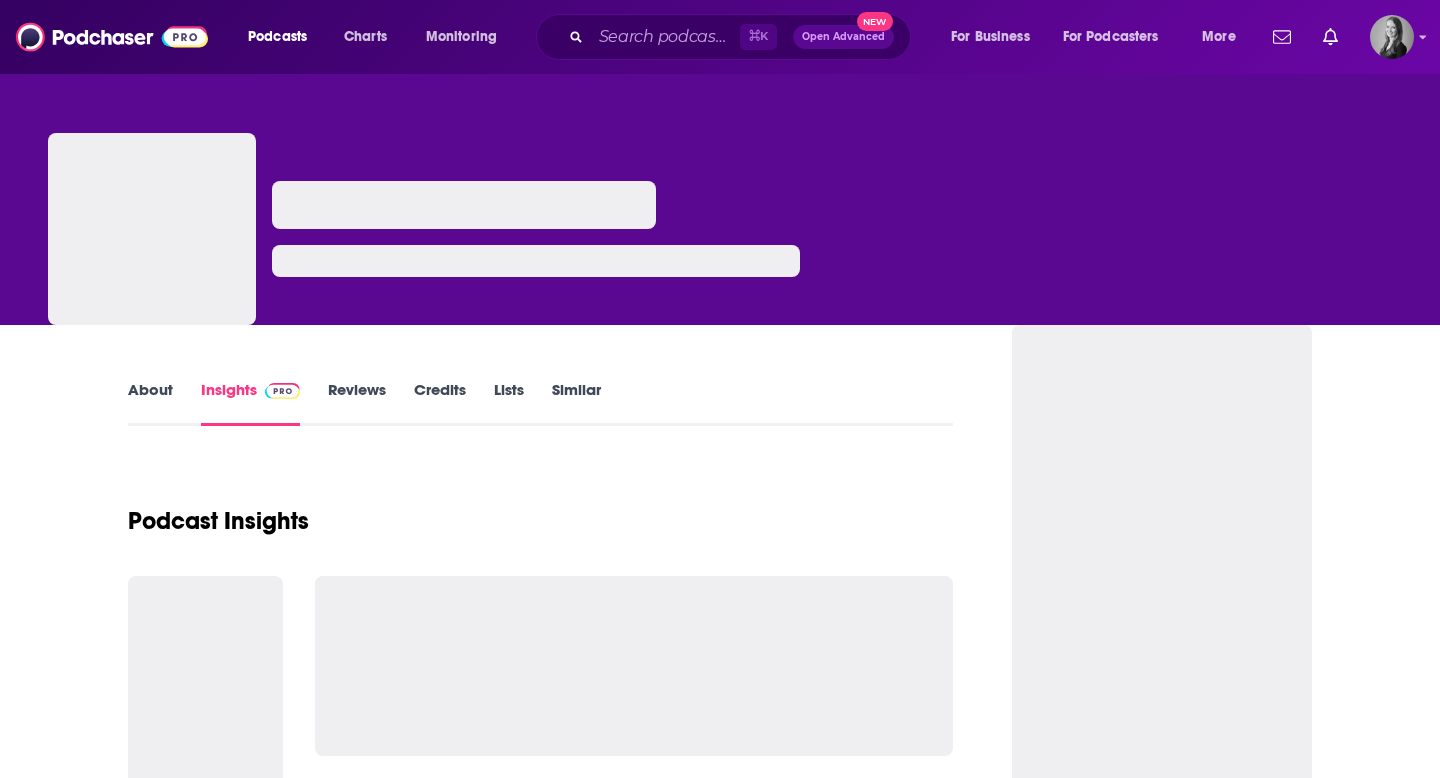 scroll, scrollTop: 0, scrollLeft: 0, axis: both 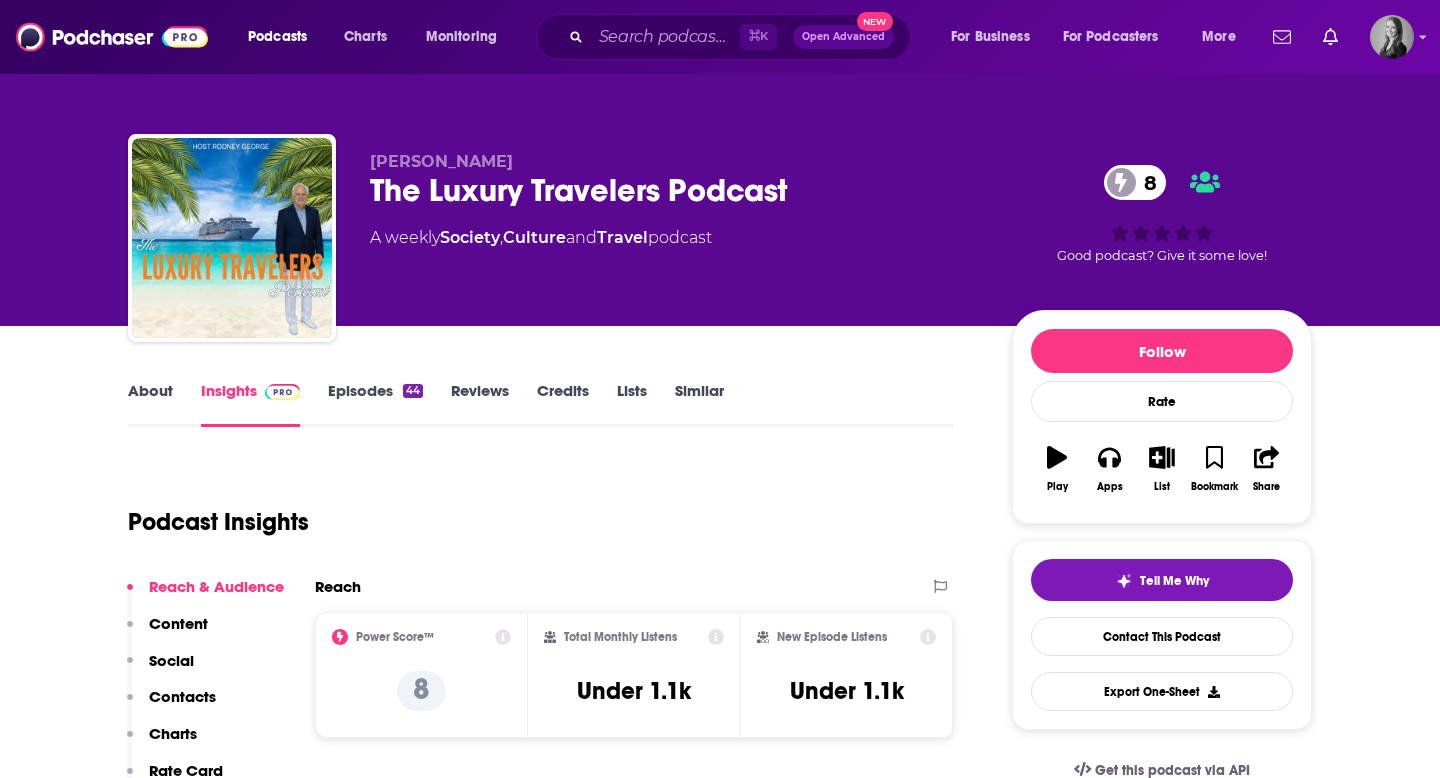 click on "About Insights Episodes 44 Reviews Credits Lists Similar Podcast Insights Reach & Audience Content Social Contacts Charts Rate Card Sponsors Details Similar Contact Podcast Open Website  Reach Power Score™ 8 Total Monthly Listens Under 1.1k New Episode Listens Under 1.1k Export One-Sheet Audience Demographics Gender Mixed Age [DEMOGRAPHIC_DATA] yo Parental Status Mixed Countries 1 [GEOGRAPHIC_DATA] 2 [GEOGRAPHIC_DATA] 3 [GEOGRAPHIC_DATA] 4 [GEOGRAPHIC_DATA] Education Level Mostly  Higher Education Content Political Skew Neutral/Mixed Socials This podcast does not have social handles yet. Contacts   RSS   Podcast Email [PERSON_NAME] [EMAIL_ADDRESS][DOMAIN_NAME] [EMAIL_ADDRESS][DOMAIN_NAME] That's all there is! Charts All Charts All Categories All Countries This podcast isn't ranking on any Apple or Spotify charts [DATE]. Estimated Rate Card Placement Cost Pre -roll Ads played  before an episode . $ 1  -  $ 100 Mid -roll Ads played  during an episode . $ 1  -  $ 100 Post -roll Ads played  after an episode . $ 1  -  $ 100 Recent Sponsors of  No" at bounding box center [554, 2658] 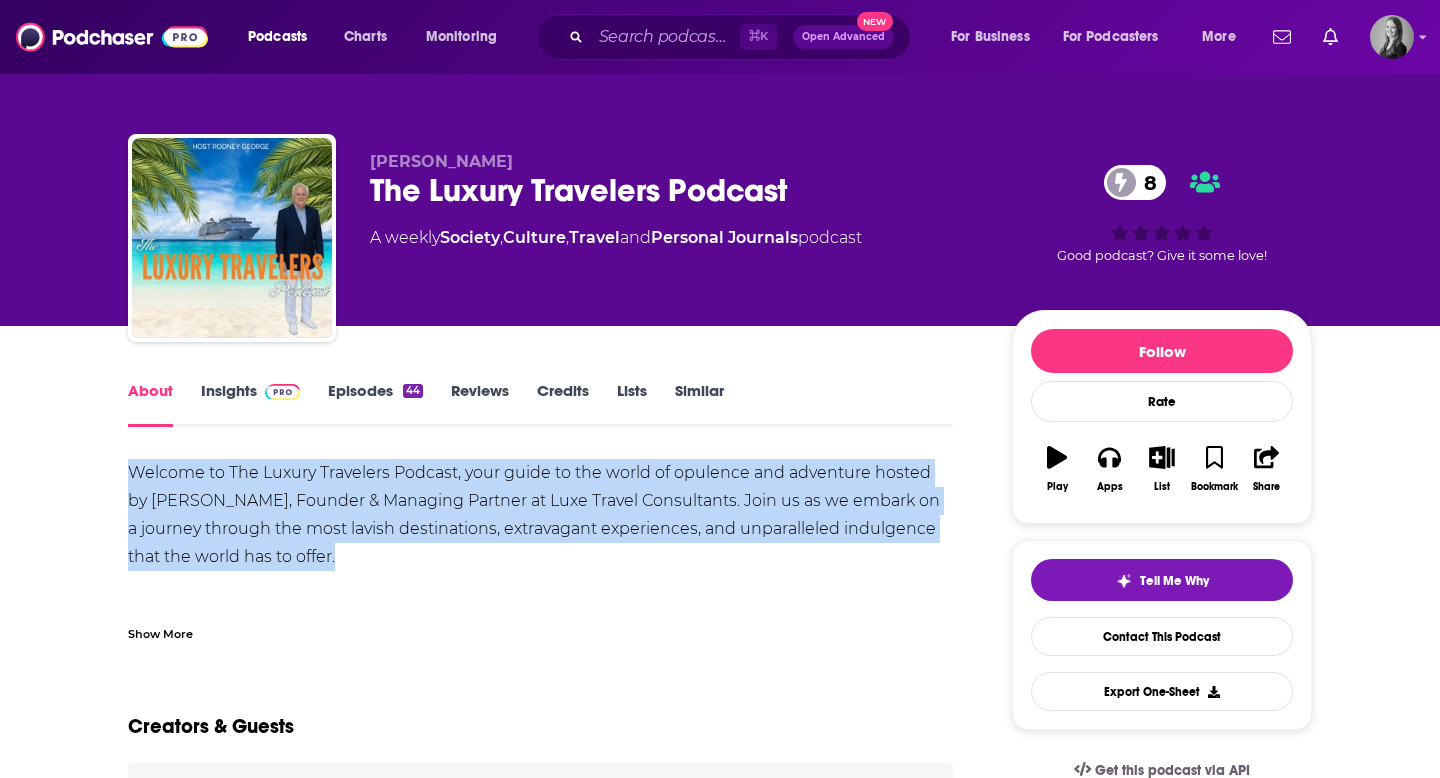 drag, startPoint x: 123, startPoint y: 467, endPoint x: 472, endPoint y: 546, distance: 357.82956 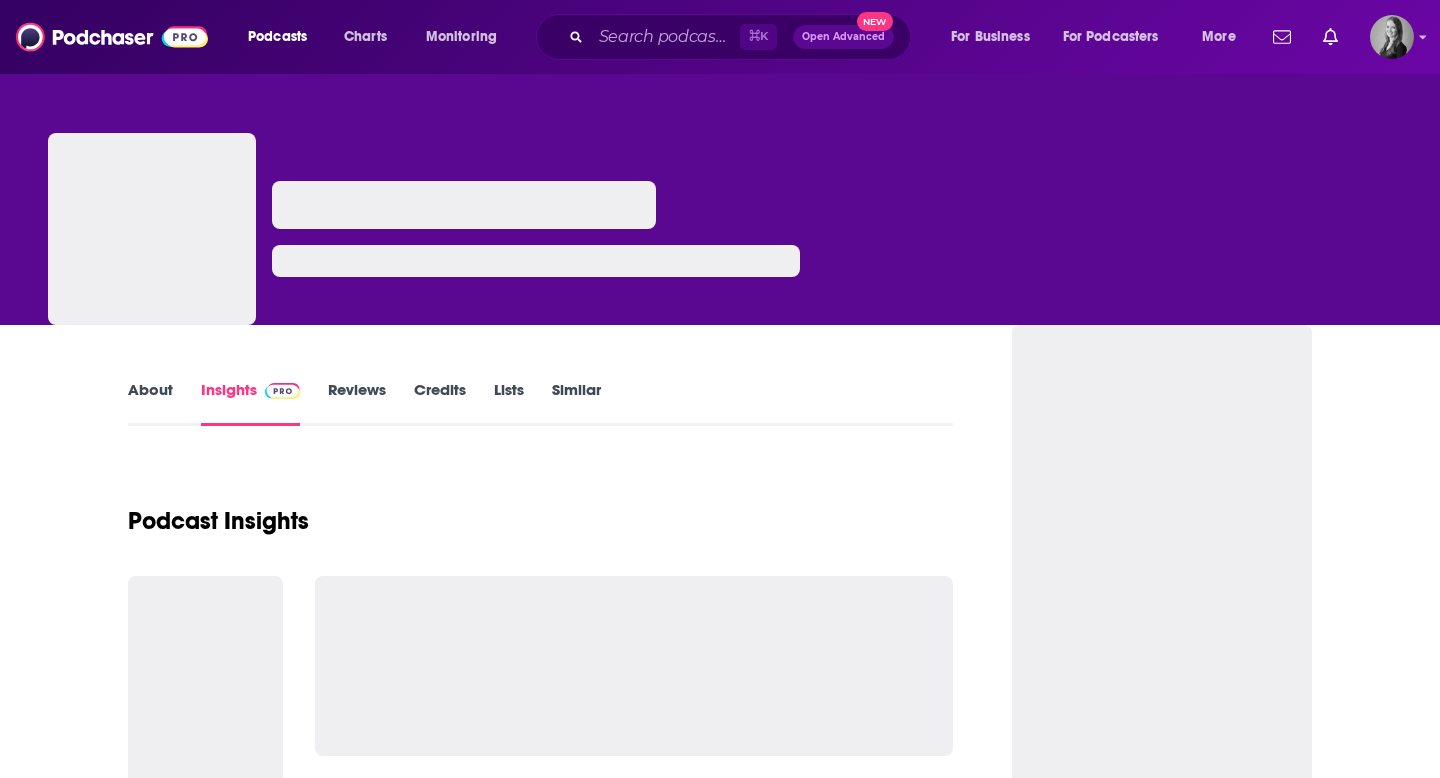 scroll, scrollTop: 0, scrollLeft: 0, axis: both 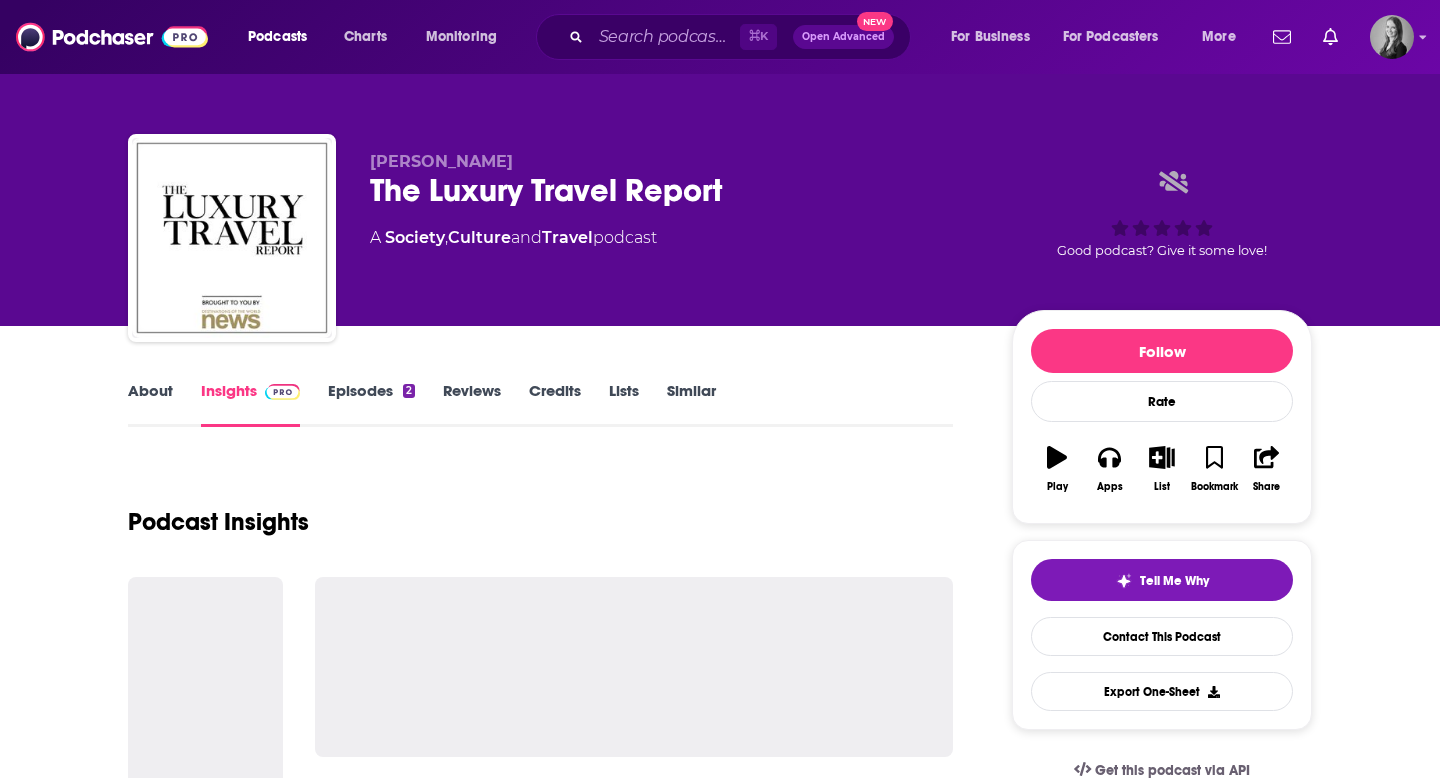 click on "About" at bounding box center (150, 404) 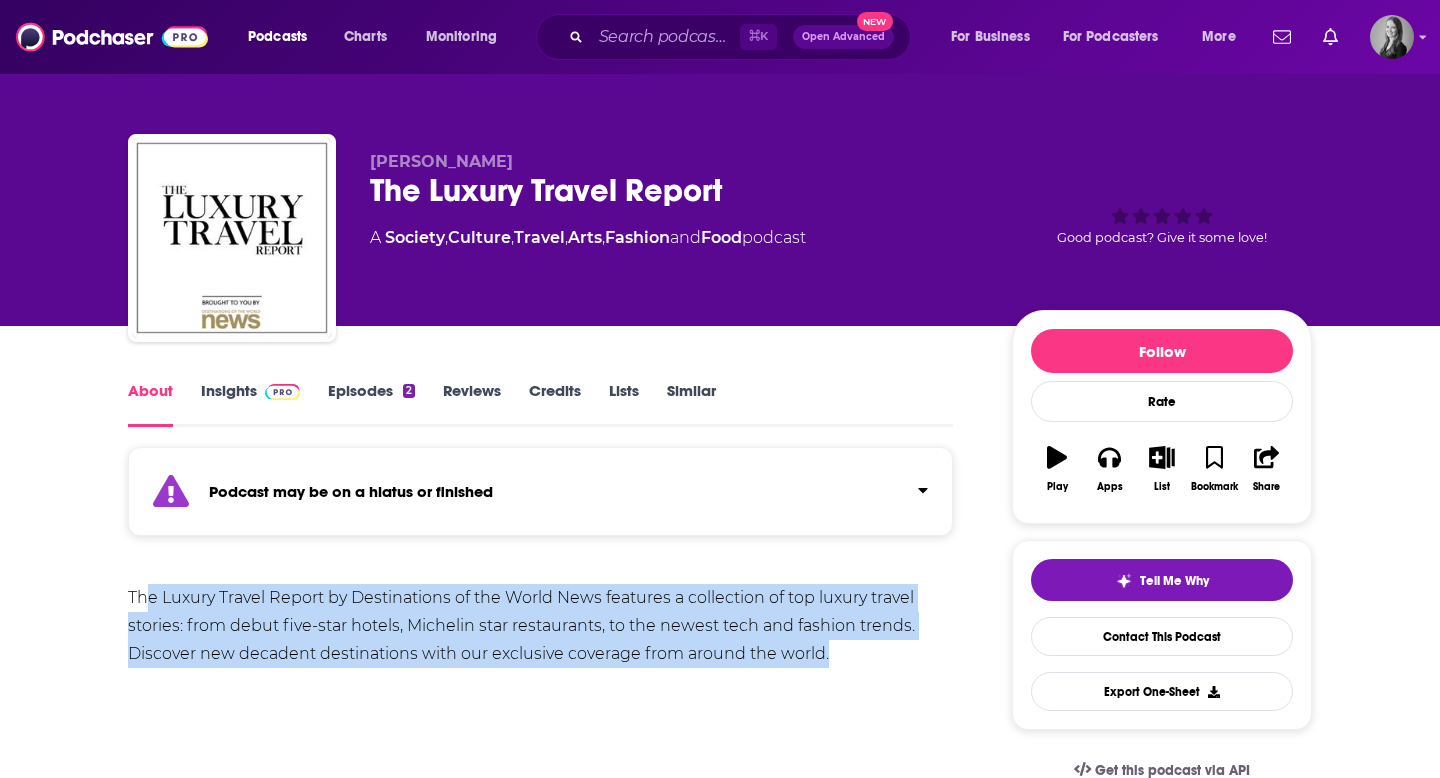 drag, startPoint x: 148, startPoint y: 585, endPoint x: 956, endPoint y: 661, distance: 811.5664 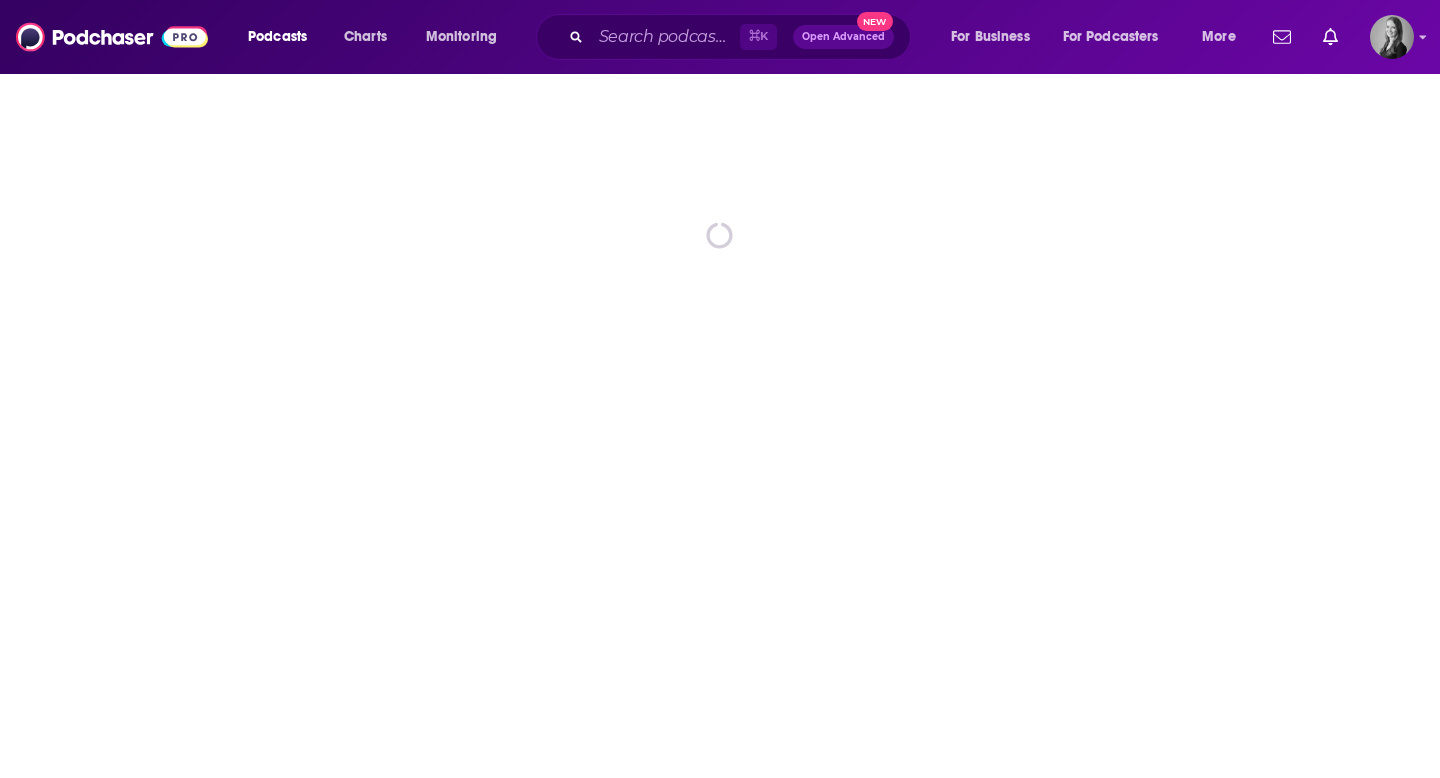 scroll, scrollTop: 0, scrollLeft: 0, axis: both 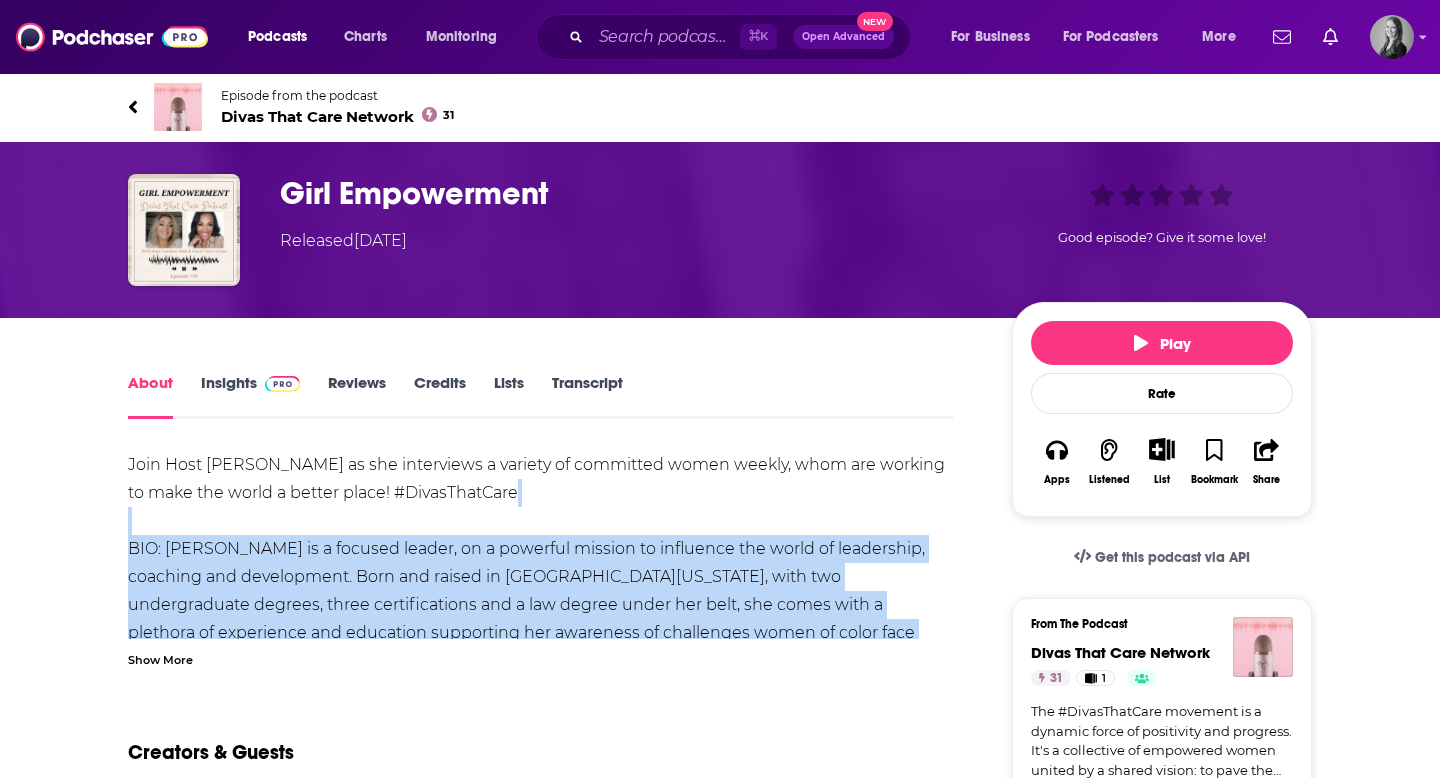 drag, startPoint x: 129, startPoint y: 534, endPoint x: 926, endPoint y: 642, distance: 804.2842 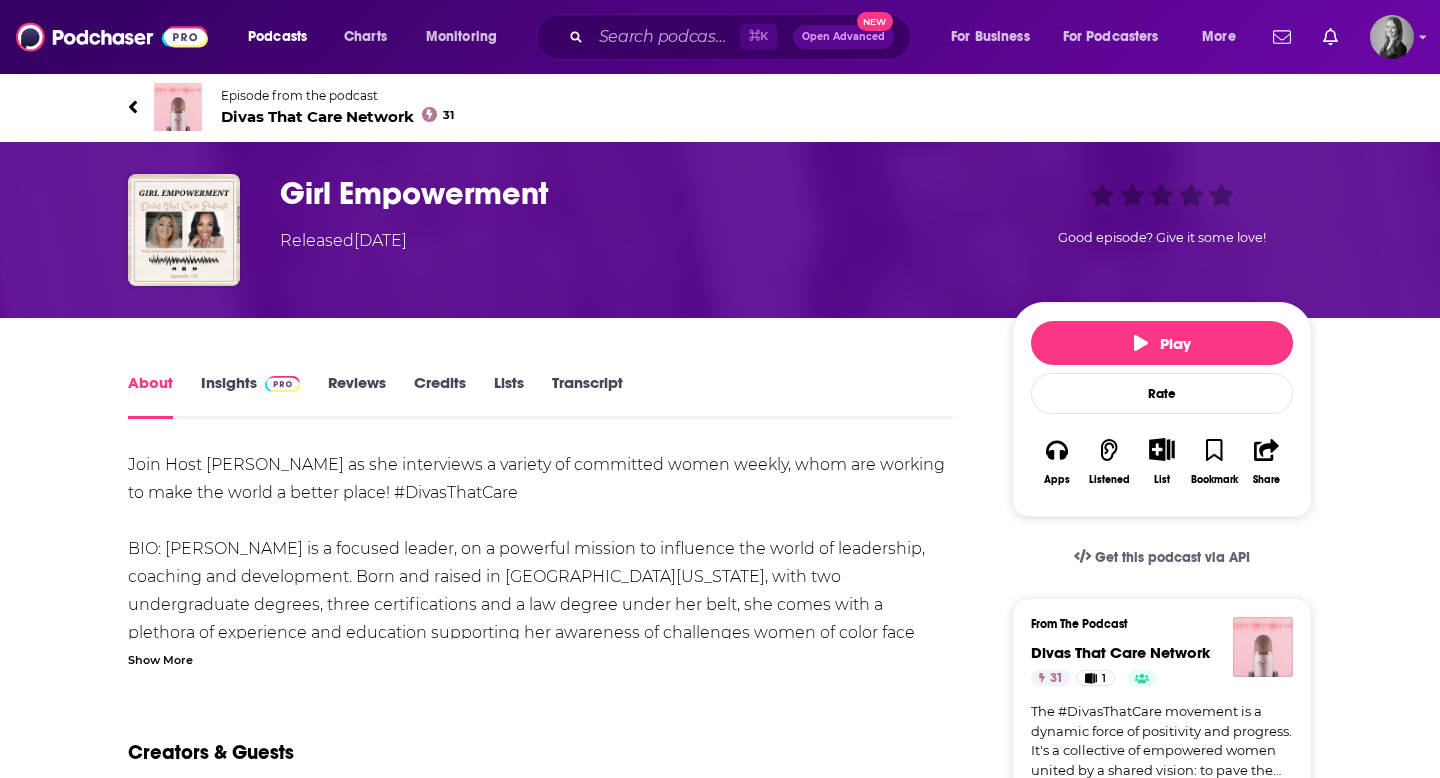 click on "Show More" at bounding box center (160, 658) 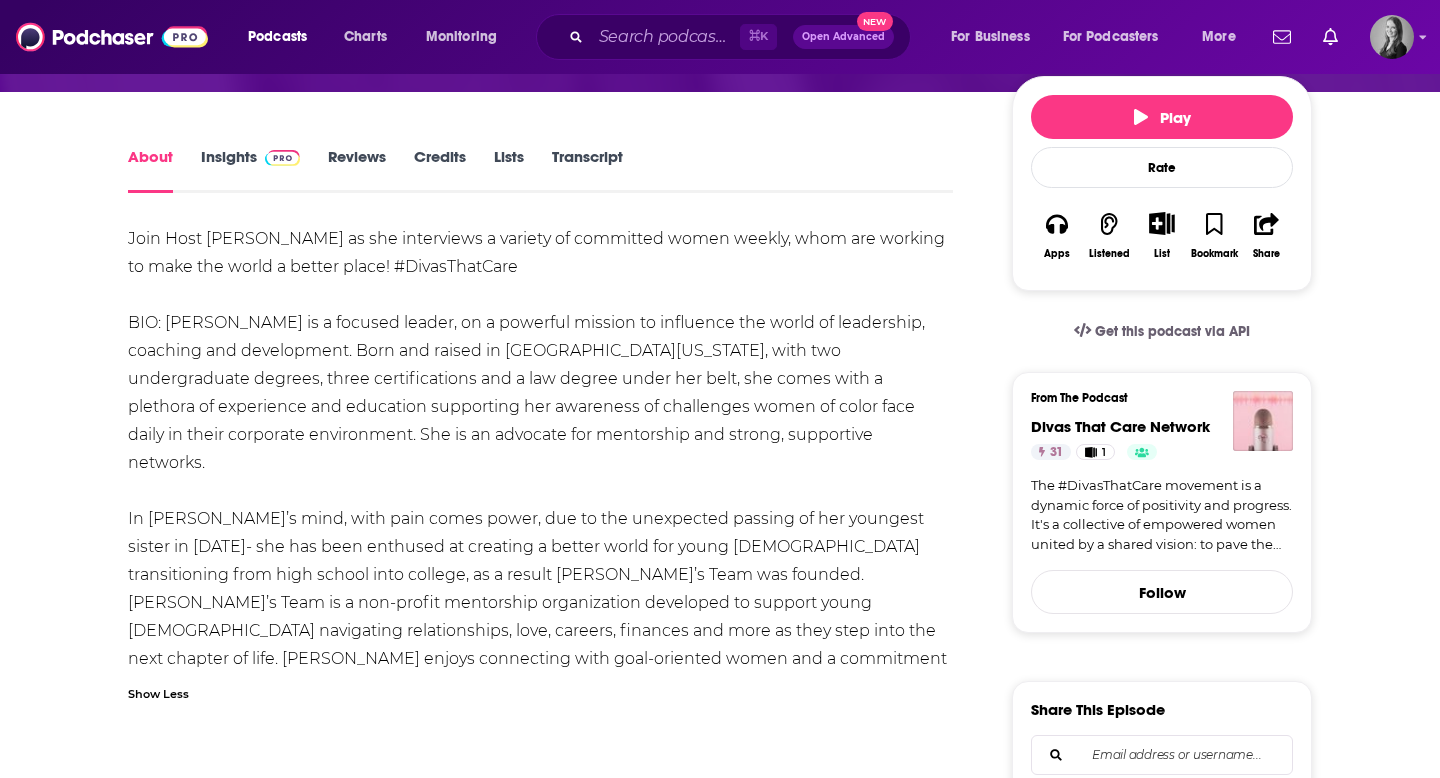 scroll, scrollTop: 307, scrollLeft: 0, axis: vertical 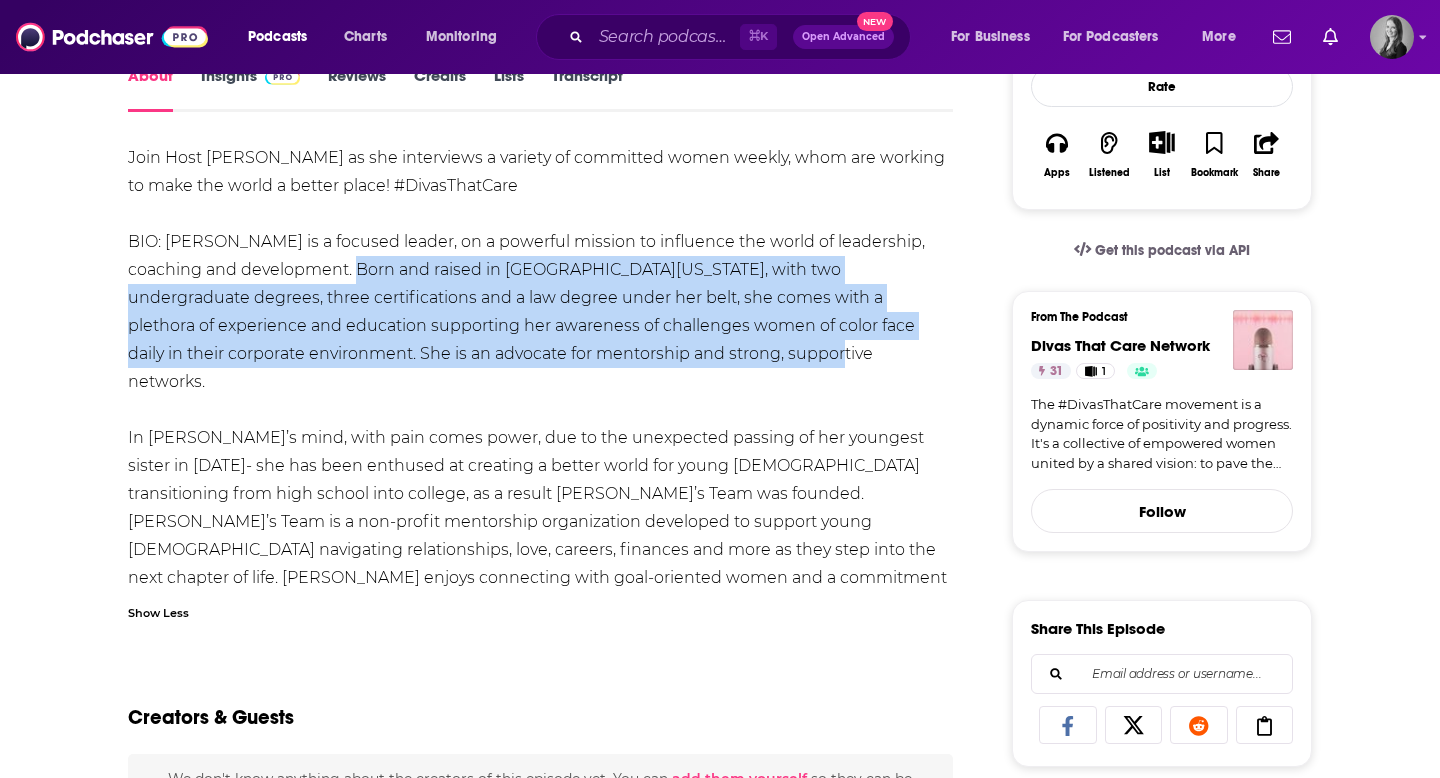 drag, startPoint x: 291, startPoint y: 263, endPoint x: 749, endPoint y: 347, distance: 465.63934 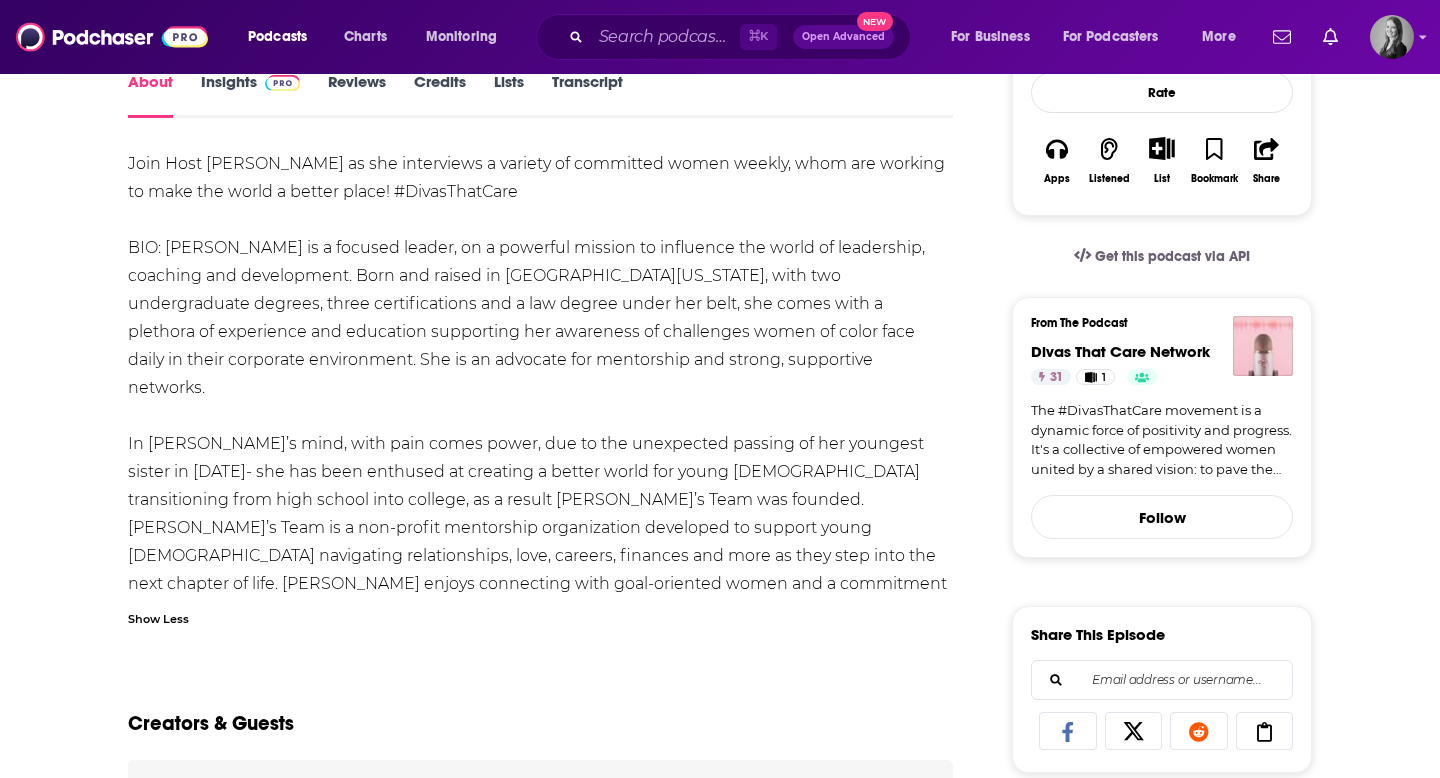 click on "Join Host Candace Gish as she interviews a variety of committed women weekly, whom are working to make the world a better place! #DivasThatCare
BIO:  Tara Levine is a focused leader, on a powerful mission to influence the world of leadership, coaching and development. Born and raised in Wichita Kansas, with two undergraduate degrees, three certifications and a law degree under her belt, she comes with a plethora of experience and education supporting her awareness of challenges women of color face daily in their corporate environment. She is an advocate for mentorship and strong, supportive networks." at bounding box center [540, 402] 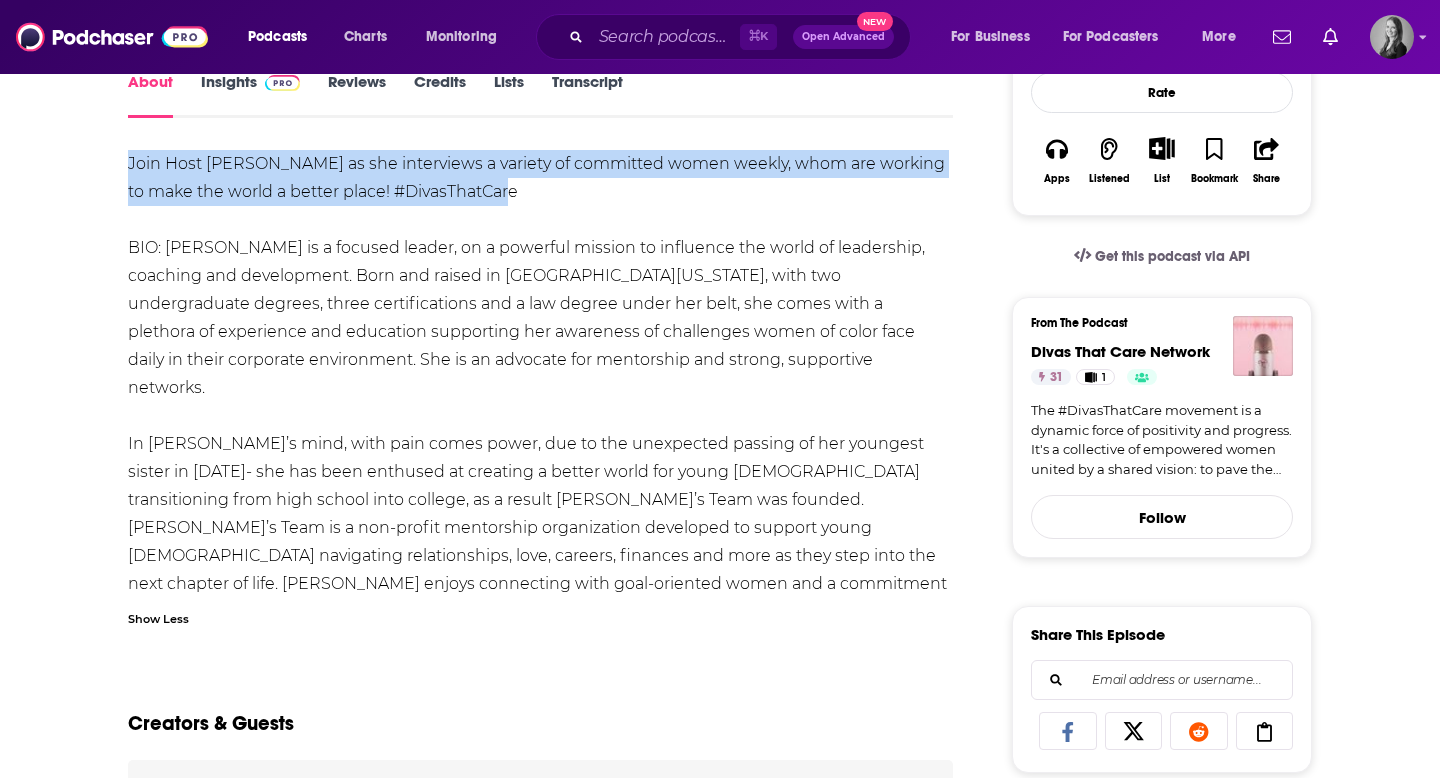 drag, startPoint x: 131, startPoint y: 156, endPoint x: 531, endPoint y: 206, distance: 403.11288 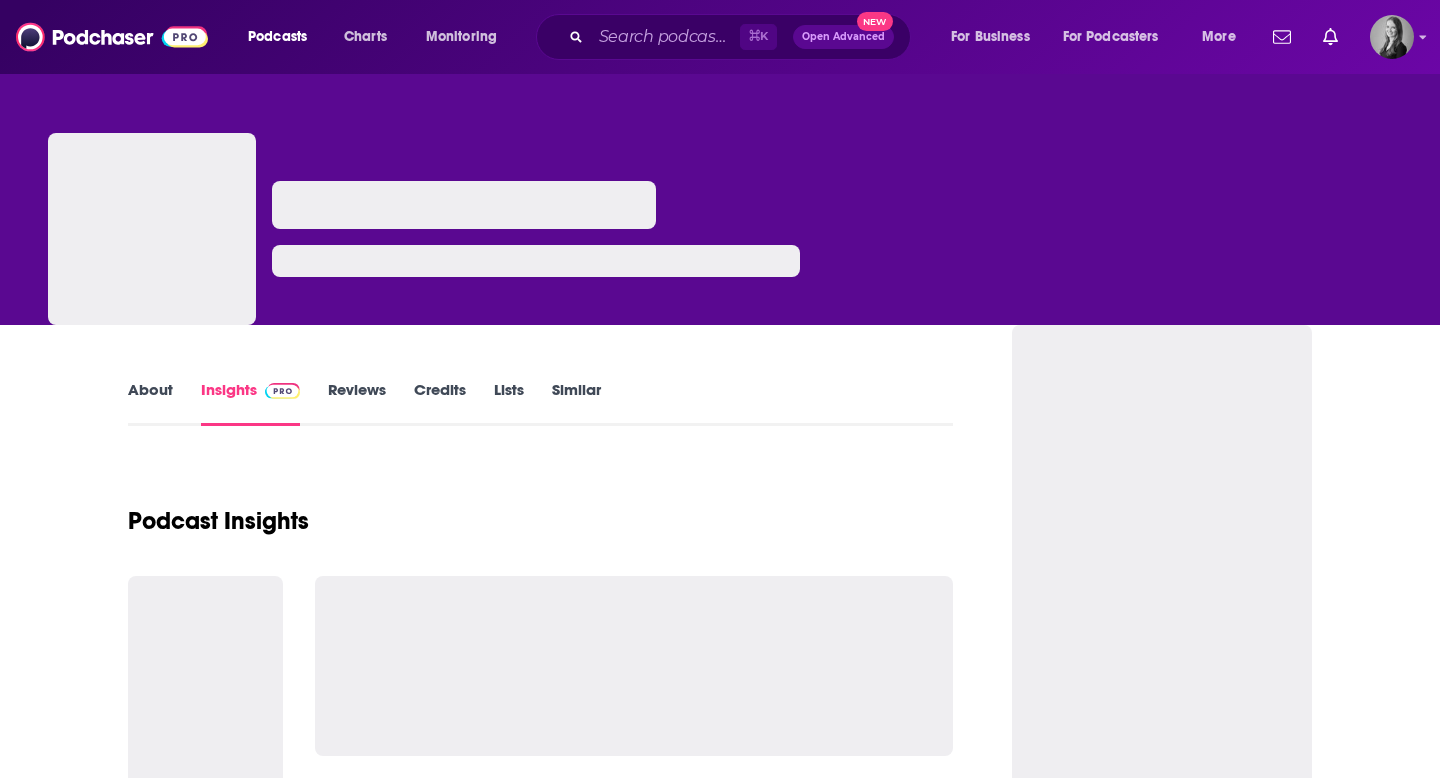 scroll, scrollTop: 0, scrollLeft: 0, axis: both 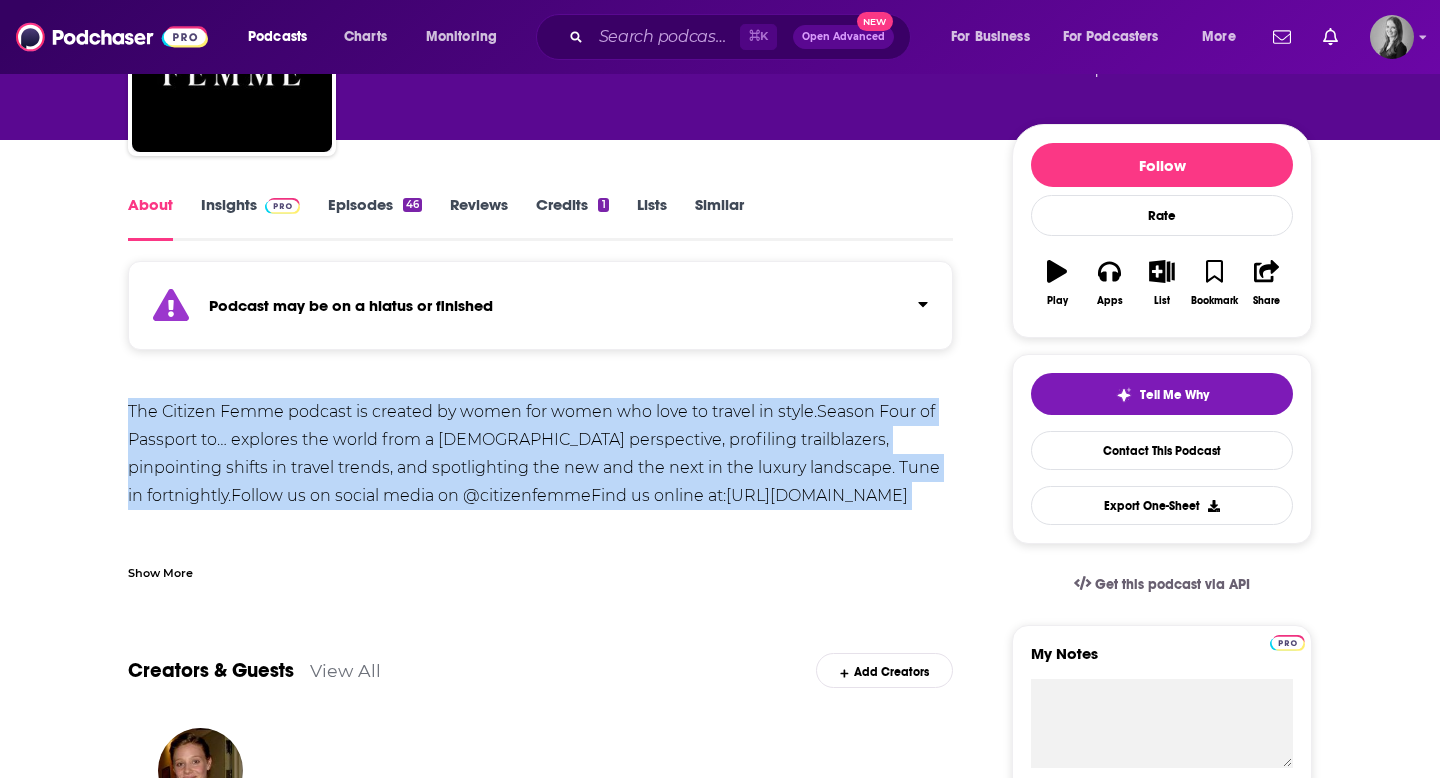 drag, startPoint x: 132, startPoint y: 409, endPoint x: 905, endPoint y: 536, distance: 783.3633 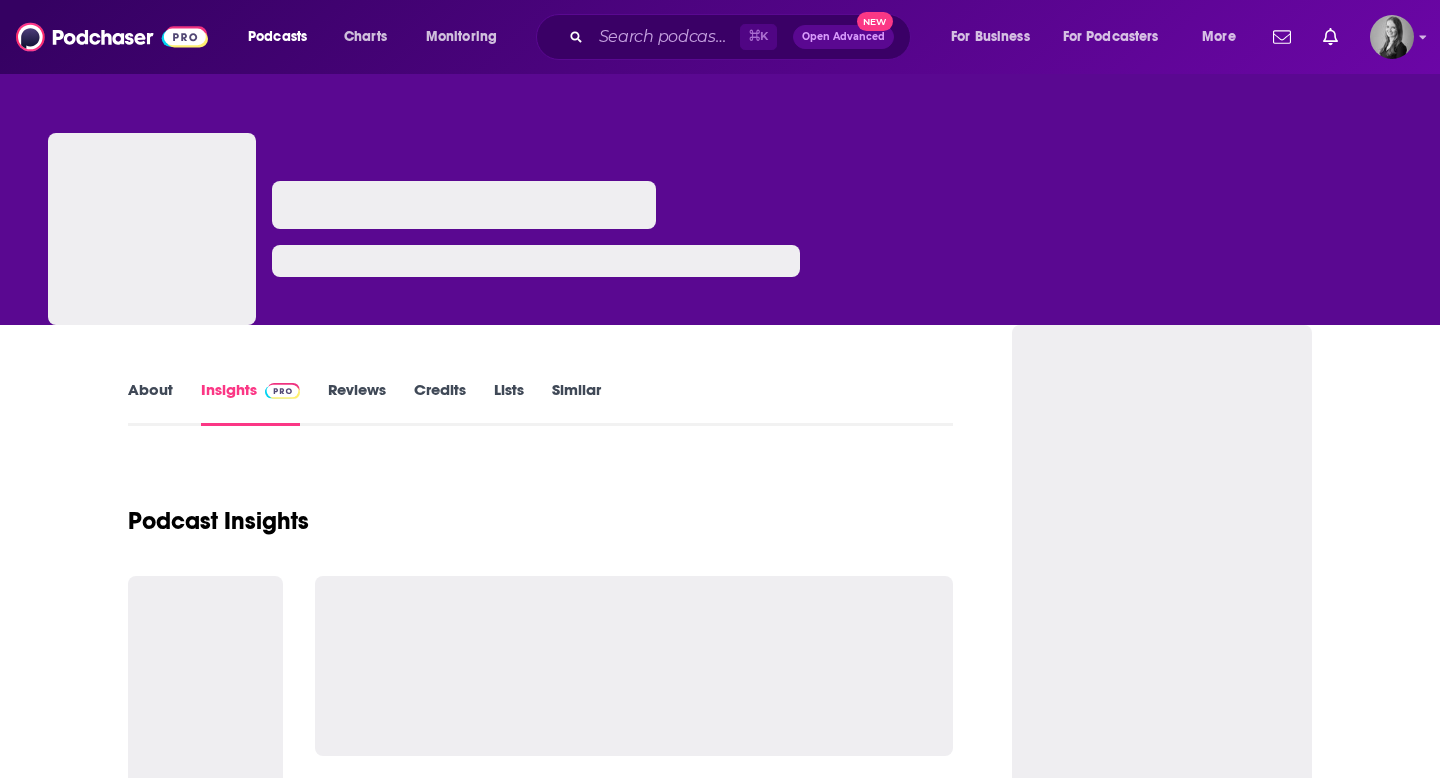 scroll, scrollTop: 0, scrollLeft: 0, axis: both 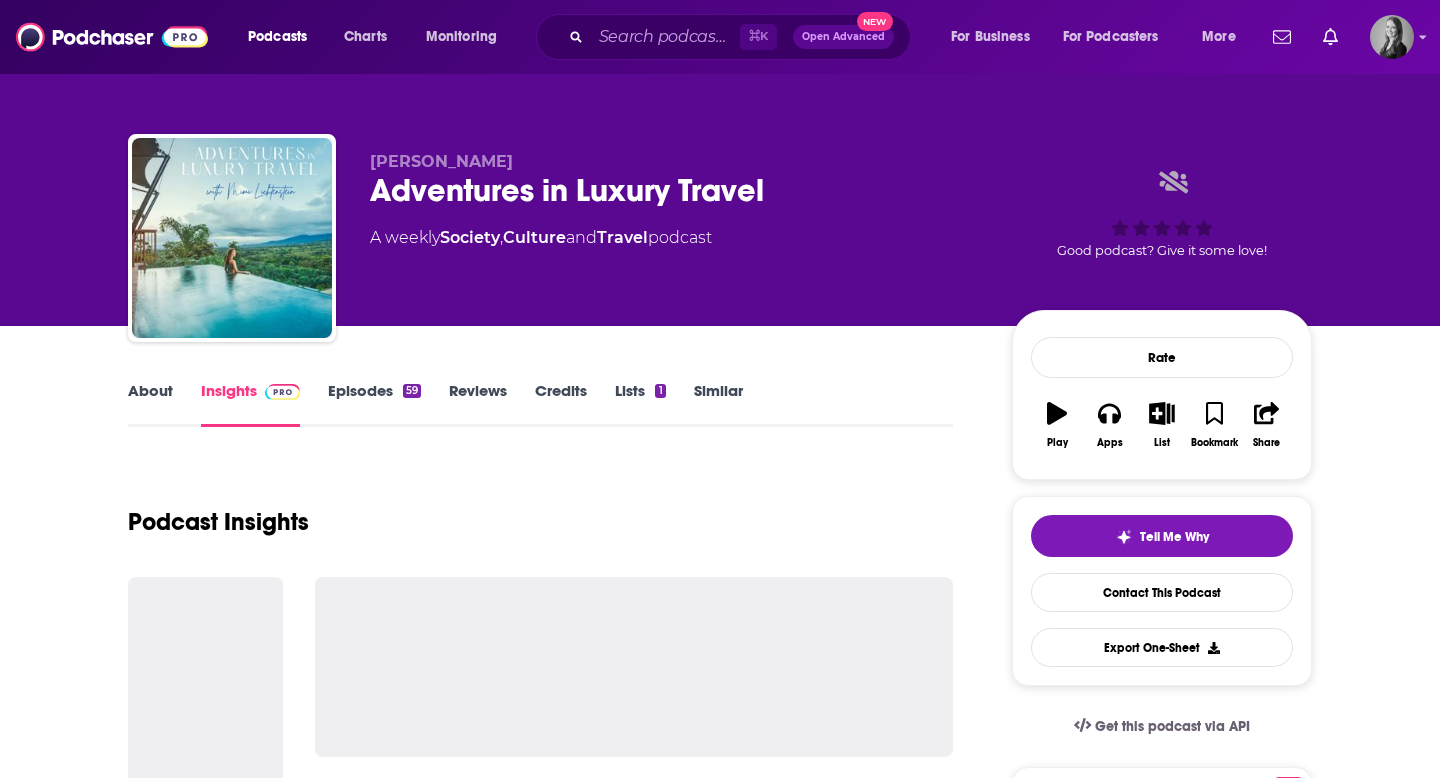 click on "About" at bounding box center (150, 404) 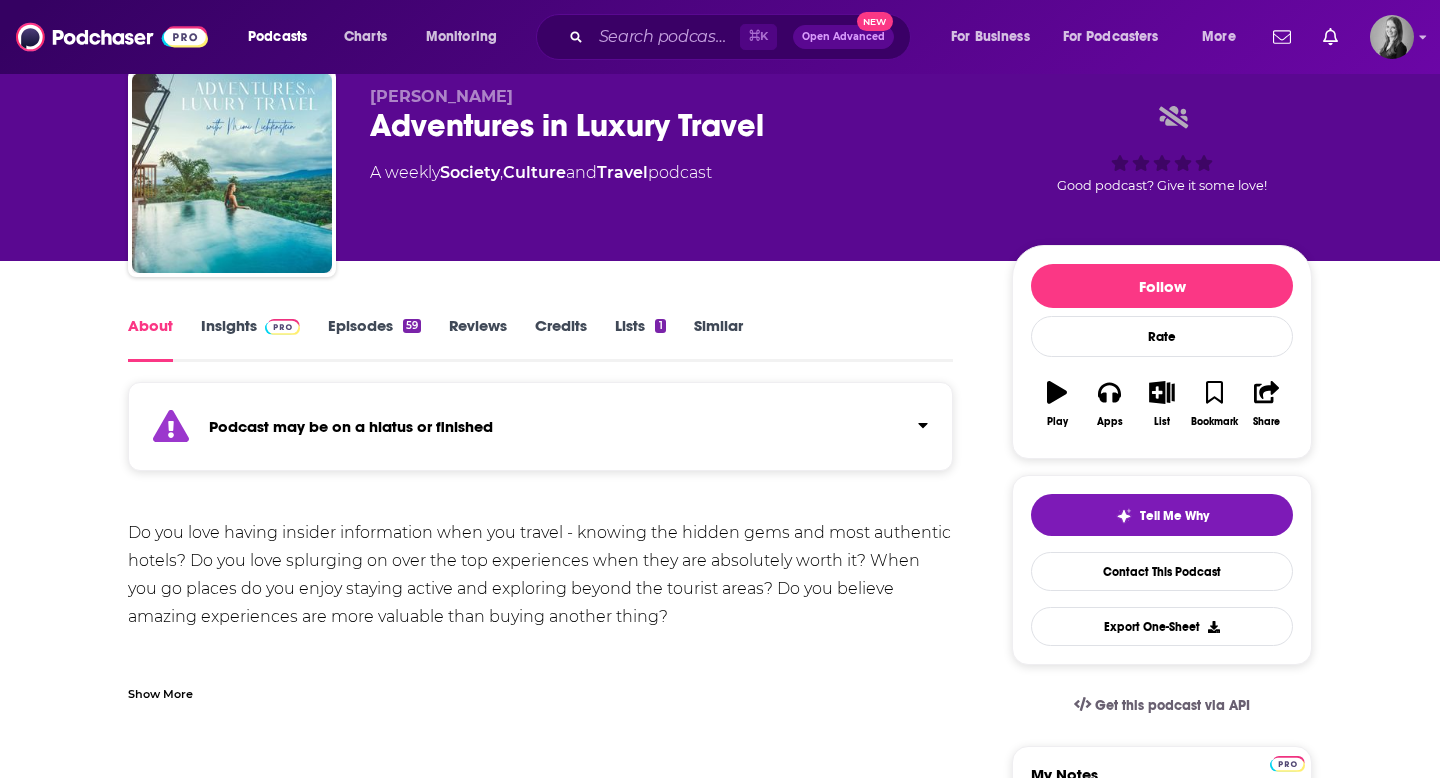 scroll, scrollTop: 74, scrollLeft: 0, axis: vertical 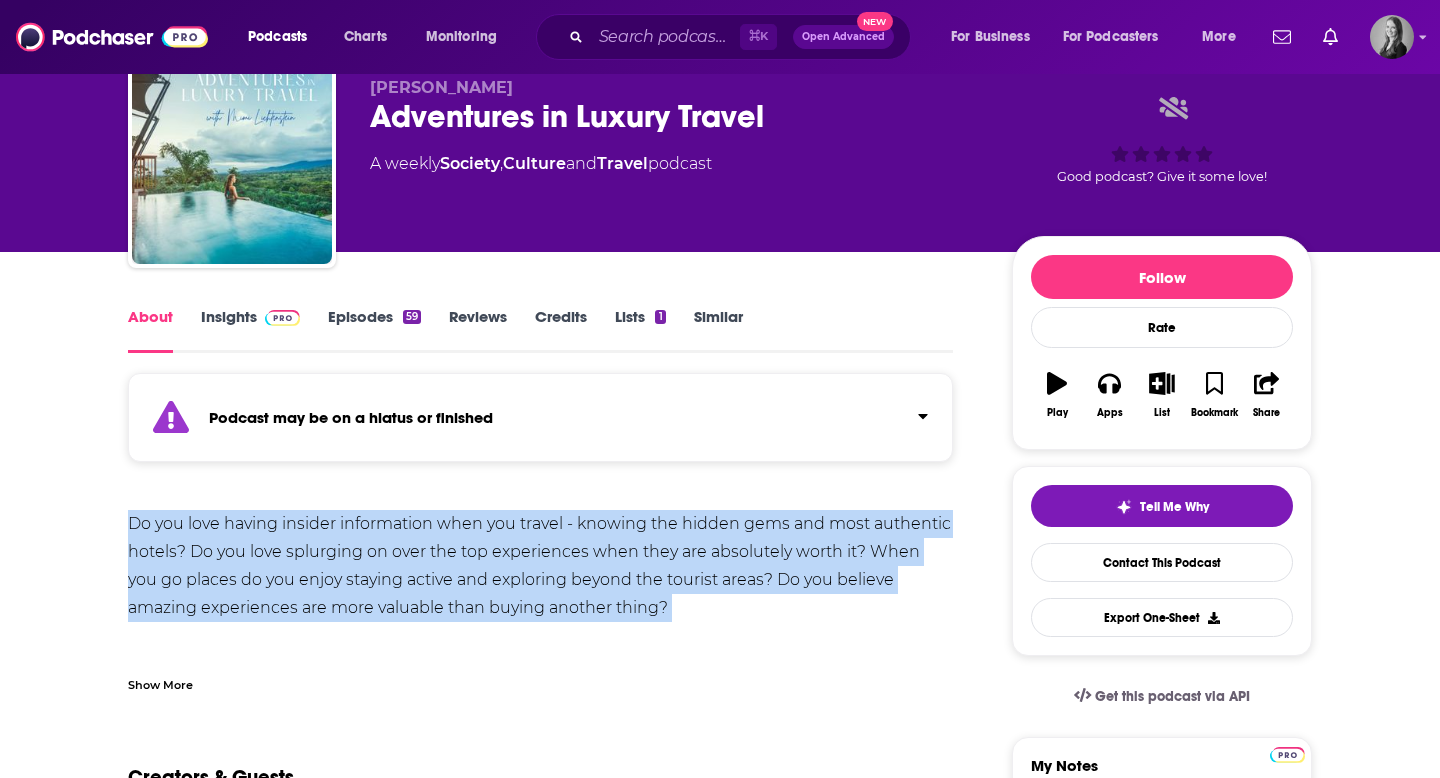 drag, startPoint x: 142, startPoint y: 508, endPoint x: 667, endPoint y: 631, distance: 539.2161 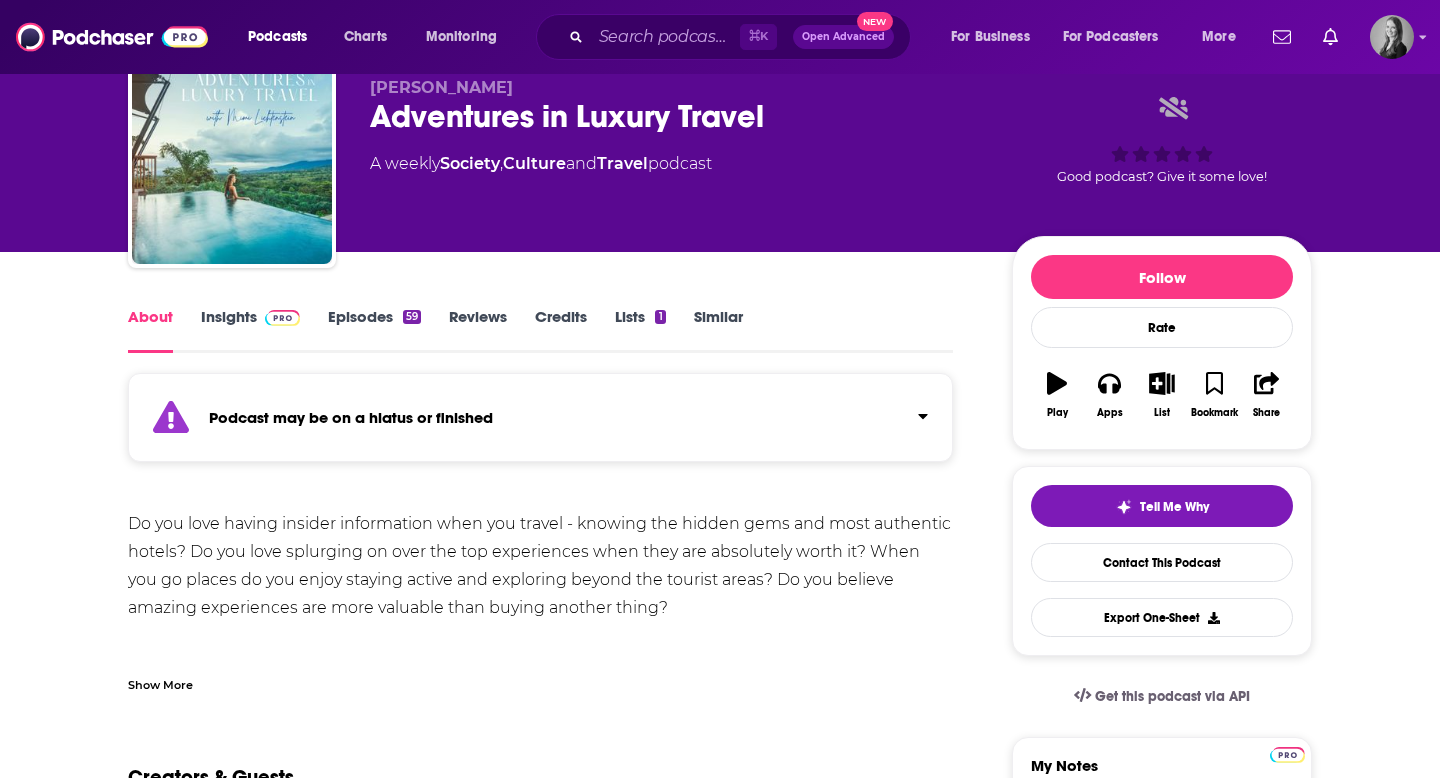 click on "Do you love having insider information when you travel - knowing the hidden gems and most authentic hotels? Do you love splurging on over the top experiences when they are absolutely worth it?  When you go places do you enjoy staying active and exploring beyond the tourist areas?  Do you believe amazing experiences are more valuable than buying another thing?
Then you are in the right place.  Join me each week for a rich conversation with one of my favorite travel experts from around the world.  We will chat about our favorite experiences, people and hotels that make a trip extra special.  Experiences you can have in places like Singita tented camps in [GEOGRAPHIC_DATA], Cape Kidnappers in [GEOGRAPHIC_DATA] and [GEOGRAPHIC_DATA] in the [GEOGRAPHIC_DATA].  We’ll share our favorite off the beaten path gems and insider tips to elevate your trip beyond a simple vanilla luxury vacation.   [DOMAIN_NAME] .
Photo credit: Nayara Tented Camp" at bounding box center [540, 804] 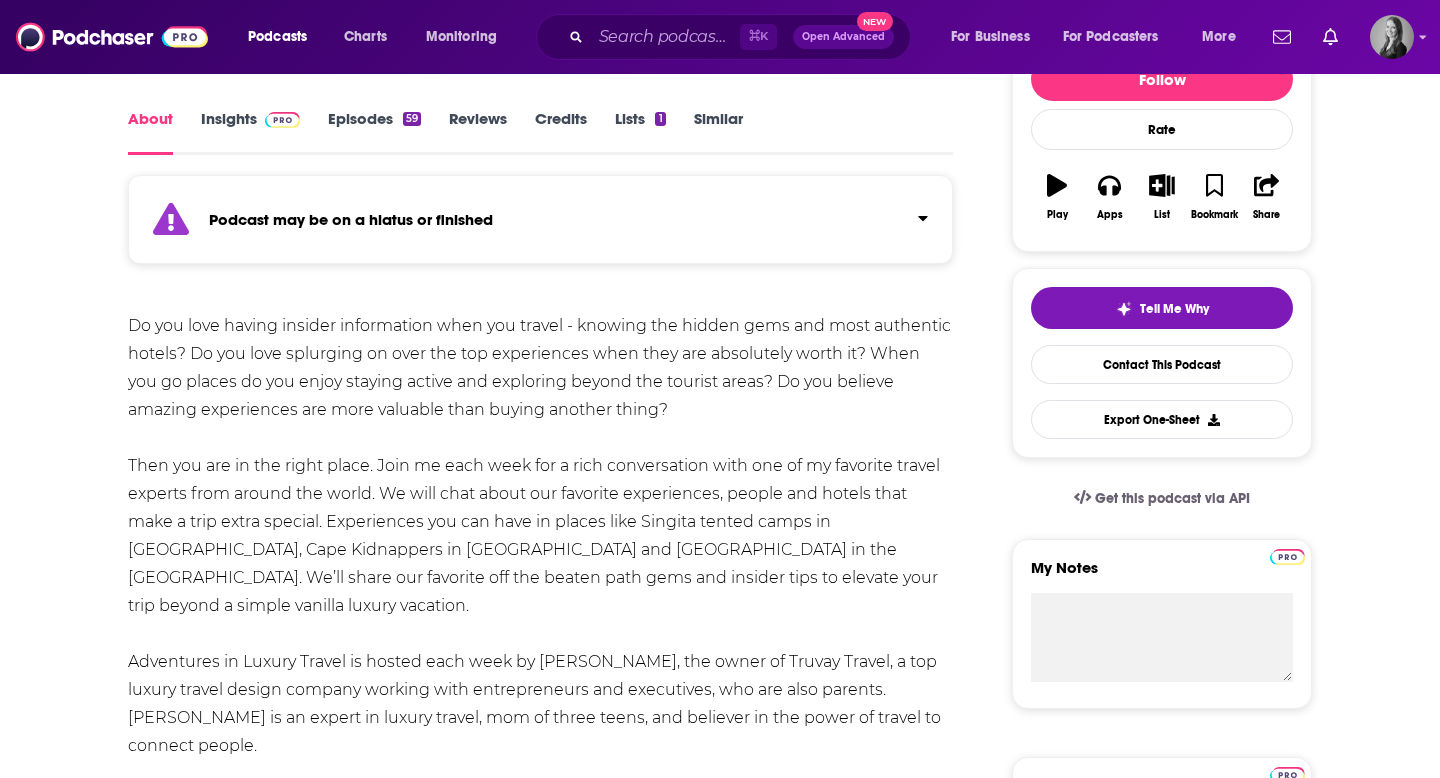 scroll, scrollTop: 279, scrollLeft: 0, axis: vertical 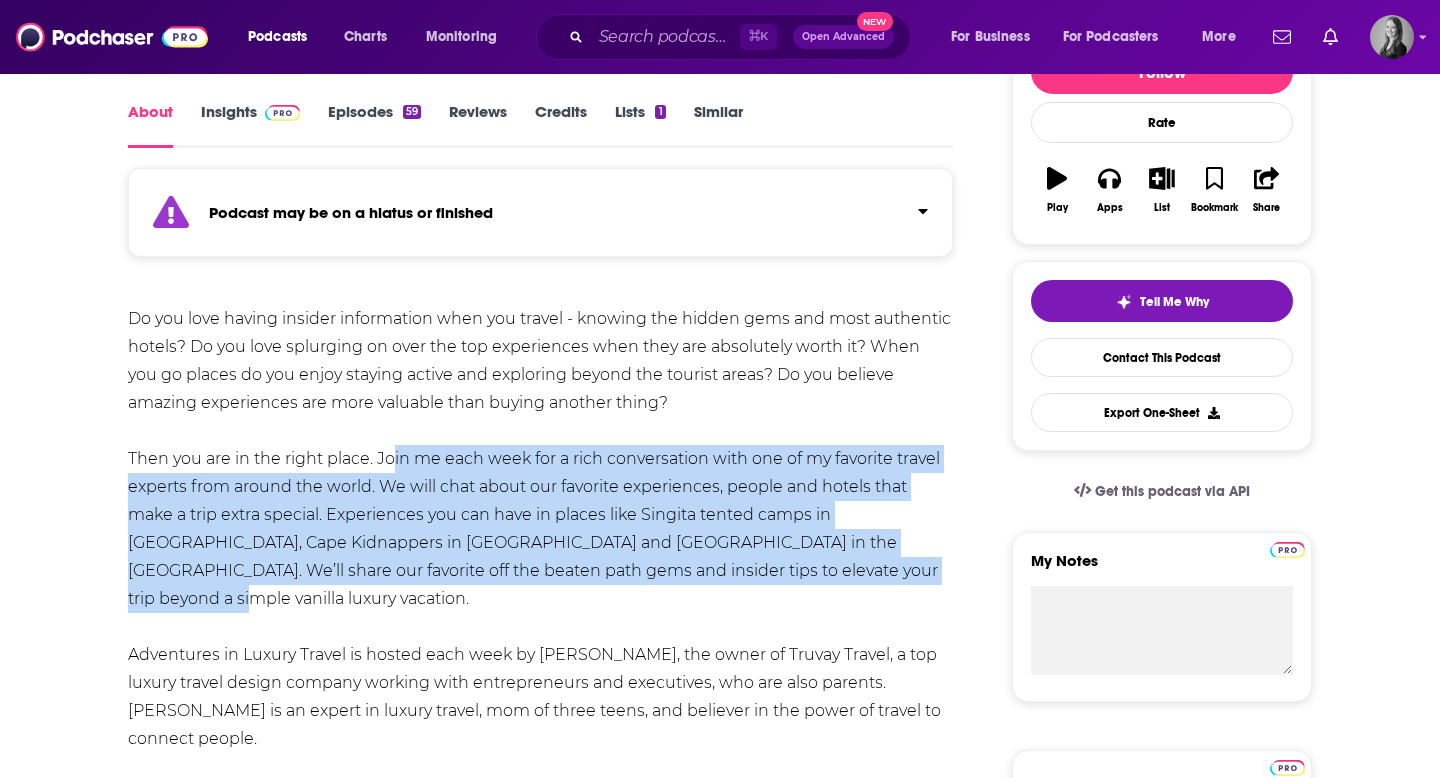 drag, startPoint x: 386, startPoint y: 455, endPoint x: 981, endPoint y: 566, distance: 605.26526 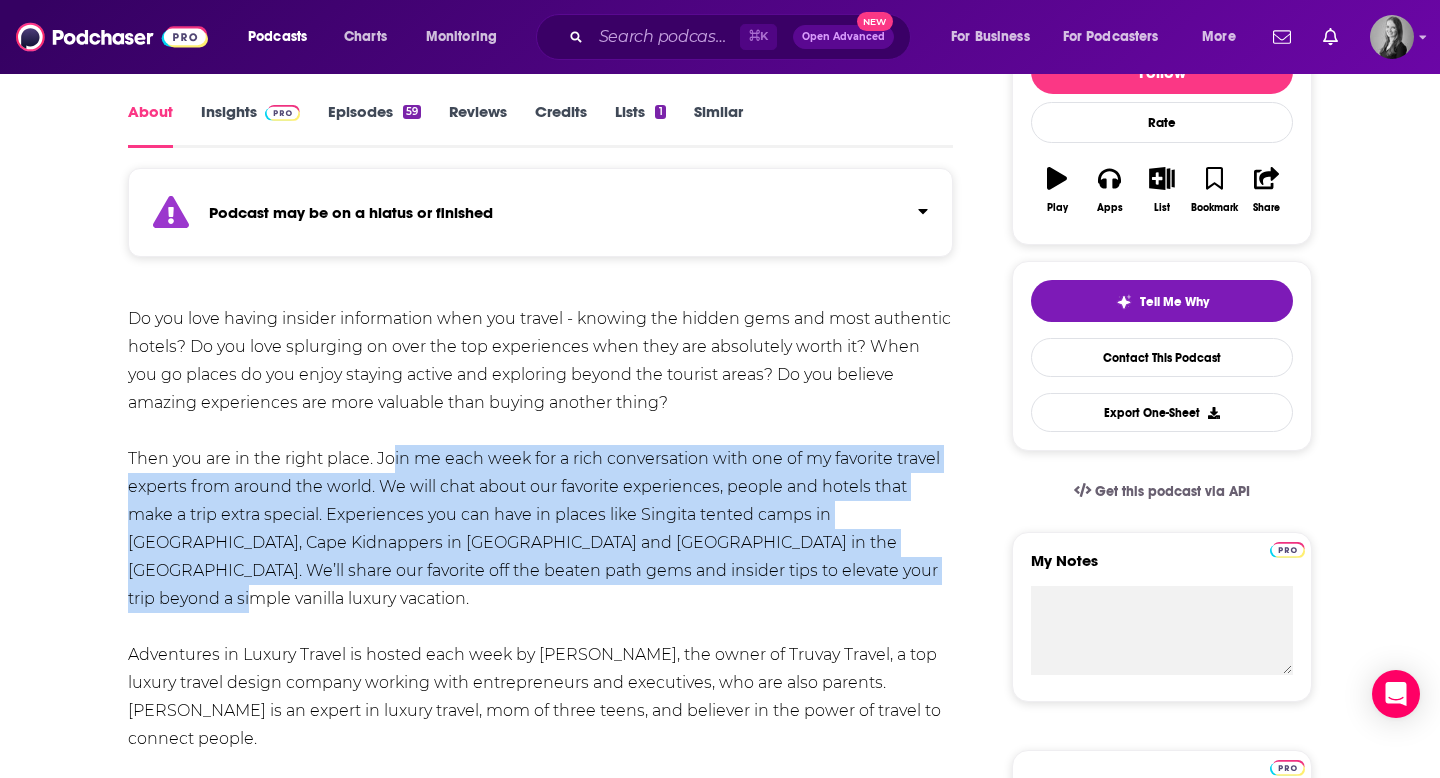 click on "Do you love having insider information when you travel - knowing the hidden gems and most authentic hotels? Do you love splurging on over the top experiences when they are absolutely worth it?  When you go places do you enjoy staying active and exploring beyond the tourist areas?  Do you believe amazing experiences are more valuable than buying another thing?
Then you are in the right place.  Join me each week for a rich conversation with one of my favorite travel experts from around the world.  We will chat about our favorite experiences, people and hotels that make a trip extra special.  Experiences you can have in places like Singita tented camps in Africa, Cape Kidnappers in New Zealand and Pikaia Lodge in the Galapagos.  We’ll share our favorite off the beaten path gems and insider tips to elevate your trip beyond a simple vanilla luxury vacation.   www.truvaytravel.com .
Photo credit: Nayara Tented Camp" at bounding box center (540, 599) 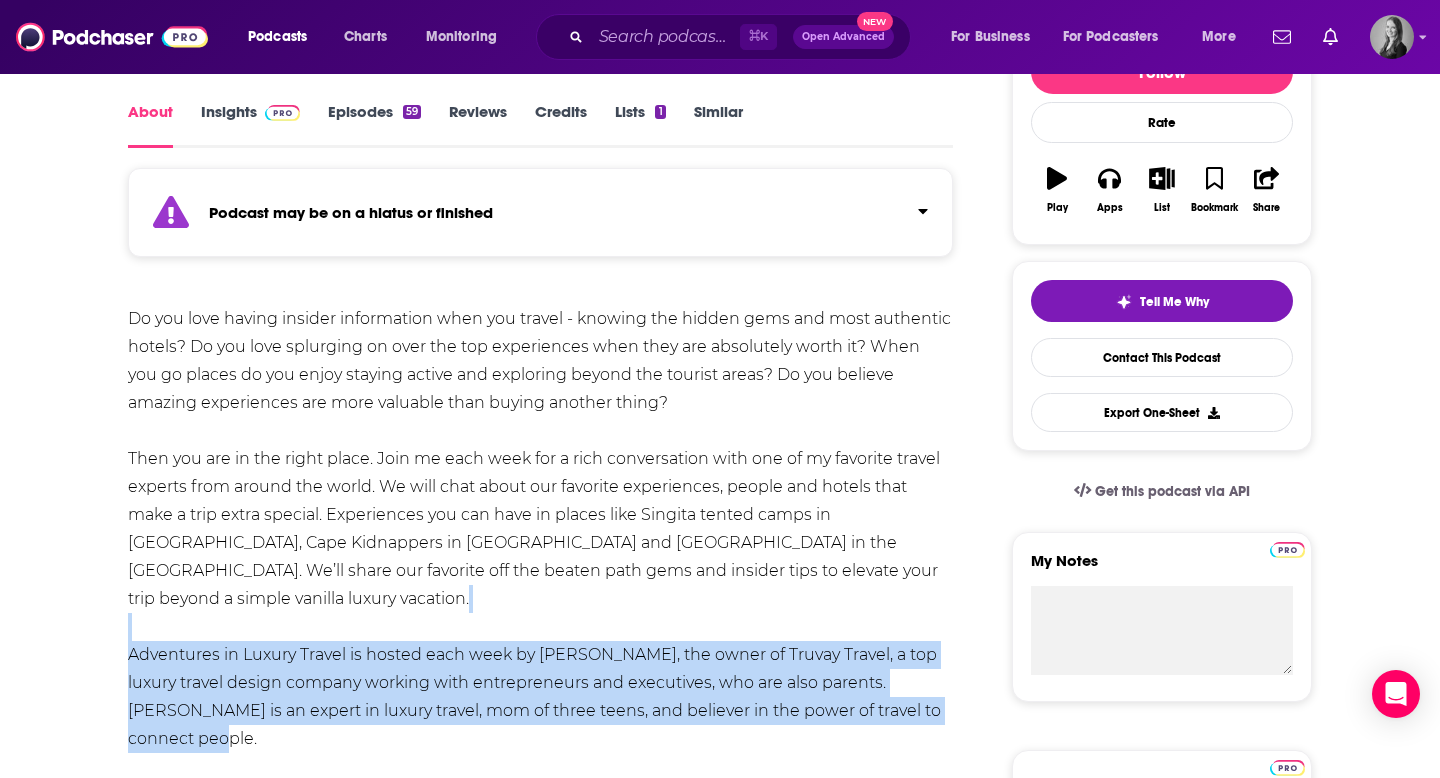 drag, startPoint x: 122, startPoint y: 604, endPoint x: 922, endPoint y: 682, distance: 803.7935 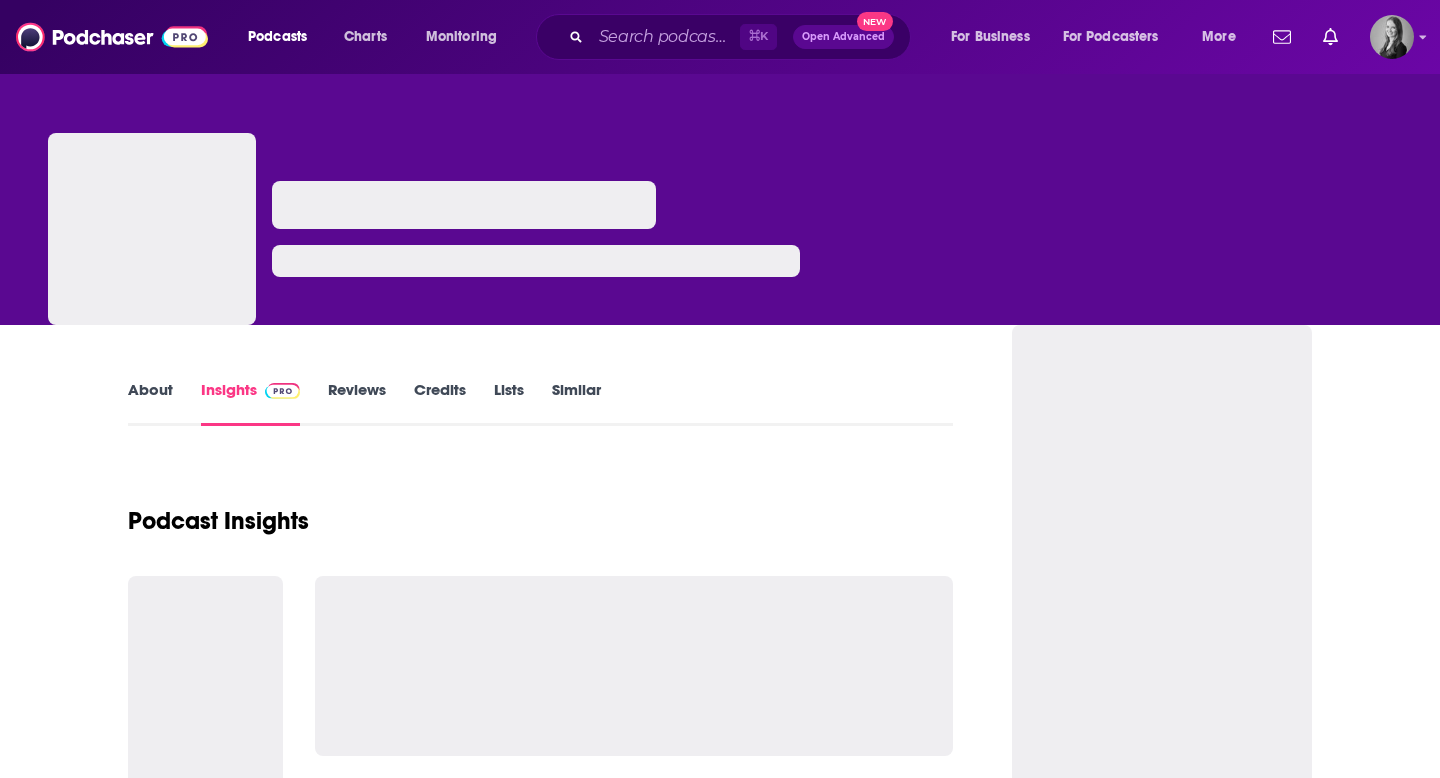 scroll, scrollTop: 0, scrollLeft: 0, axis: both 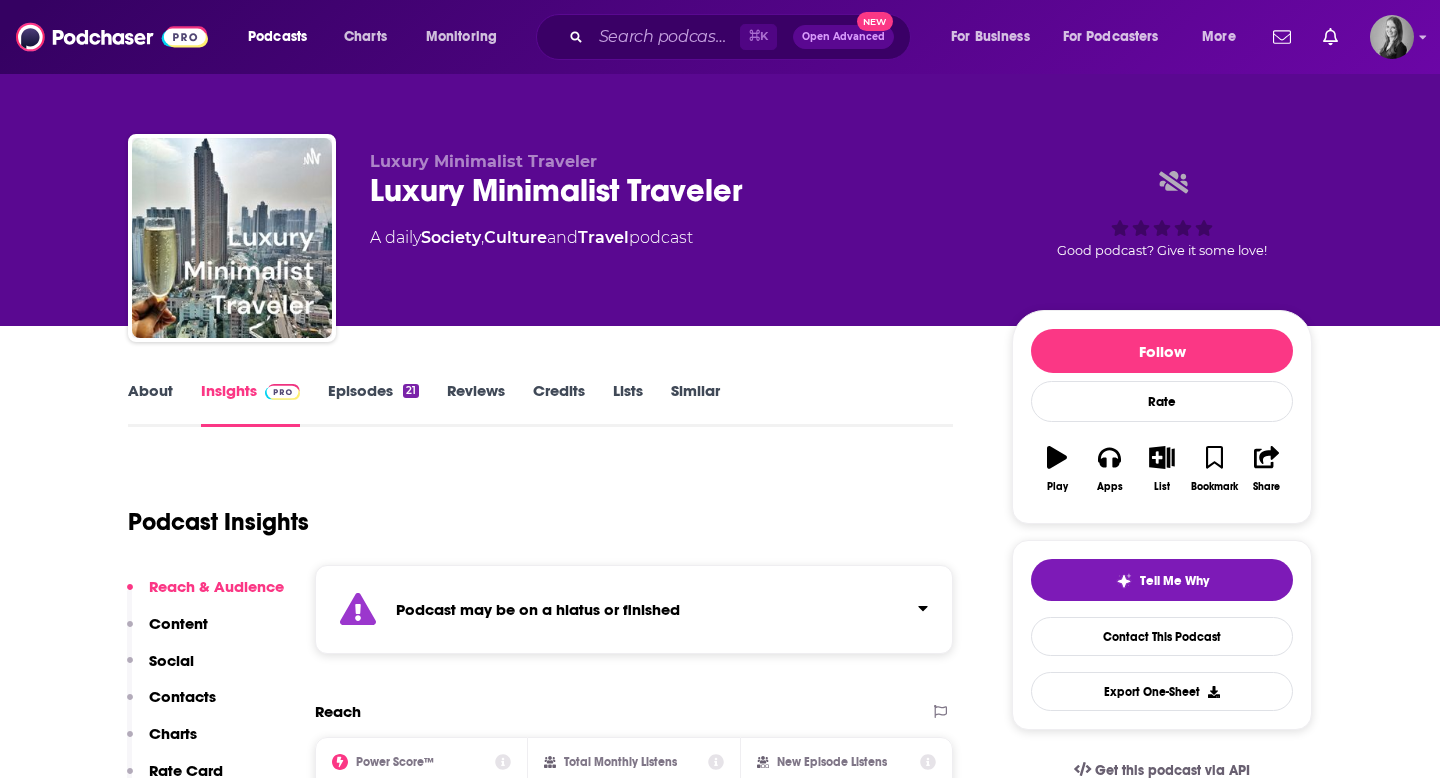 click on "About" at bounding box center [150, 404] 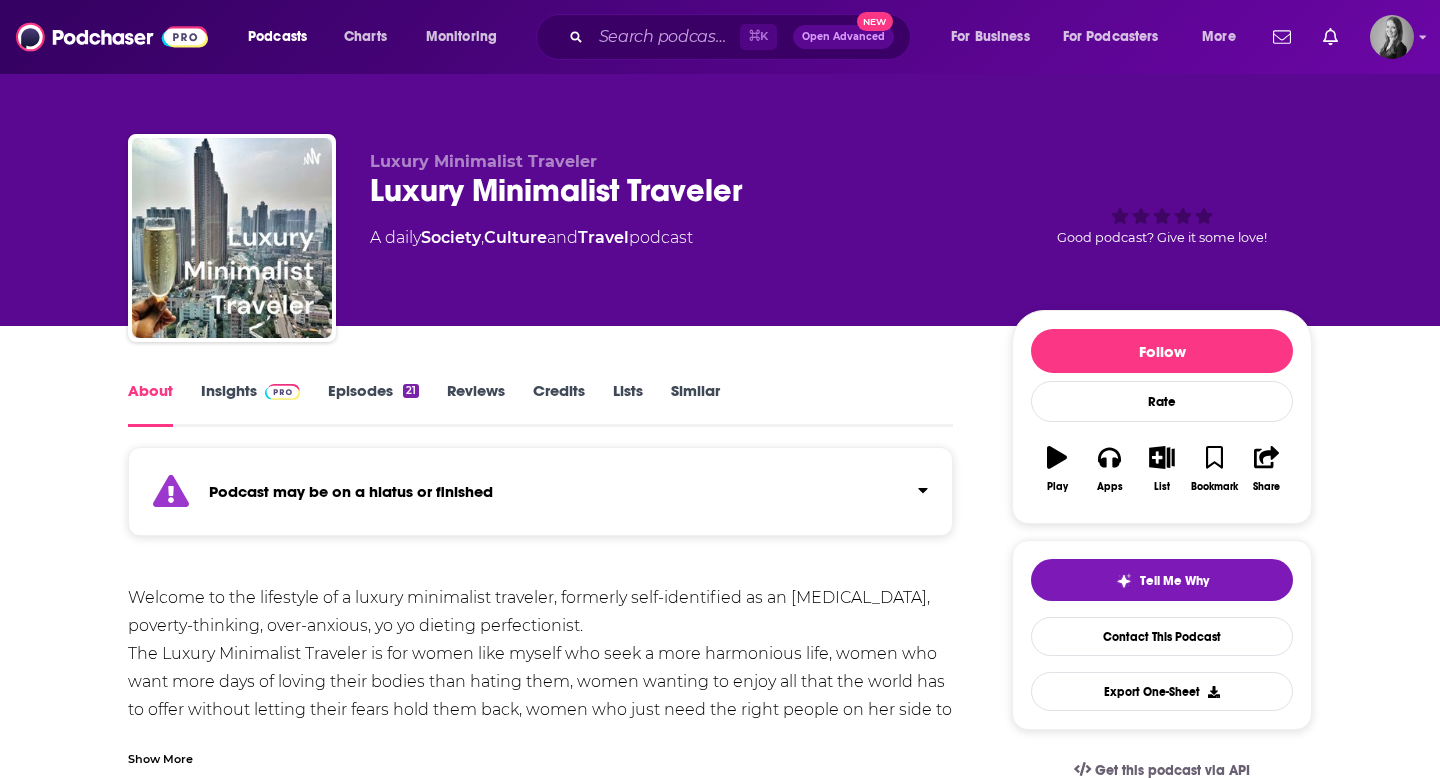 scroll, scrollTop: 92, scrollLeft: 0, axis: vertical 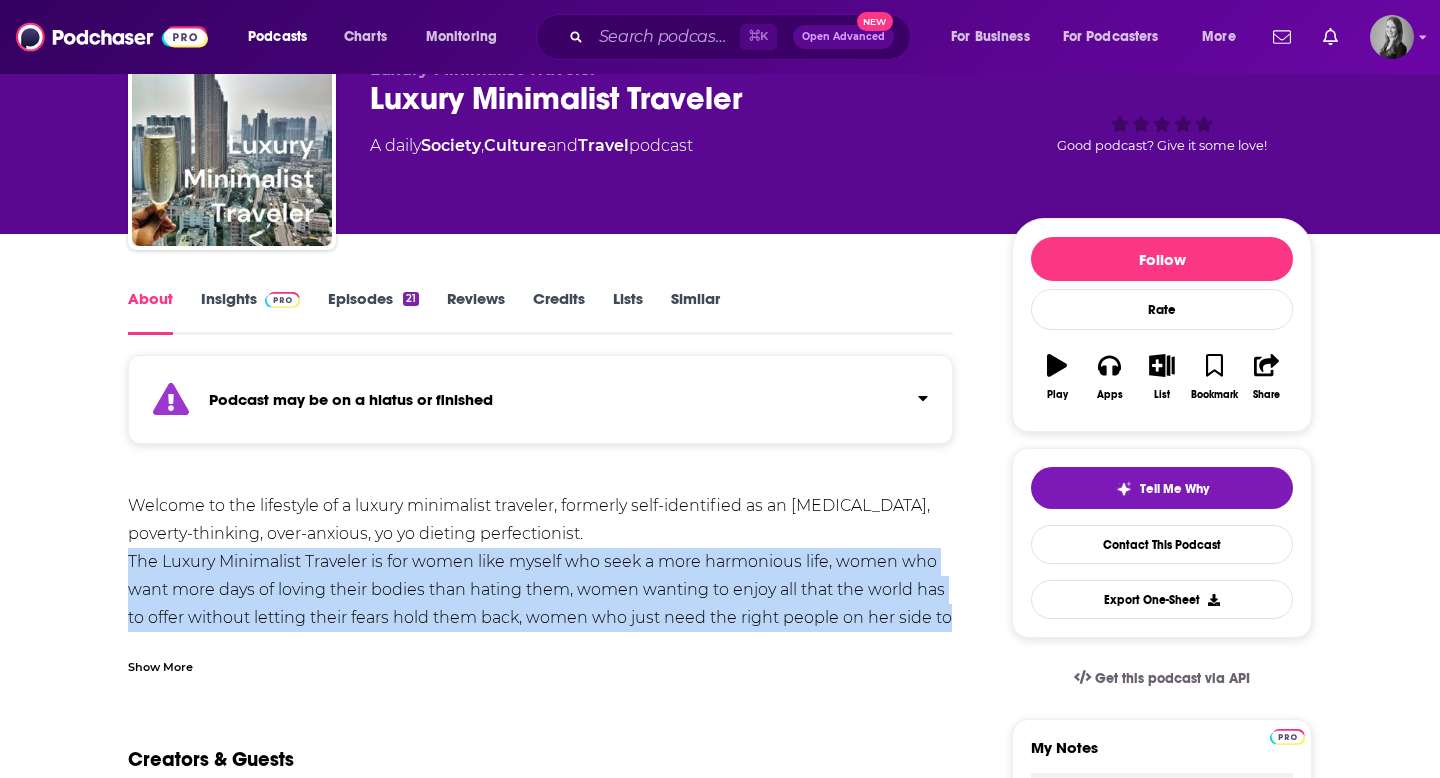 drag, startPoint x: 122, startPoint y: 564, endPoint x: 944, endPoint y: 619, distance: 823.83795 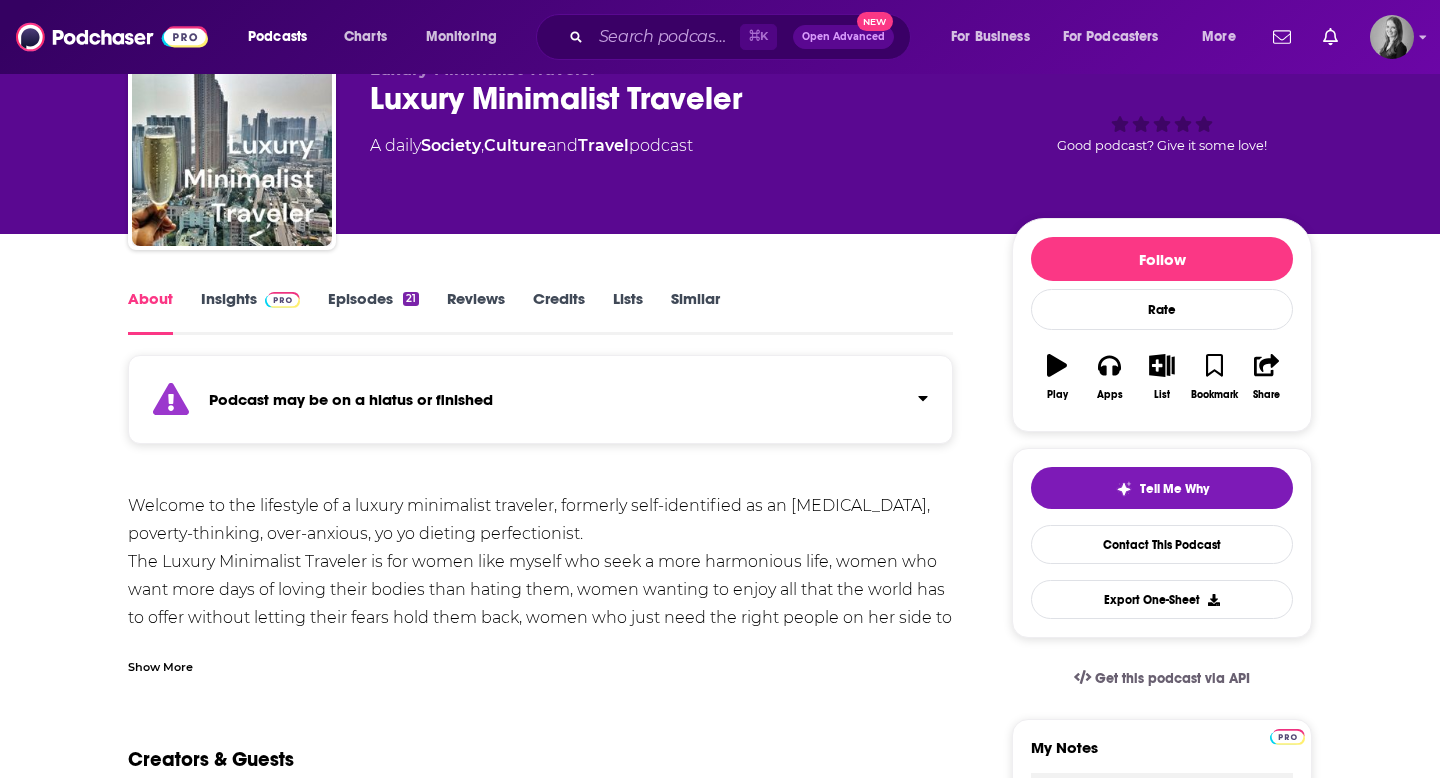 click on "Show More" at bounding box center [160, 665] 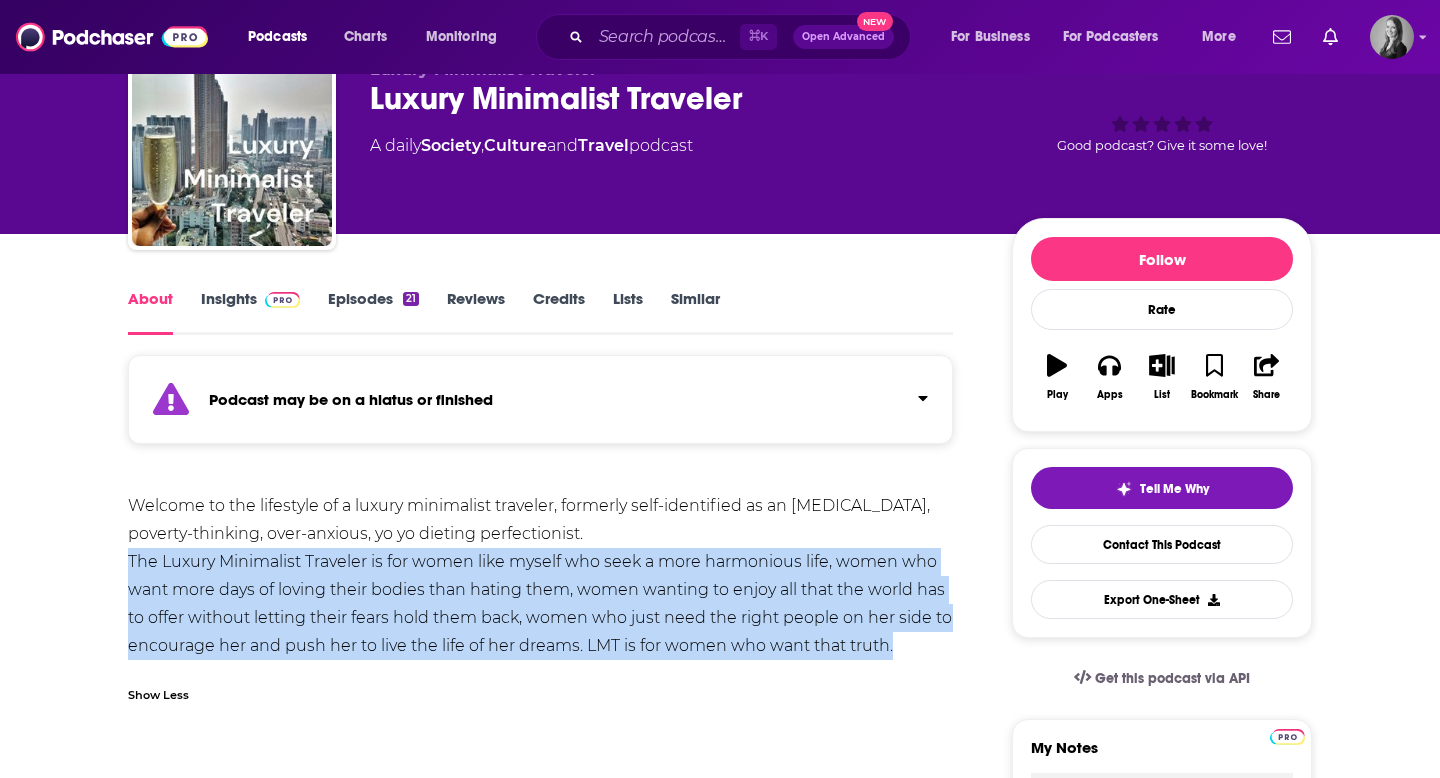 drag, startPoint x: 129, startPoint y: 562, endPoint x: 867, endPoint y: 671, distance: 746.00604 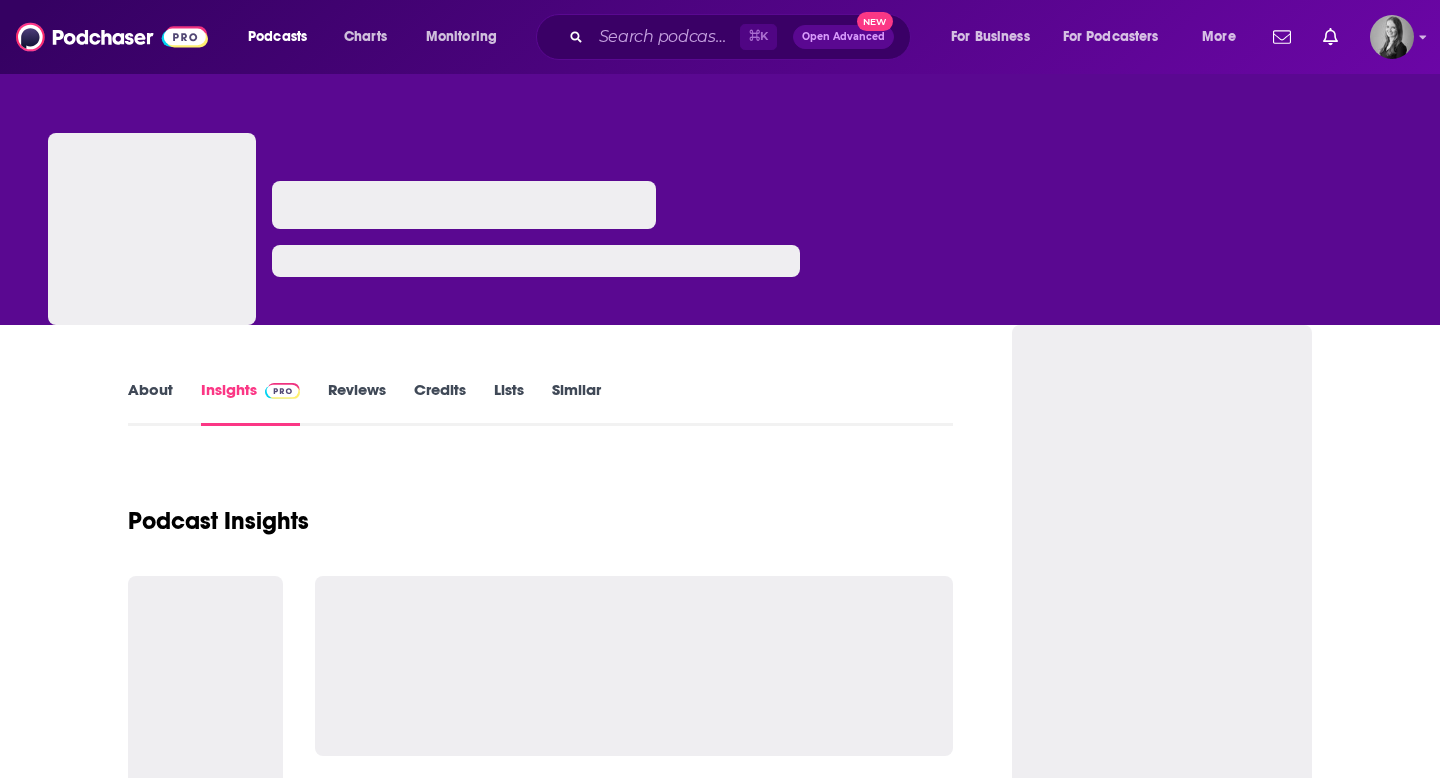 scroll, scrollTop: 0, scrollLeft: 0, axis: both 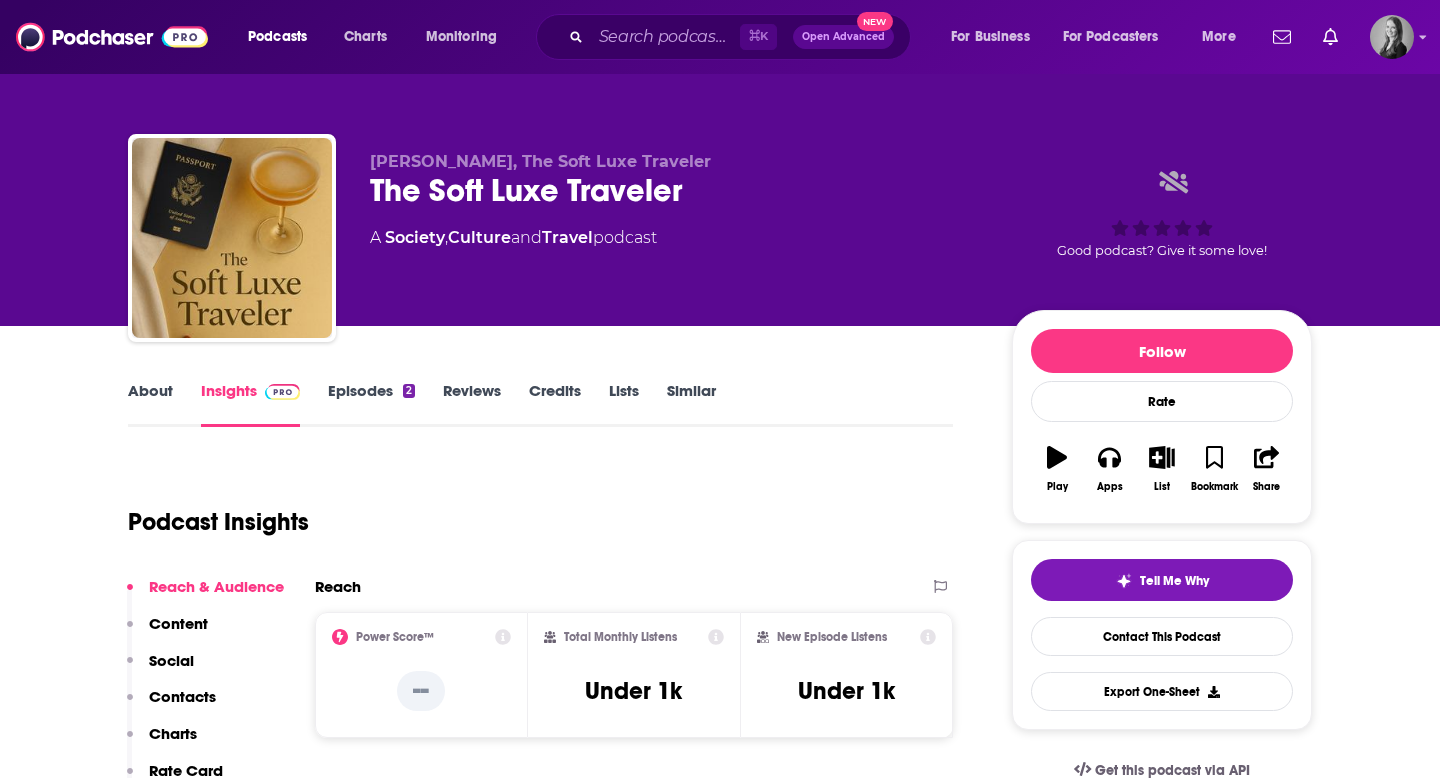 click on "About" at bounding box center [150, 404] 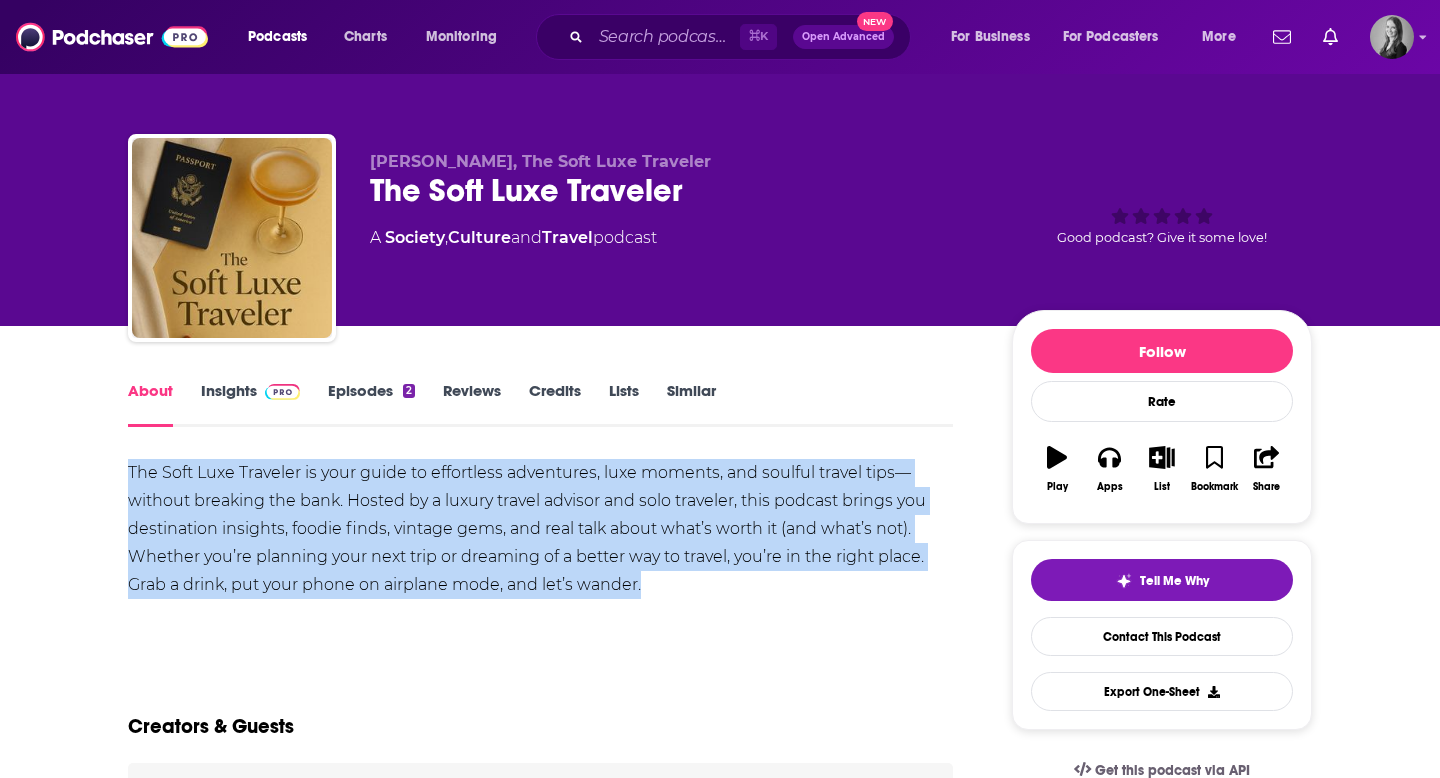 drag, startPoint x: 131, startPoint y: 472, endPoint x: 662, endPoint y: 576, distance: 541.08875 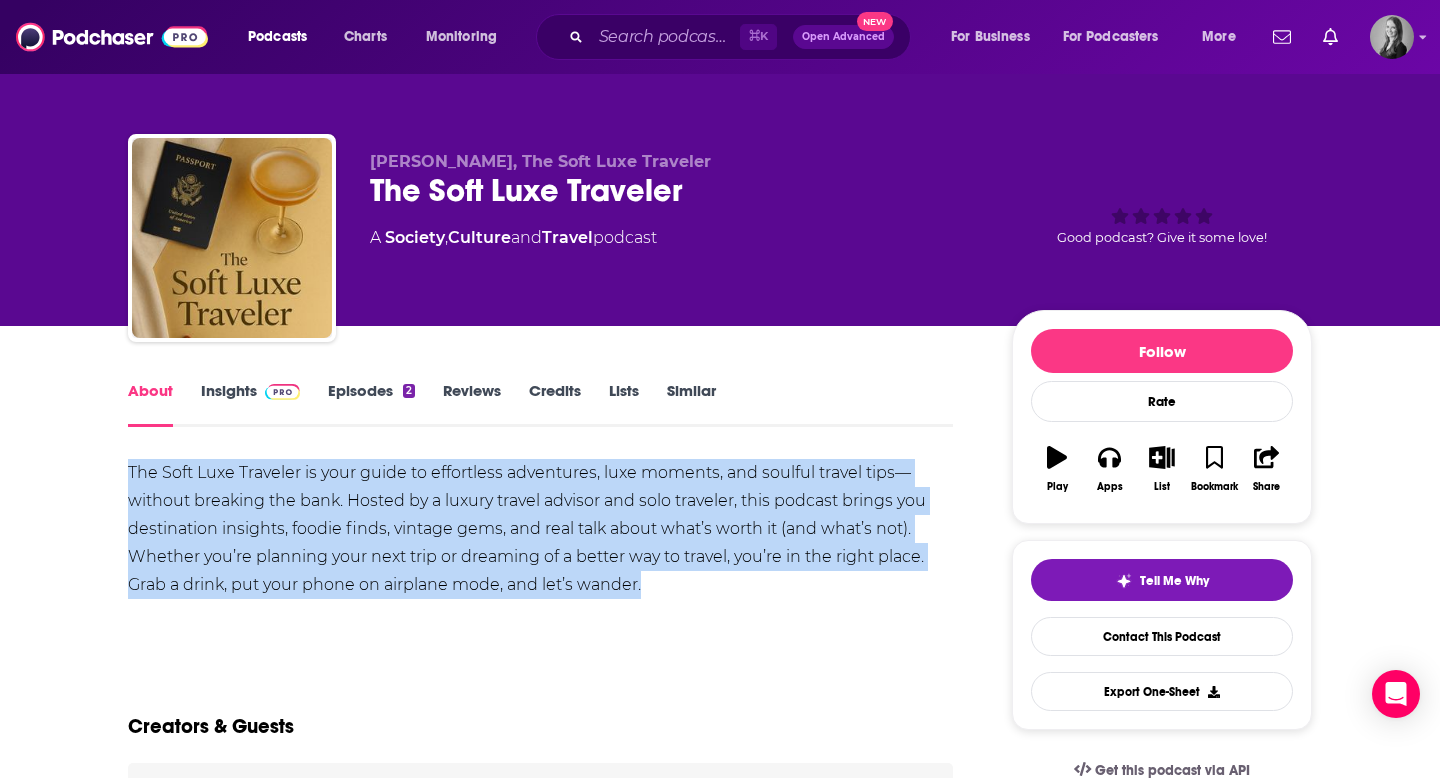 copy on "The Soft Luxe Traveler is your guide to effortless adventures, luxe moments, and soulful travel tips—without breaking the bank. Hosted by a luxury travel advisor and solo traveler, this podcast brings you destination insights, foodie finds, vintage gems, and real talk about what’s worth it (and what’s not). Whether you’re planning your next trip or dreaming of a better way to travel, you’re in the right place. Grab a drink, put your phone on airplane mode, and let’s wander." 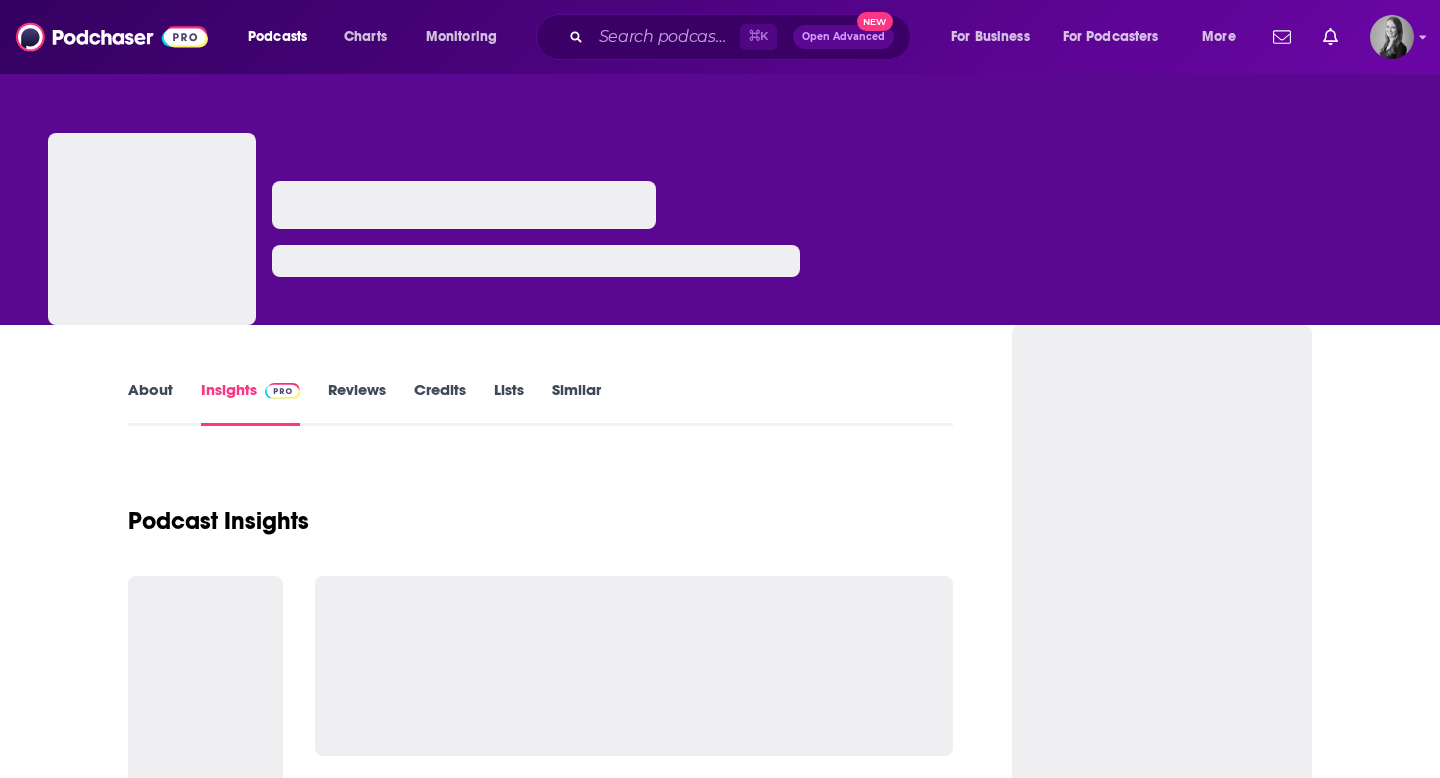 scroll, scrollTop: 0, scrollLeft: 0, axis: both 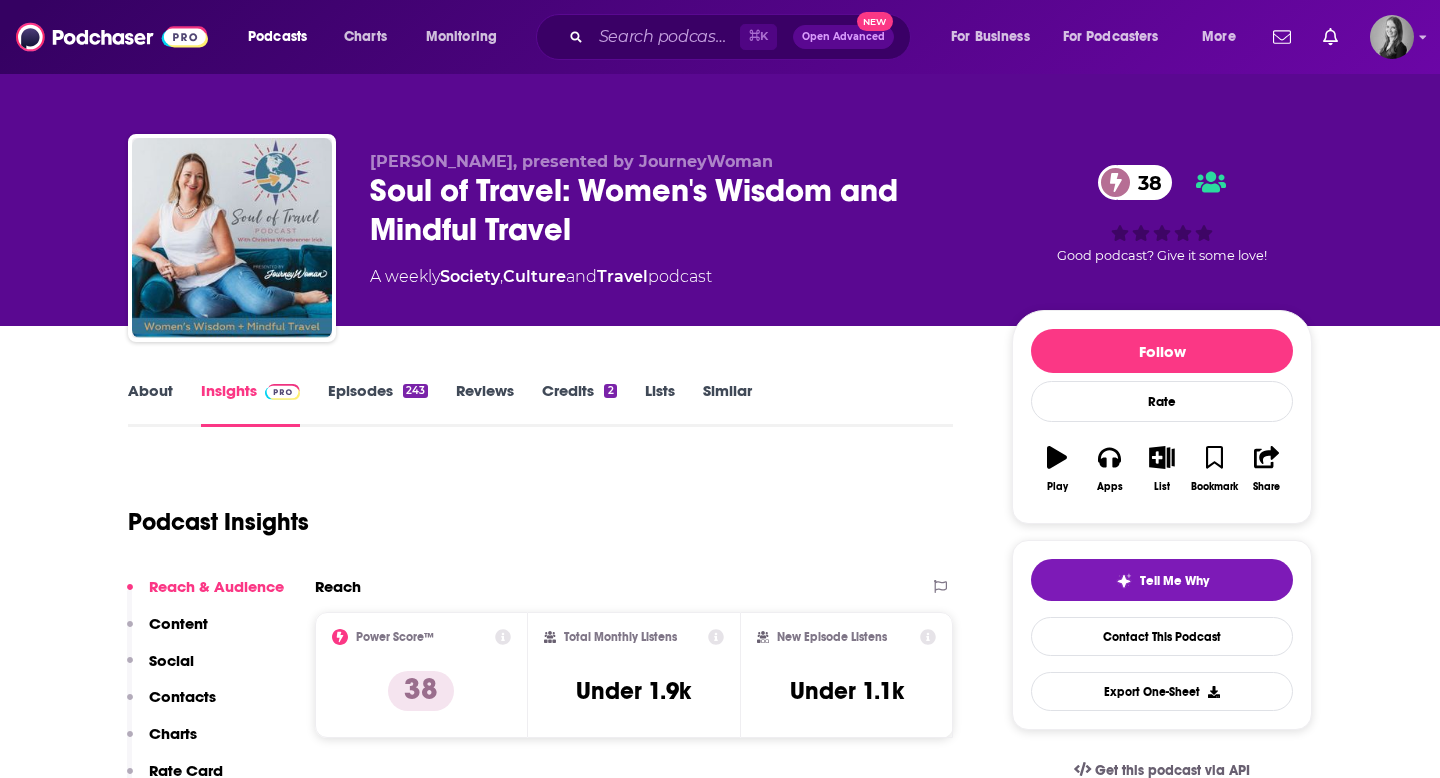 click on "About" at bounding box center (150, 404) 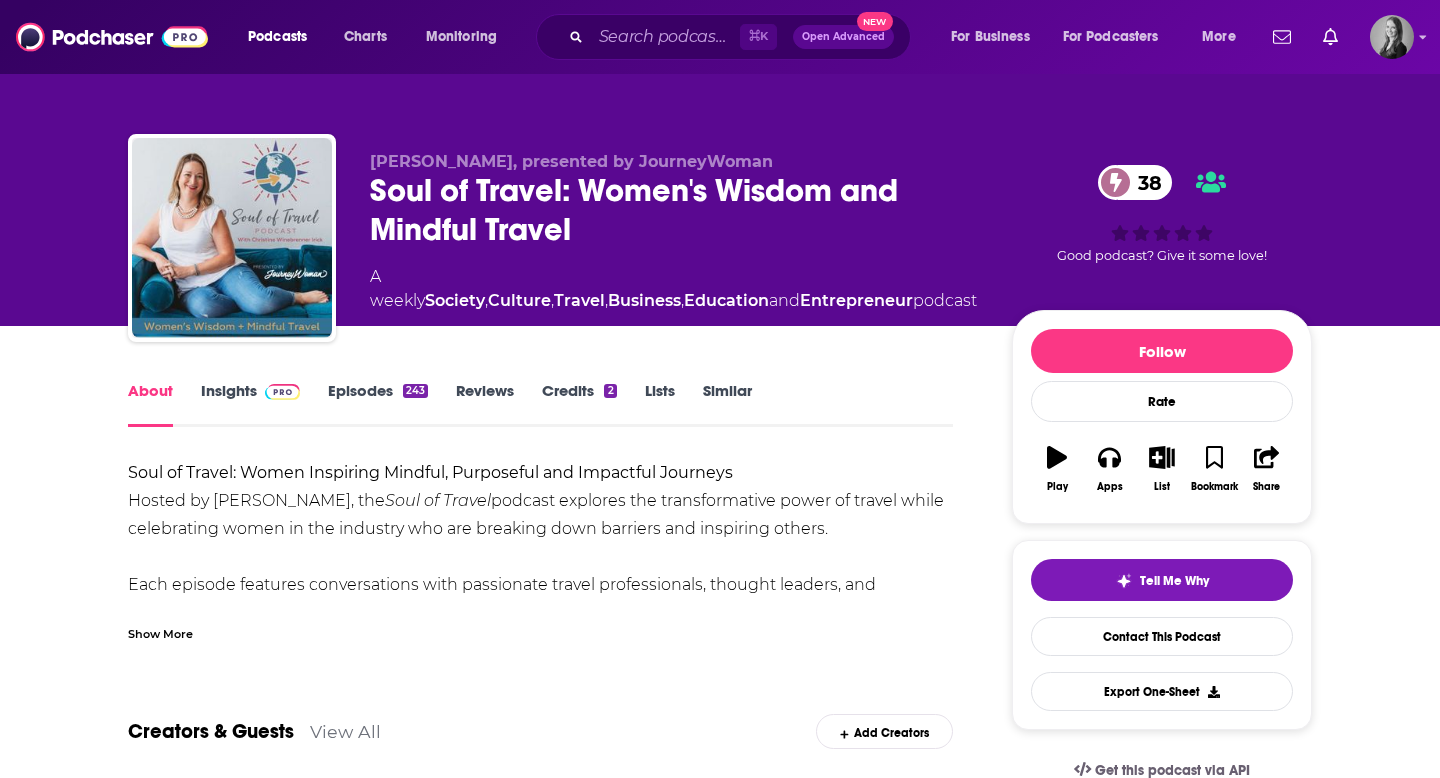 click on "Show More" at bounding box center [160, 632] 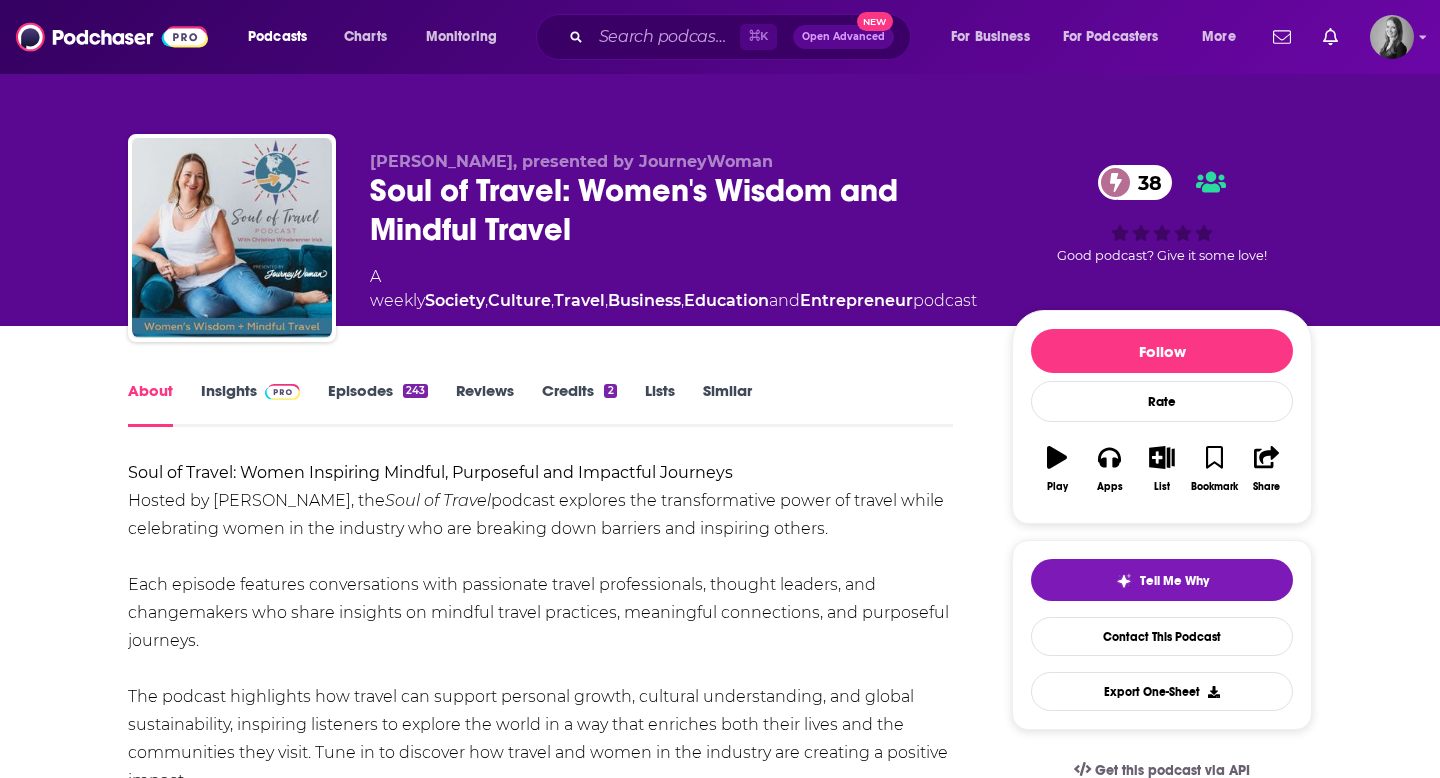 drag, startPoint x: 122, startPoint y: 465, endPoint x: 925, endPoint y: 534, distance: 805.95905 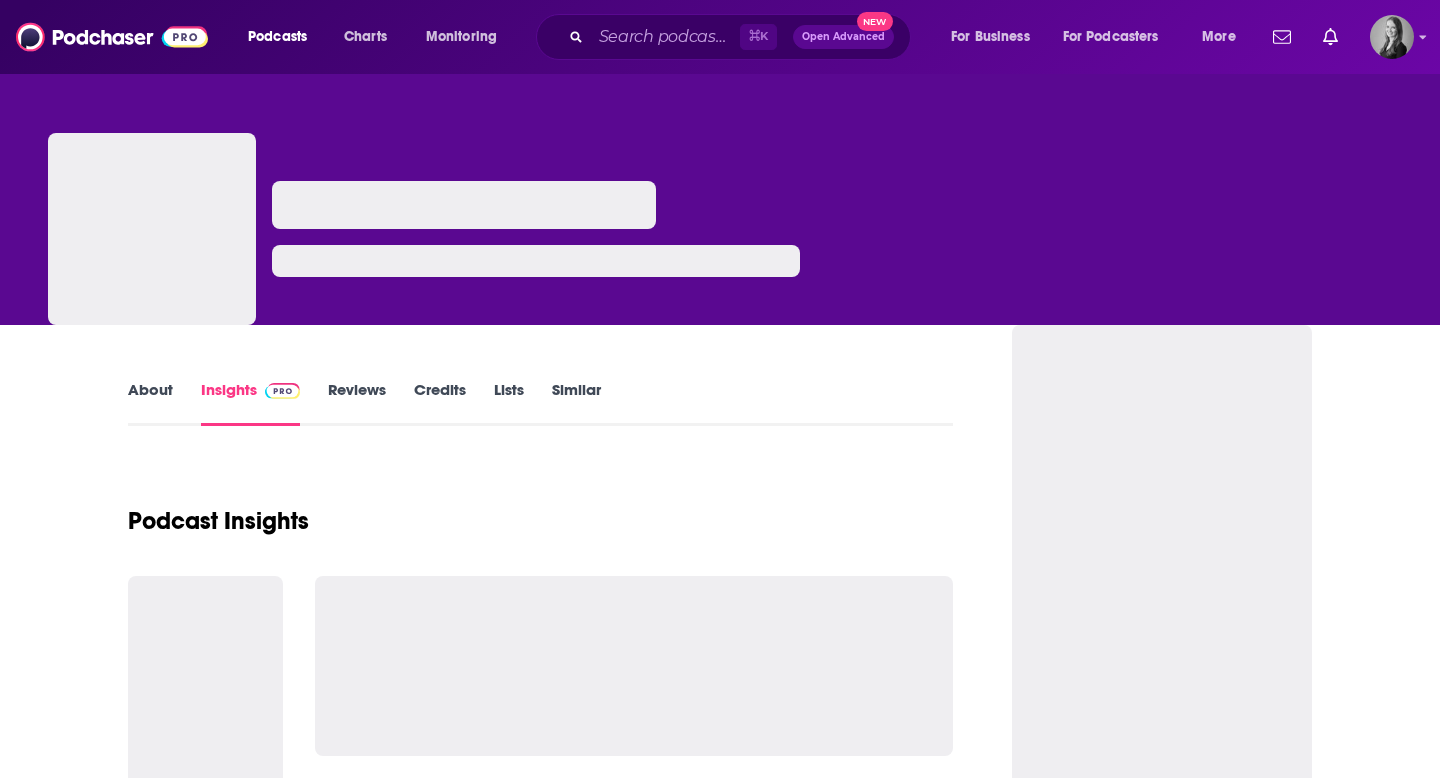 scroll, scrollTop: 0, scrollLeft: 0, axis: both 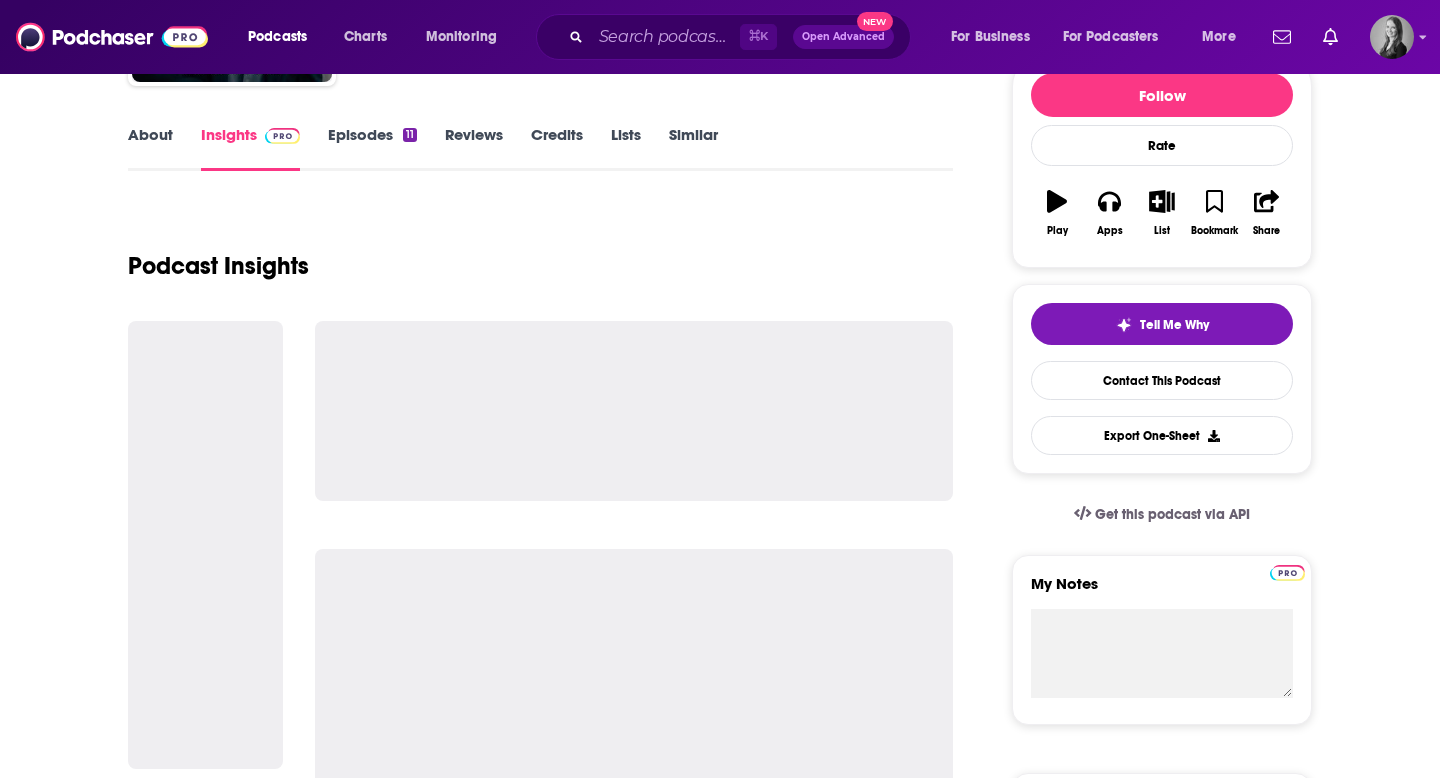 click on "About" at bounding box center [150, 148] 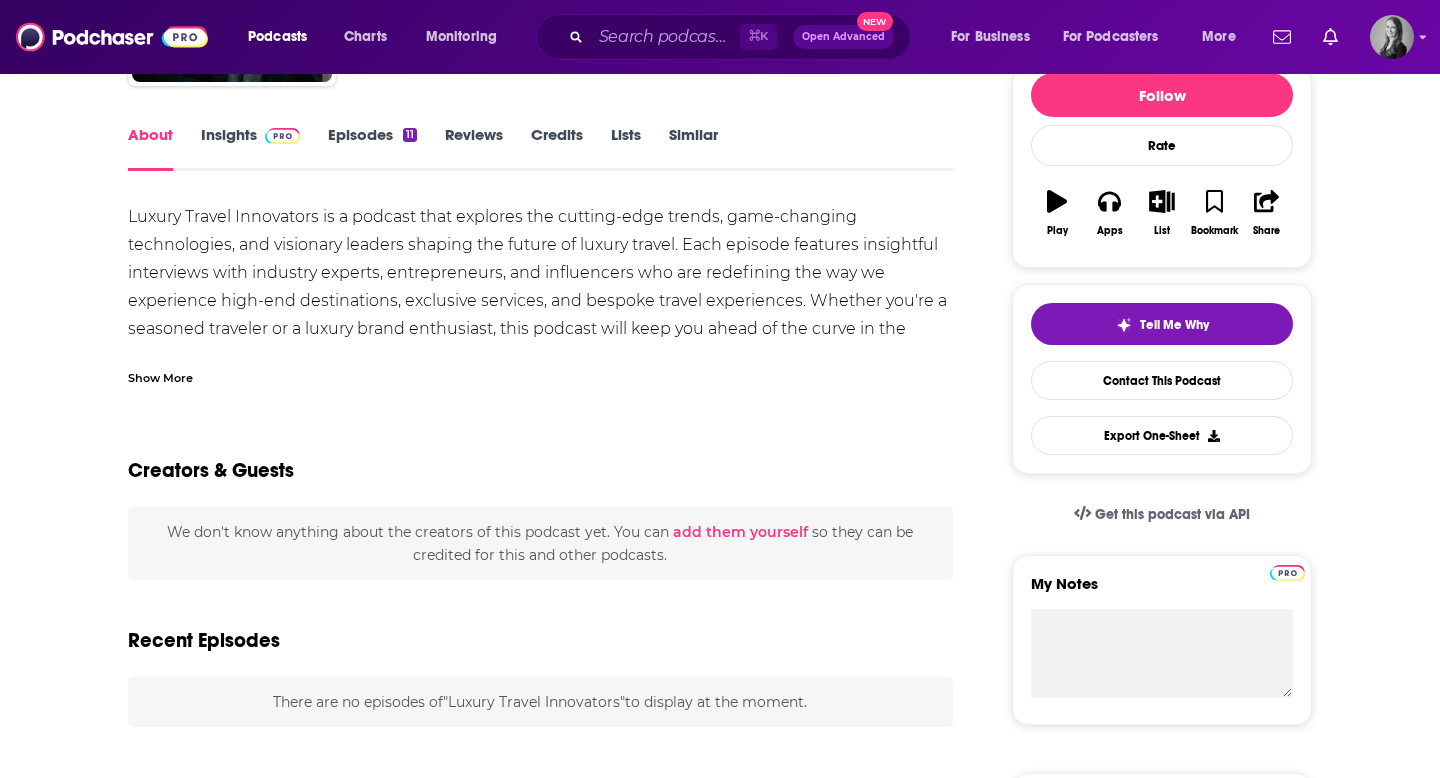 scroll, scrollTop: 0, scrollLeft: 0, axis: both 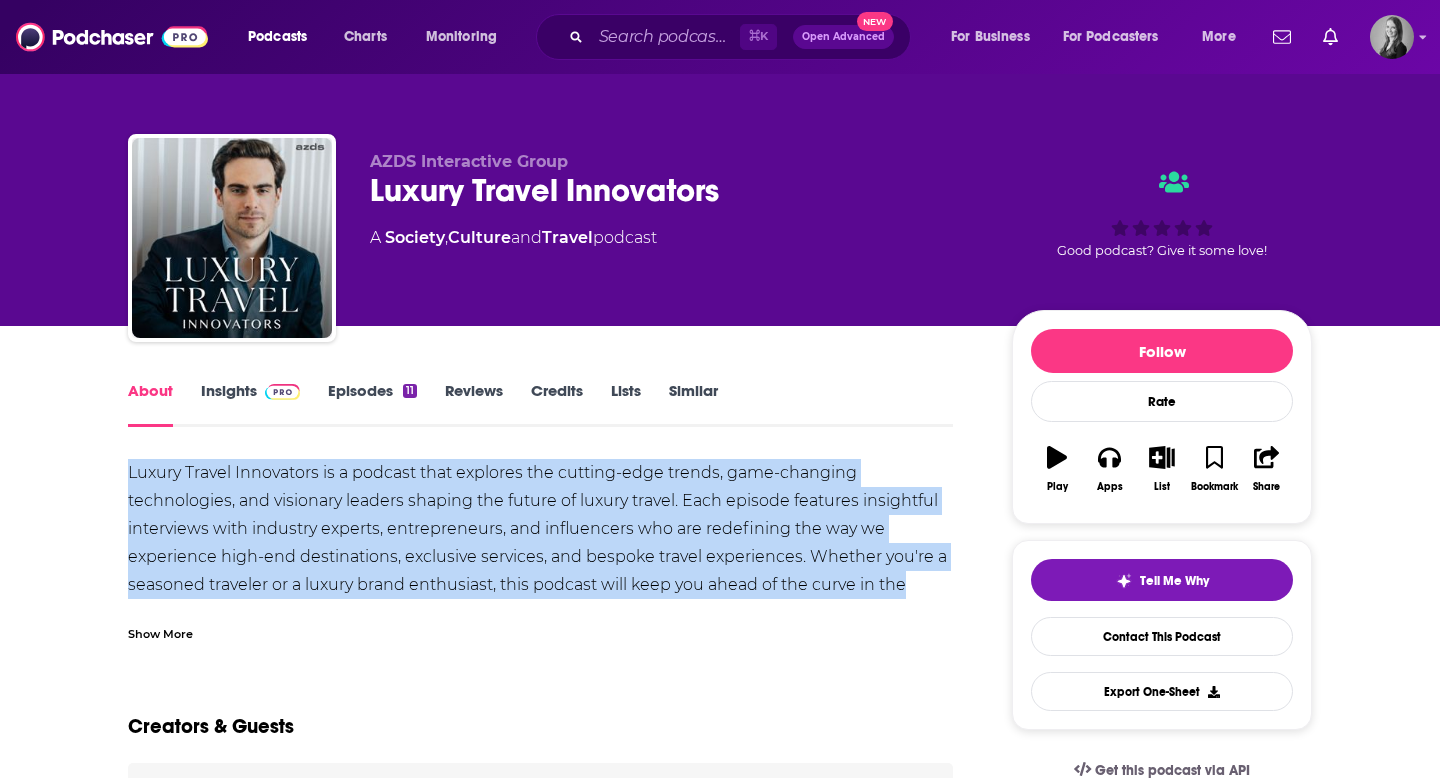 drag, startPoint x: 115, startPoint y: 474, endPoint x: 948, endPoint y: 596, distance: 841.8866 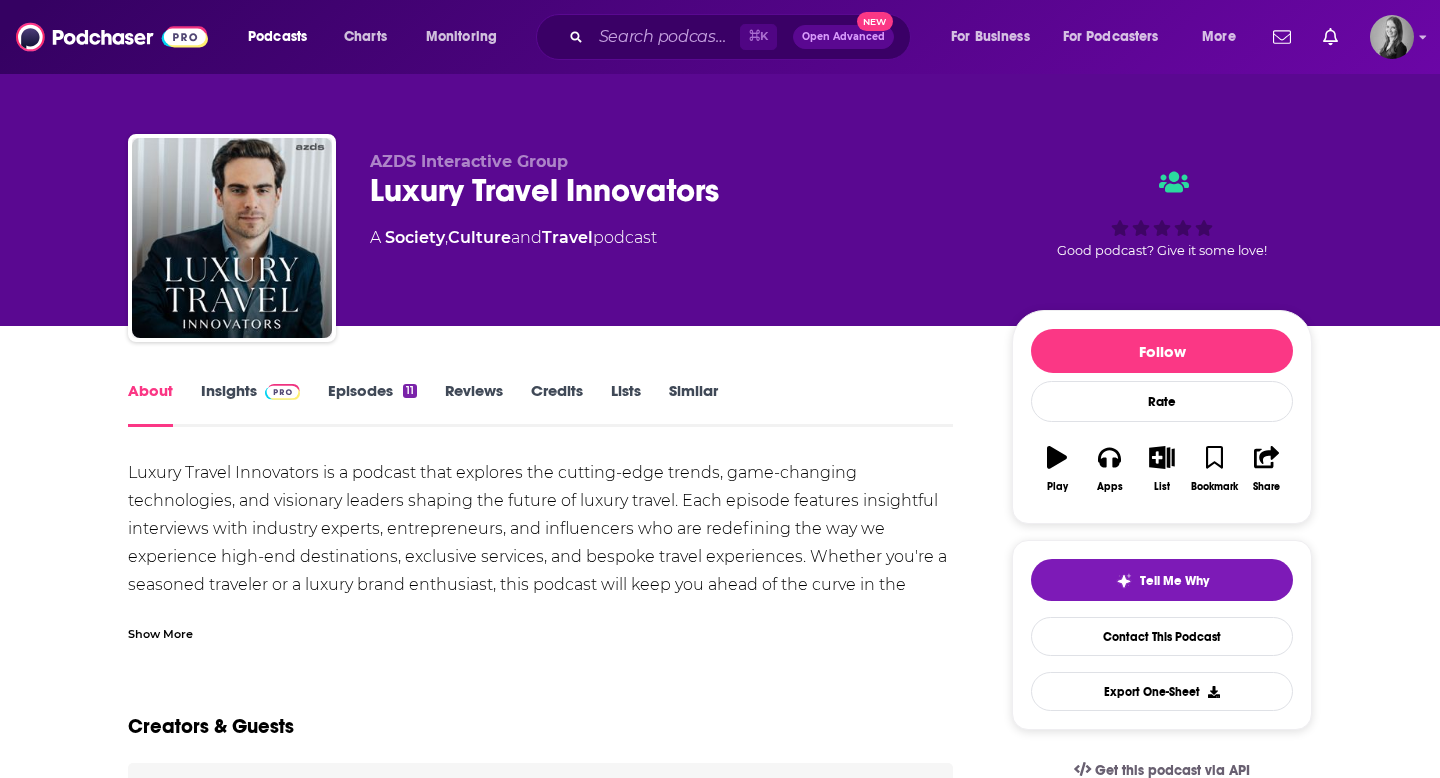 click on "Show More" at bounding box center [160, 632] 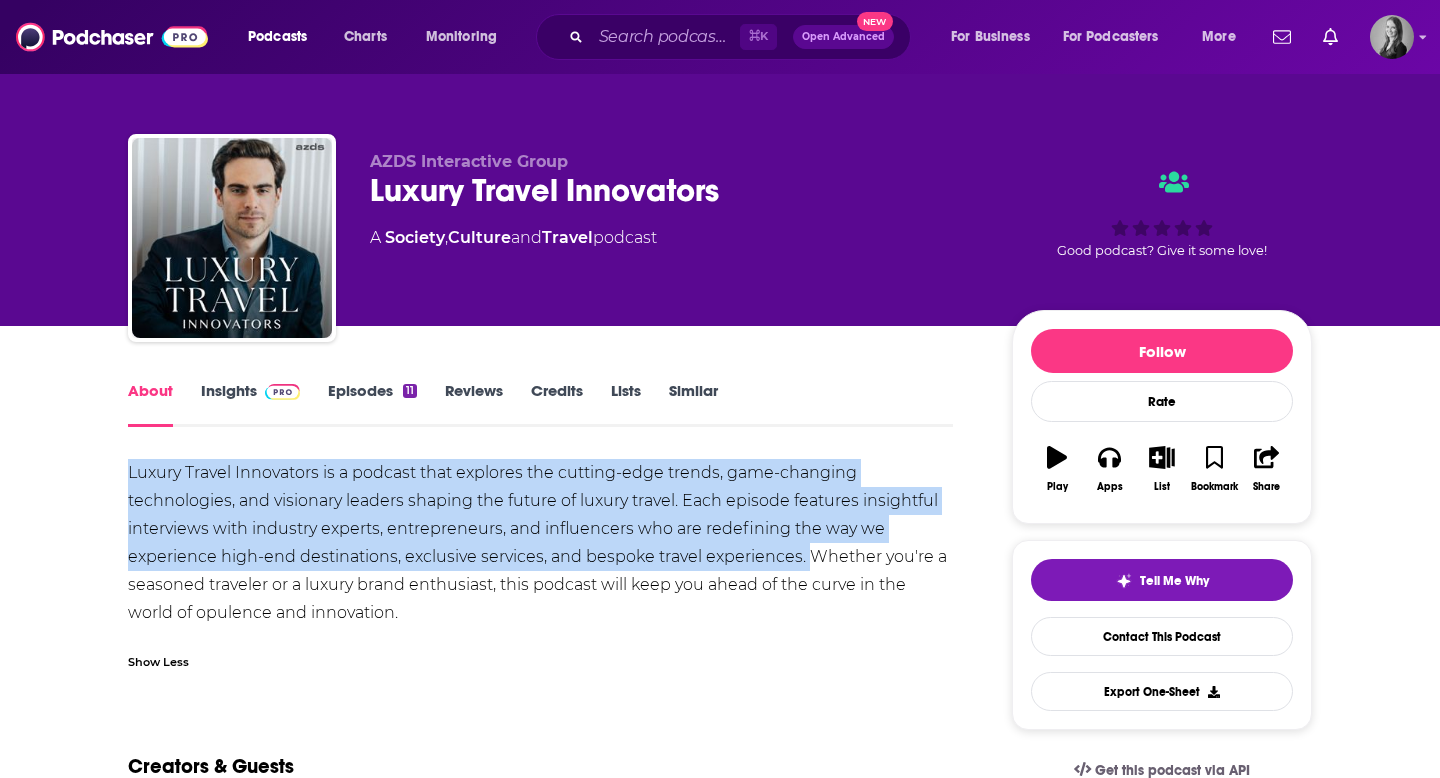 drag, startPoint x: 132, startPoint y: 464, endPoint x: 800, endPoint y: 561, distance: 675.0059 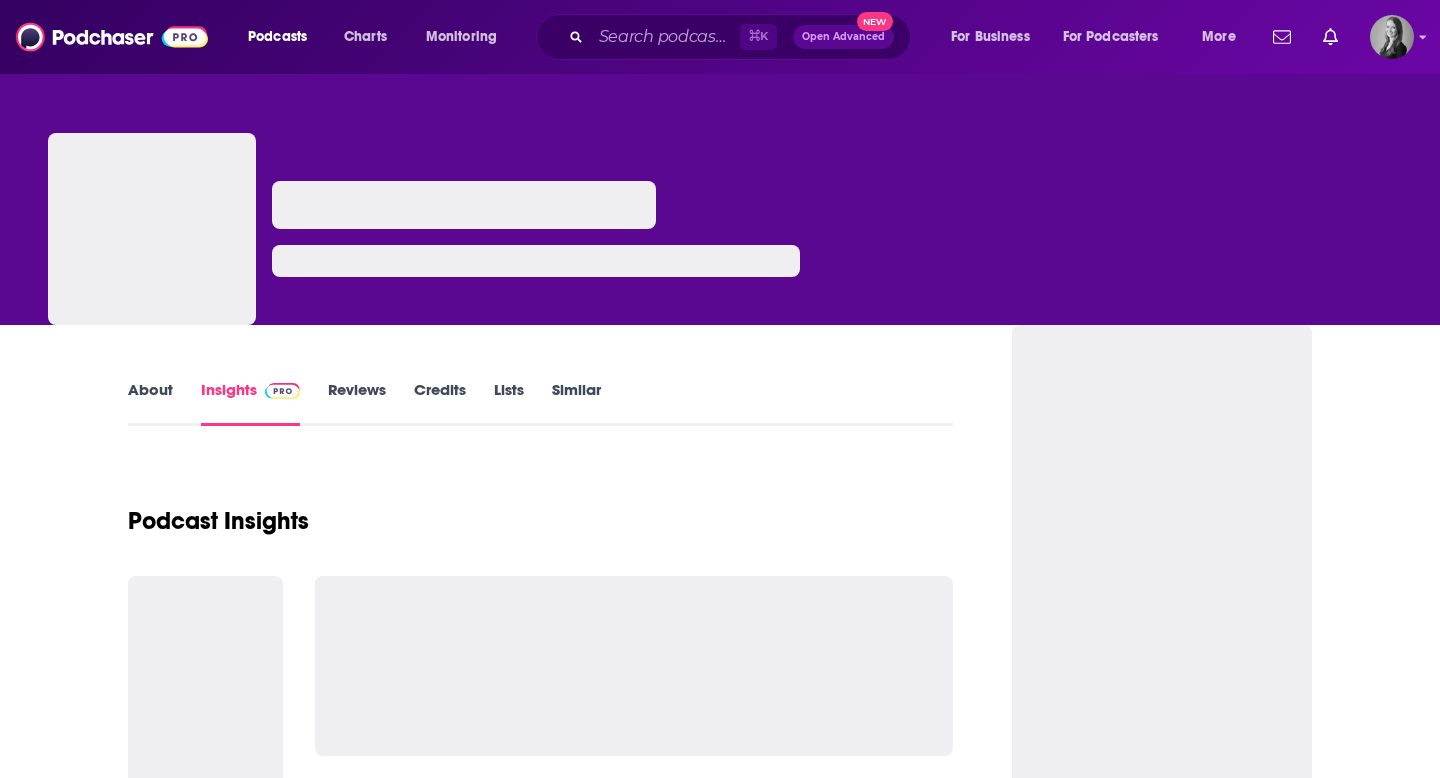 scroll, scrollTop: 0, scrollLeft: 0, axis: both 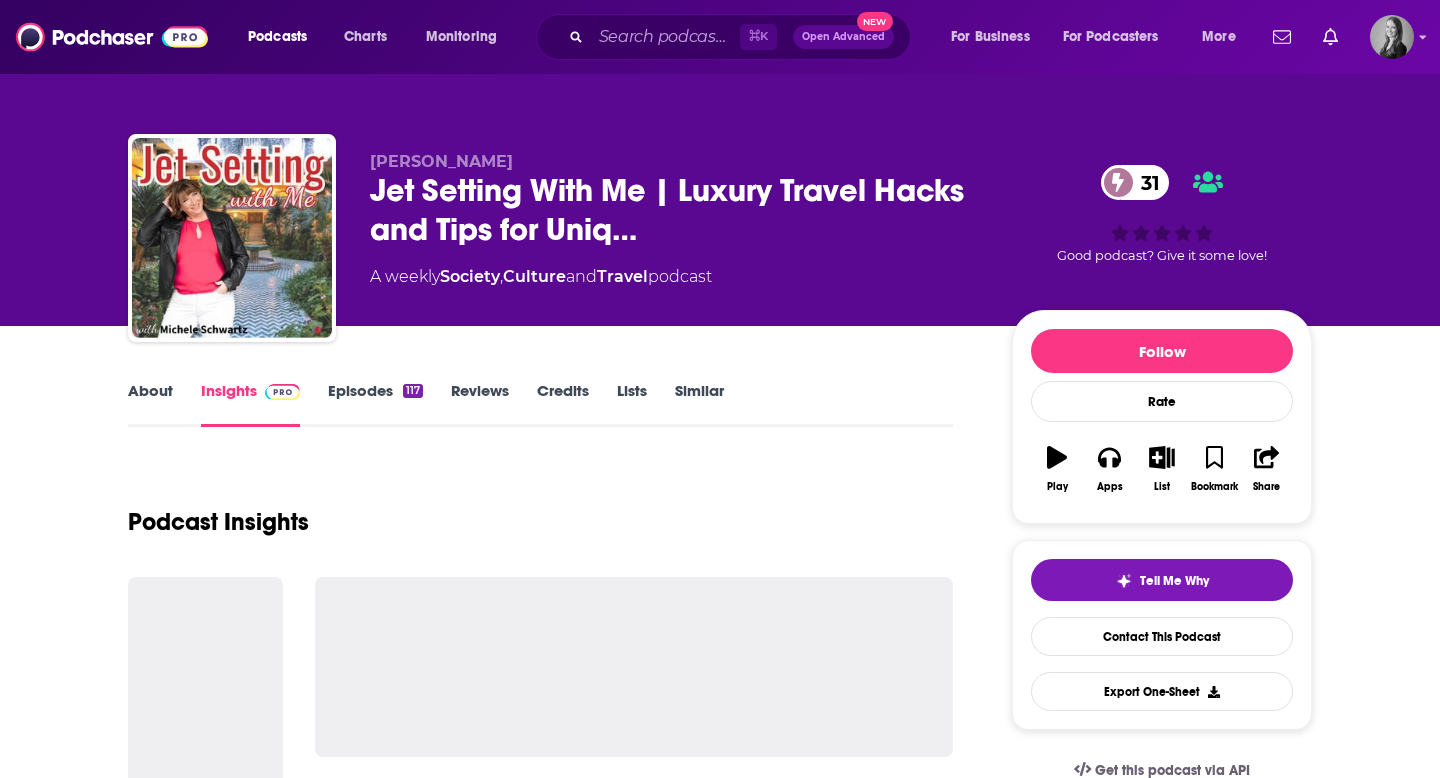 click on "About" at bounding box center (150, 404) 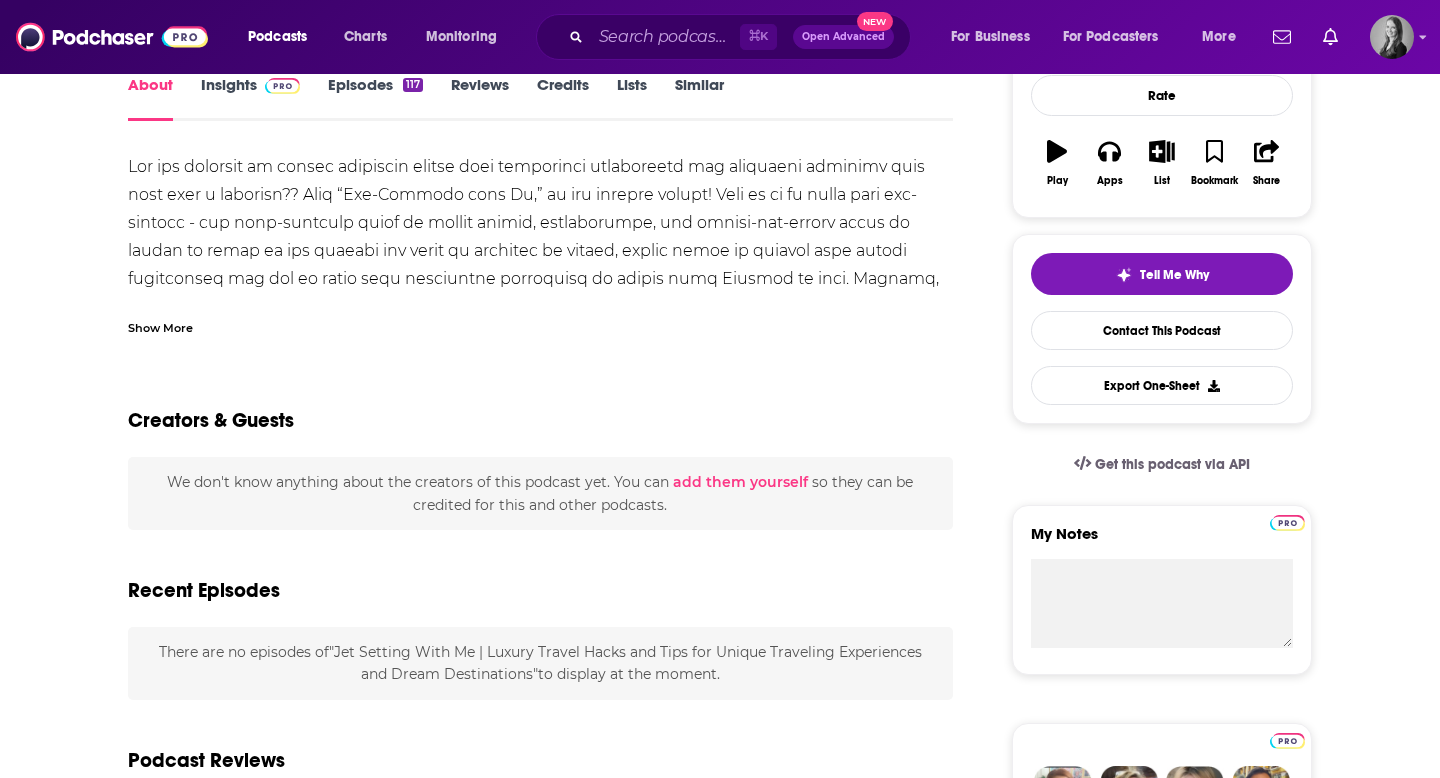 scroll, scrollTop: 298, scrollLeft: 0, axis: vertical 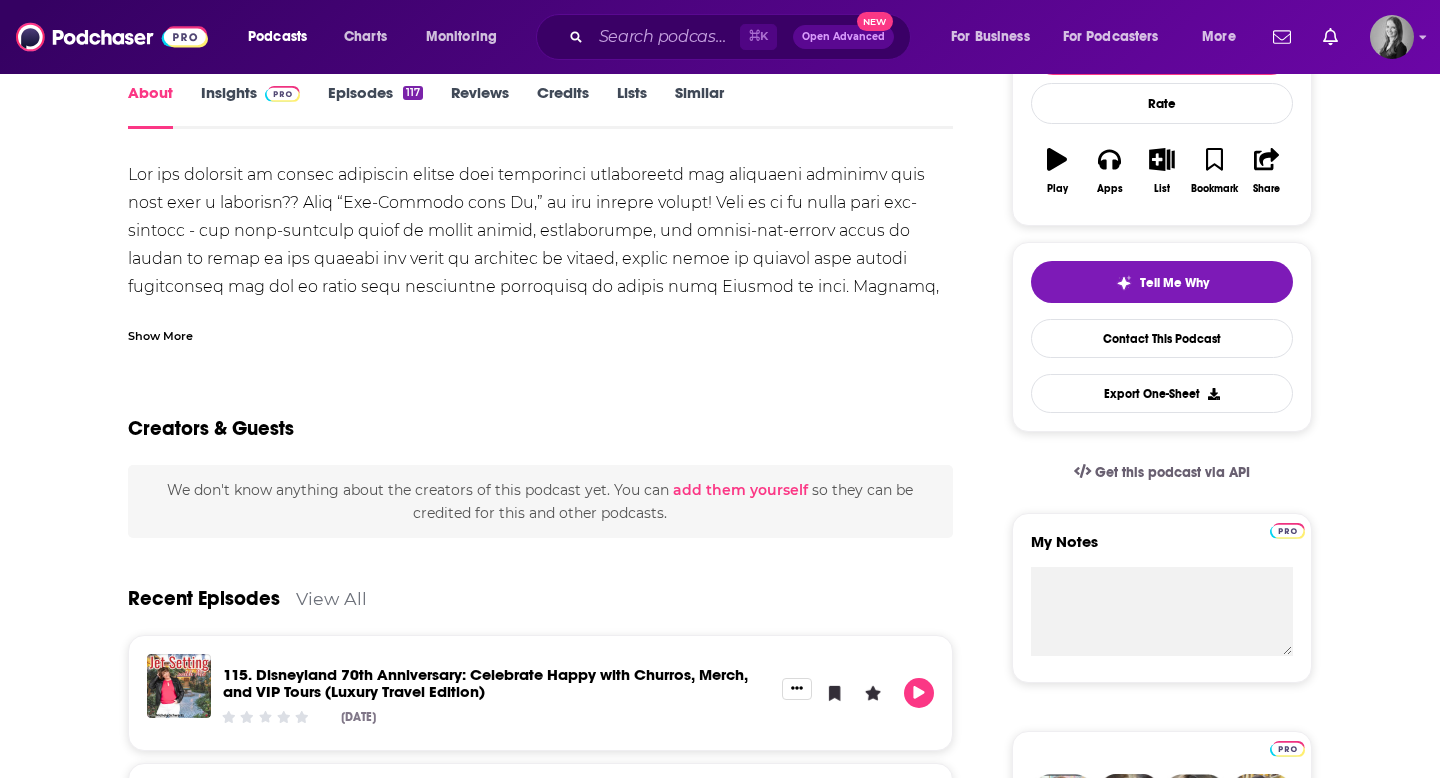 click on "Show More" at bounding box center (160, 334) 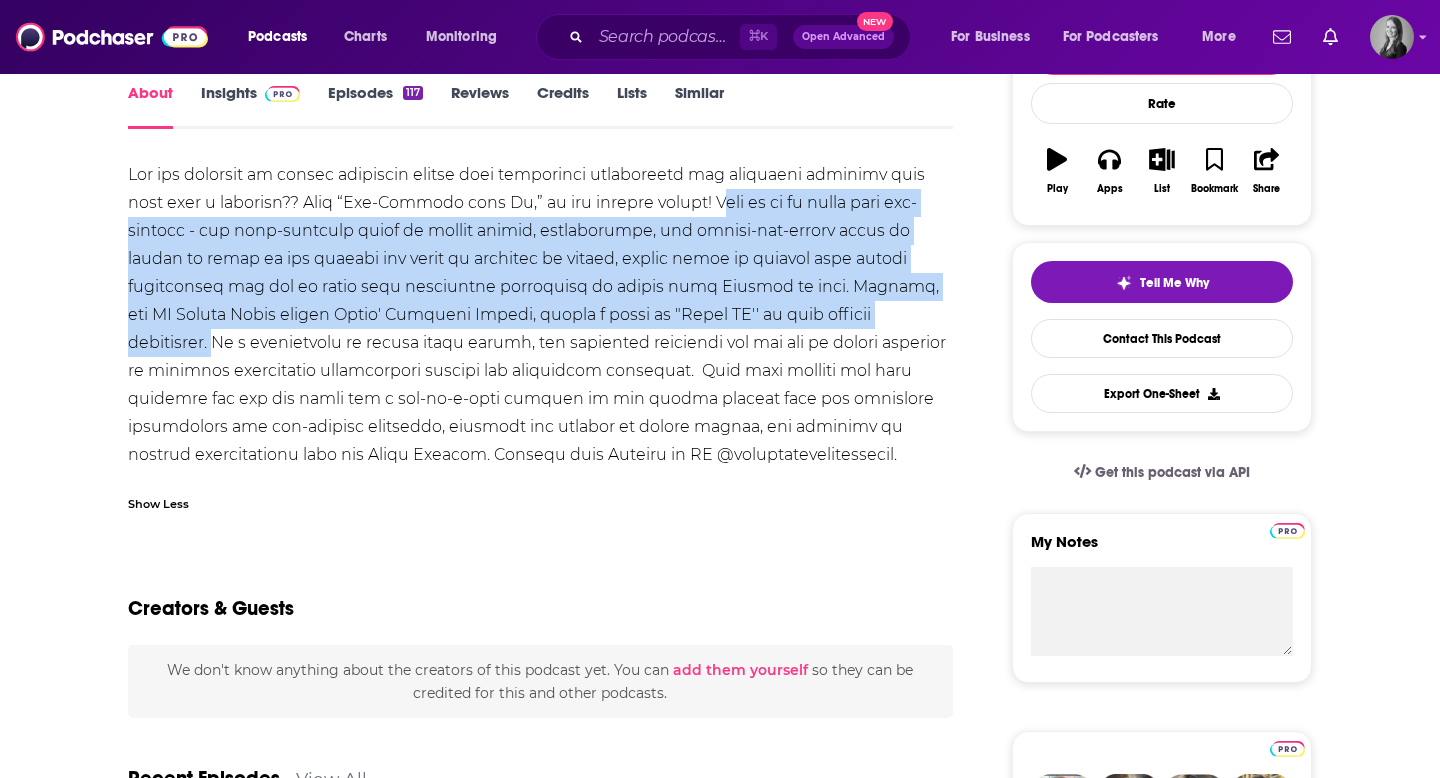 drag, startPoint x: 666, startPoint y: 200, endPoint x: 761, endPoint y: 317, distance: 150.71164 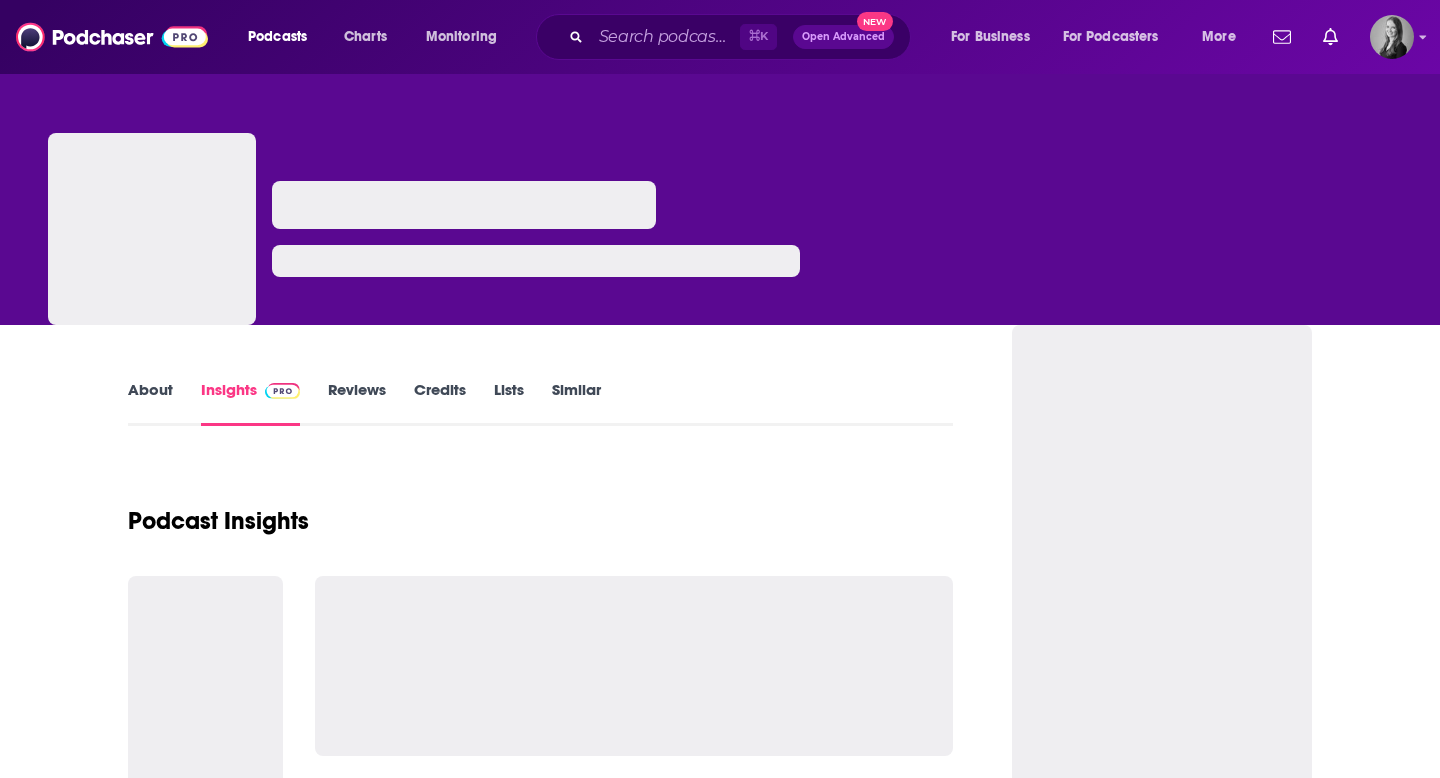 scroll, scrollTop: 0, scrollLeft: 0, axis: both 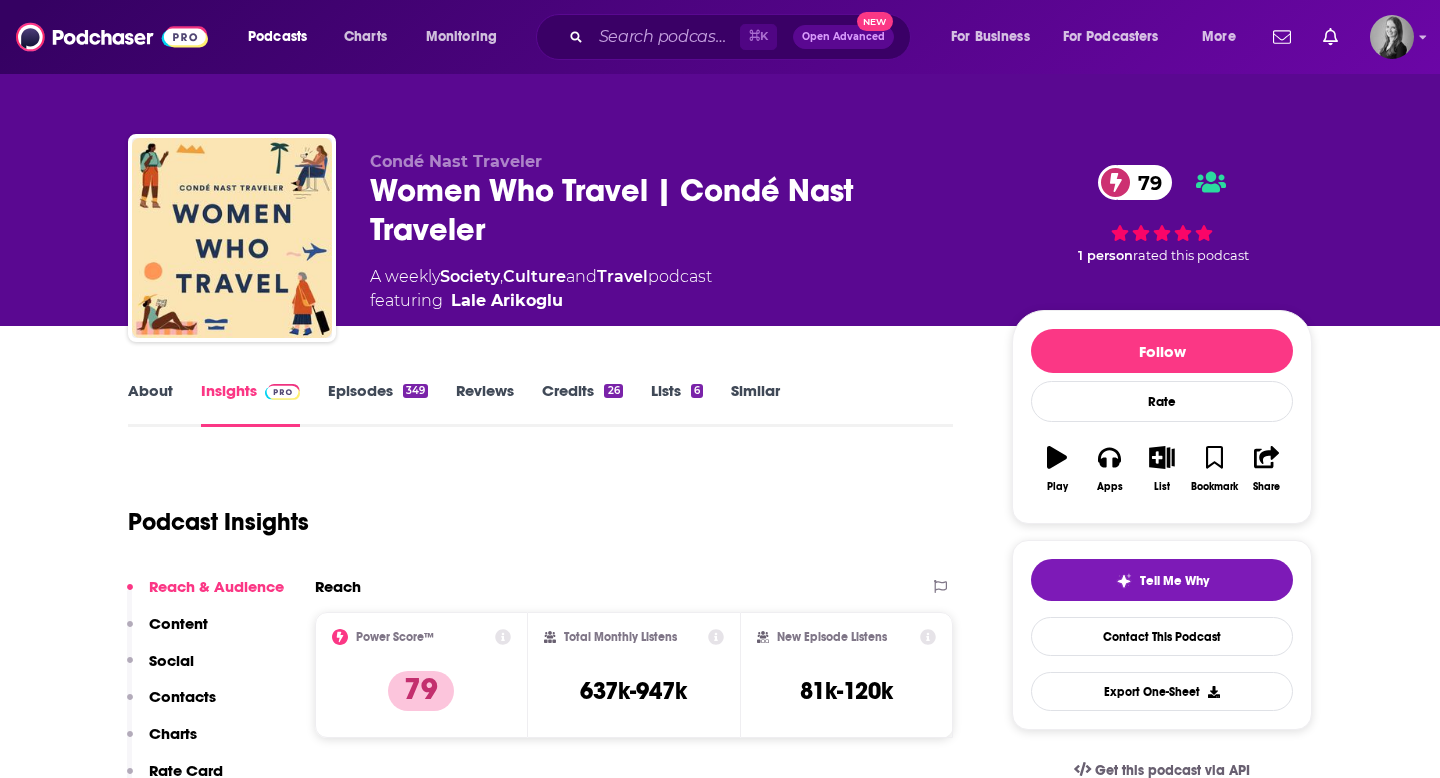 click on "About" at bounding box center (150, 404) 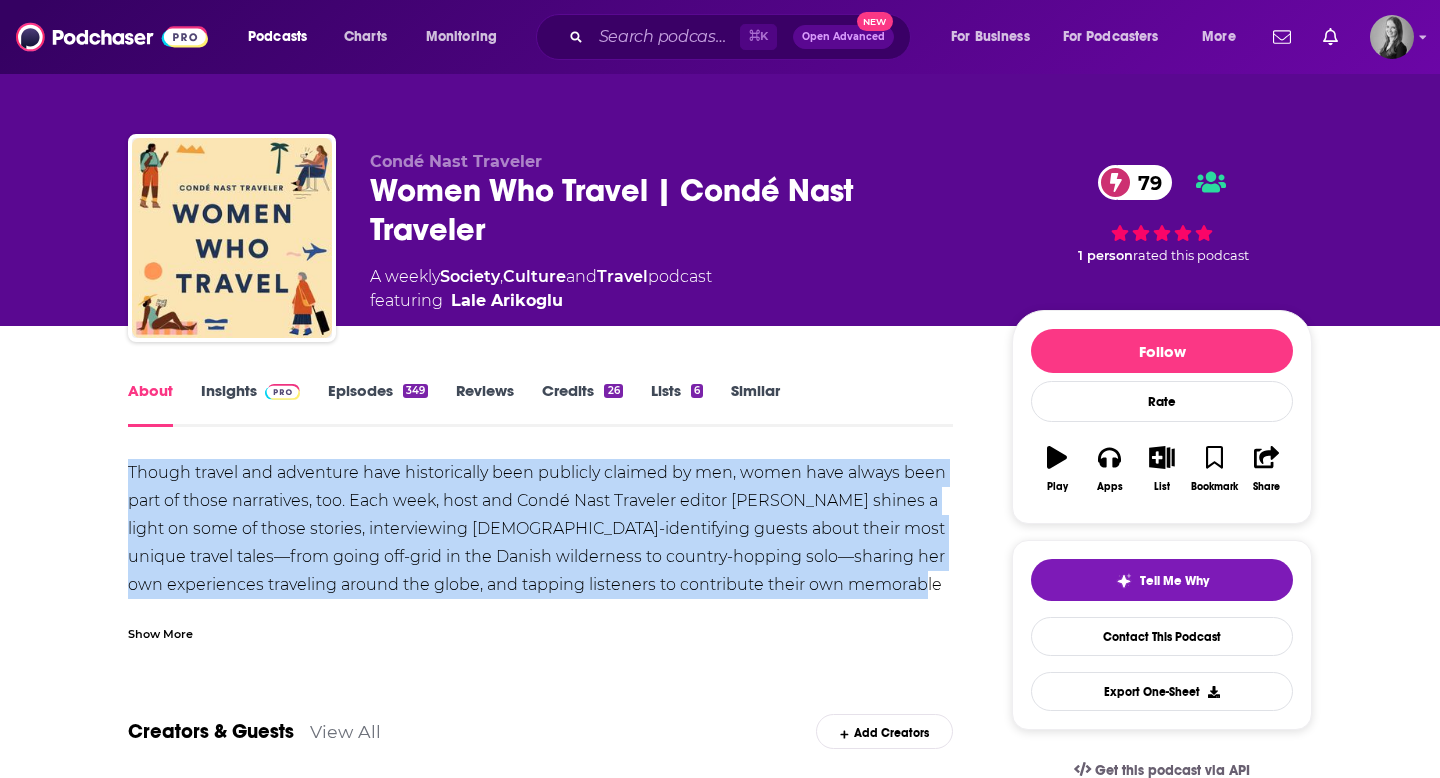 drag, startPoint x: 119, startPoint y: 470, endPoint x: 865, endPoint y: 582, distance: 754.36066 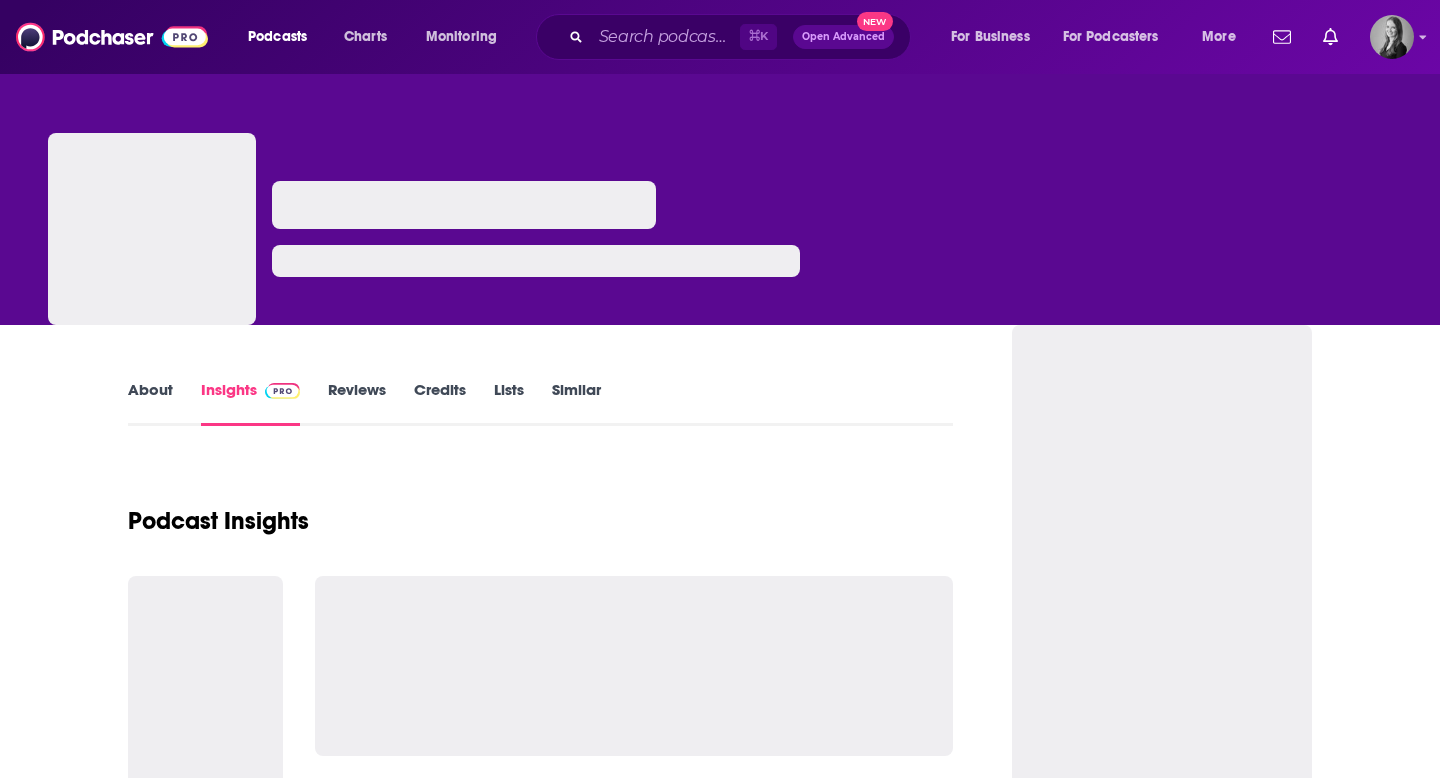 scroll, scrollTop: 0, scrollLeft: 0, axis: both 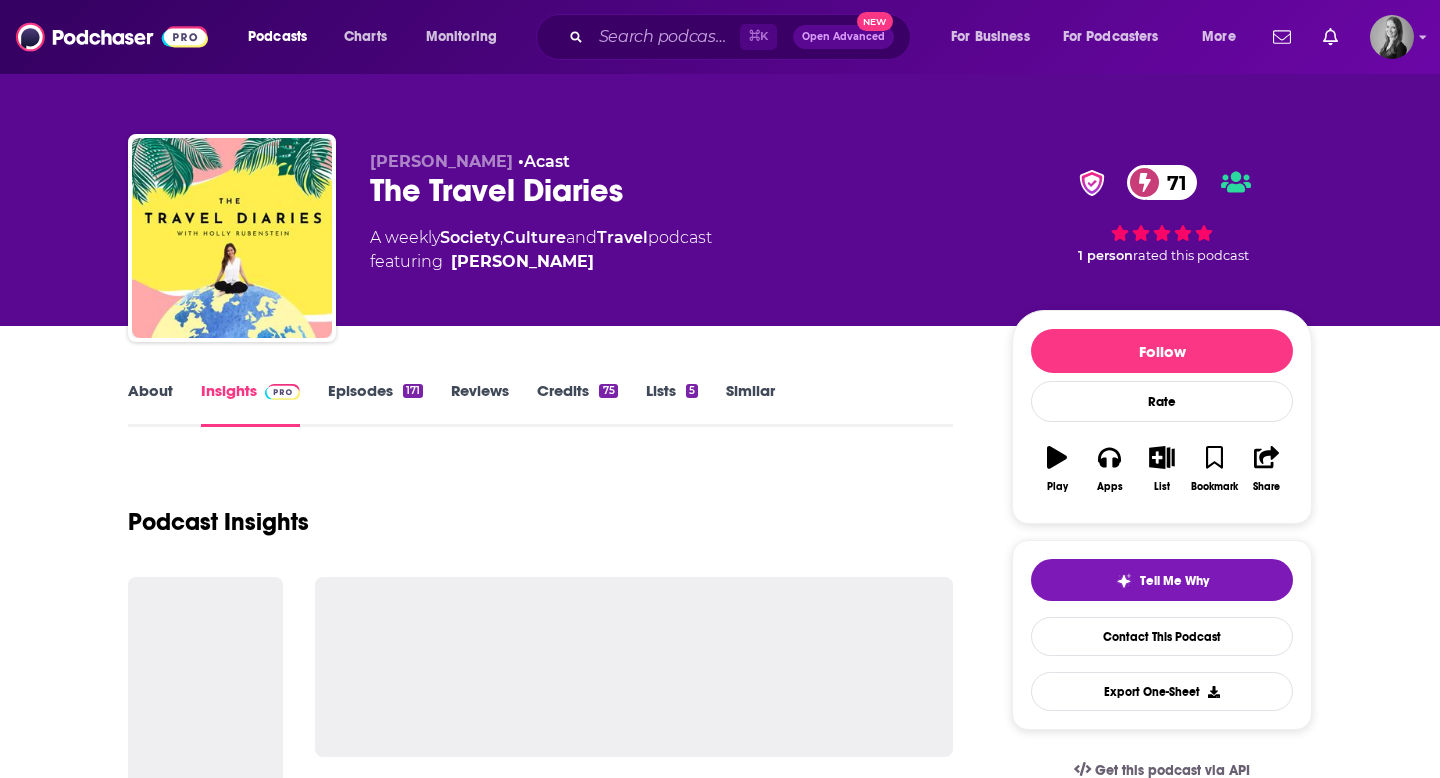 click on "About" at bounding box center (150, 404) 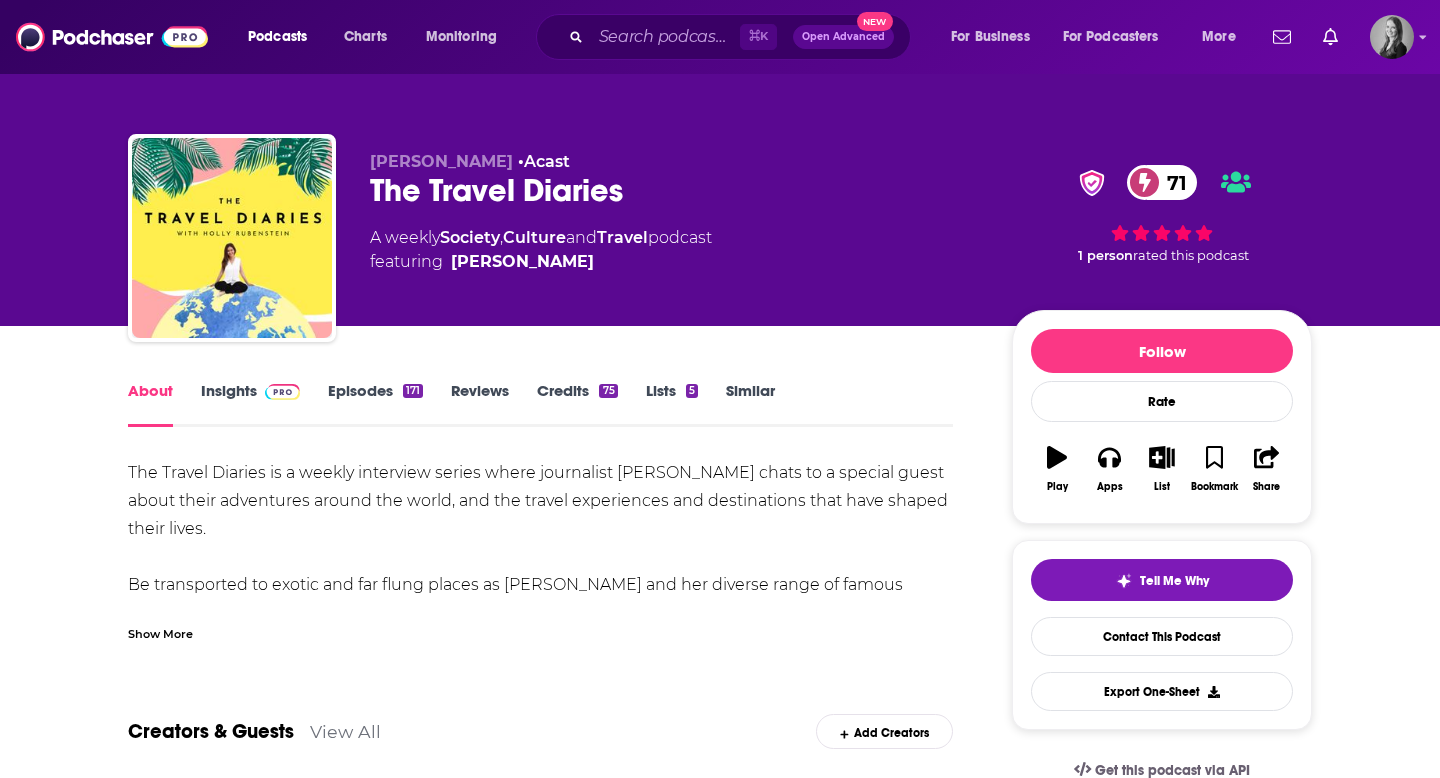 scroll, scrollTop: 11, scrollLeft: 0, axis: vertical 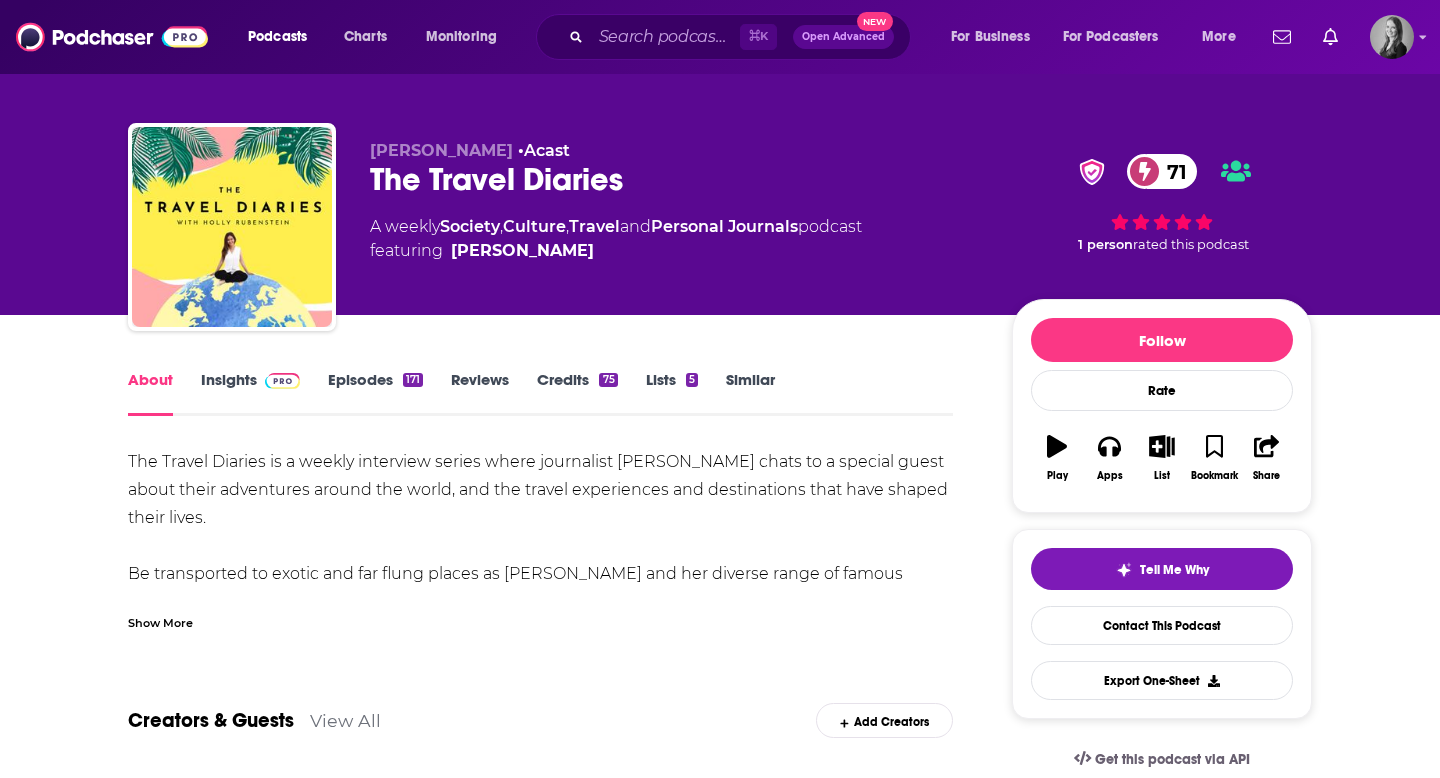 drag, startPoint x: 124, startPoint y: 458, endPoint x: 265, endPoint y: 505, distance: 148.62704 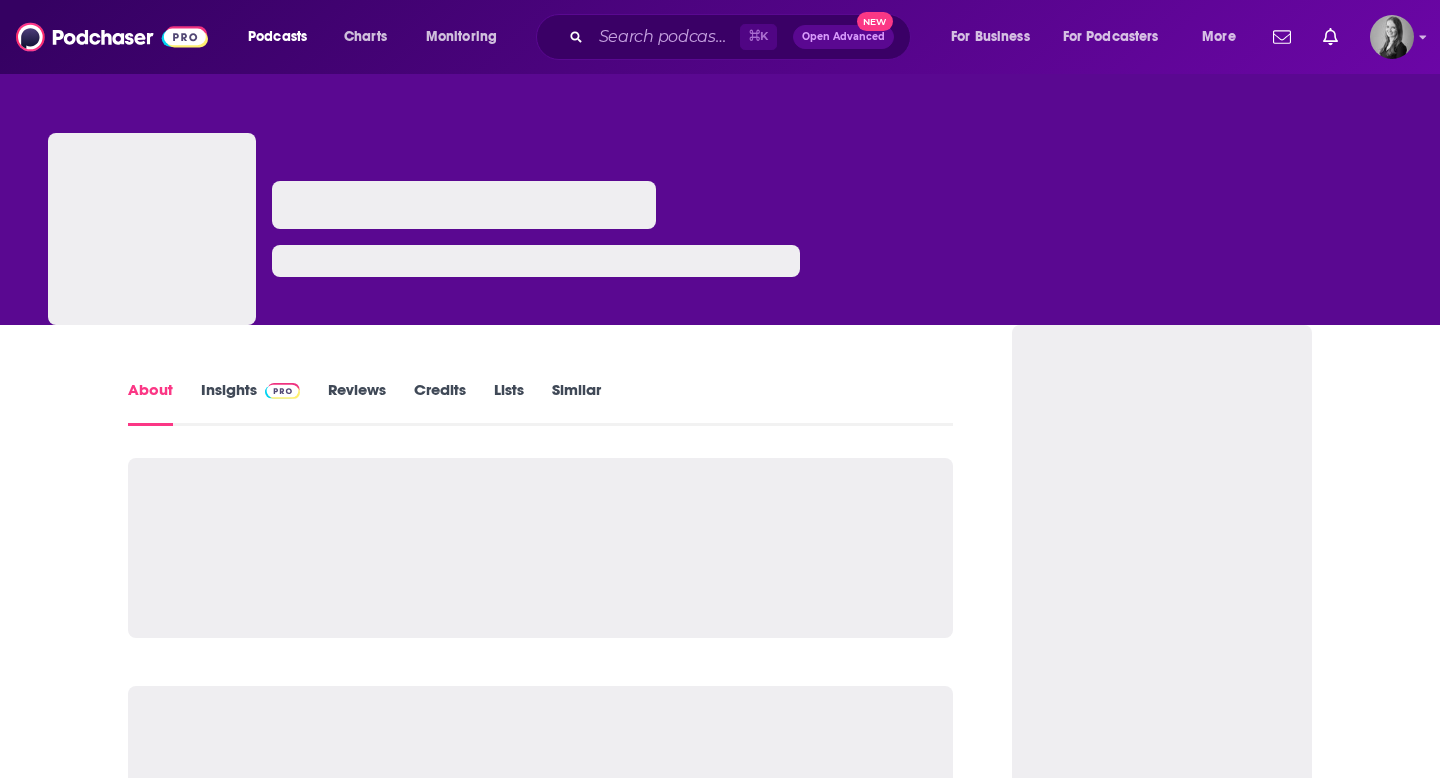 scroll, scrollTop: 0, scrollLeft: 0, axis: both 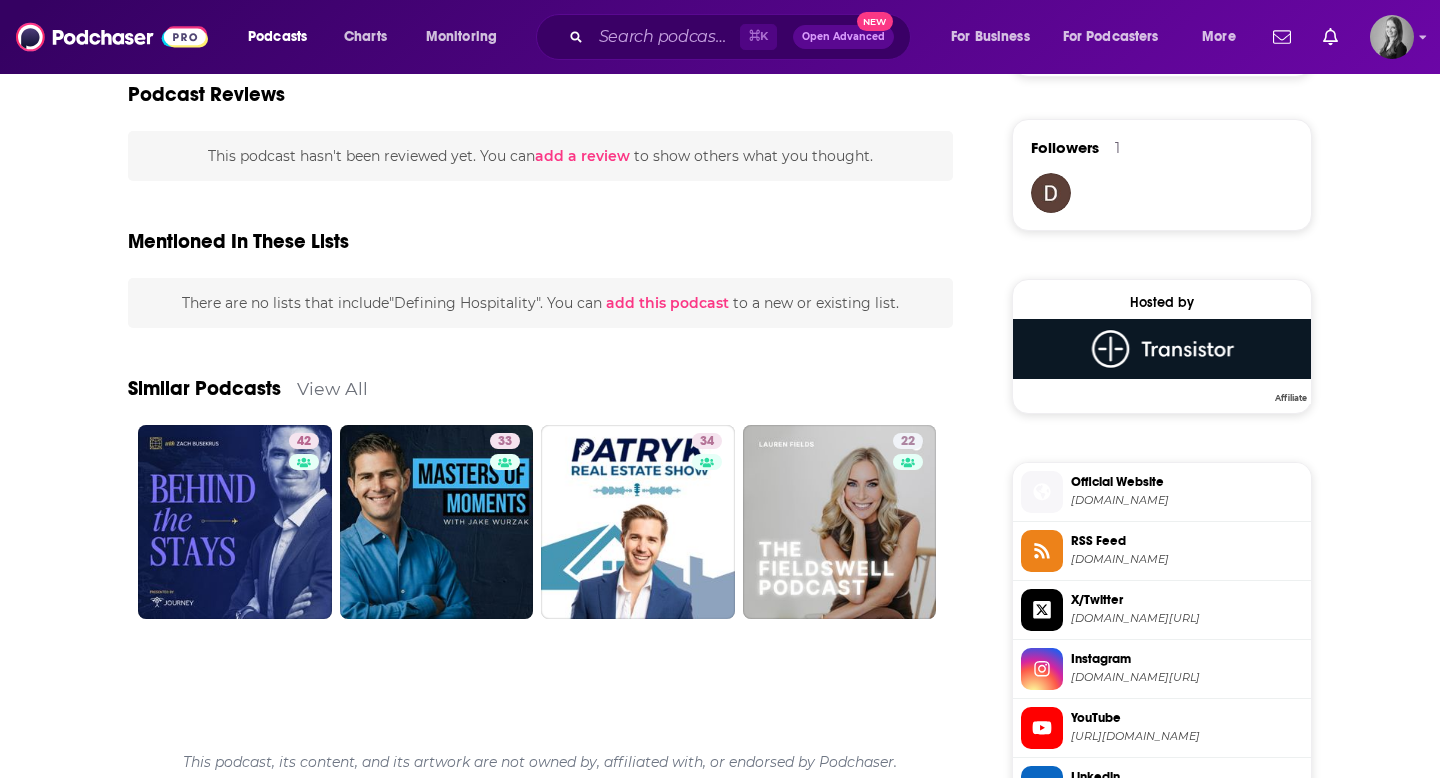 click on "View All" at bounding box center [332, 388] 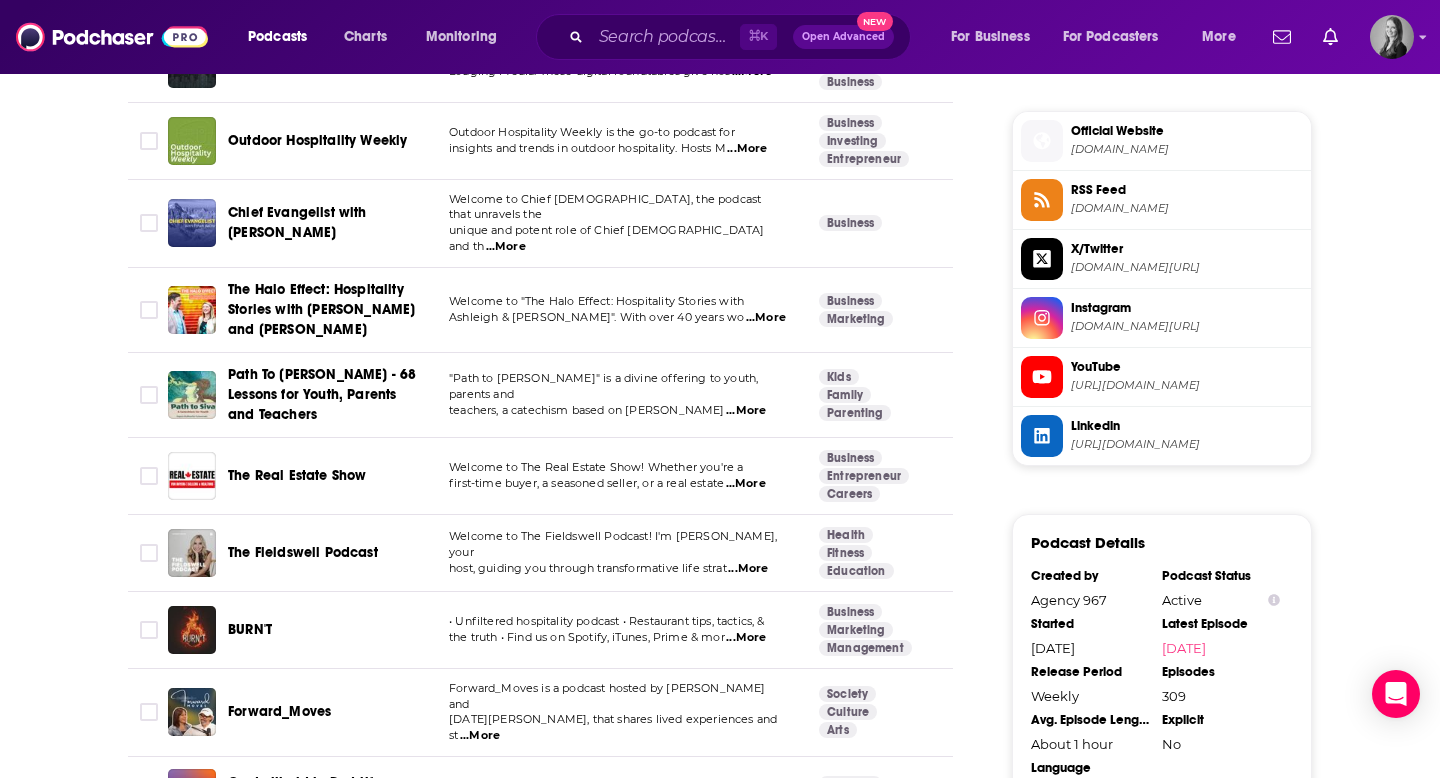 scroll, scrollTop: 1780, scrollLeft: 0, axis: vertical 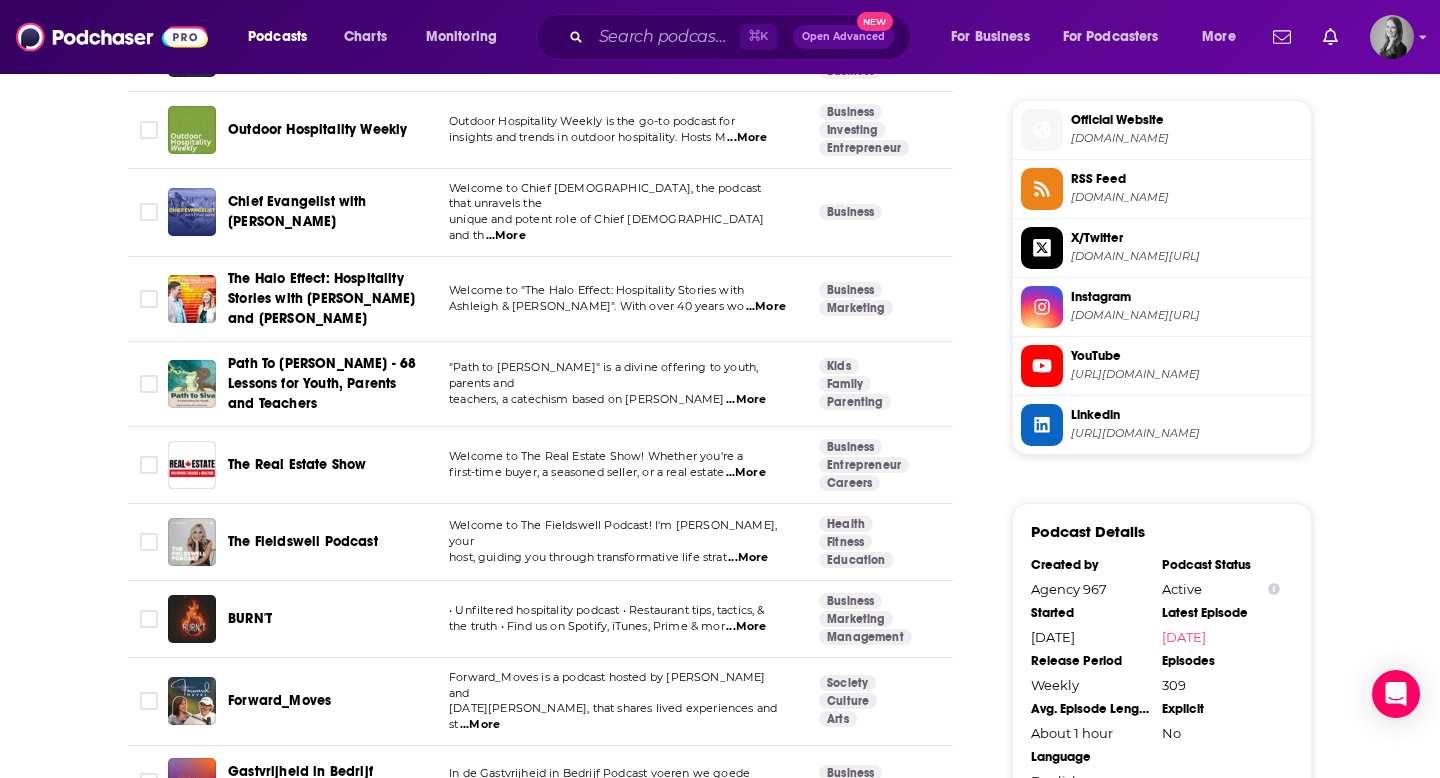 click on "...More" at bounding box center (748, 558) 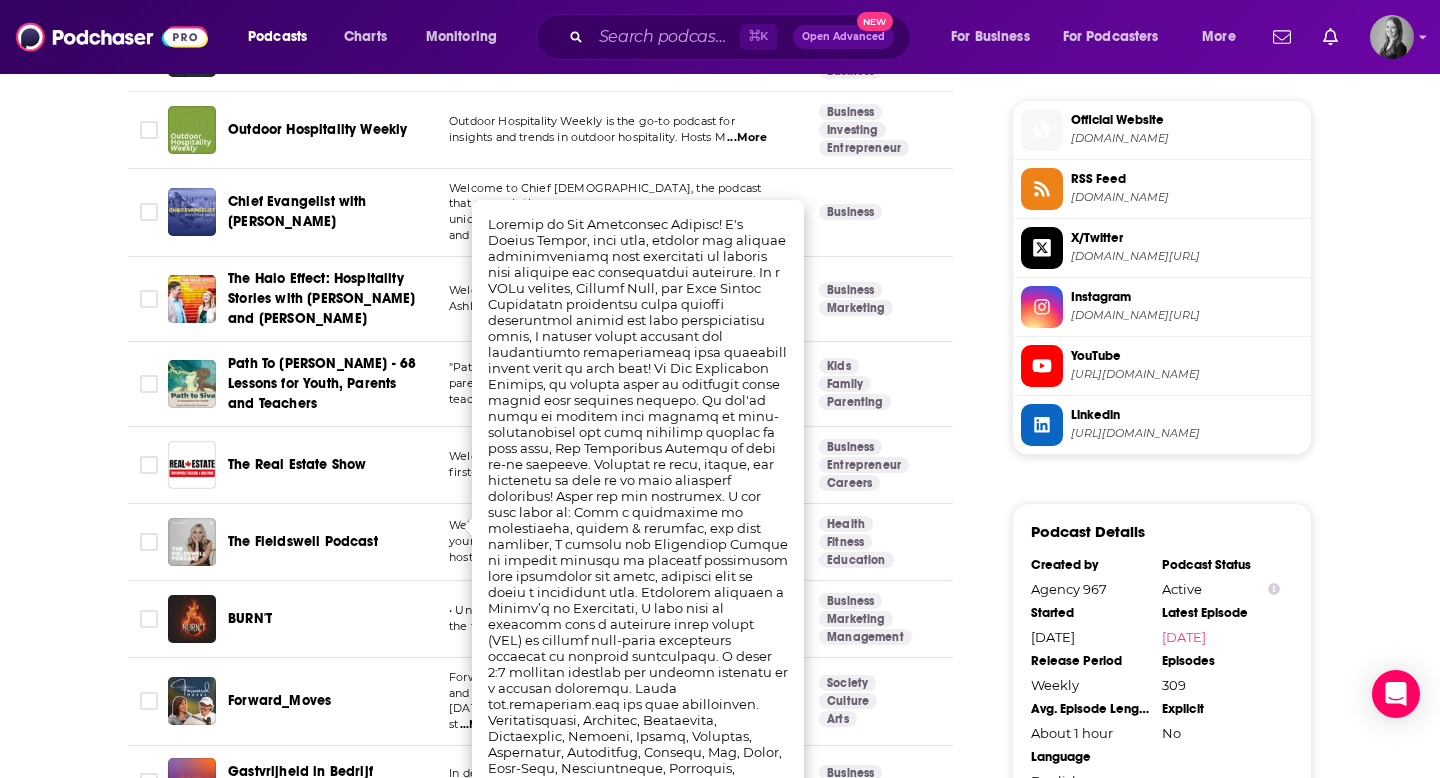 click on "BURN'T" at bounding box center [300, 619] 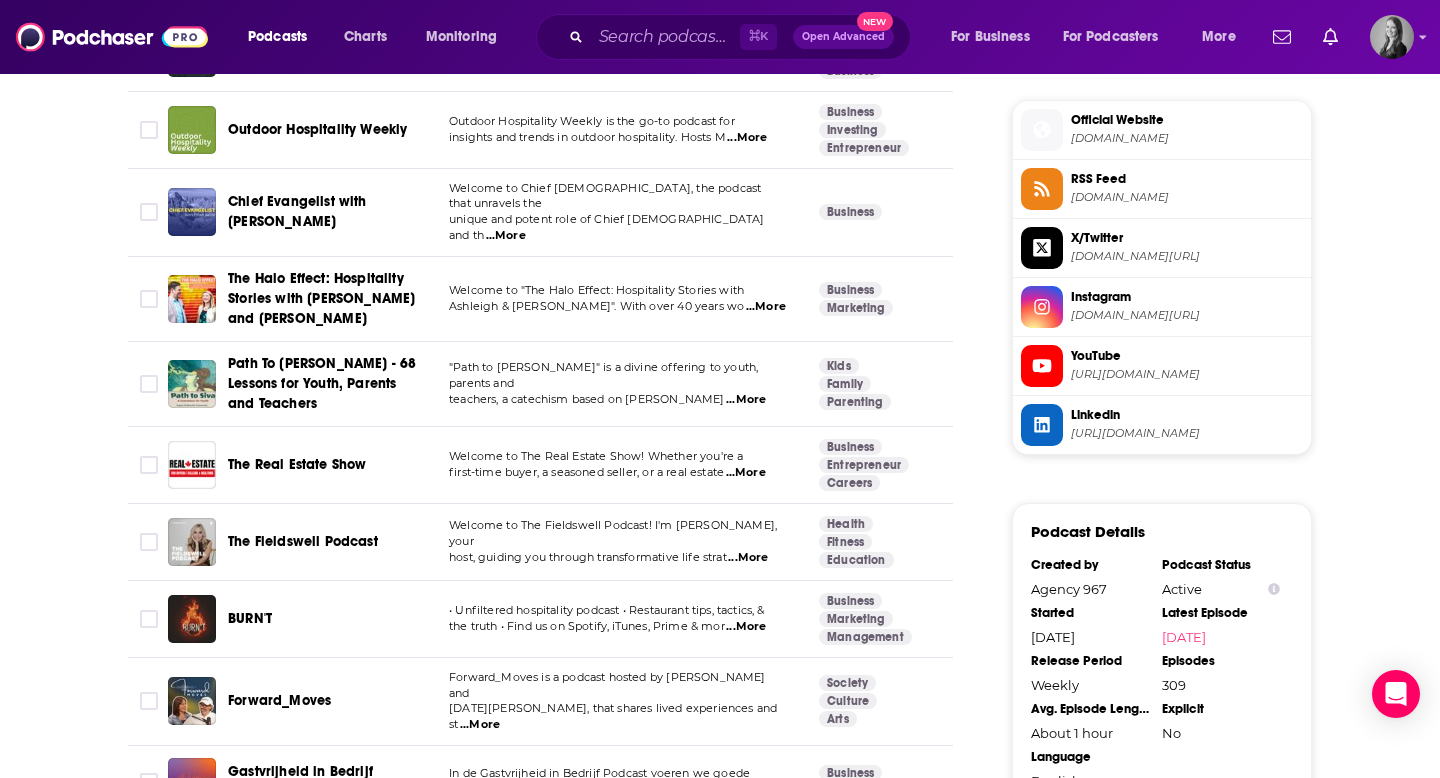 click on "The Fieldswell Podcast" at bounding box center (303, 541) 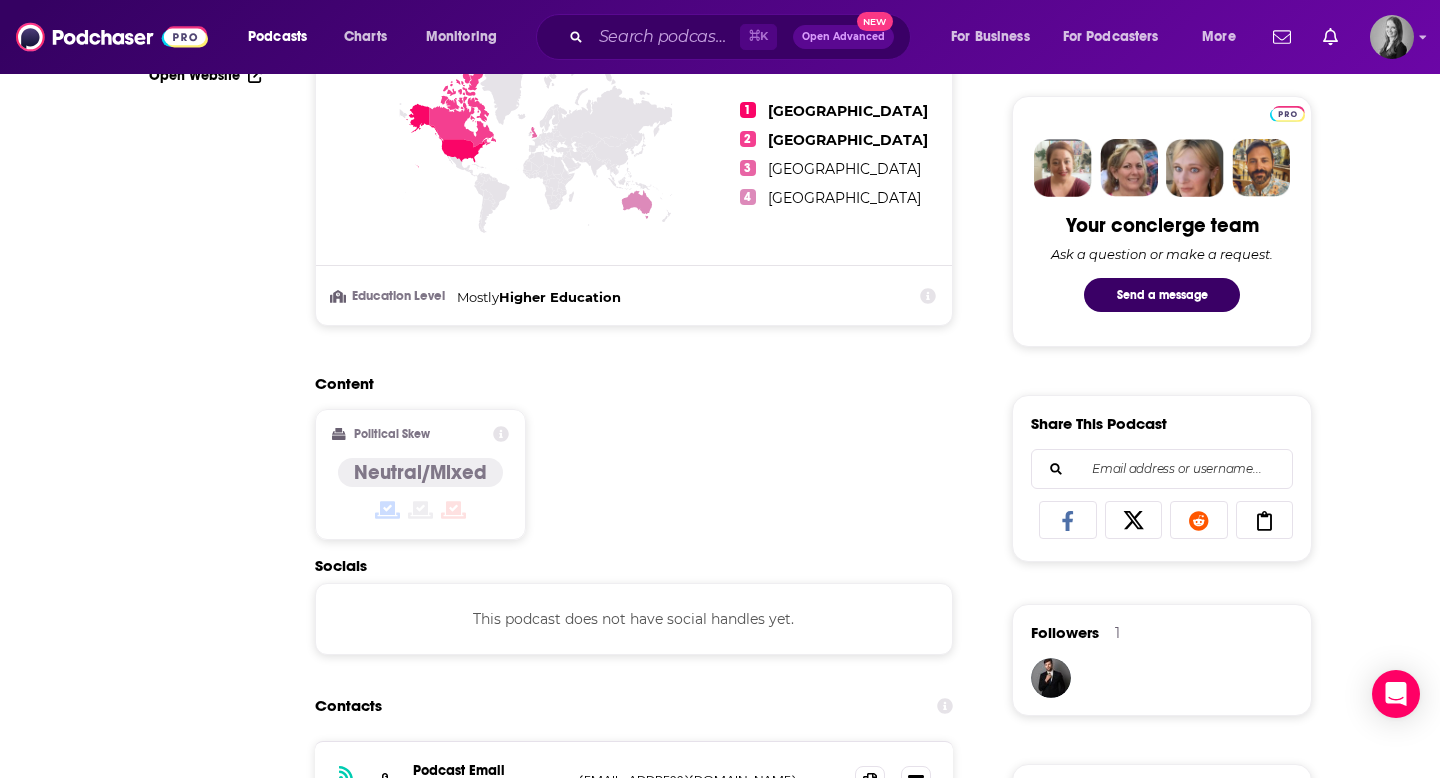 scroll, scrollTop: 0, scrollLeft: 0, axis: both 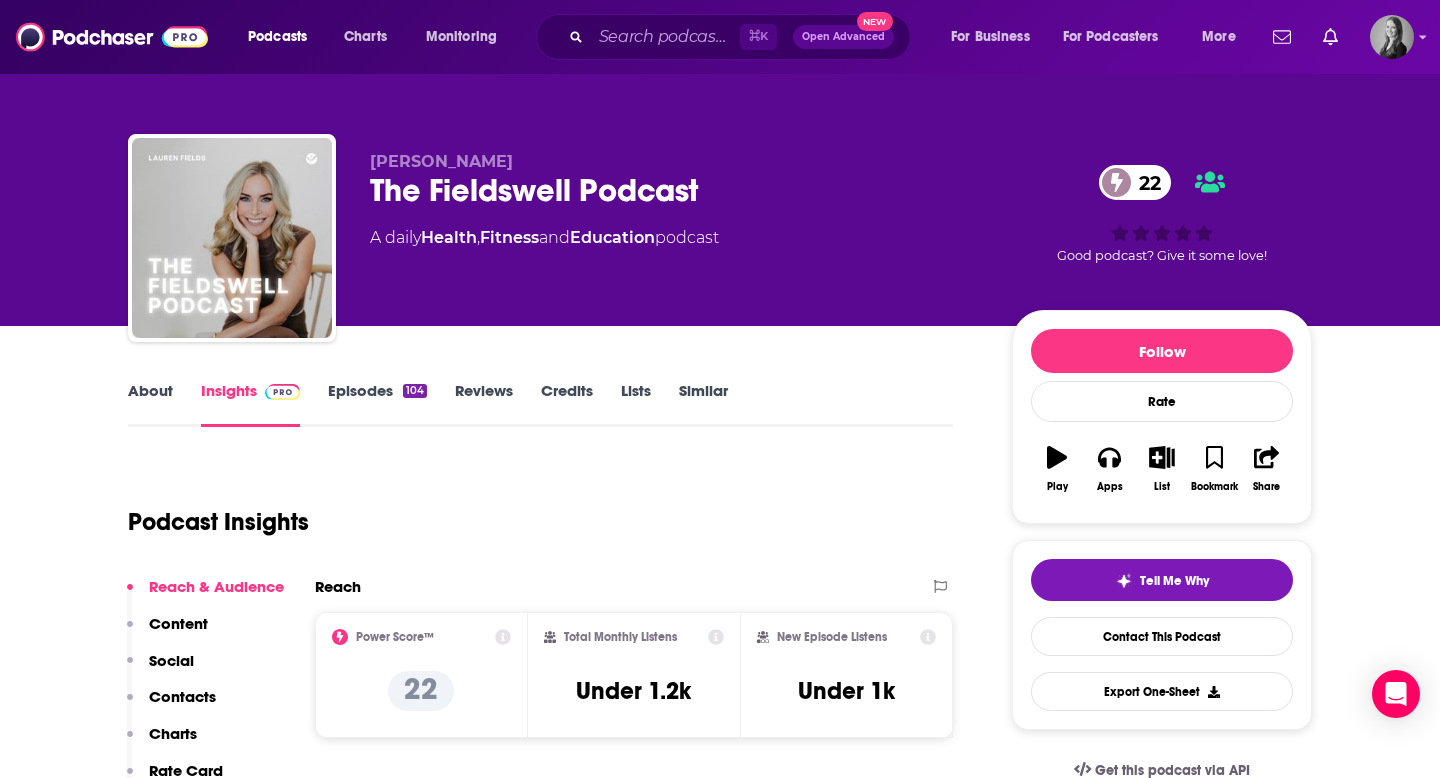 click on "About" at bounding box center (150, 404) 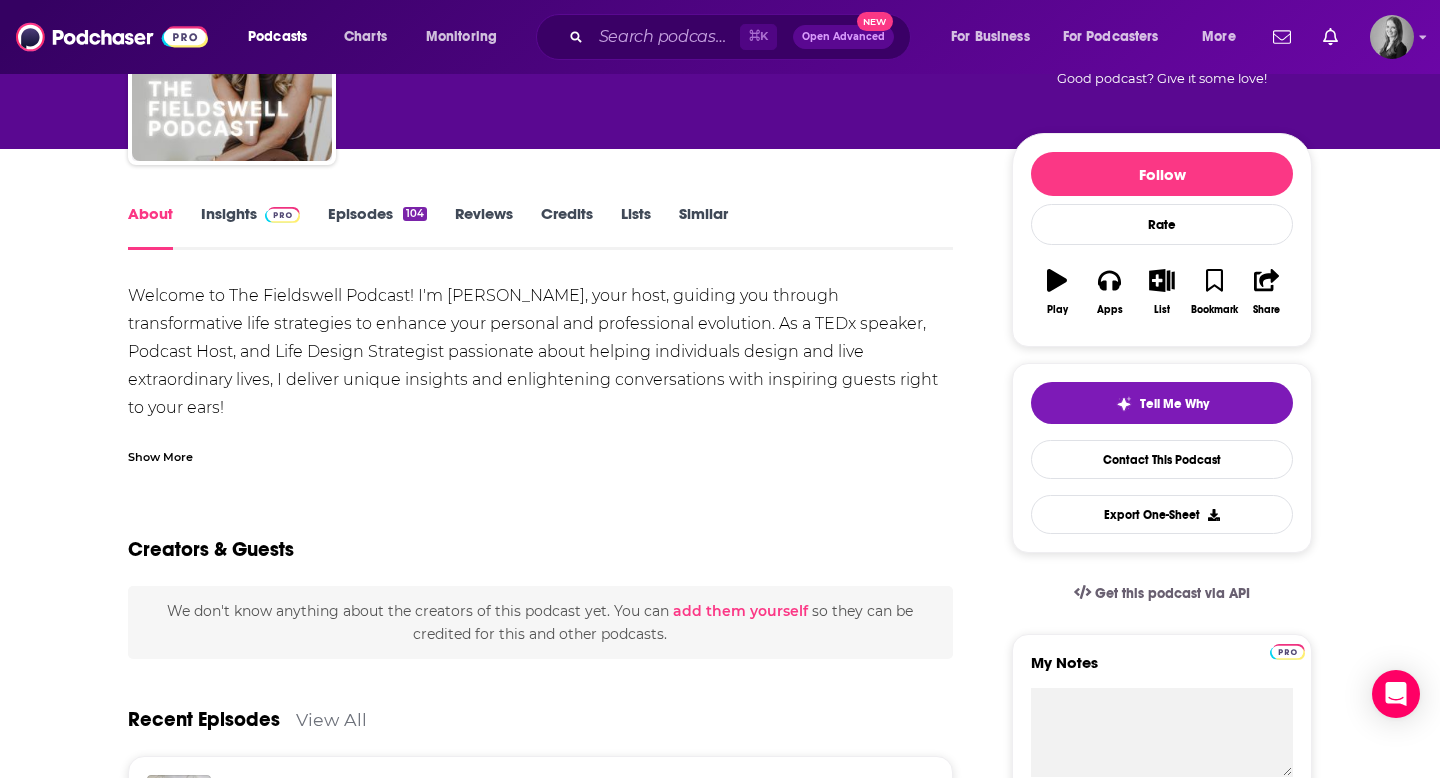 scroll, scrollTop: 0, scrollLeft: 0, axis: both 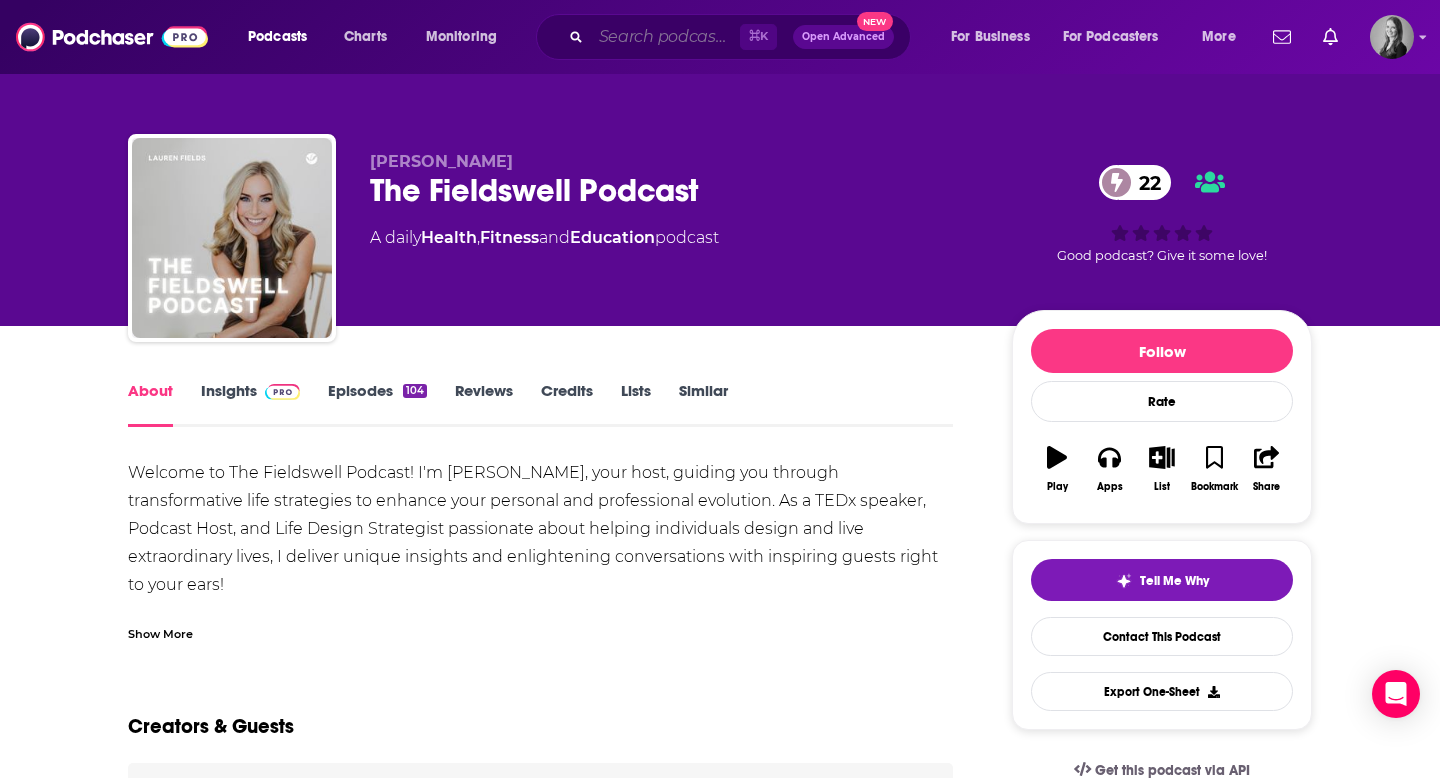 click at bounding box center (665, 37) 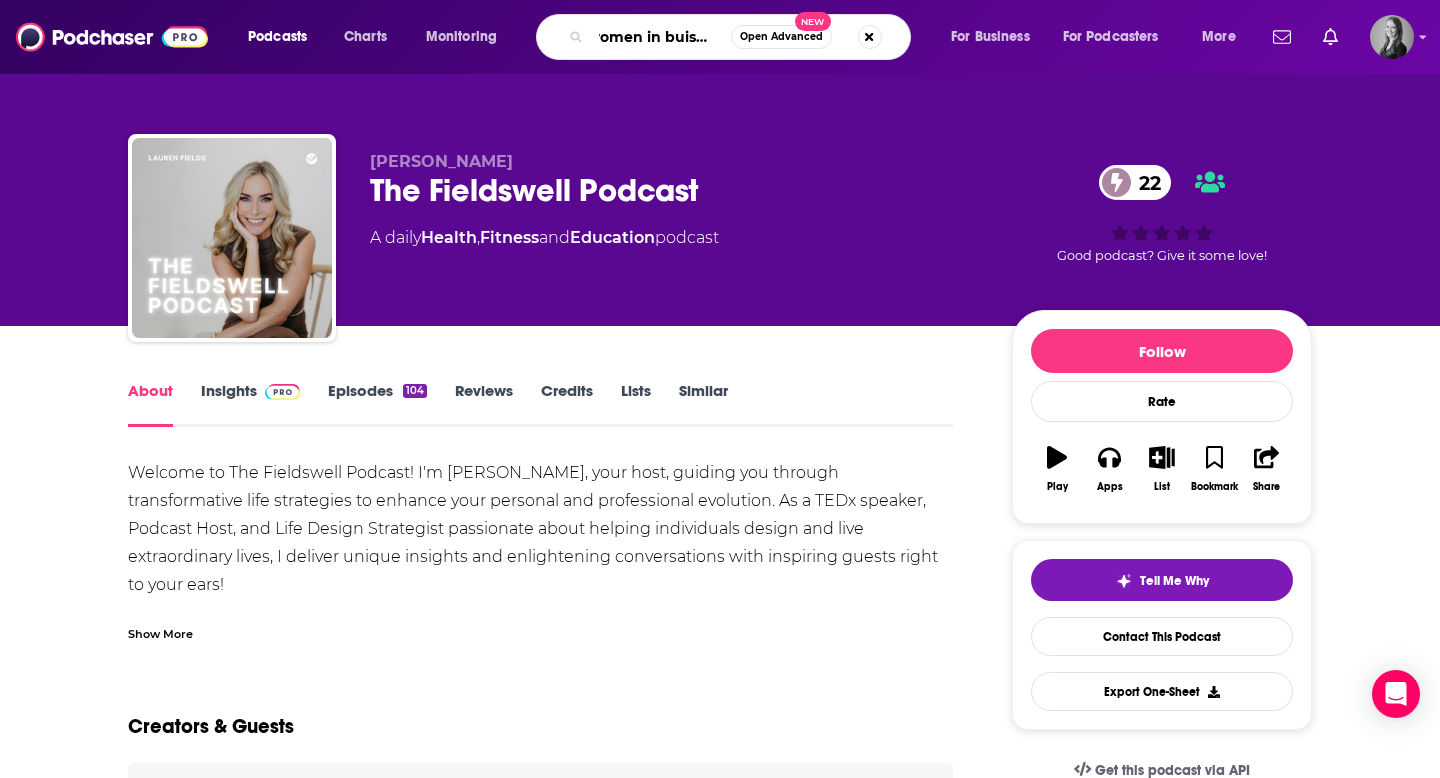type on "women in buisness" 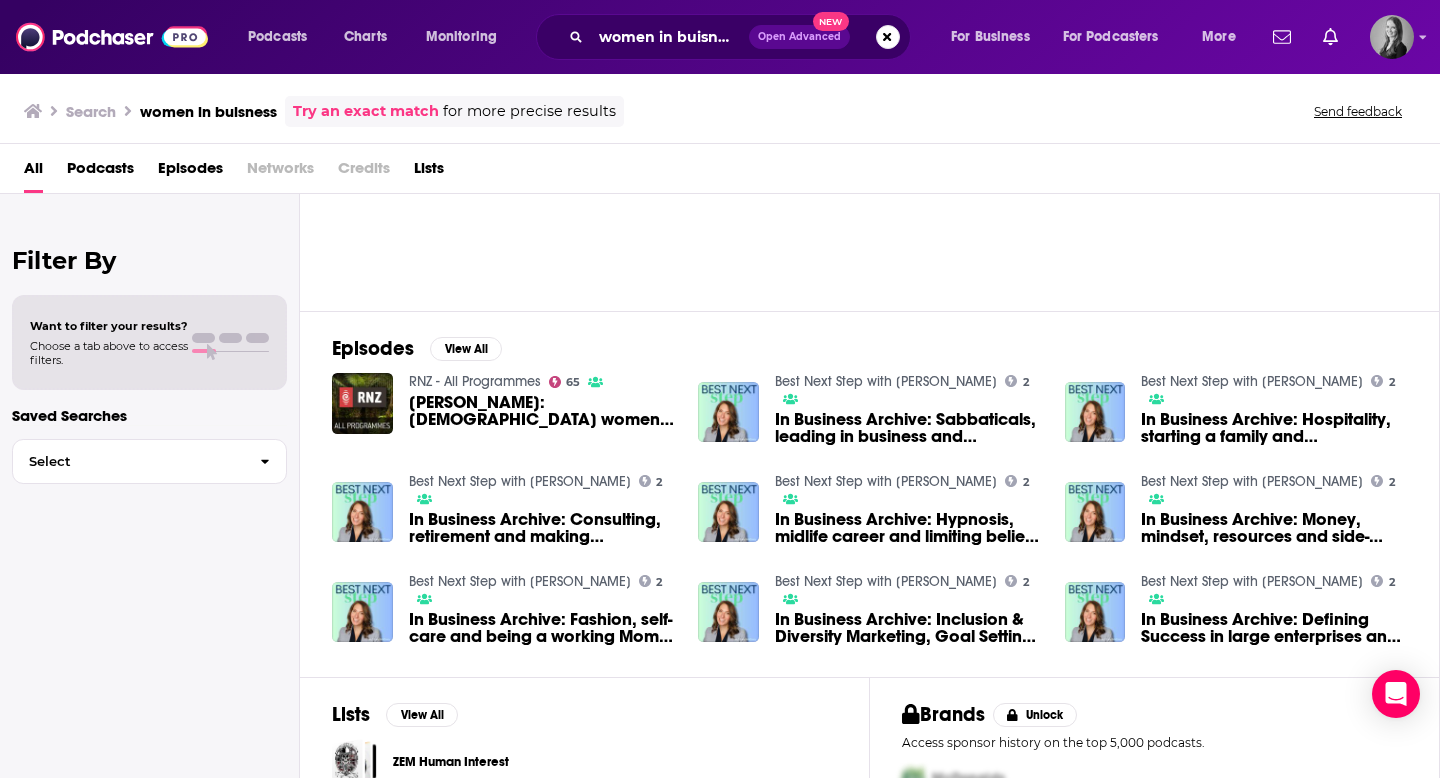 scroll, scrollTop: 294, scrollLeft: 0, axis: vertical 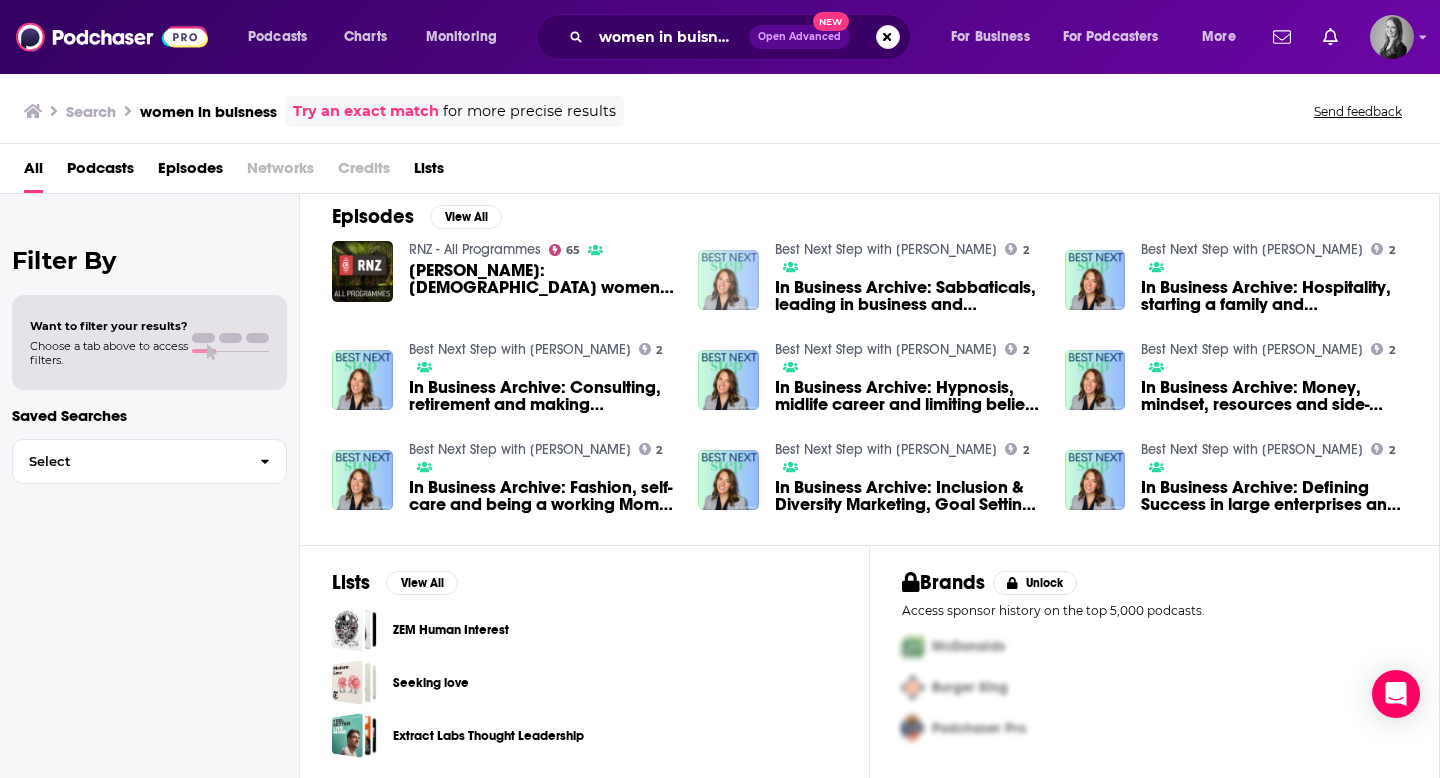 click at bounding box center (728, 280) 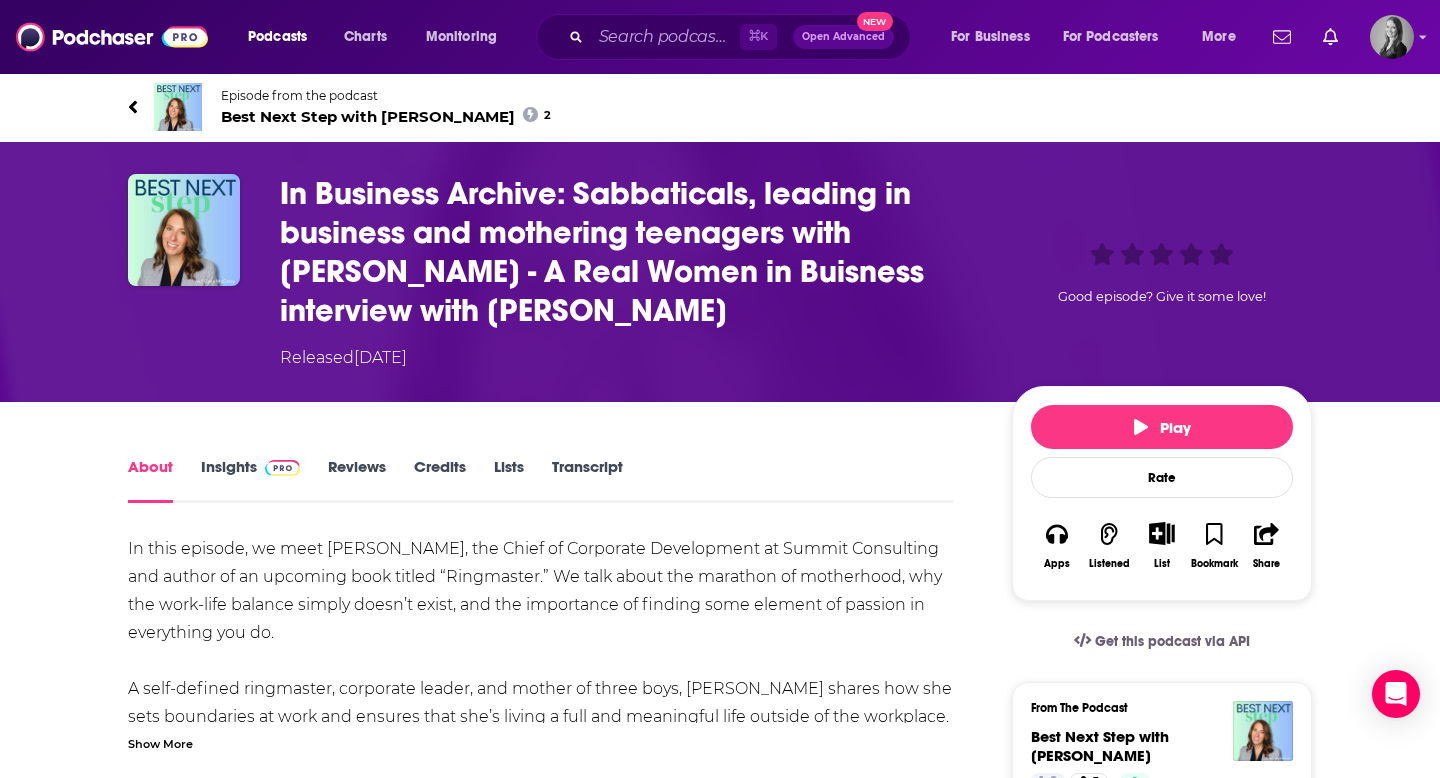 click on "From The Podcast" at bounding box center [1154, 708] 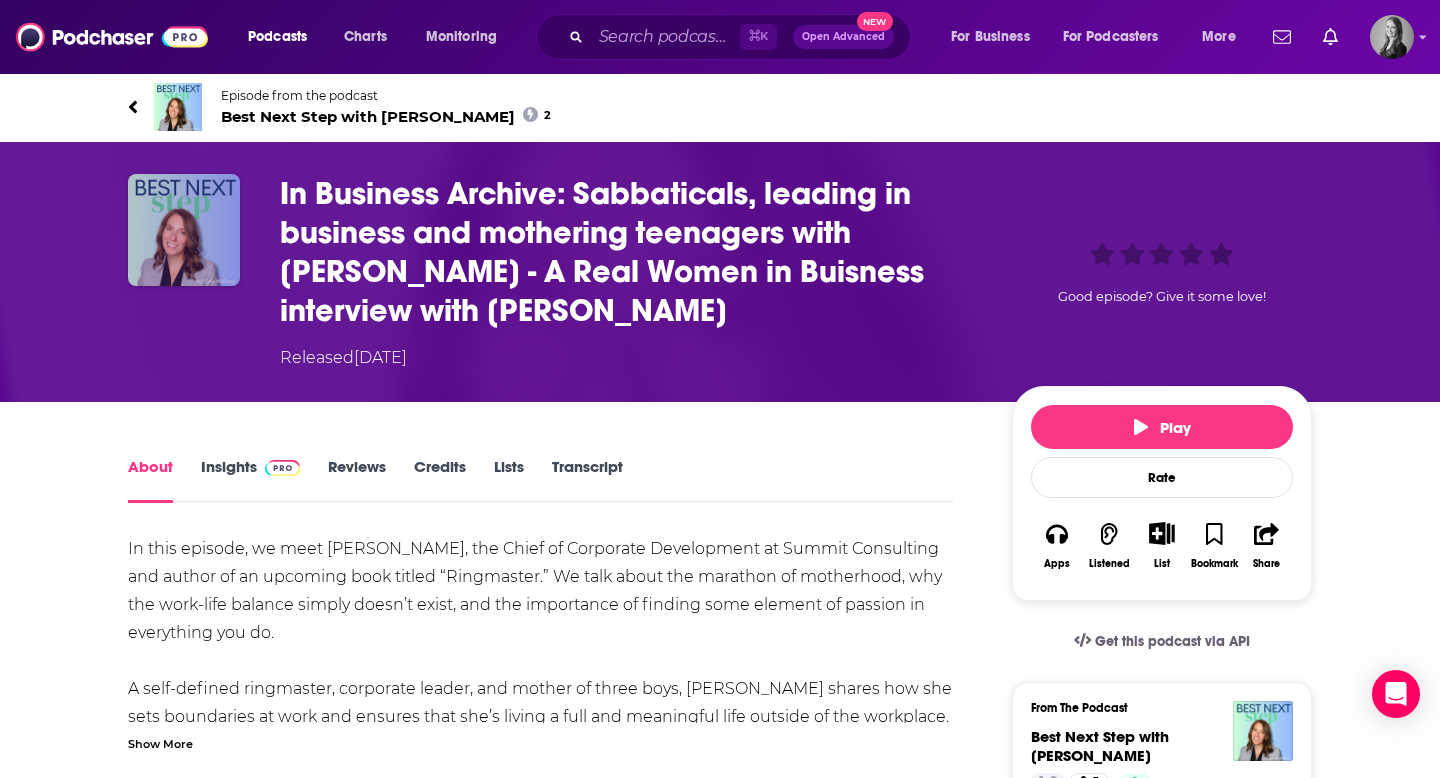 click at bounding box center [184, 230] 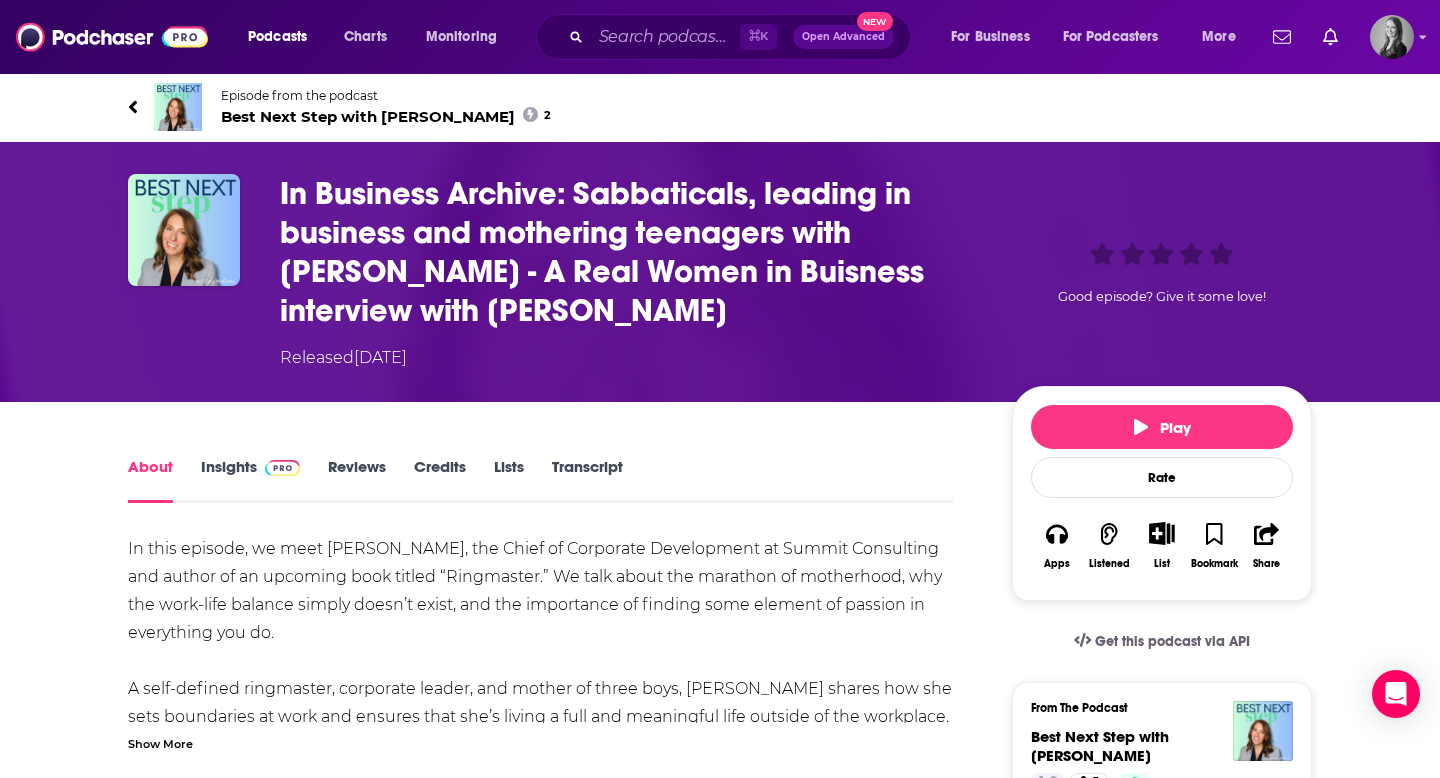 click at bounding box center (178, 107) 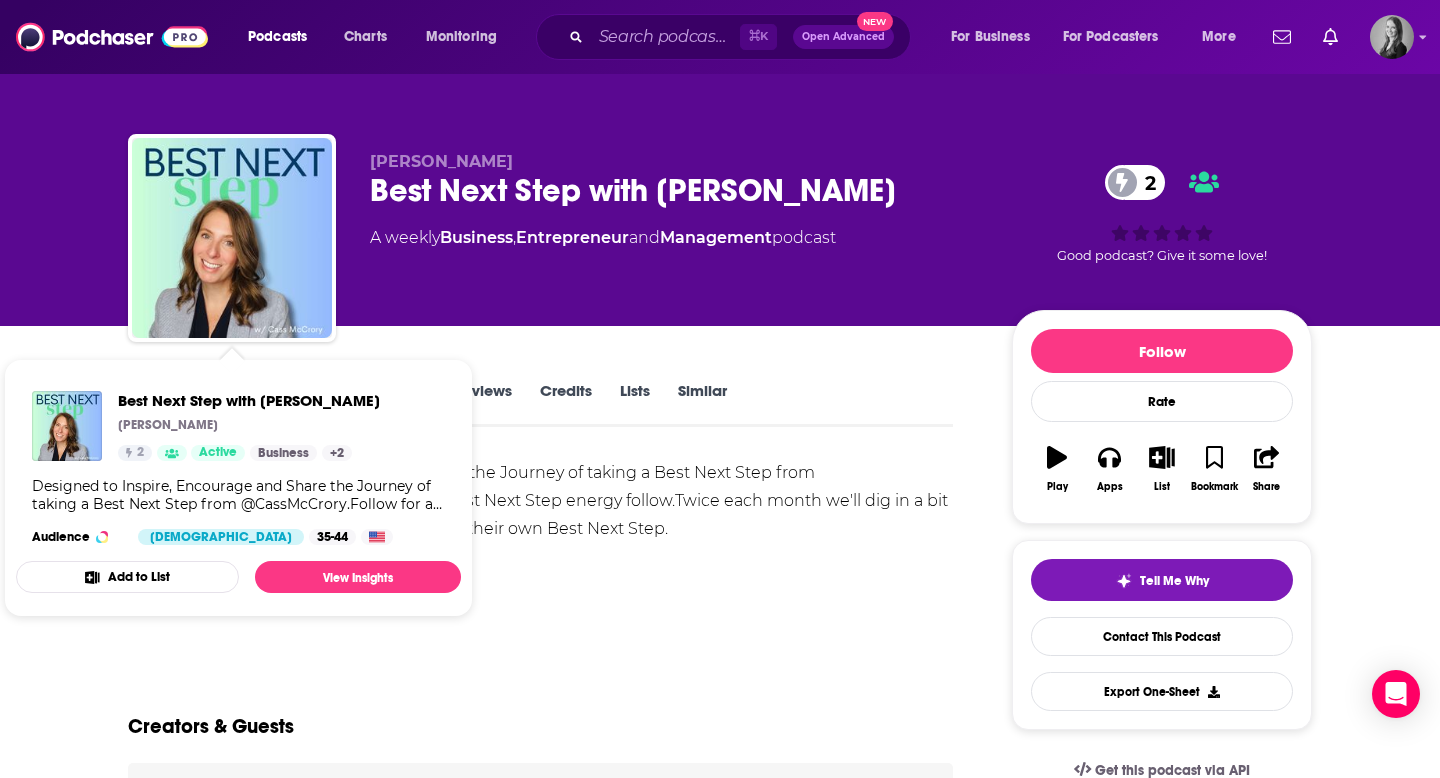 click on "Creators & Guests" at bounding box center (540, 714) 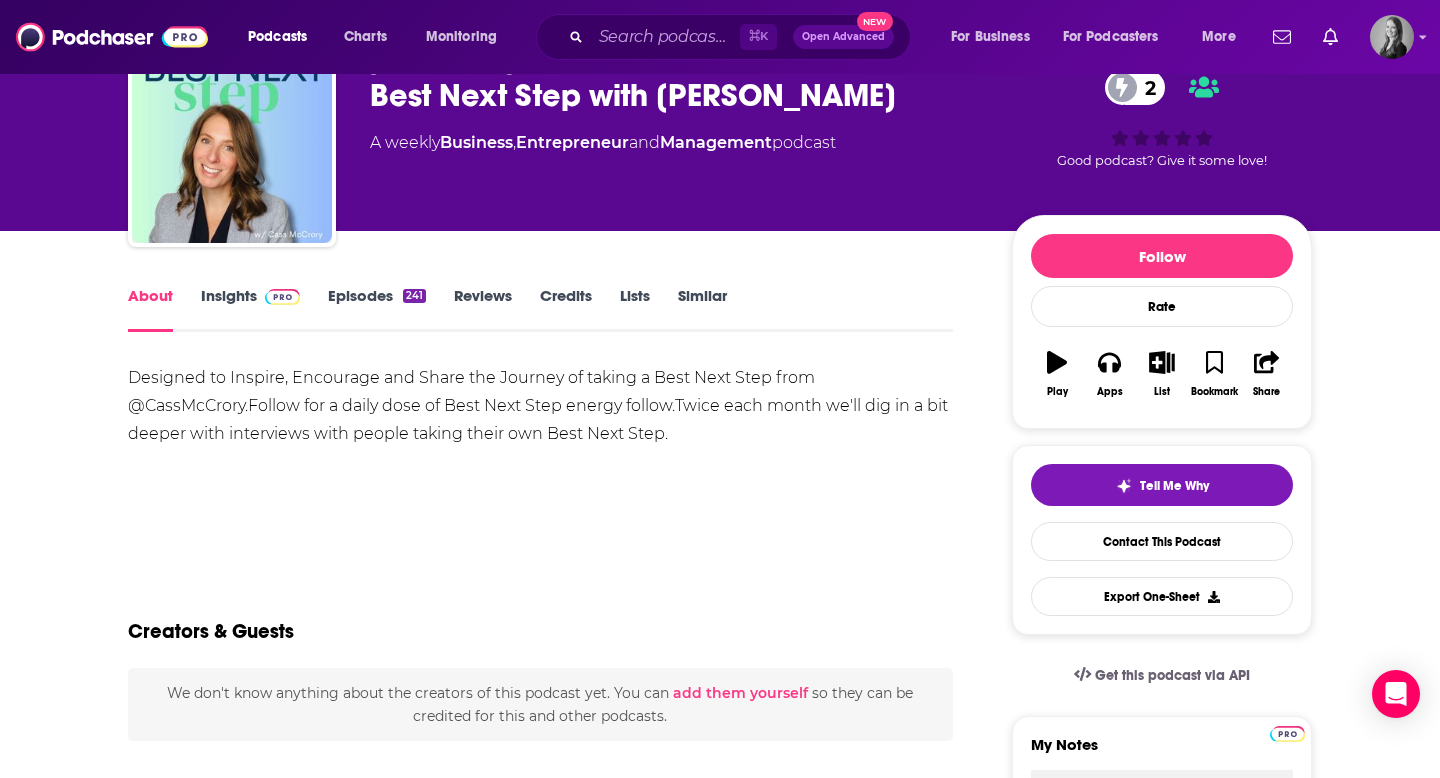 scroll, scrollTop: 0, scrollLeft: 0, axis: both 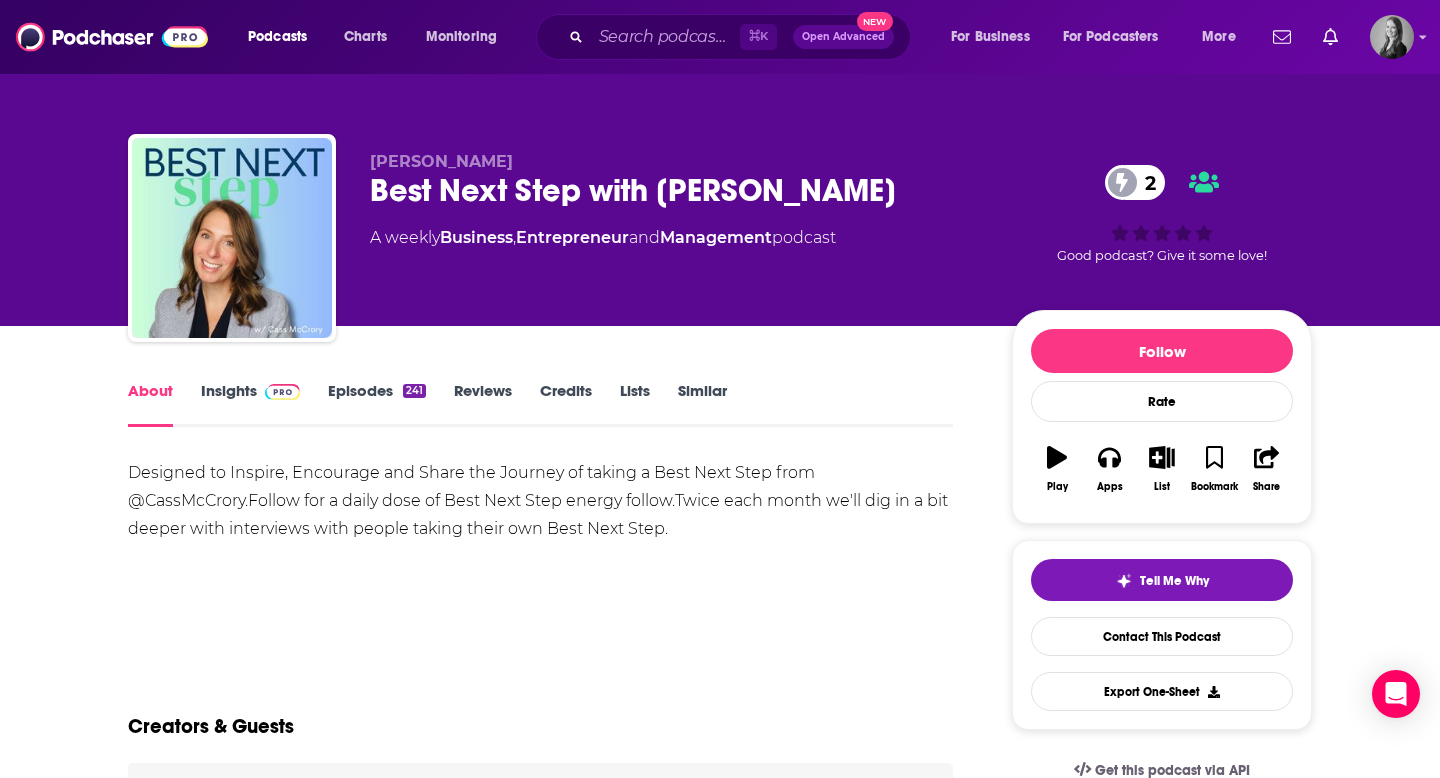click on "Insights" at bounding box center [250, 404] 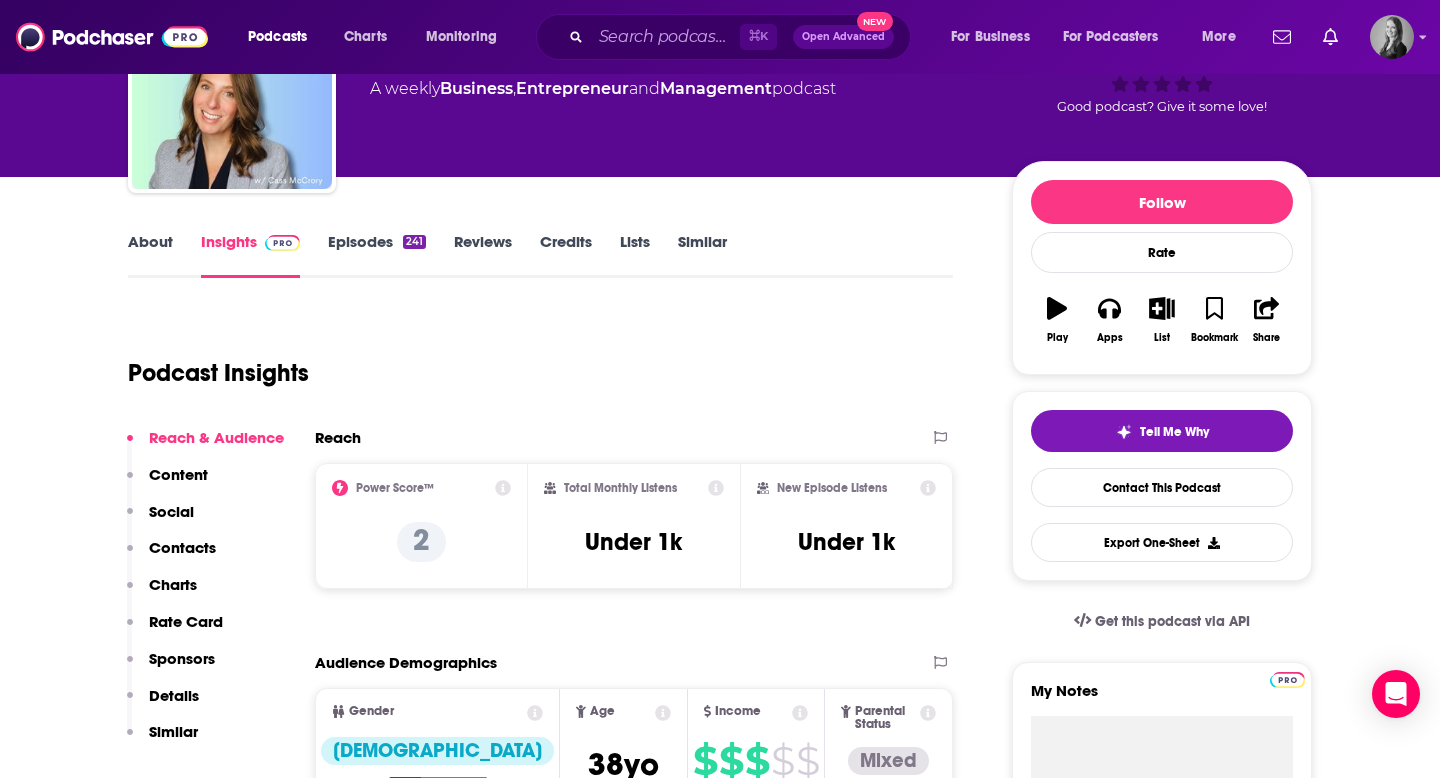 scroll, scrollTop: 138, scrollLeft: 0, axis: vertical 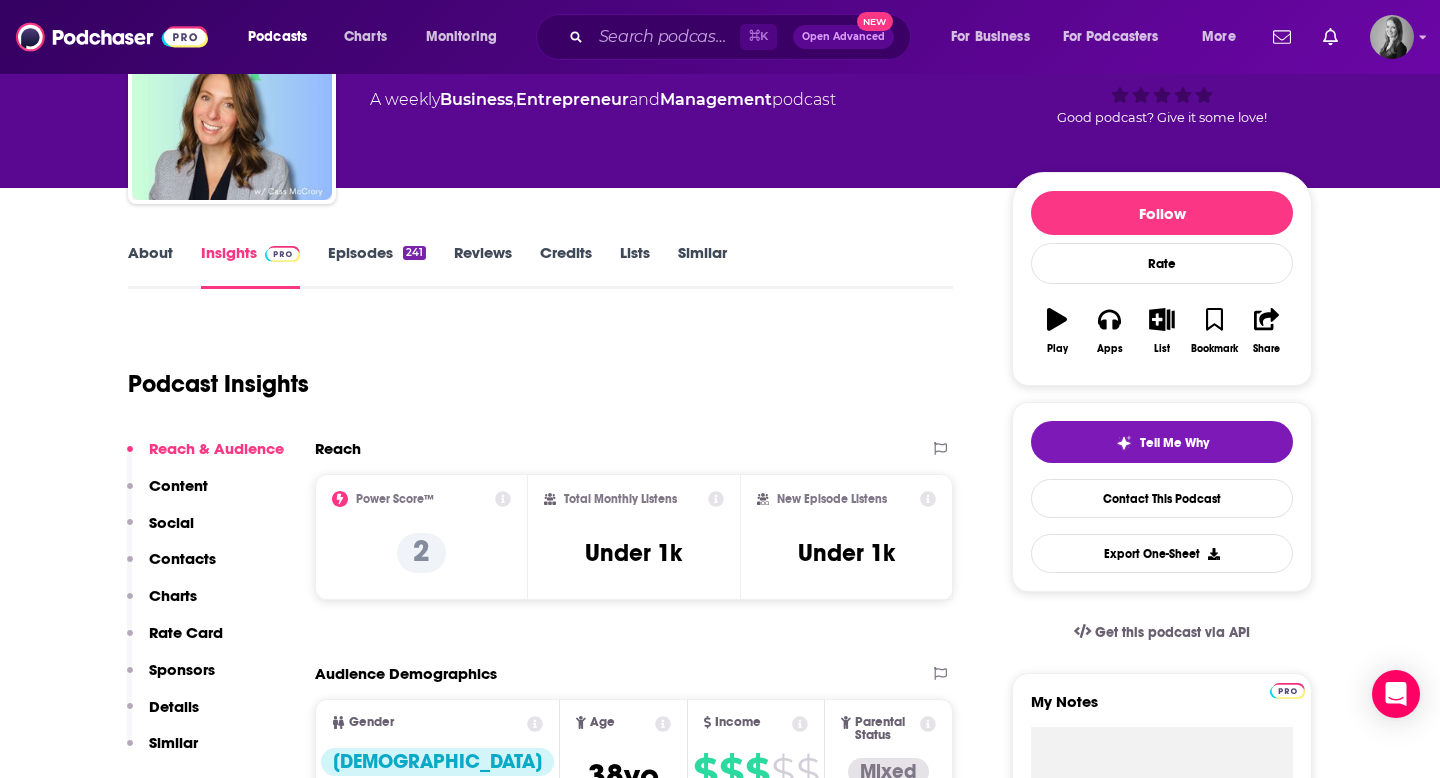 click on "About" at bounding box center (150, 266) 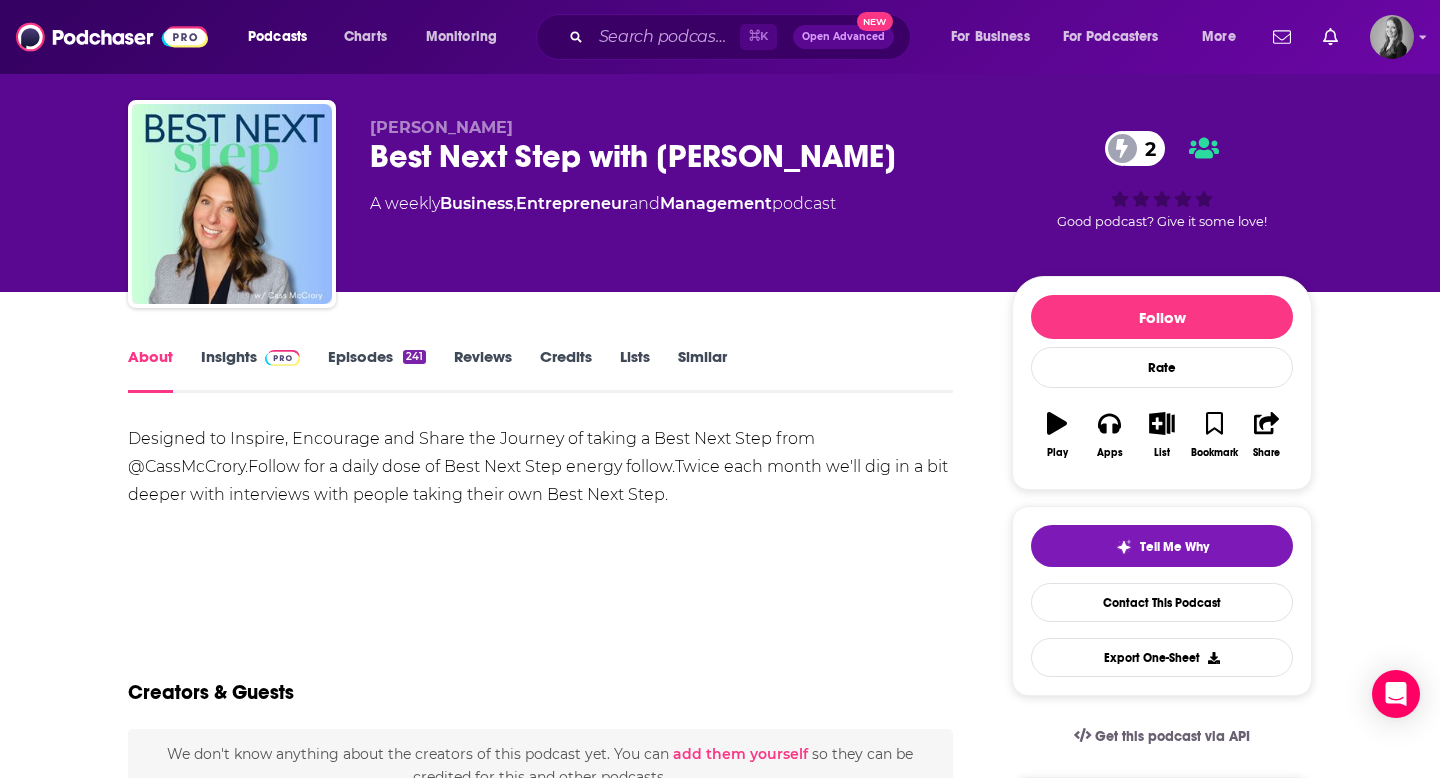 scroll, scrollTop: 40, scrollLeft: 0, axis: vertical 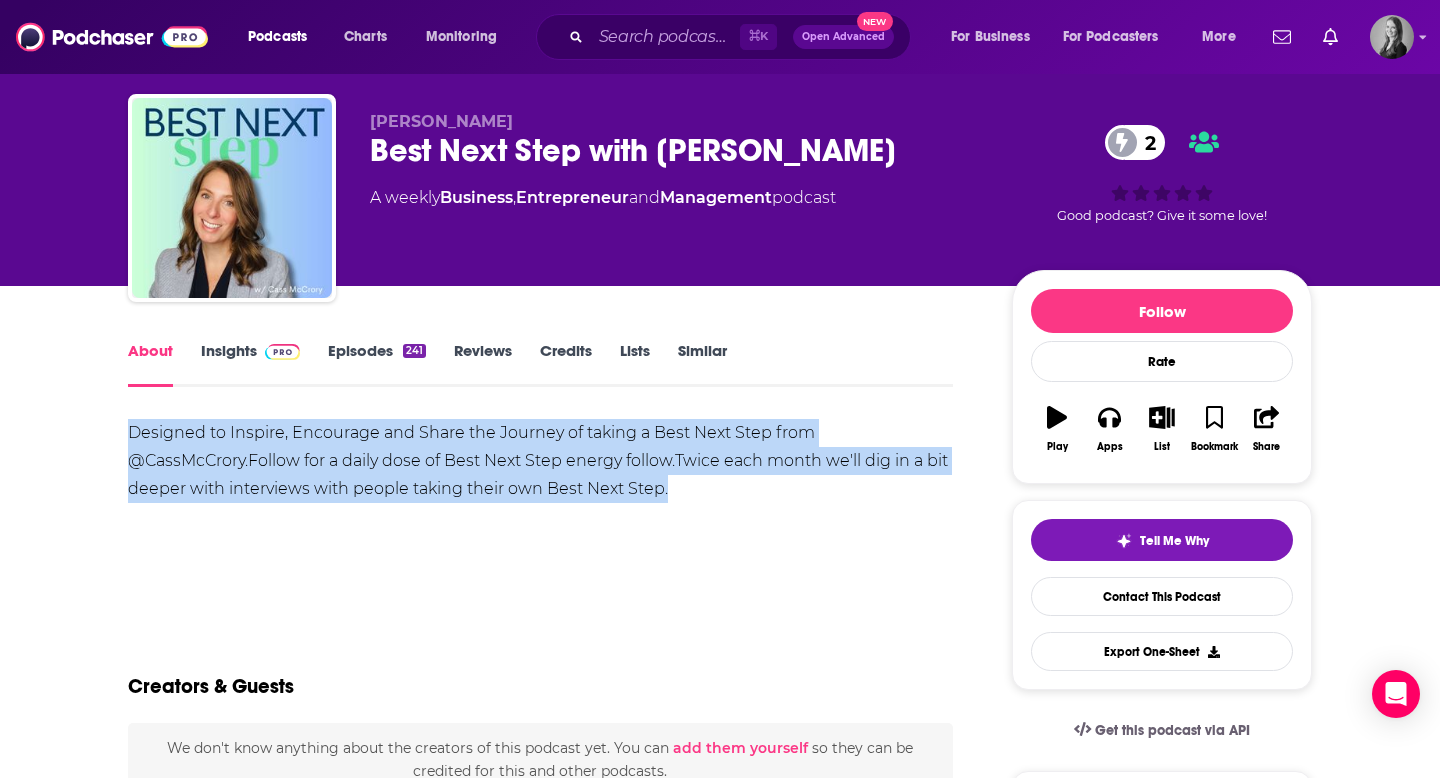 drag, startPoint x: 118, startPoint y: 427, endPoint x: 736, endPoint y: 490, distance: 621.2029 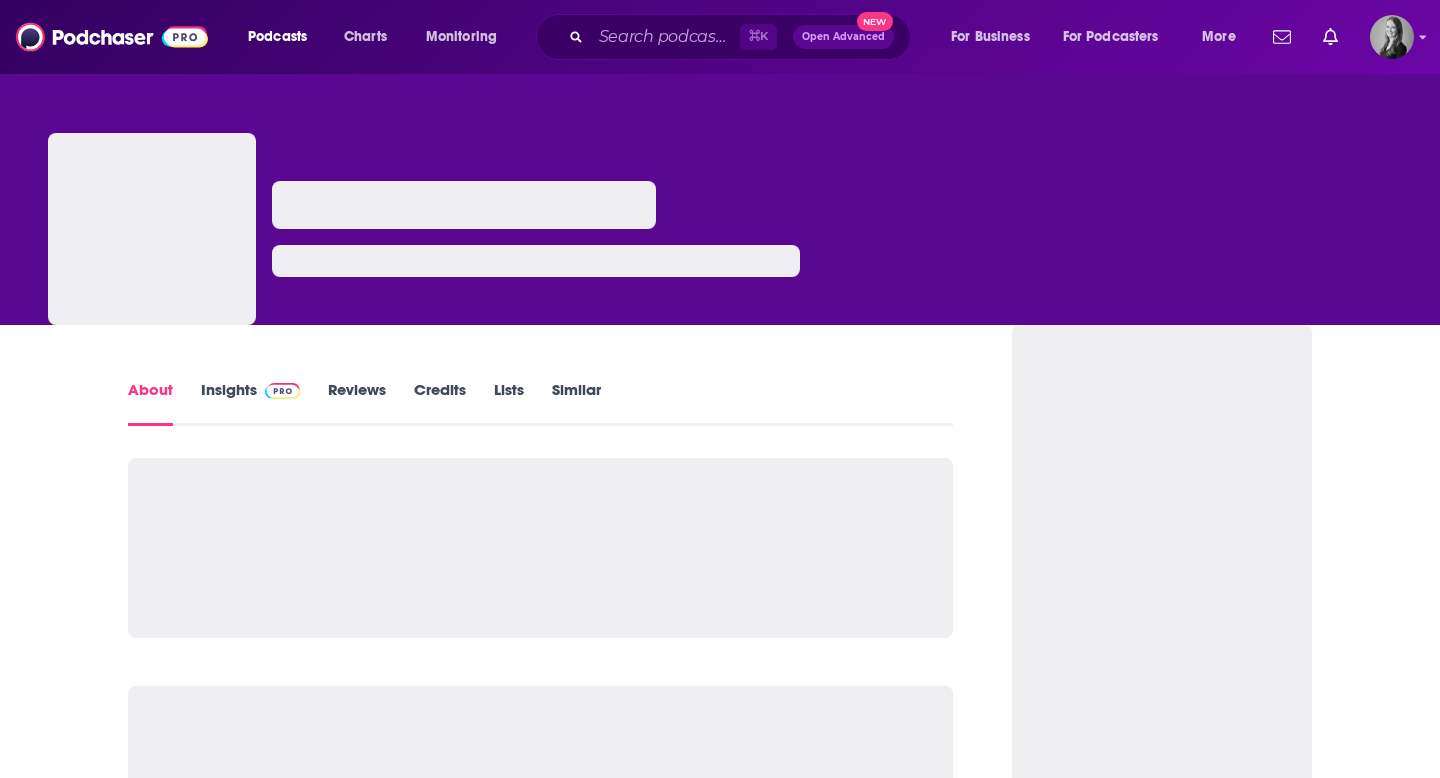scroll, scrollTop: 0, scrollLeft: 0, axis: both 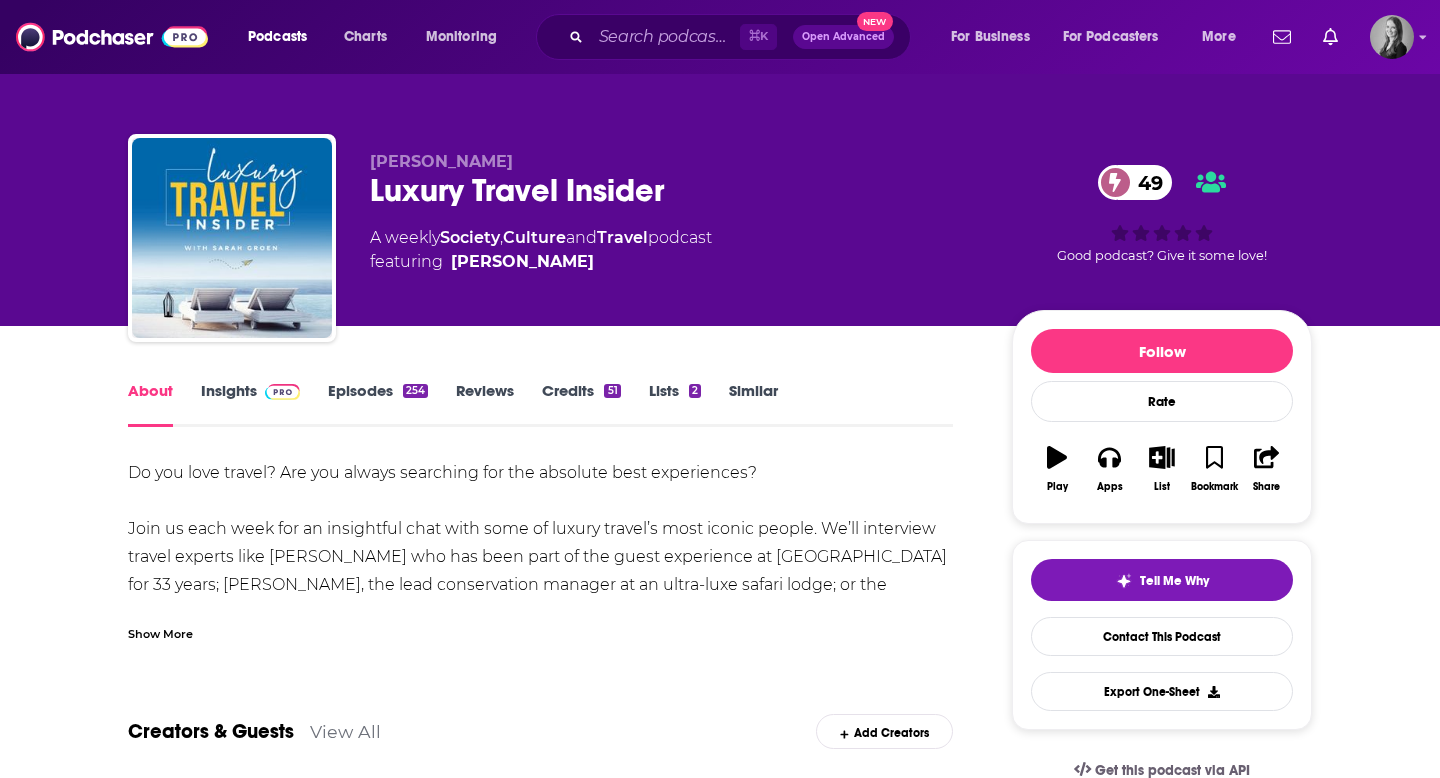 click on "Insights" at bounding box center (250, 404) 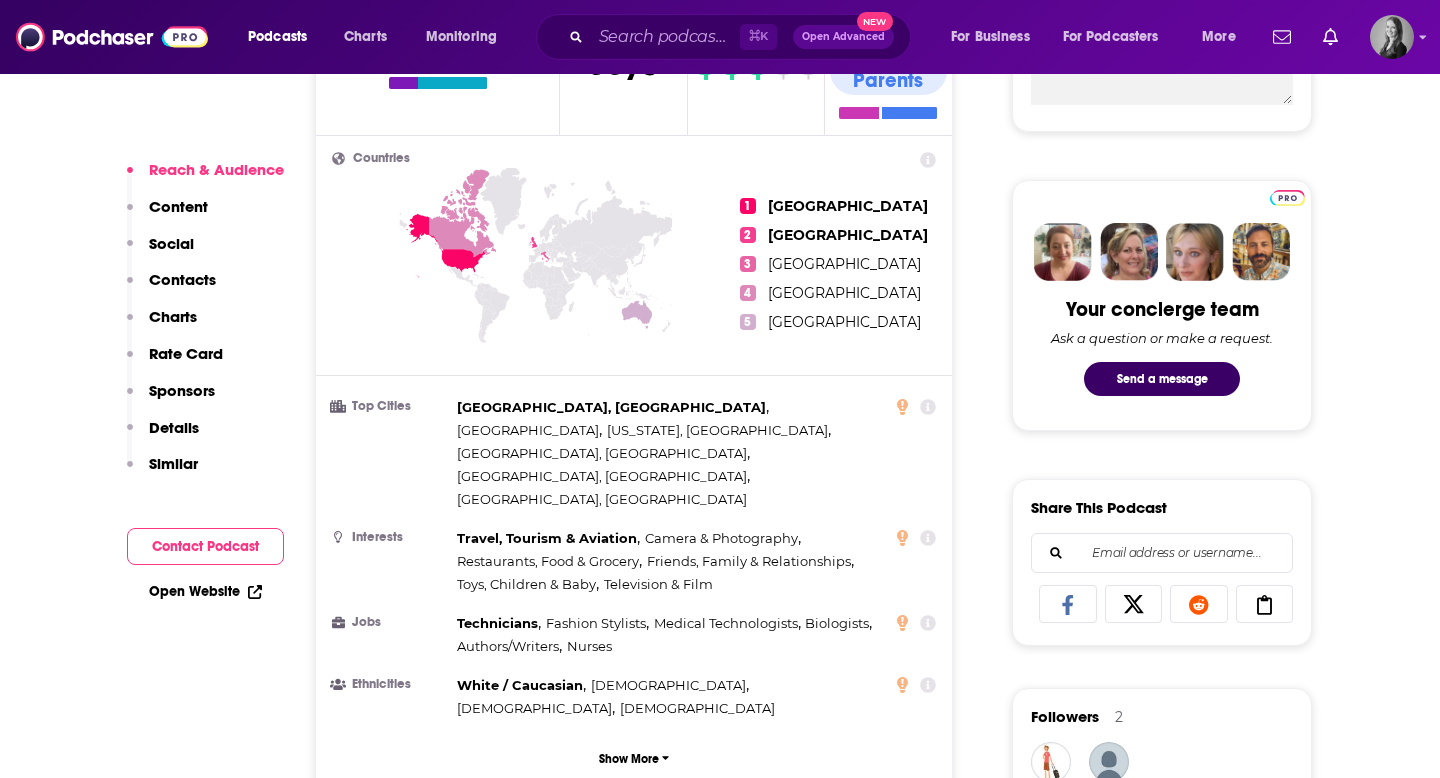 scroll, scrollTop: 1007, scrollLeft: 0, axis: vertical 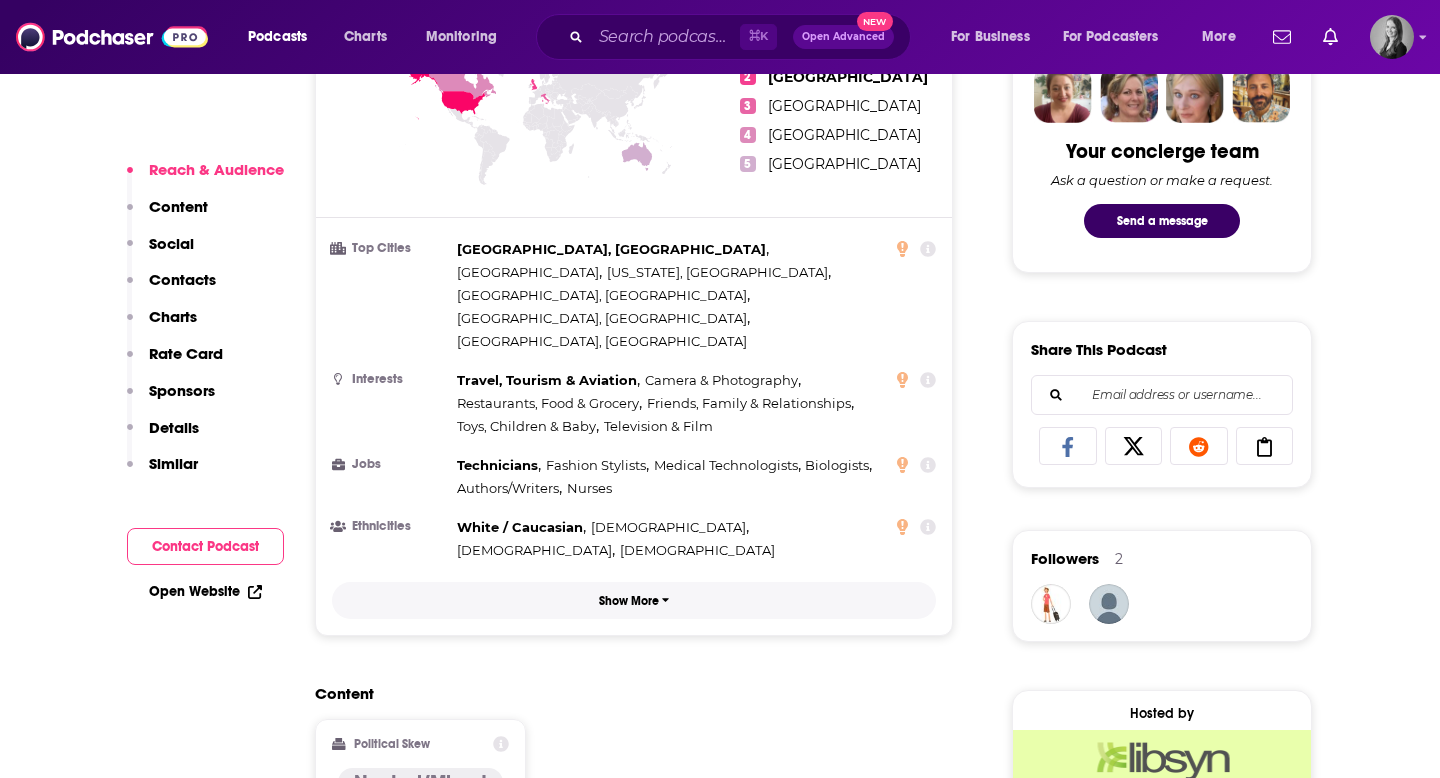 click on "Show More" at bounding box center [629, 601] 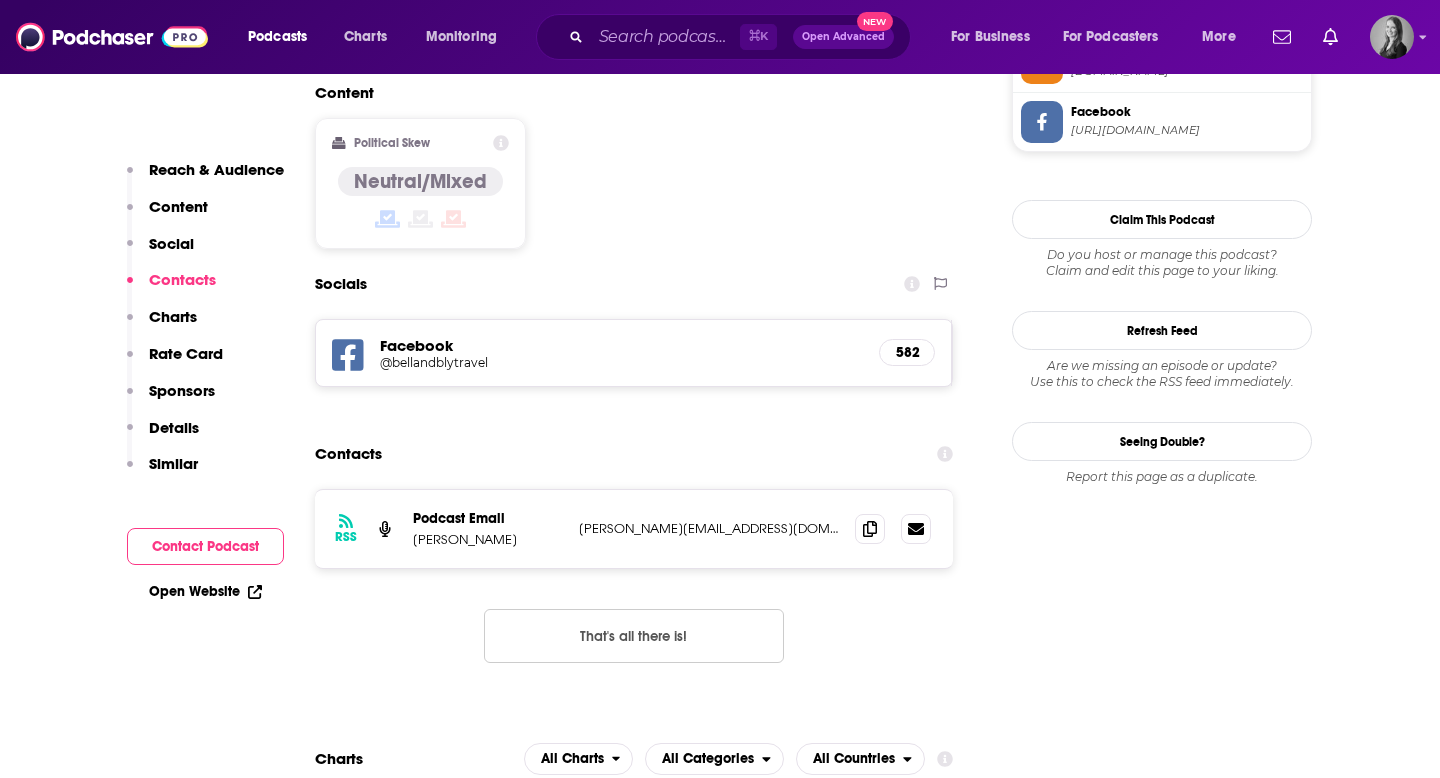 scroll, scrollTop: 0, scrollLeft: 0, axis: both 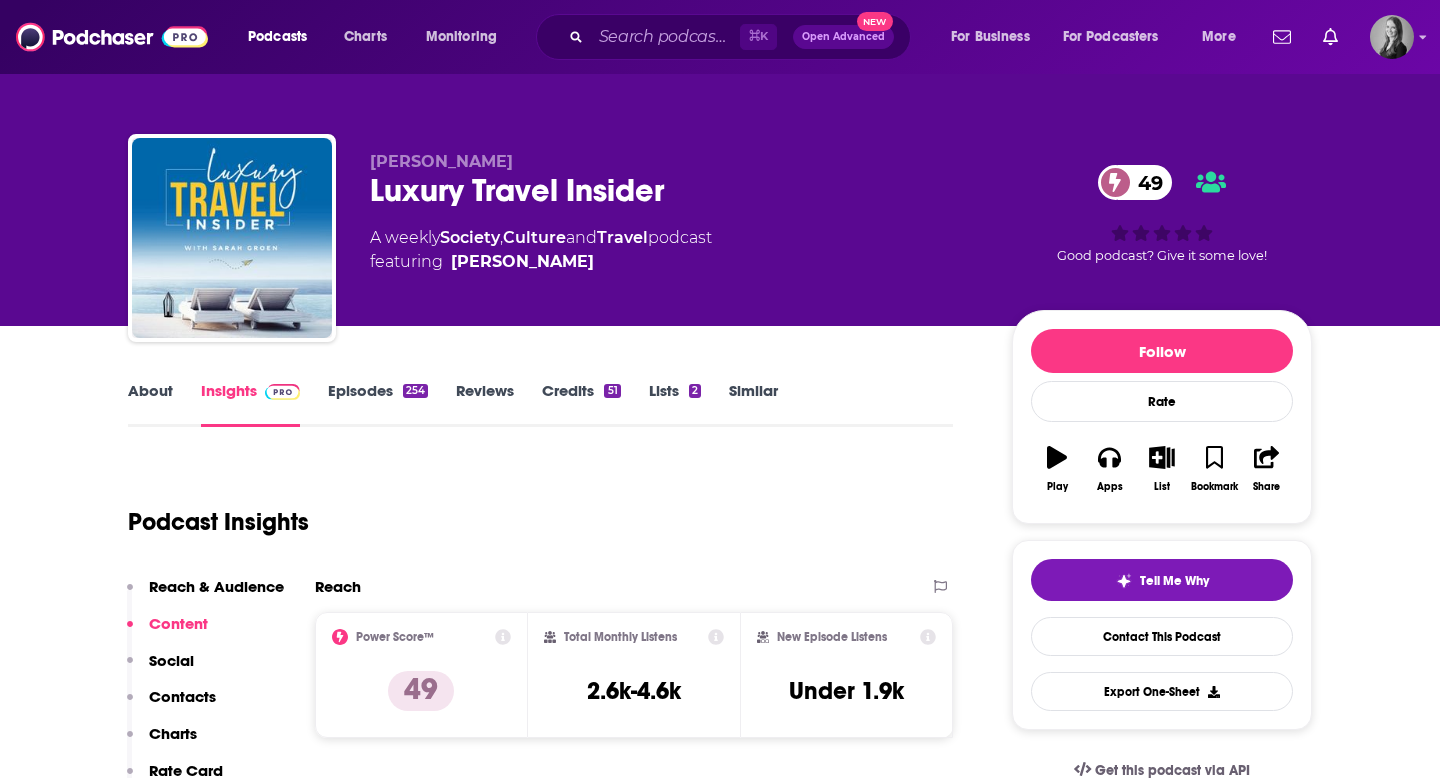 click on "About Insights Episodes 254 Reviews Credits 51 Lists 2 Similar Podcast Insights Reach & Audience Content Social Contacts Charts Rate Card Sponsors Details Similar Contact Podcast Open Website  Reach Power Score™ 49 Total Monthly Listens 2.6k-4.6k New Episode Listens Under 1.9k Export One-Sheet Audience Demographics Gender Female Age 36 yo Income $ $ $ $ $ Parental Status Not Parents Countries 1 United States 2 United Kingdom 3 Italy 4 Canada 5 Australia Top Cities Los Angeles, CA , Cape Town , New York, NY , San Francisco, CA , San Diego, CA , Sacramento, CA Interests Travel, Tourism & Aviation , Camera & Photography , Restaurants, Food & Grocery , Friends, Family & Relationships , Toys, Children & Baby , Television & Film Jobs Technicians , Fashion Stylists , Medical Technologists , Biologists , Authors/Writers , Nurses Ethnicities White / Caucasian , Hispanic , Asian , African American Employers Bentley Systems , Cintas , Life.Church , O'Reilly Auto Parts , PhysAssist Scribes , Publix Super Markets Brands" at bounding box center (554, 5828) 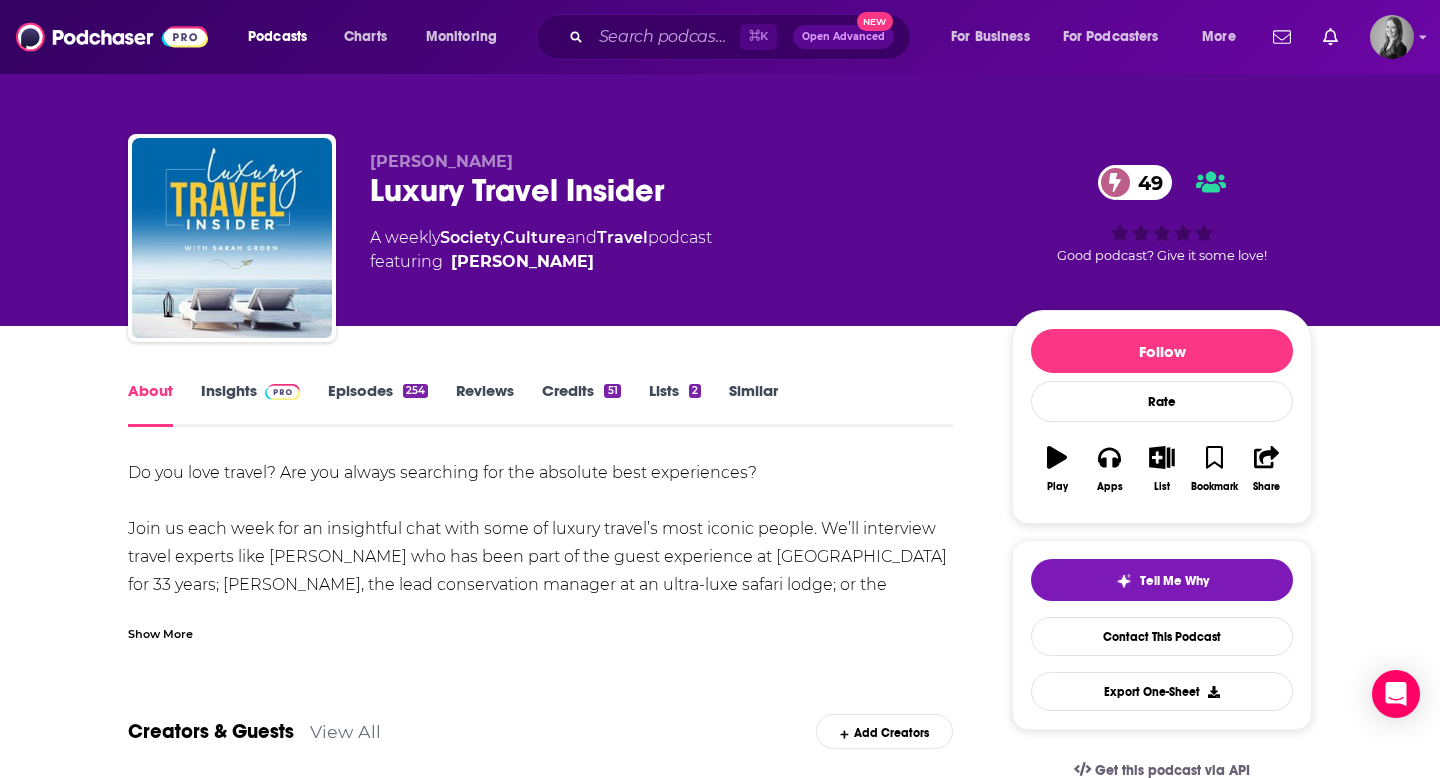 scroll, scrollTop: 329, scrollLeft: 0, axis: vertical 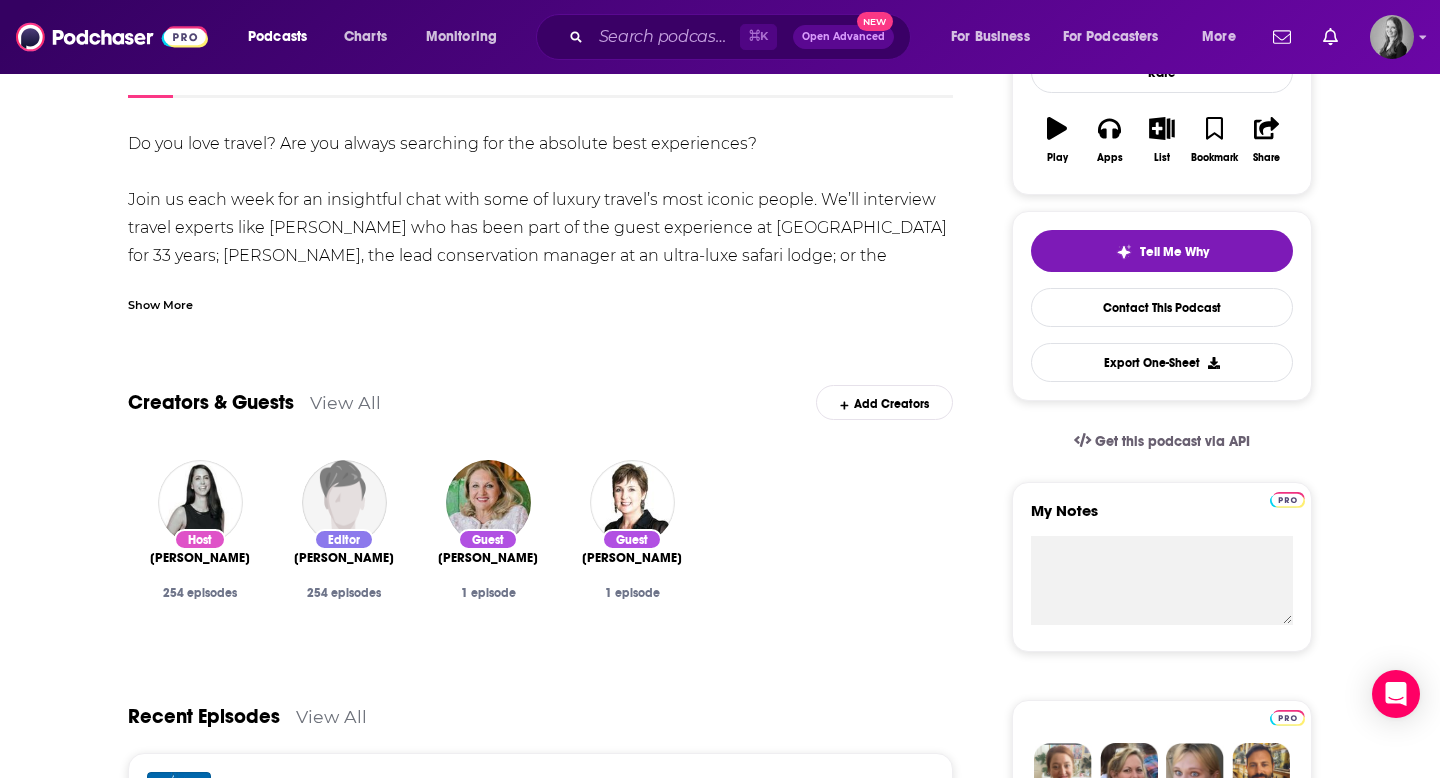 click on "View All" at bounding box center (345, 402) 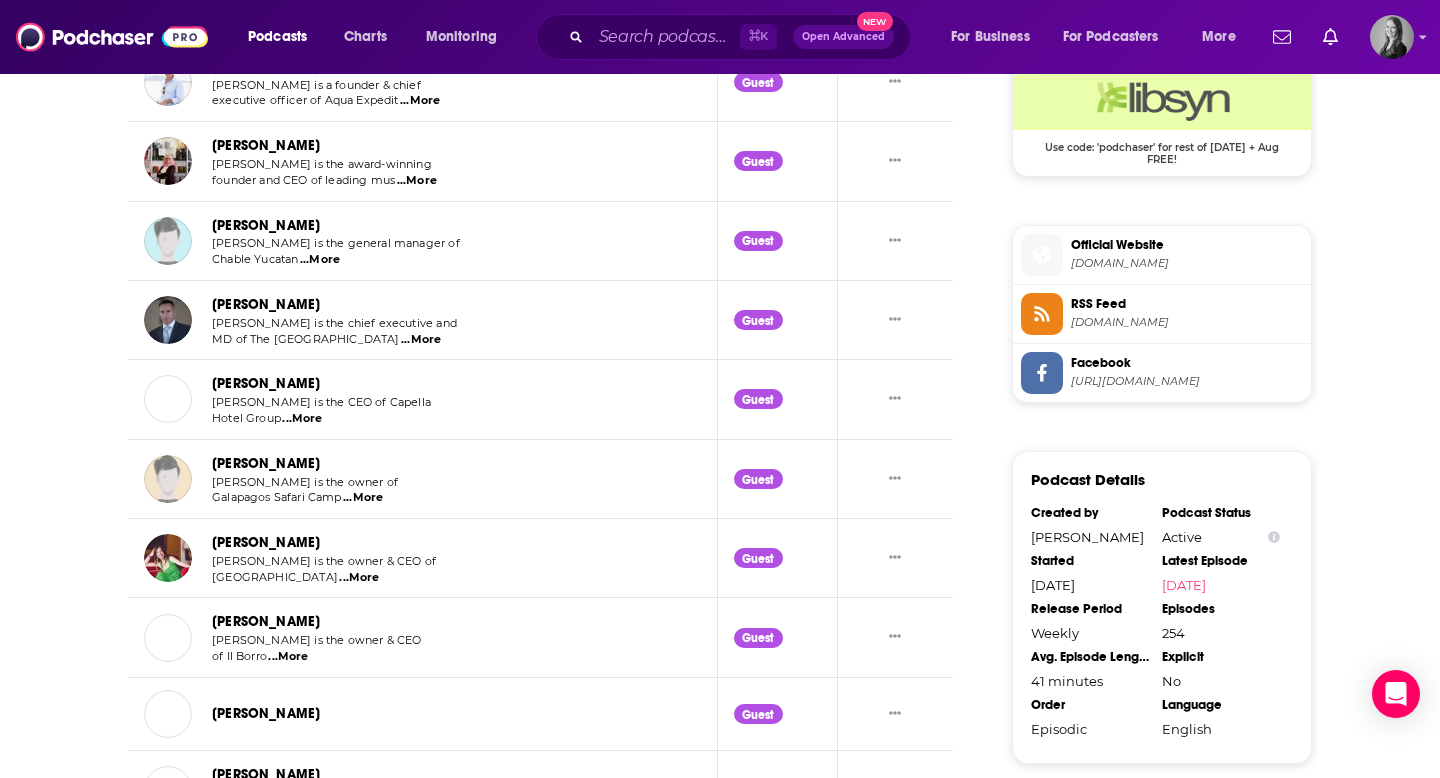 scroll, scrollTop: 1723, scrollLeft: 0, axis: vertical 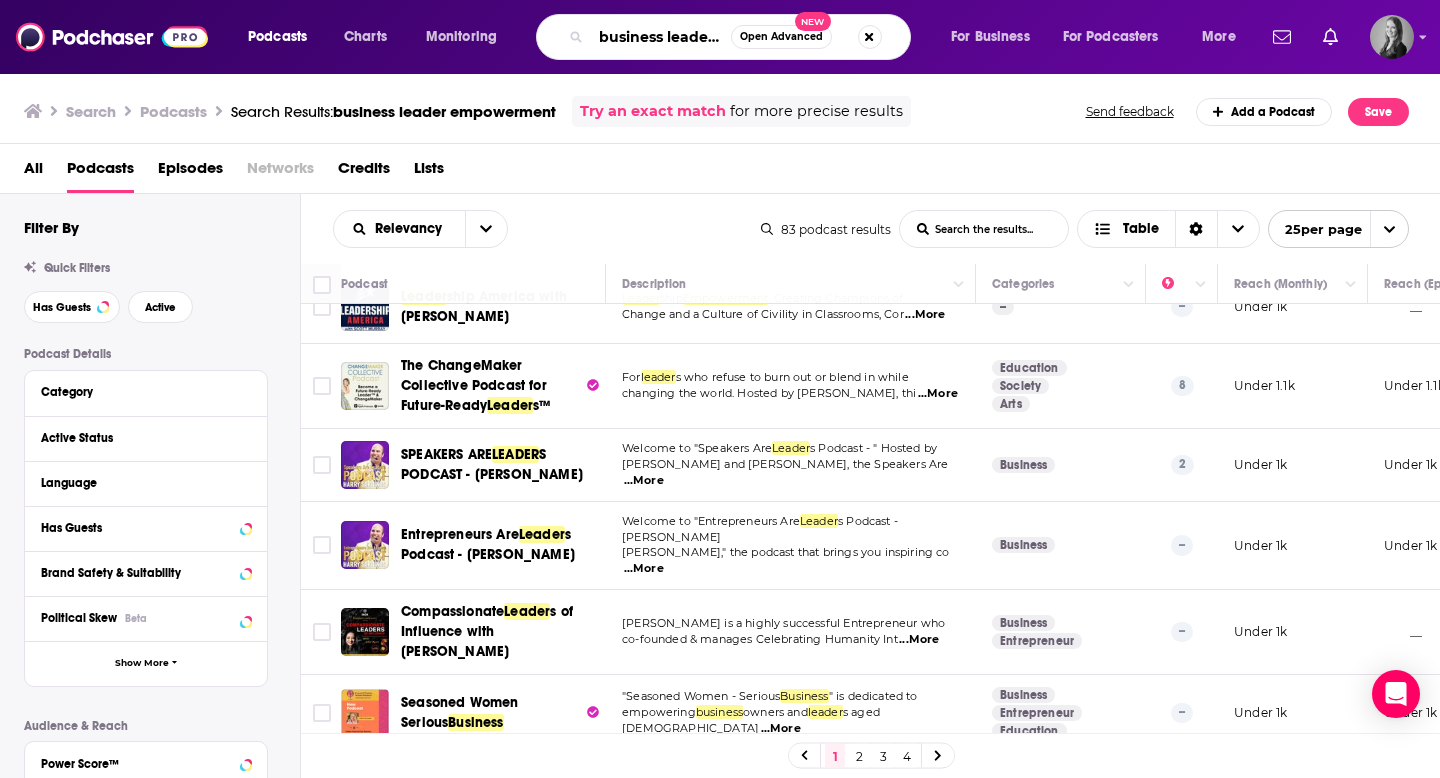 click on "business leader empowerment" at bounding box center (661, 37) 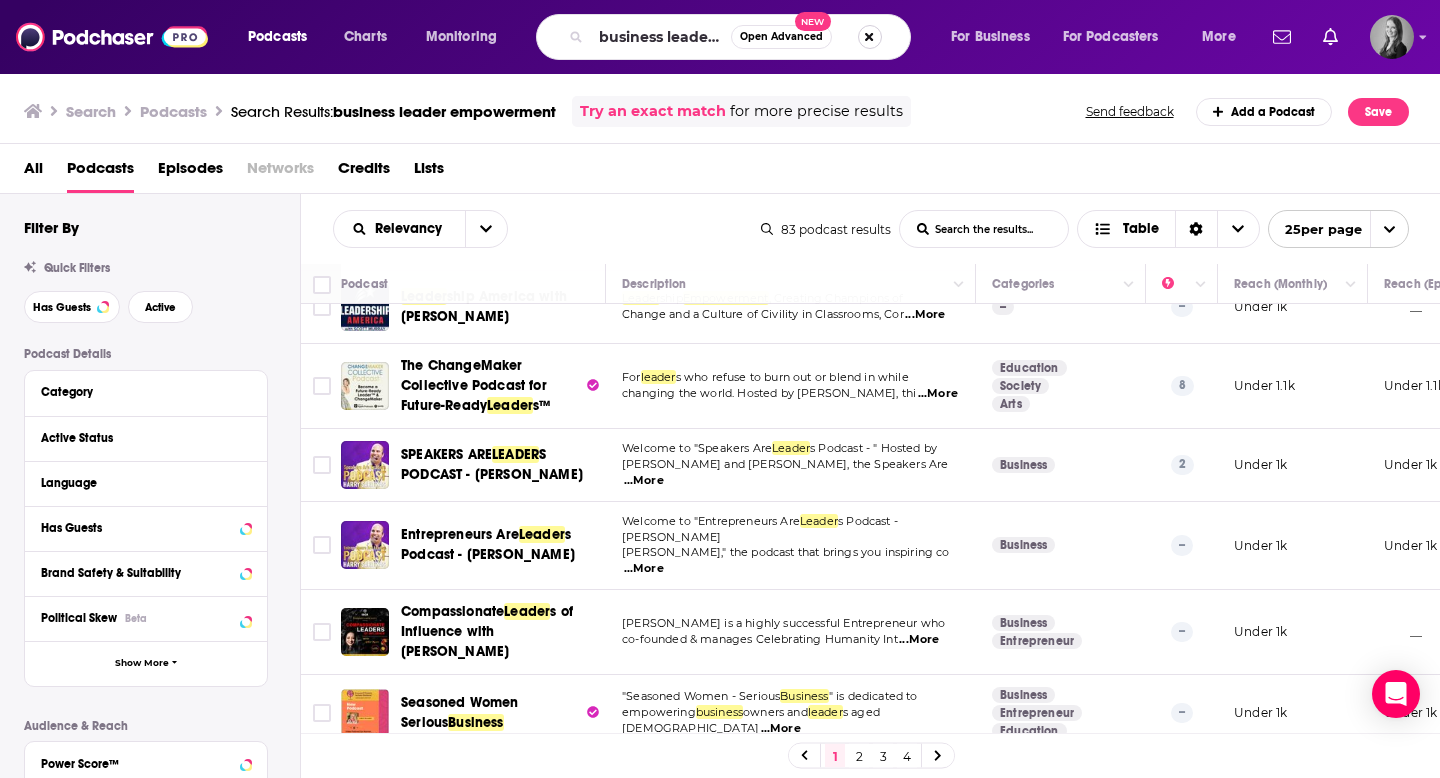 click at bounding box center [870, 37] 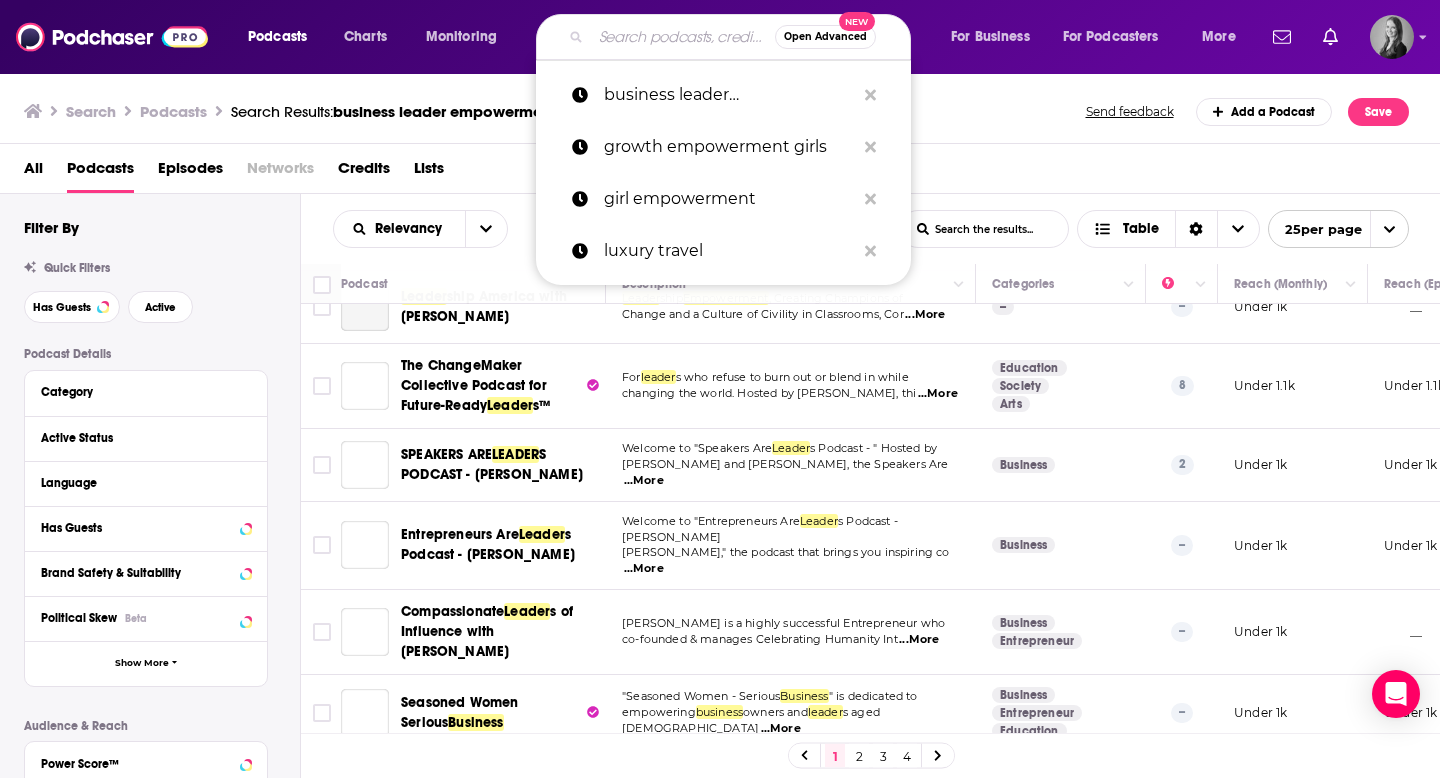 scroll, scrollTop: 0, scrollLeft: 0, axis: both 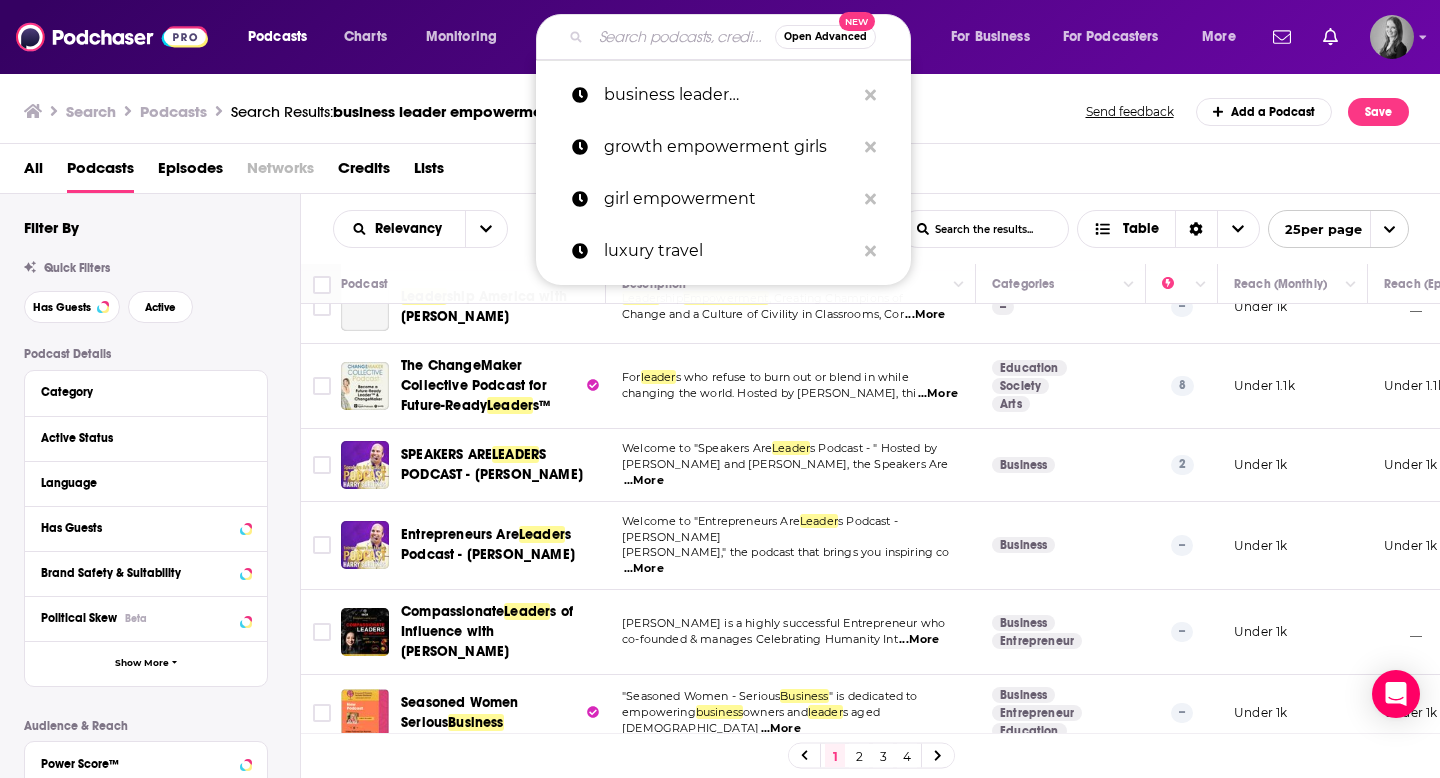 type on "l" 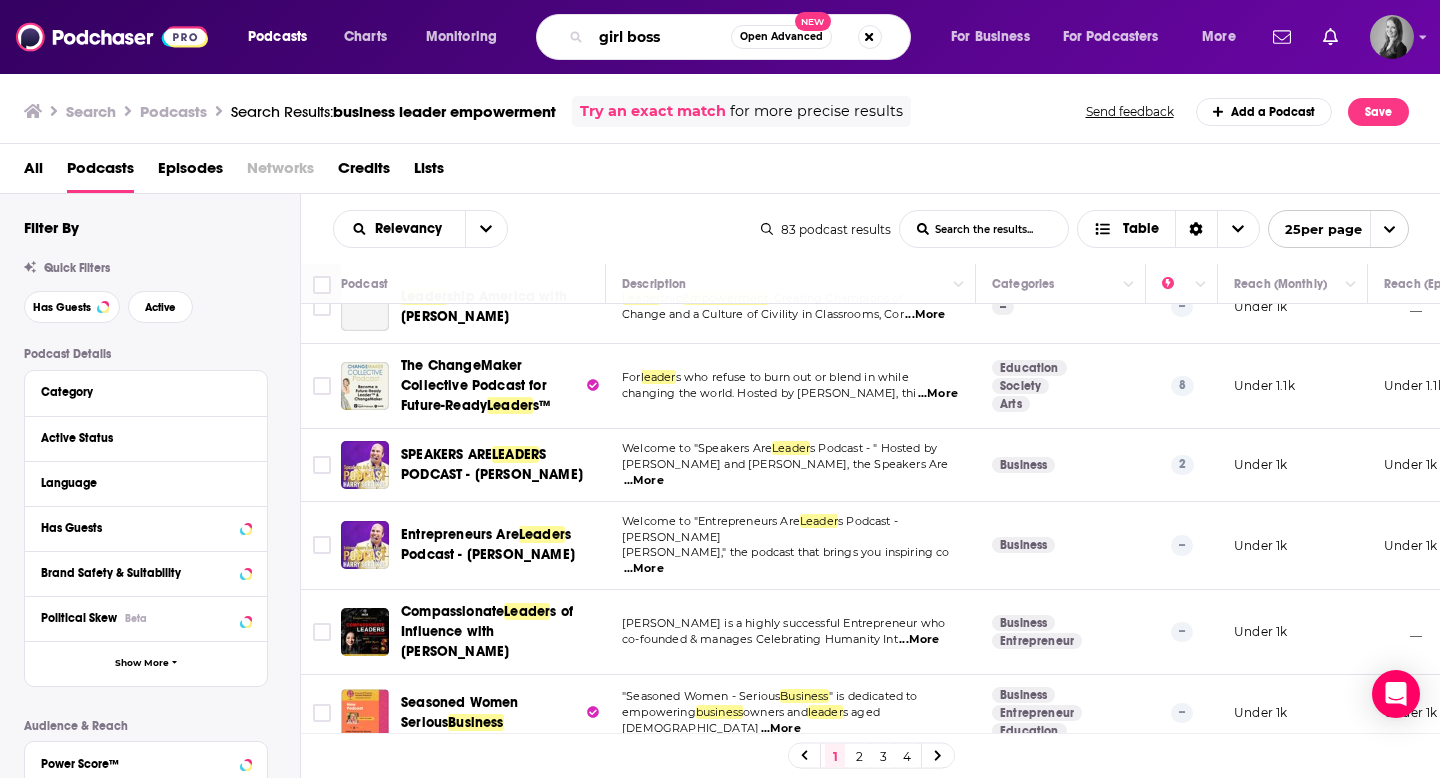 type on "girl boss" 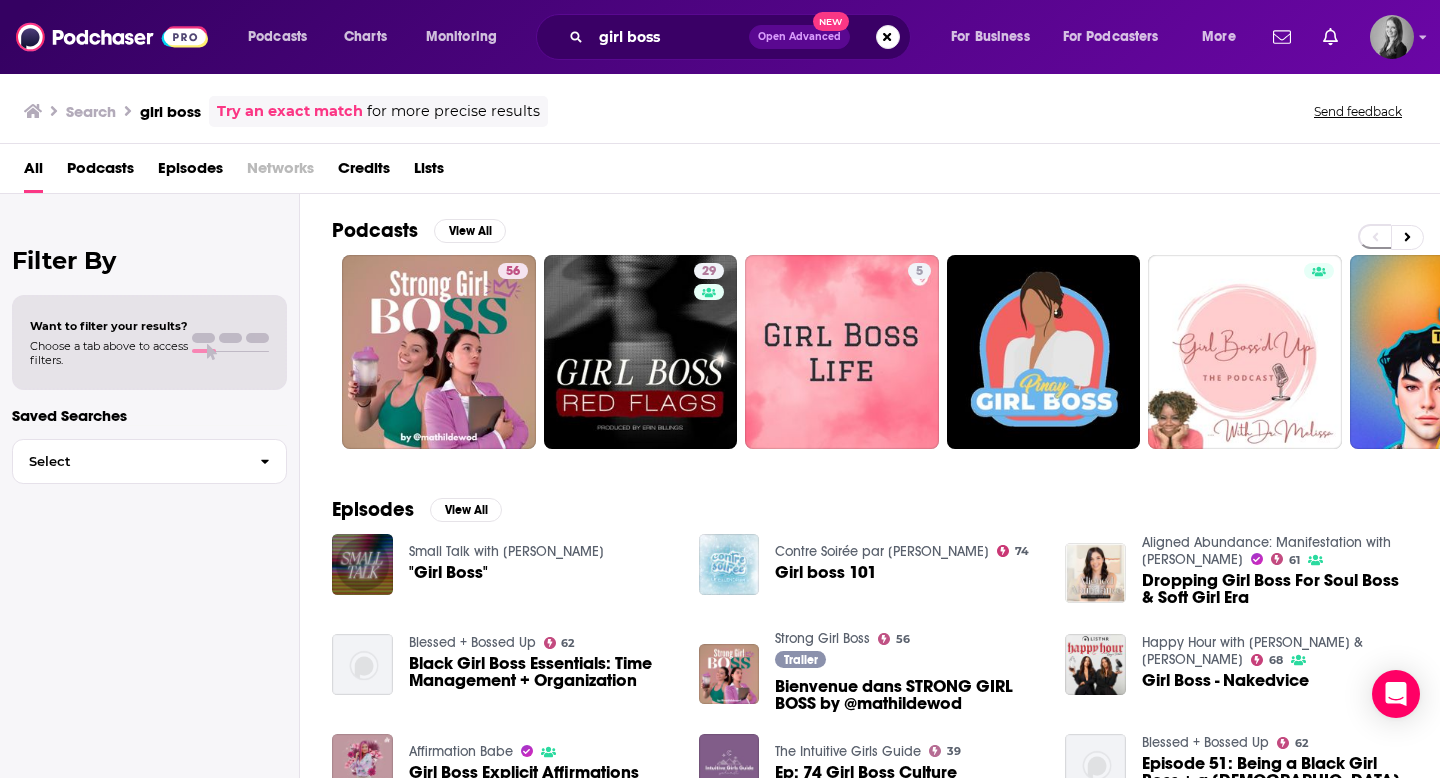 scroll, scrollTop: 294, scrollLeft: 0, axis: vertical 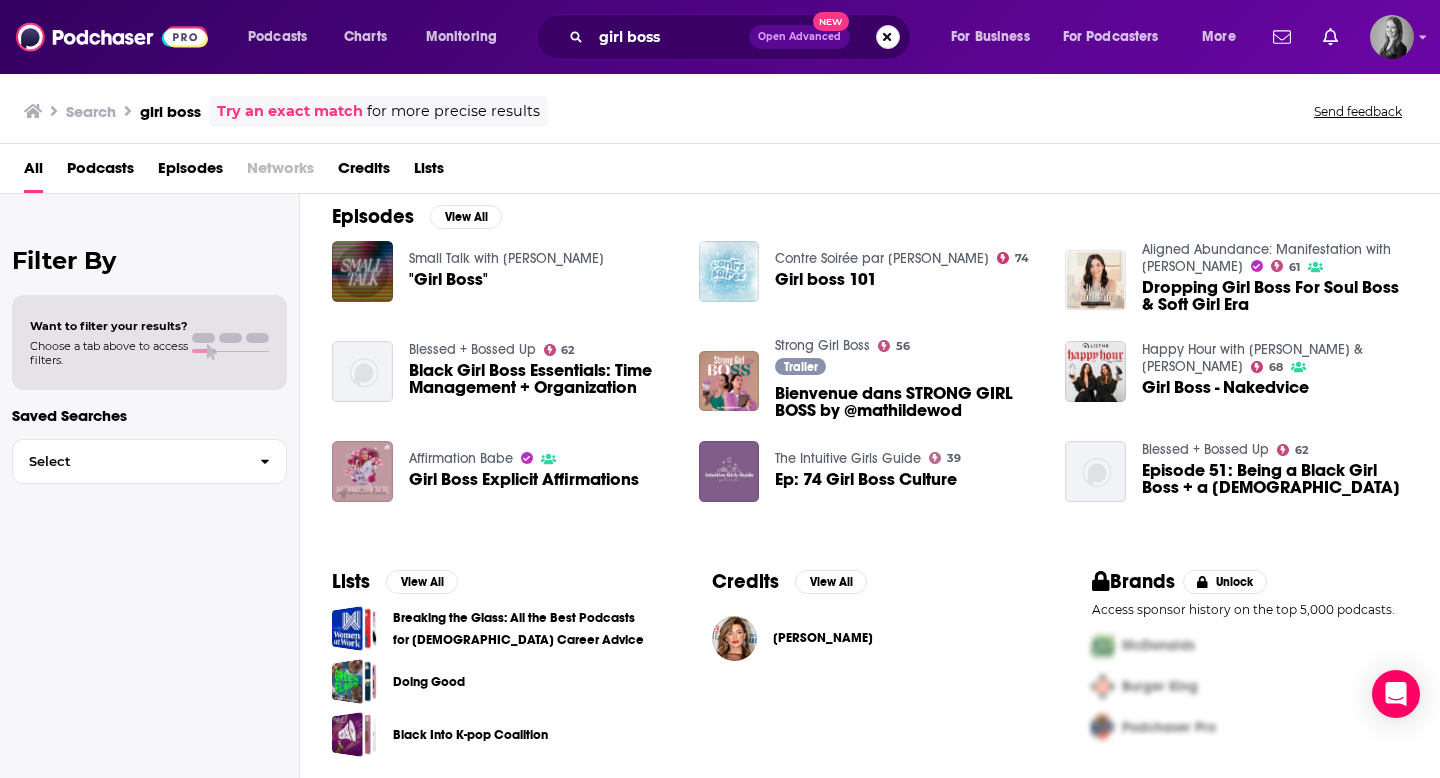 click at bounding box center [888, 37] 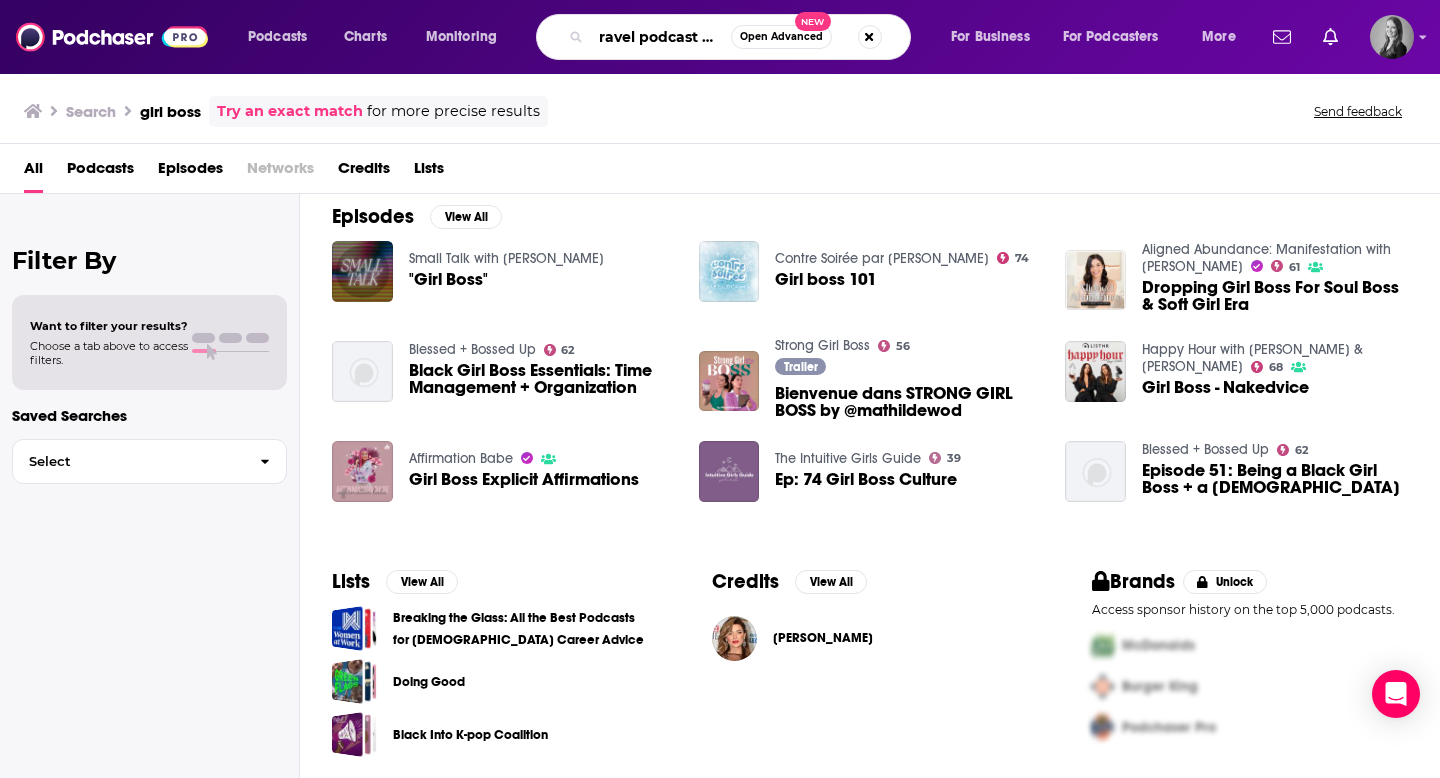 scroll, scrollTop: 0, scrollLeft: 14, axis: horizontal 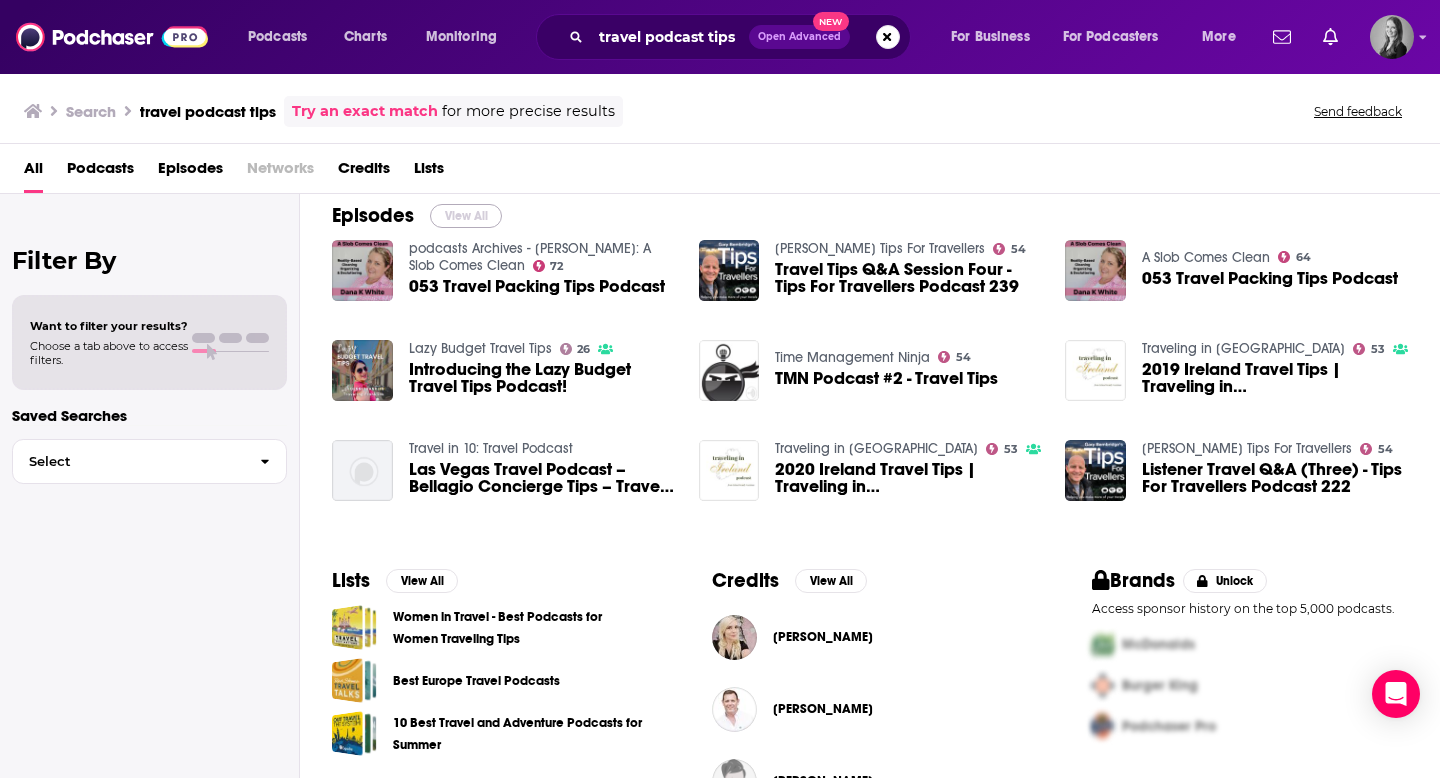 click on "View All" at bounding box center (466, 216) 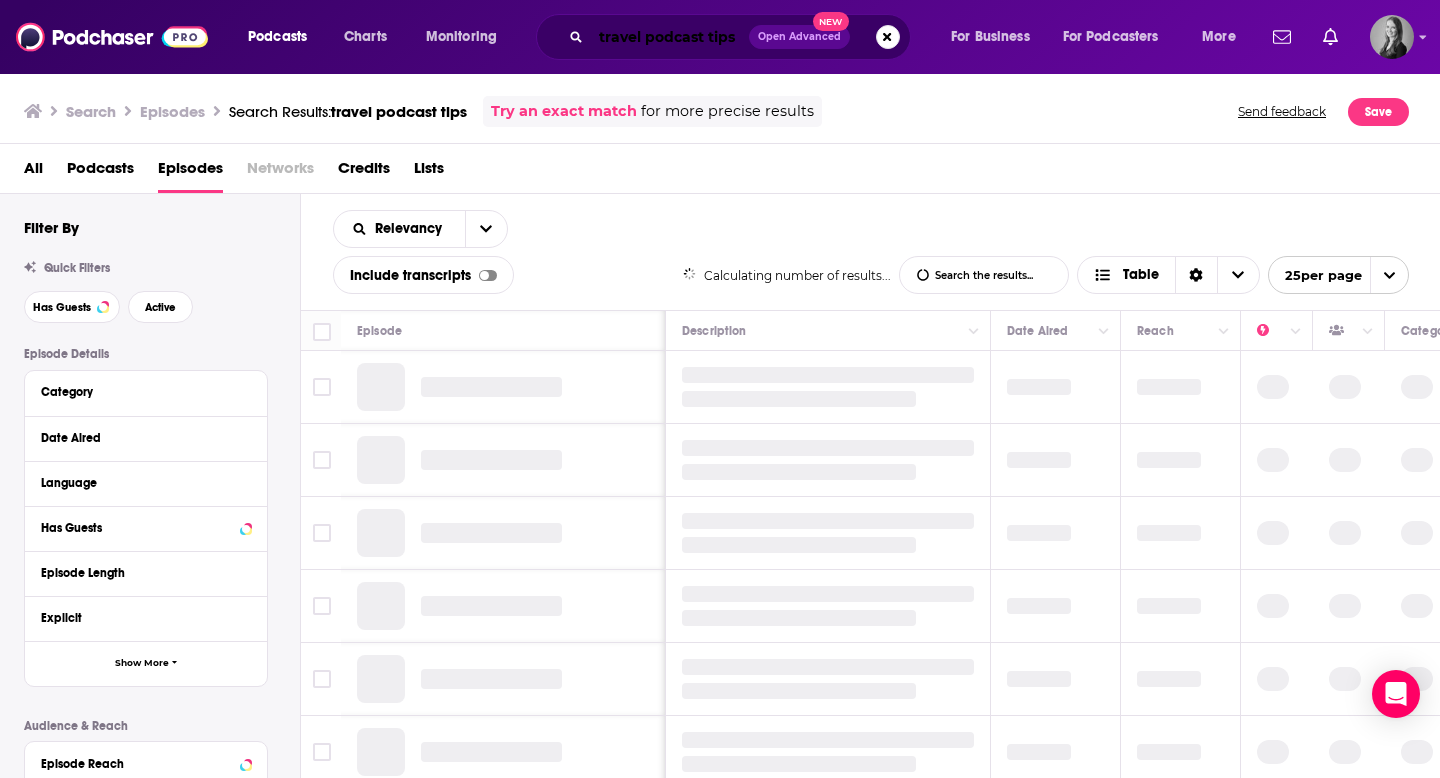 click on "travel podcast tips" at bounding box center [670, 37] 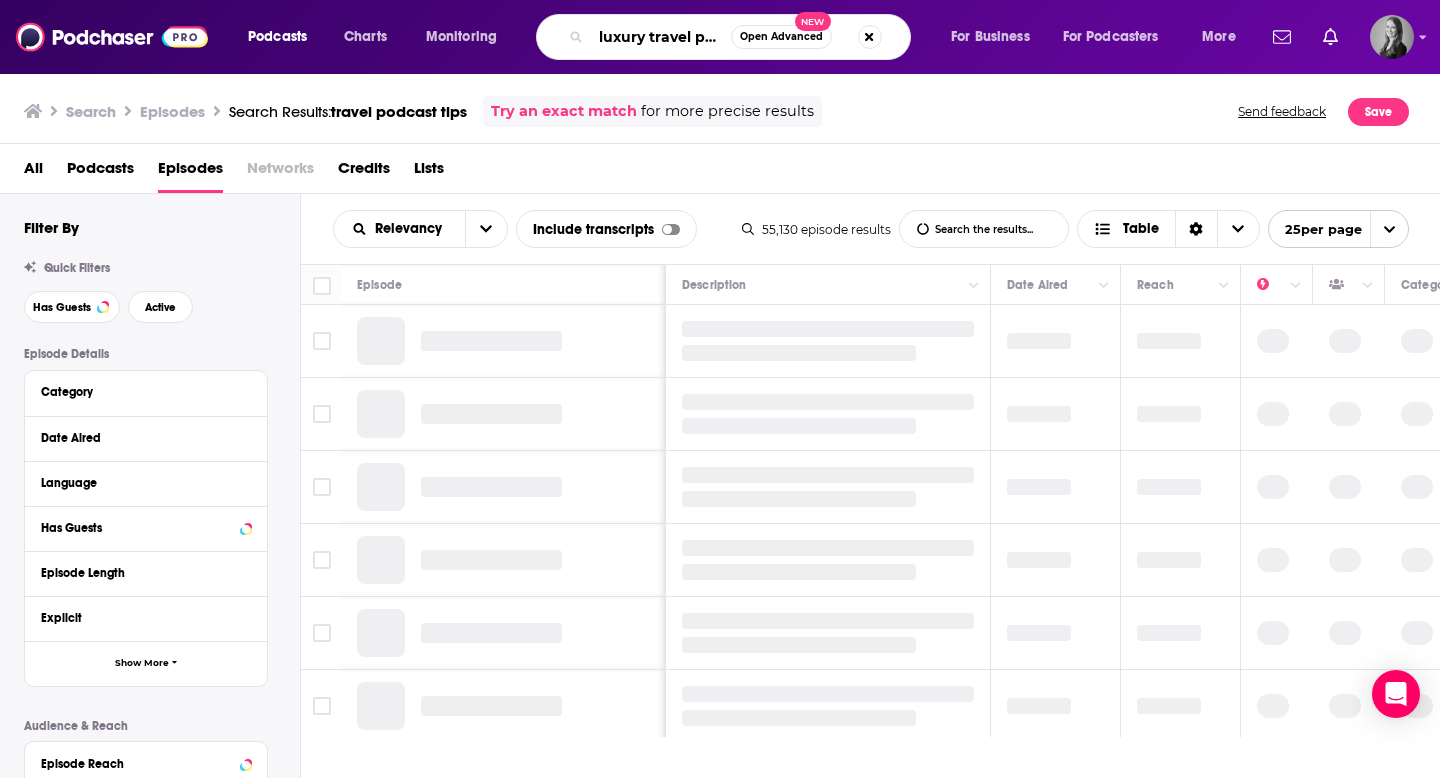 type on "luxury travel podcast tips" 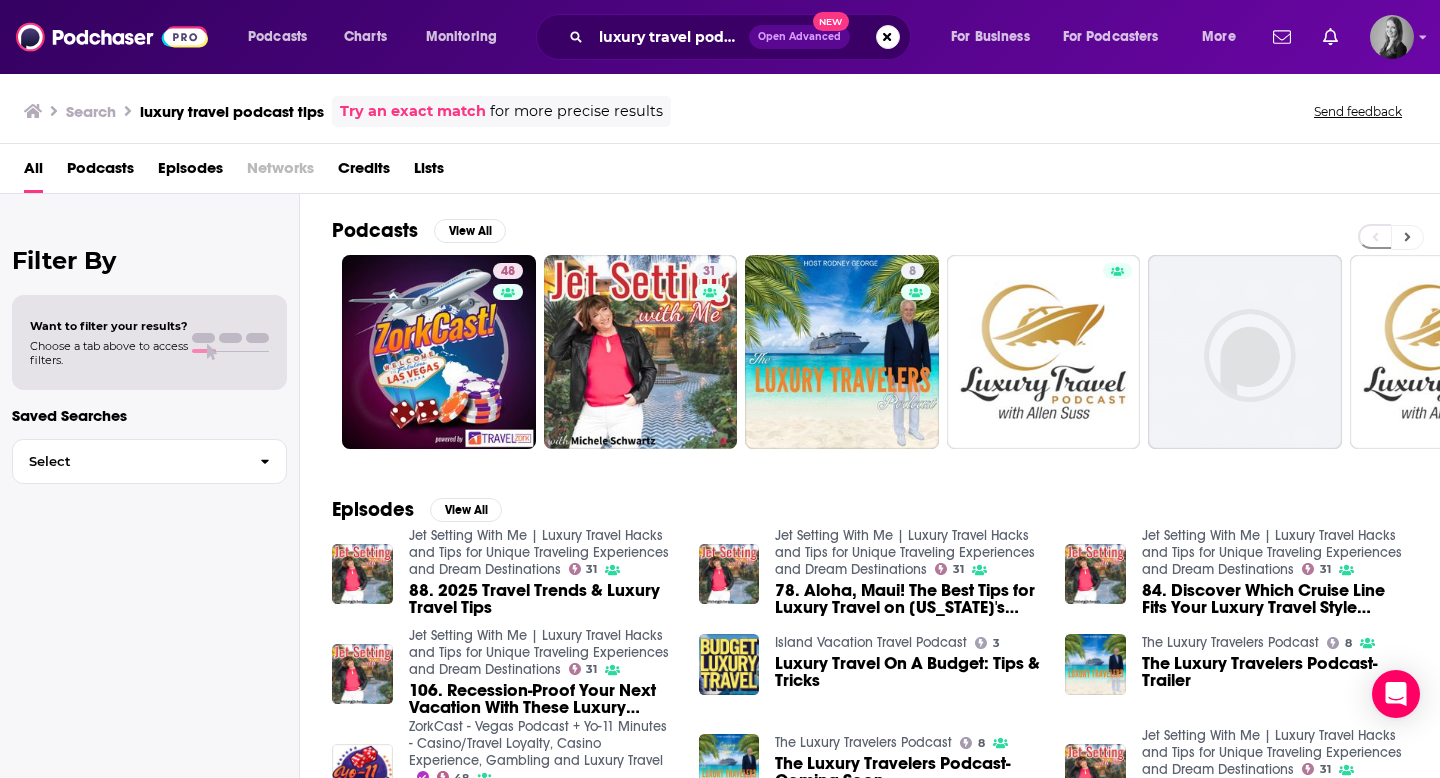 click 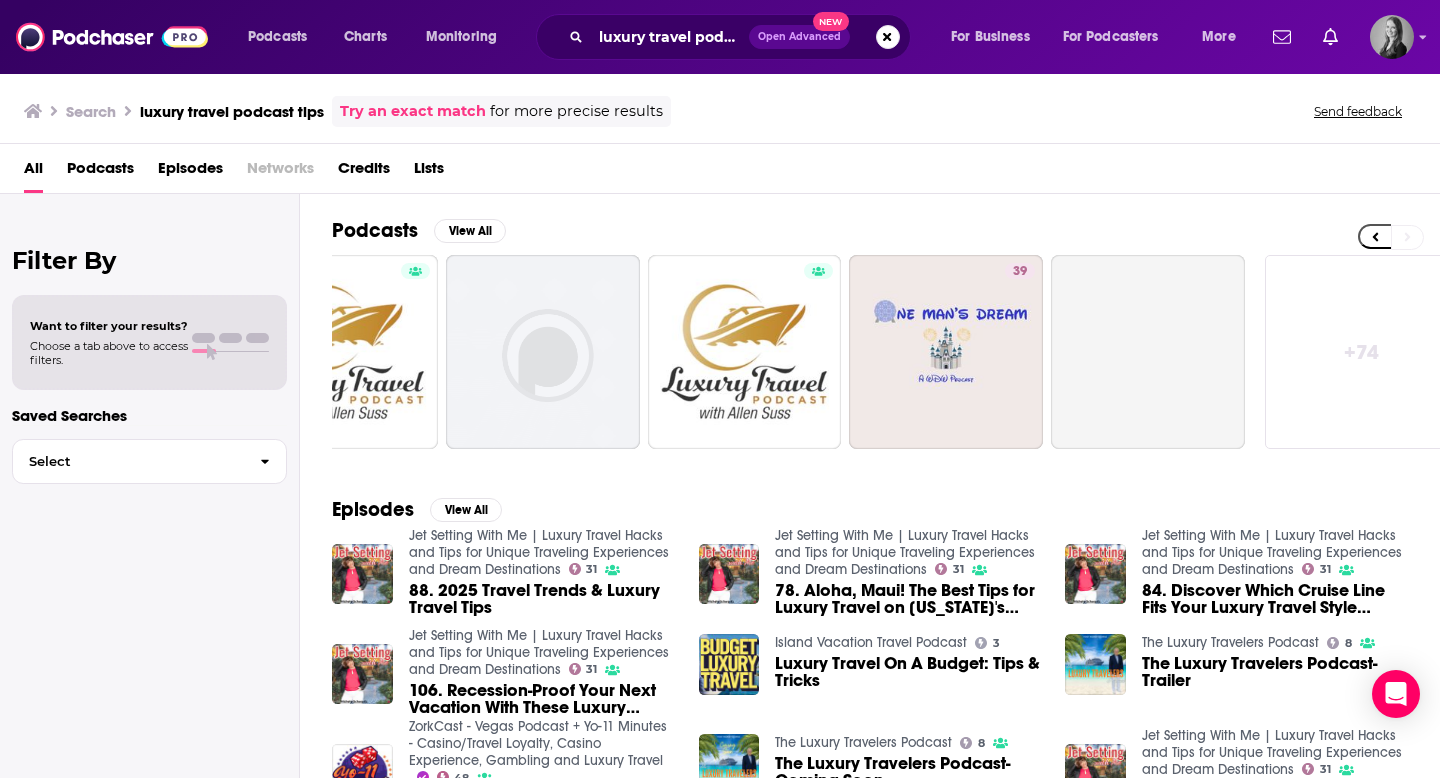 scroll, scrollTop: 0, scrollLeft: 729, axis: horizontal 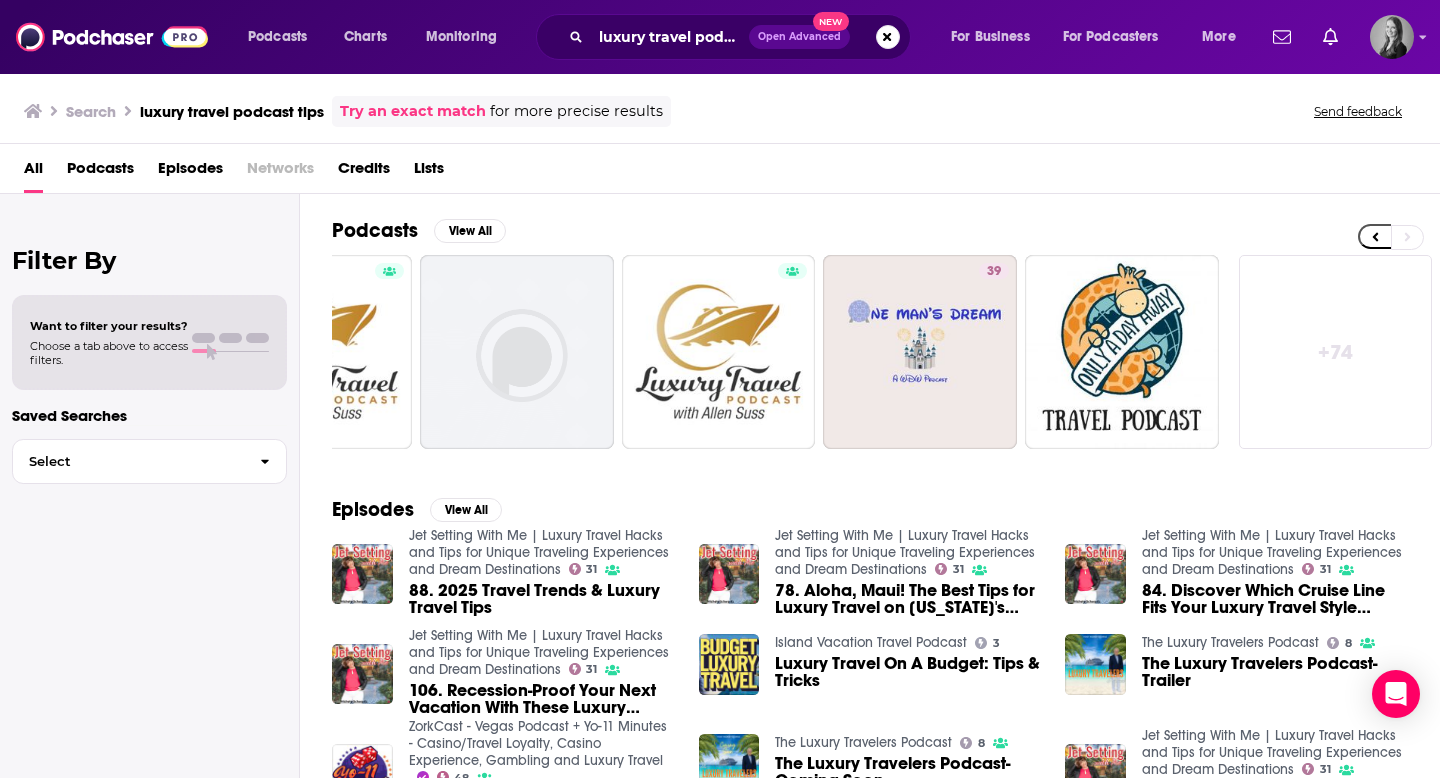 click on "+ 74" at bounding box center [1336, 352] 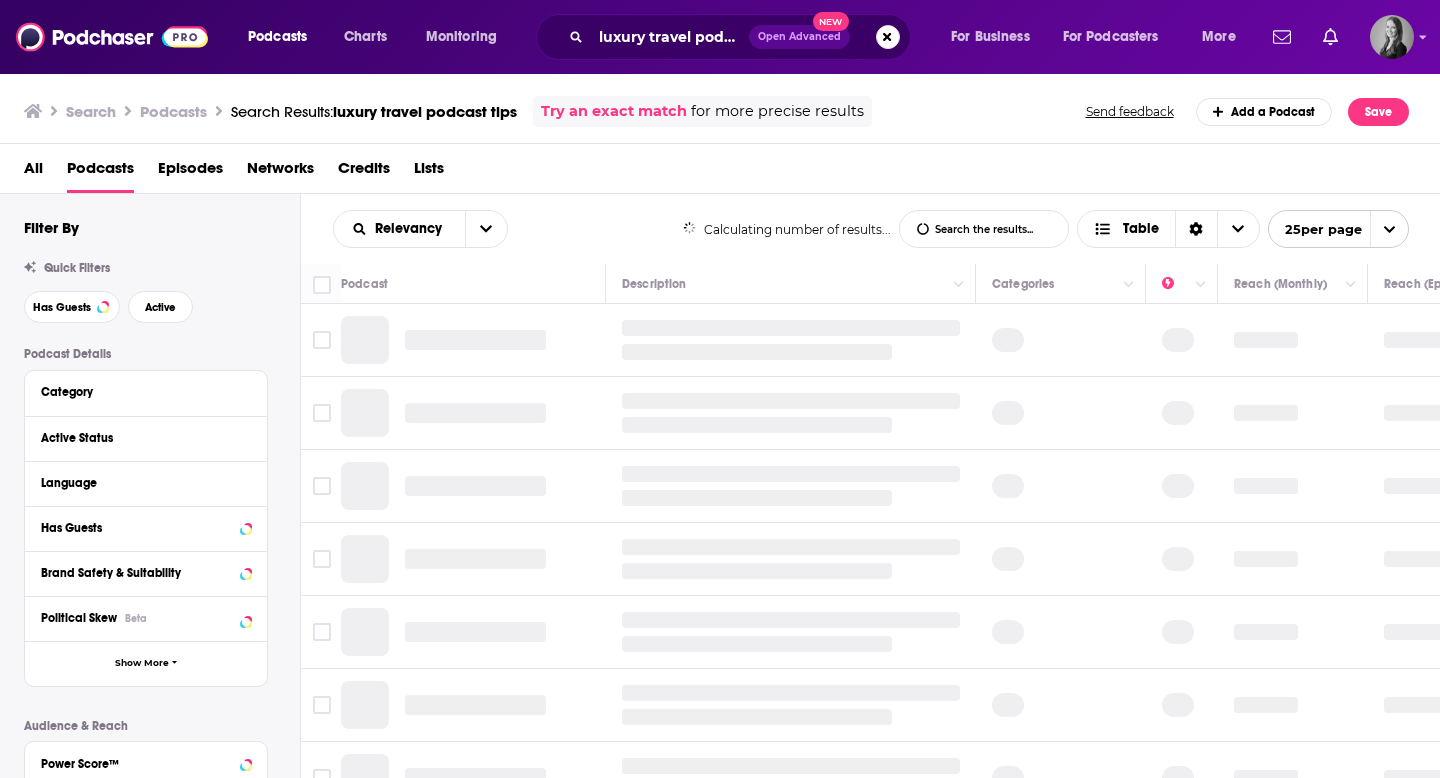 scroll, scrollTop: 0, scrollLeft: 0, axis: both 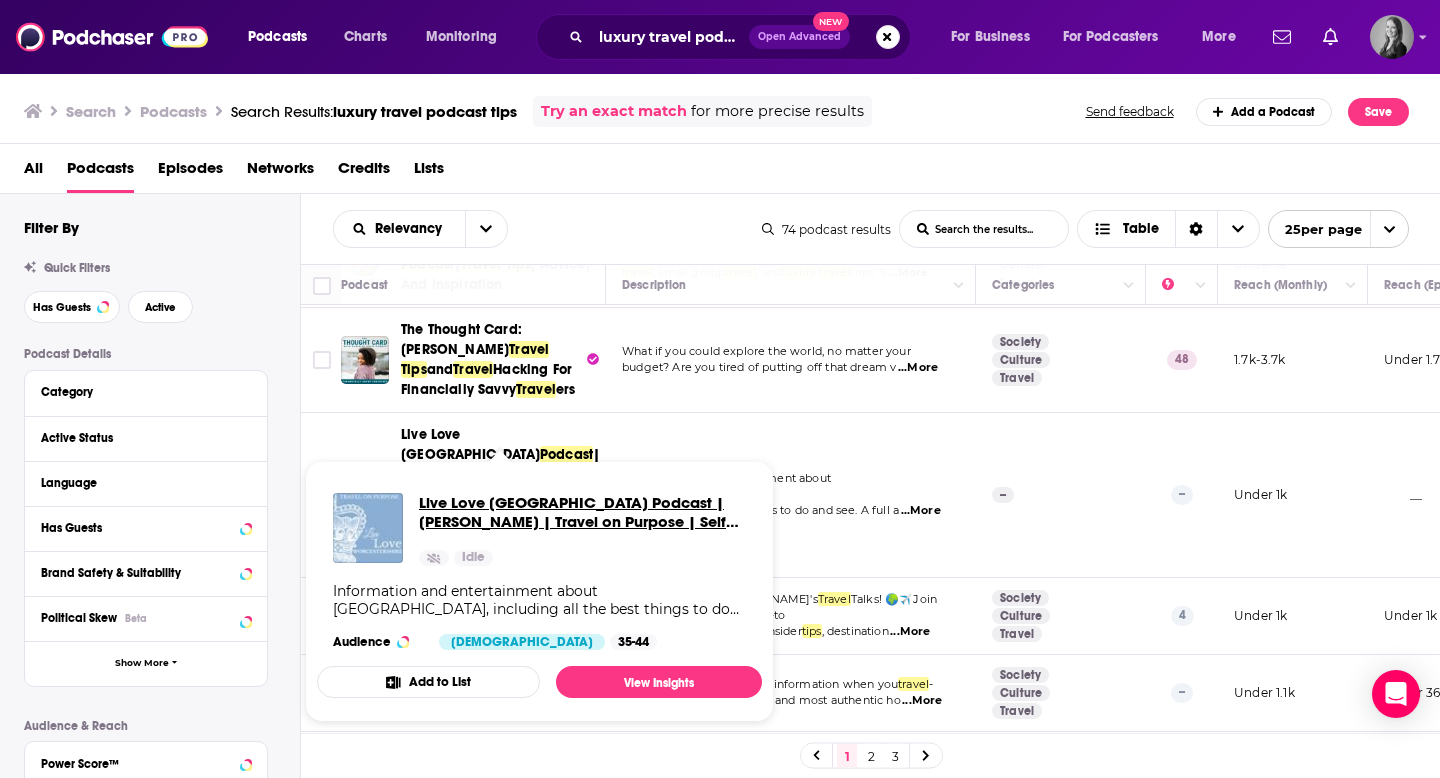 click on "Live Love [GEOGRAPHIC_DATA] Podcast | [PERSON_NAME] | Travel on Purpose | Self Catering | Luxury Accommodation | Holiday Lettings | Vacation Renta;" at bounding box center (582, 512) 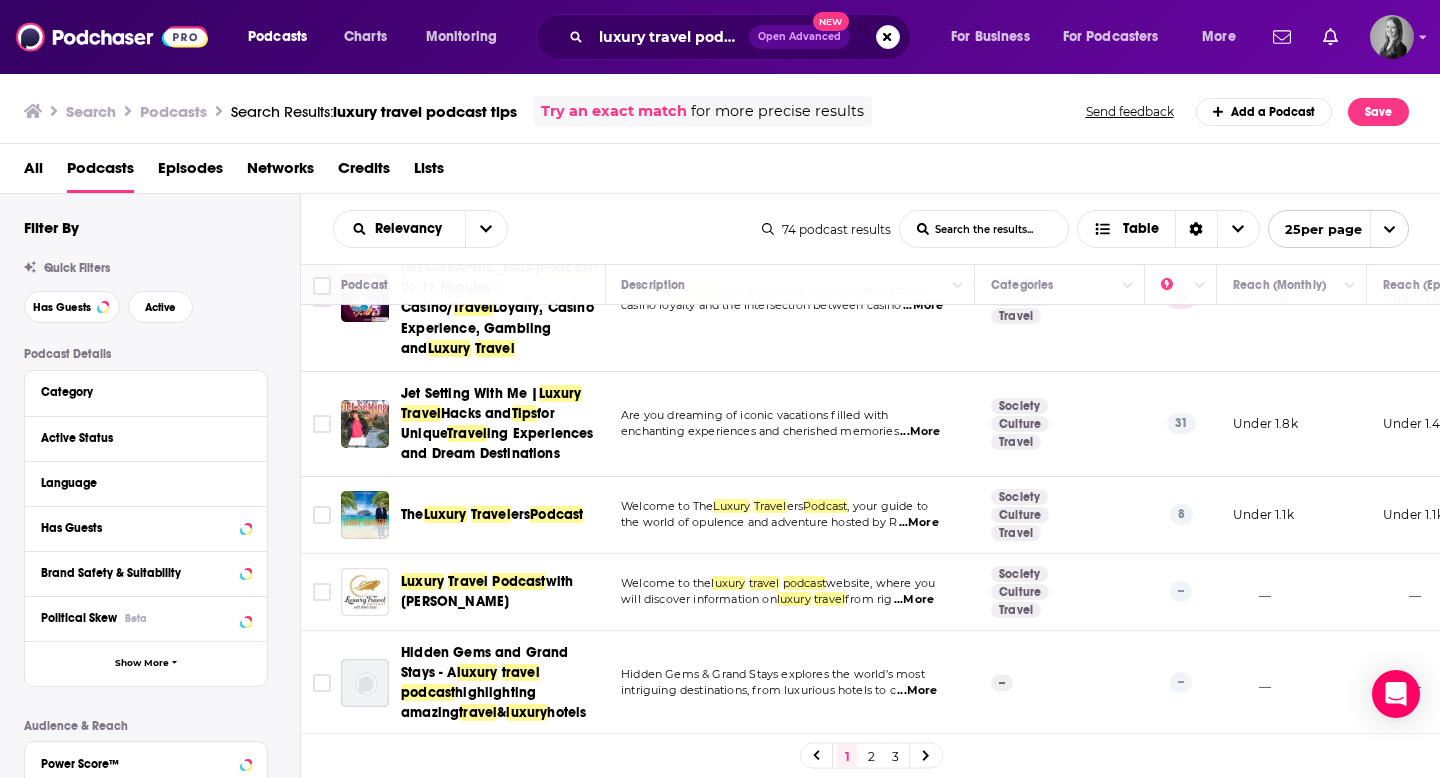 scroll, scrollTop: 0, scrollLeft: 1, axis: horizontal 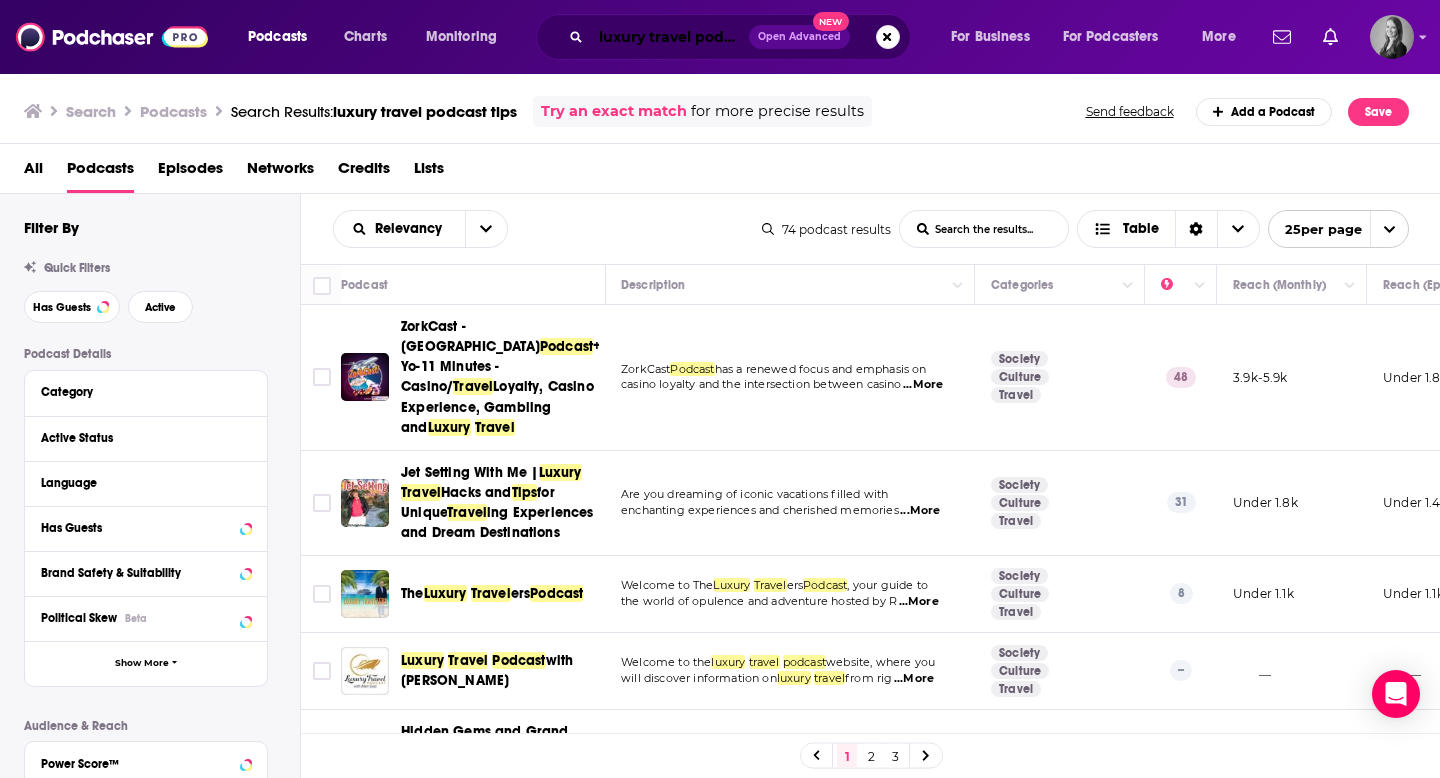 click on "luxury travel podcast tips" at bounding box center [670, 37] 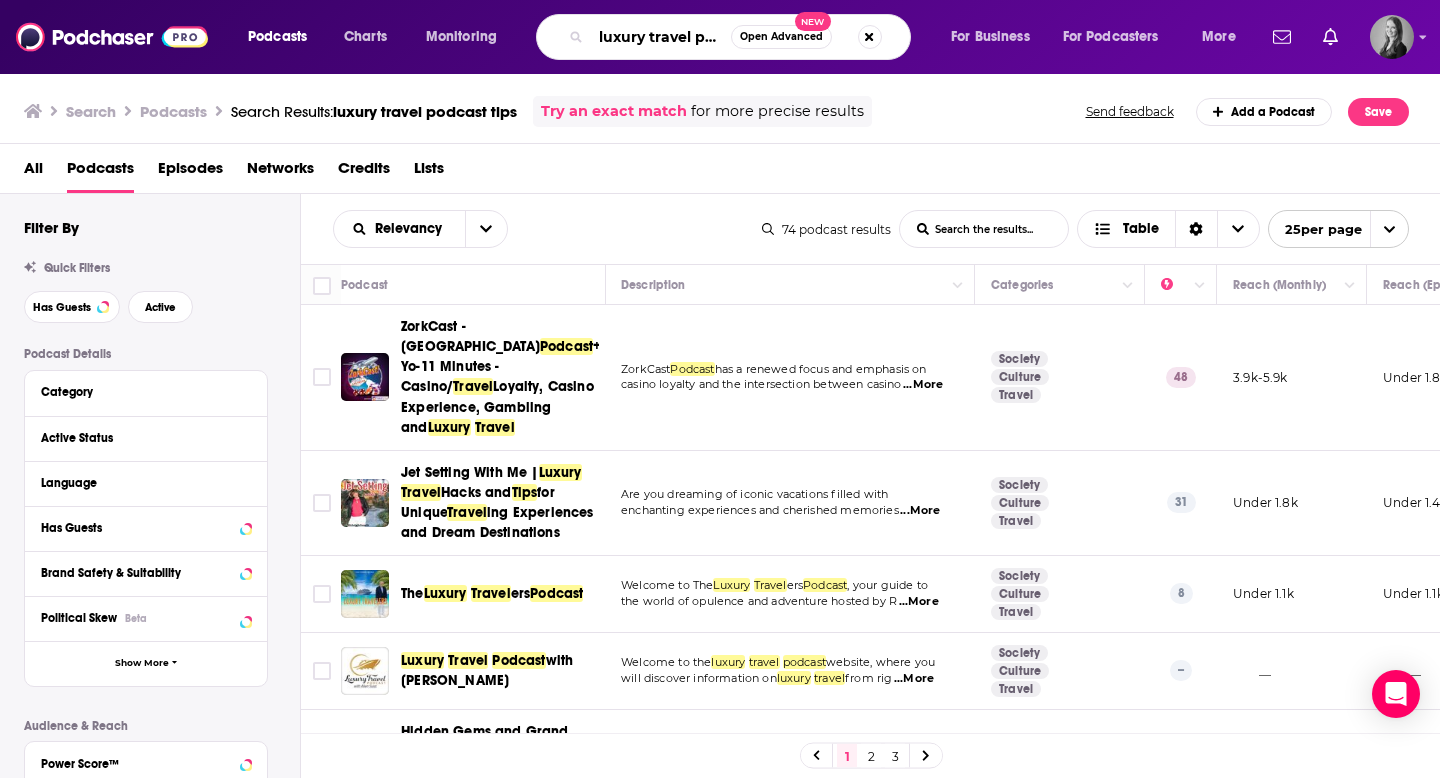 scroll, scrollTop: 0, scrollLeft: 64, axis: horizontal 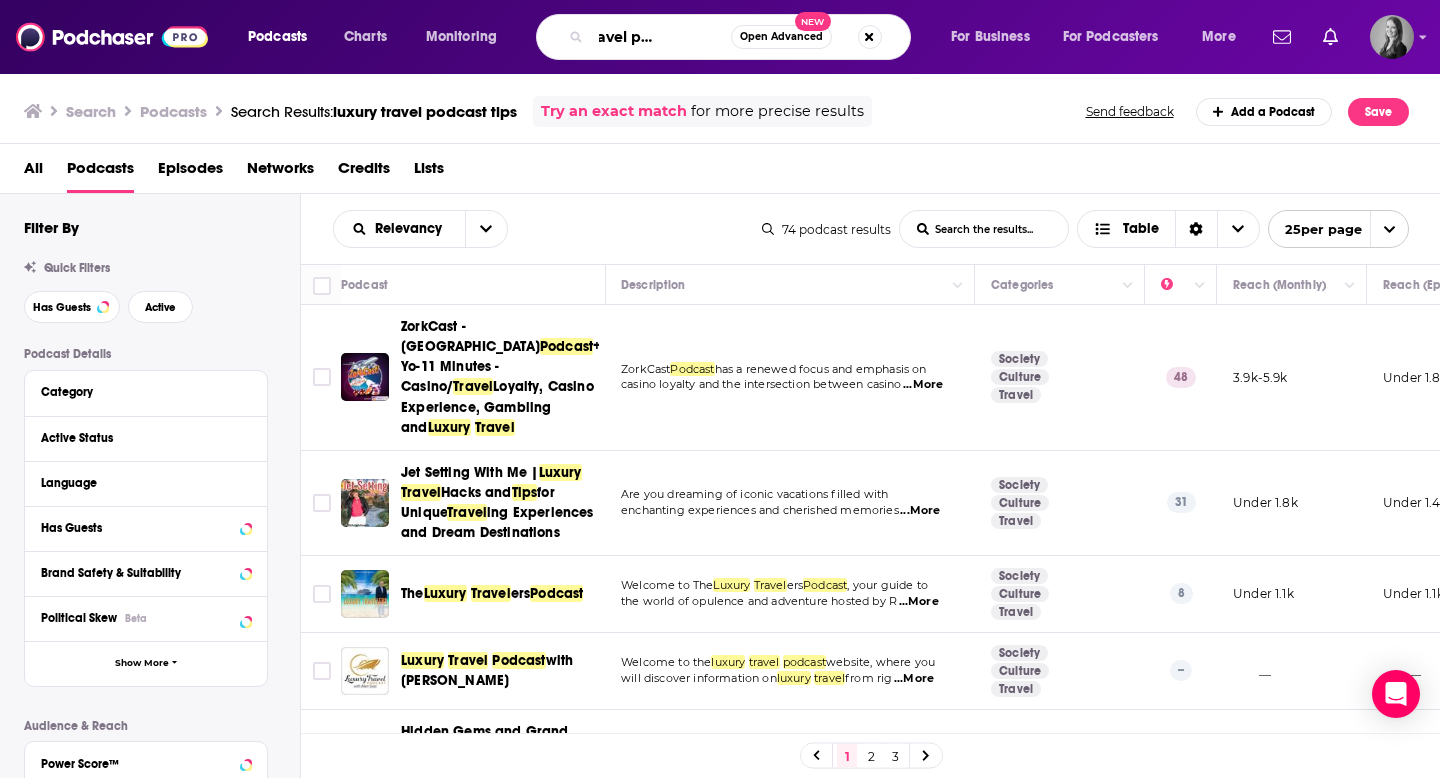 drag, startPoint x: 698, startPoint y: 39, endPoint x: 905, endPoint y: 44, distance: 207.06038 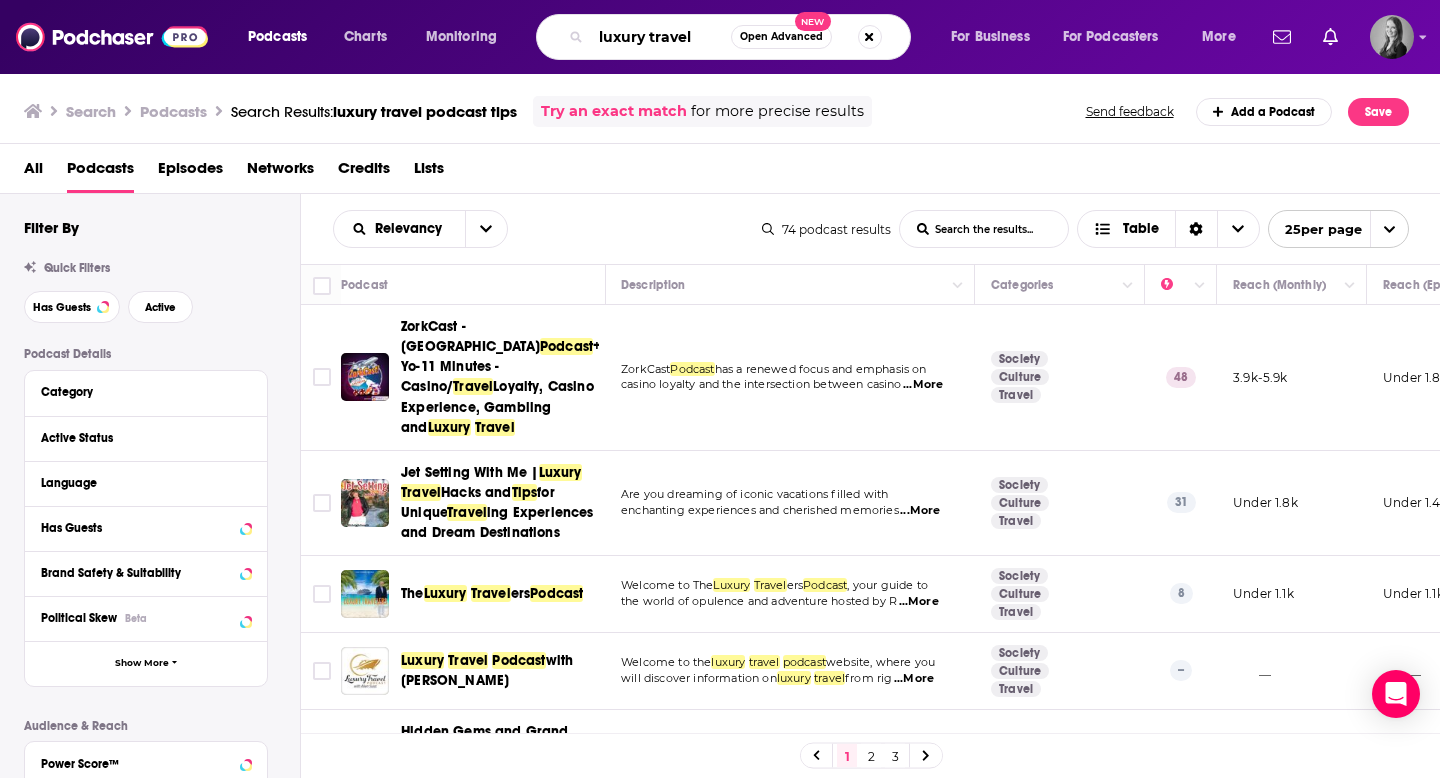 scroll, scrollTop: 0, scrollLeft: 0, axis: both 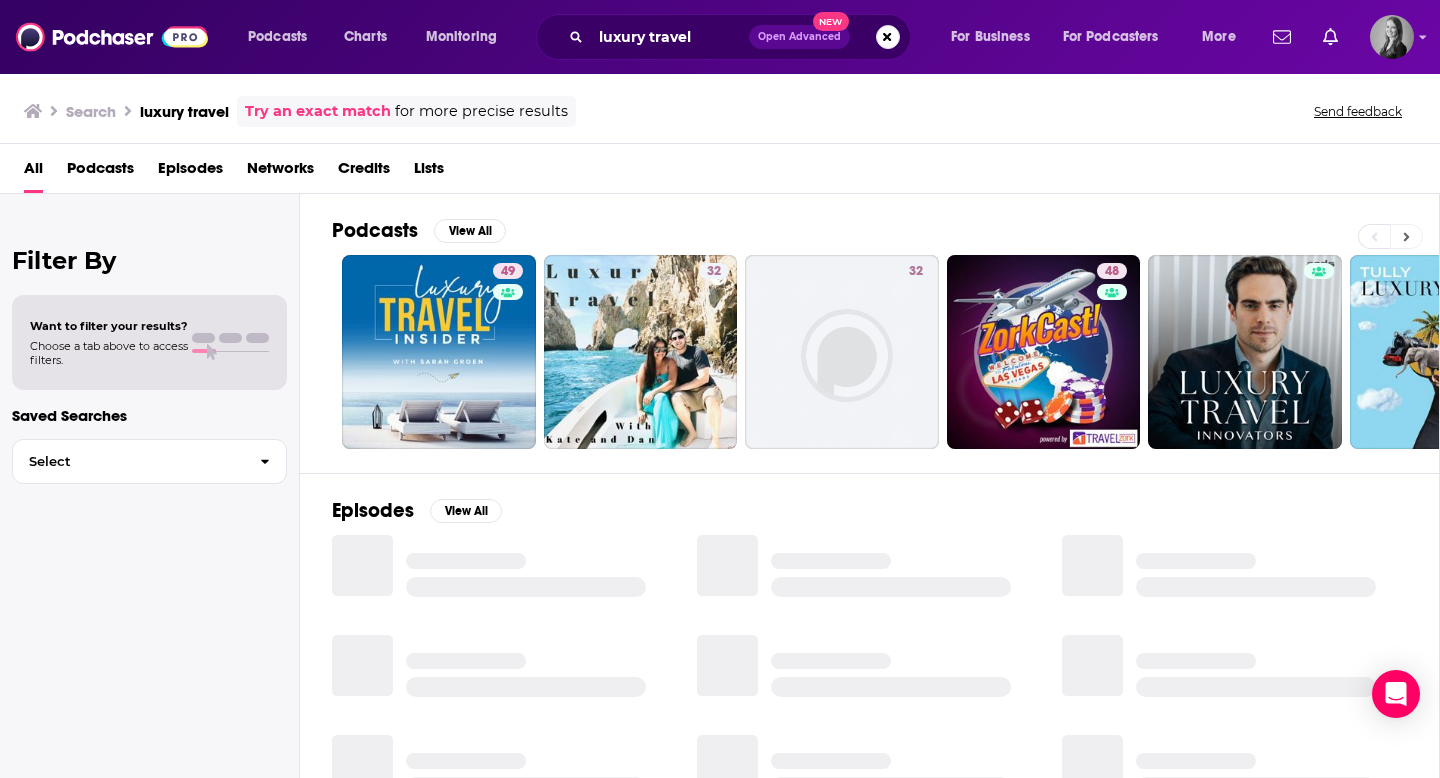 click 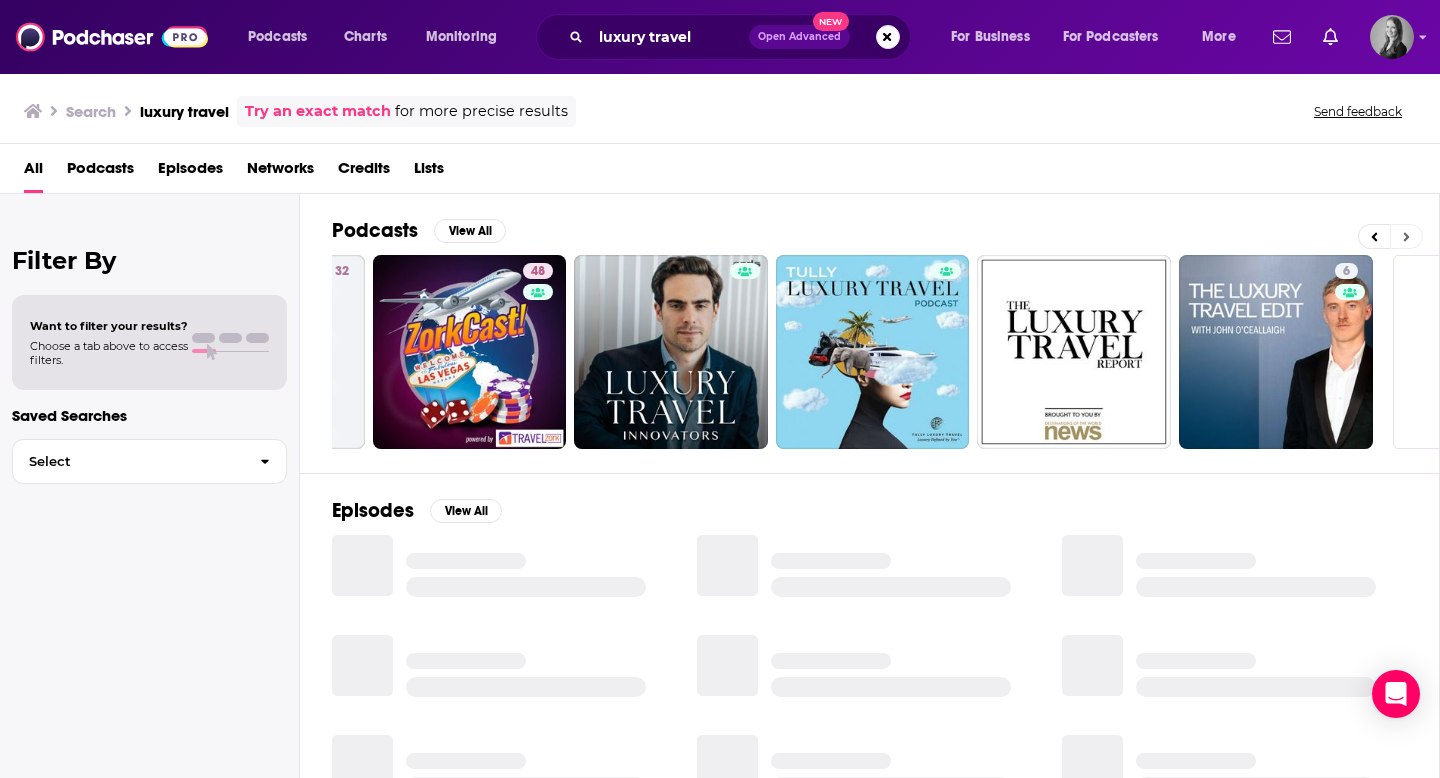 scroll, scrollTop: 0, scrollLeft: 729, axis: horizontal 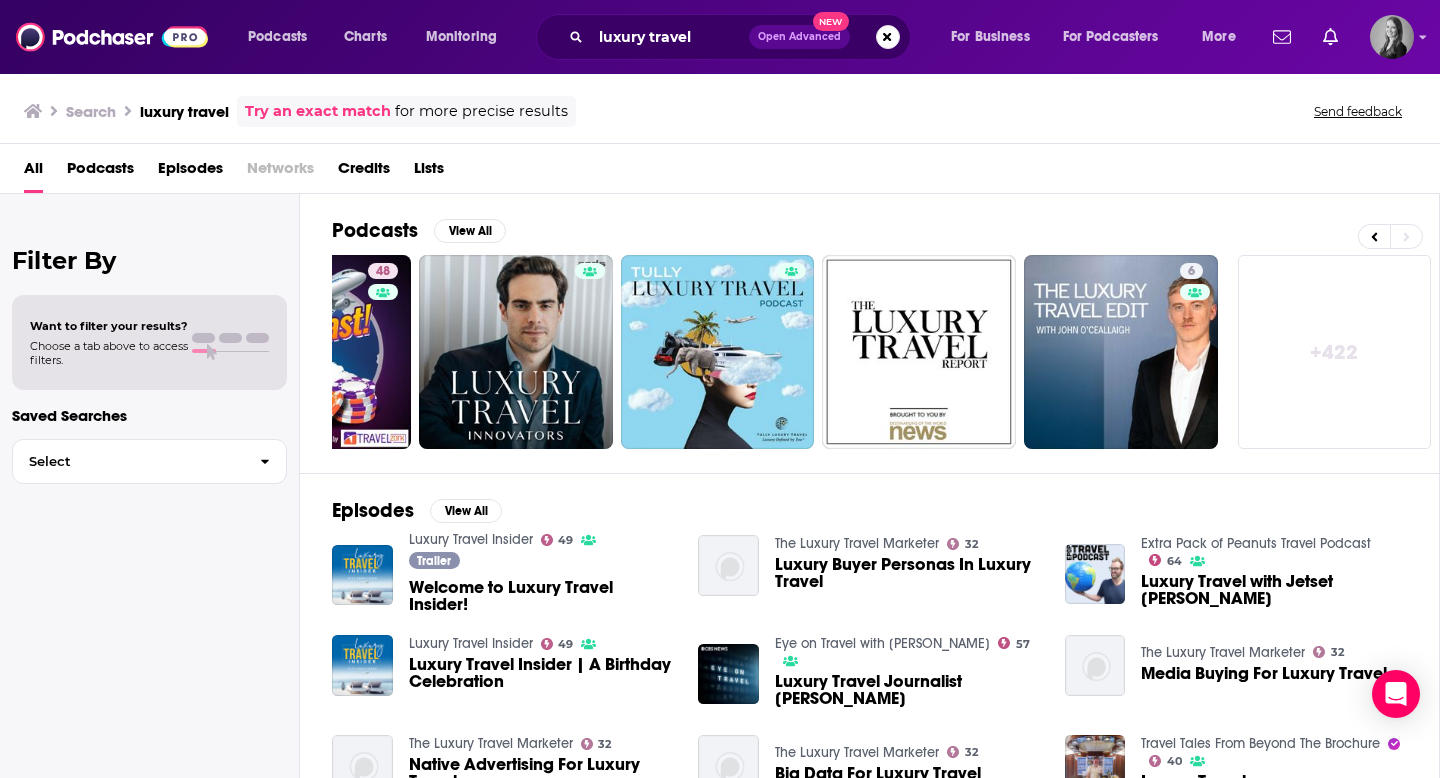 click on "+ 422" at bounding box center [1335, 352] 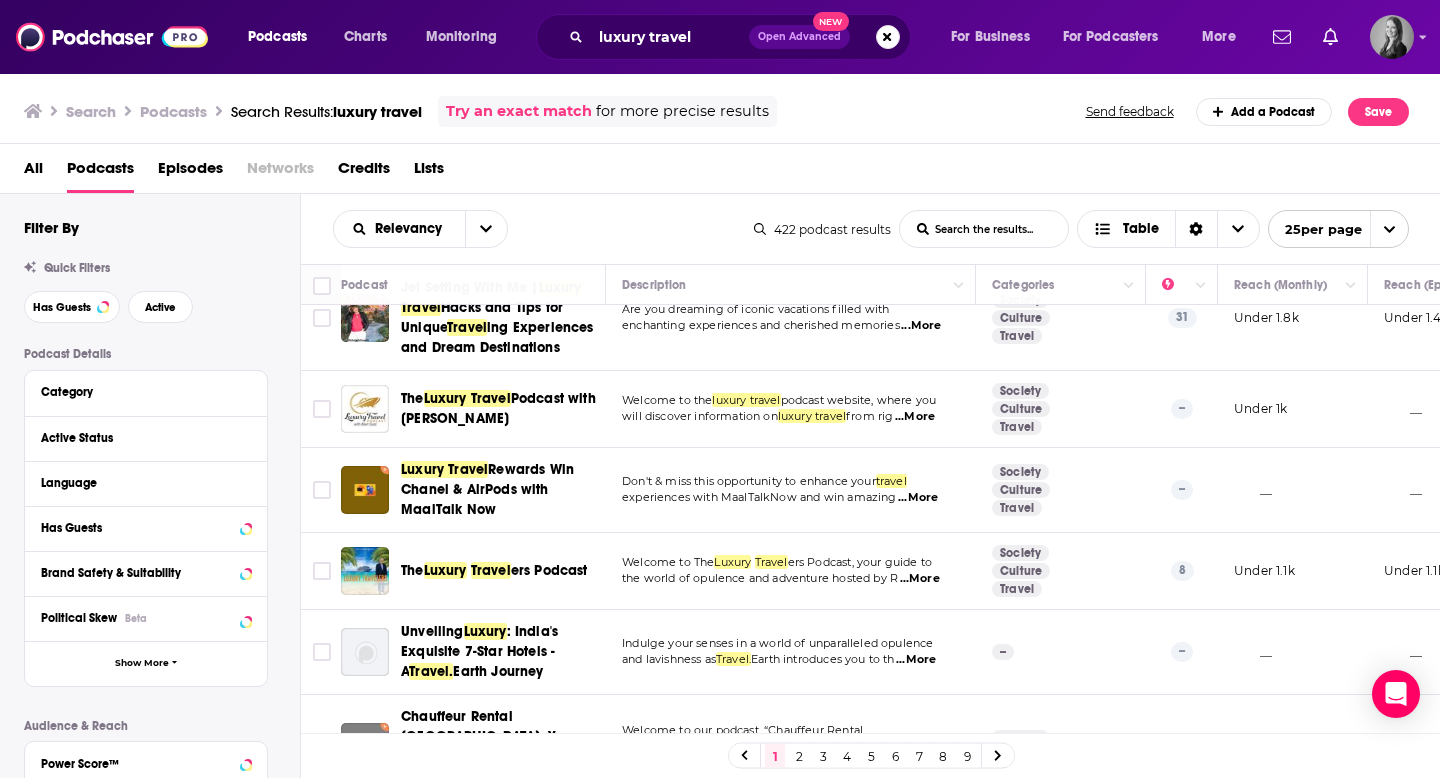 scroll, scrollTop: 1652, scrollLeft: 0, axis: vertical 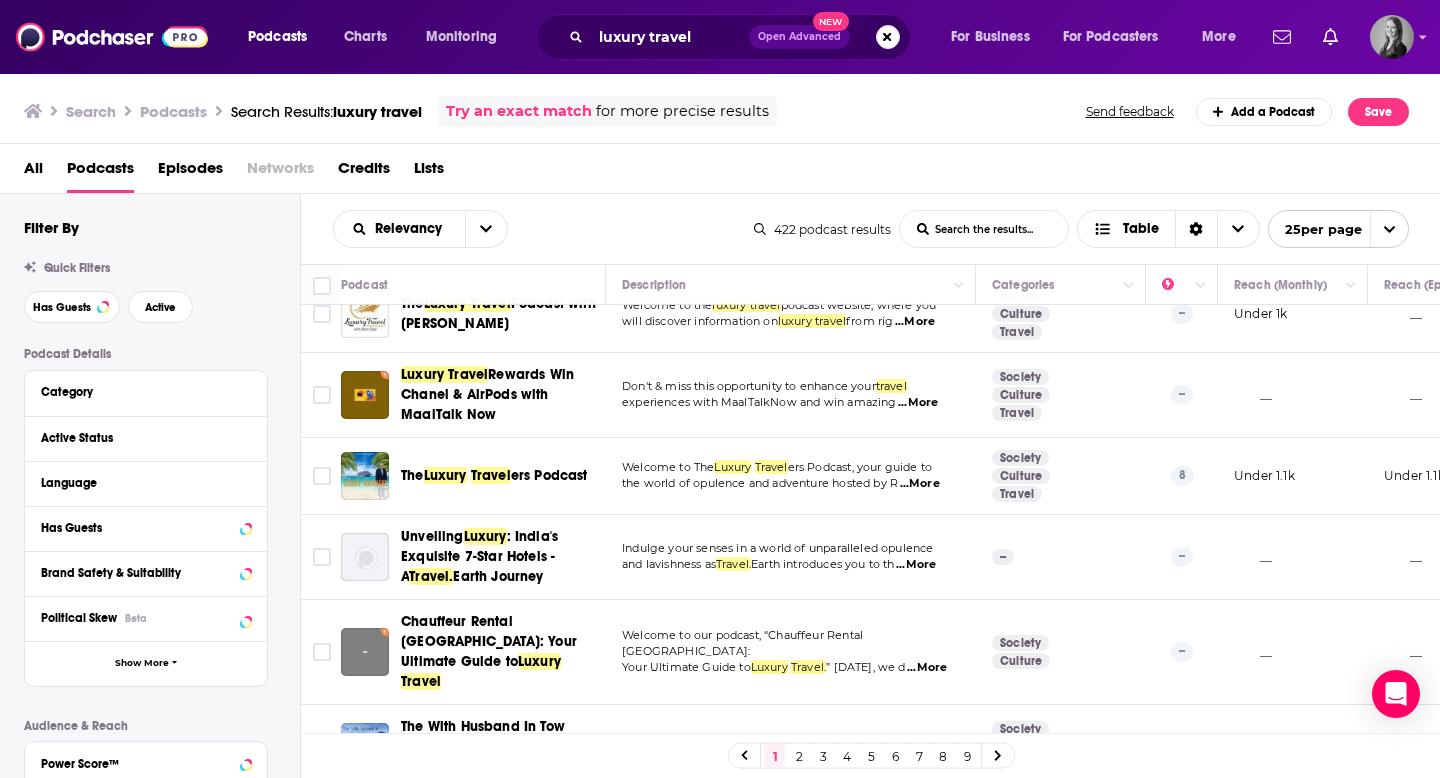 click on "2" at bounding box center [799, 756] 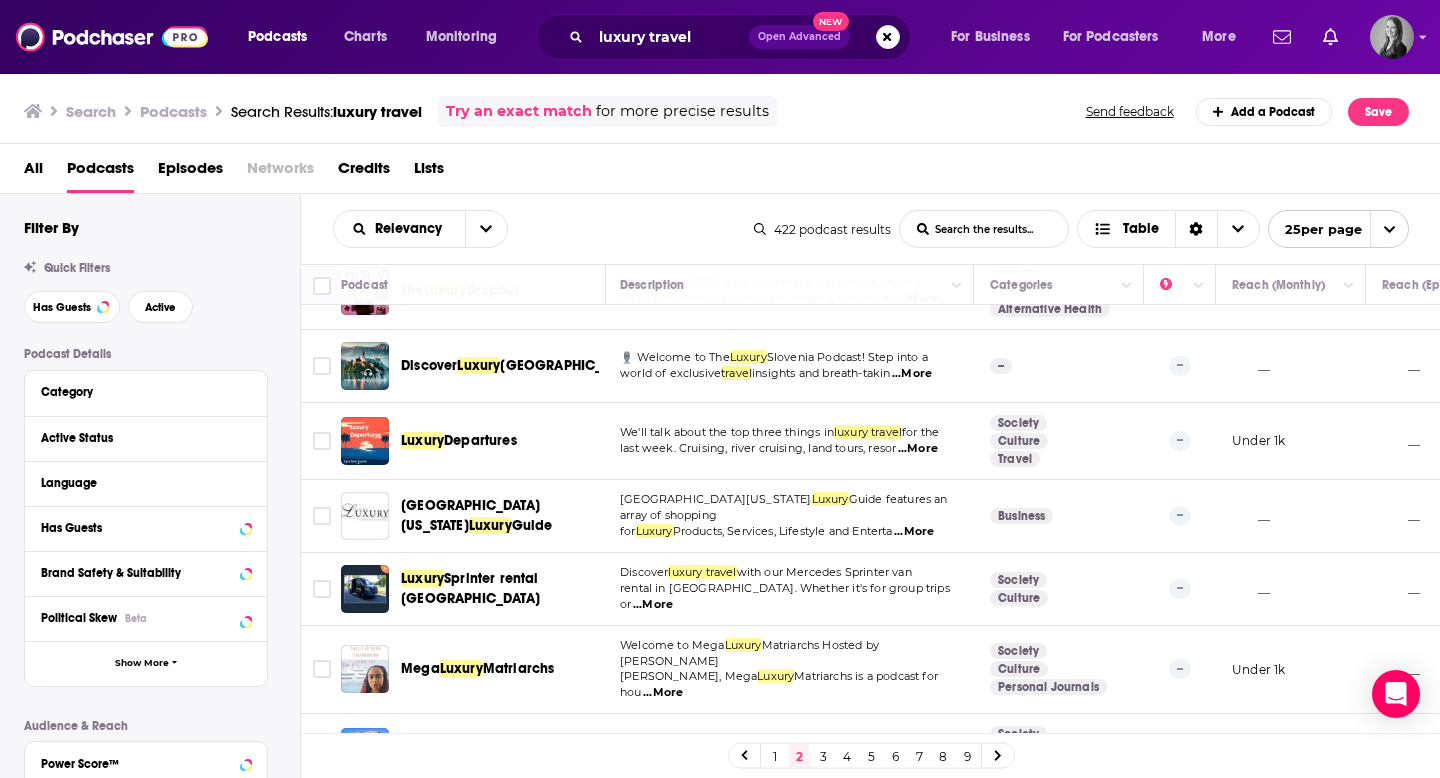 scroll, scrollTop: 1580, scrollLeft: 2, axis: both 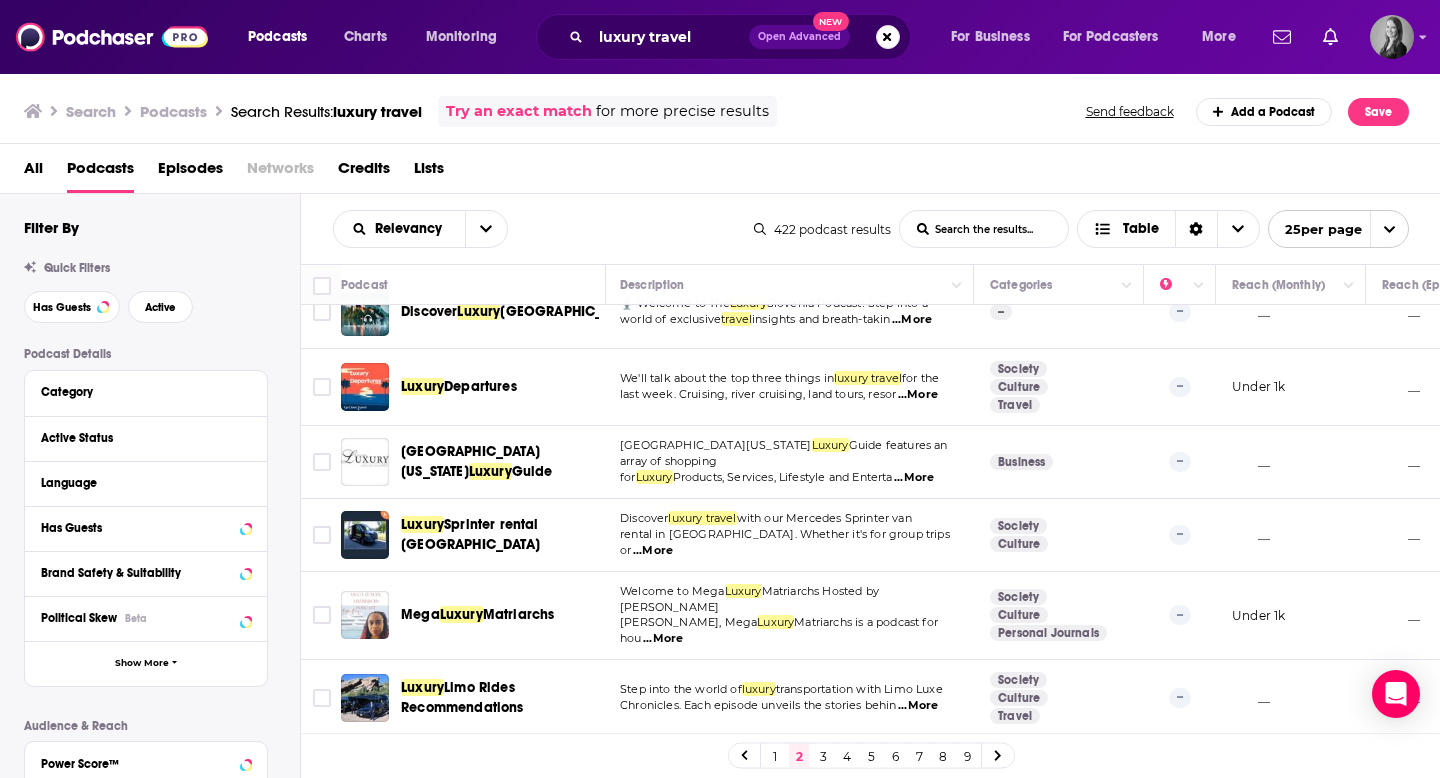 click on "3" at bounding box center [823, 756] 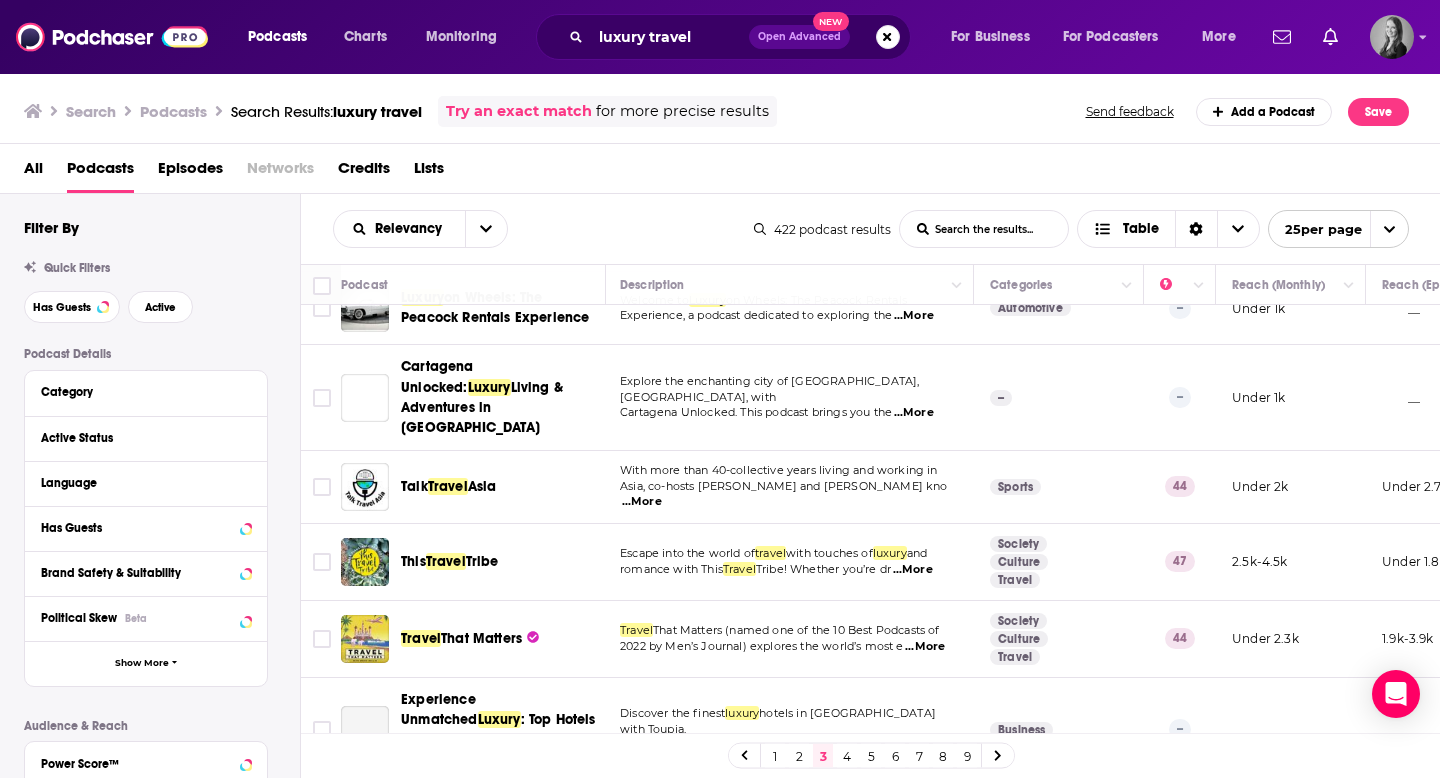 scroll, scrollTop: 1468, scrollLeft: 2, axis: both 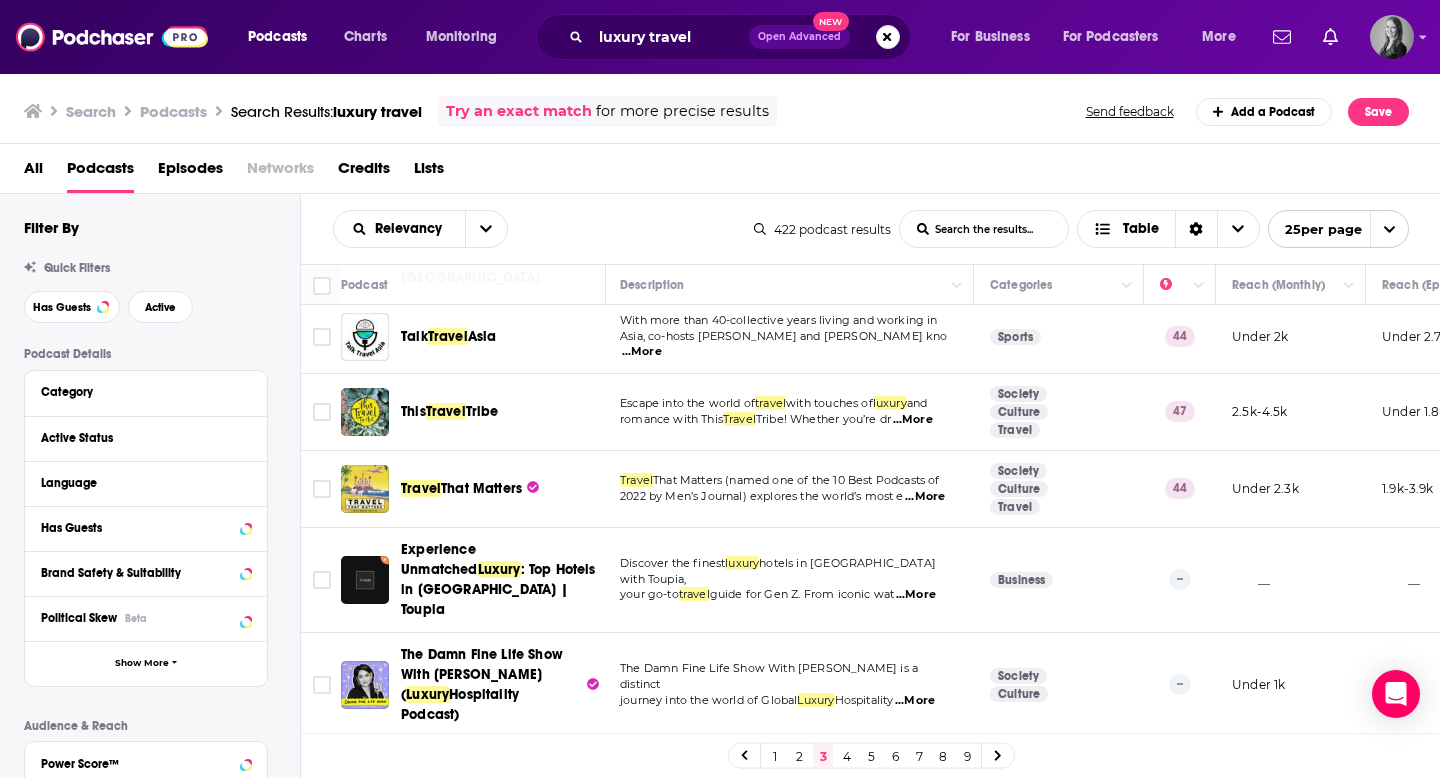 click on "1 2 3 4 5 6 7 8 9" at bounding box center [871, 756] 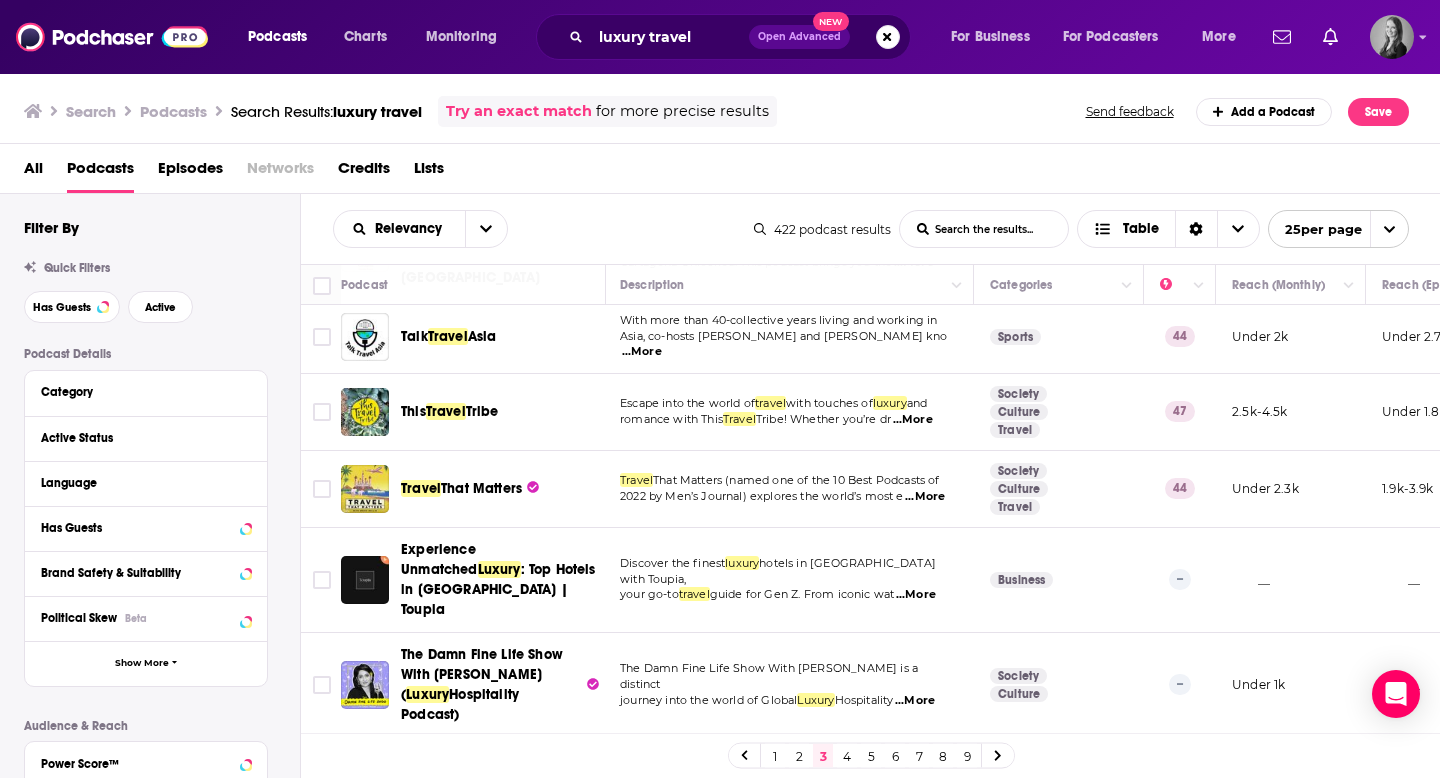 click on "4" at bounding box center [847, 756] 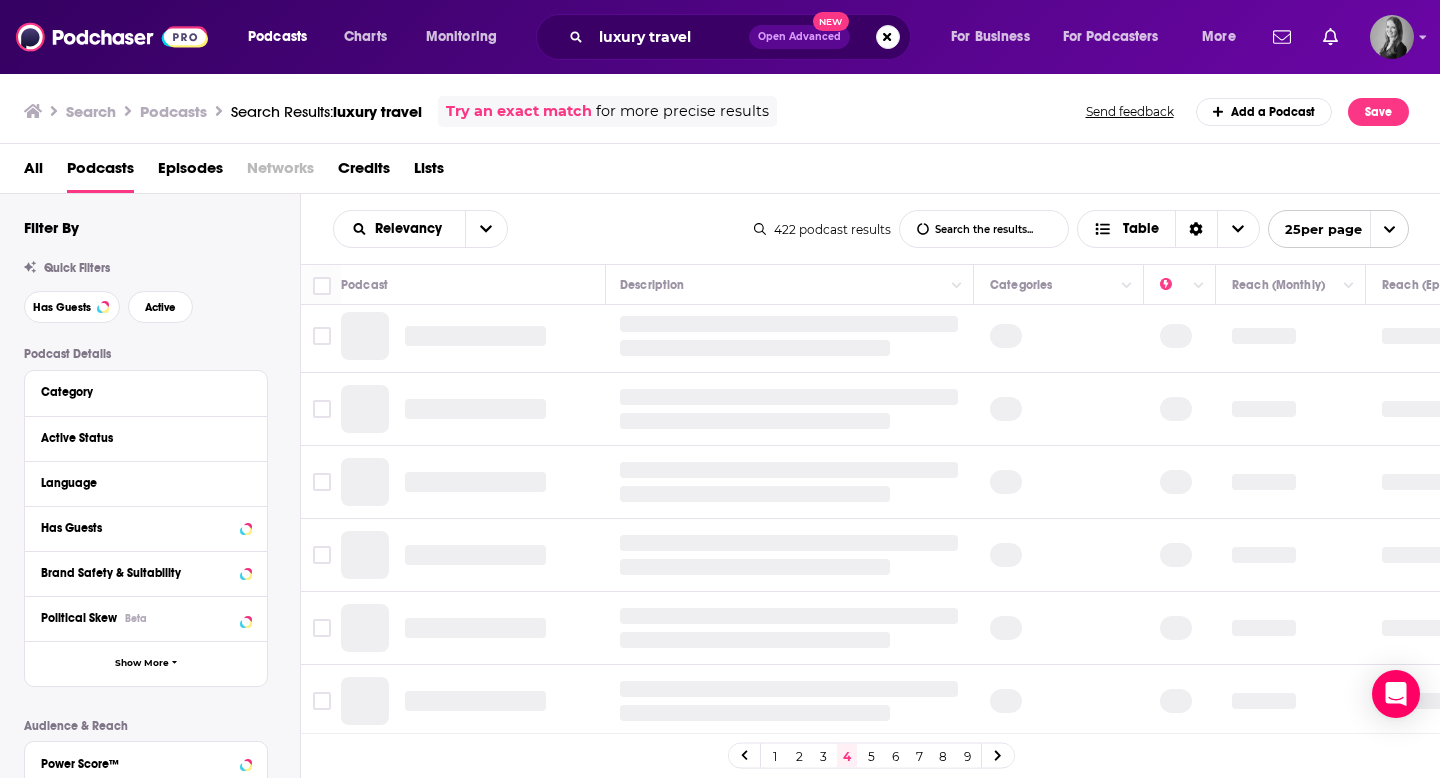 scroll, scrollTop: 0, scrollLeft: 2, axis: horizontal 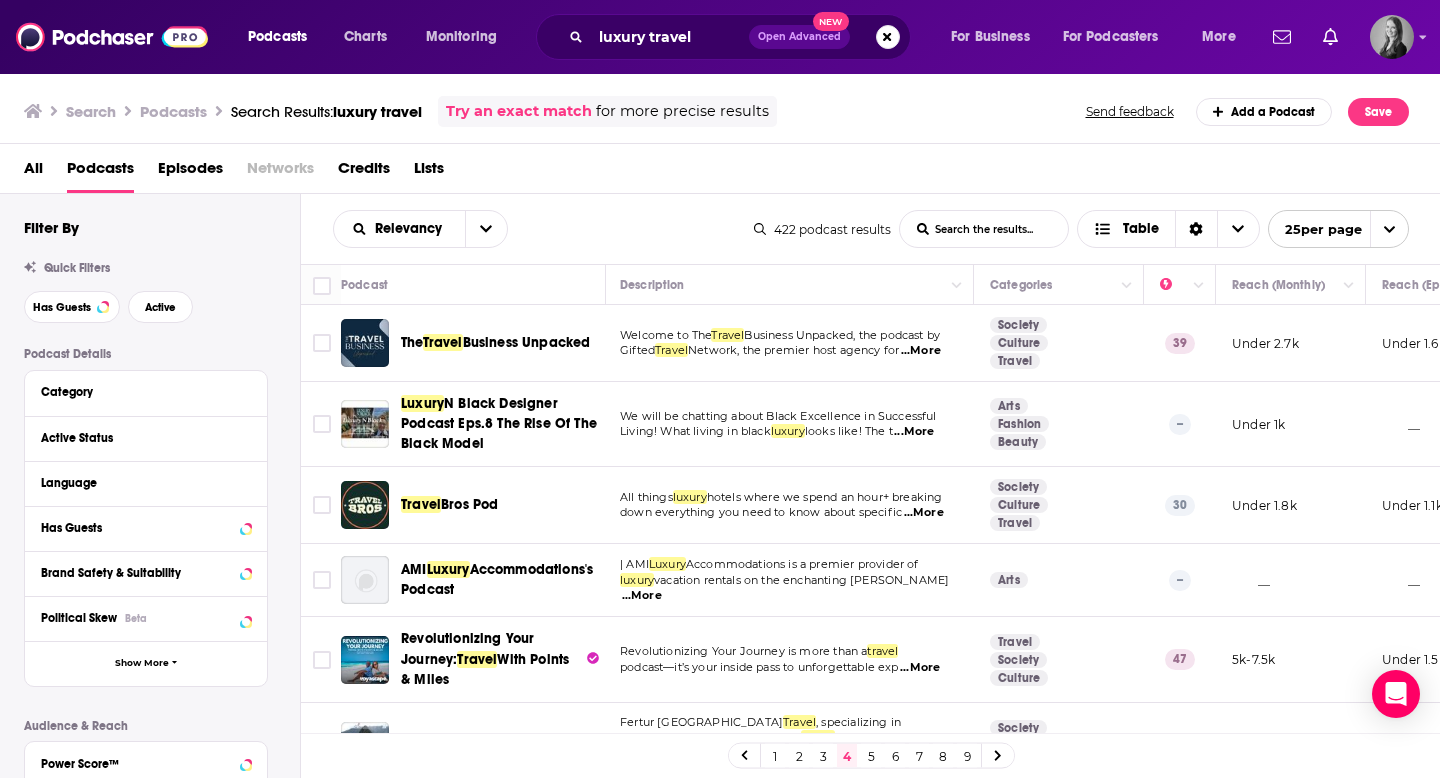 click on "Network, the premier host agency for" at bounding box center (793, 350) 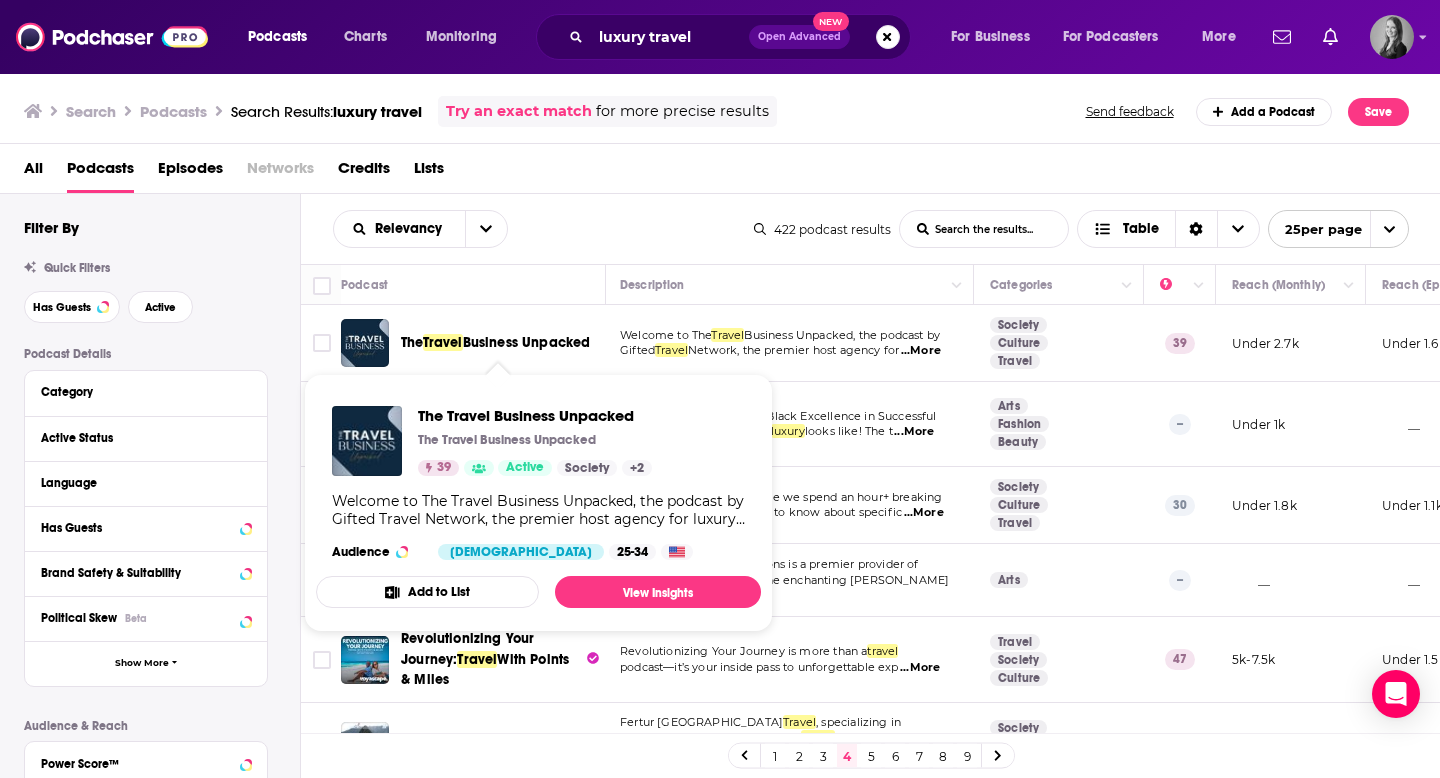 click on "Business Unpacked" at bounding box center (527, 342) 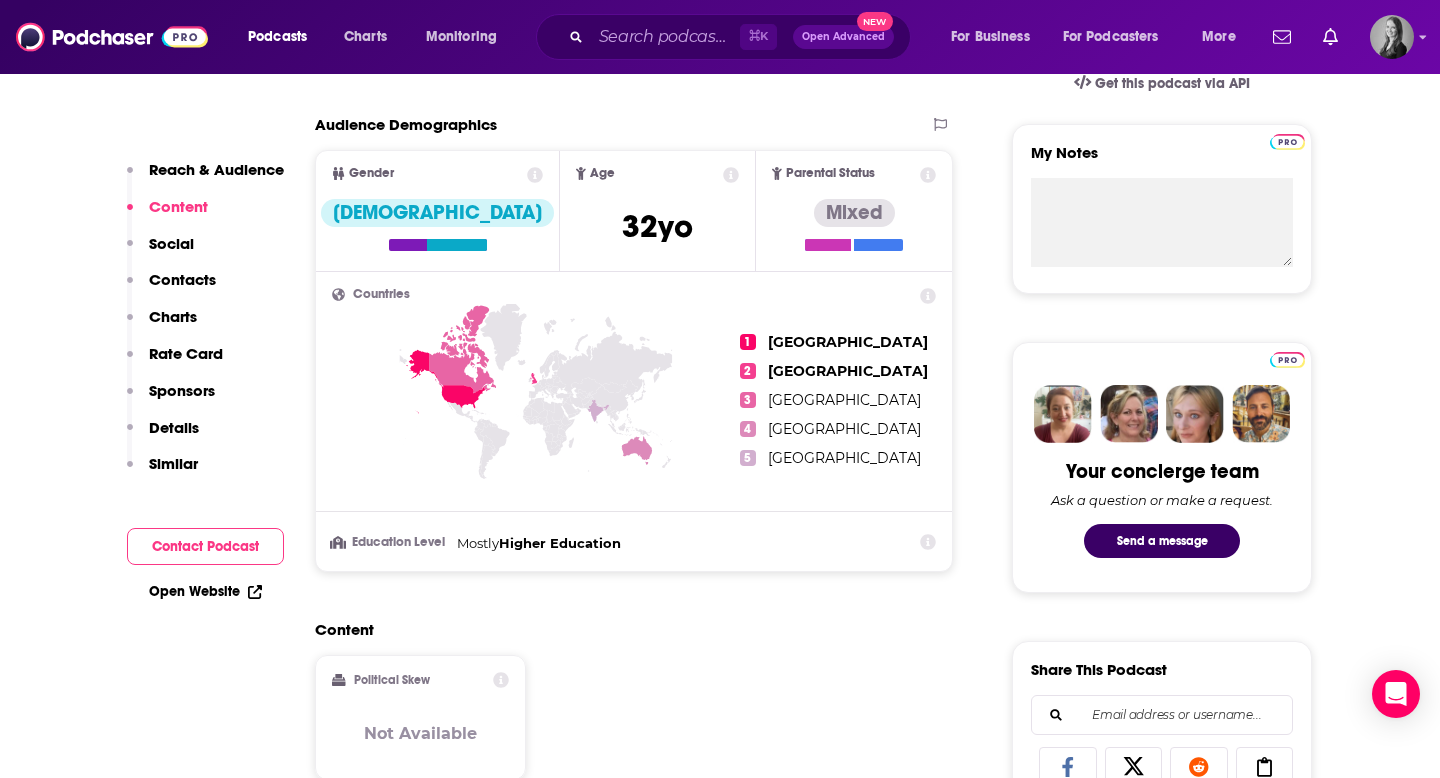 scroll, scrollTop: 0, scrollLeft: 0, axis: both 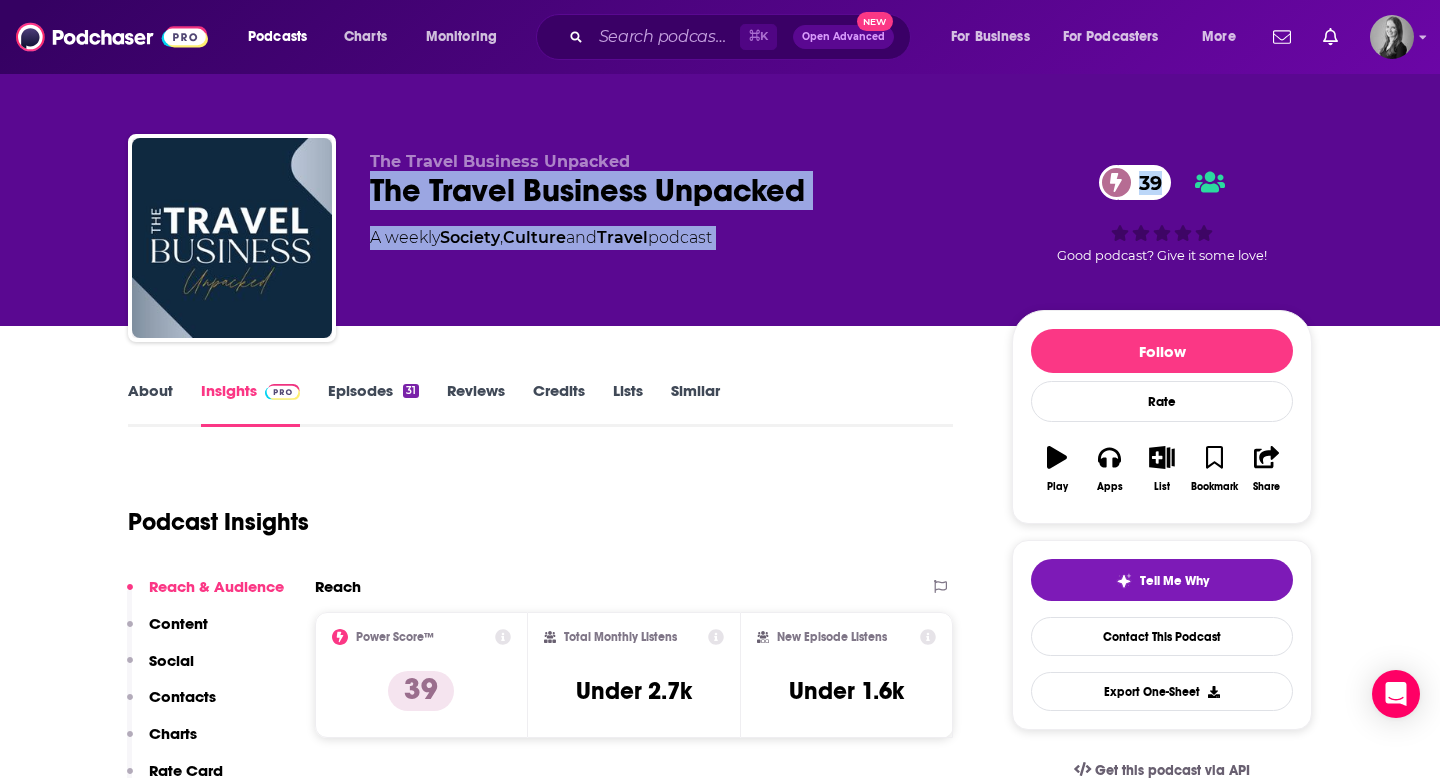 drag, startPoint x: 371, startPoint y: 190, endPoint x: 1015, endPoint y: 198, distance: 644.0497 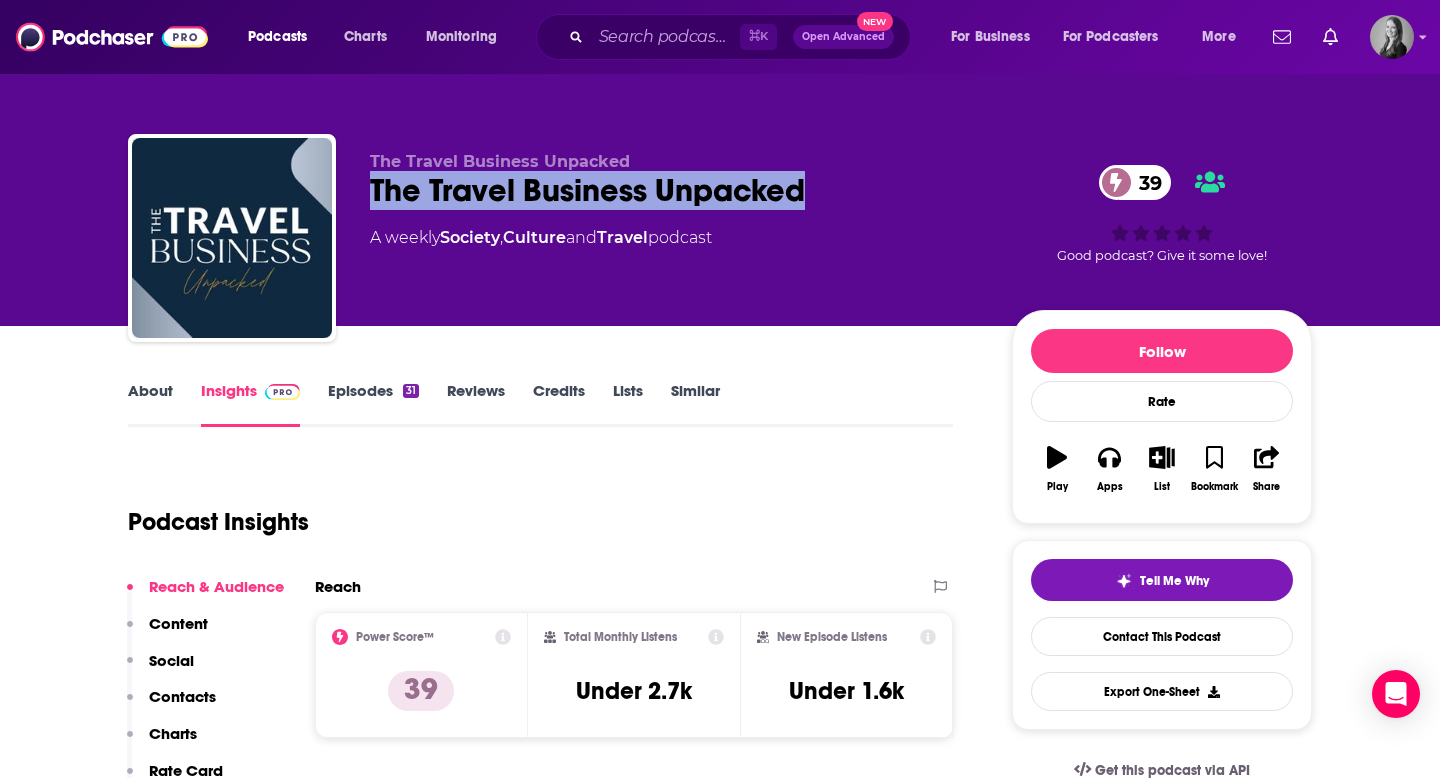 drag, startPoint x: 825, startPoint y: 200, endPoint x: 360, endPoint y: 192, distance: 465.06882 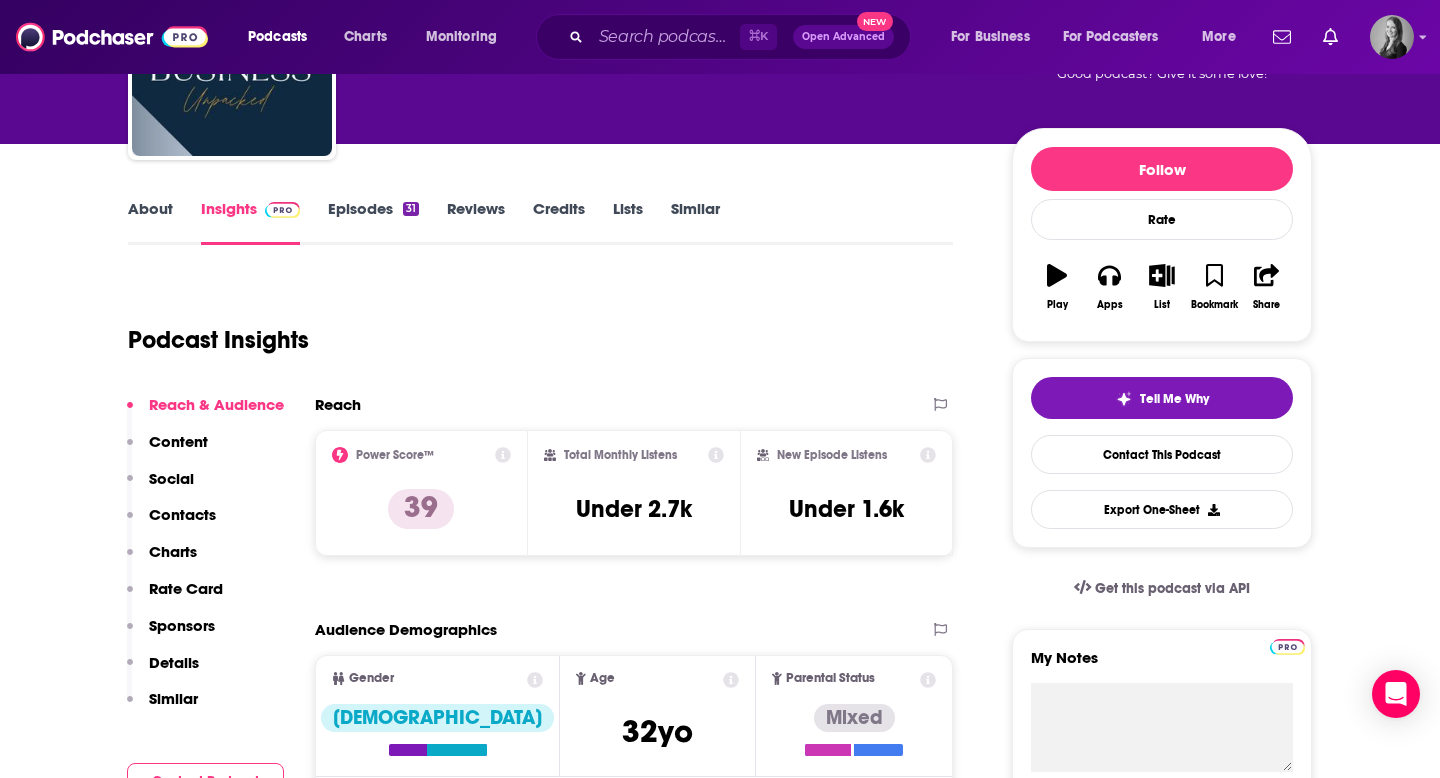 scroll, scrollTop: 186, scrollLeft: 0, axis: vertical 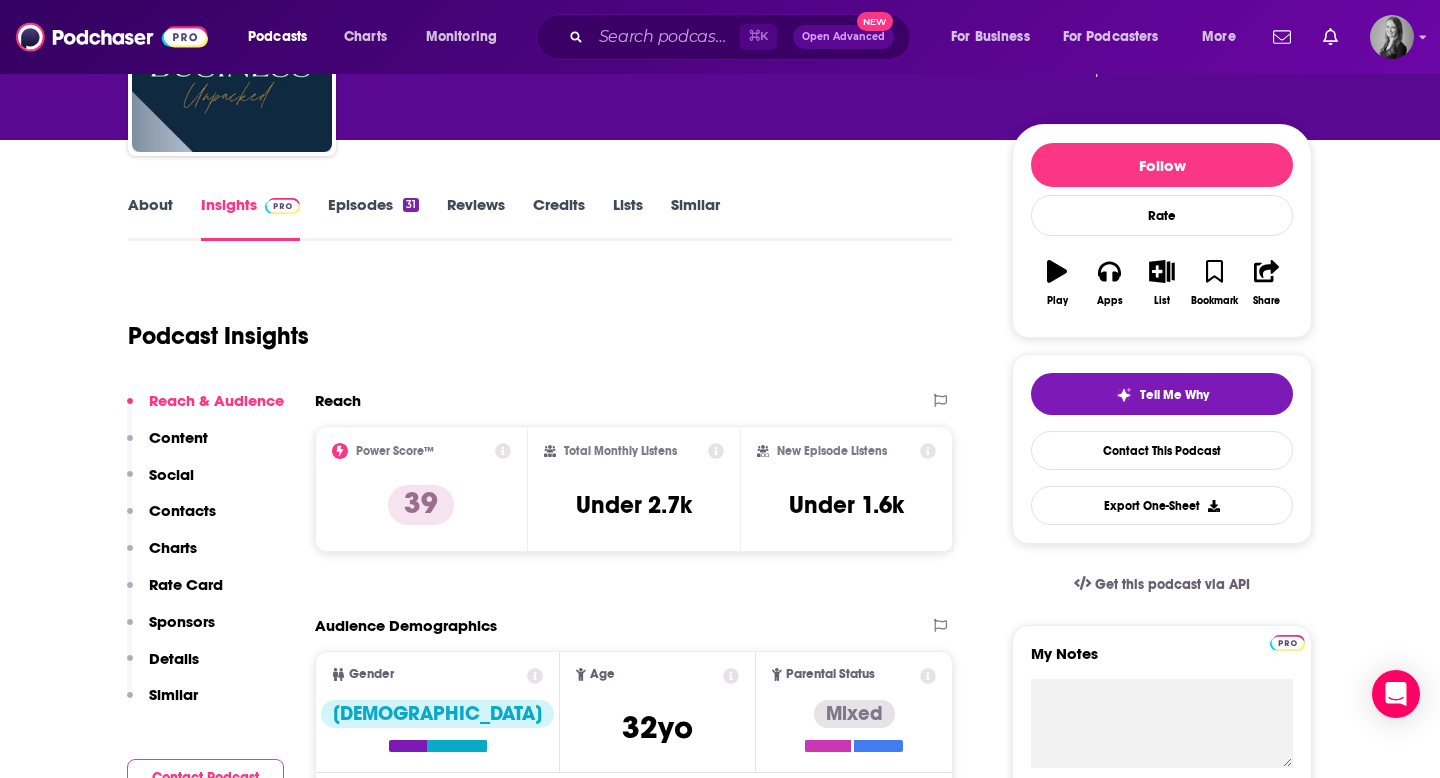 click on "About" at bounding box center [150, 218] 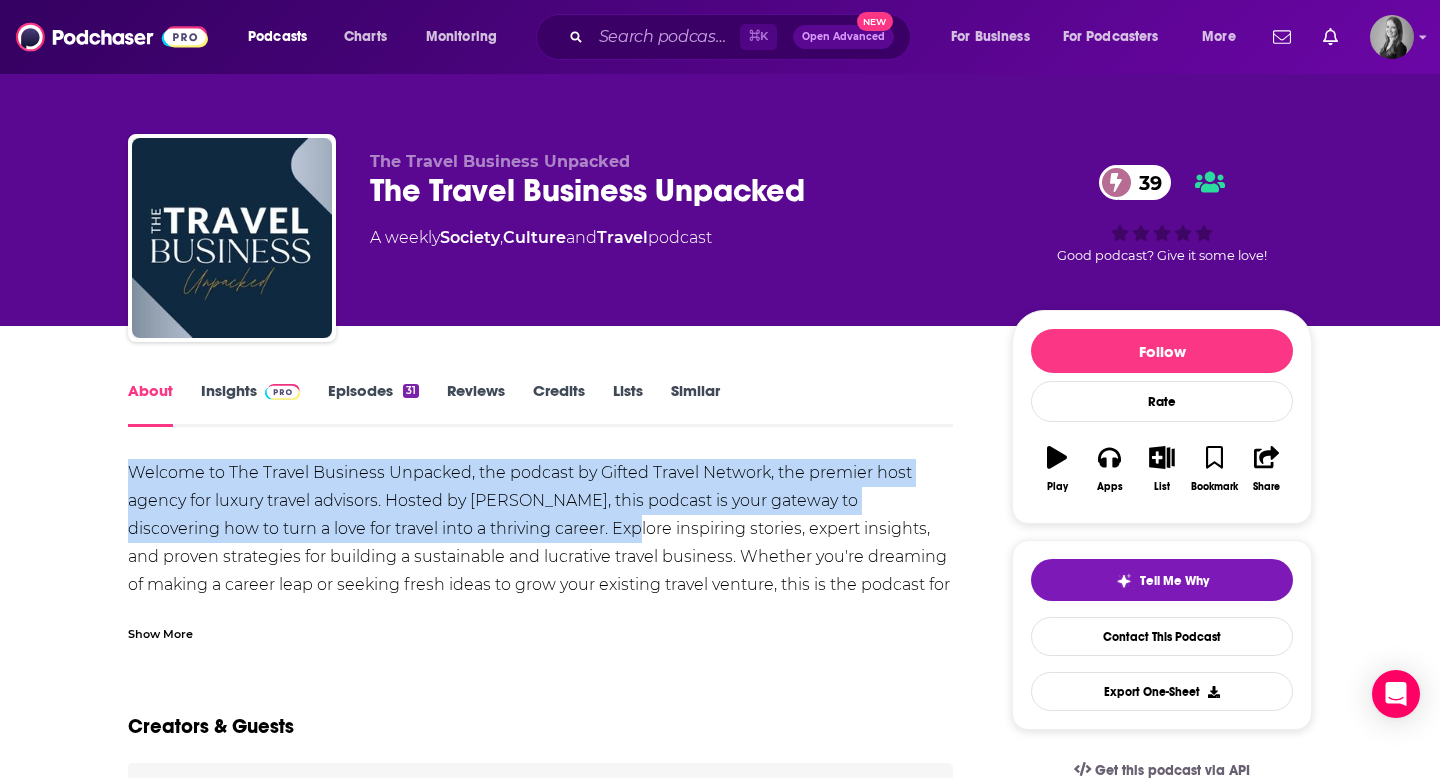 drag, startPoint x: 133, startPoint y: 464, endPoint x: 611, endPoint y: 527, distance: 482.1338 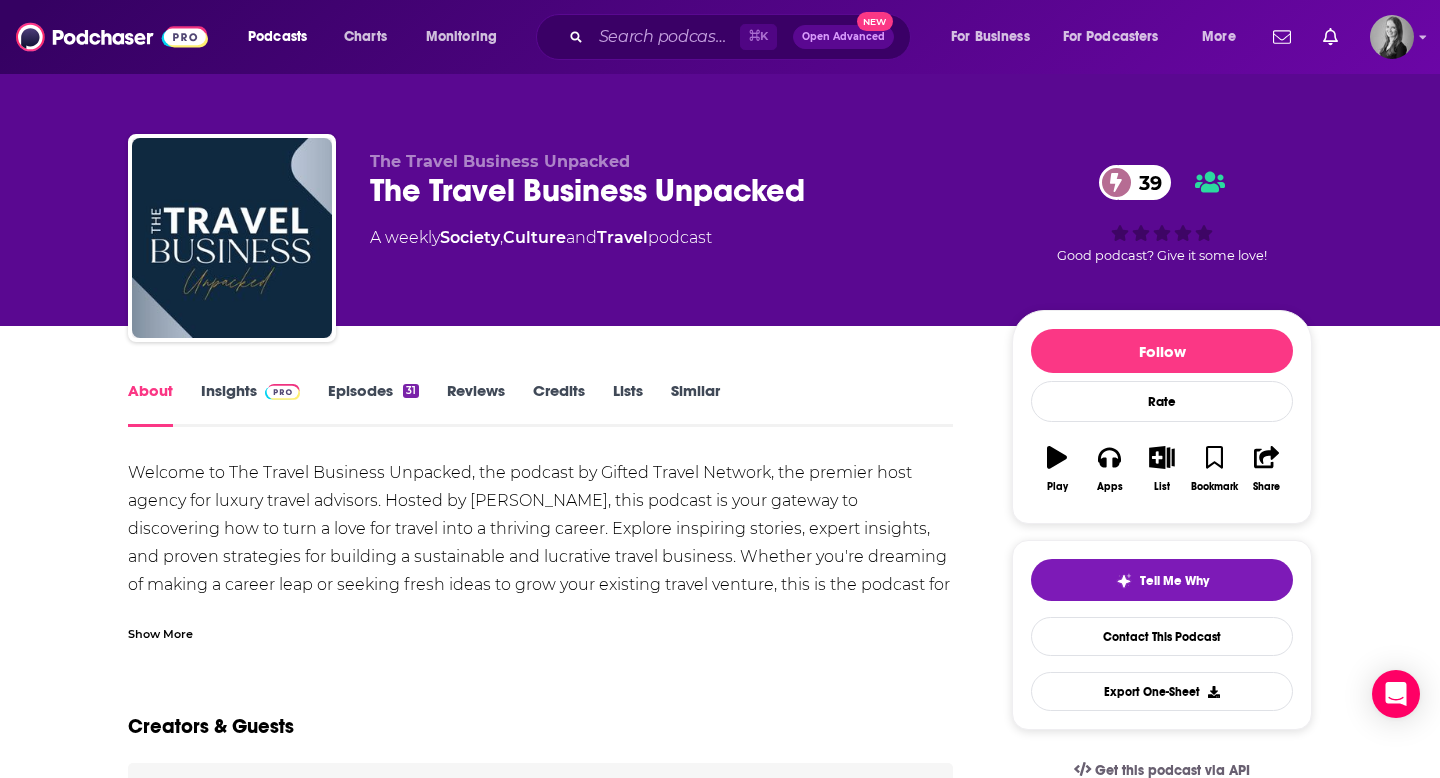 click on "Creators & Guests" at bounding box center [540, 714] 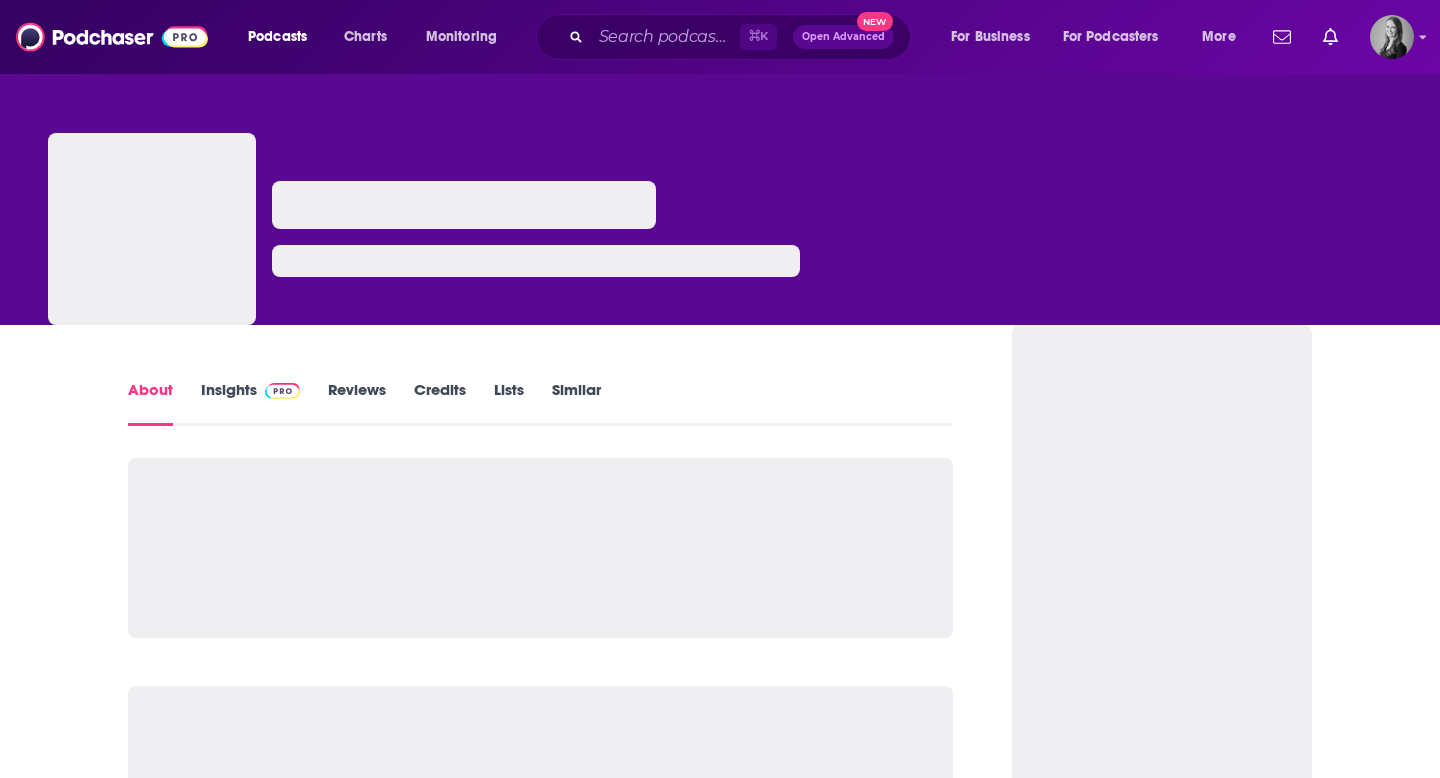 scroll, scrollTop: 0, scrollLeft: 0, axis: both 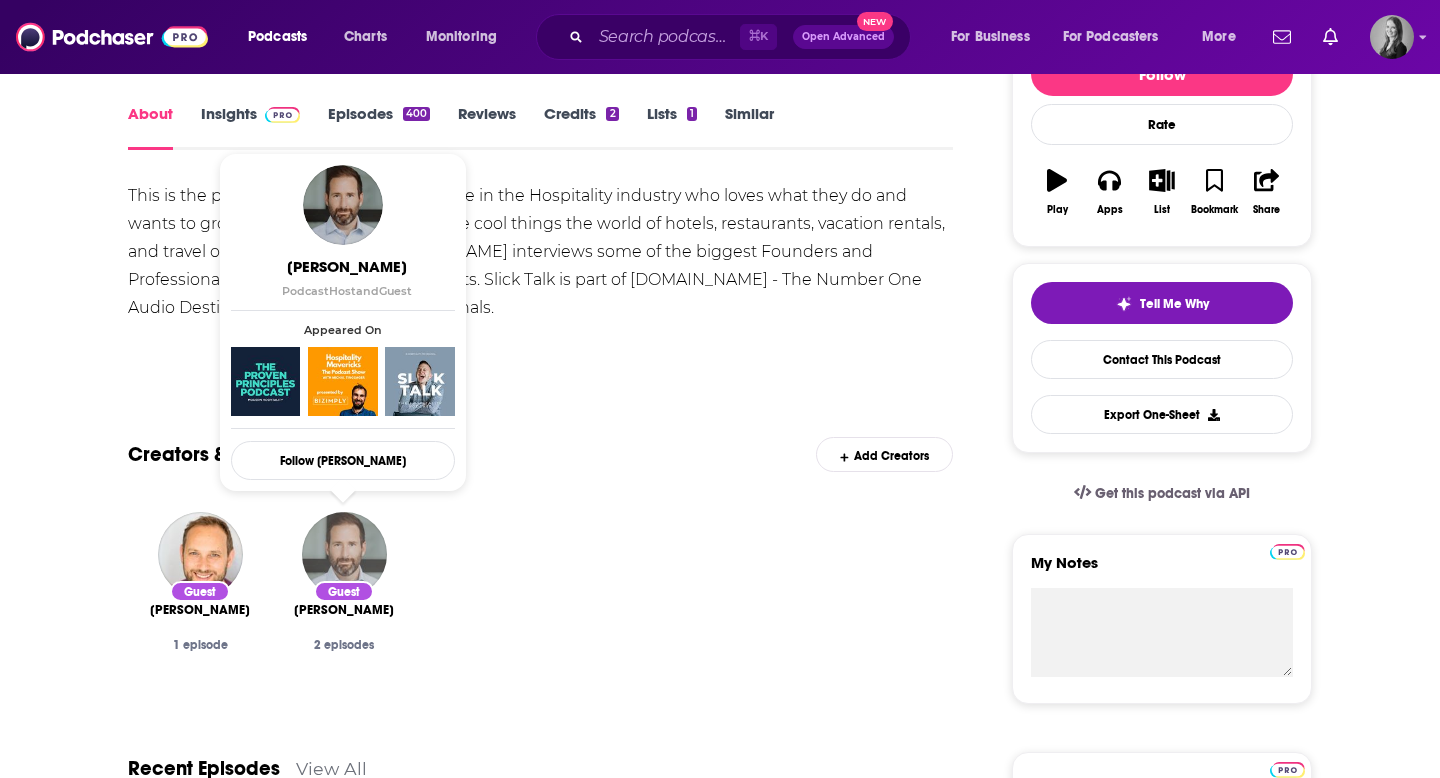 click at bounding box center [344, 554] 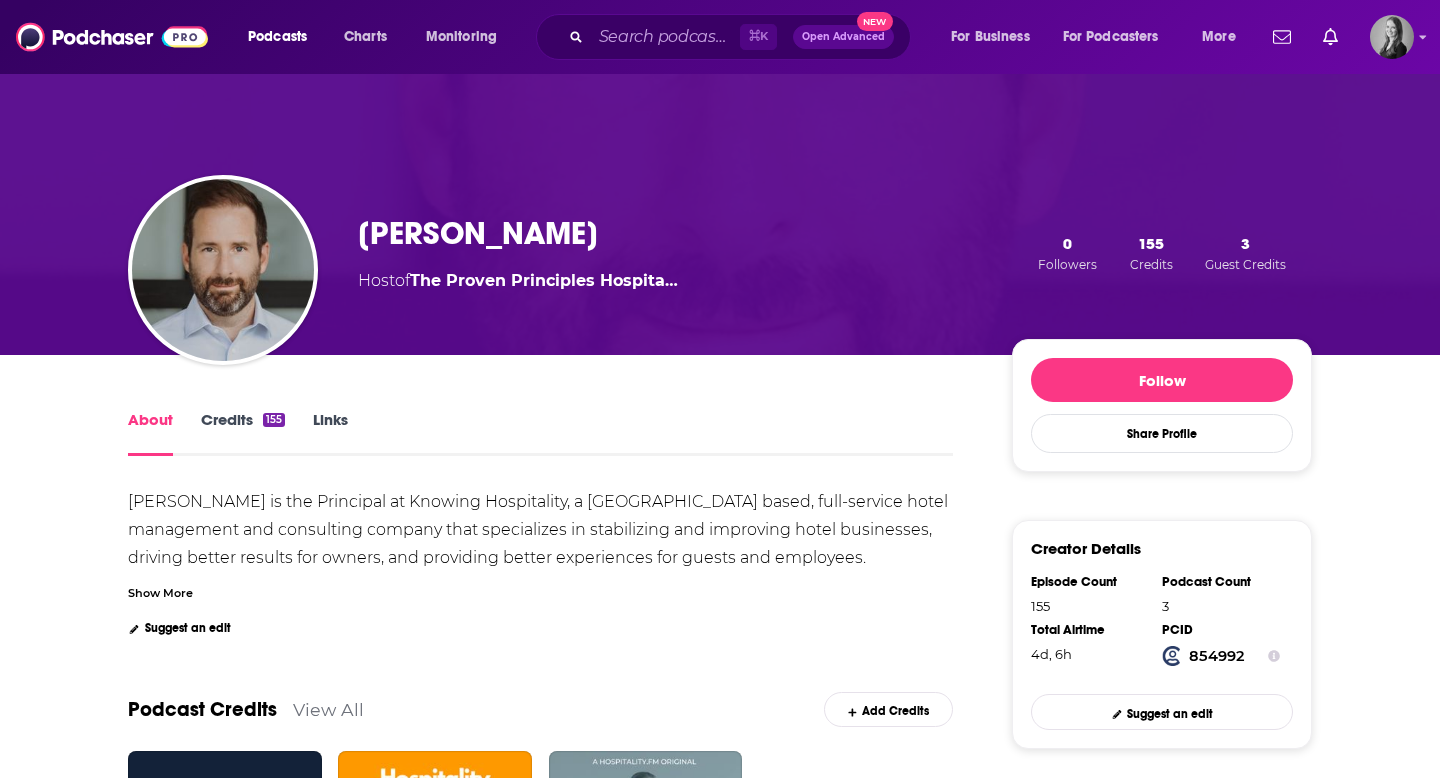 scroll, scrollTop: 28, scrollLeft: 0, axis: vertical 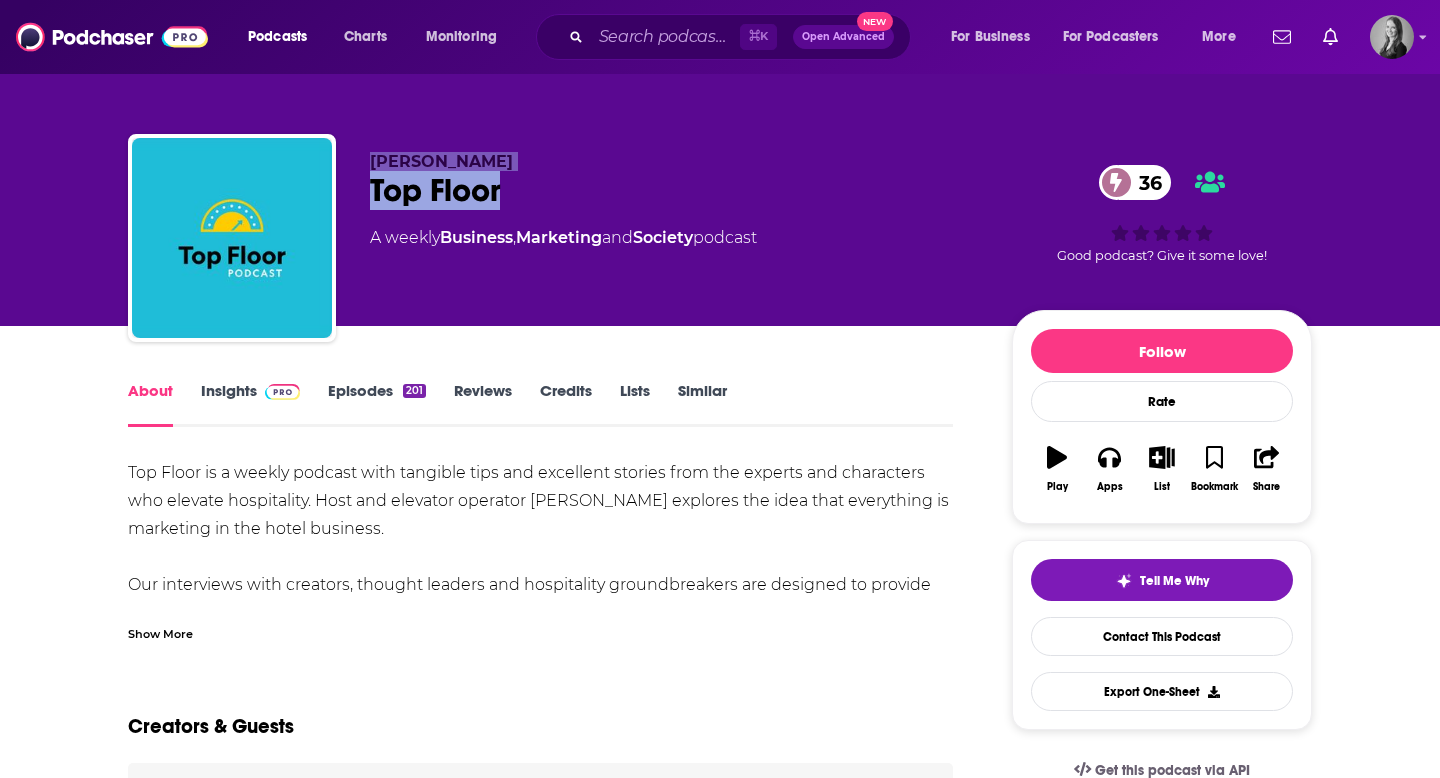 drag, startPoint x: 374, startPoint y: 145, endPoint x: 559, endPoint y: 202, distance: 193.58203 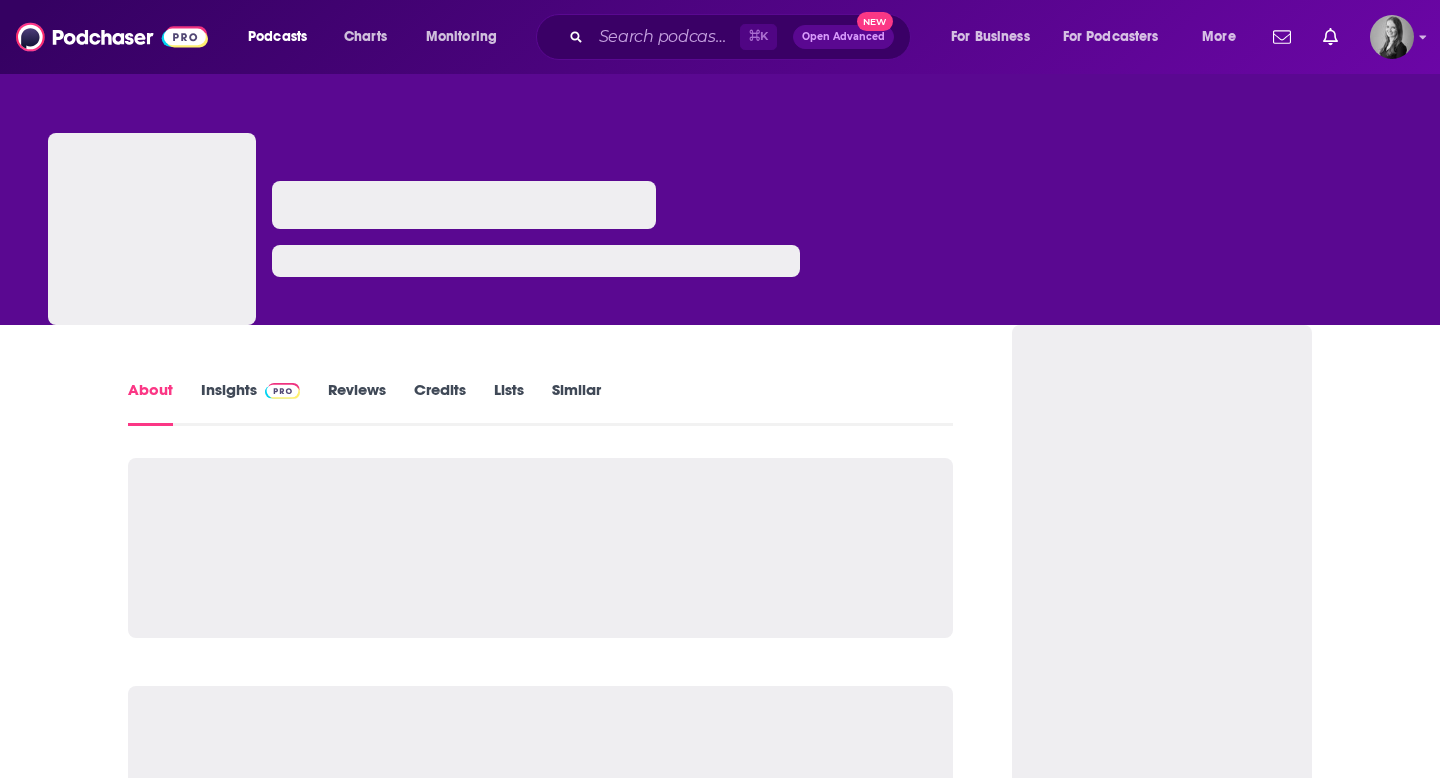 scroll, scrollTop: 0, scrollLeft: 0, axis: both 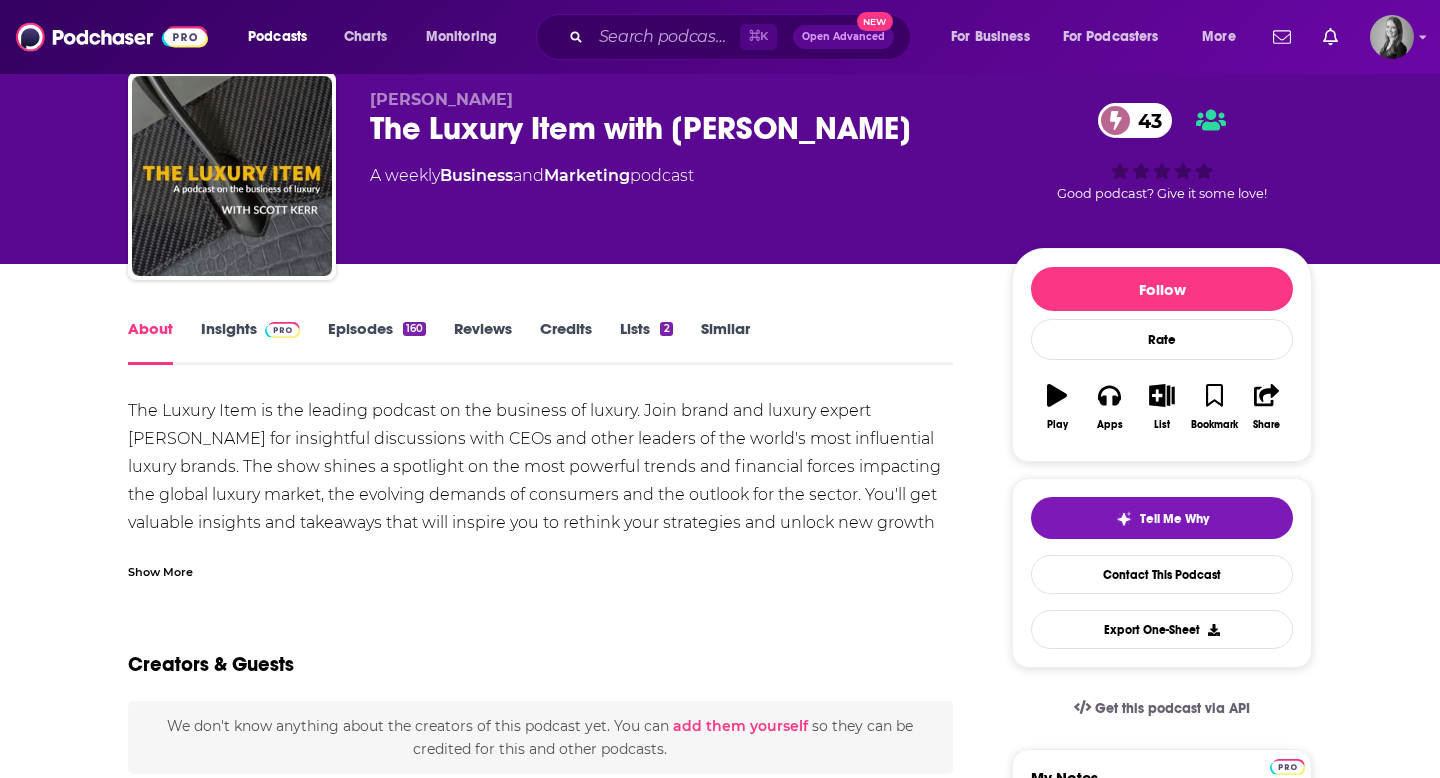 drag, startPoint x: 376, startPoint y: 123, endPoint x: 735, endPoint y: 180, distance: 363.49692 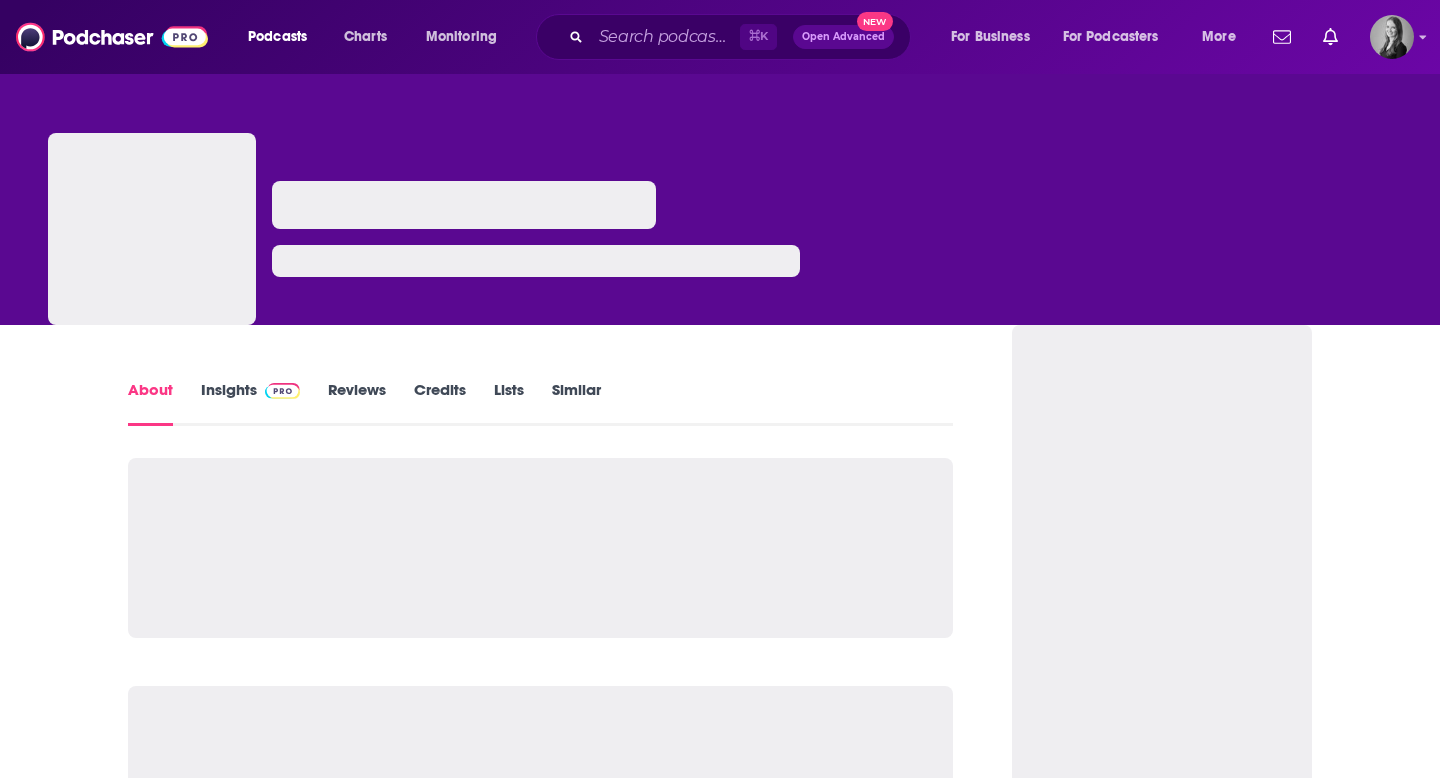 scroll, scrollTop: 0, scrollLeft: 0, axis: both 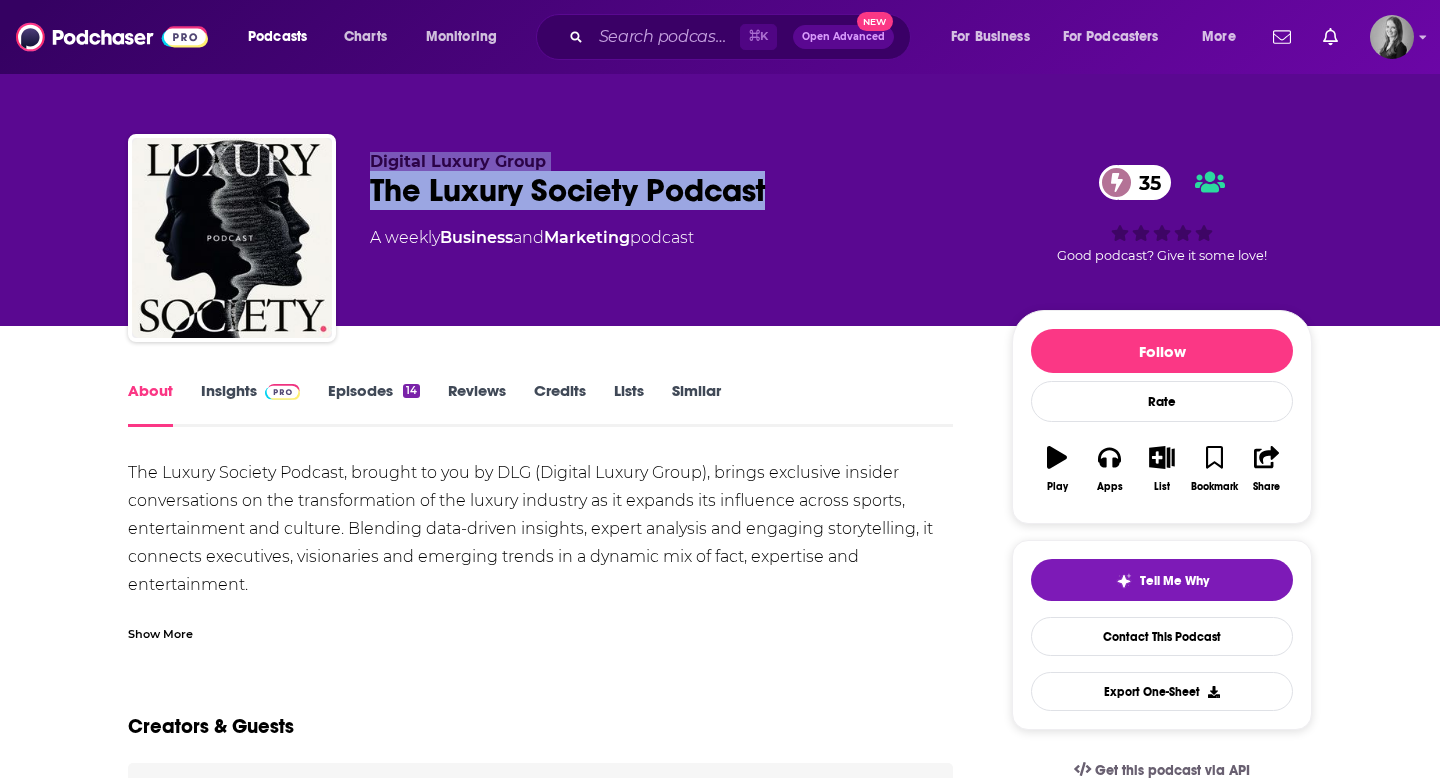 drag, startPoint x: 369, startPoint y: 151, endPoint x: 842, endPoint y: 188, distance: 474.44495 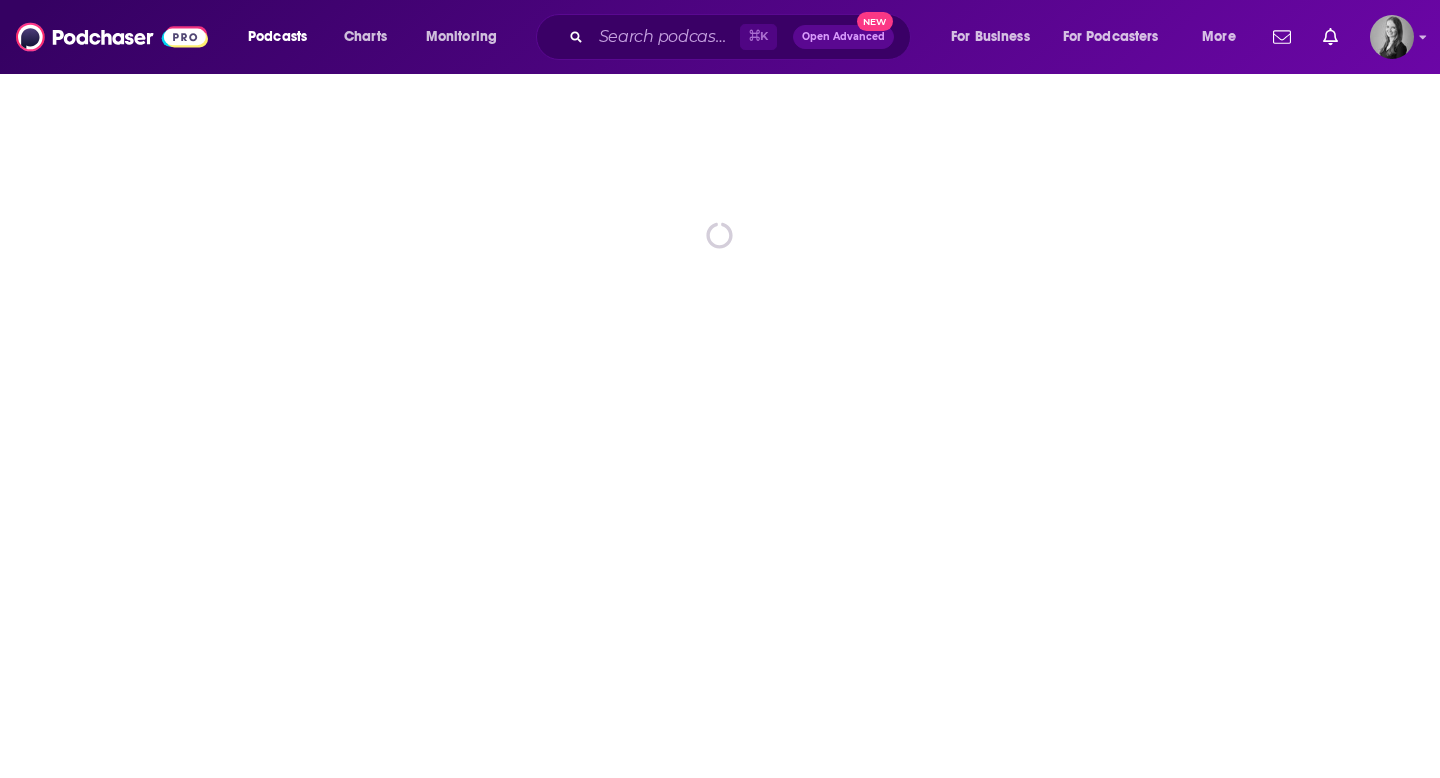 scroll, scrollTop: 0, scrollLeft: 0, axis: both 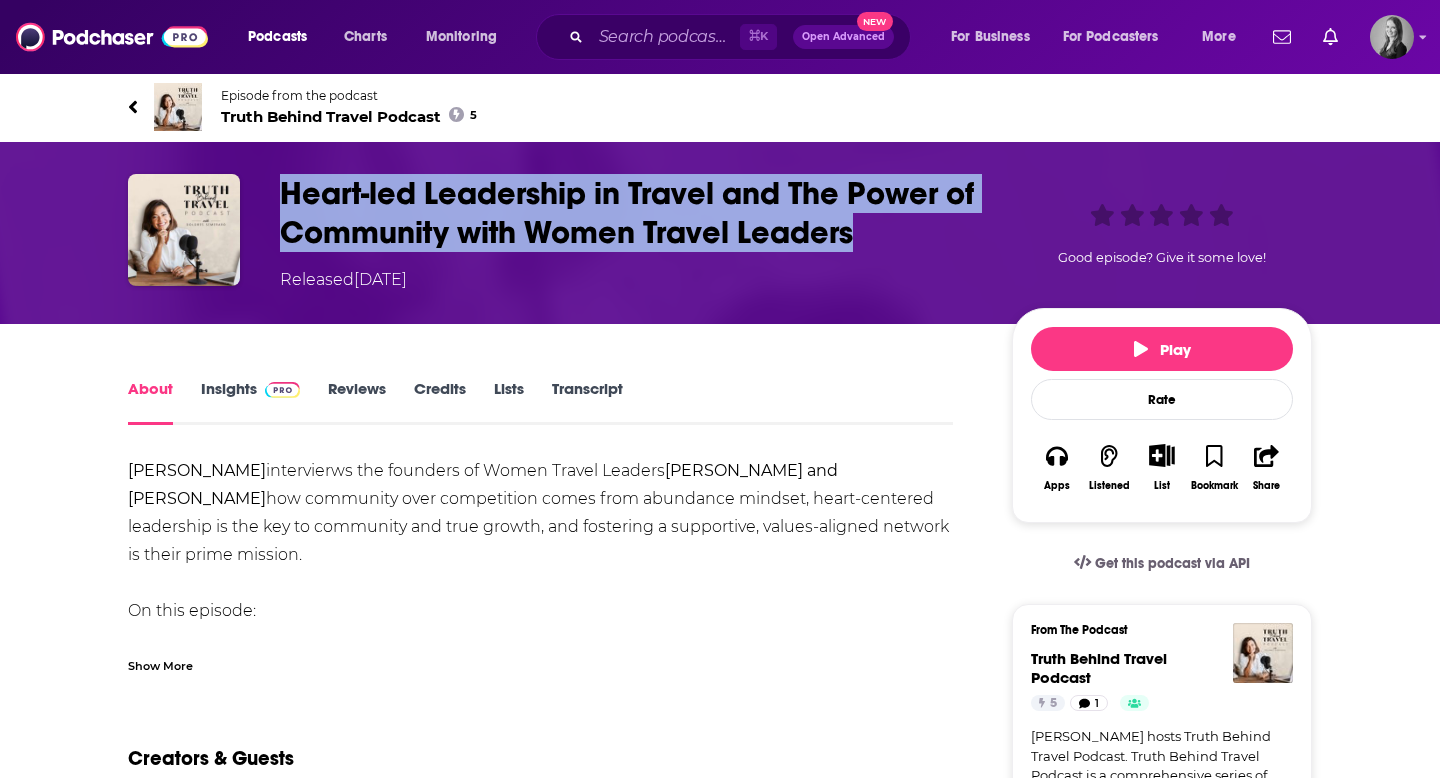 drag, startPoint x: 280, startPoint y: 194, endPoint x: 891, endPoint y: 236, distance: 612.44183 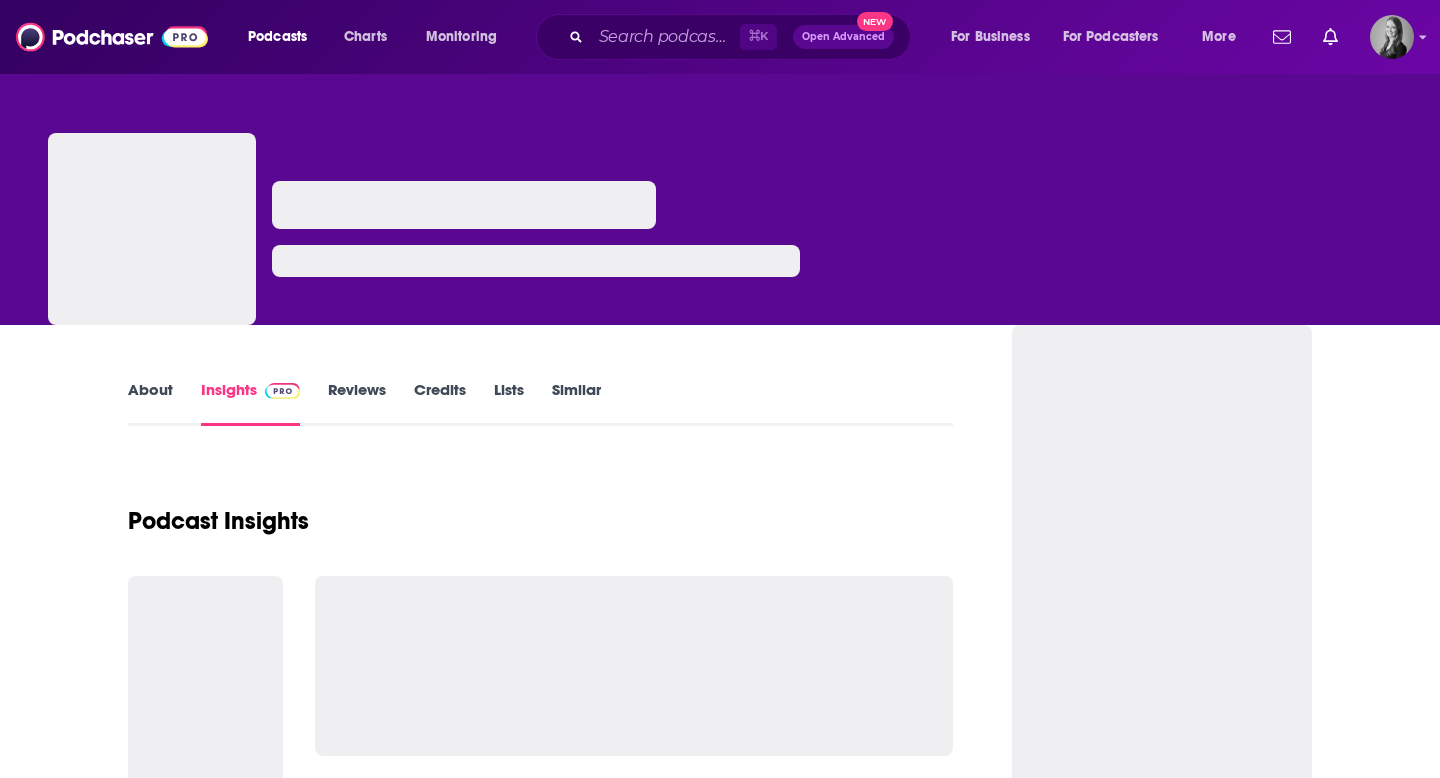 scroll, scrollTop: 0, scrollLeft: 0, axis: both 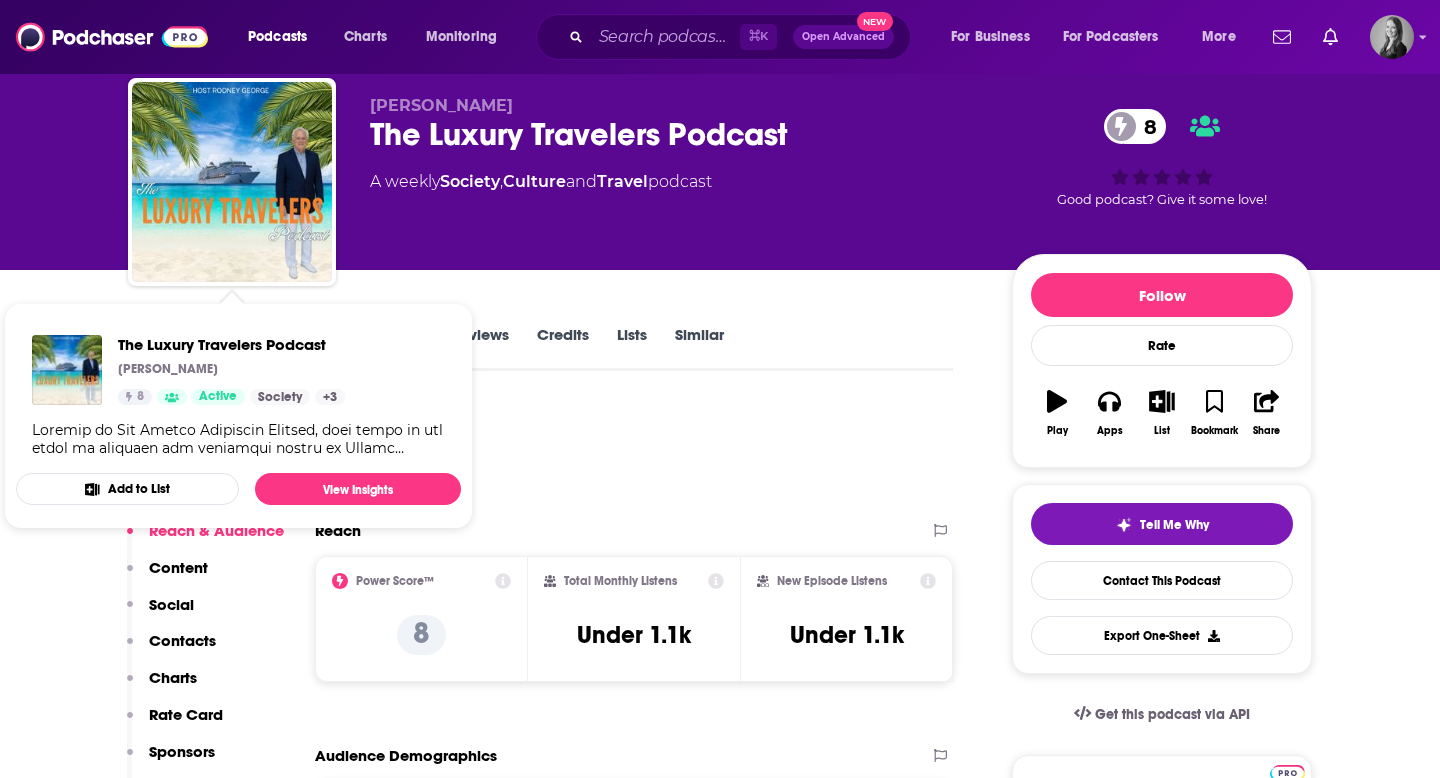 click on "Podcast Insights" at bounding box center [532, 454] 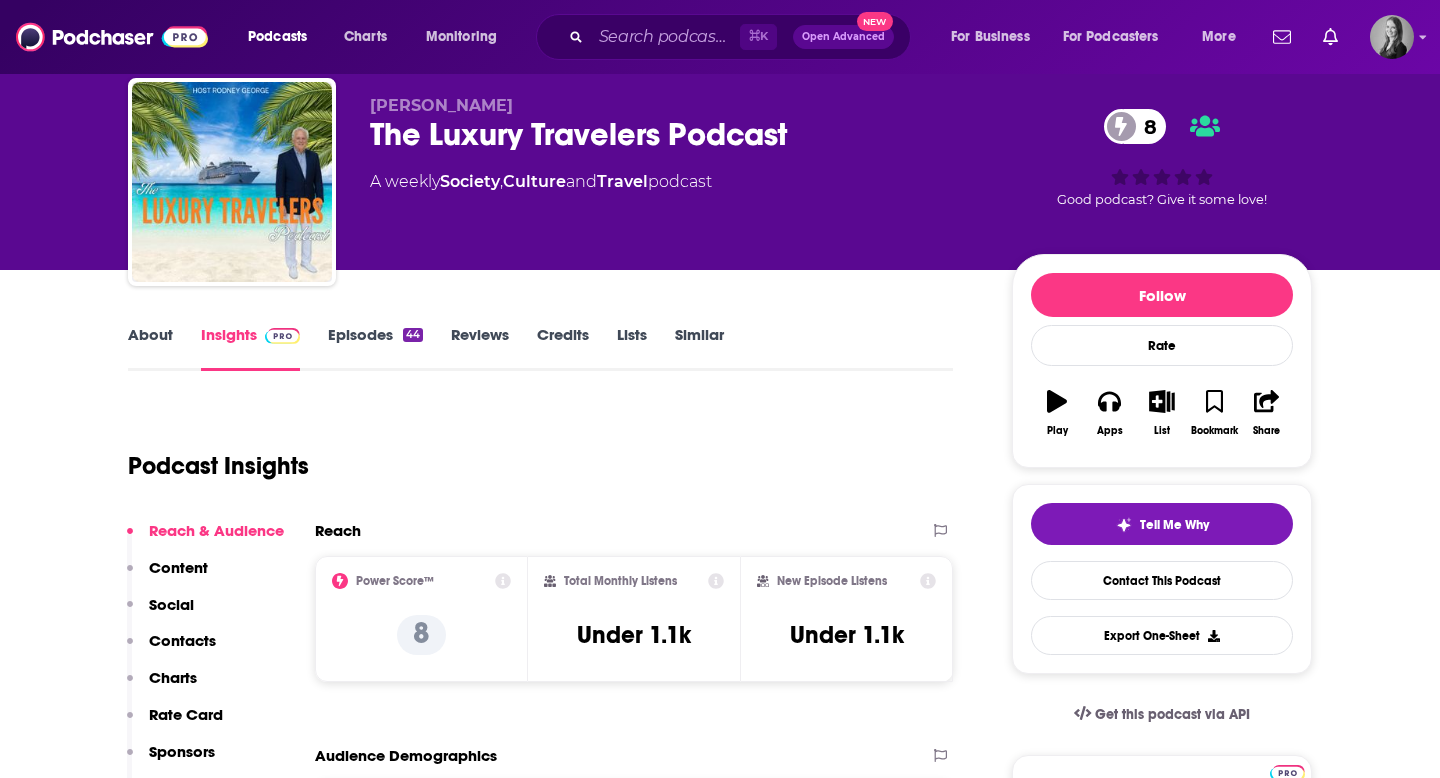 click on "About" at bounding box center [150, 348] 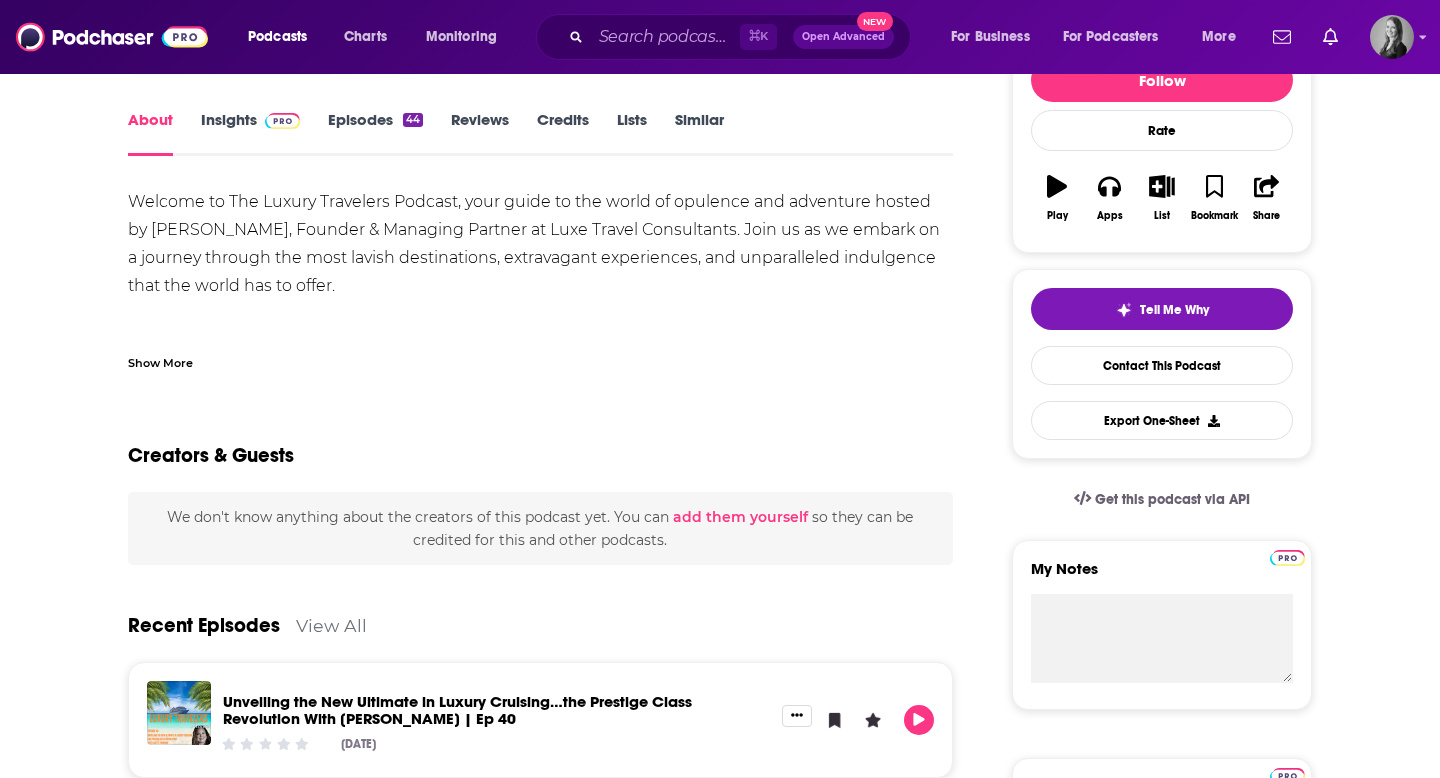 scroll, scrollTop: 0, scrollLeft: 0, axis: both 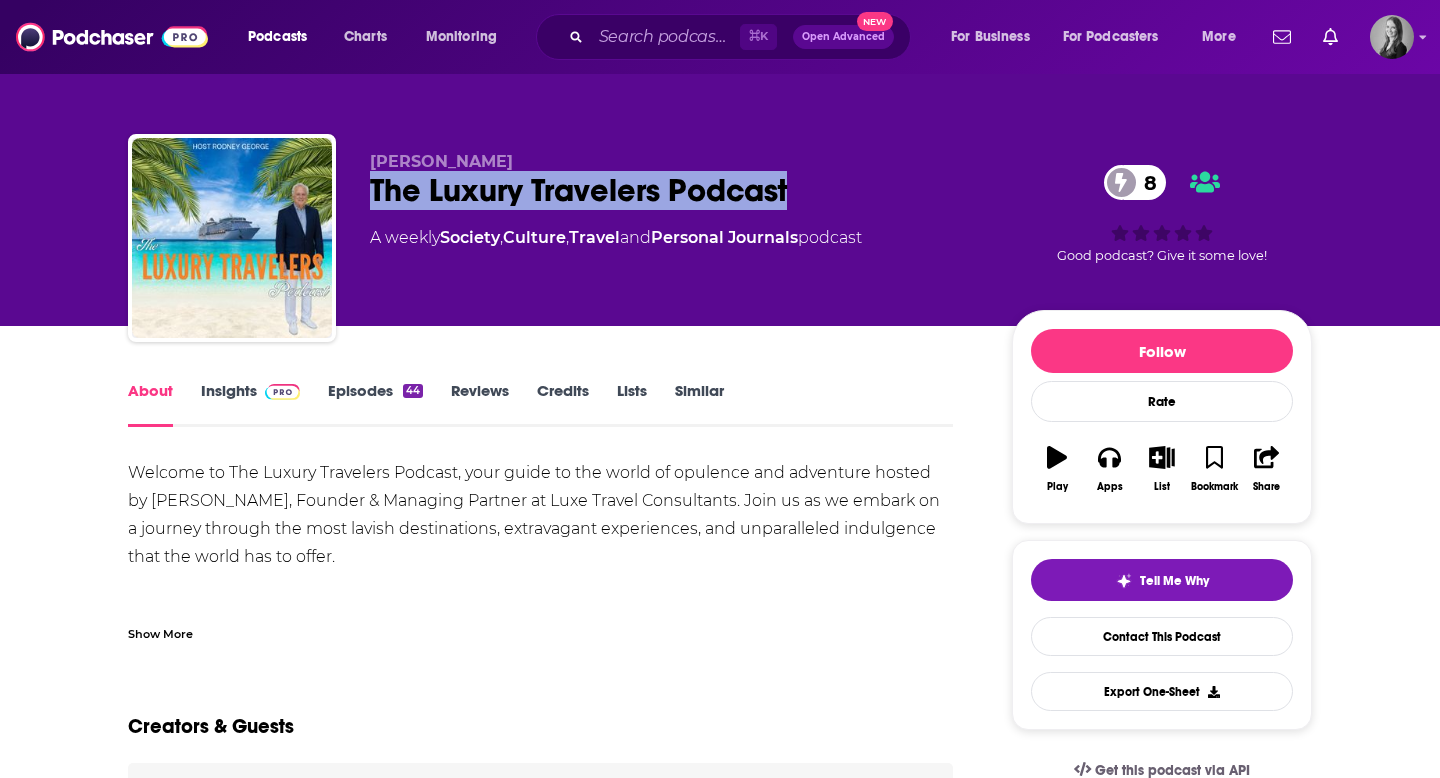 drag, startPoint x: 367, startPoint y: 179, endPoint x: 875, endPoint y: 201, distance: 508.47617 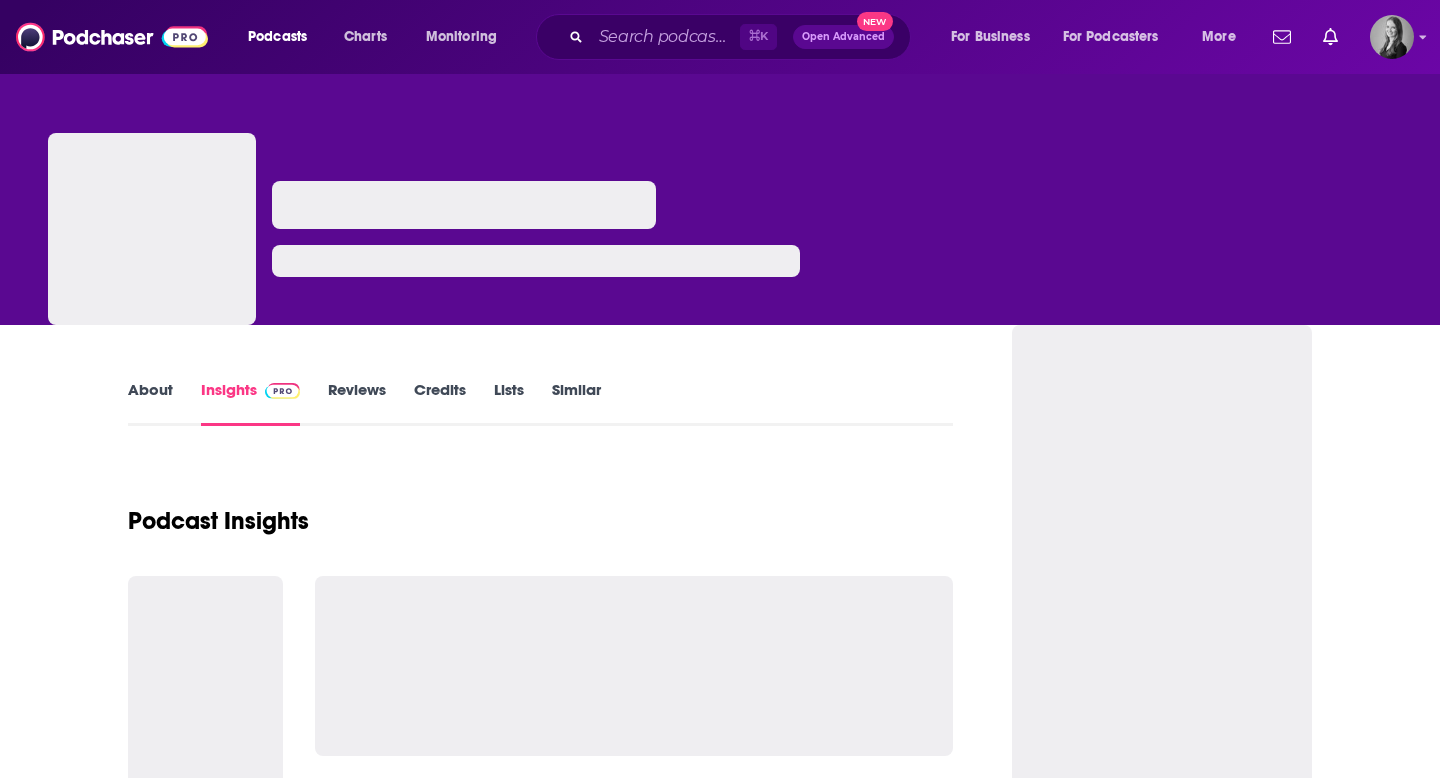 scroll, scrollTop: 0, scrollLeft: 0, axis: both 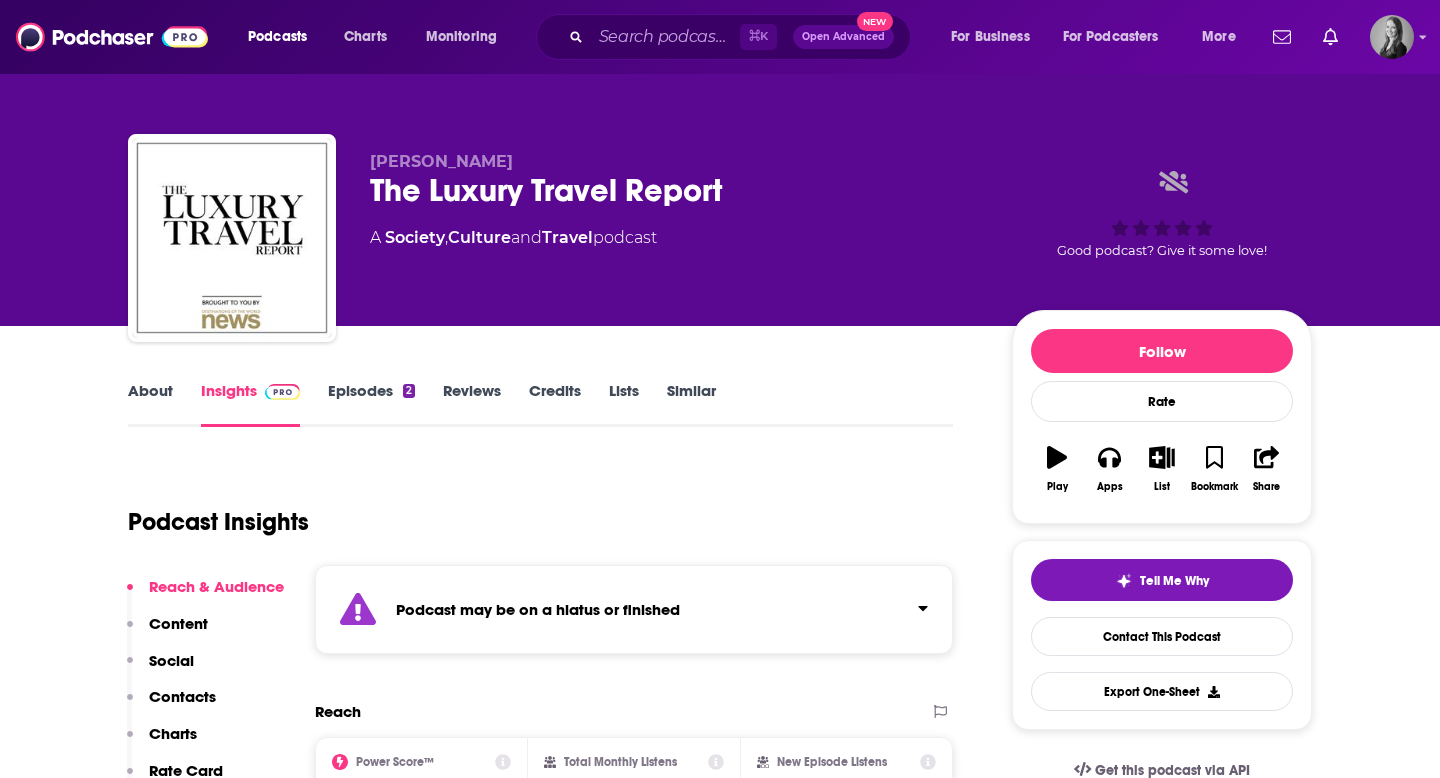 click on "About" at bounding box center [150, 404] 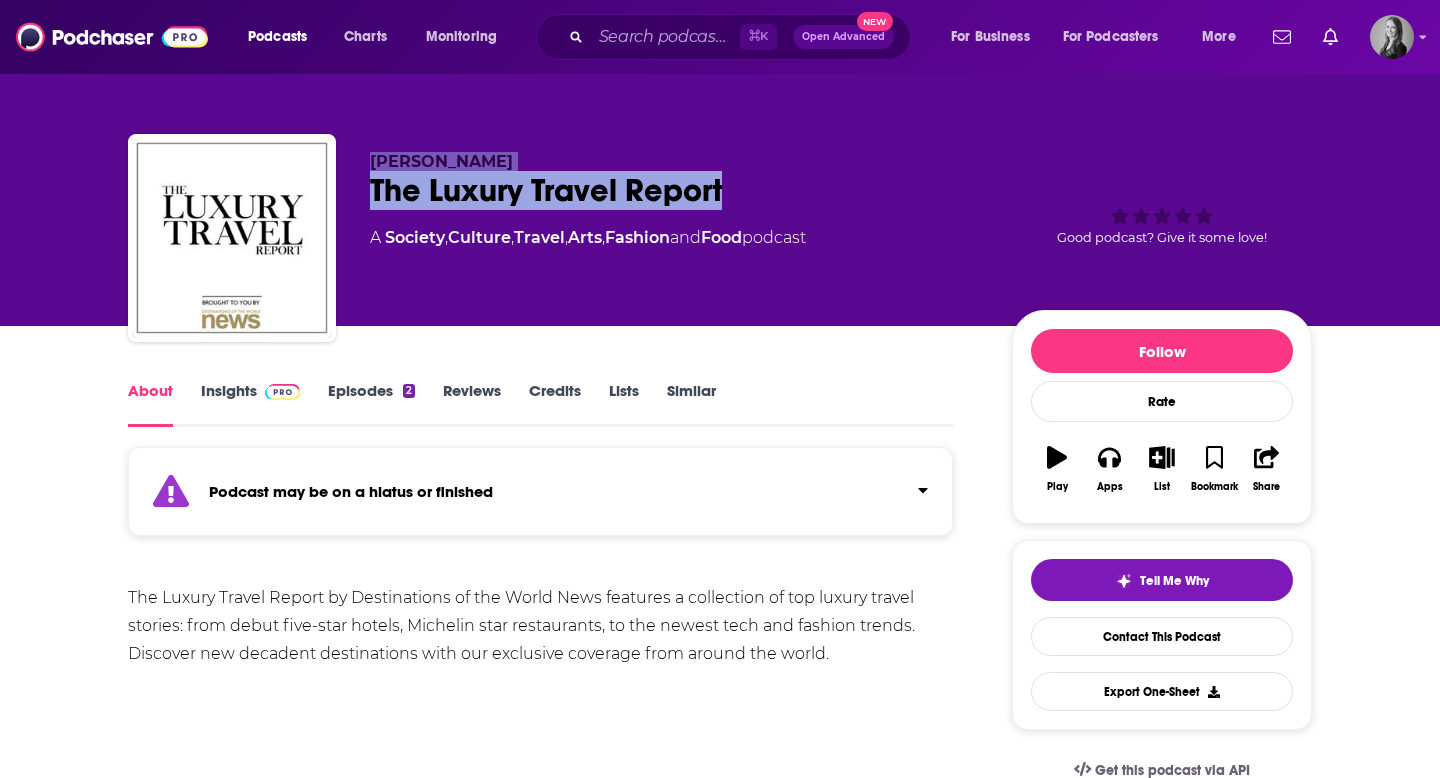 drag, startPoint x: 373, startPoint y: 150, endPoint x: 758, endPoint y: 189, distance: 386.97028 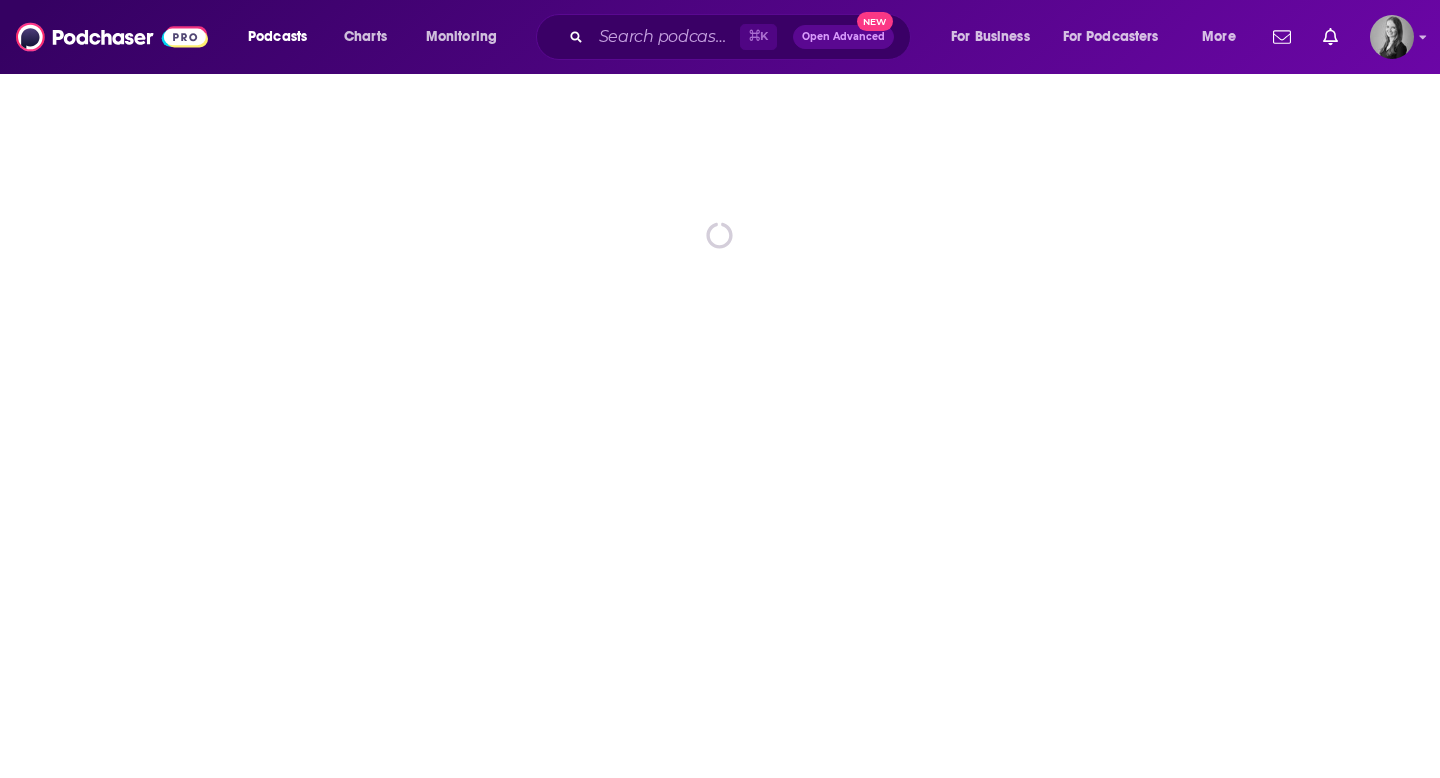 scroll, scrollTop: 0, scrollLeft: 0, axis: both 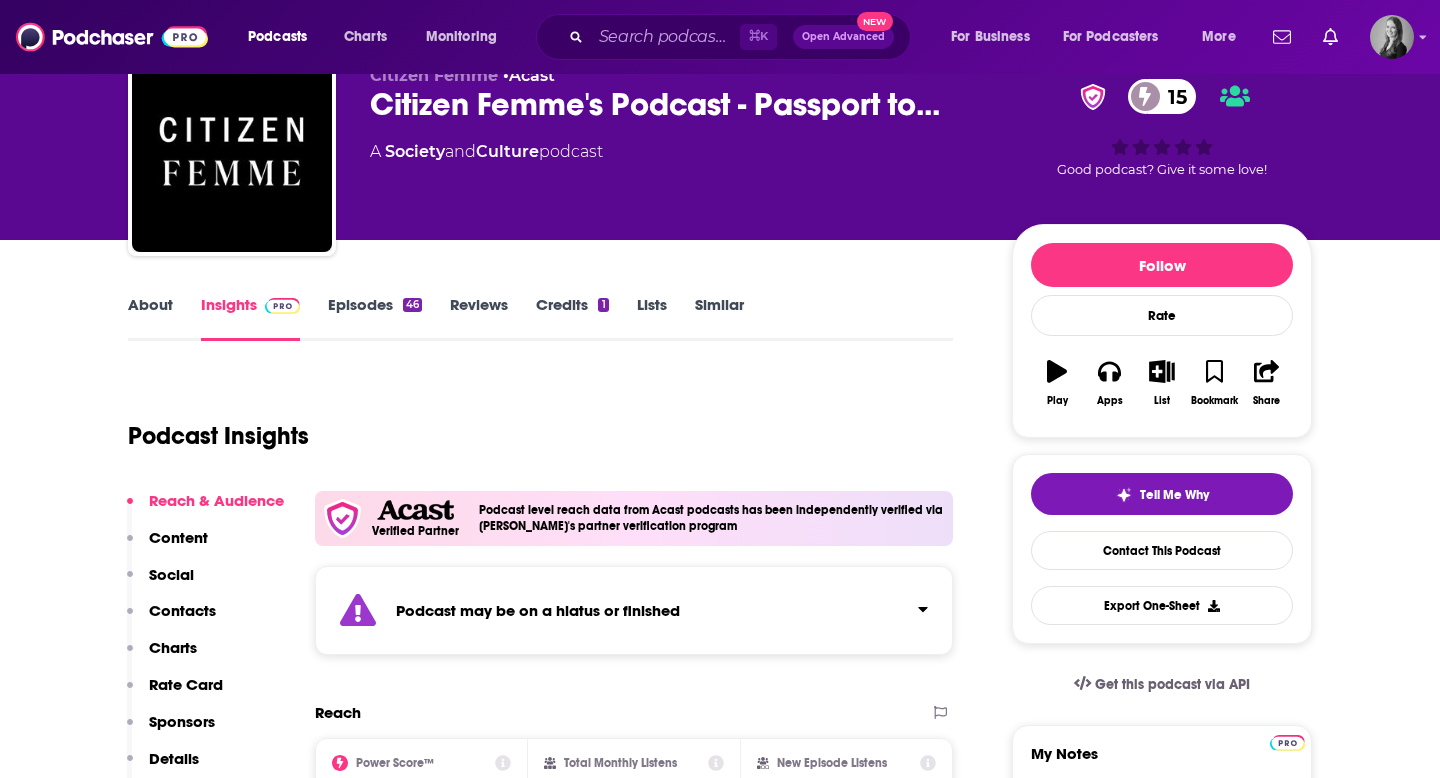 click on "About" at bounding box center (150, 318) 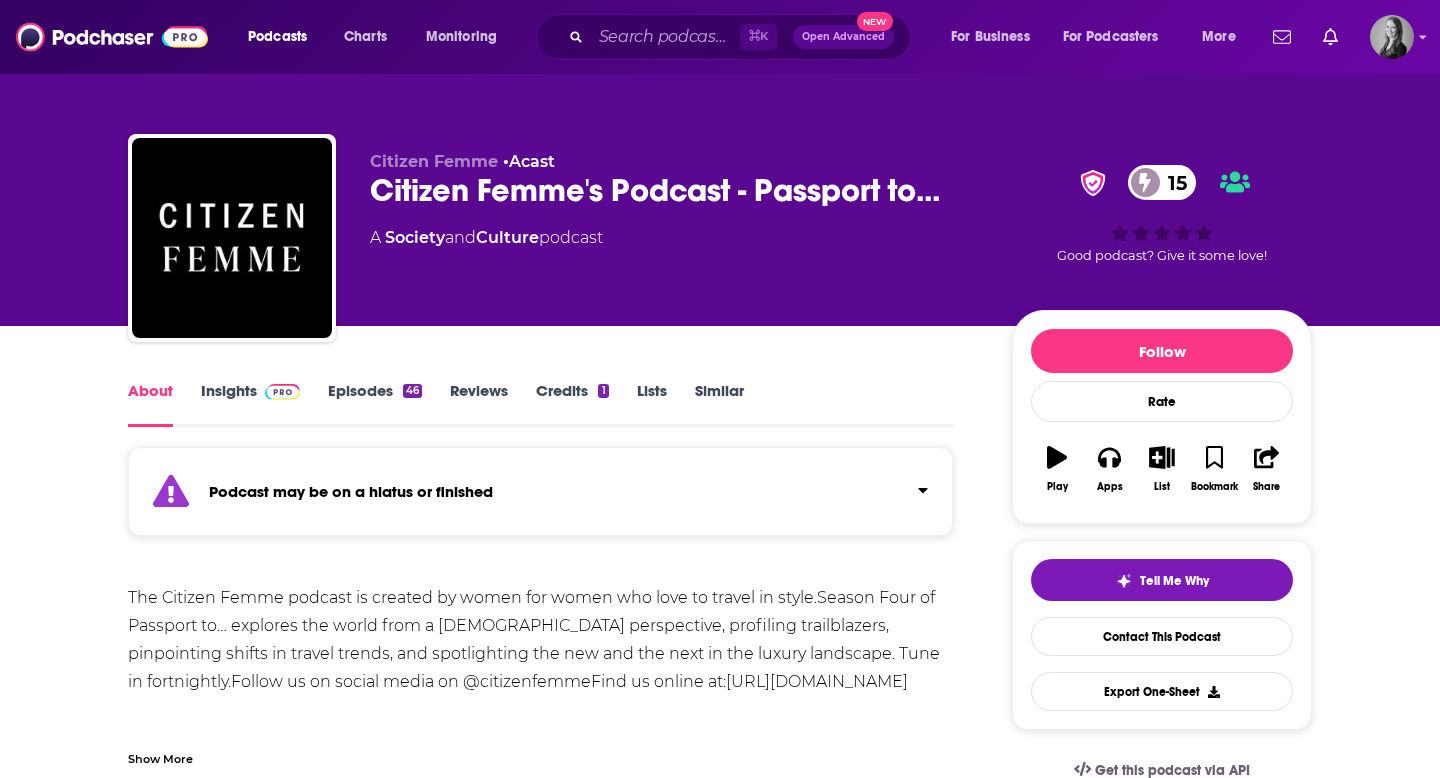 scroll, scrollTop: 99, scrollLeft: 0, axis: vertical 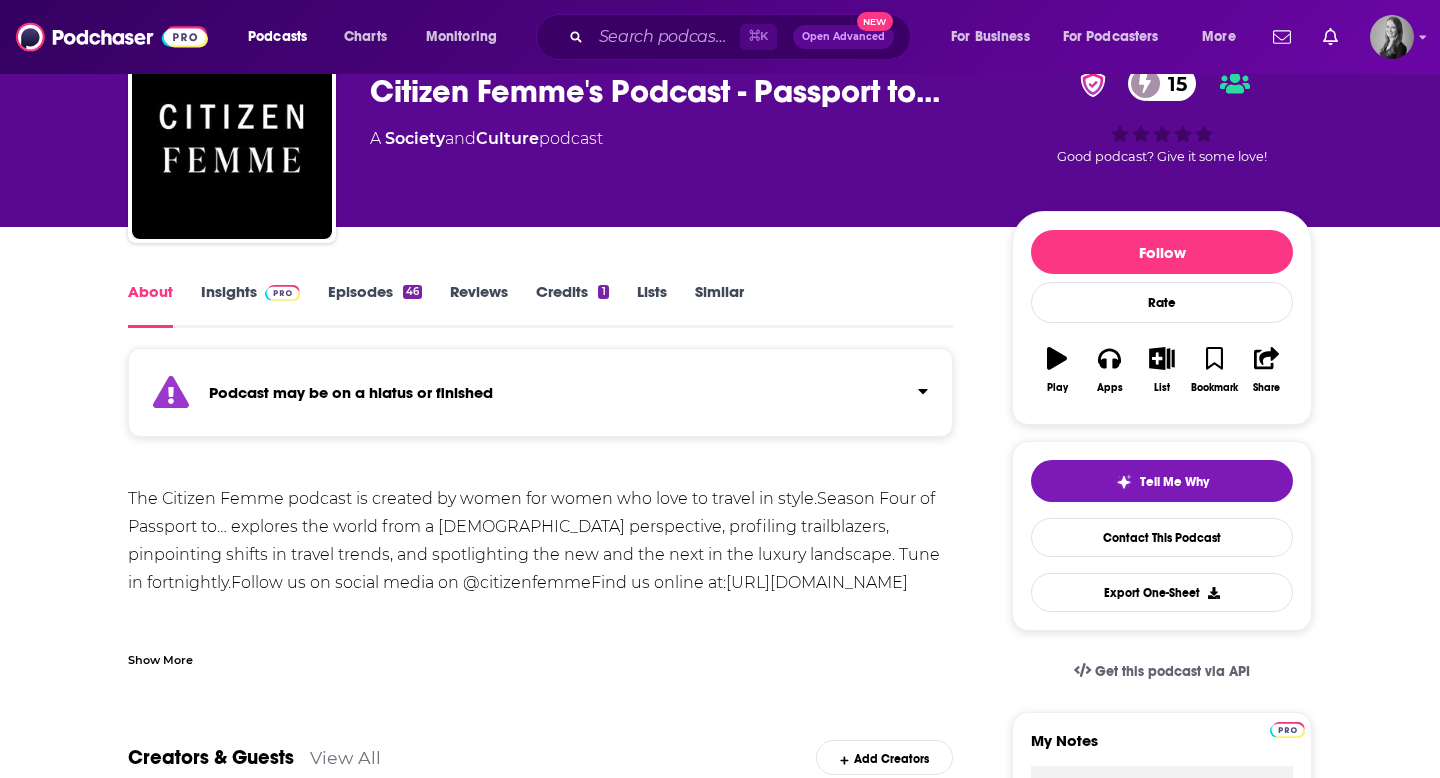 click on "Episodes 46" at bounding box center (375, 305) 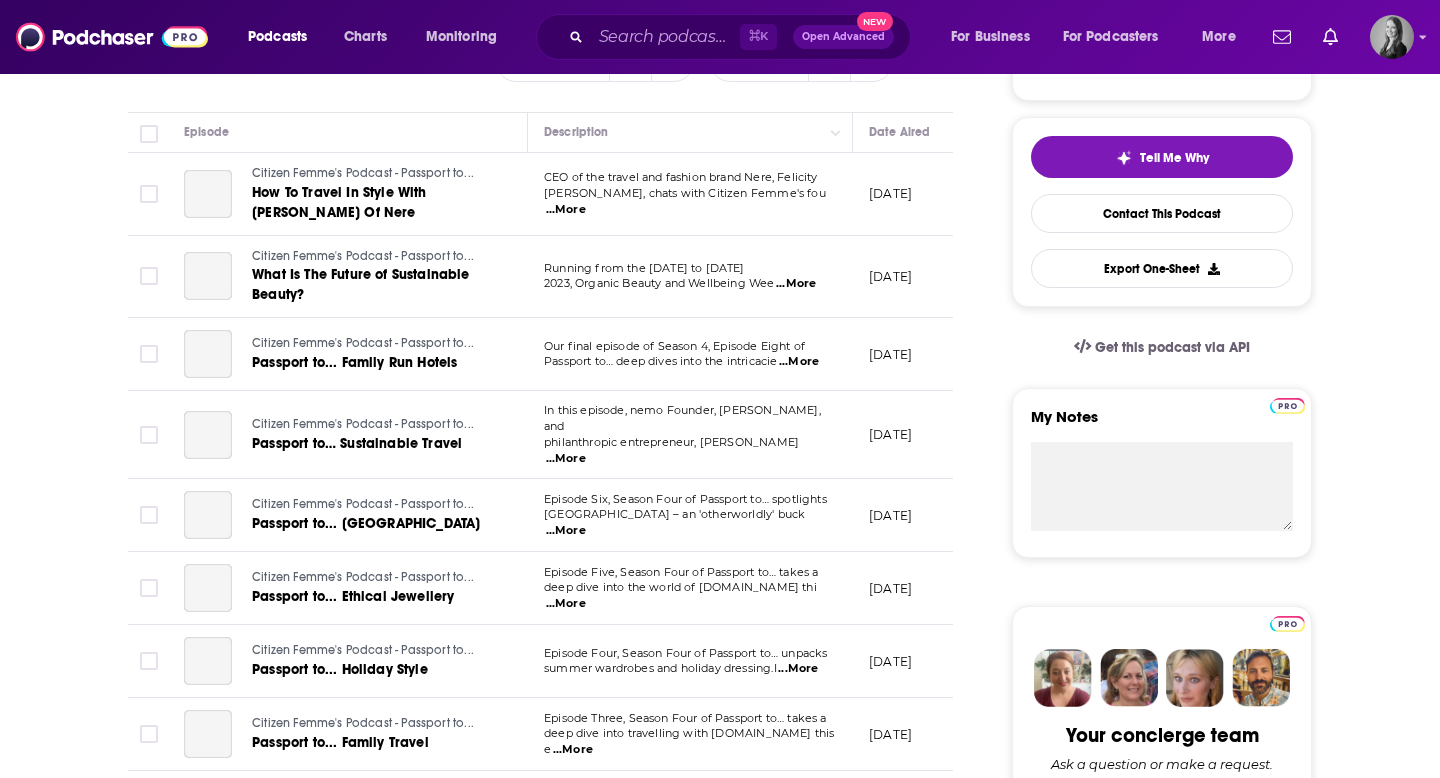 scroll, scrollTop: 0, scrollLeft: 0, axis: both 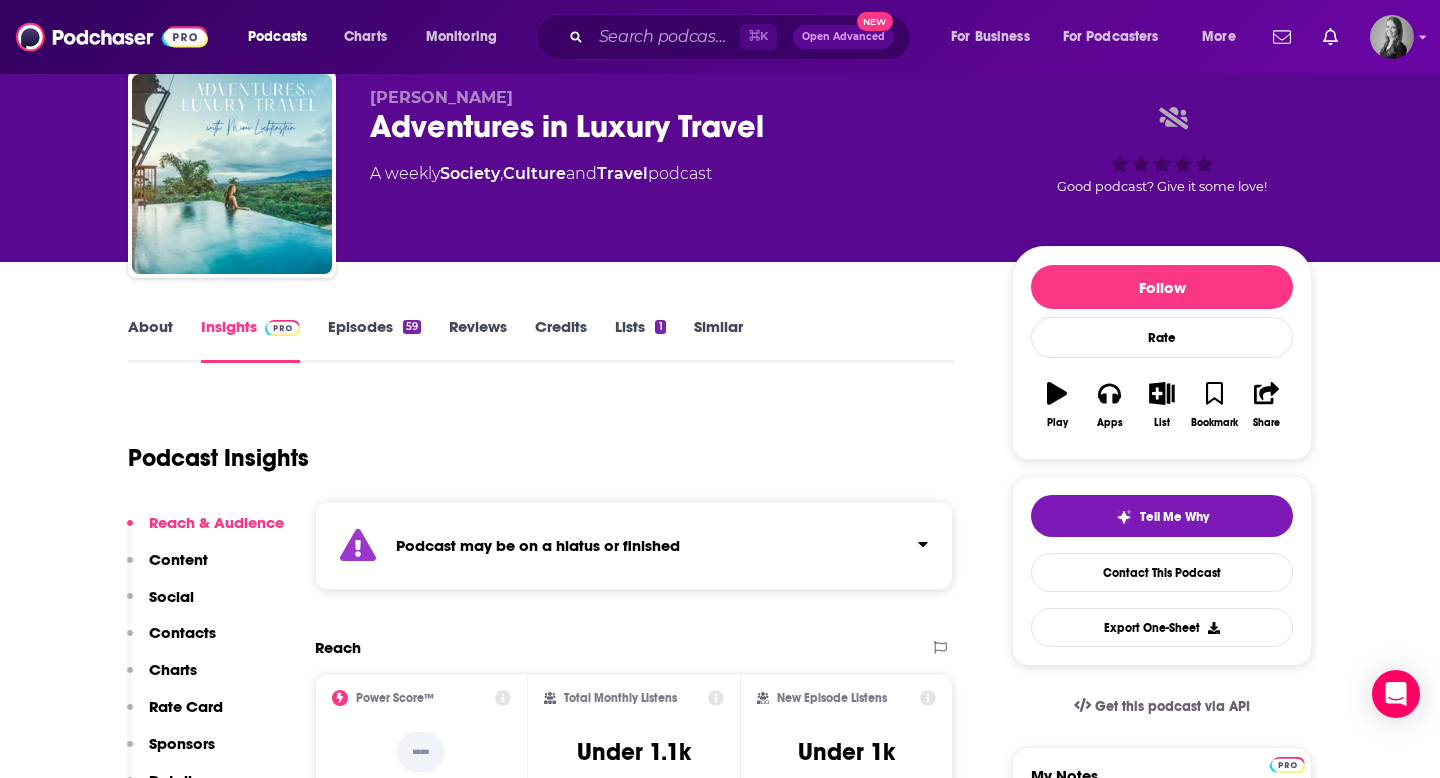 click on "About" at bounding box center (150, 340) 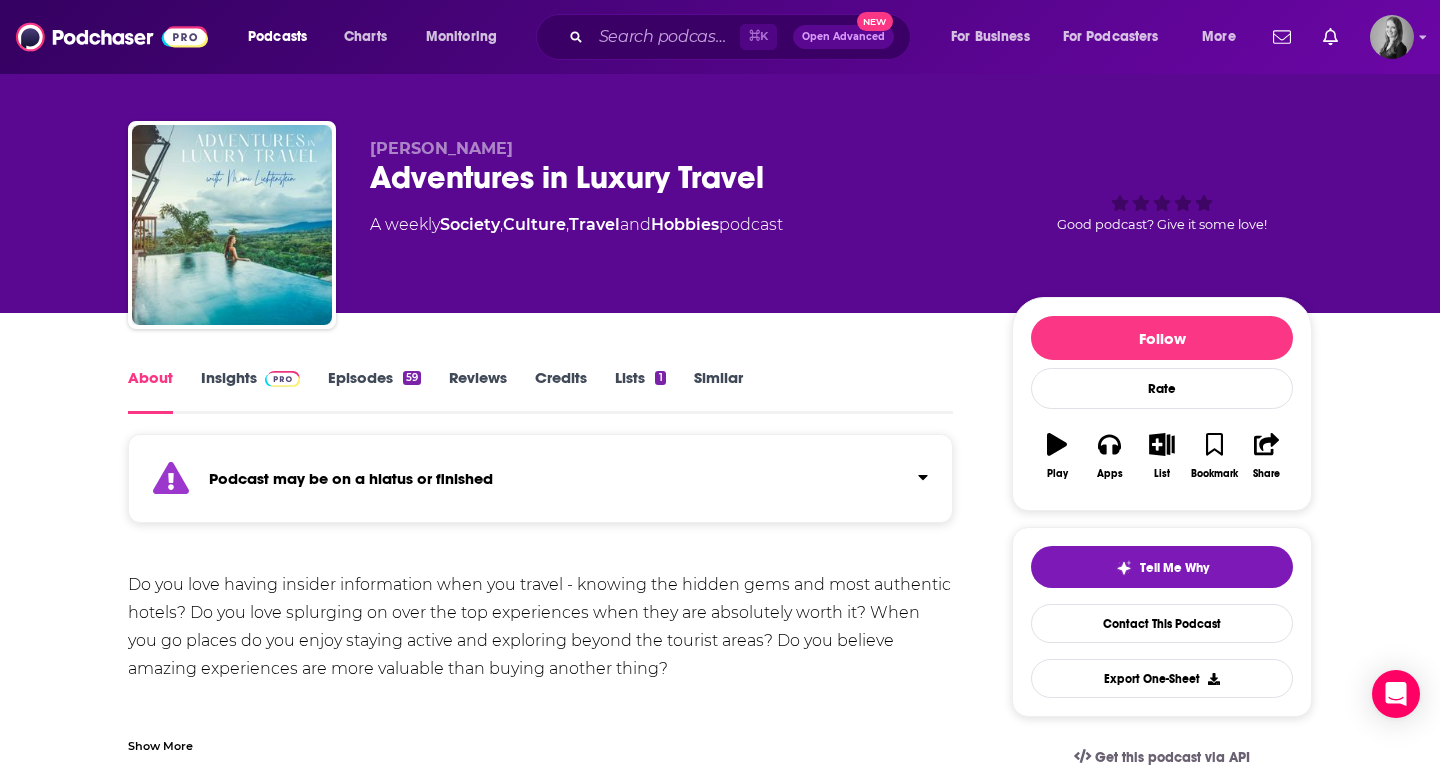 scroll, scrollTop: 0, scrollLeft: 0, axis: both 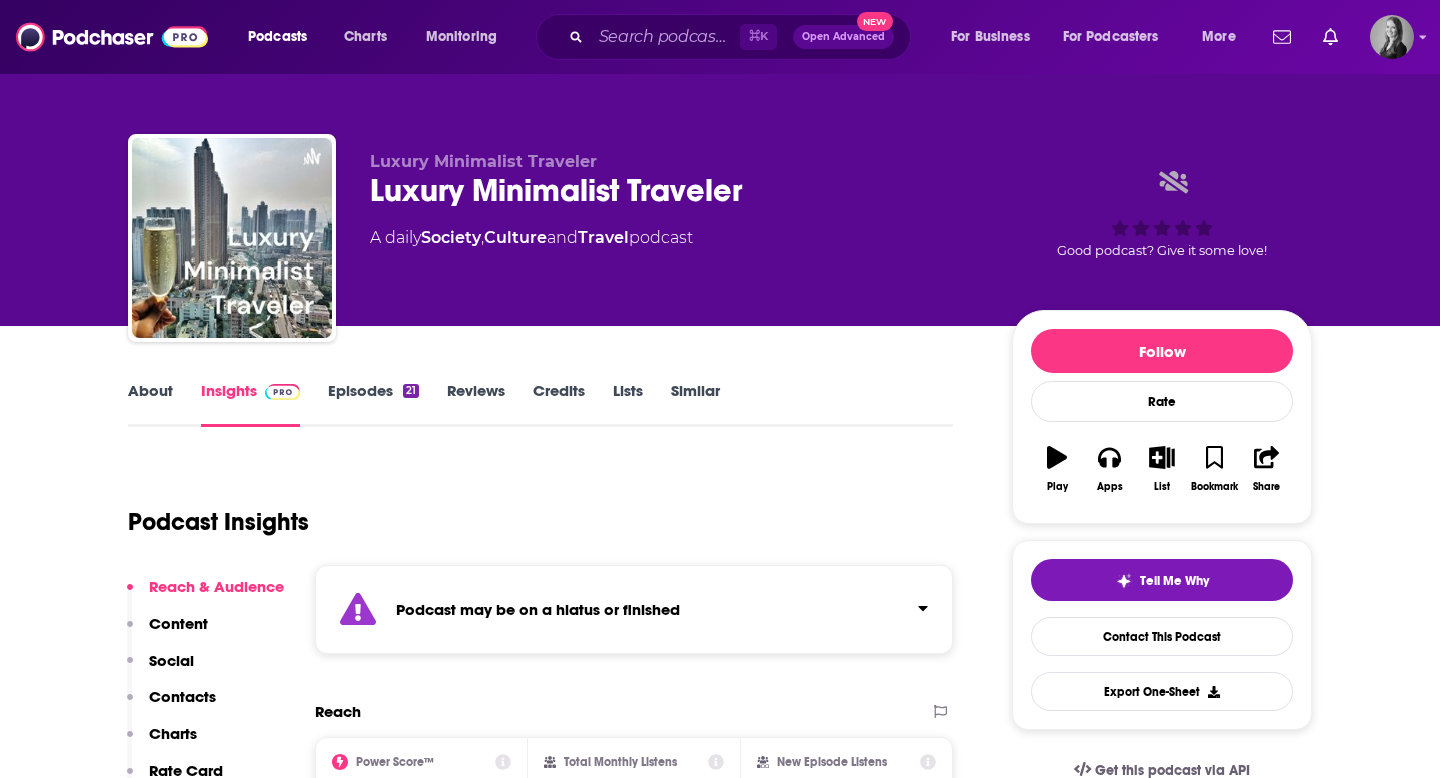 click on "About" at bounding box center [150, 404] 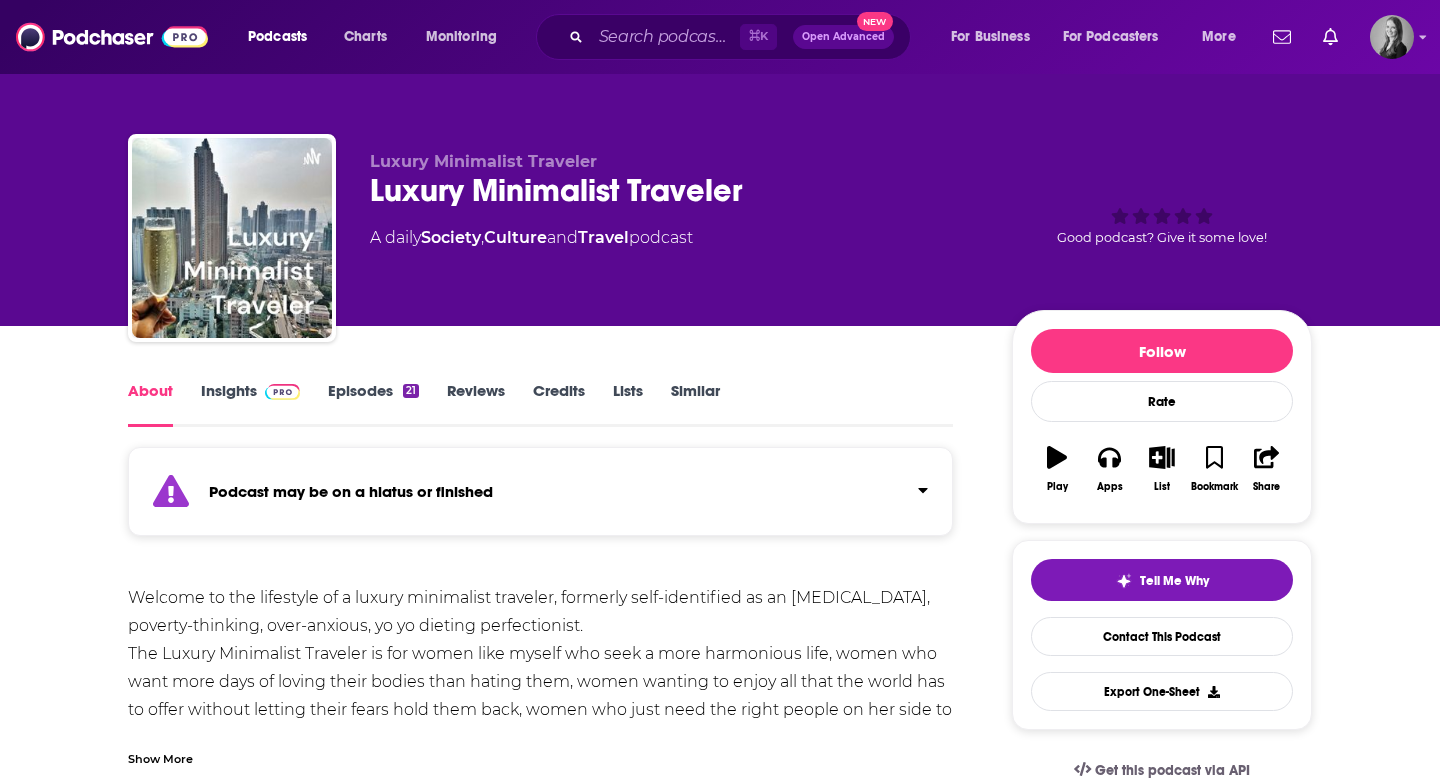 click on "Insights" at bounding box center (250, 404) 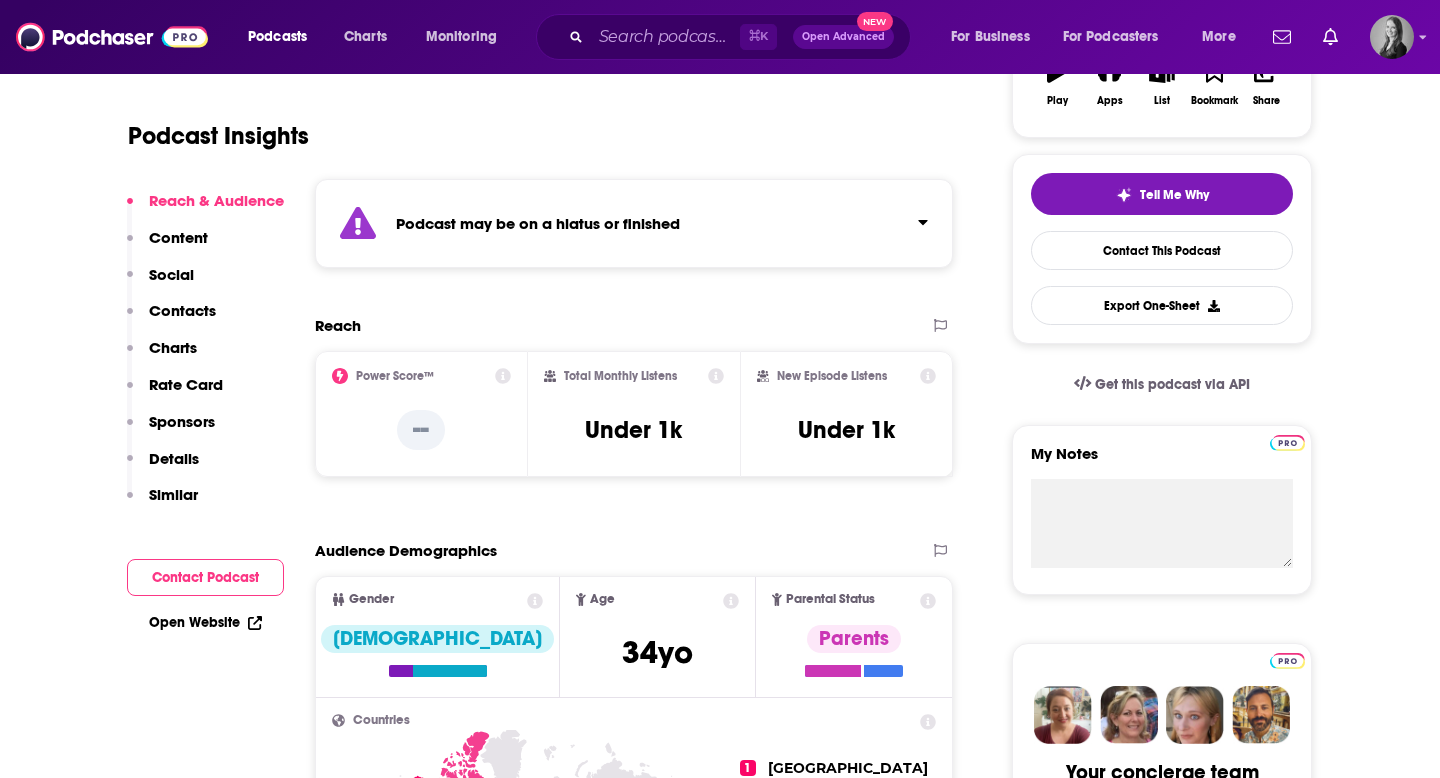 scroll, scrollTop: 128, scrollLeft: 0, axis: vertical 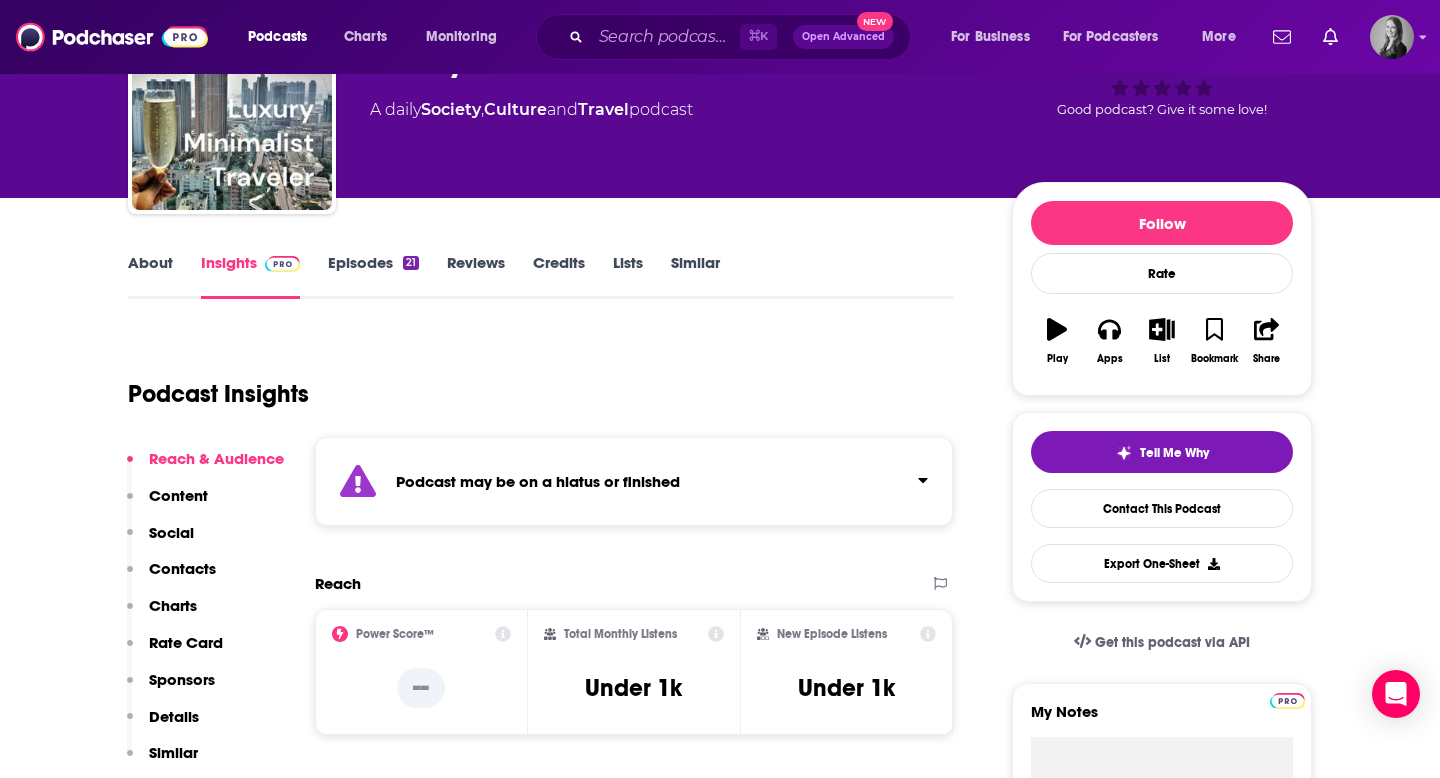 click on "Episodes 21" at bounding box center [373, 276] 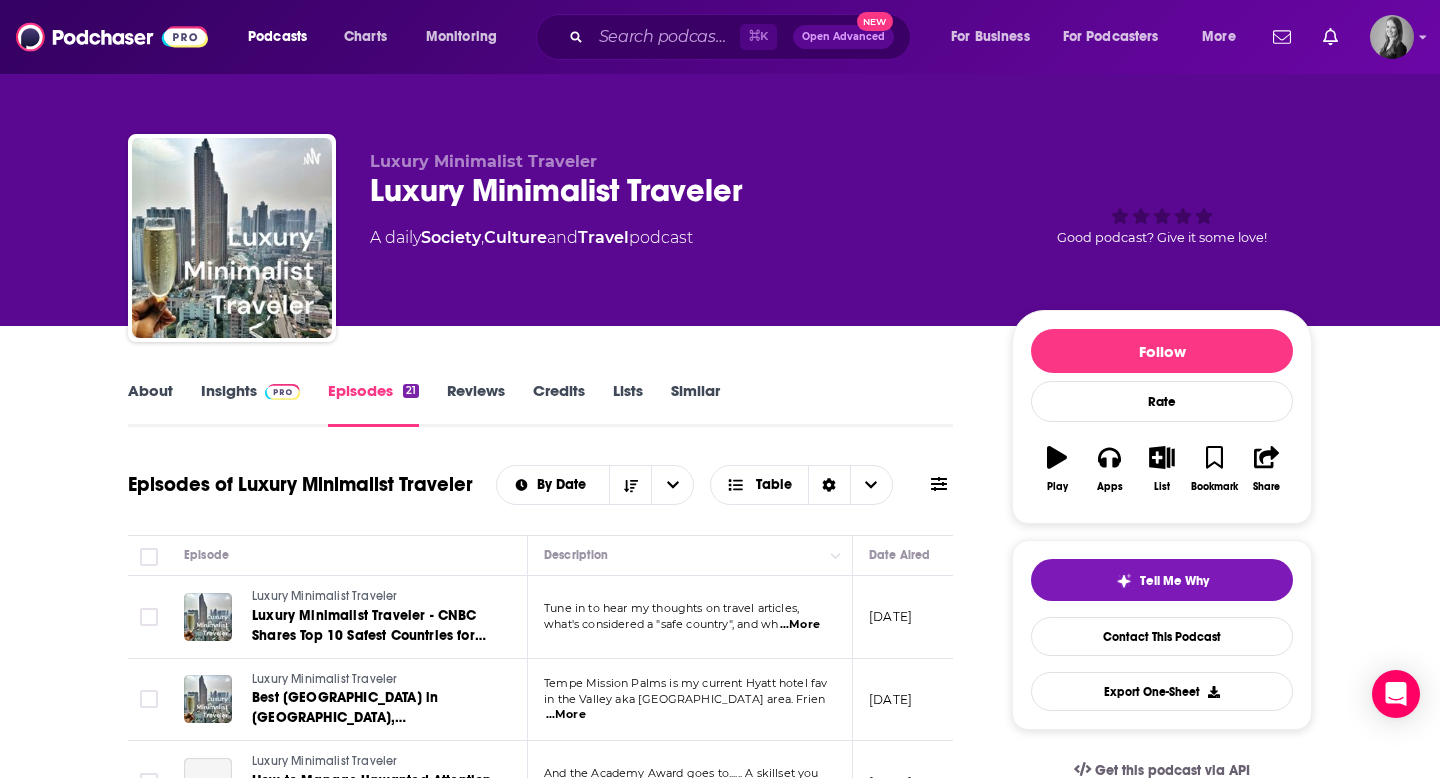 click on "Reviews" at bounding box center (476, 404) 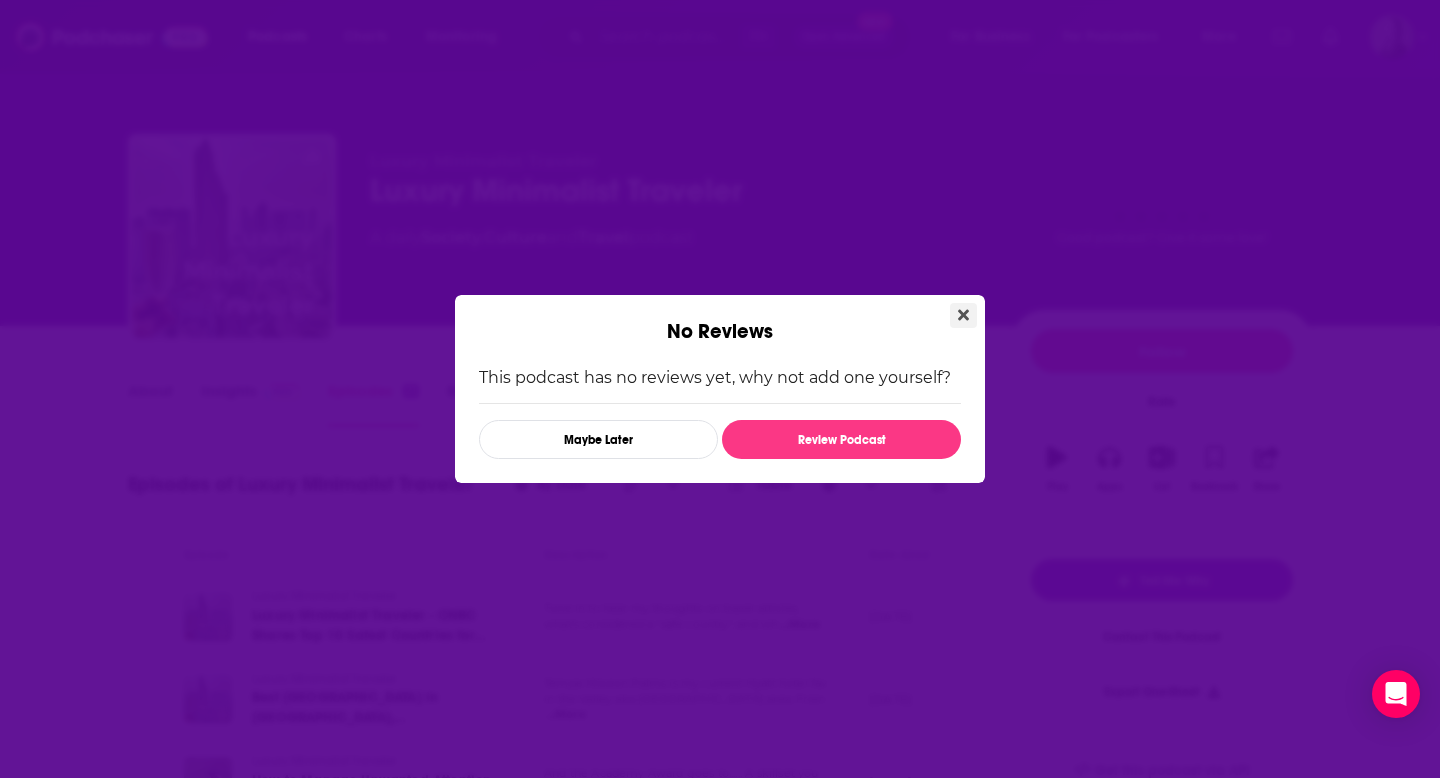 click 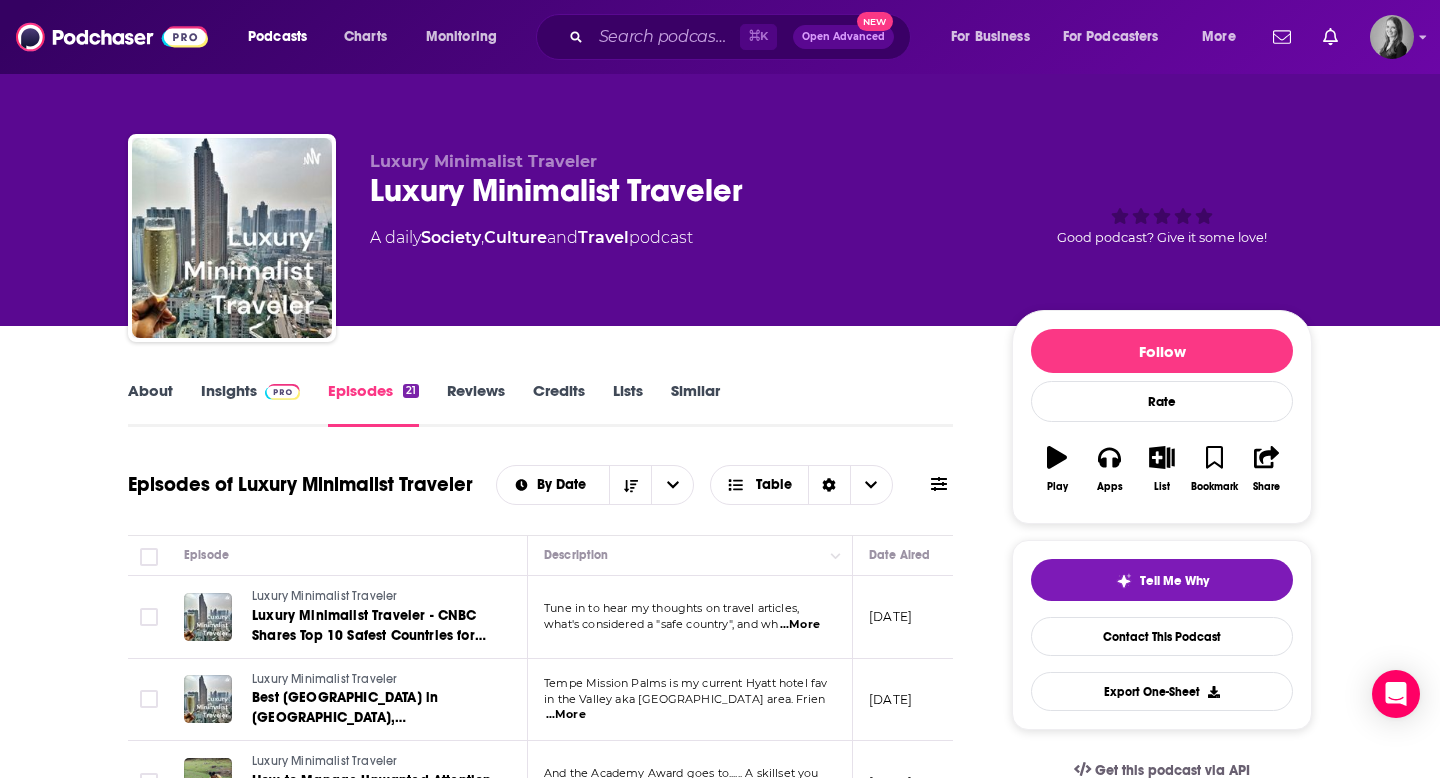 click on "Reviews" at bounding box center (476, 404) 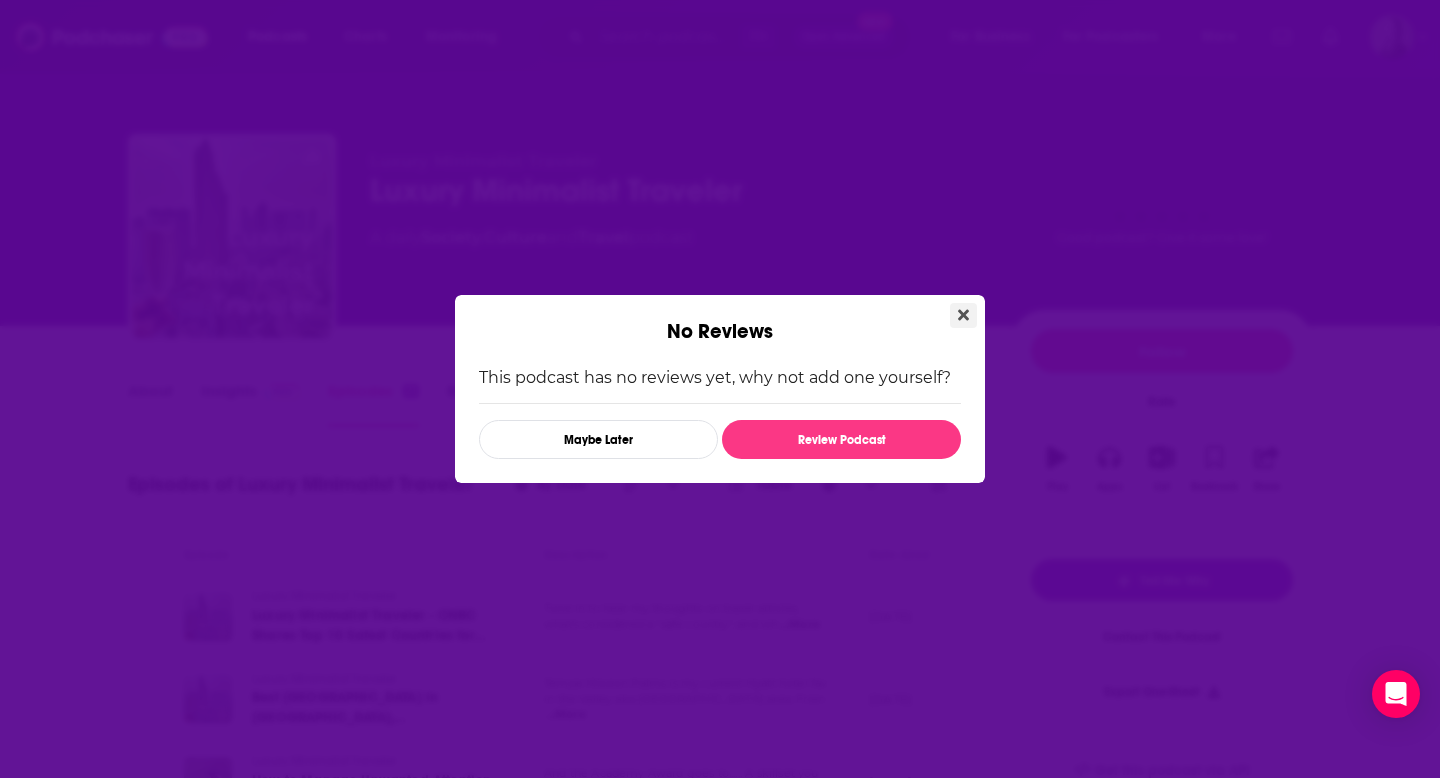 click at bounding box center (963, 315) 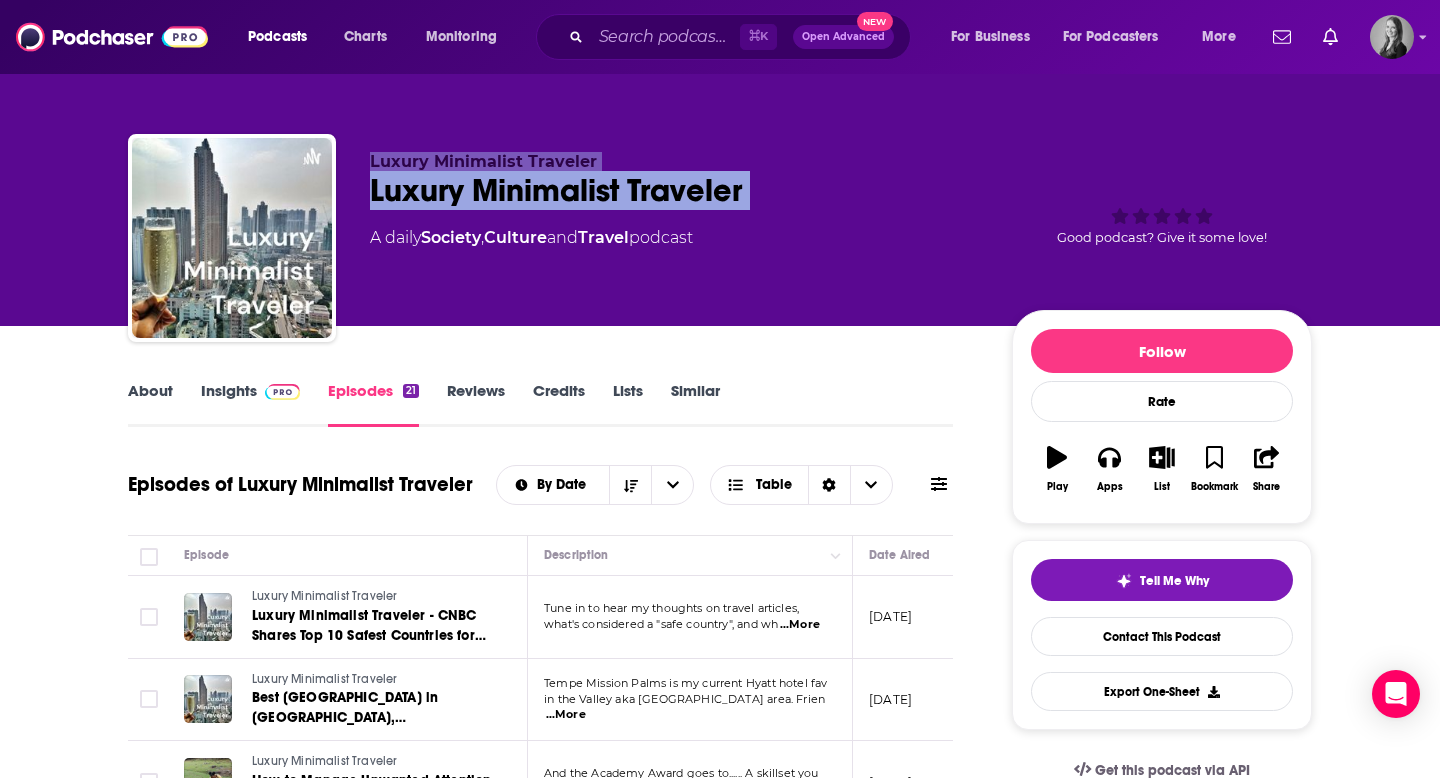drag, startPoint x: 359, startPoint y: 153, endPoint x: 623, endPoint y: 221, distance: 272.61694 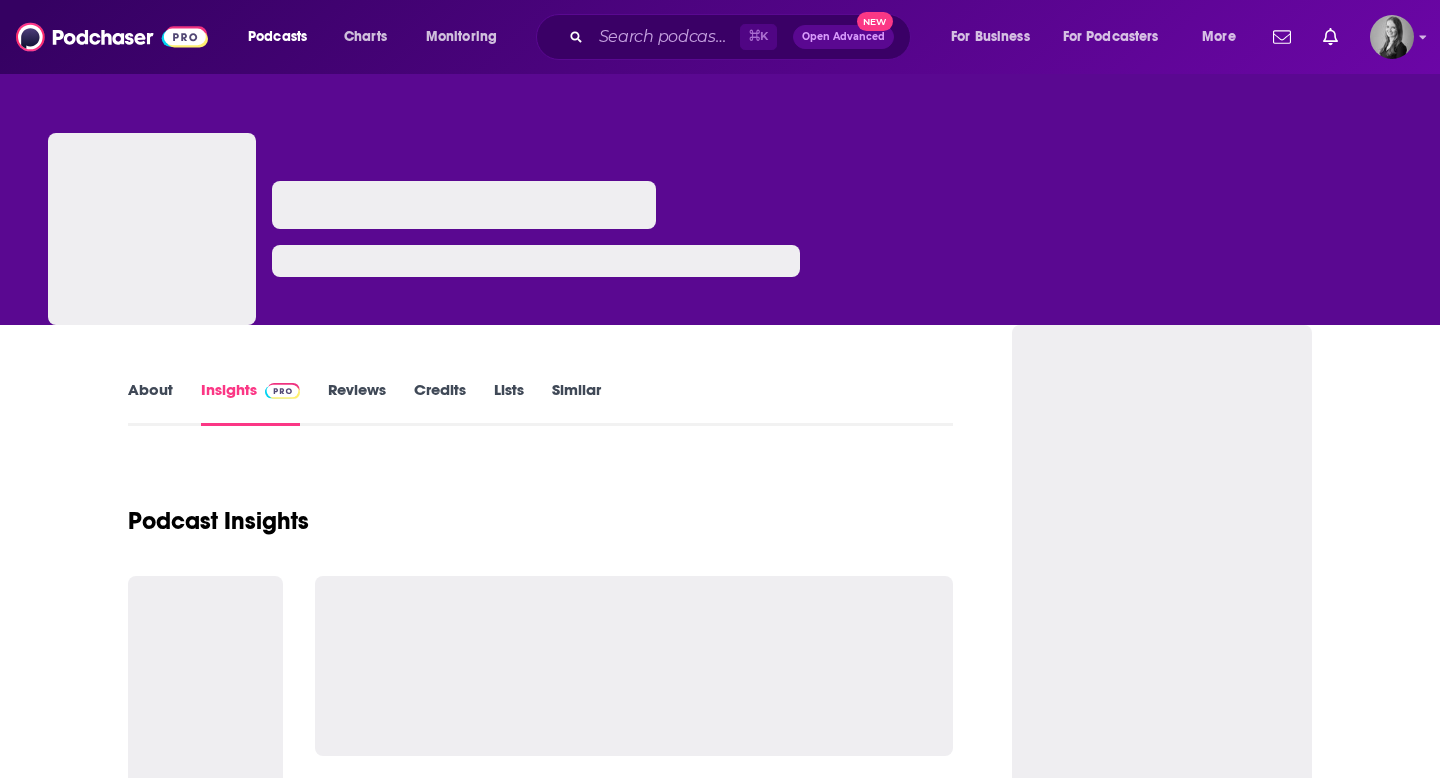 scroll, scrollTop: 0, scrollLeft: 0, axis: both 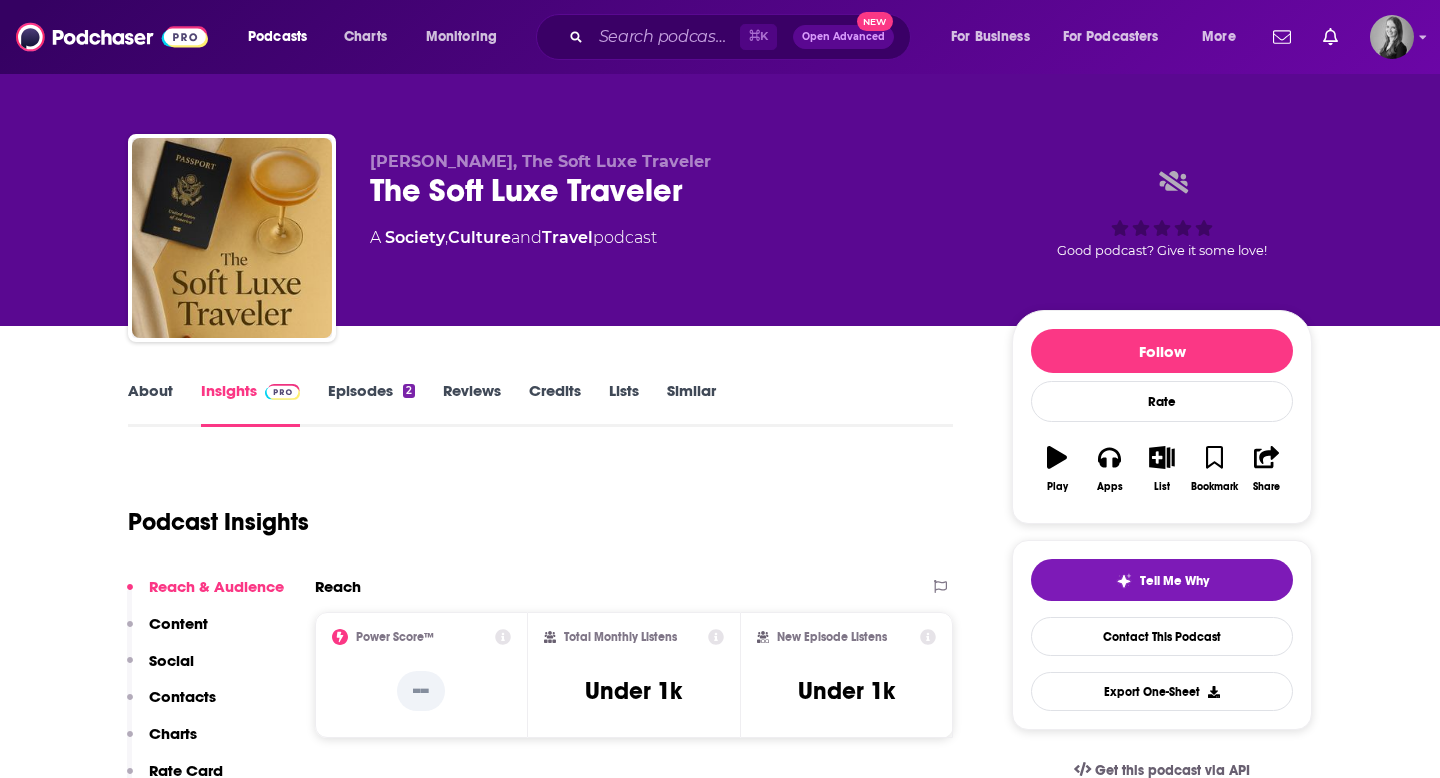 click on "About" at bounding box center (150, 404) 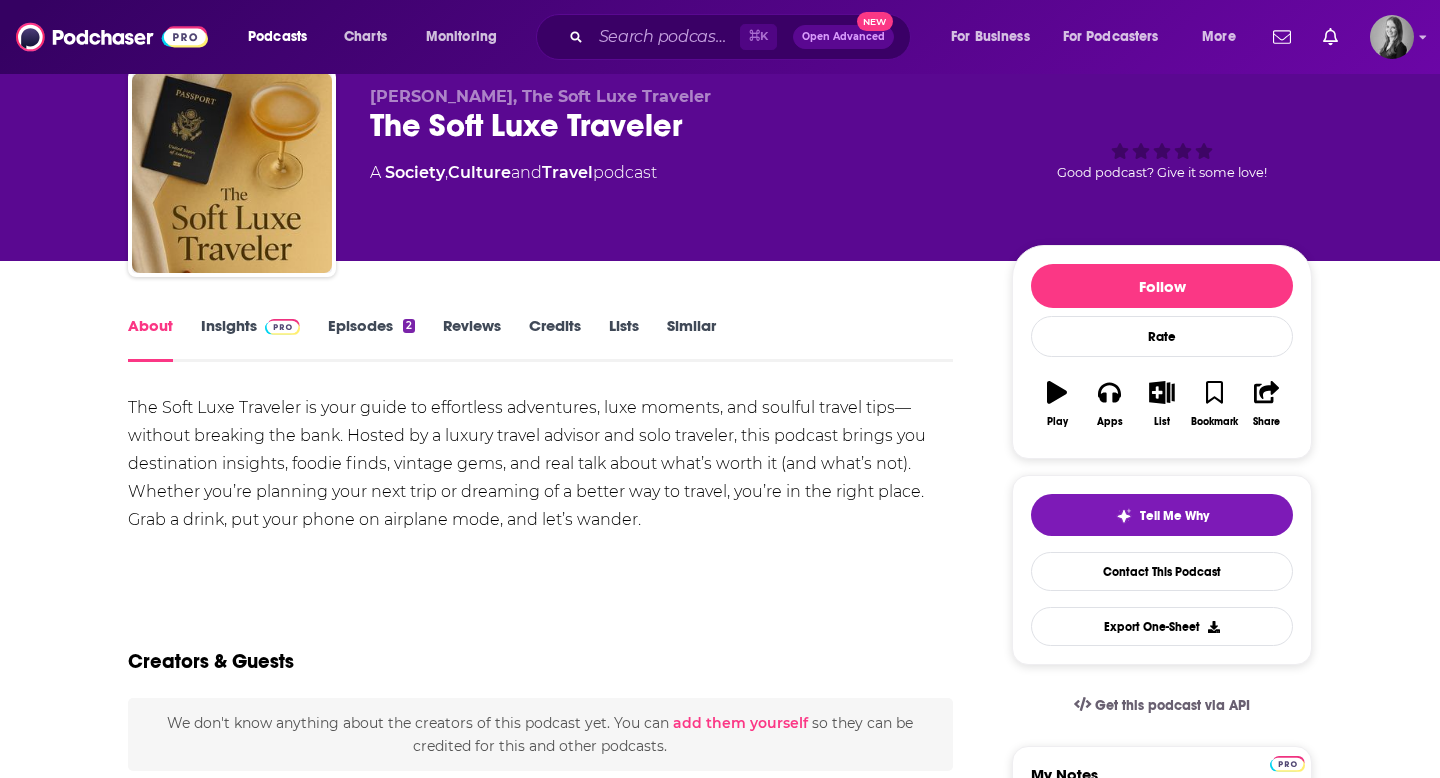scroll, scrollTop: 0, scrollLeft: 0, axis: both 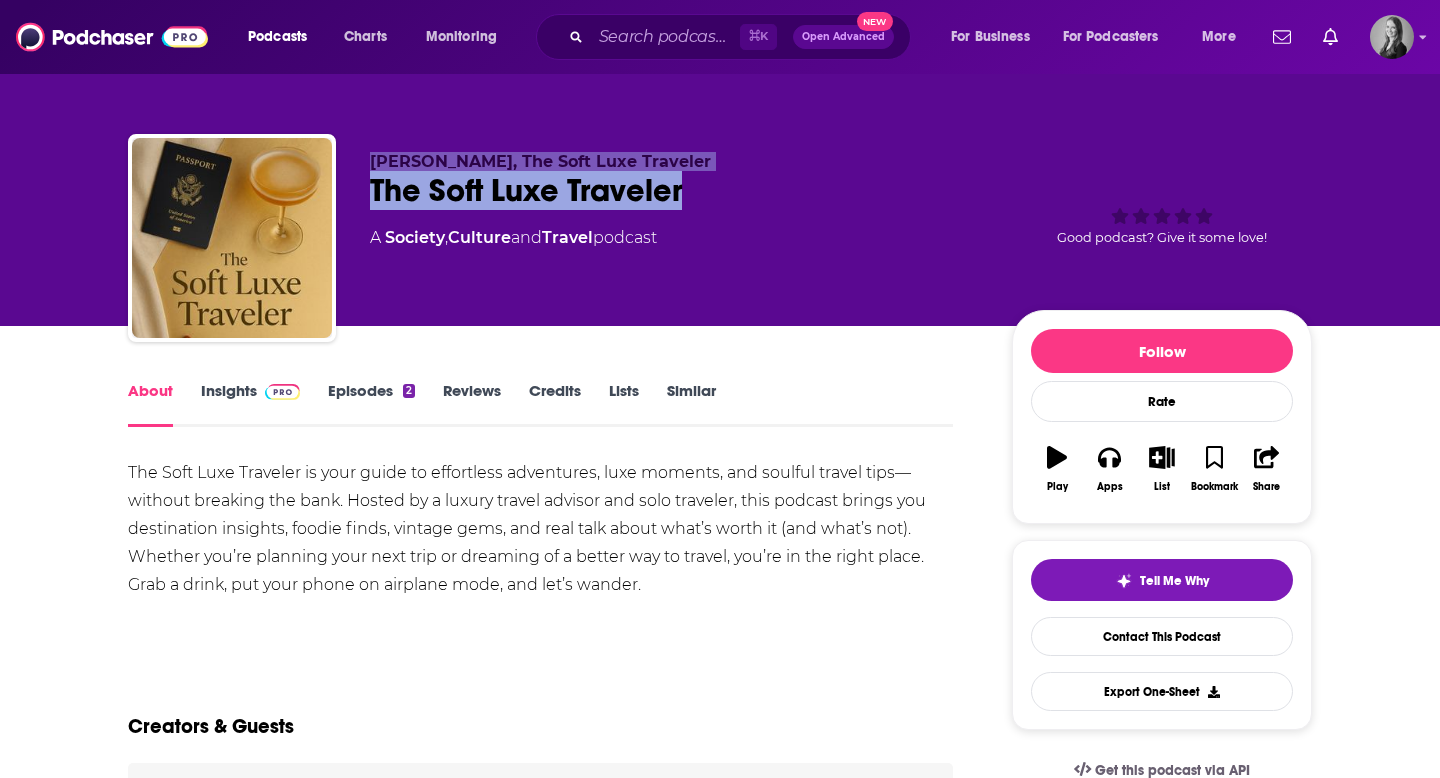 drag, startPoint x: 364, startPoint y: 155, endPoint x: 680, endPoint y: 178, distance: 316.8359 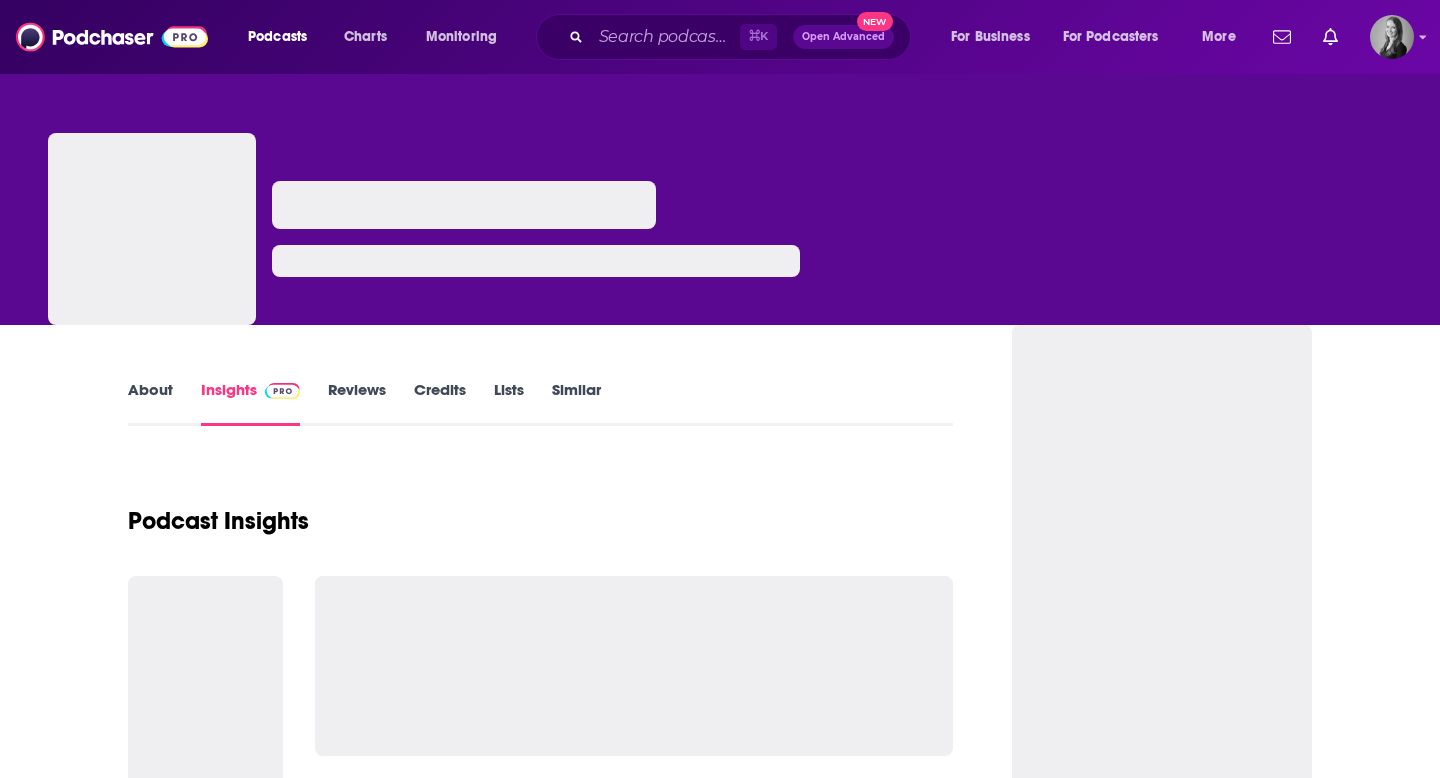 scroll, scrollTop: 0, scrollLeft: 0, axis: both 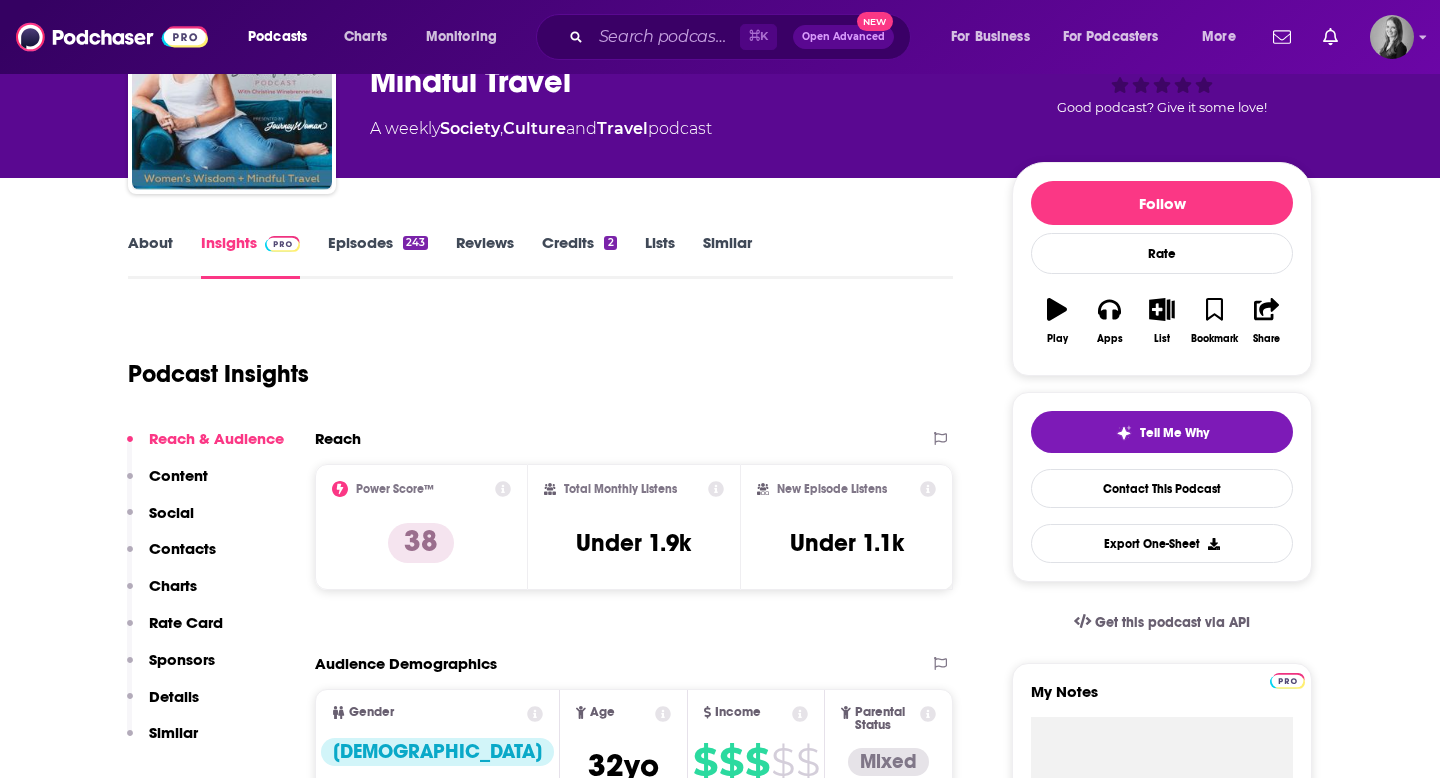 click on "About" at bounding box center (150, 256) 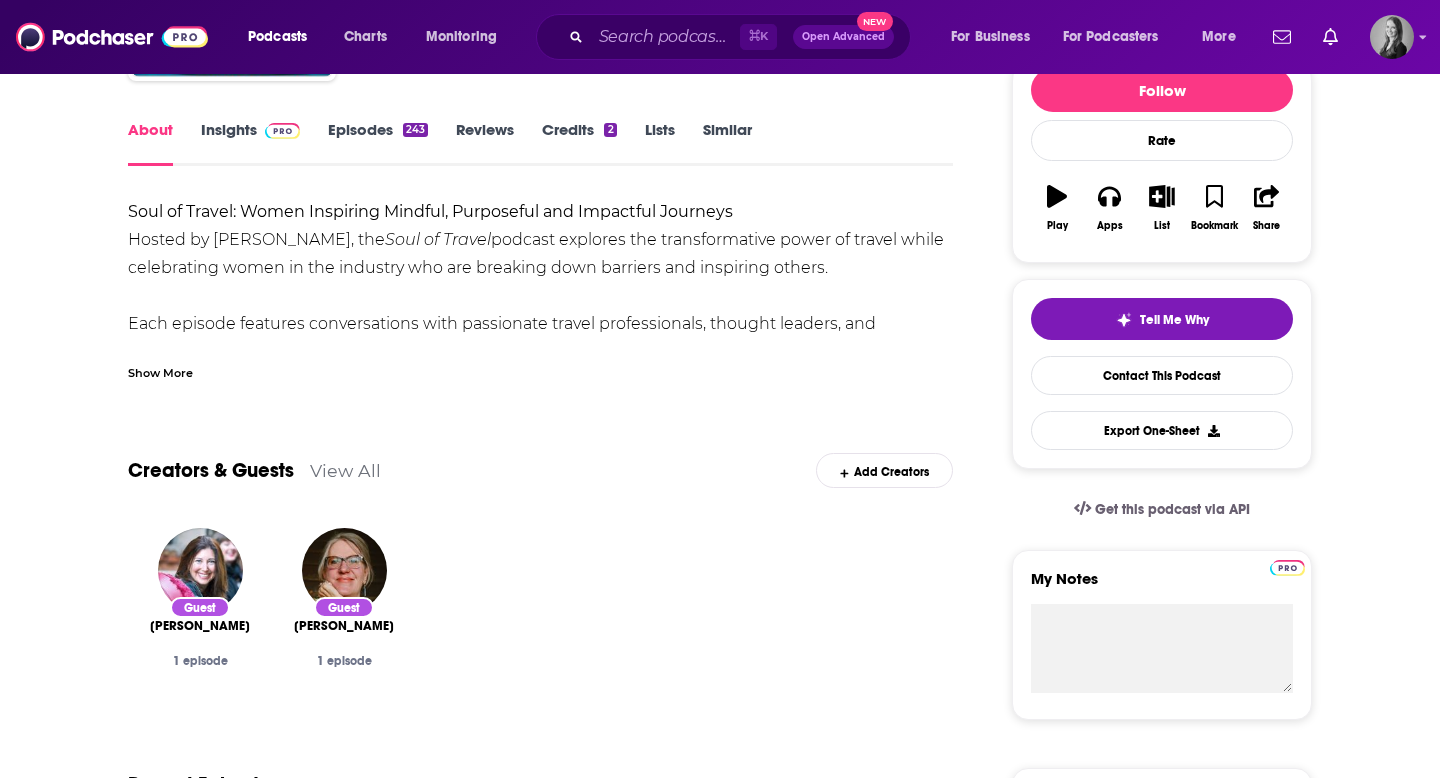 scroll, scrollTop: 570, scrollLeft: 0, axis: vertical 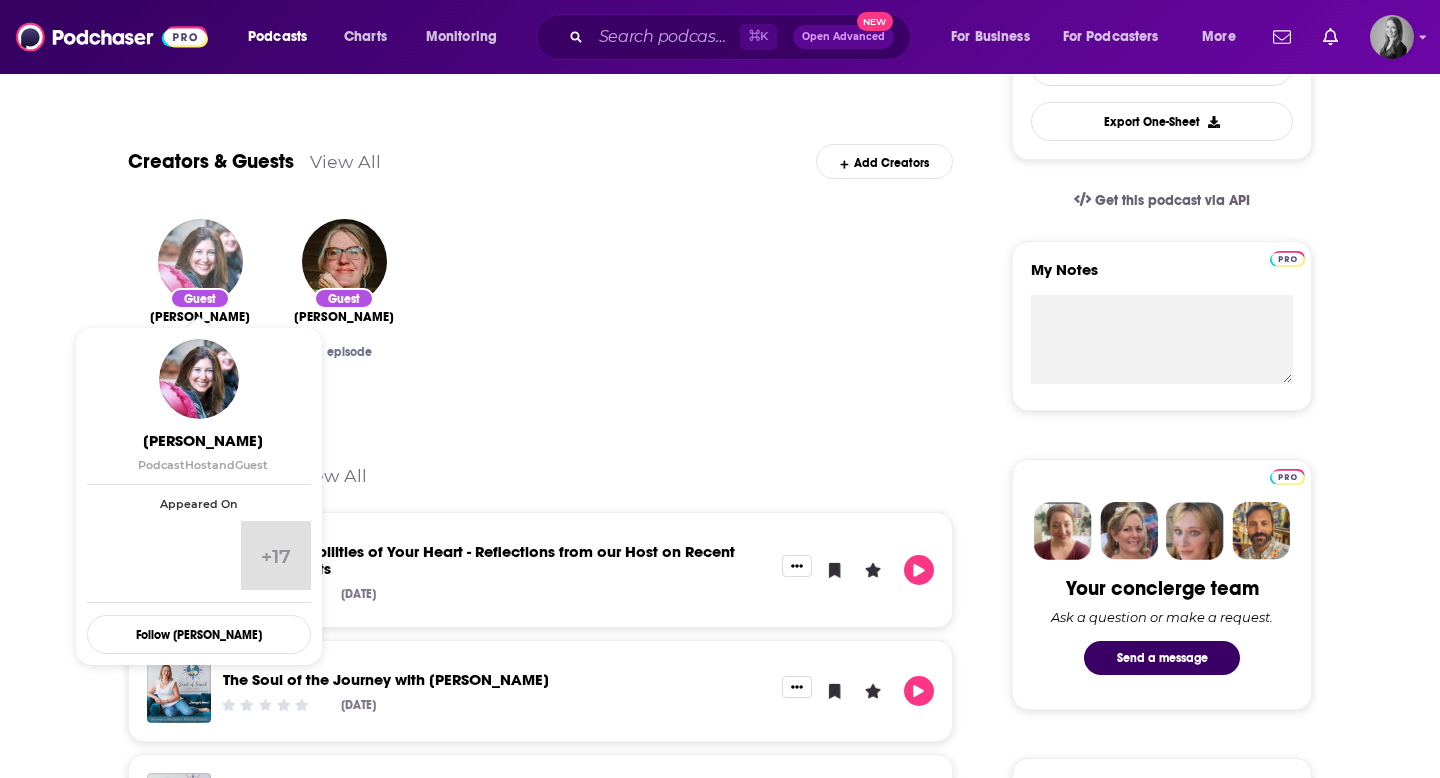 click at bounding box center [200, 261] 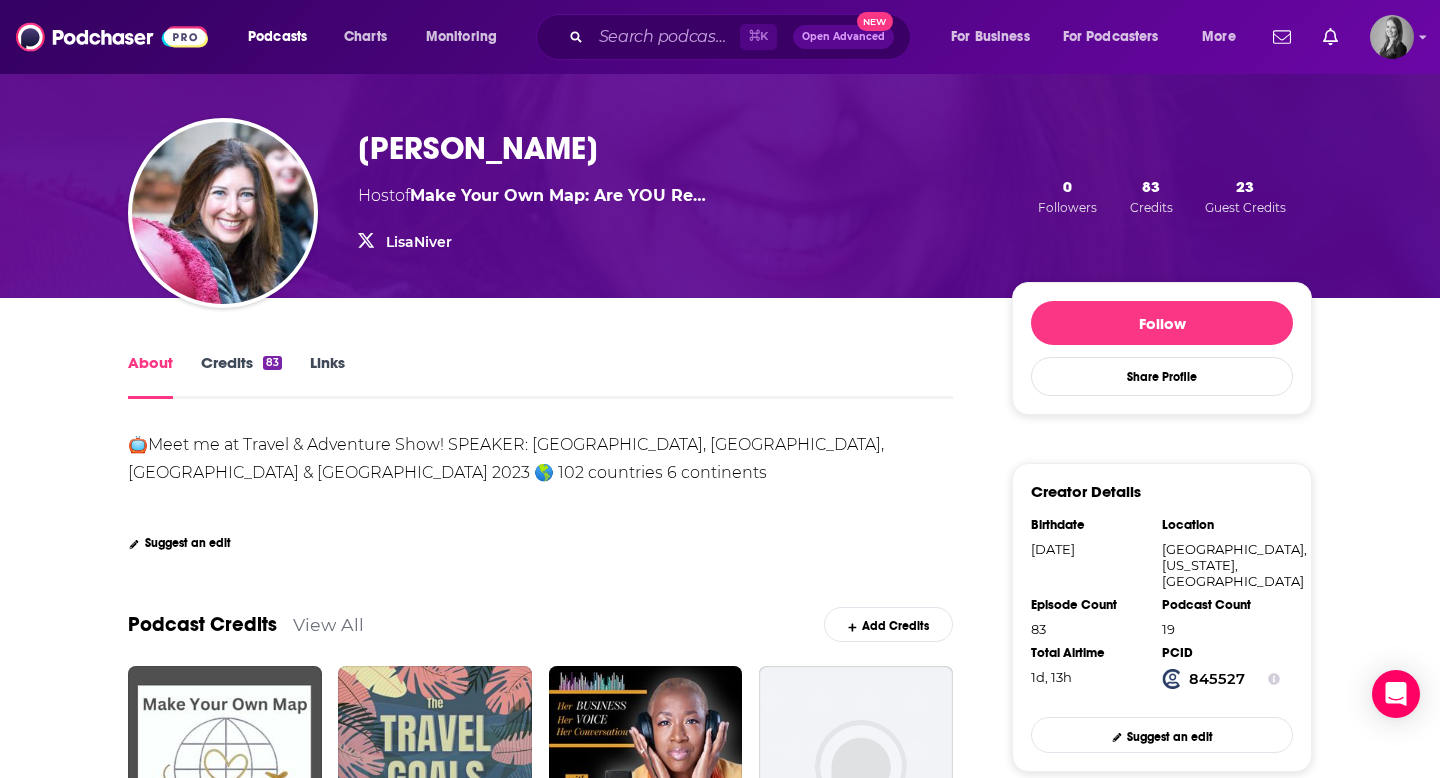 scroll, scrollTop: 0, scrollLeft: 0, axis: both 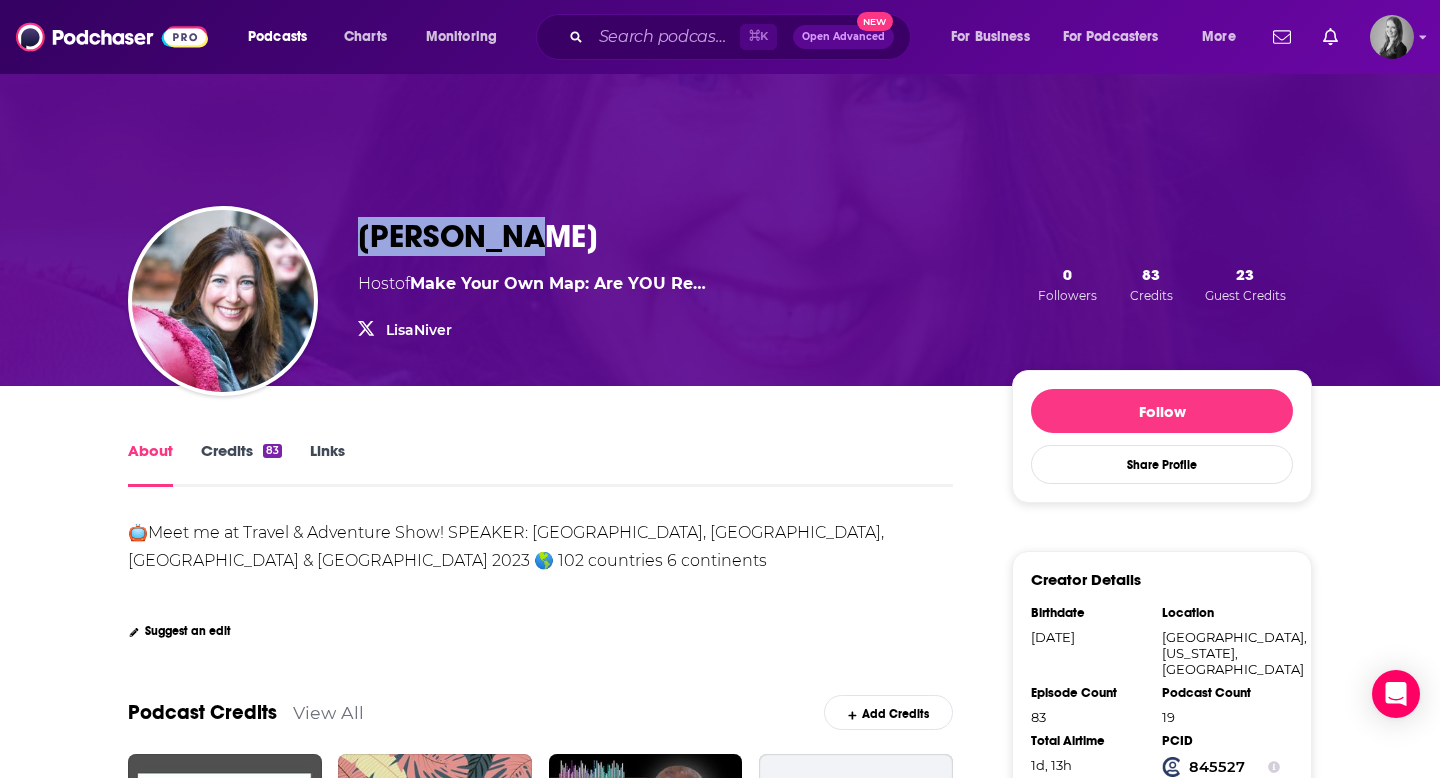 drag, startPoint x: 360, startPoint y: 224, endPoint x: 548, endPoint y: 230, distance: 188.09572 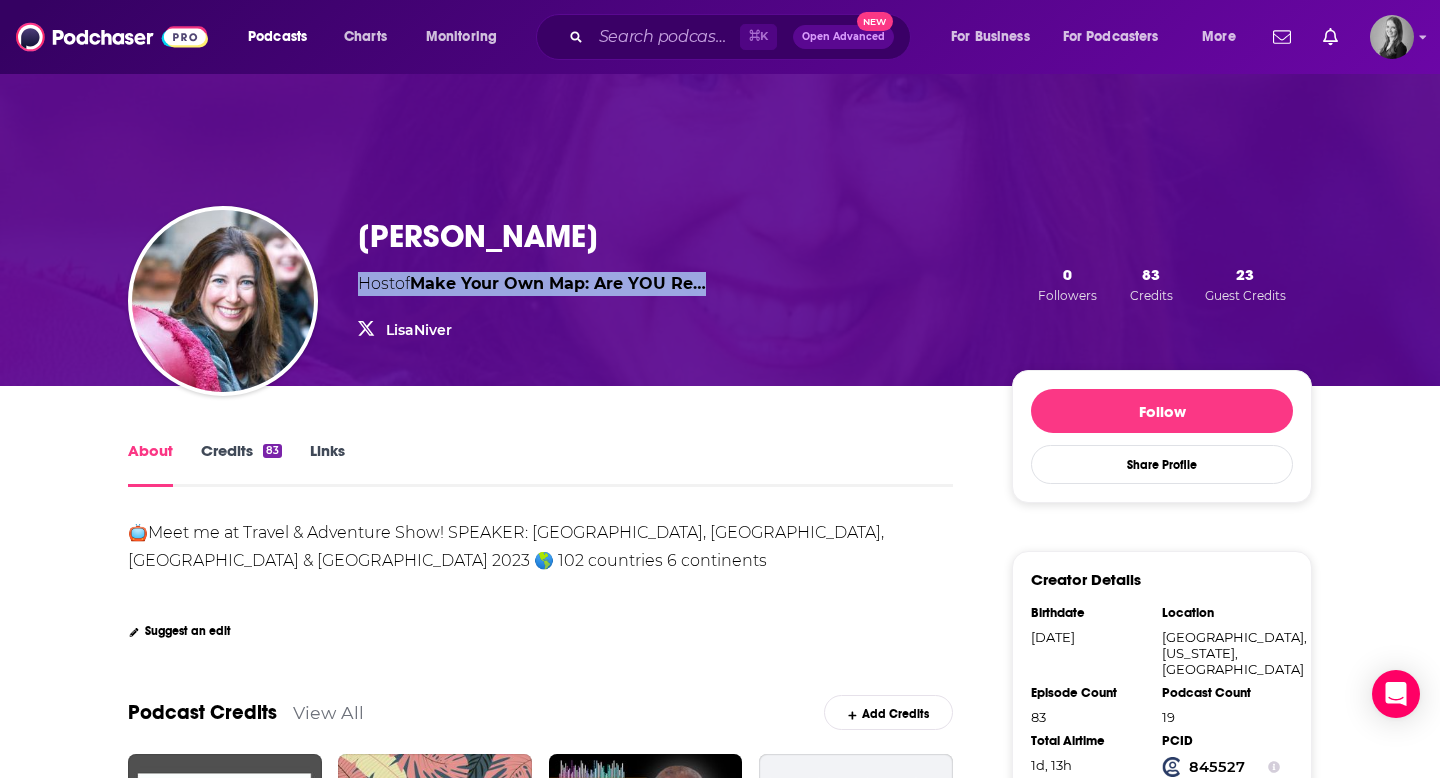 drag, startPoint x: 356, startPoint y: 282, endPoint x: 823, endPoint y: 289, distance: 467.05246 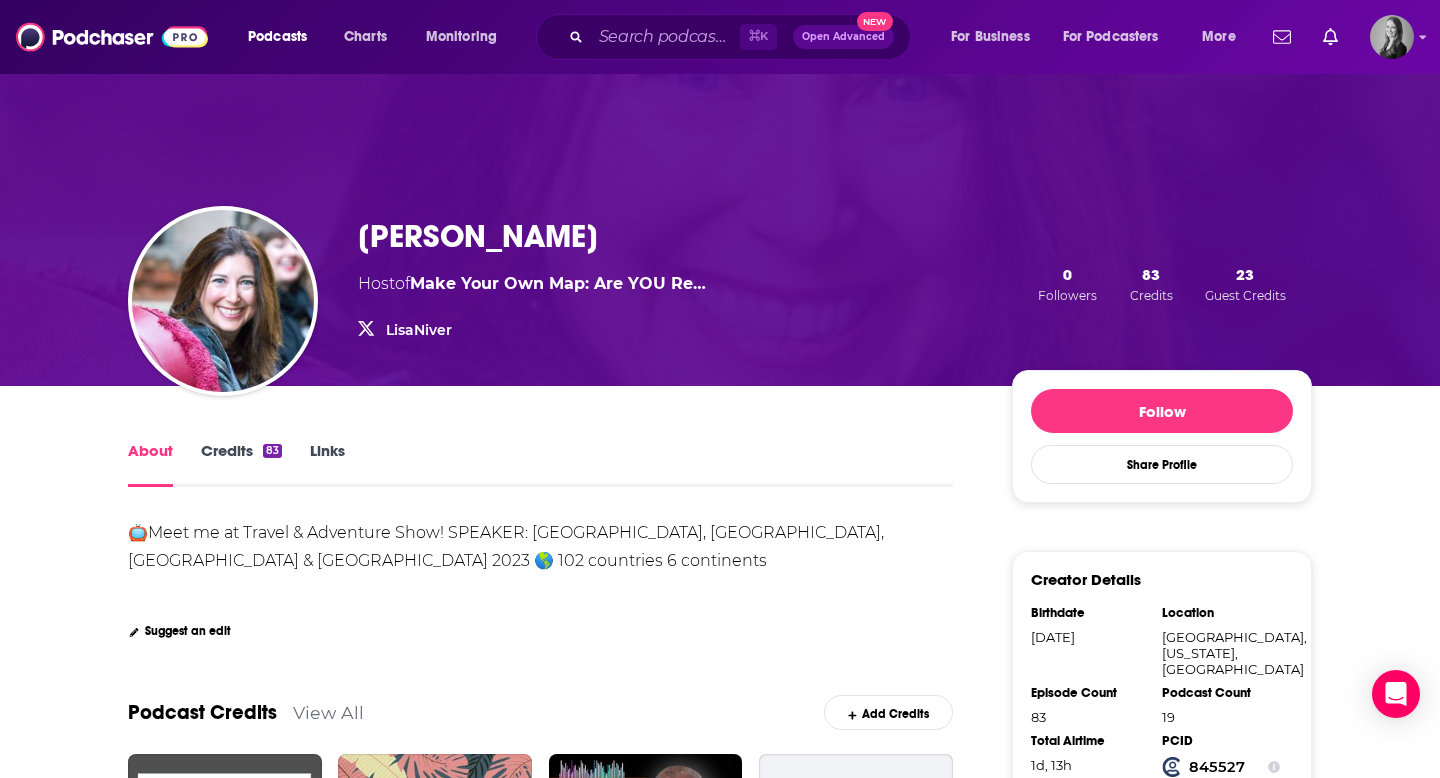 click on "Host  of  Make Your Own Map: Are YOU Re…" at bounding box center (532, 284) 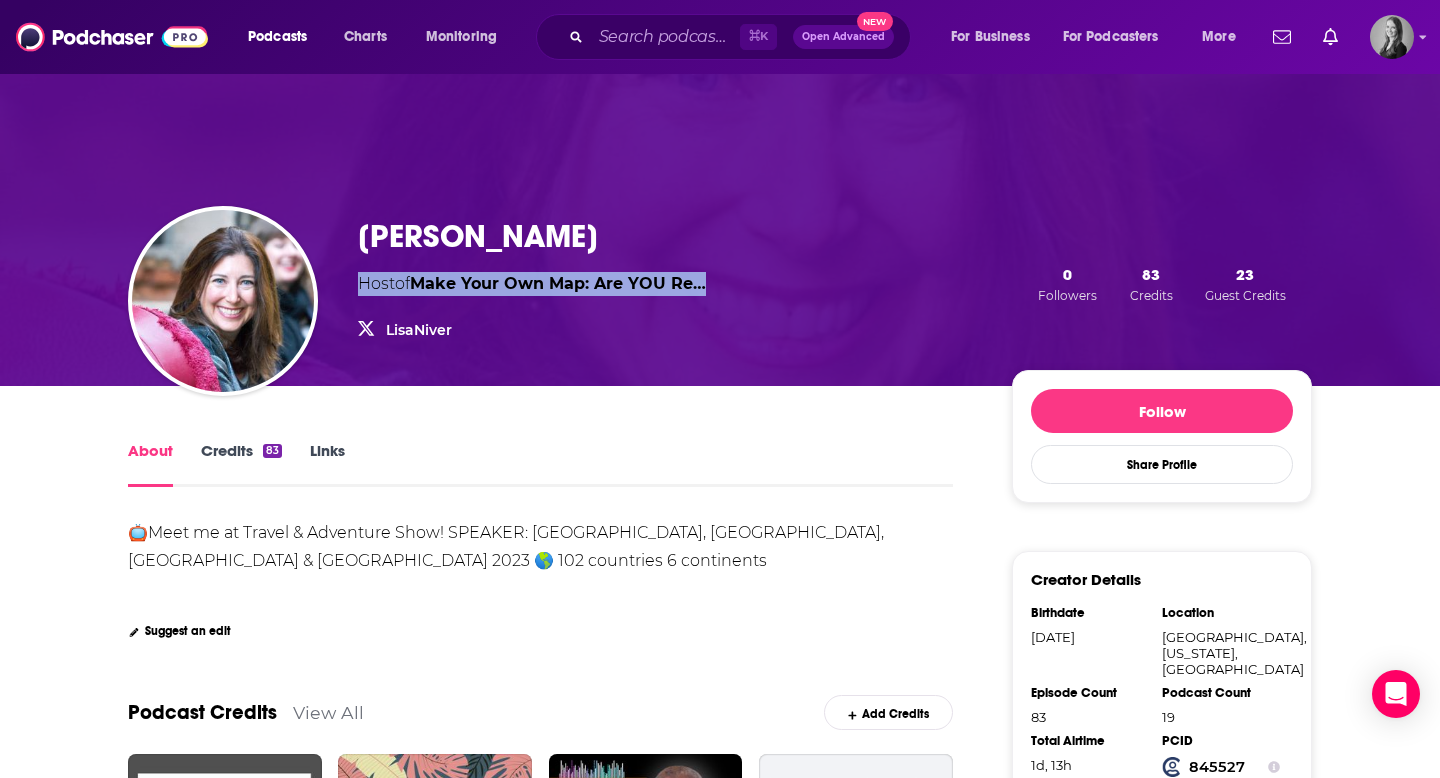 drag, startPoint x: 347, startPoint y: 282, endPoint x: 779, endPoint y: 278, distance: 432.01852 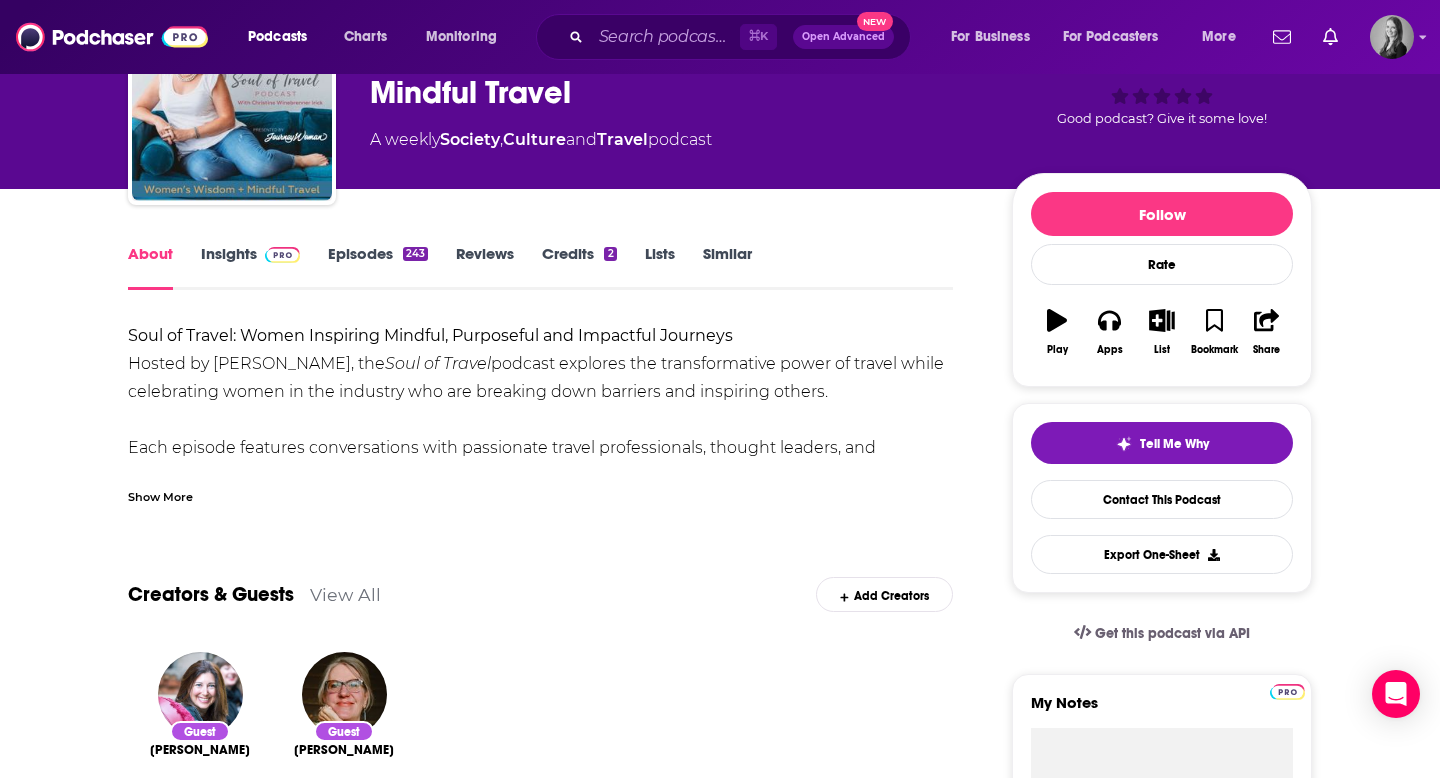 scroll, scrollTop: 423, scrollLeft: 0, axis: vertical 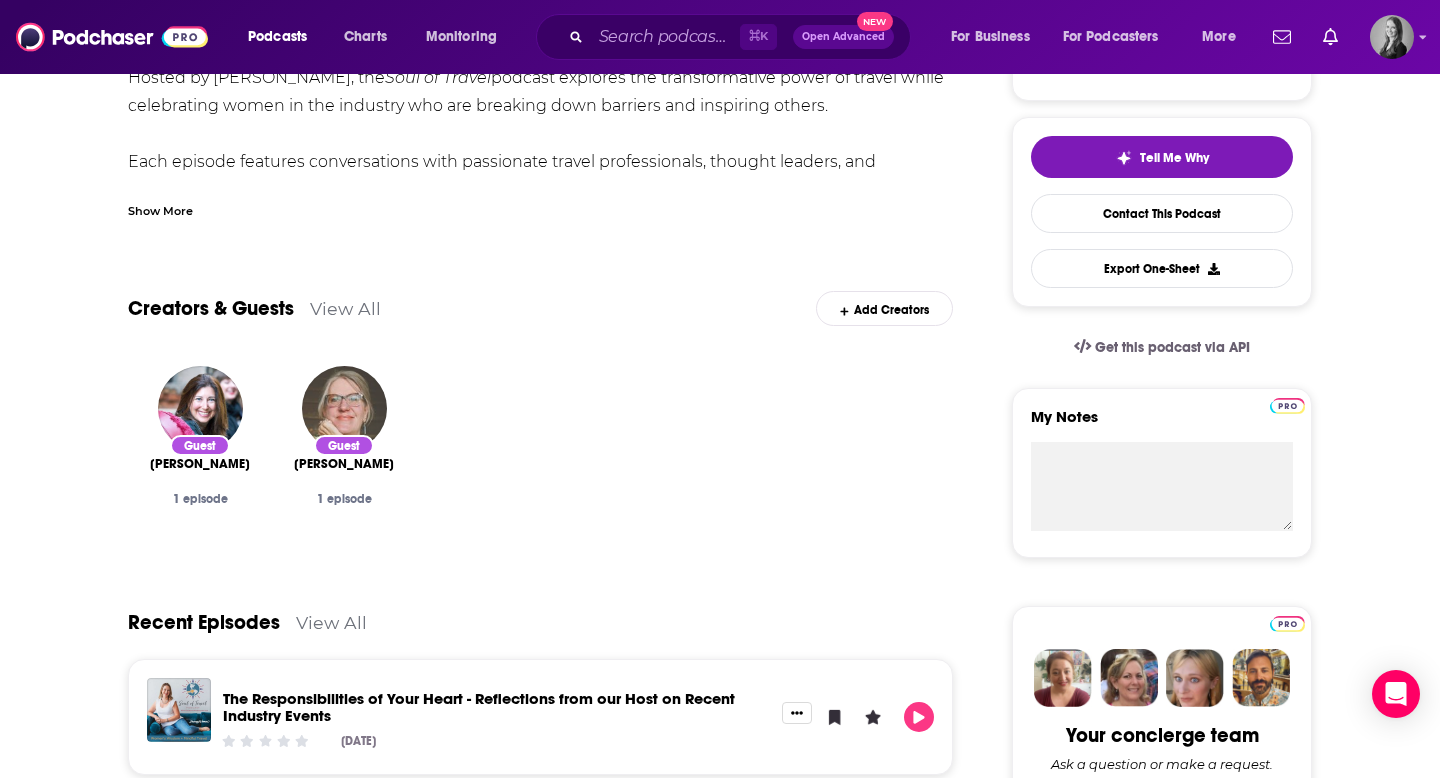 click at bounding box center (344, 408) 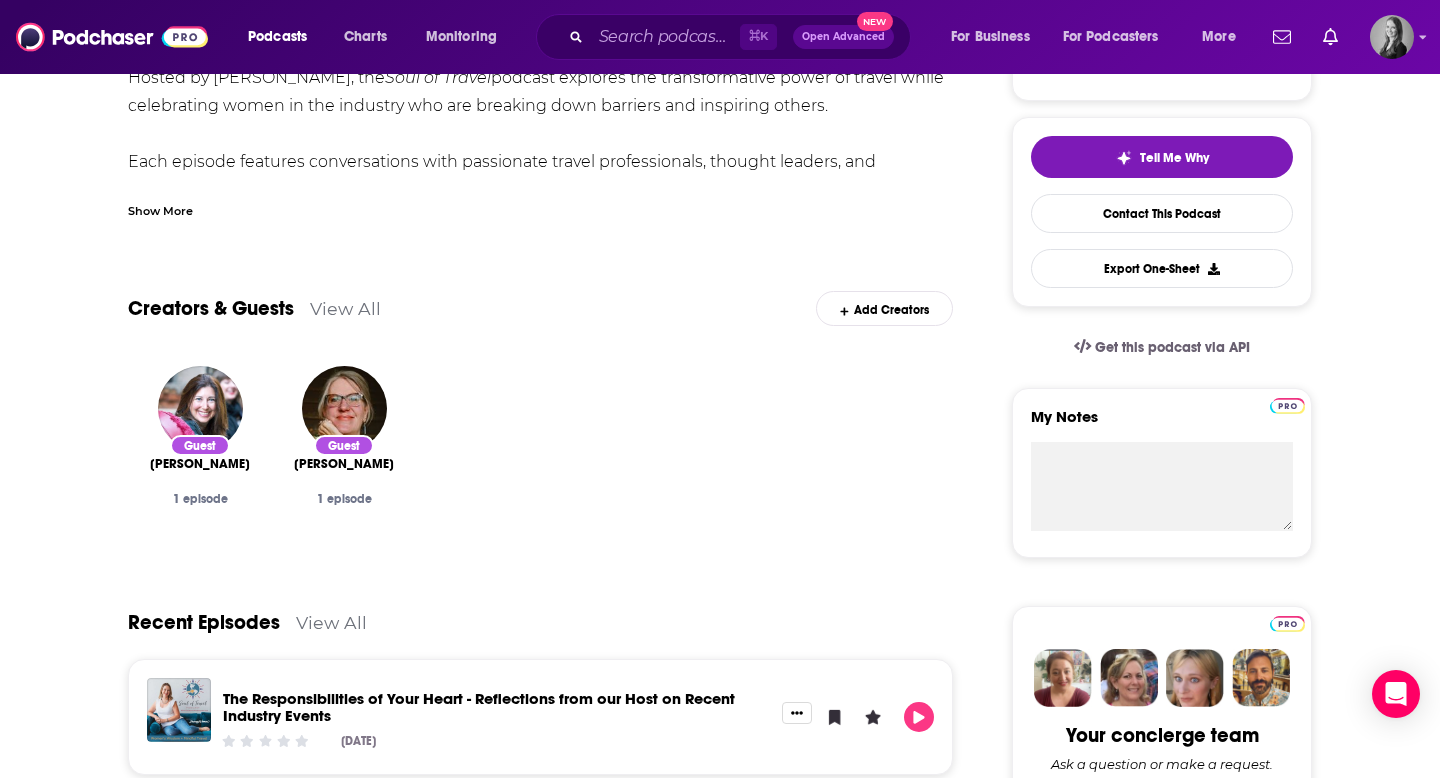scroll, scrollTop: 0, scrollLeft: 0, axis: both 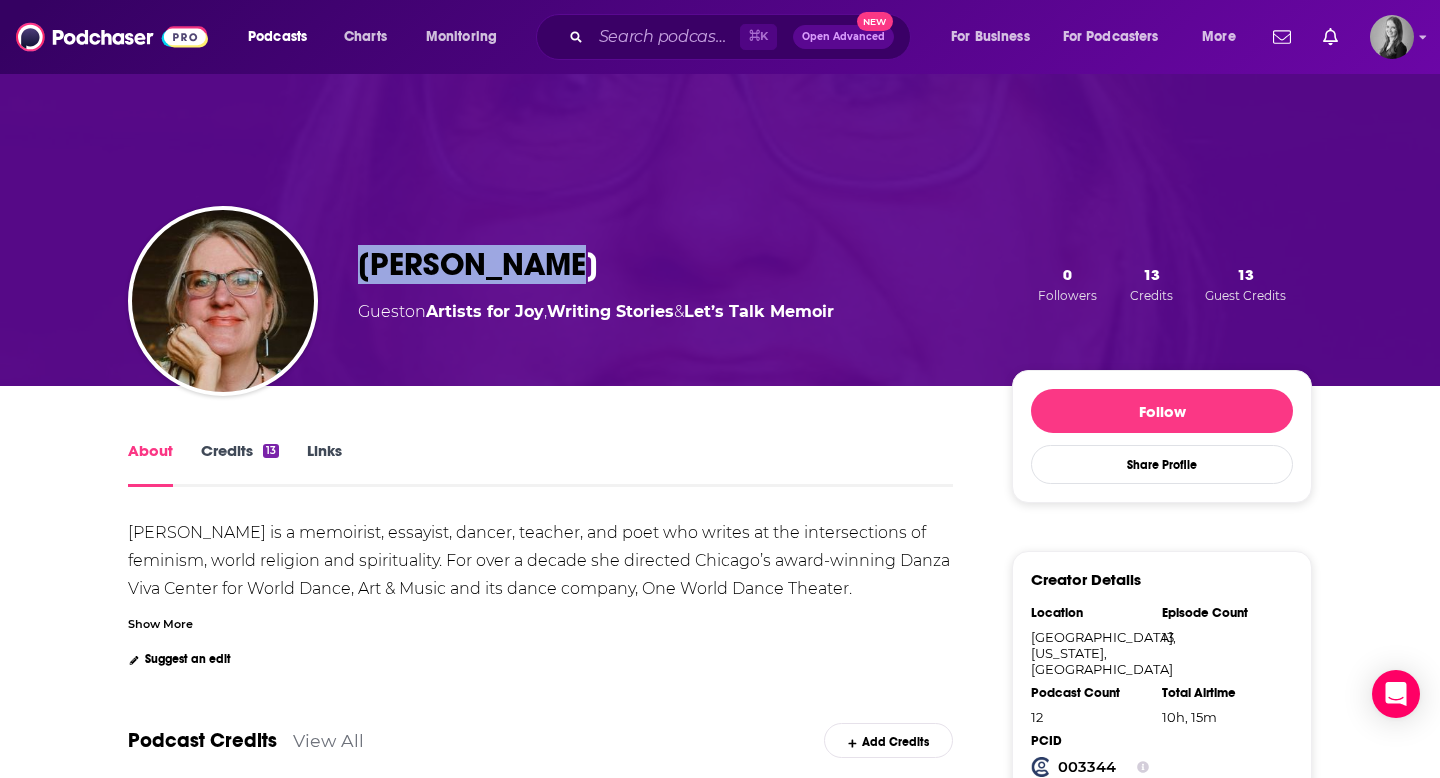 drag, startPoint x: 353, startPoint y: 255, endPoint x: 627, endPoint y: 256, distance: 274.00183 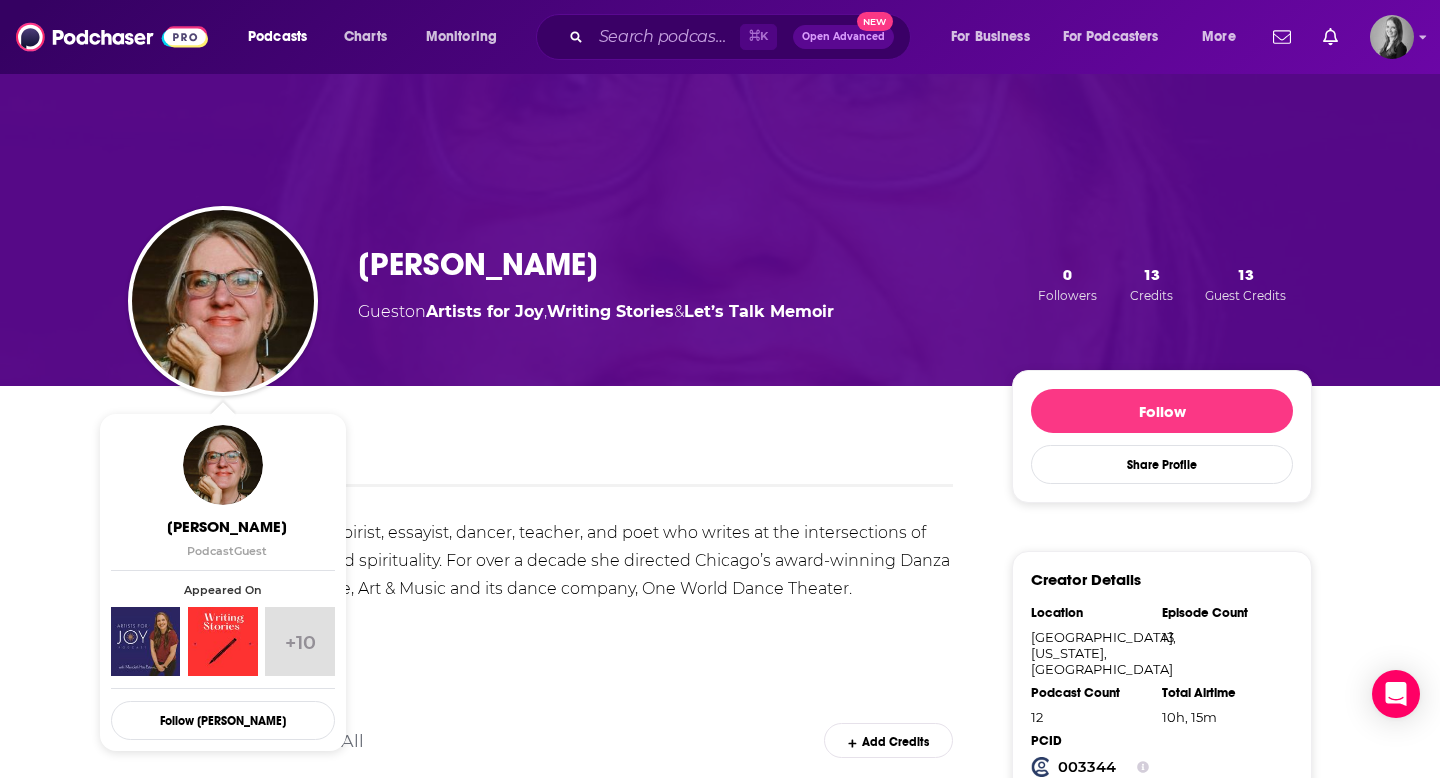 click on "Rebe Huntman is a memoirist, essayist, dancer, teacher, and poet who writes at the intersections of feminism, world religion and spirituality. For over a decade she directed Chicago’s award-winning Danza Viva Center for World Dance, Art & Music and its dance company, One World Dance Theater. Huntman collaborates with native artists in Cuba and South America, has been featured in Latina Magazine, Chicago Magazine, and the Chicago Tribune, and has appeared on Fox and ABC News. A Macondo fellow and recipient of an Ohio Individual Excellence award, Huntman has received support for this book from The Ohio State University, Virginia Center for Creative Arts, Ragdale Foundation, PLAYA Residency, Hambidge Center, and Brush Creek Foundation. She lives in Delaware, Ohio and San Miguel de Allende, Mexico." at bounding box center (541, 658) 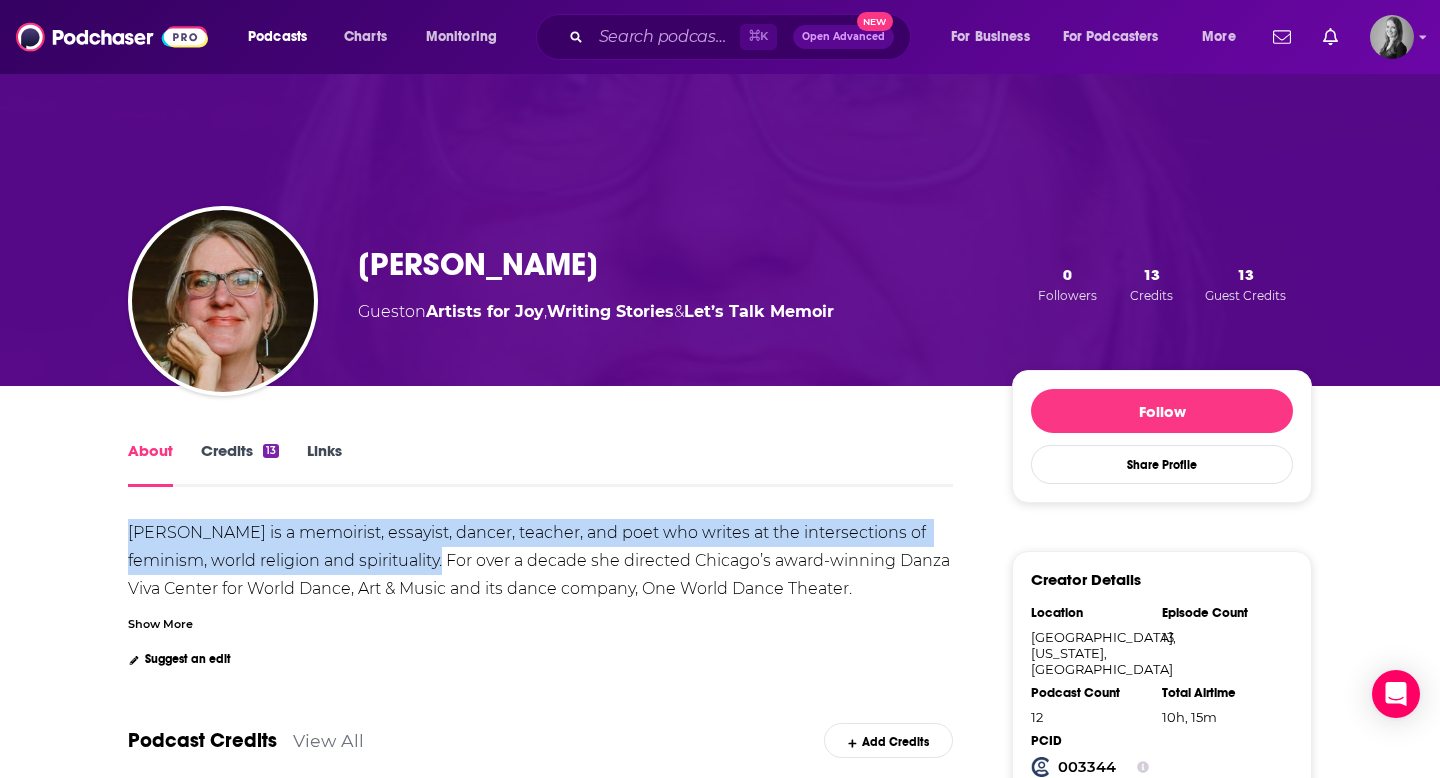 drag, startPoint x: 133, startPoint y: 530, endPoint x: 450, endPoint y: 562, distance: 318.61105 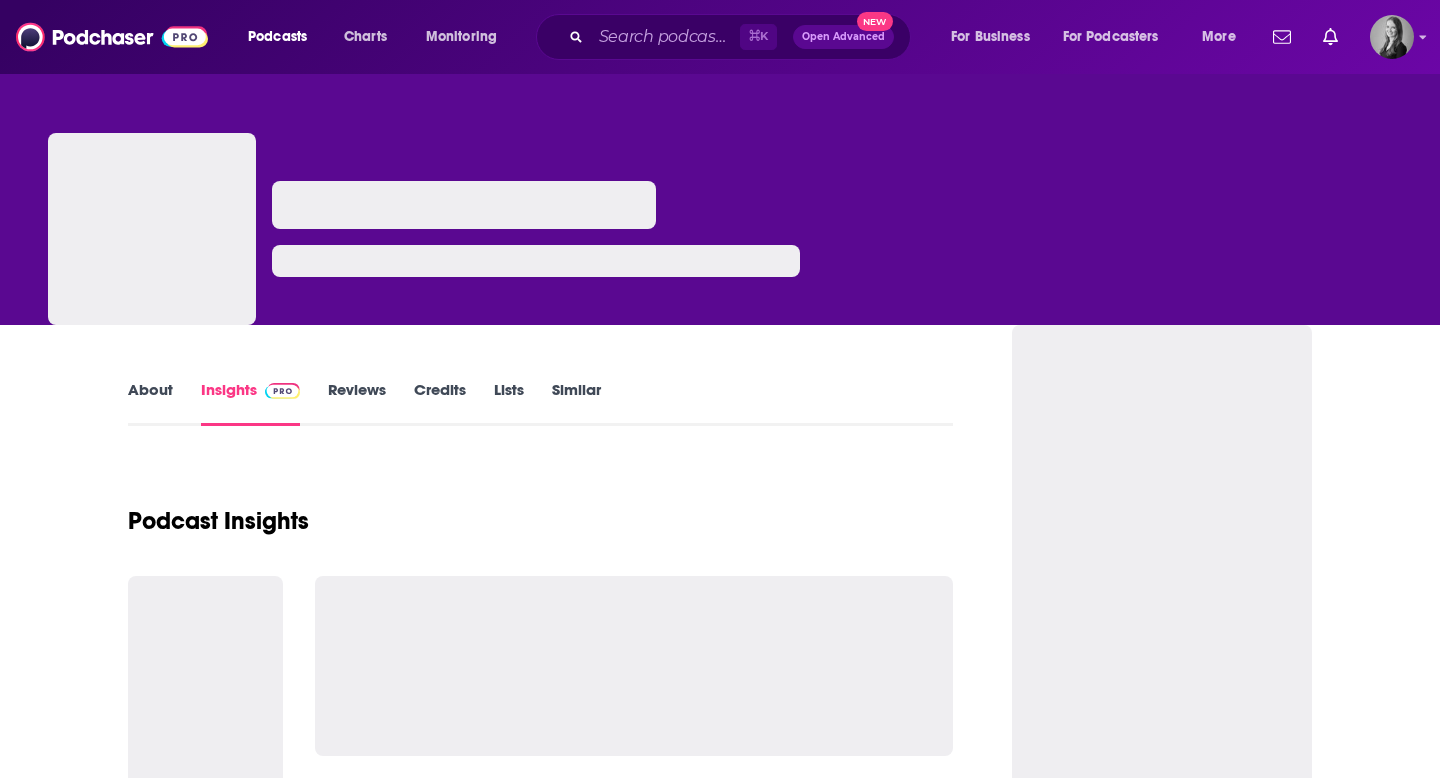 scroll, scrollTop: 0, scrollLeft: 0, axis: both 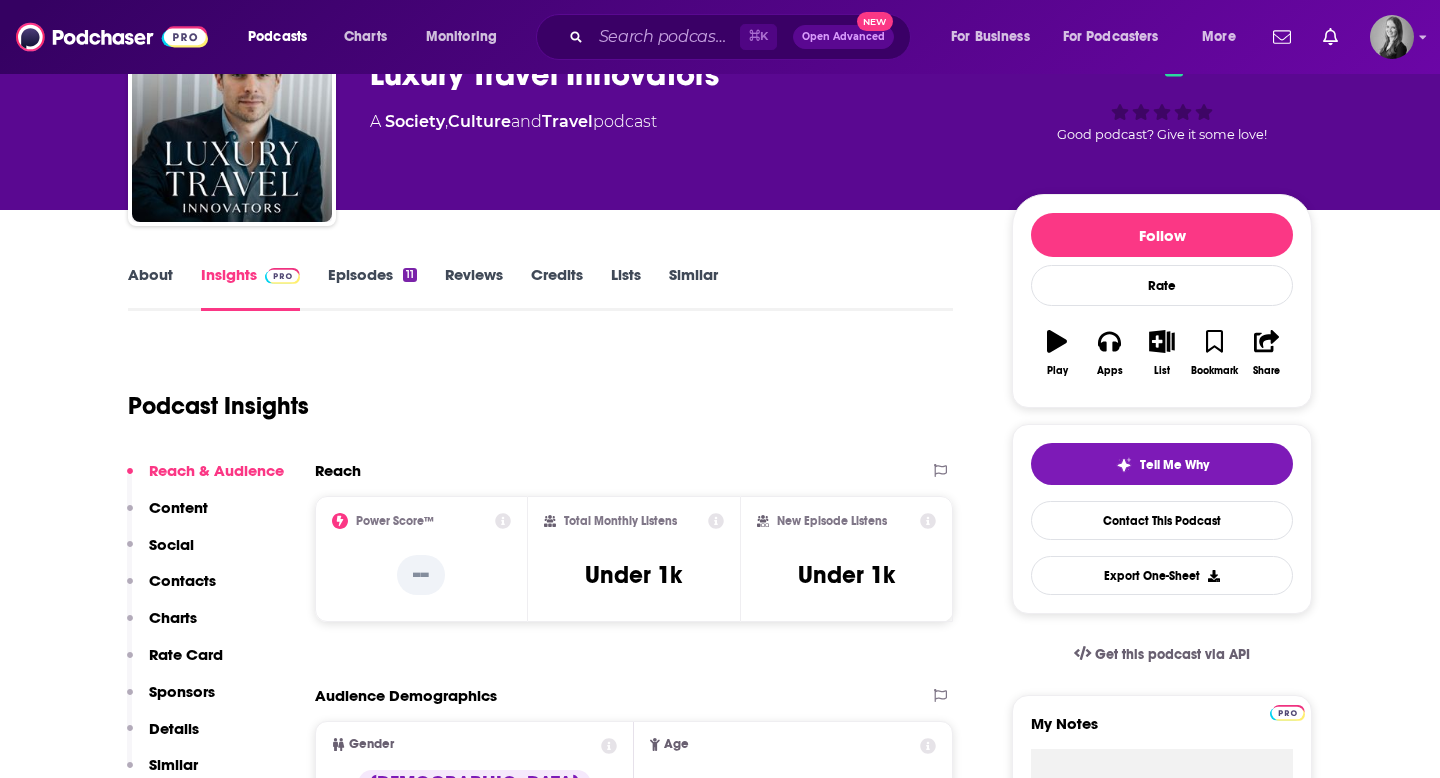 click on "About" at bounding box center [150, 288] 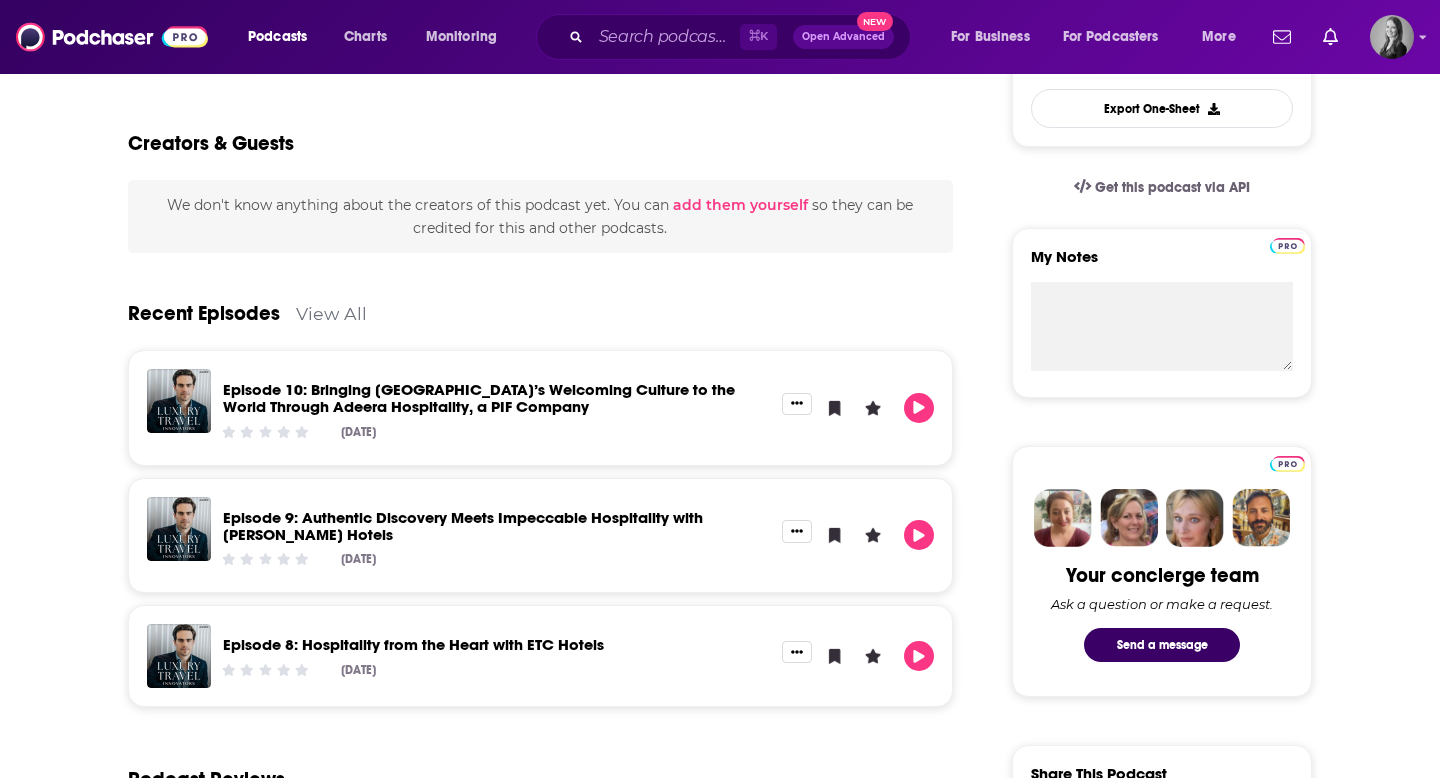 scroll, scrollTop: 0, scrollLeft: 0, axis: both 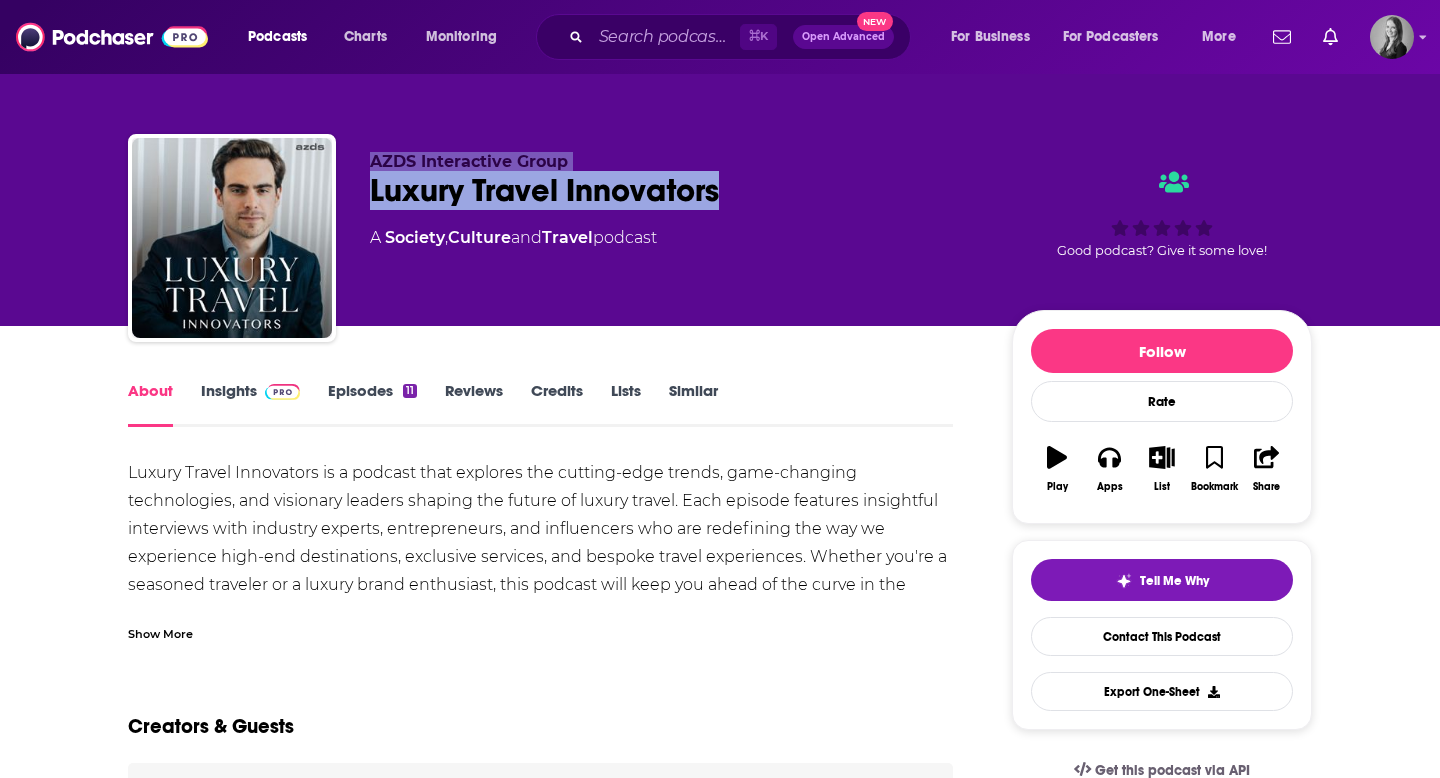 drag, startPoint x: 365, startPoint y: 156, endPoint x: 742, endPoint y: 173, distance: 377.3831 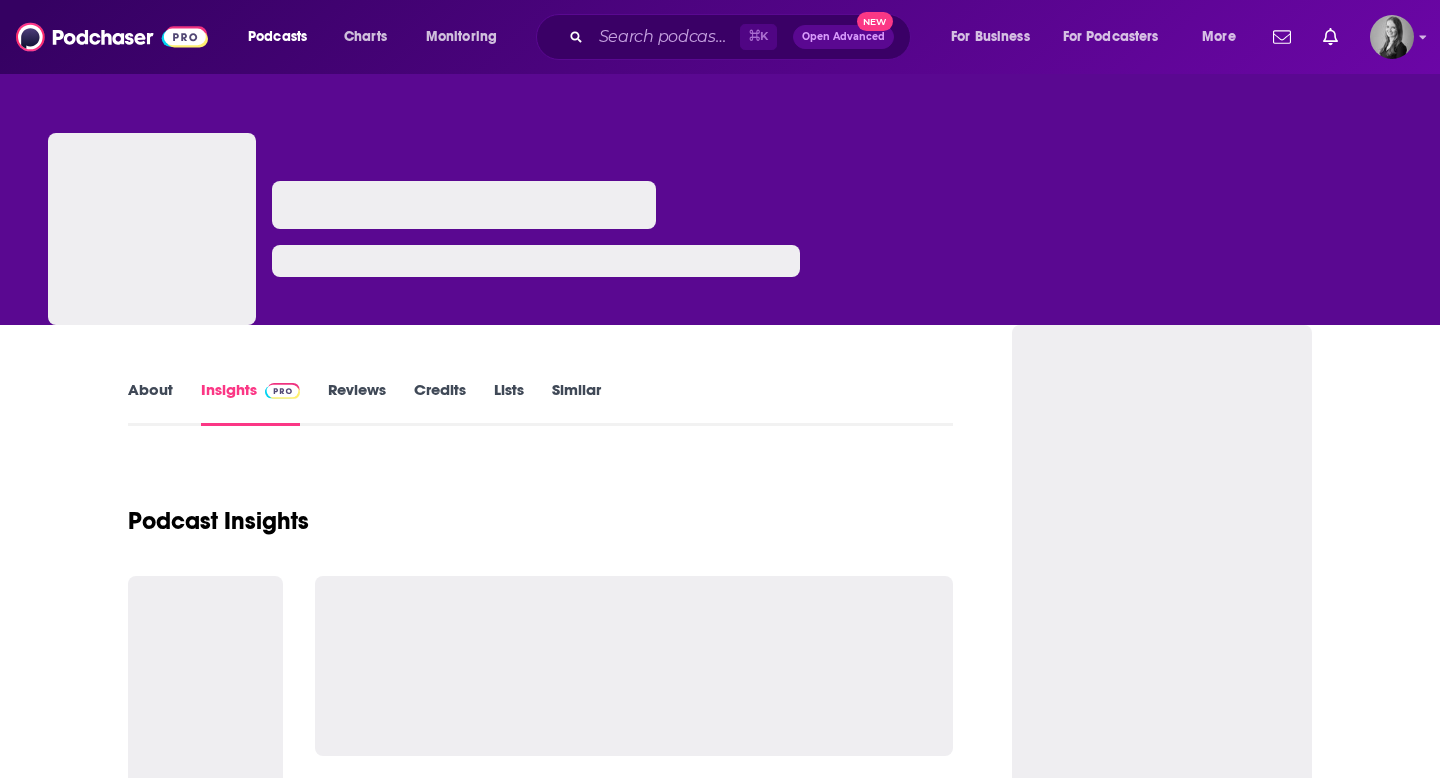 scroll, scrollTop: 0, scrollLeft: 0, axis: both 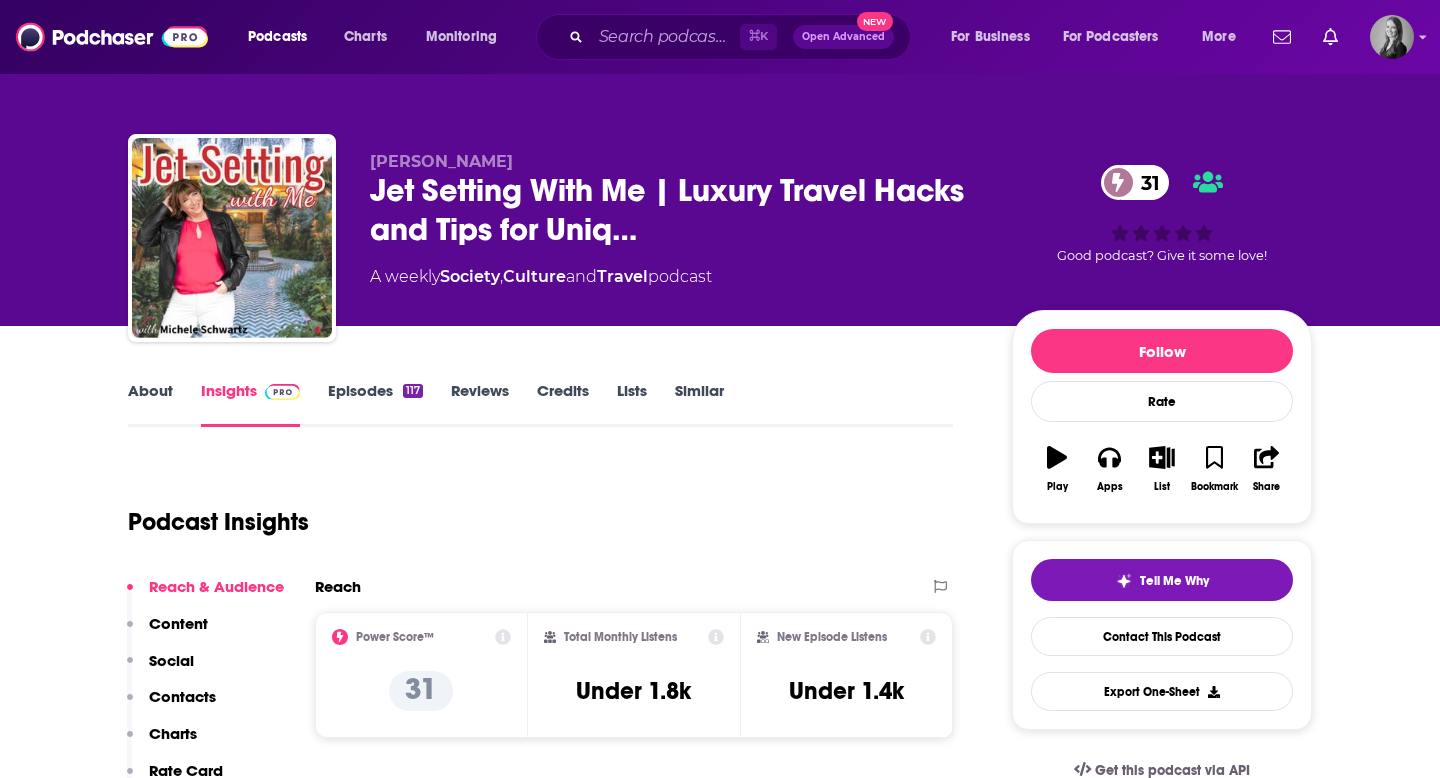 click on "About" at bounding box center [150, 404] 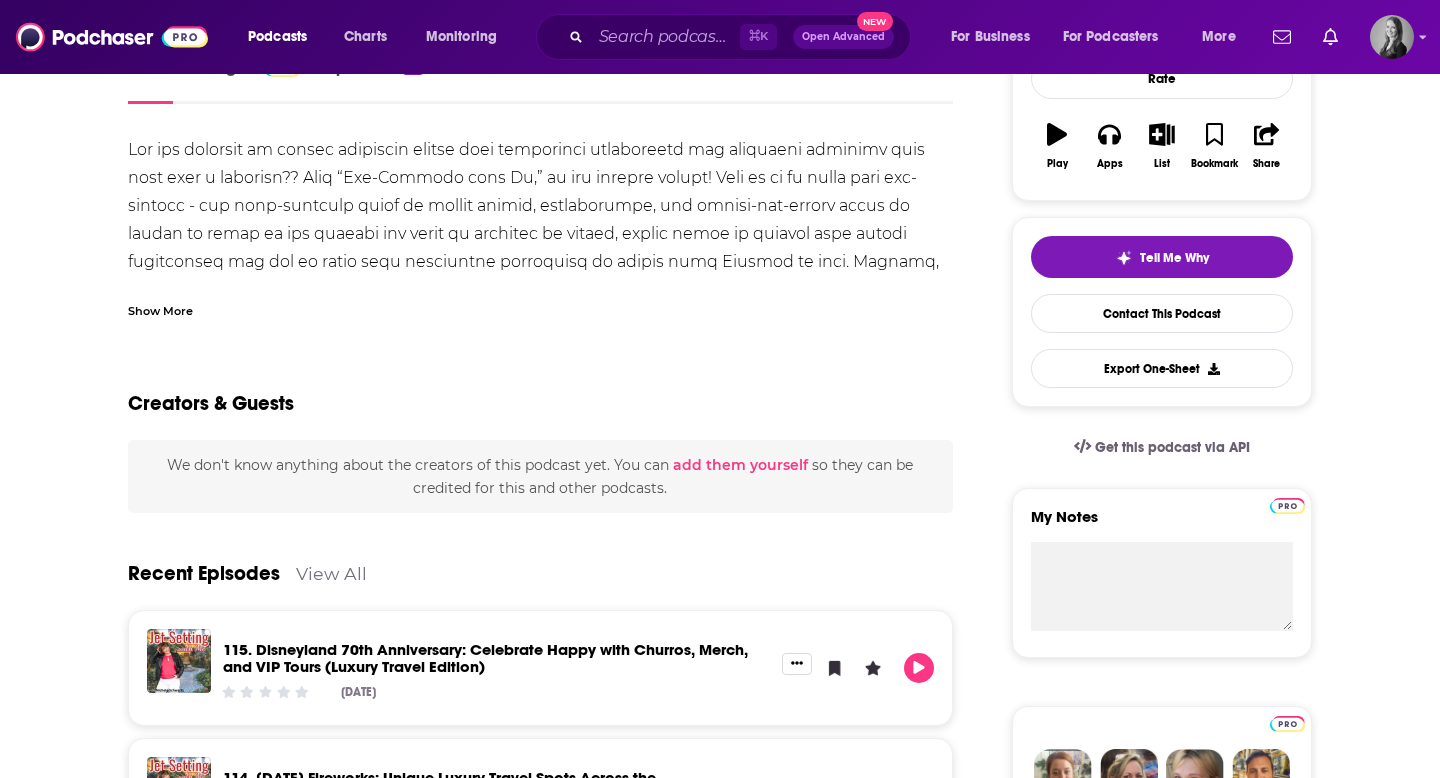 scroll, scrollTop: 0, scrollLeft: 0, axis: both 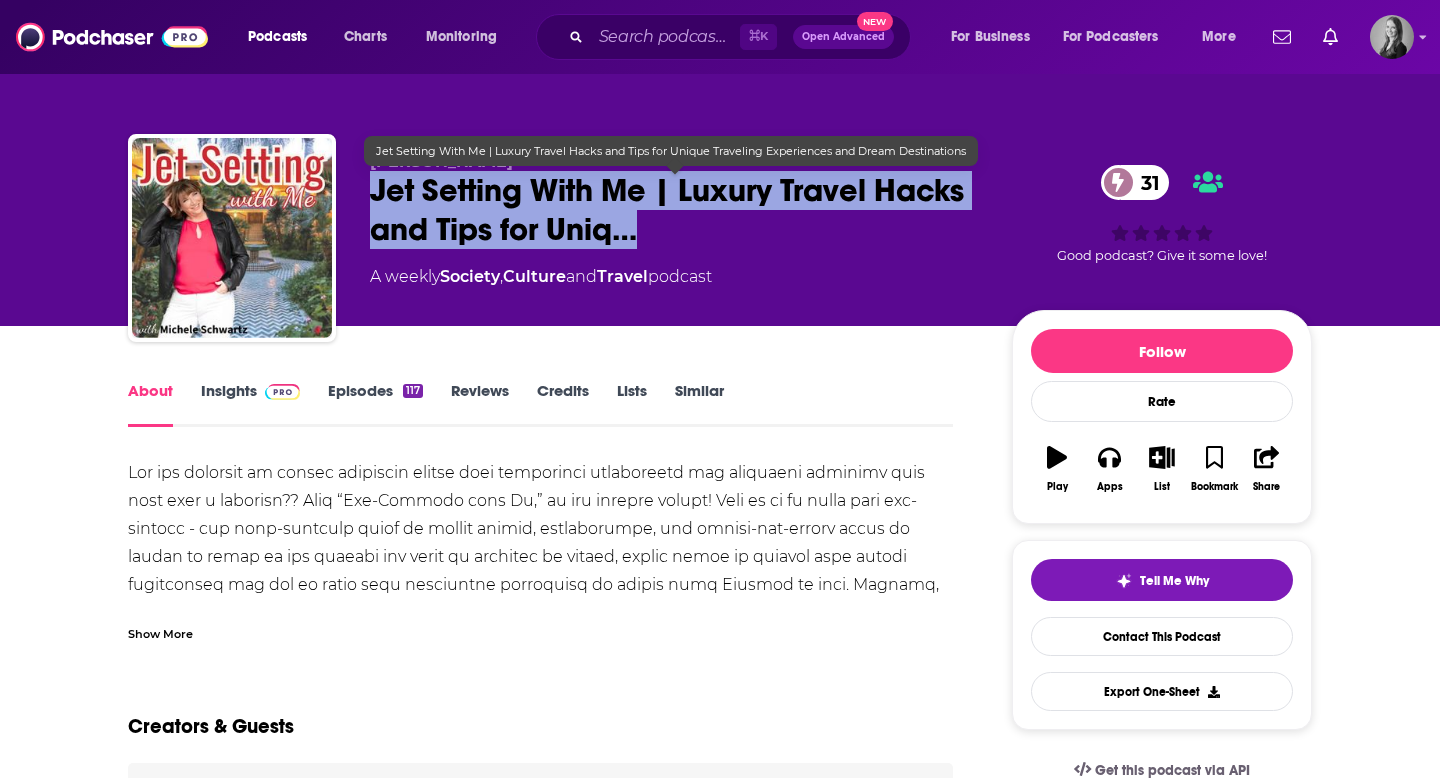 drag, startPoint x: 370, startPoint y: 188, endPoint x: 669, endPoint y: 225, distance: 301.2806 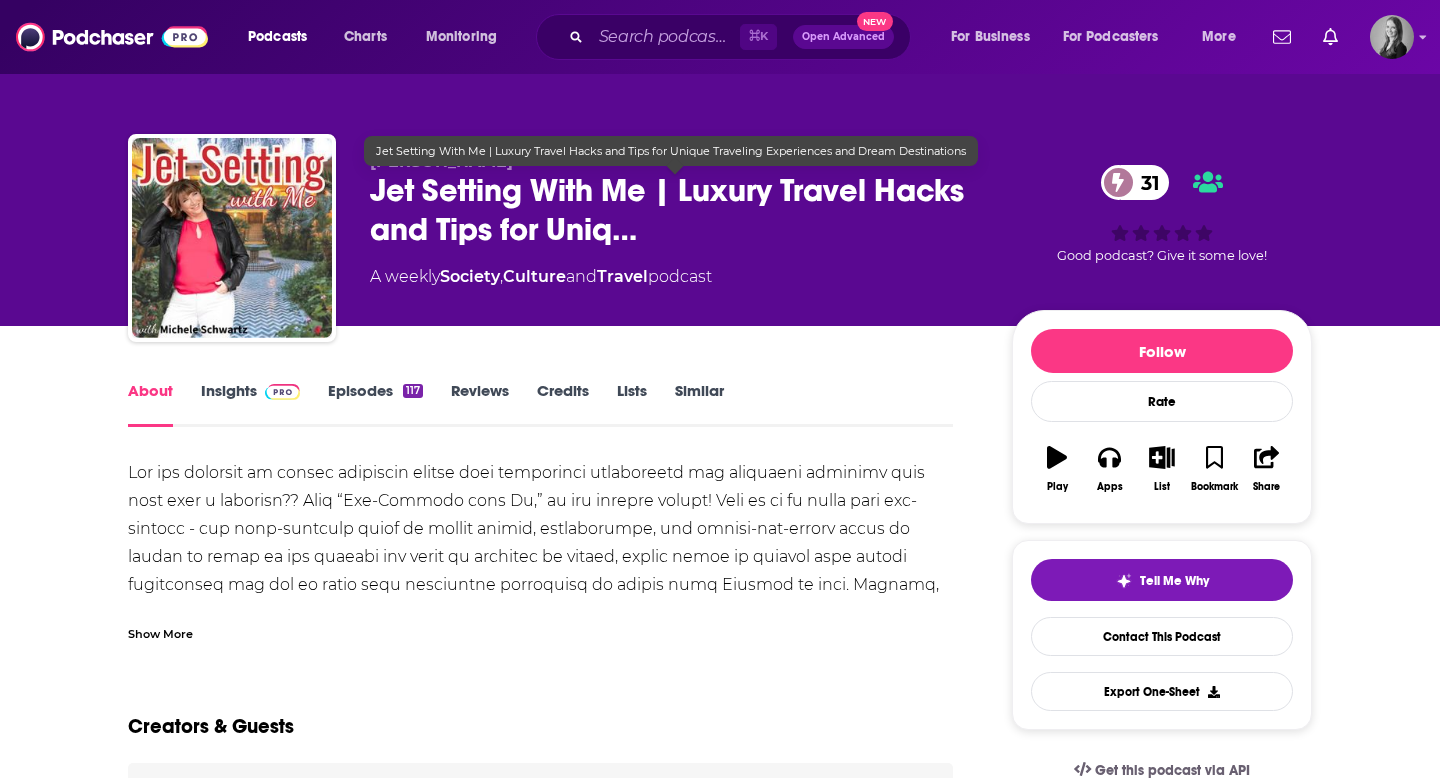 click on "A   weekly  Society ,  Culture  and  Travel  podcast" at bounding box center (541, 277) 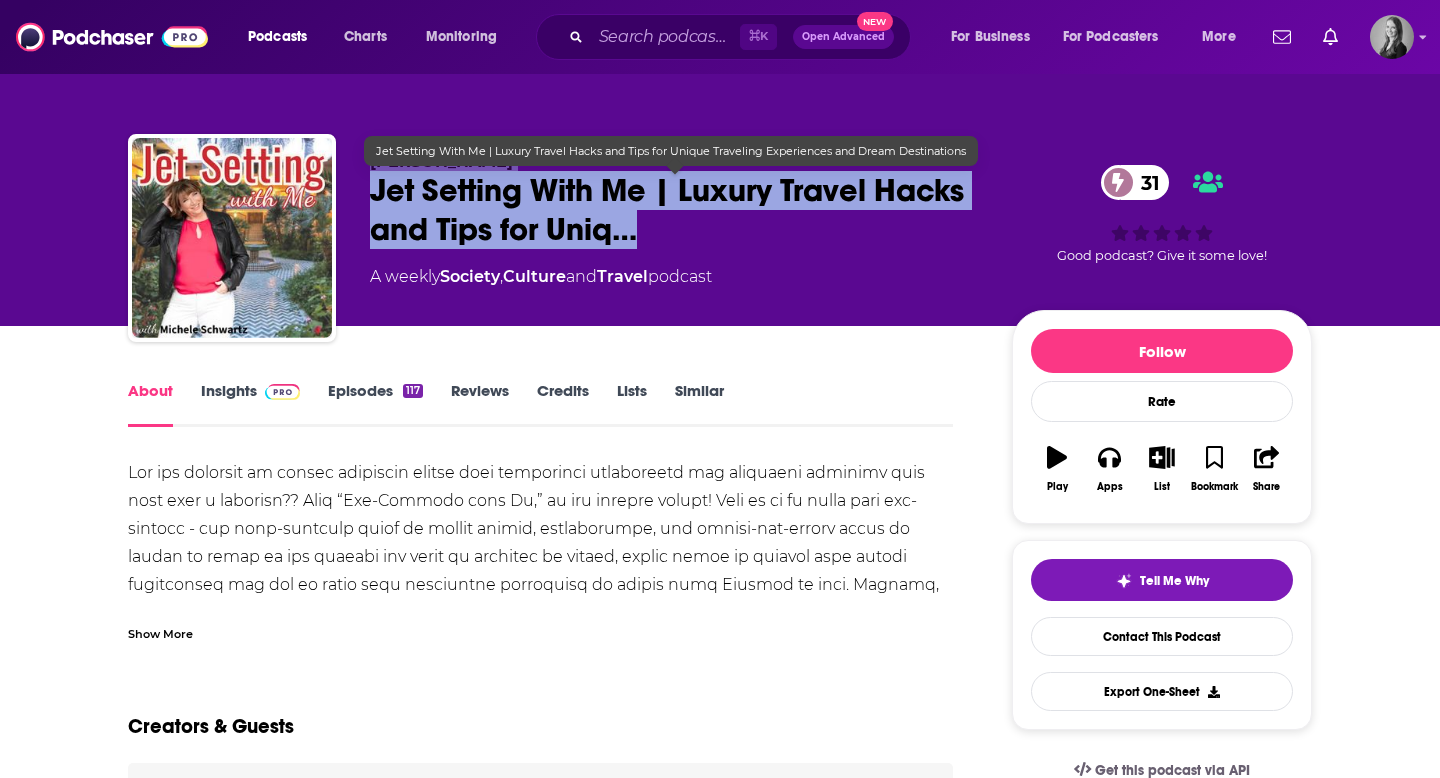 drag, startPoint x: 366, startPoint y: 159, endPoint x: 656, endPoint y: 252, distance: 304.5472 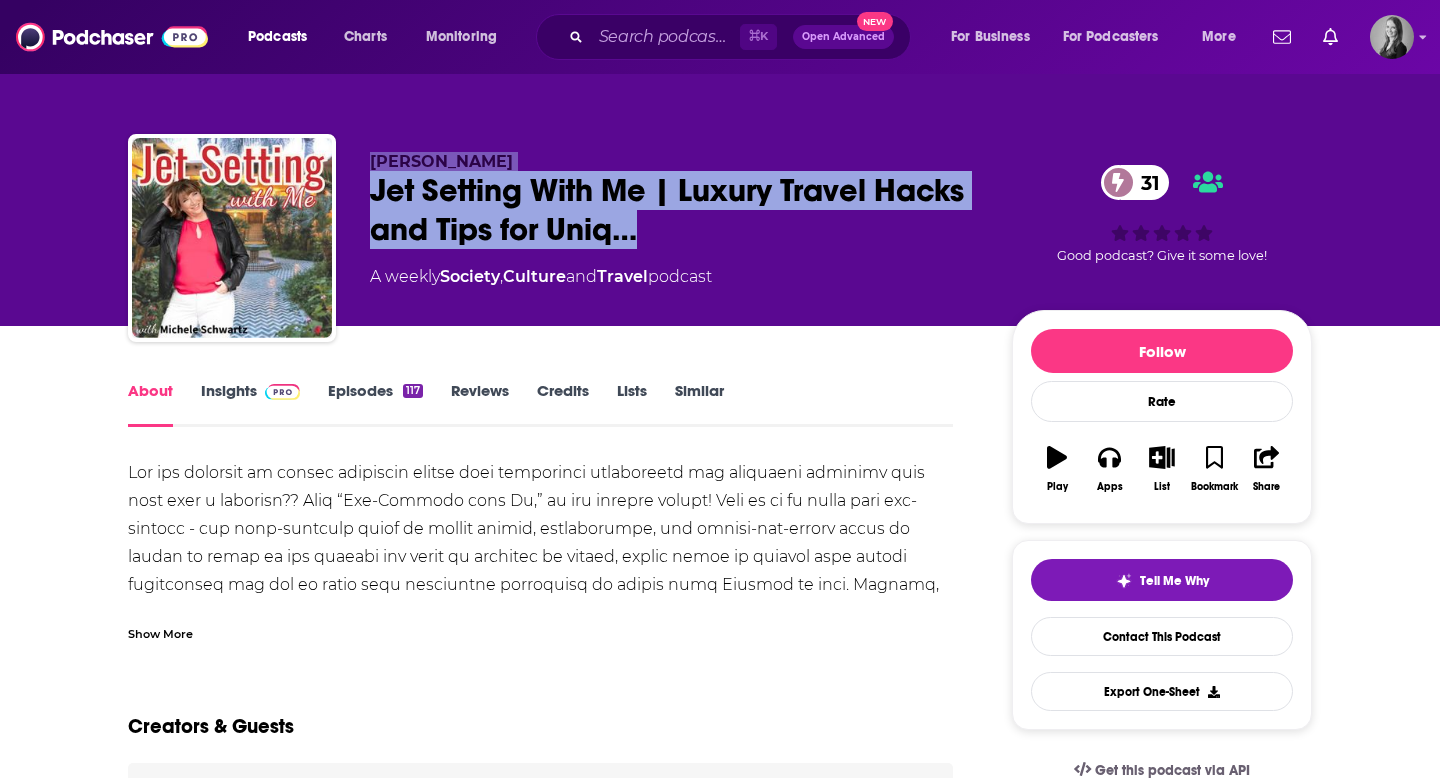 copy on "Michele Schwartz   Jet Setting With Me | Luxury Travel Hacks and Tips for Uniq…" 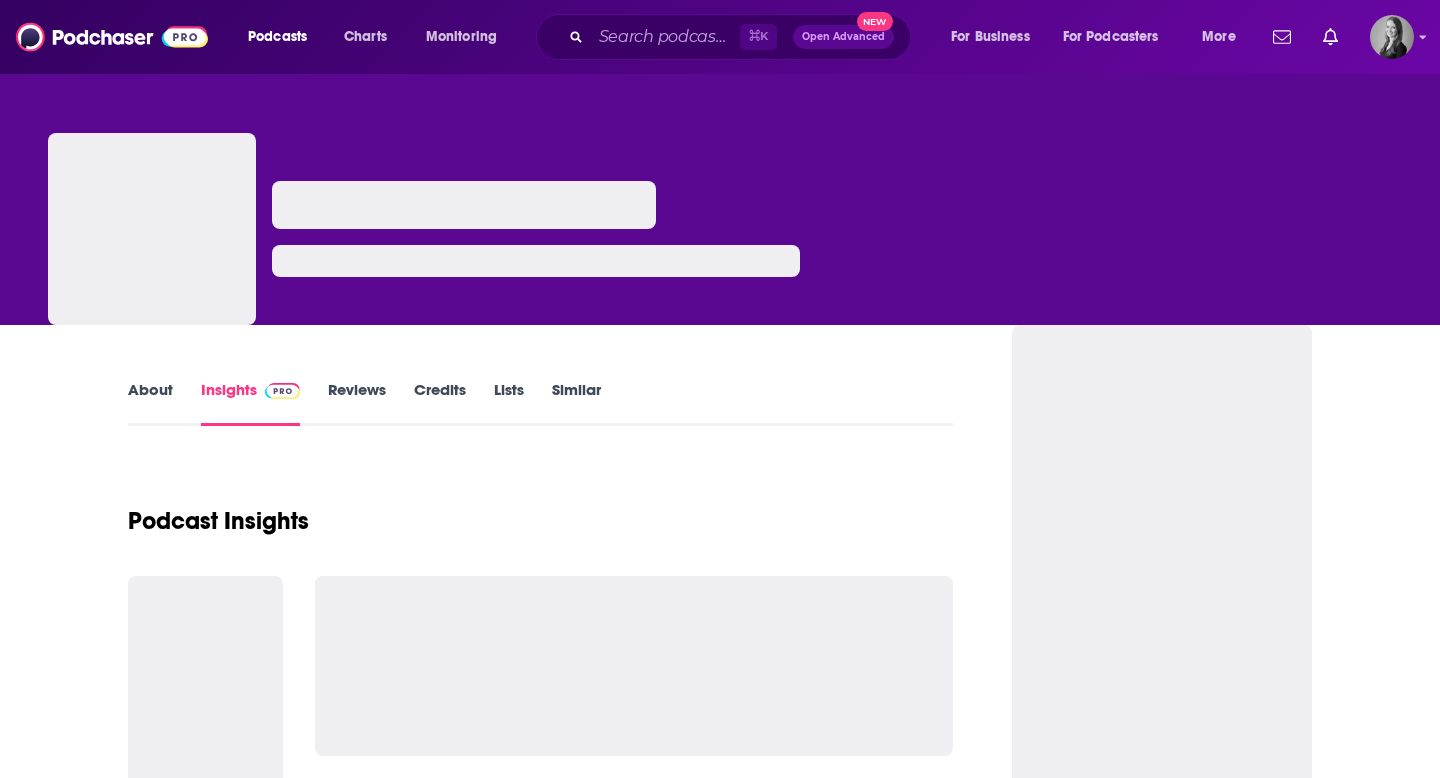 scroll, scrollTop: 0, scrollLeft: 0, axis: both 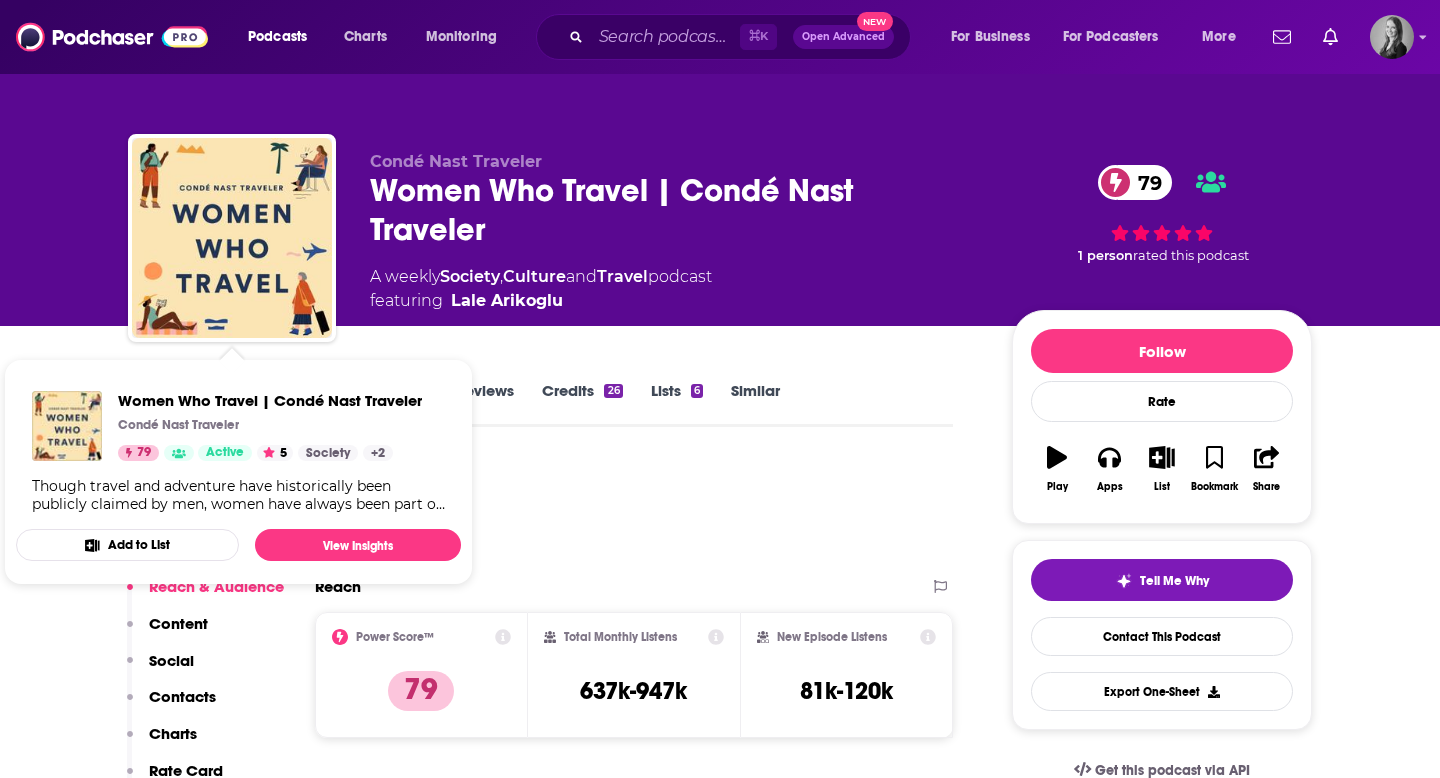 click on "Women Who Travel | Condé Nast Traveler Condé Nast Traveler 79 Active 5 Society + 2 Though travel and adventure have historically been publicly claimed by men, women have always been part of those narratives, too. Each week, host and Condé Nast Traveler editor [PERSON_NAME] shines a light on some of those stories, interviewing [DEMOGRAPHIC_DATA]-identifying guests about their most unique travel tales—from going off-grid in the Danish wilderness to country-hopping solo—sharing her own experiences traveling around the globe, and tapping listeners to contribute their own memorable stories. This is a podcast for anyone who is curious about the world—and excited to explore places both near and far from home. For more from Women Who Travel, visit our website or subscribe to our email newsletter. Add to List View Insights" at bounding box center [238, 472] 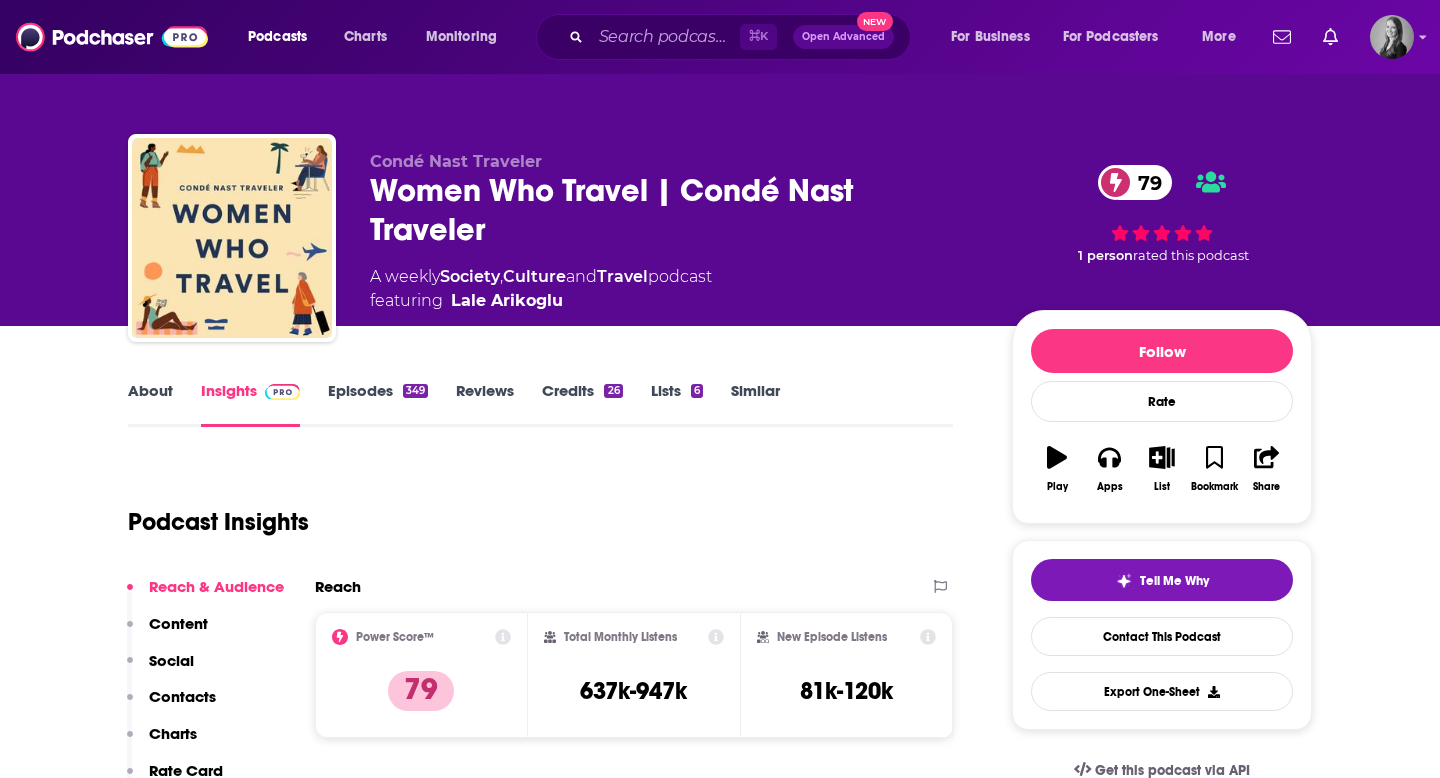 click on "About" at bounding box center (150, 404) 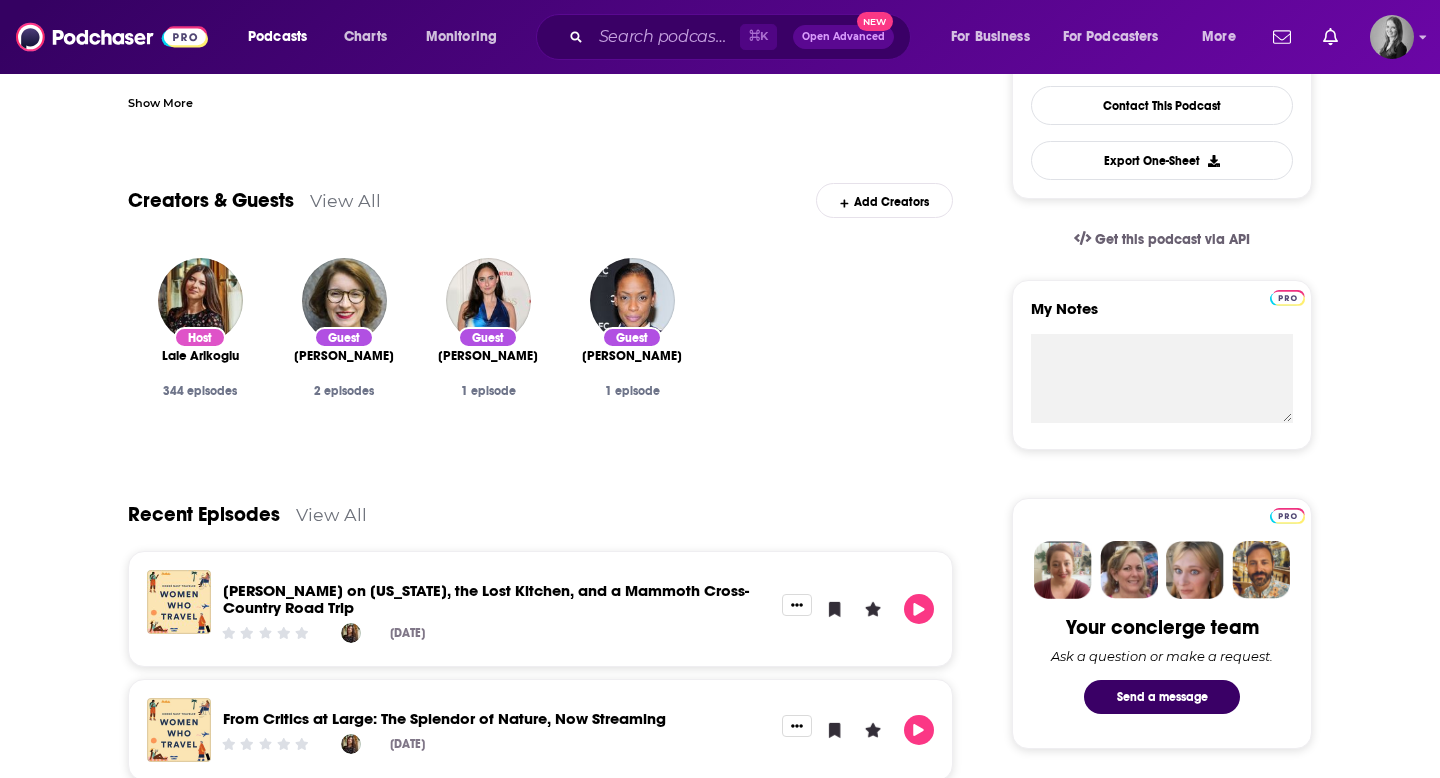 scroll, scrollTop: 648, scrollLeft: 0, axis: vertical 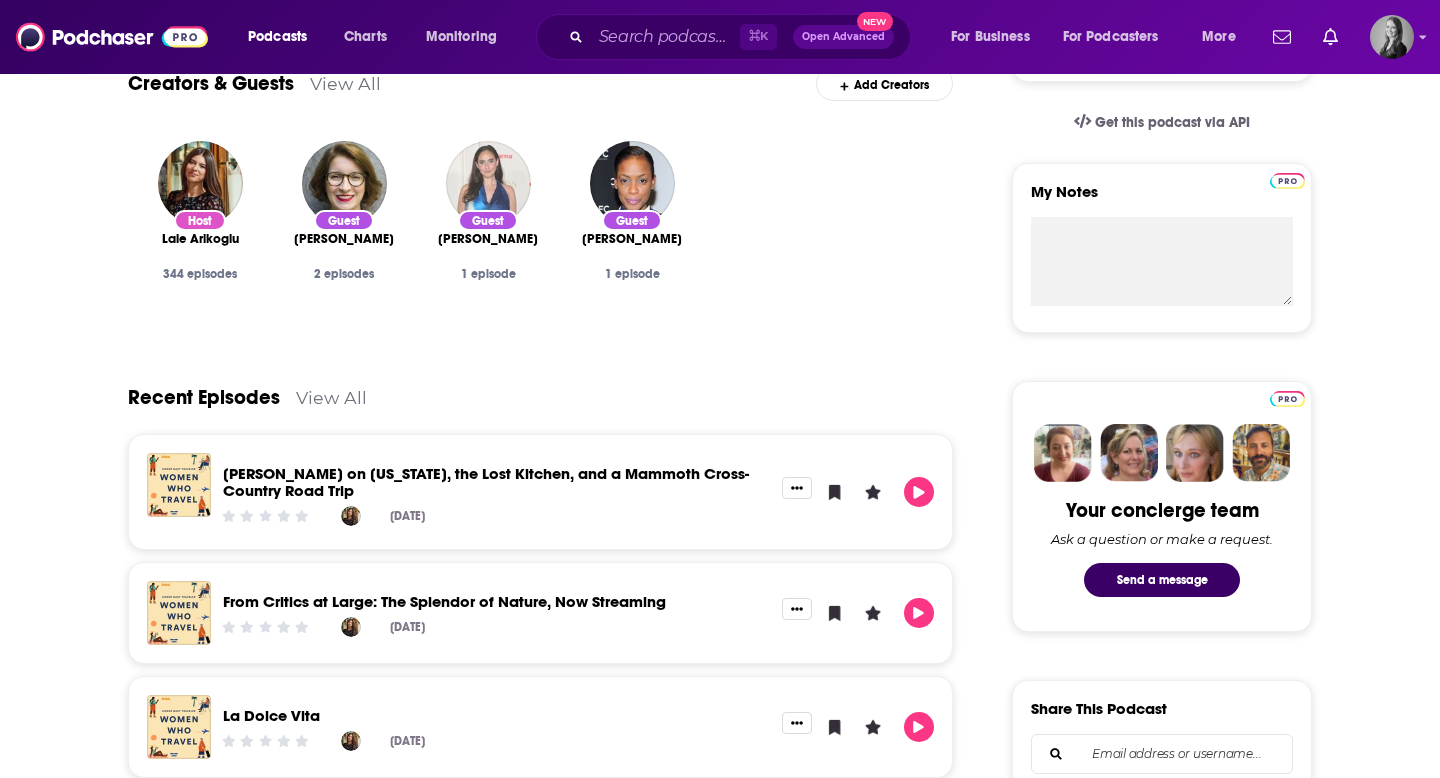 click at bounding box center (488, 183) 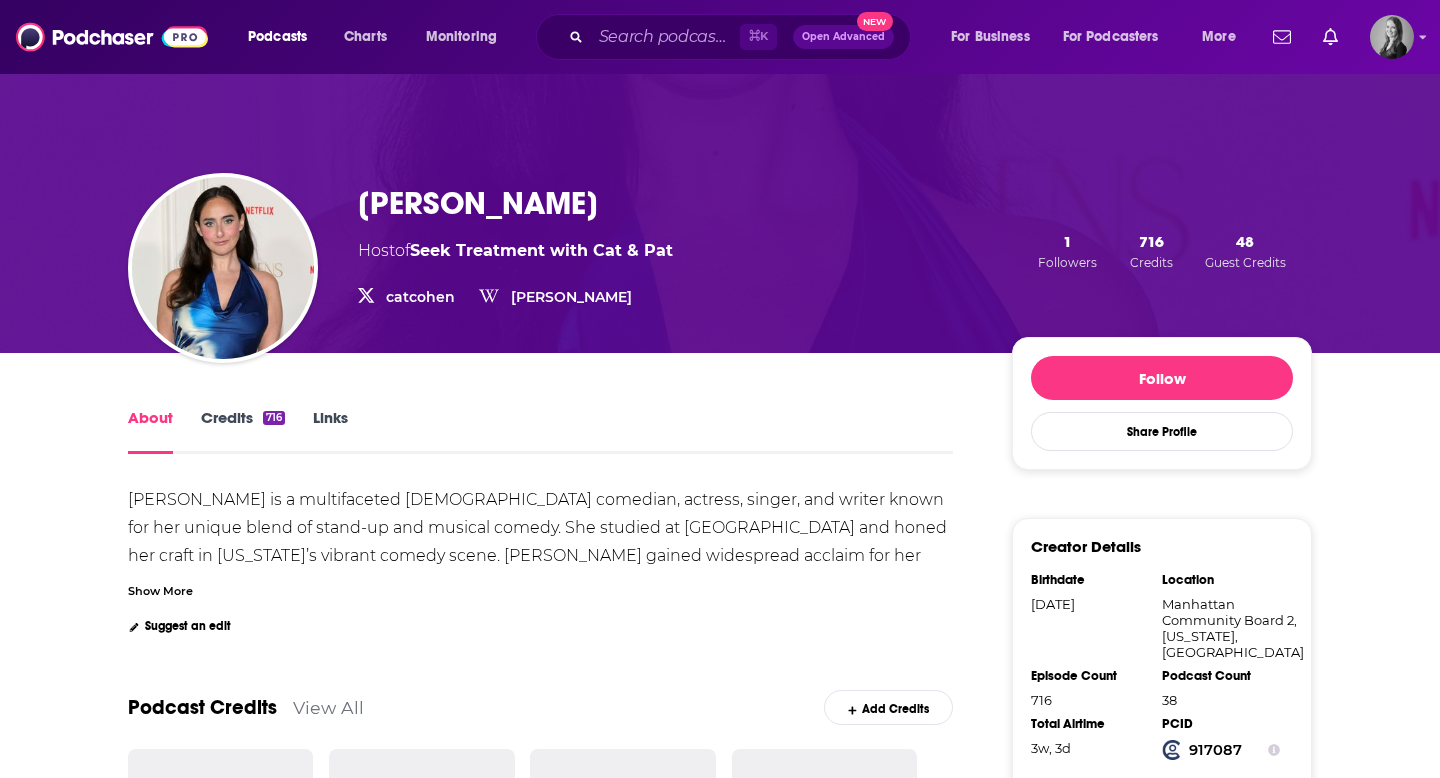 scroll, scrollTop: 32, scrollLeft: 0, axis: vertical 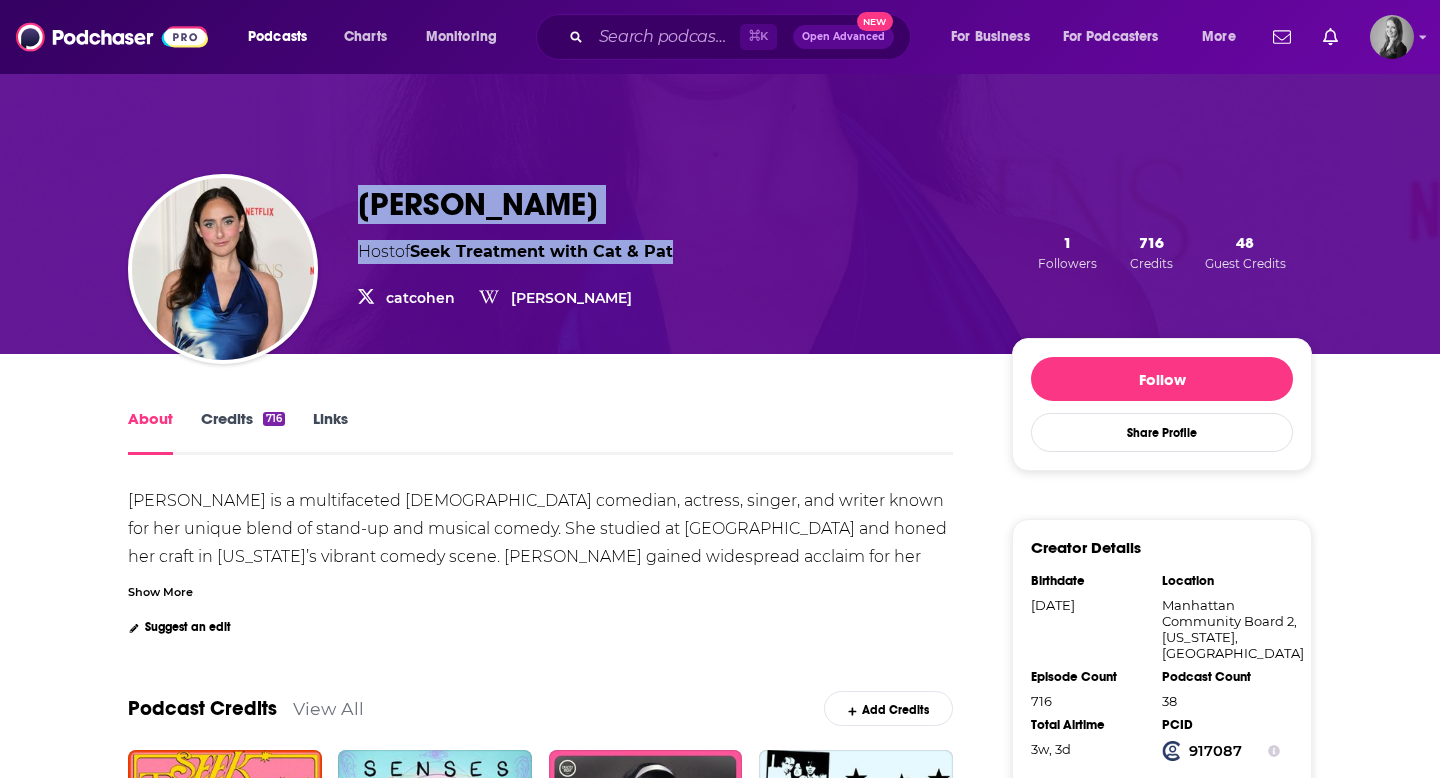 drag, startPoint x: 351, startPoint y: 208, endPoint x: 720, endPoint y: 262, distance: 372.9303 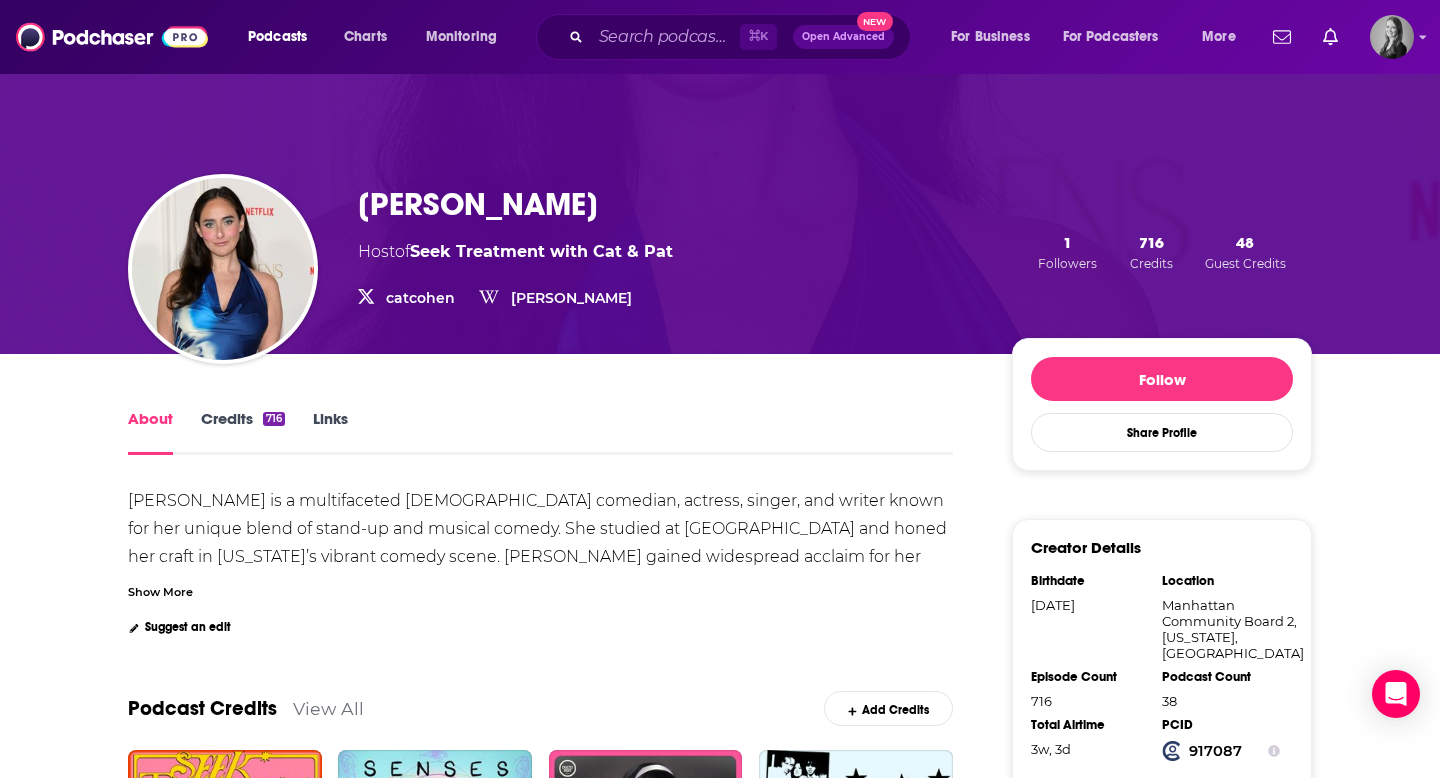 click on "Catherine Cohen Host  of  Seek Treatment with Cat & Pat catcohen catcohen Catherine Cohen Catherine Cohen 1 Followers 716 Credits 48 Guest Credits" at bounding box center [720, 252] 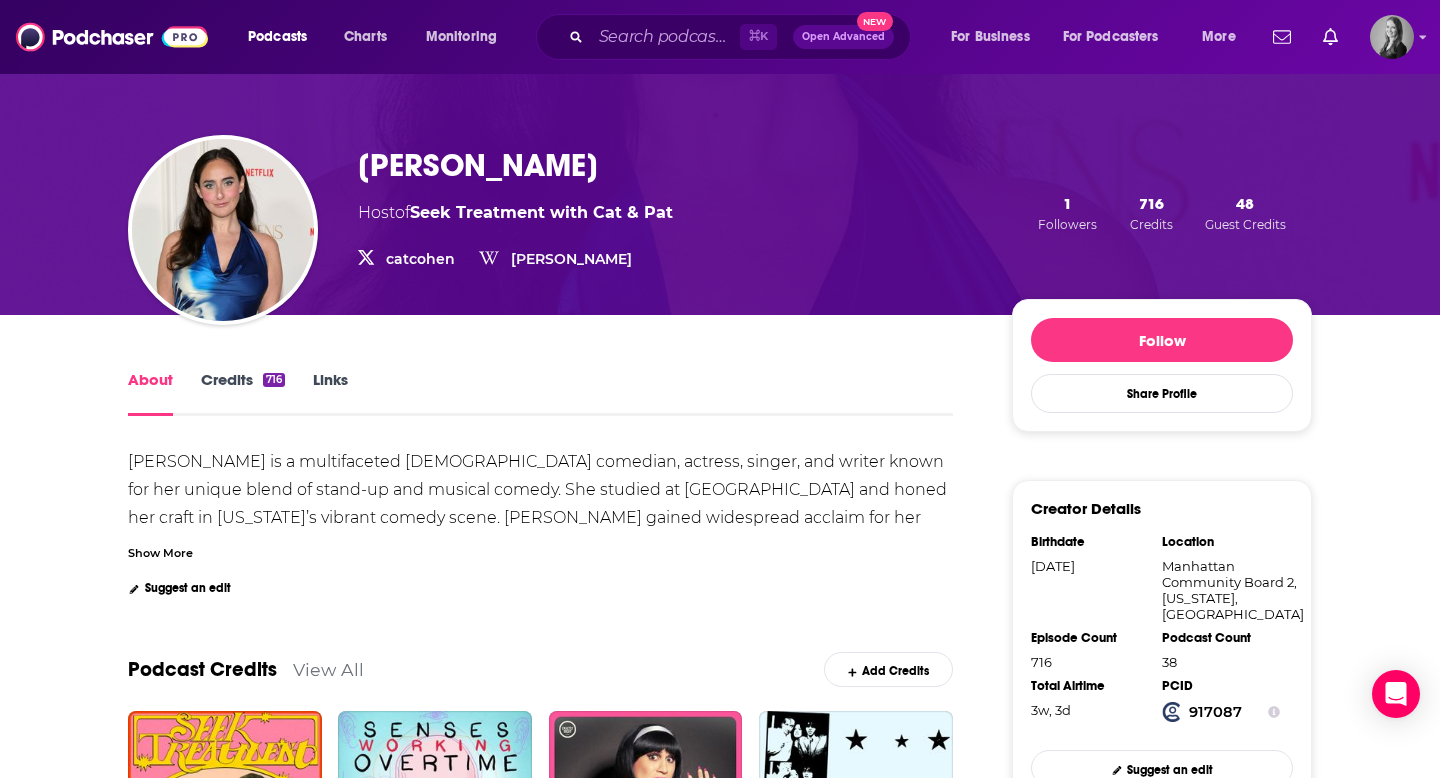 scroll, scrollTop: 76, scrollLeft: 0, axis: vertical 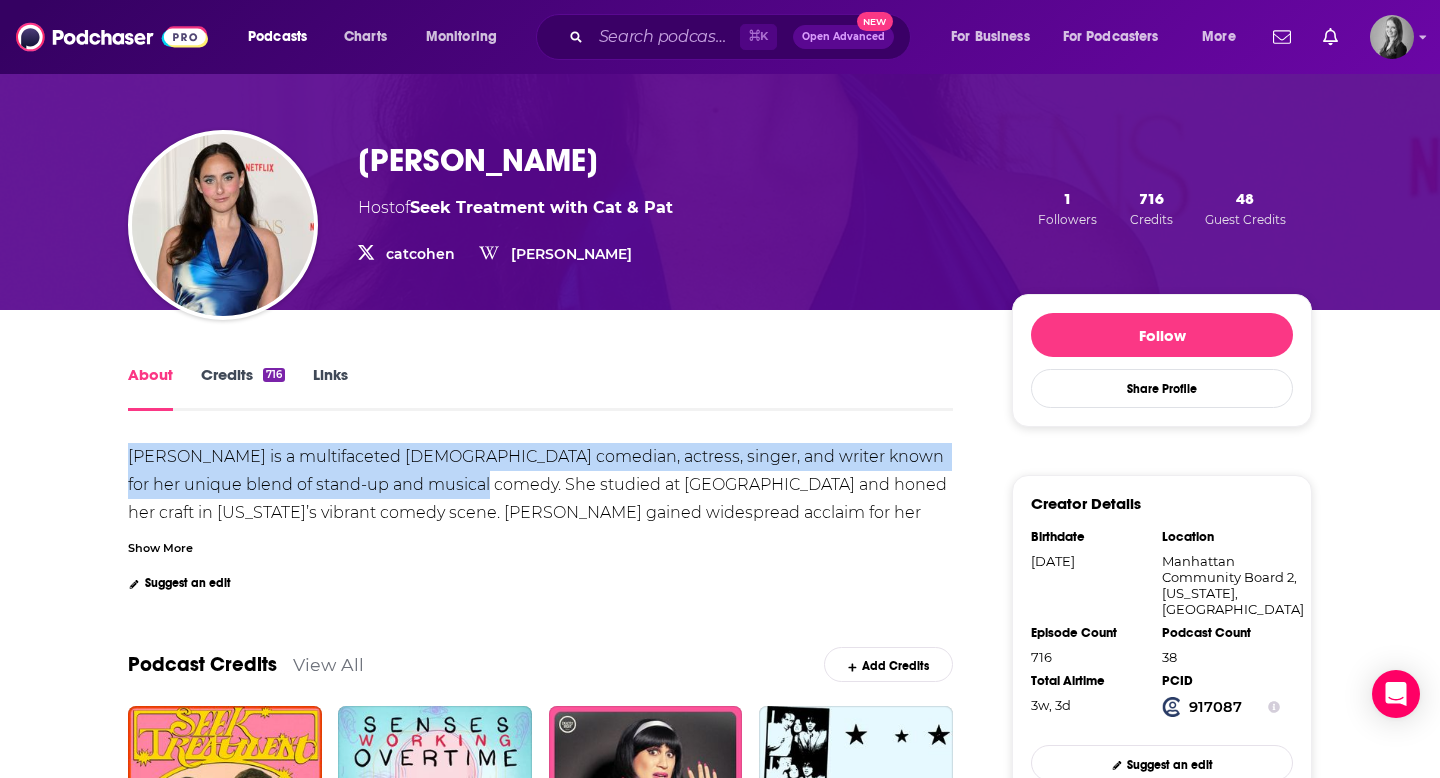 drag, startPoint x: 127, startPoint y: 452, endPoint x: 441, endPoint y: 483, distance: 315.52655 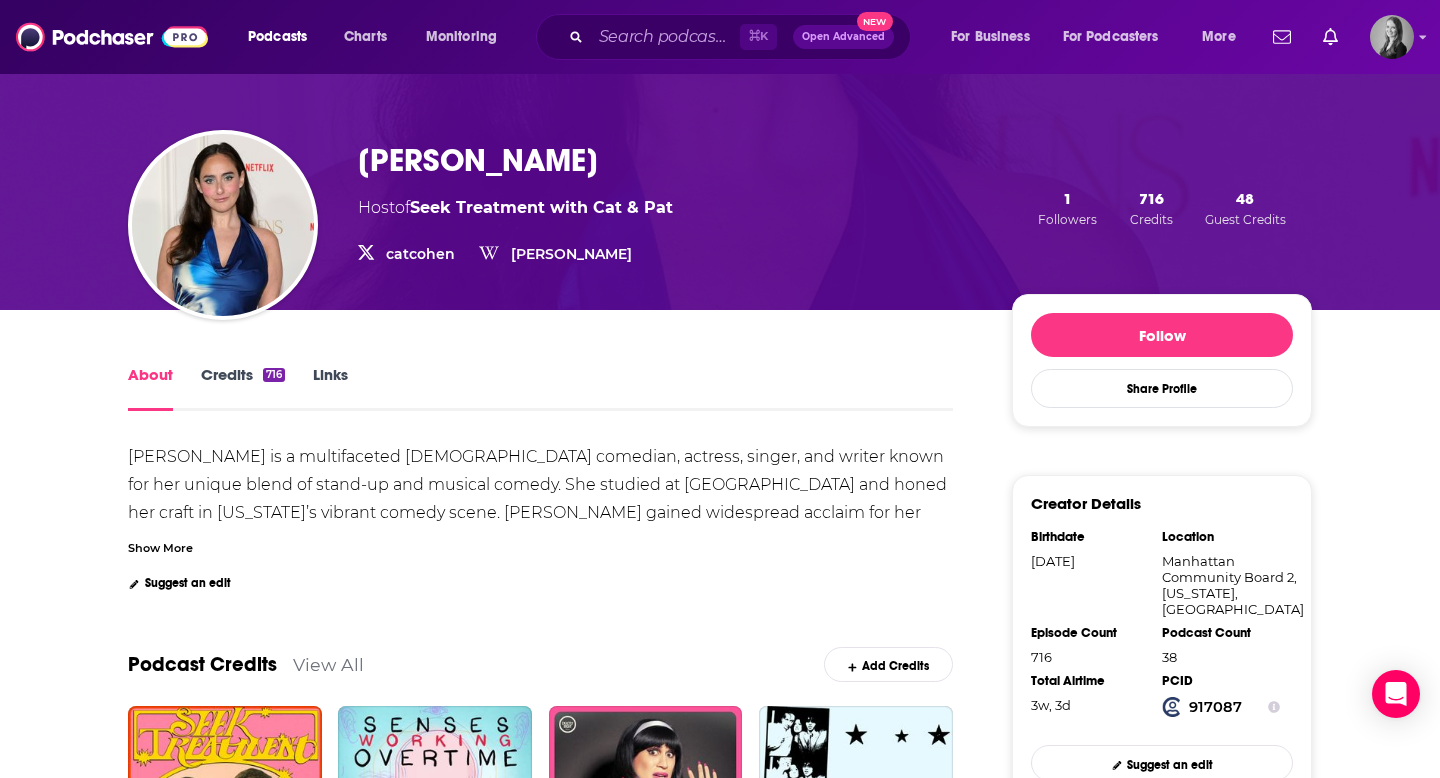 click on "About Credits 716 Links" at bounding box center [540, 386] 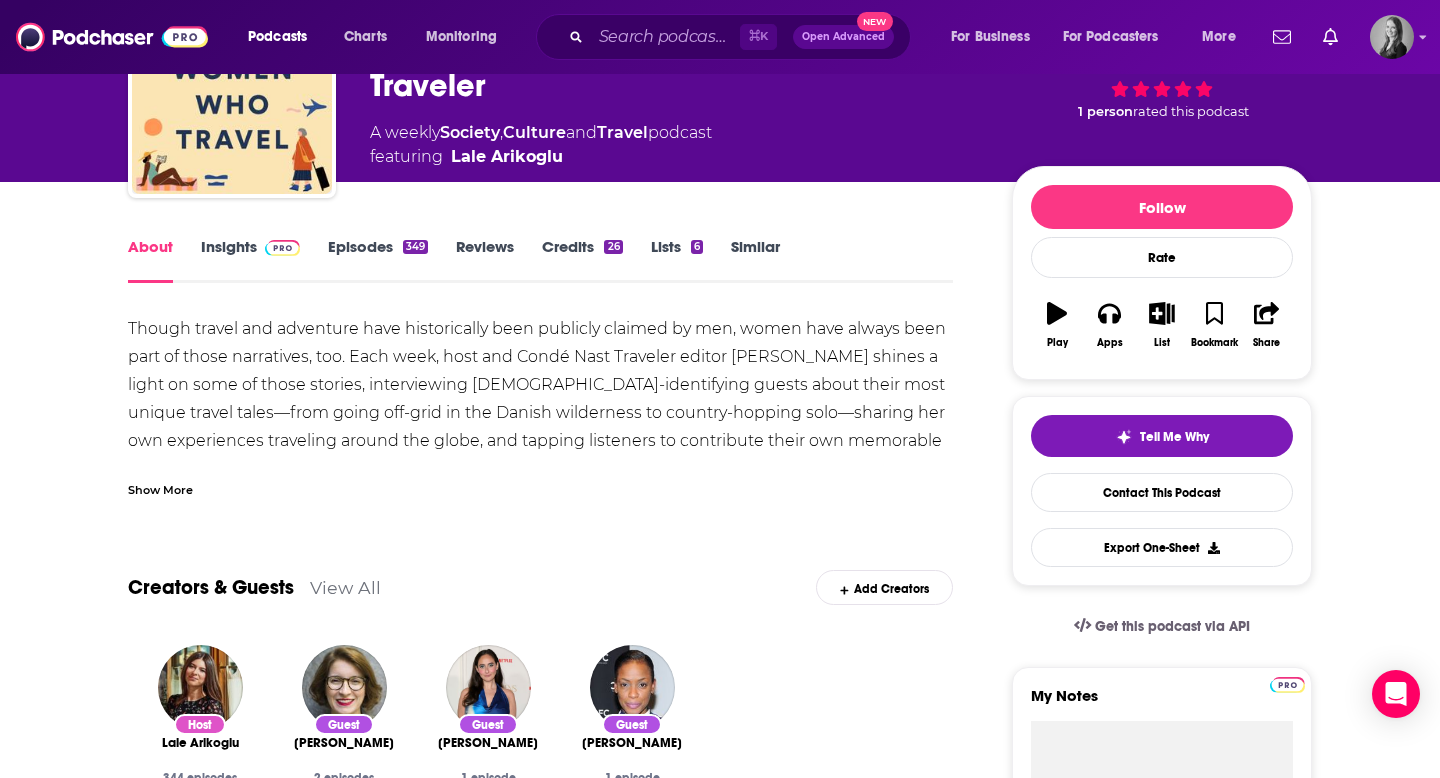 scroll, scrollTop: 363, scrollLeft: 0, axis: vertical 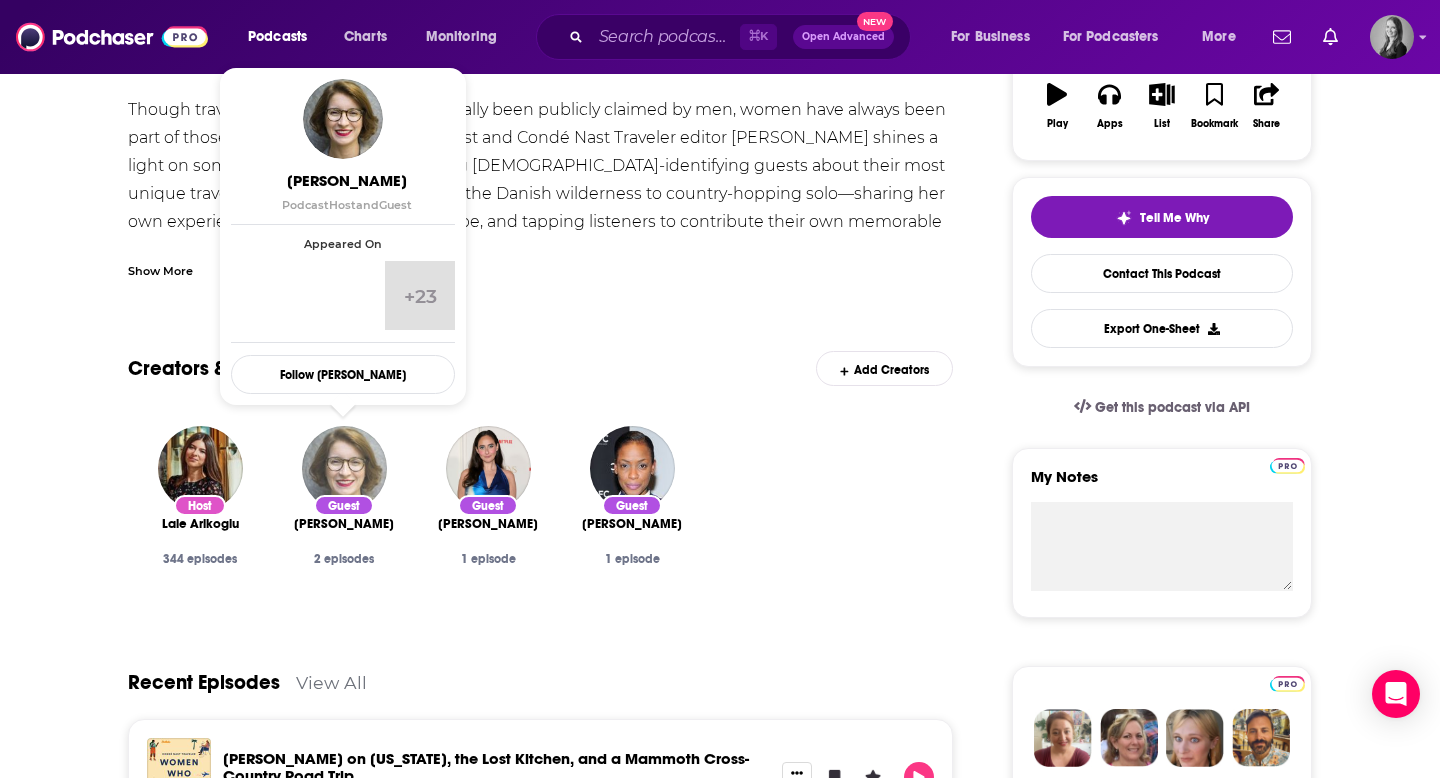 click at bounding box center [344, 468] 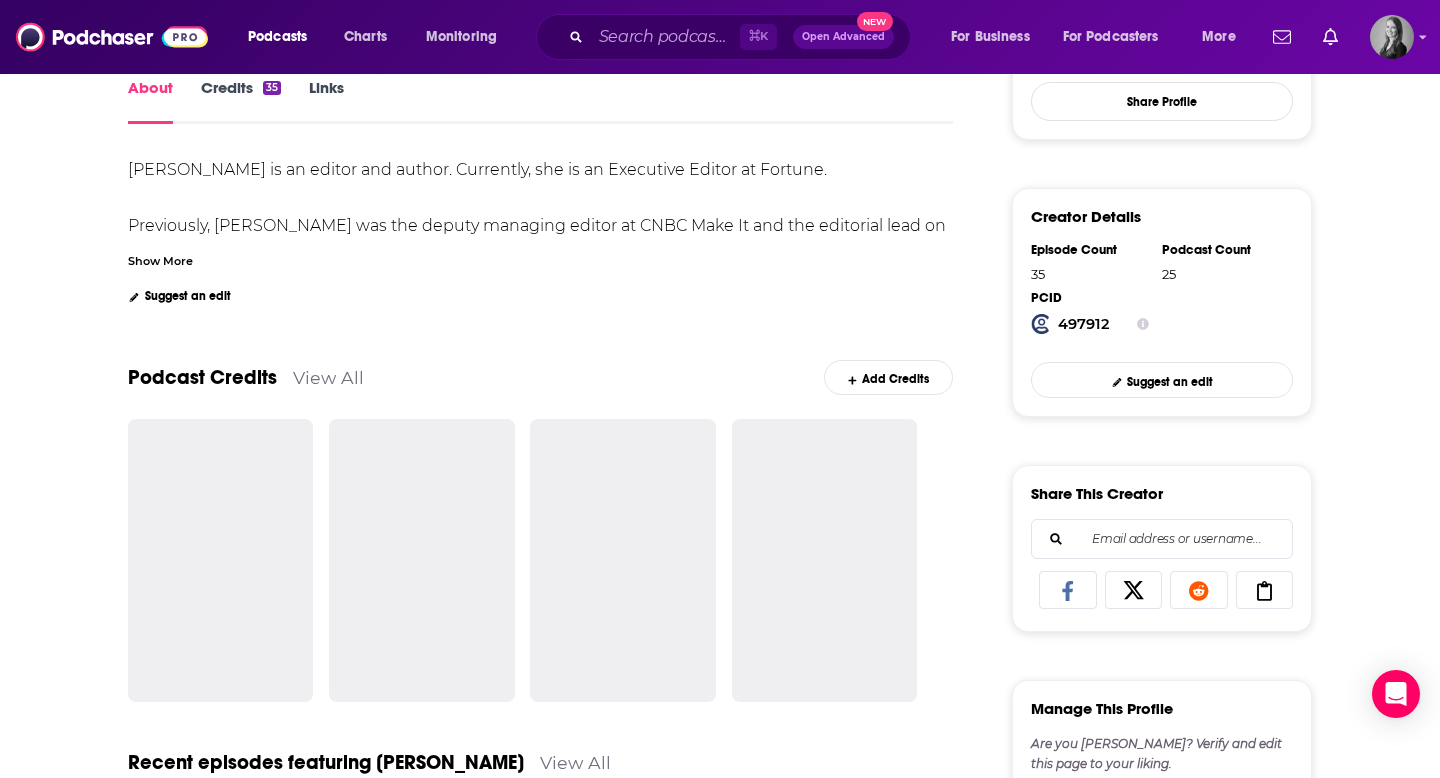 scroll, scrollTop: 0, scrollLeft: 0, axis: both 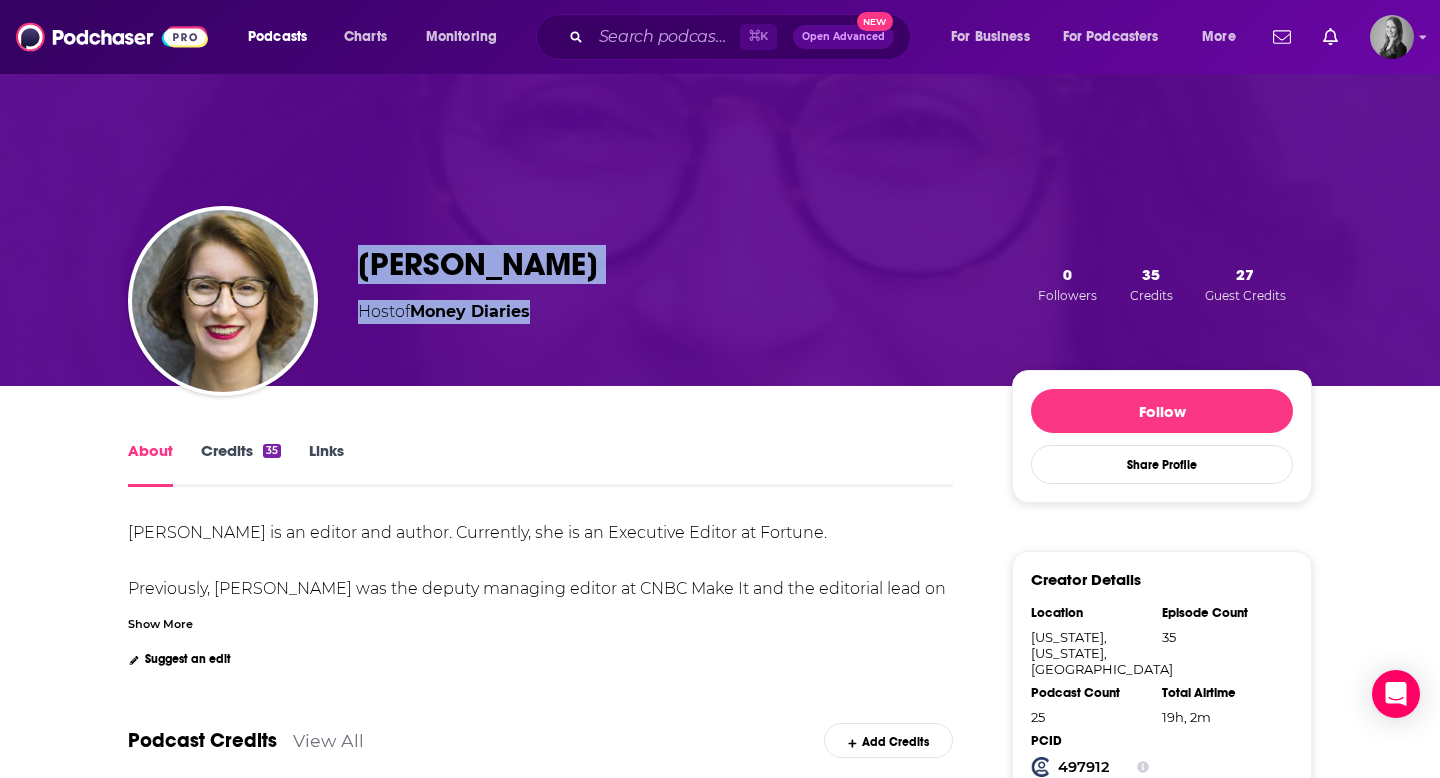 drag, startPoint x: 337, startPoint y: 256, endPoint x: 546, endPoint y: 317, distance: 217.72 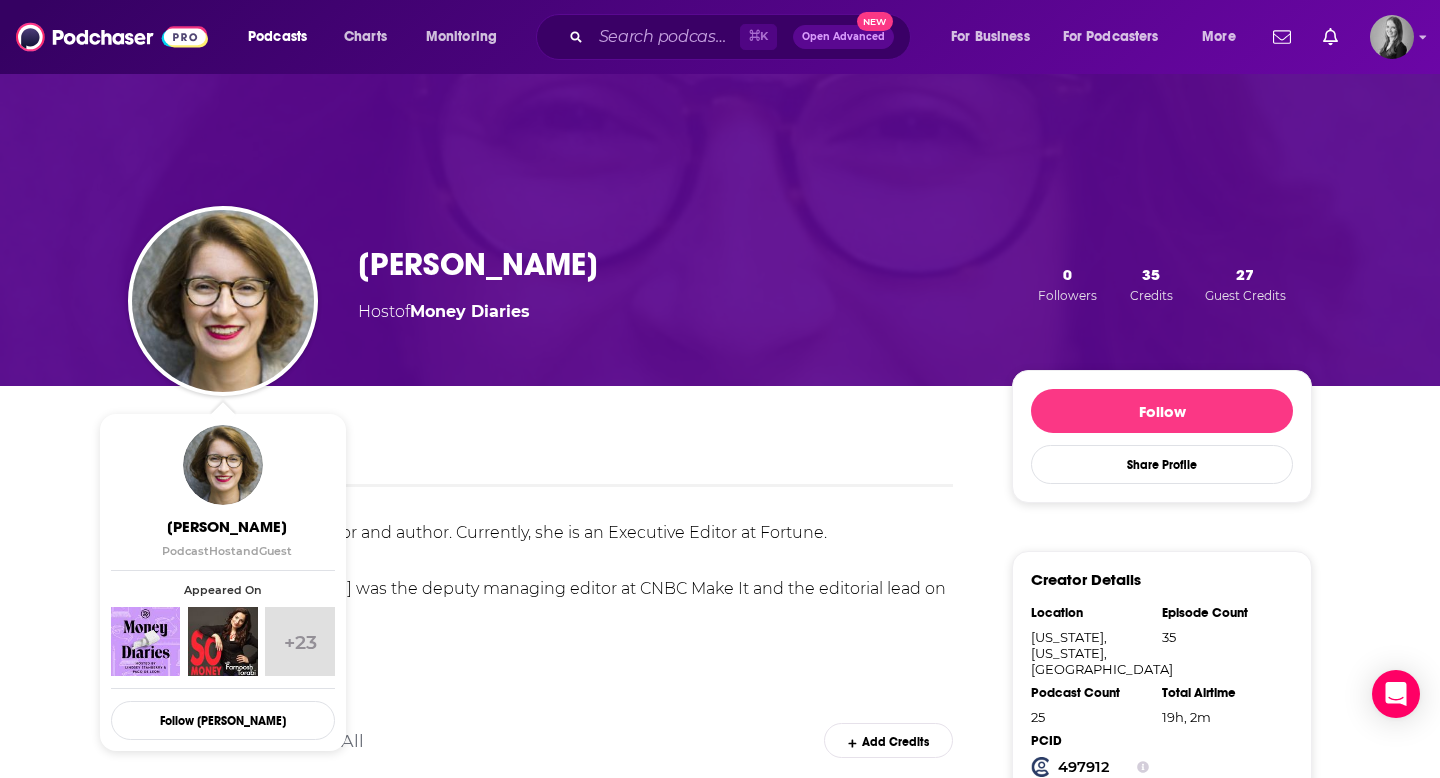 click on "About Credits 35 Links Lindsey Stanberry is an editor and author. Currently, she is an Executive Editor at Fortune.
Previously, Stanberry was the deputy managing editor at CNBC Make It and the editorial lead on CNBC Select. Before that, she was at Refinery29, where she launched the Work & Money section and ran Money Diaries.
Stanberry is the author of "Money Diaries: Everything You Want to Know About Your Finances…And Everyone Else’s." Show More Suggest an edit Podcast Credits View All Add Credits View Podcast View  Credit Money Diaries 5 Host 8   episodes View Podcast View  Credit So Money with Farnoosh Torabi 70 Guest 2   episodes View Podcast View  Credit Money Stories with LDT Guest 1   episode View Podcast View  Credit Future Rich with Barbara Ginty, CFP® 47 Guest 1   episode View Podcast View  Credit Women Who Travel | Condé Nast Traveler View Podcast View  Credit Love Letters View Podcast View  Credit Teach Me How to Money View Podcast View  Credit Nerdette View credits on 25 podcasts   70 5" at bounding box center [540, 1650] 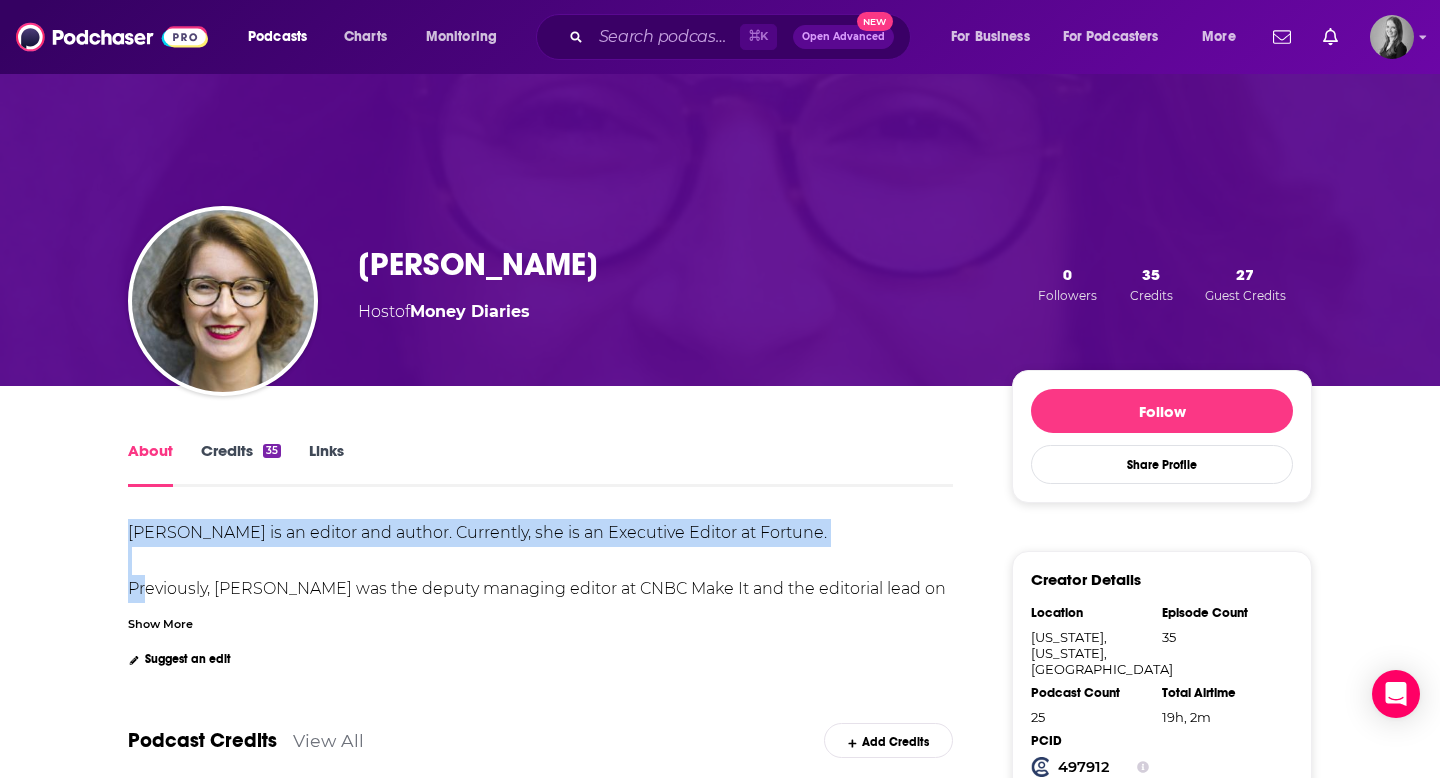 drag, startPoint x: 120, startPoint y: 527, endPoint x: 866, endPoint y: 533, distance: 746.0241 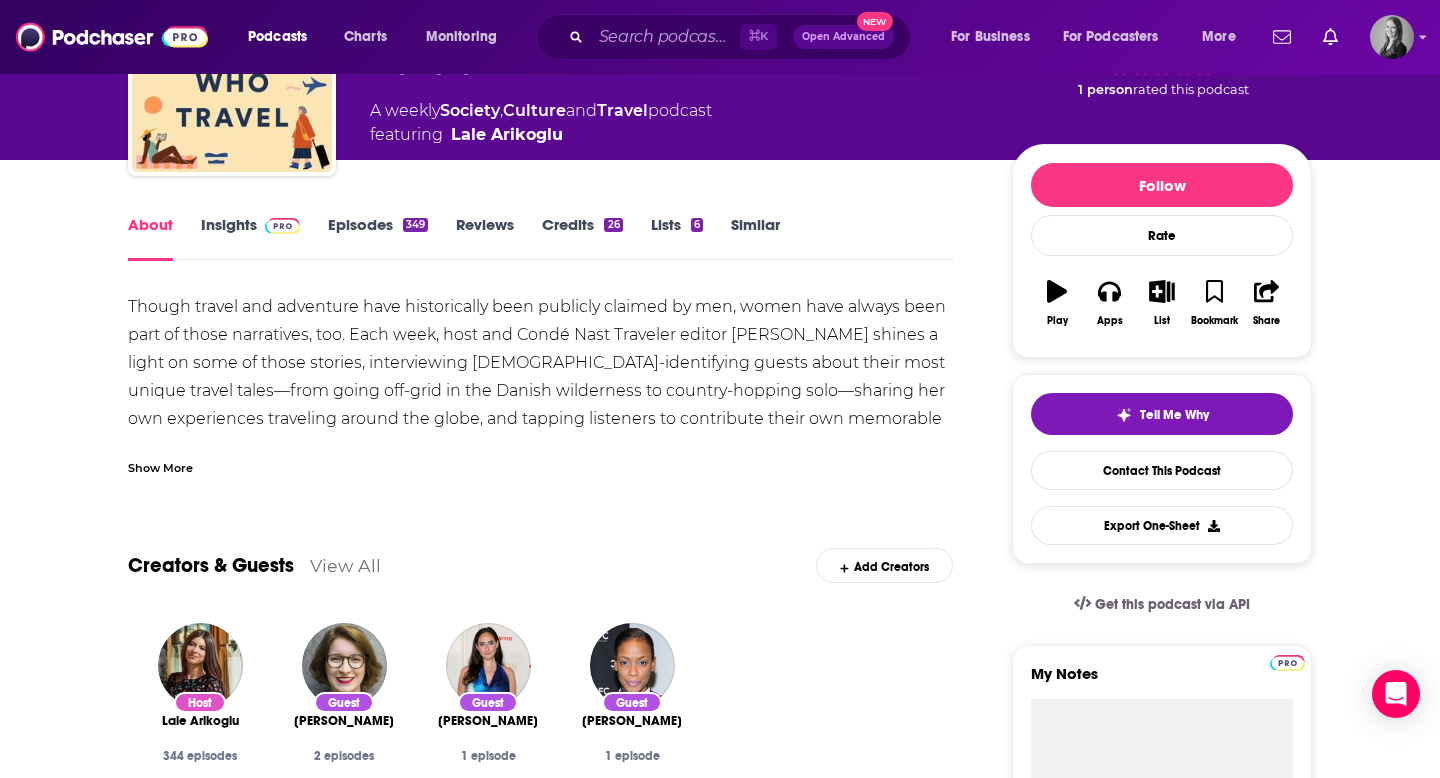 scroll, scrollTop: 185, scrollLeft: 0, axis: vertical 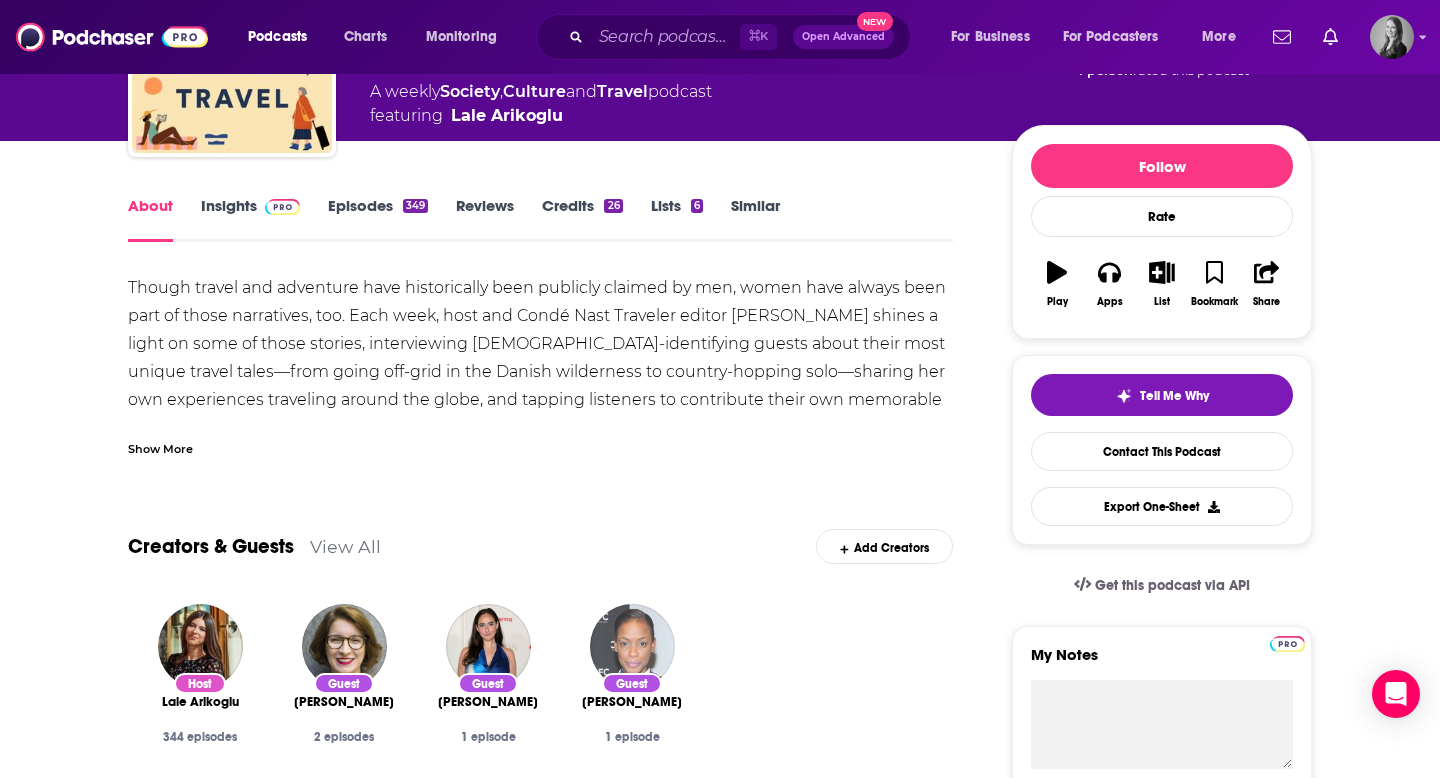 click at bounding box center [632, 646] 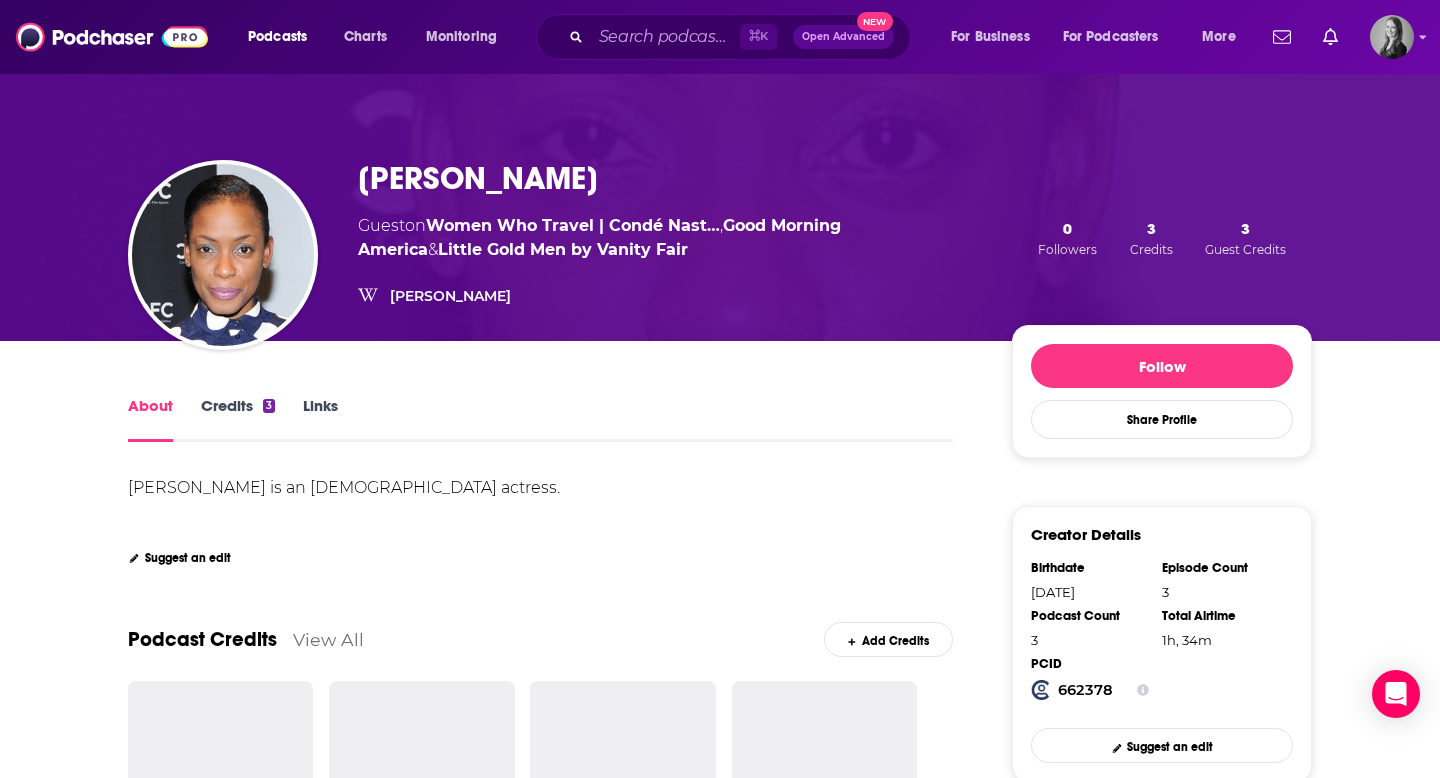 scroll, scrollTop: 97, scrollLeft: 0, axis: vertical 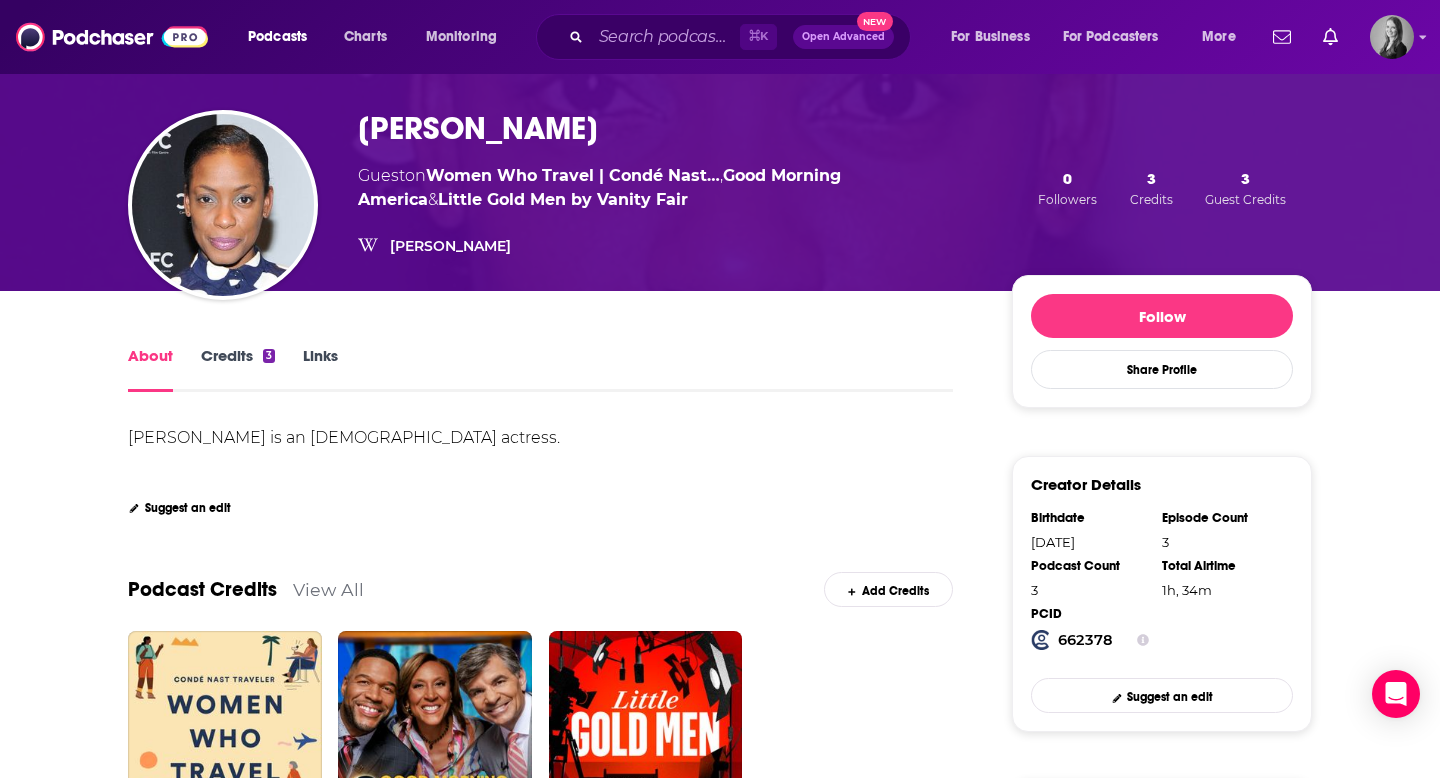 drag, startPoint x: 358, startPoint y: 129, endPoint x: 662, endPoint y: 118, distance: 304.19894 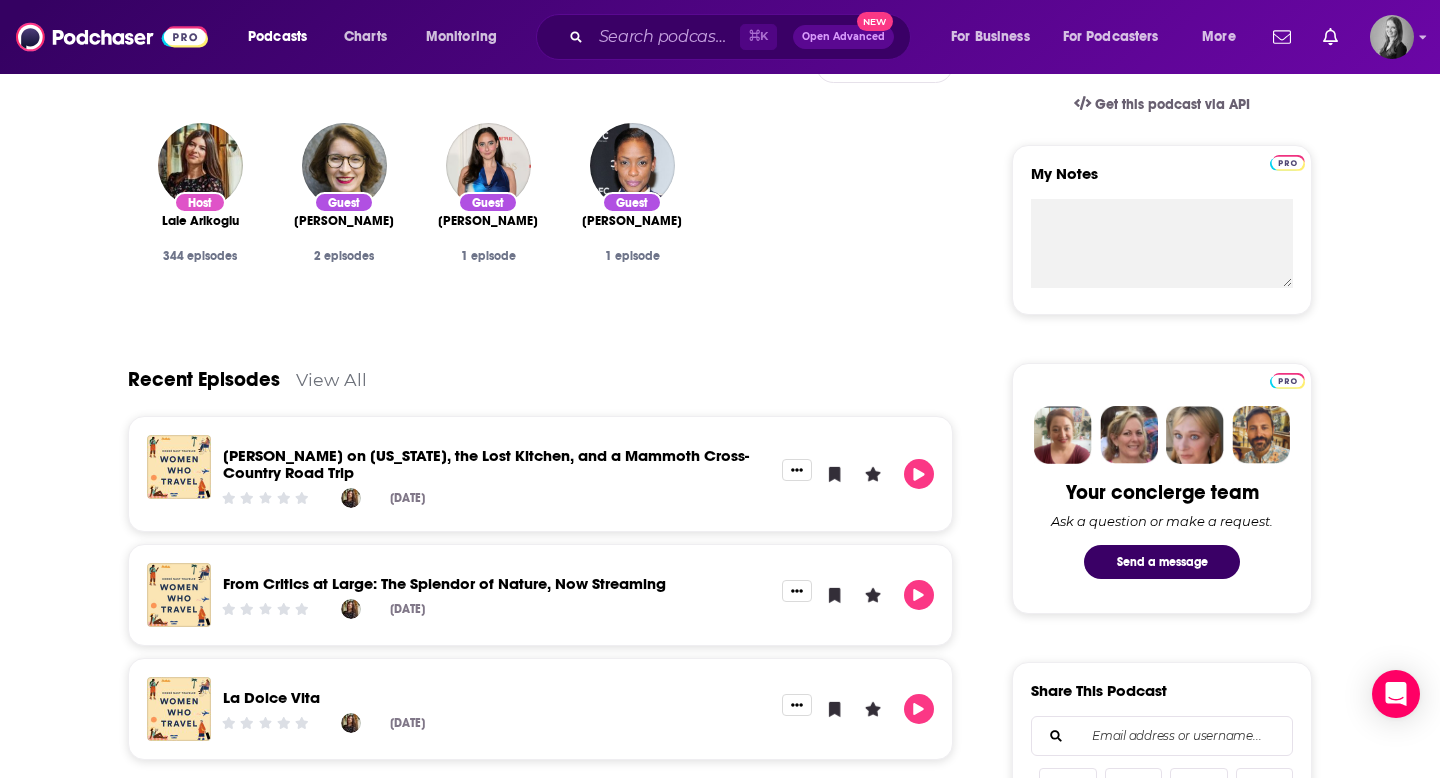 scroll, scrollTop: 591, scrollLeft: 0, axis: vertical 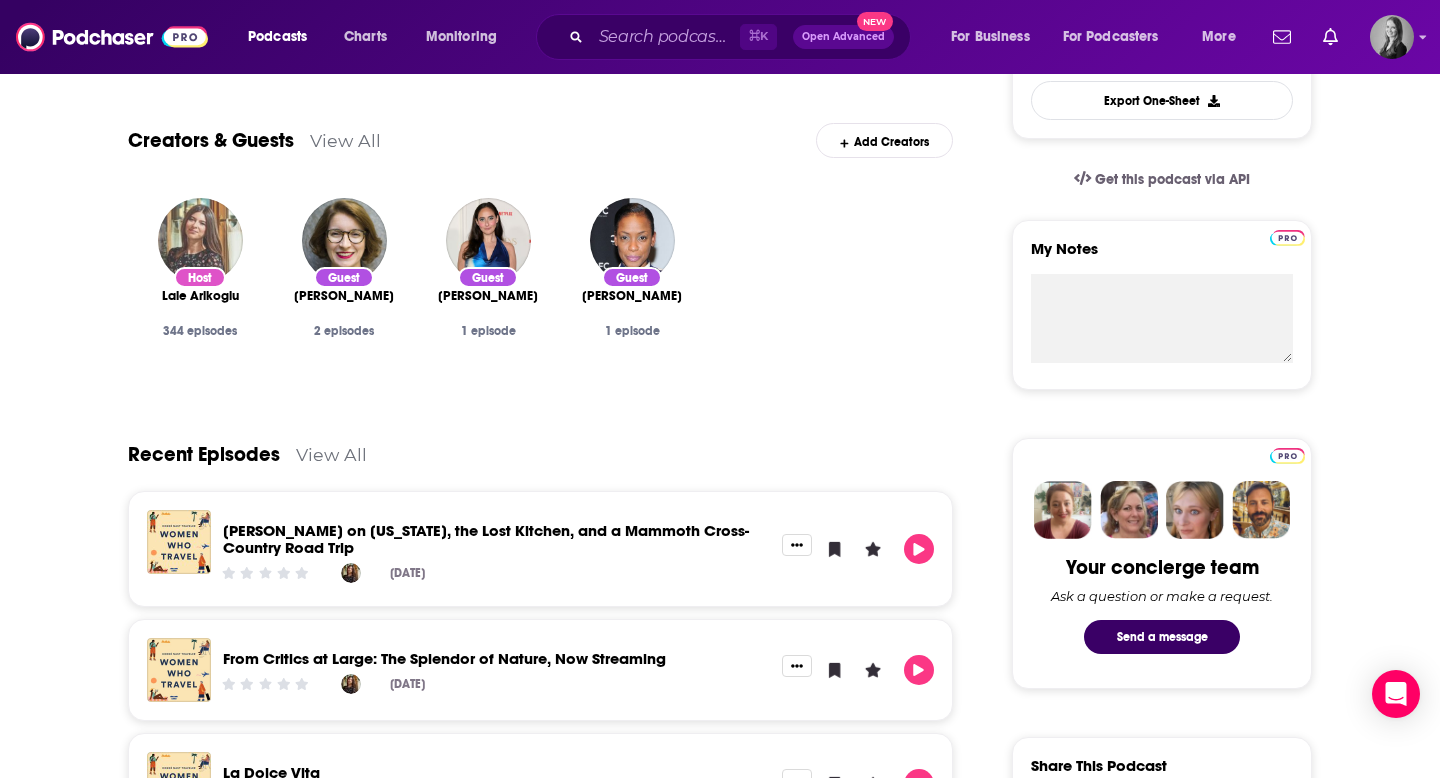 click at bounding box center [200, 240] 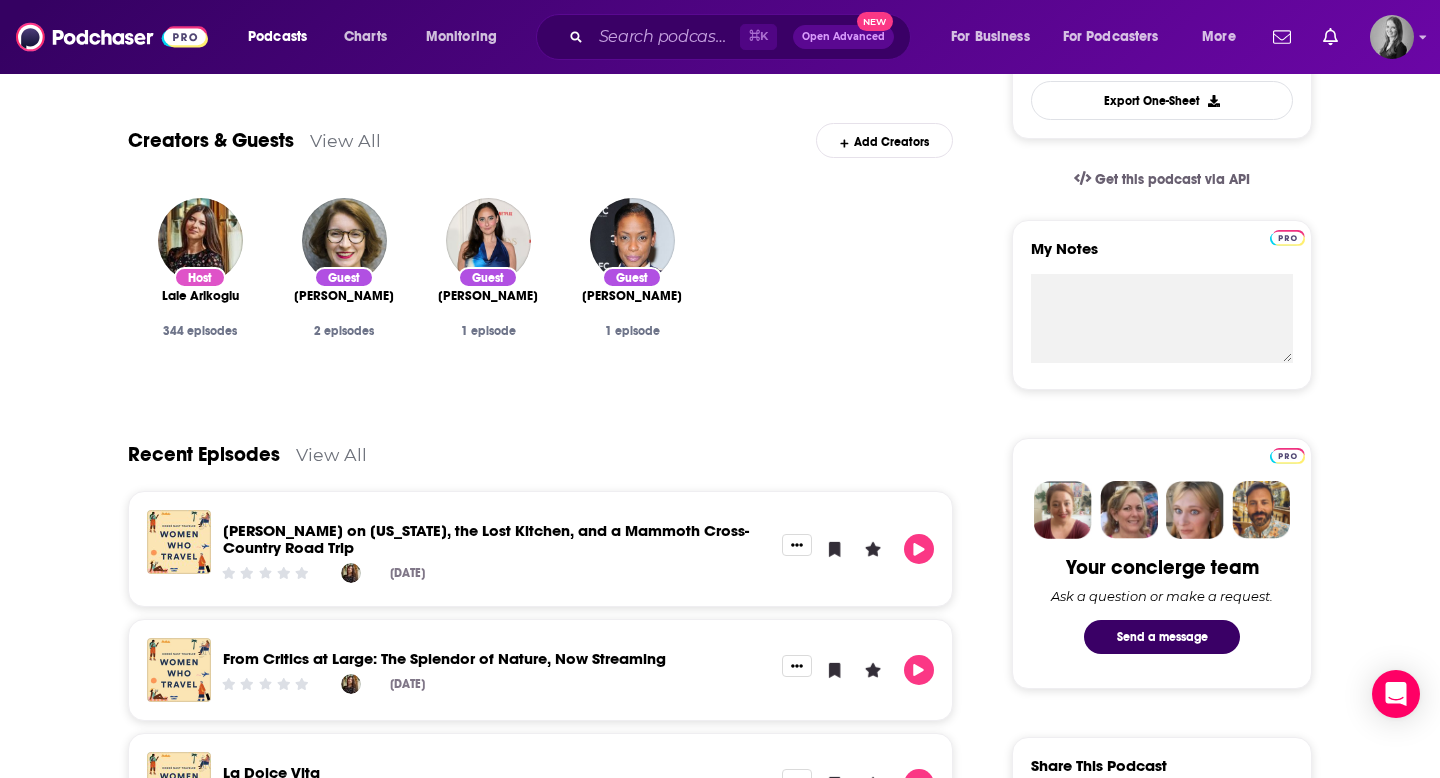scroll, scrollTop: 0, scrollLeft: 0, axis: both 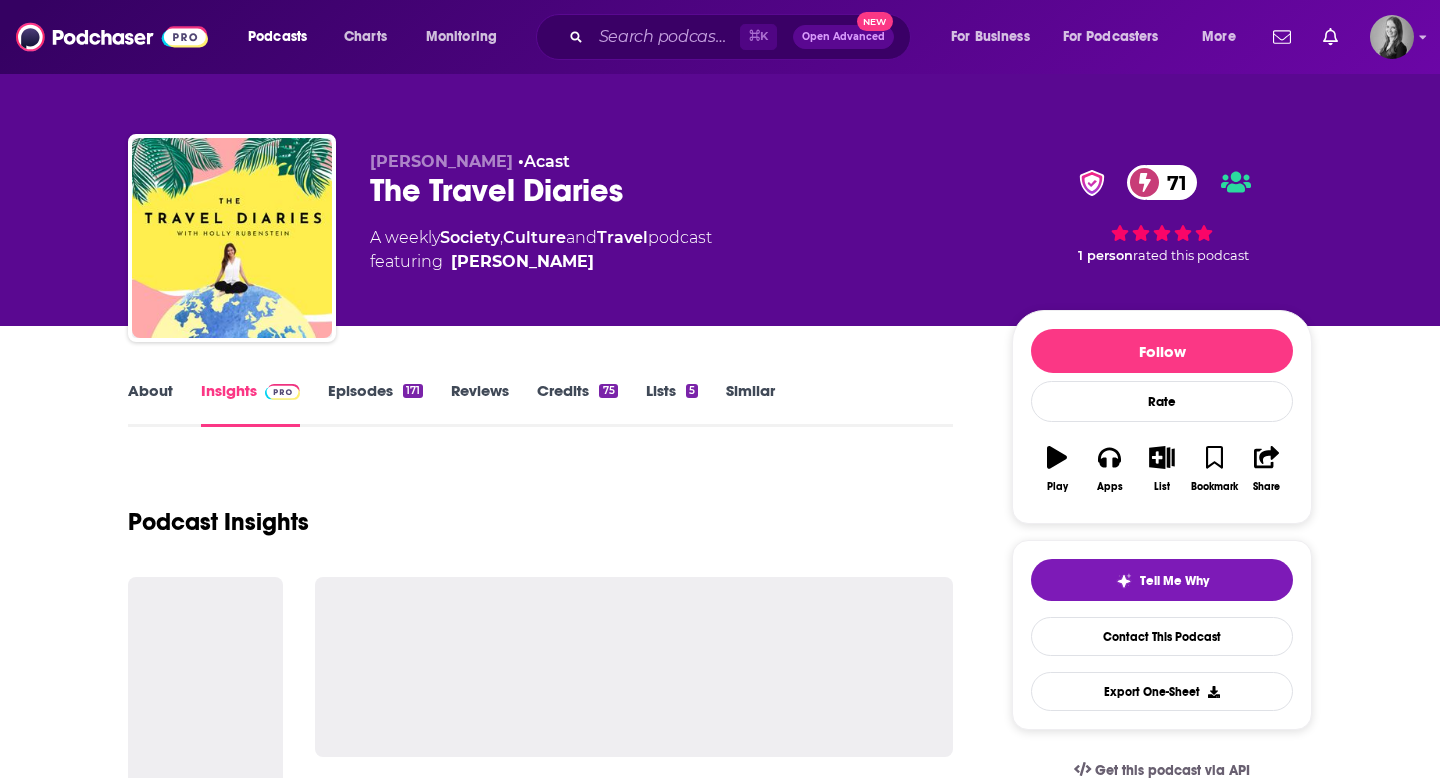 click on "About" at bounding box center (150, 404) 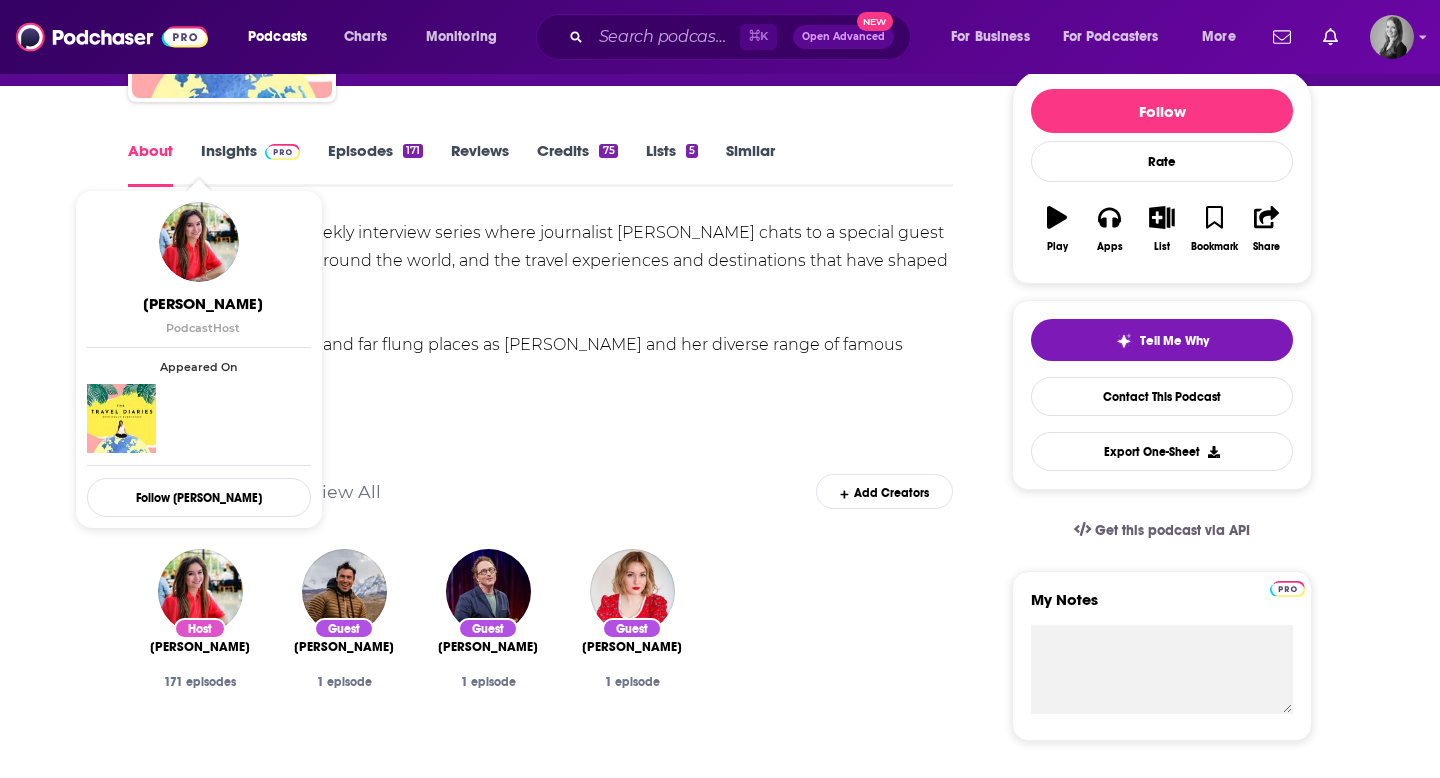 scroll, scrollTop: 0, scrollLeft: 0, axis: both 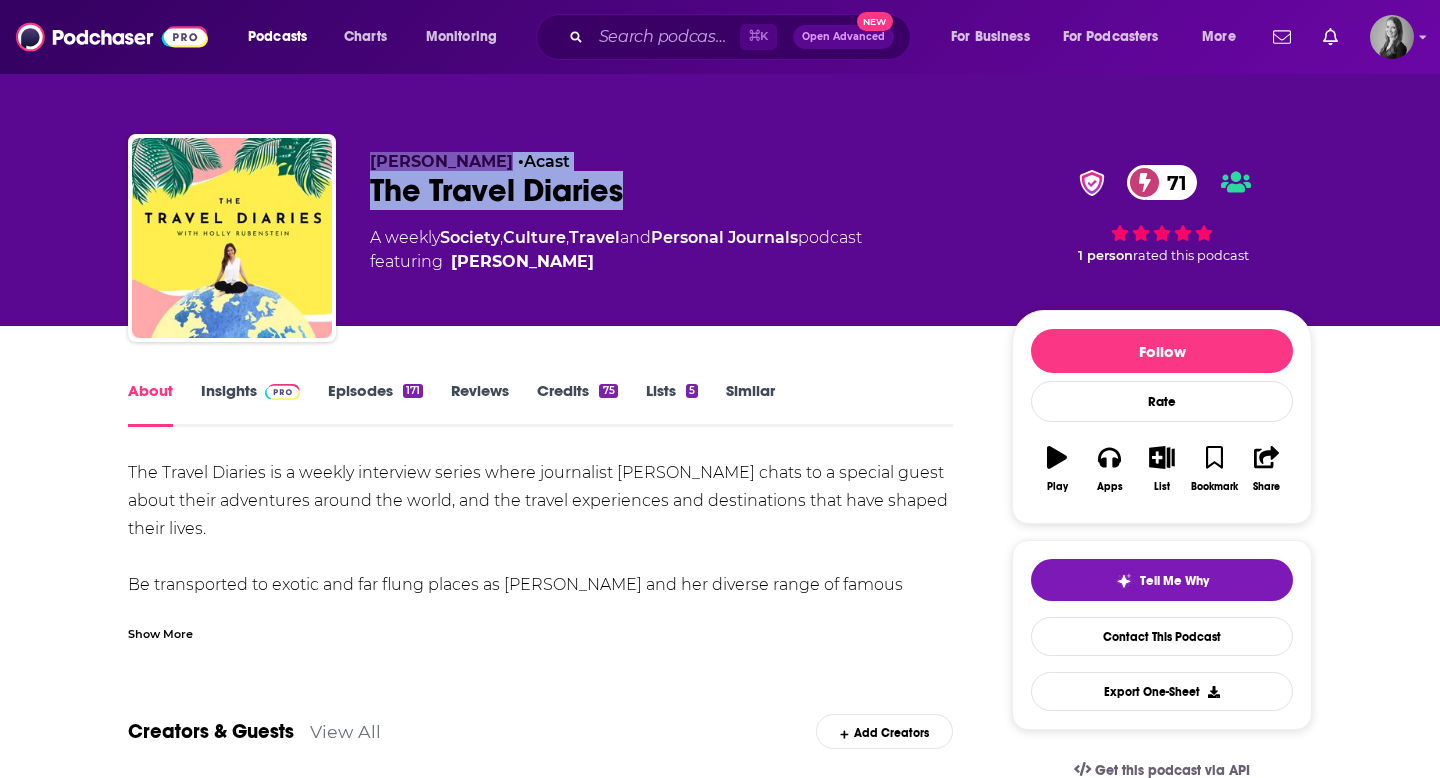 drag, startPoint x: 360, startPoint y: 159, endPoint x: 695, endPoint y: 196, distance: 337.03708 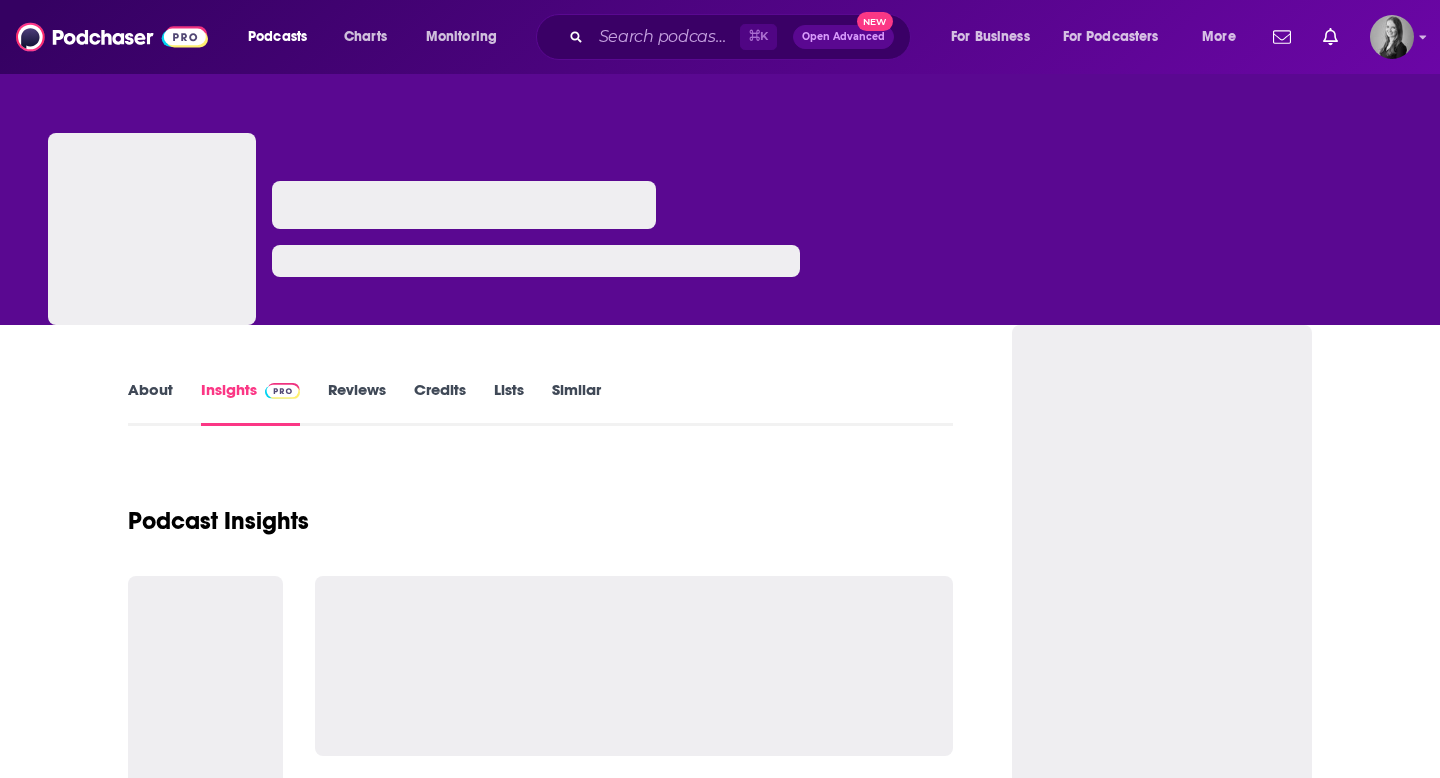 scroll, scrollTop: 0, scrollLeft: 0, axis: both 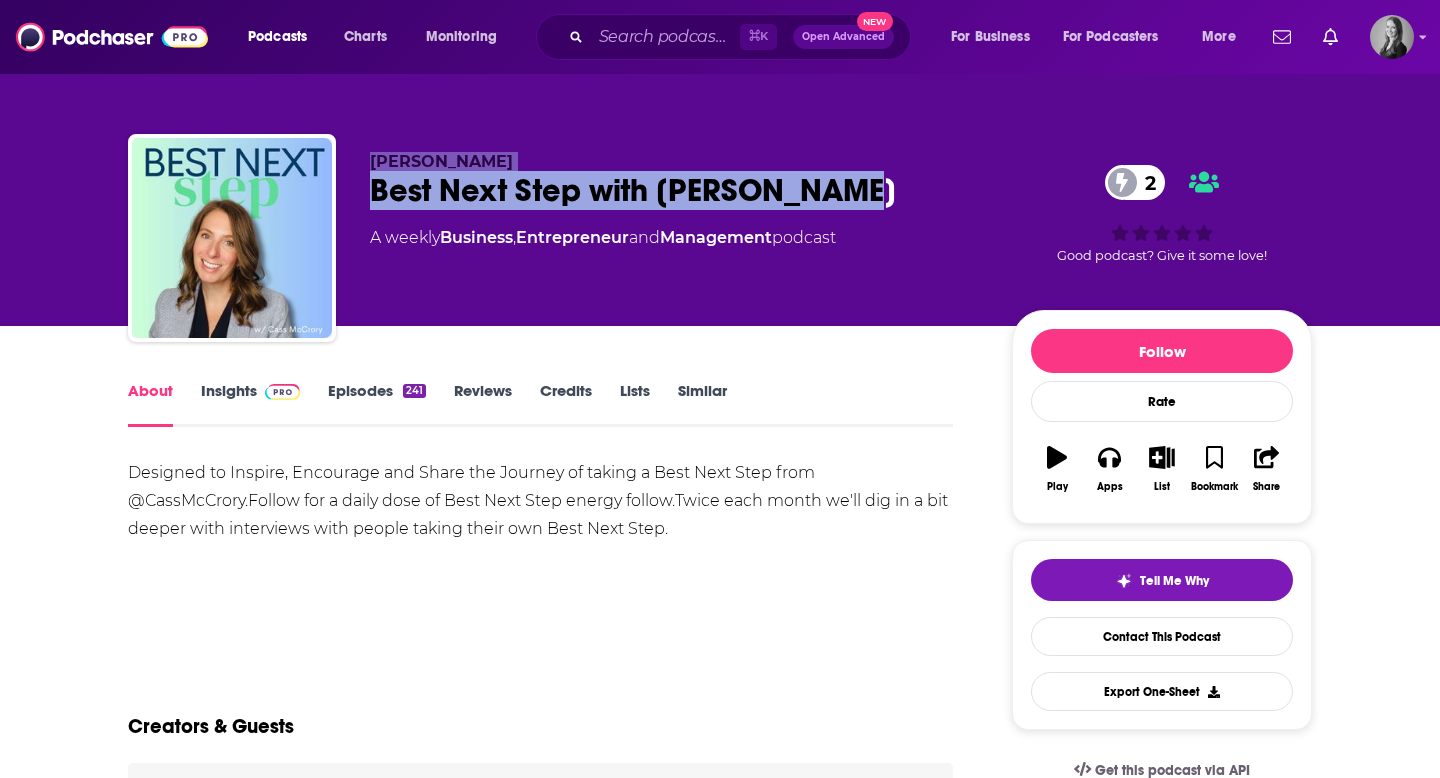drag, startPoint x: 364, startPoint y: 154, endPoint x: 869, endPoint y: 181, distance: 505.72125 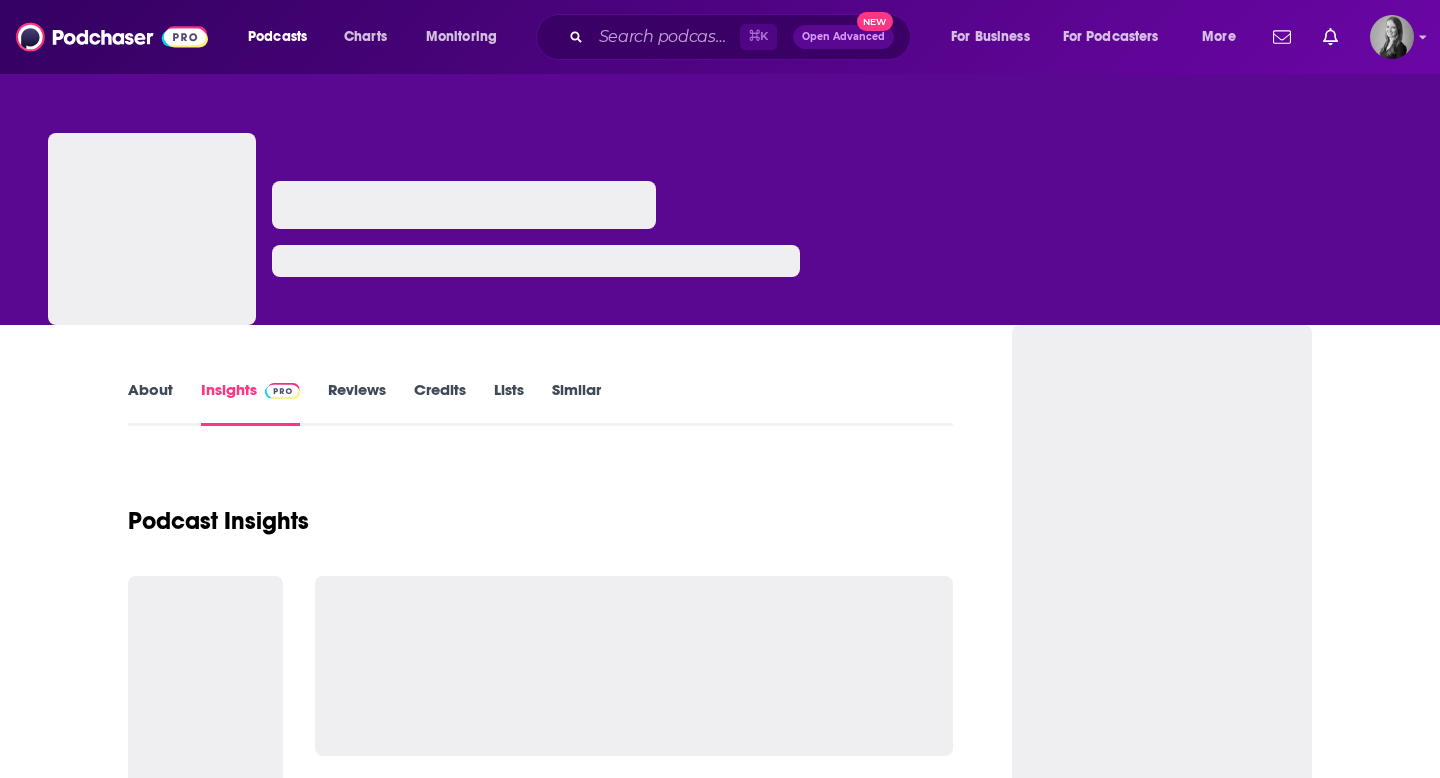 scroll, scrollTop: 0, scrollLeft: 0, axis: both 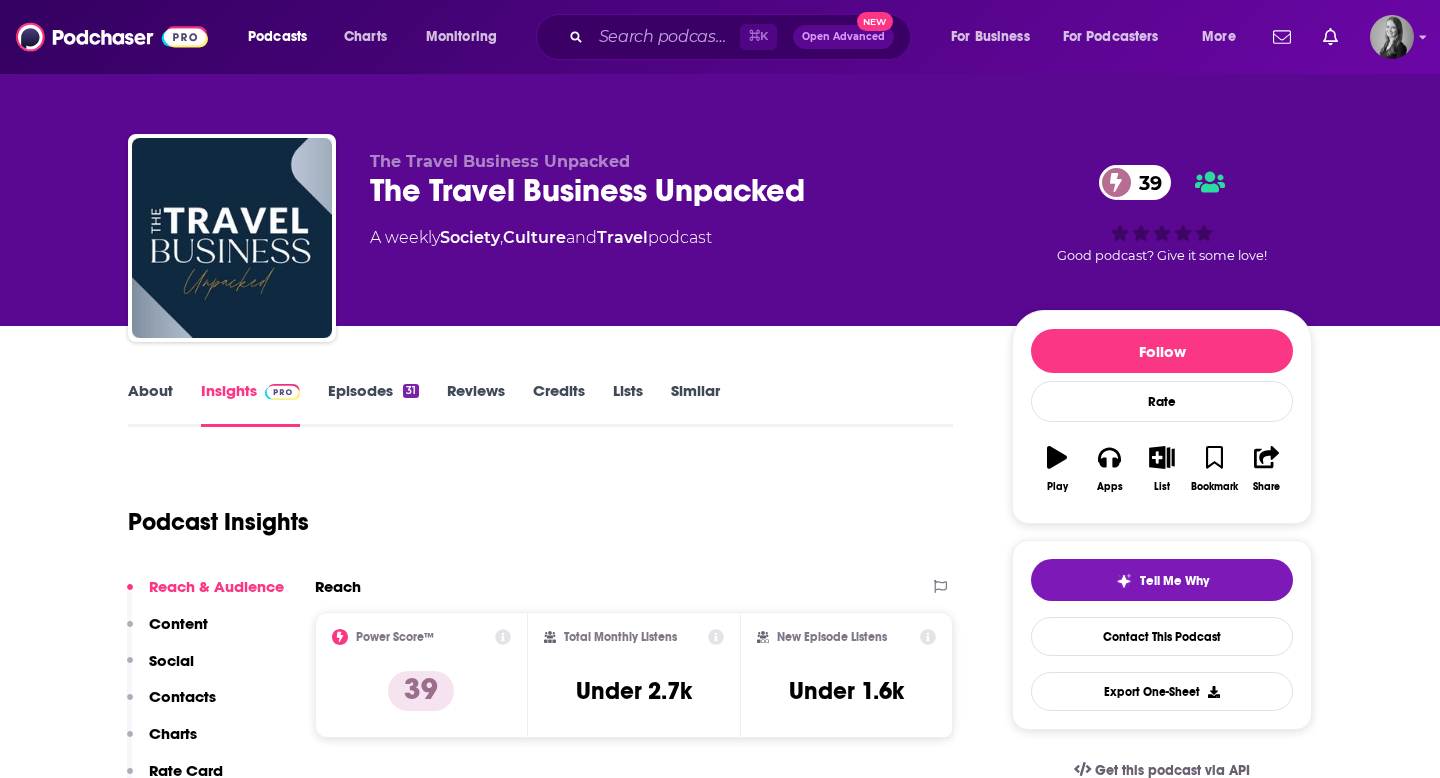 click on "About" at bounding box center [150, 404] 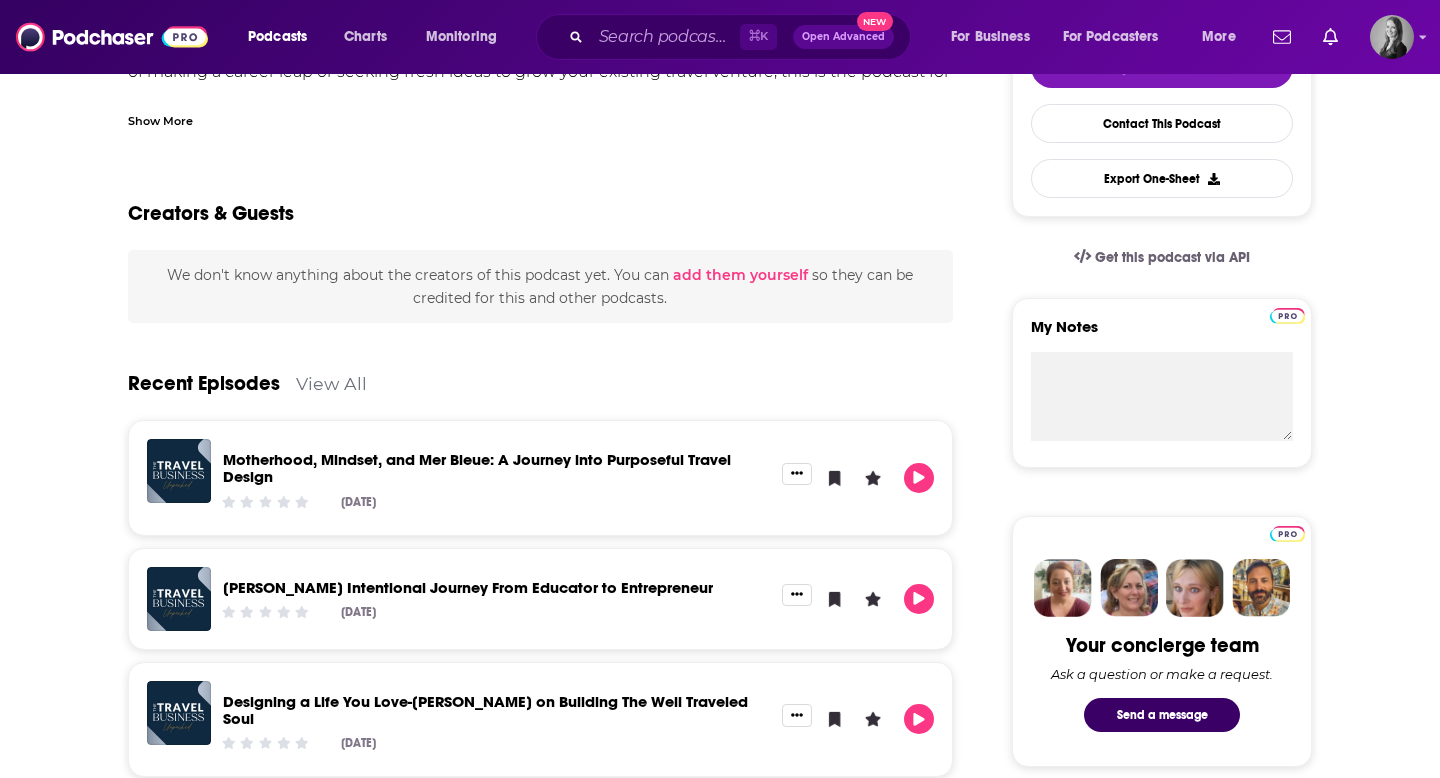 scroll, scrollTop: 0, scrollLeft: 0, axis: both 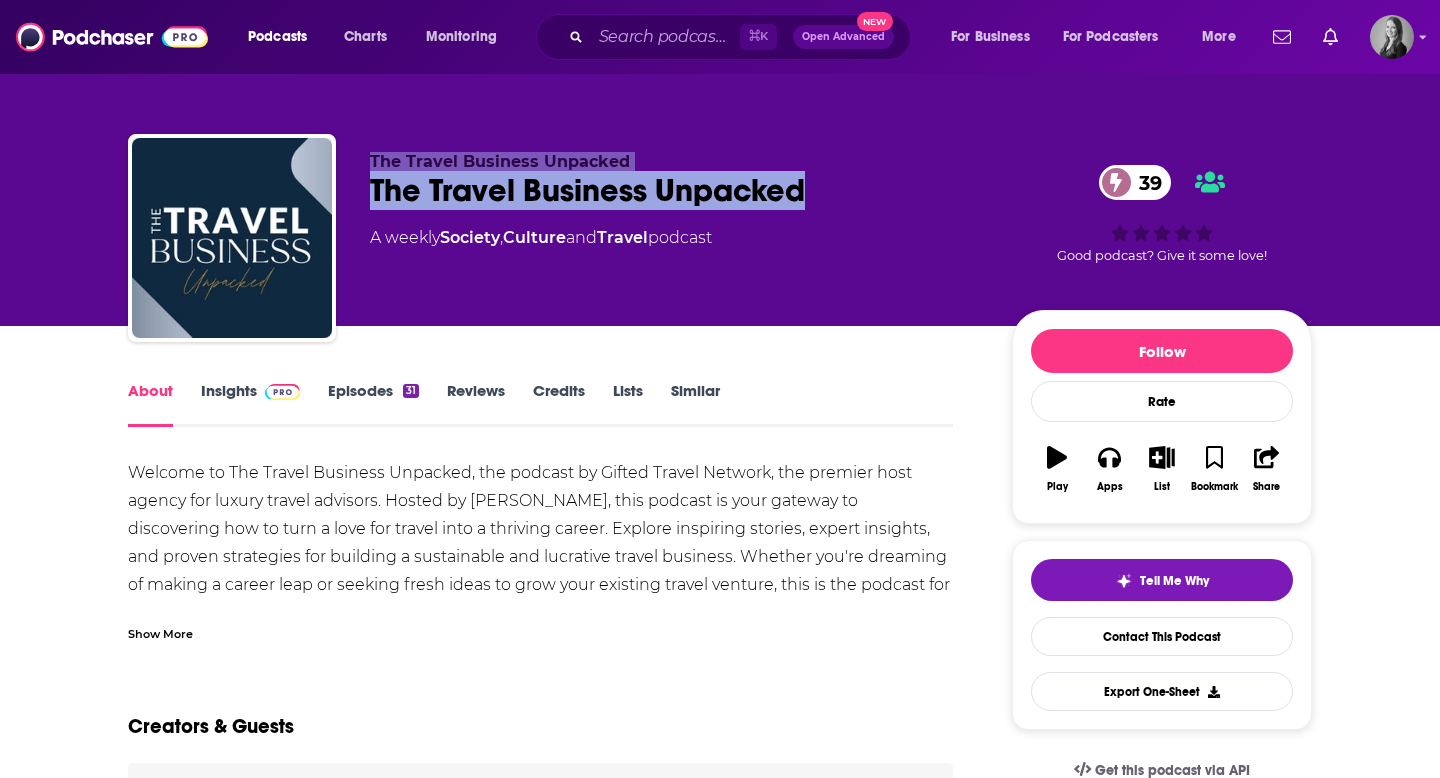 drag, startPoint x: 367, startPoint y: 153, endPoint x: 839, endPoint y: 184, distance: 473.0169 